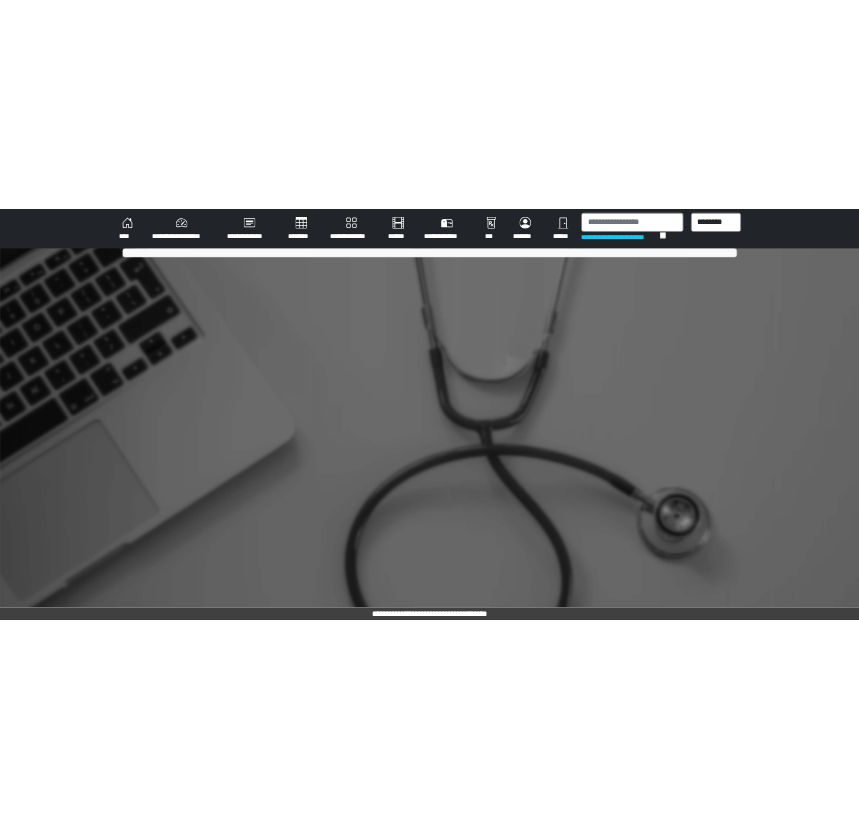 scroll, scrollTop: 0, scrollLeft: 0, axis: both 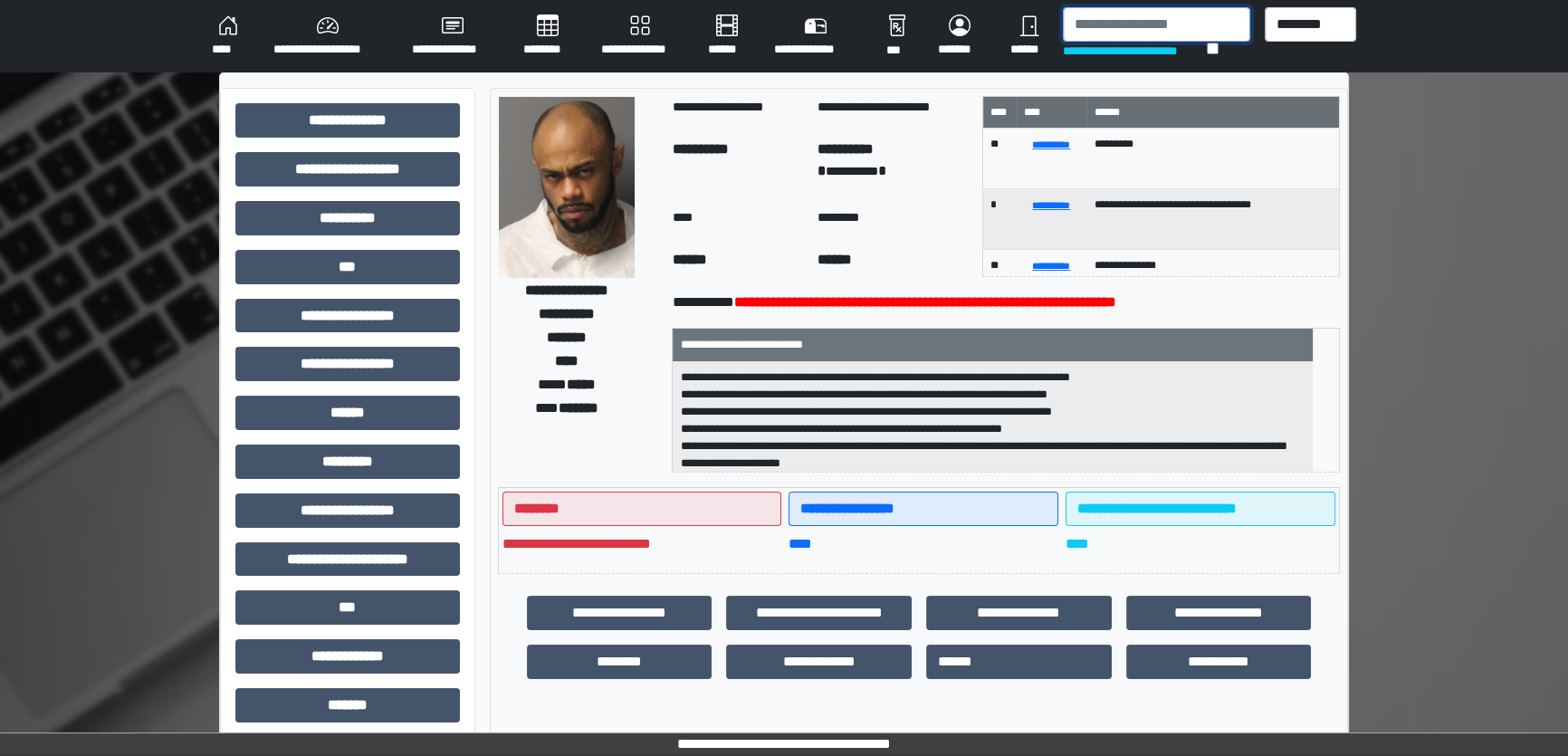 click at bounding box center [1156, 24] 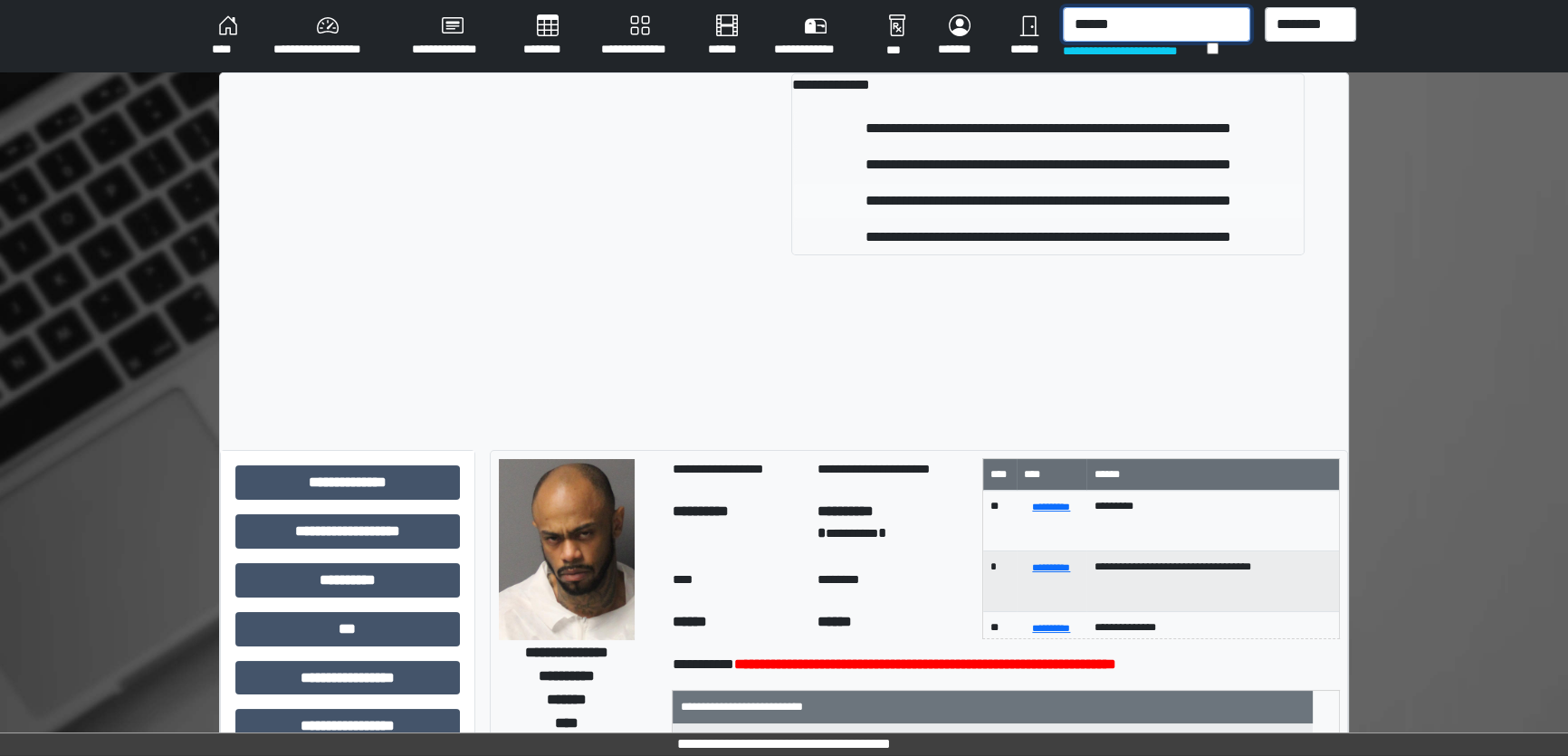 type on "******" 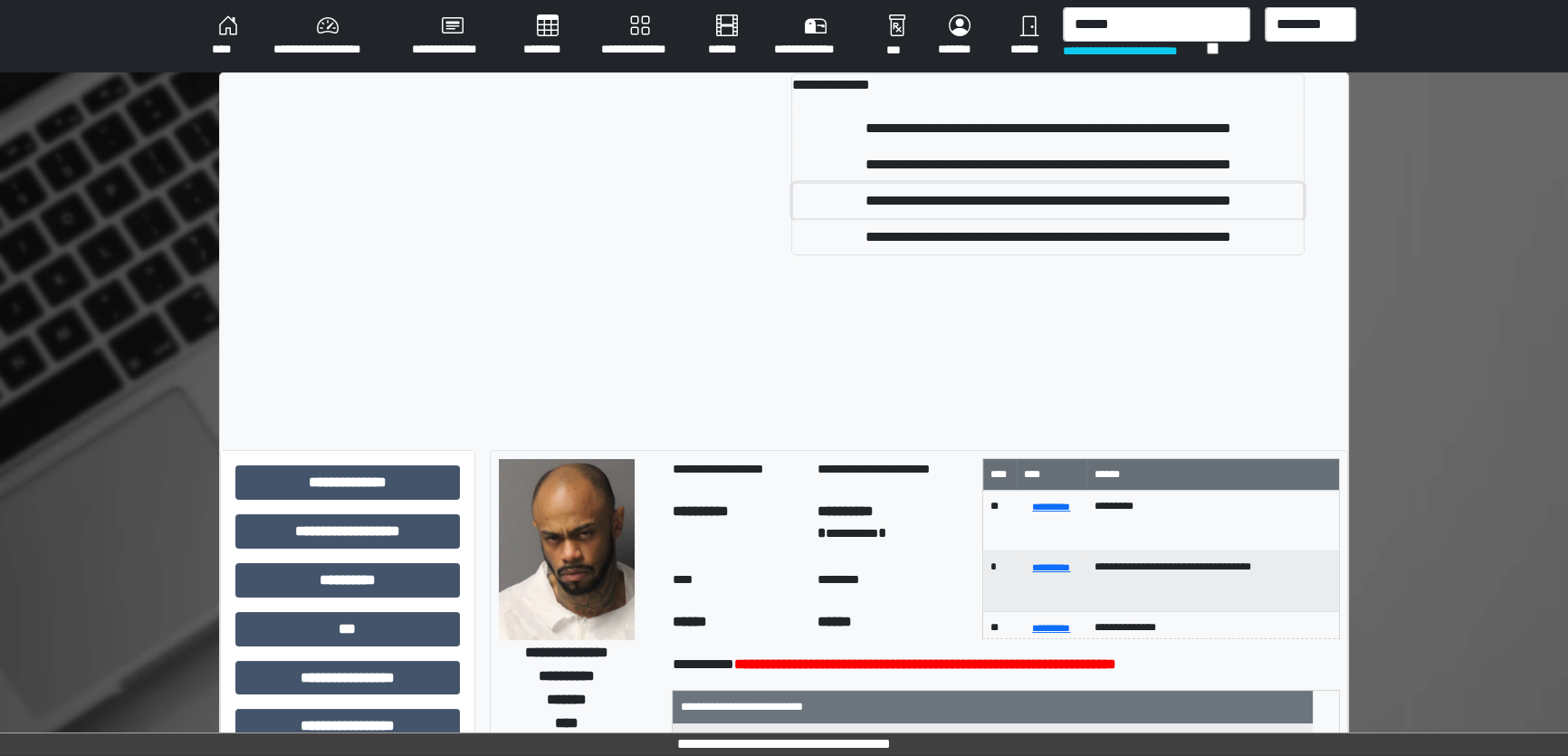 click on "**********" at bounding box center (1047, 201) 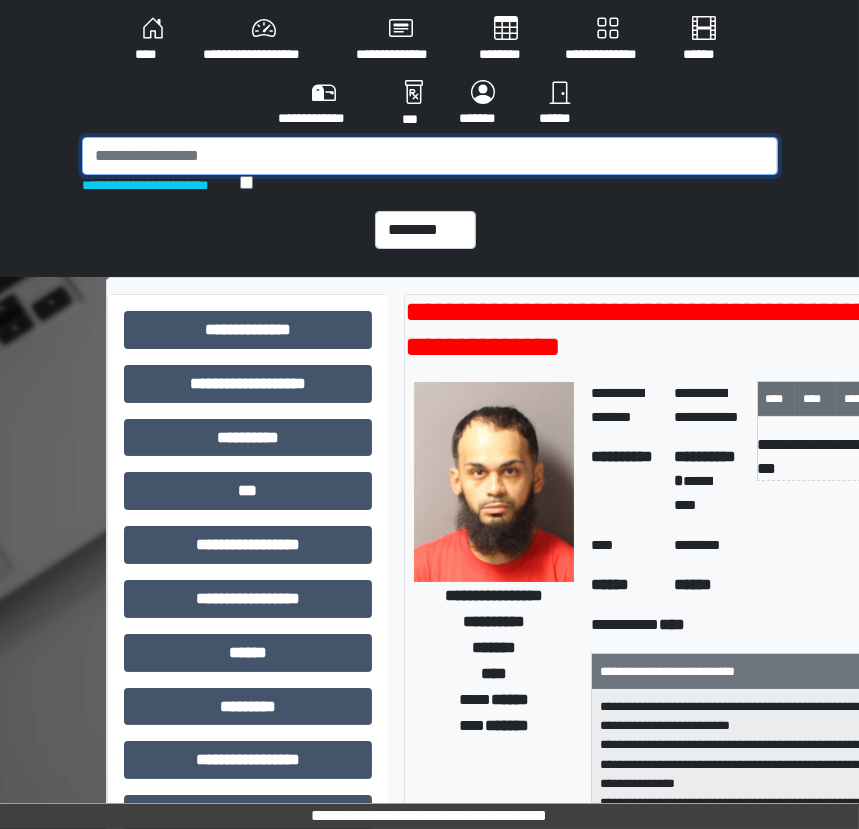 click at bounding box center (430, 156) 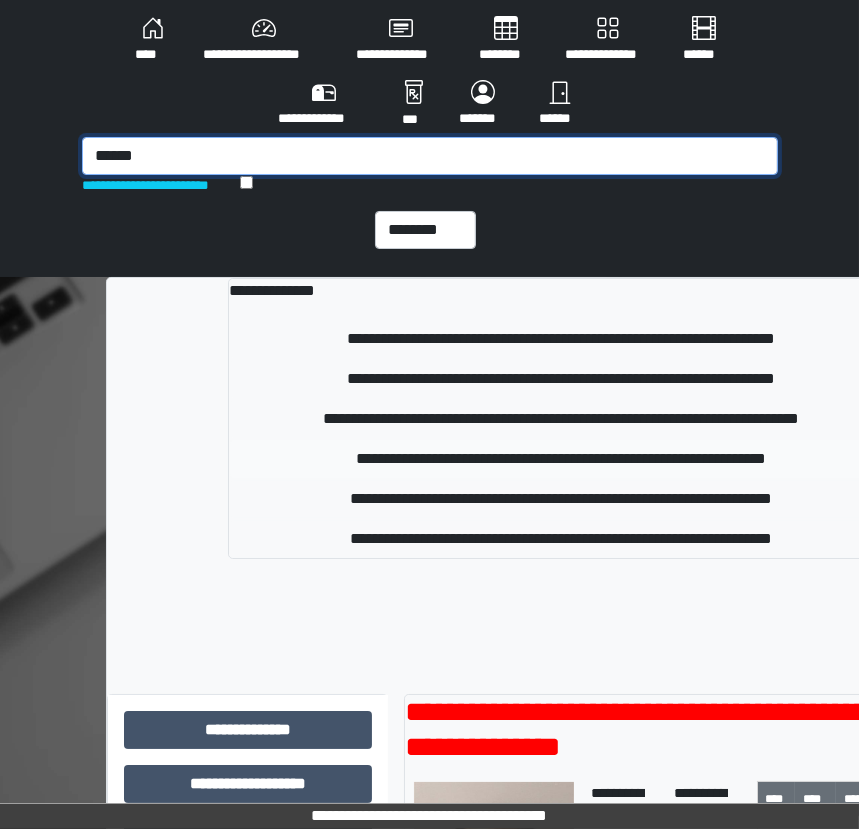 type on "******" 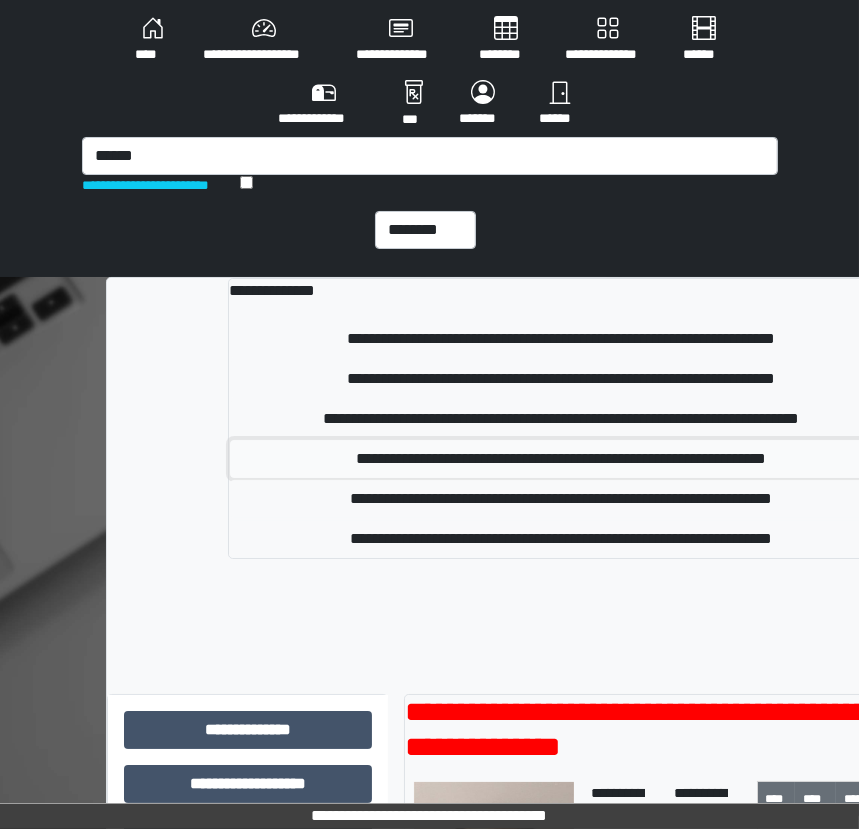click on "**********" at bounding box center (561, 459) 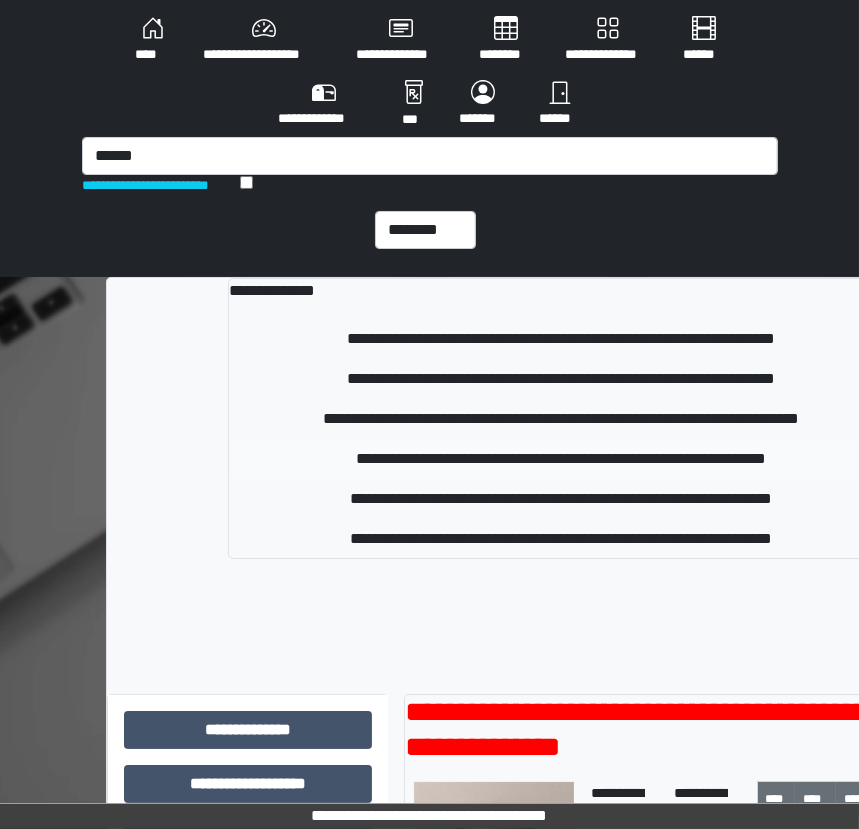type 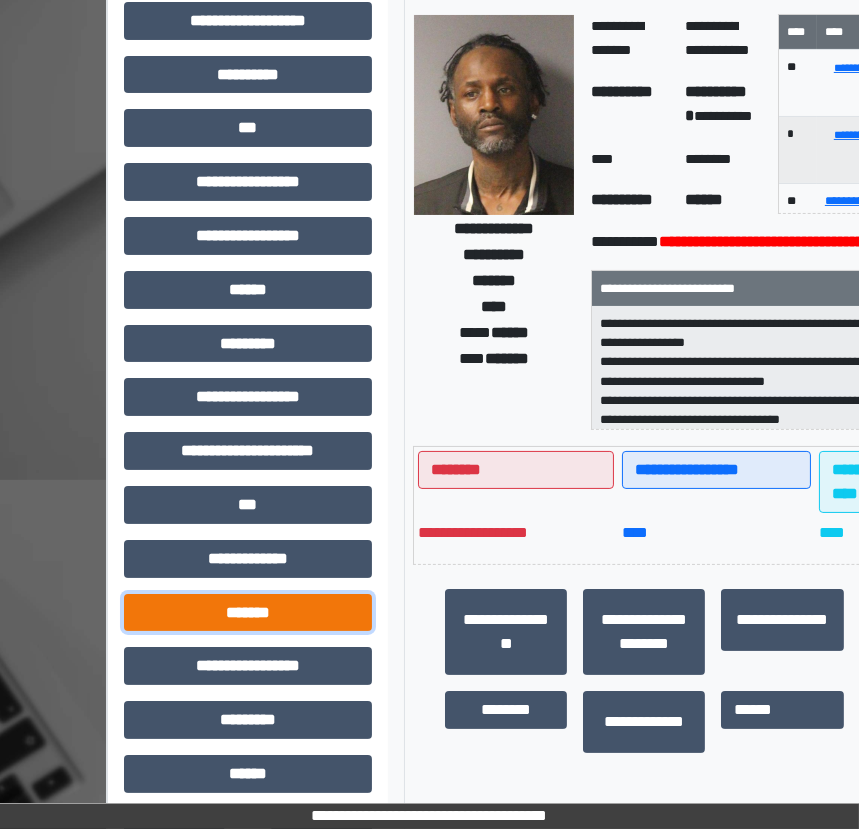 click on "*******" at bounding box center [248, 613] 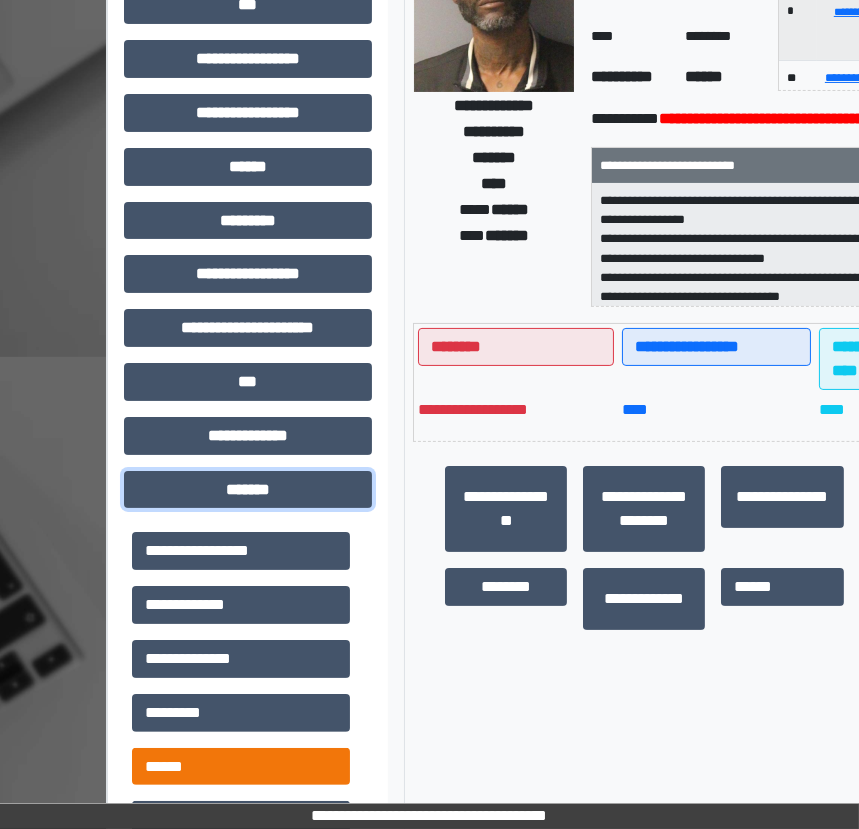 scroll, scrollTop: 727, scrollLeft: 0, axis: vertical 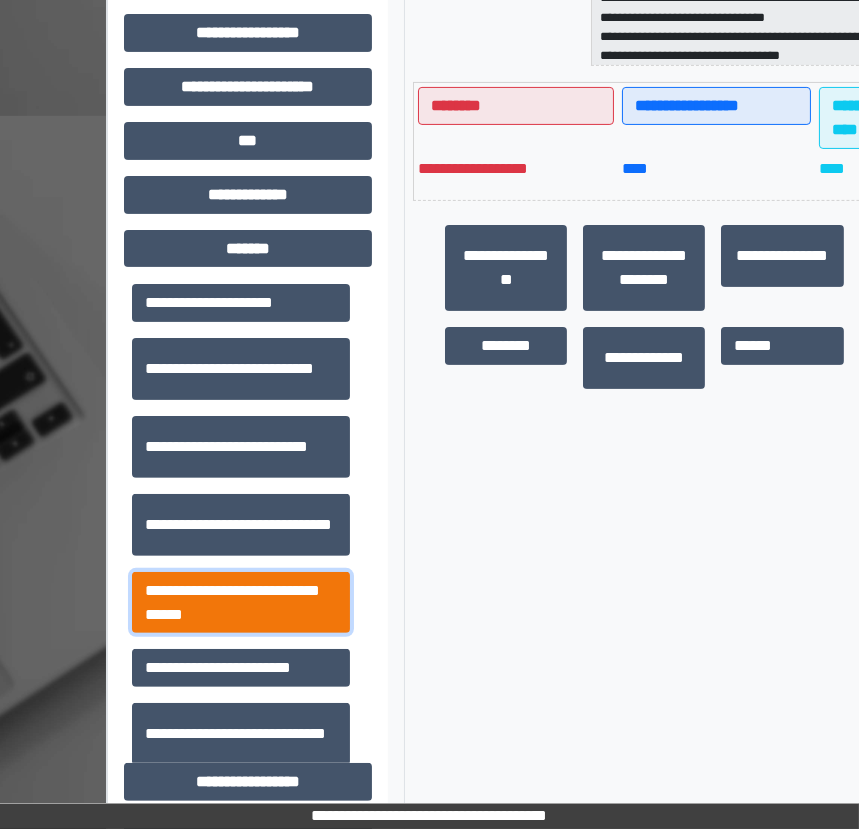 click on "**********" at bounding box center (241, 603) 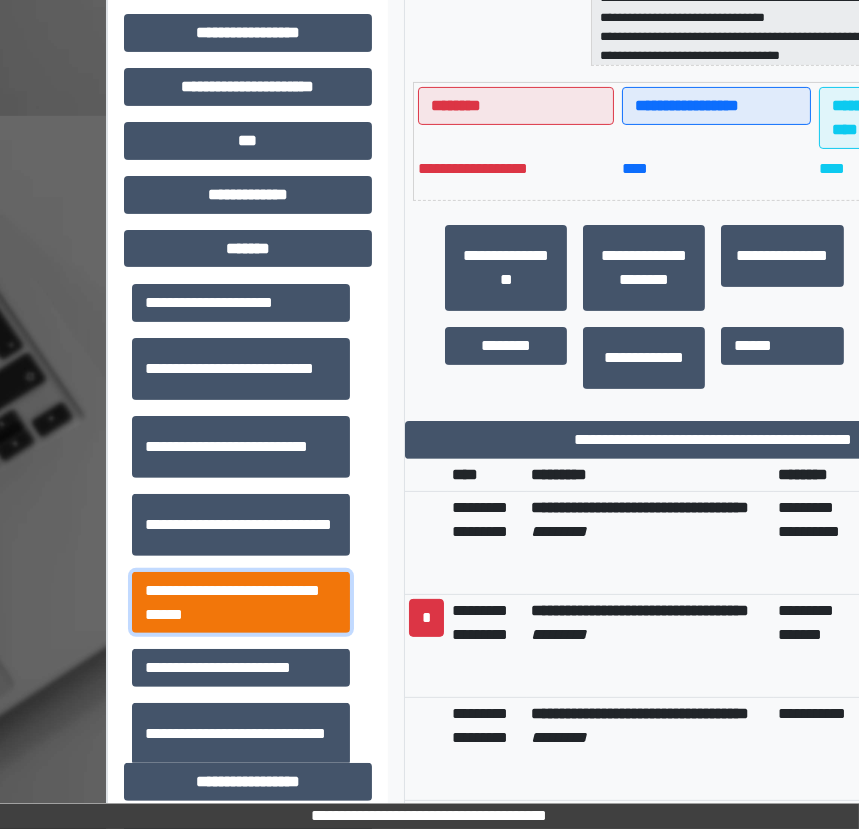 click on "**********" at bounding box center [241, 603] 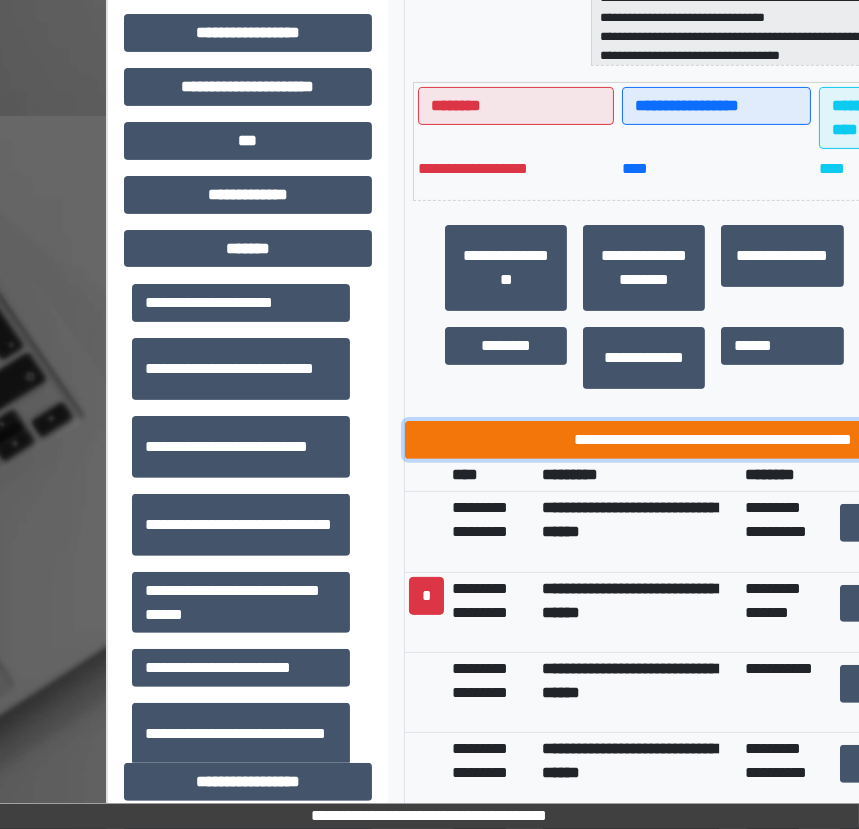 click on "**********" at bounding box center (713, 440) 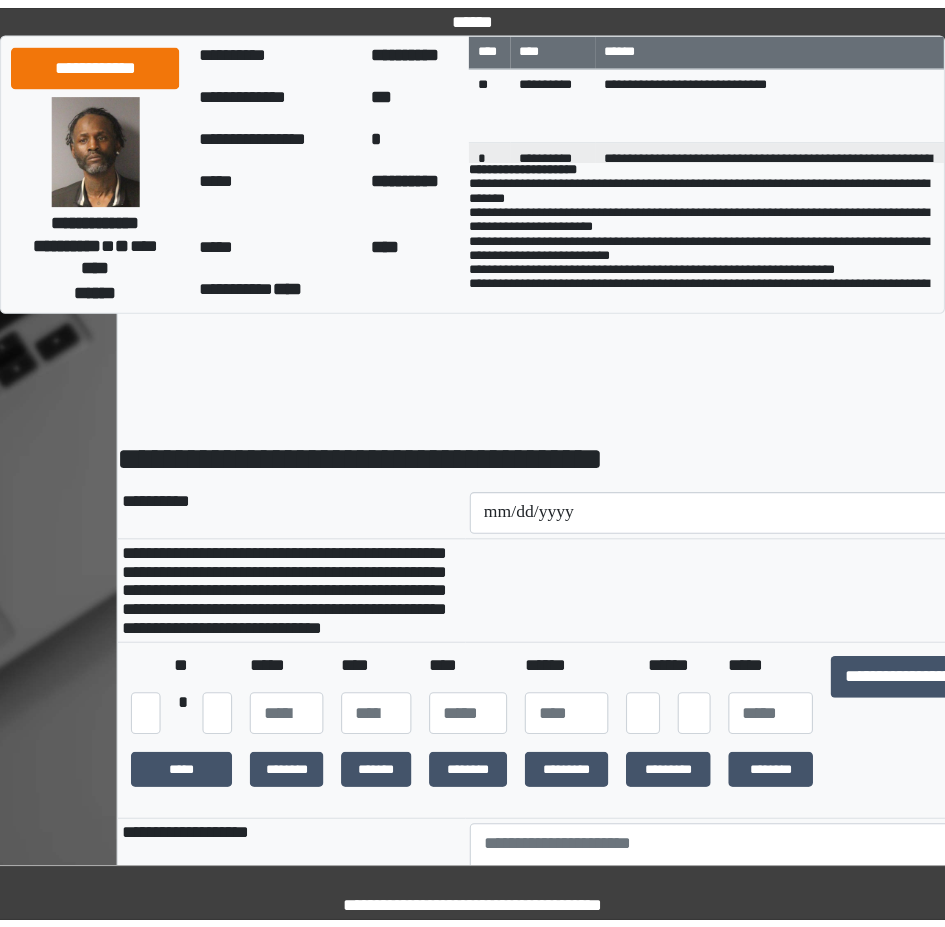 scroll, scrollTop: 0, scrollLeft: 0, axis: both 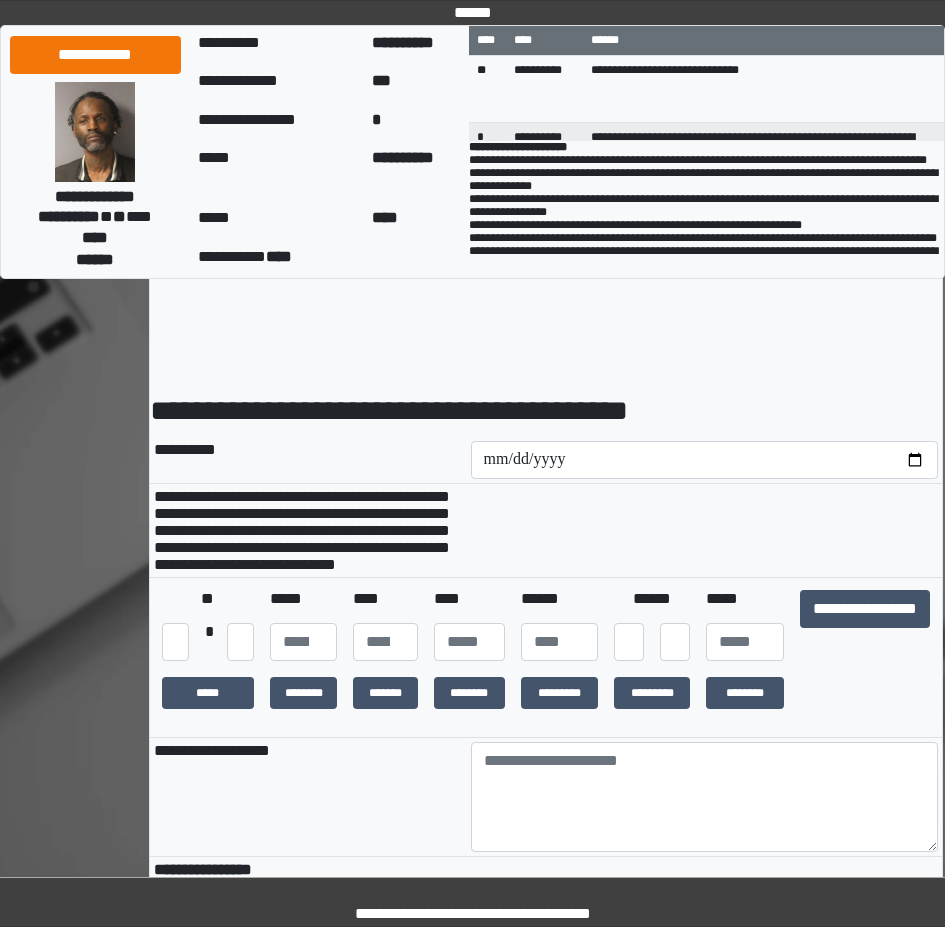 drag, startPoint x: 864, startPoint y: 380, endPoint x: 497, endPoint y: 312, distance: 373.24658 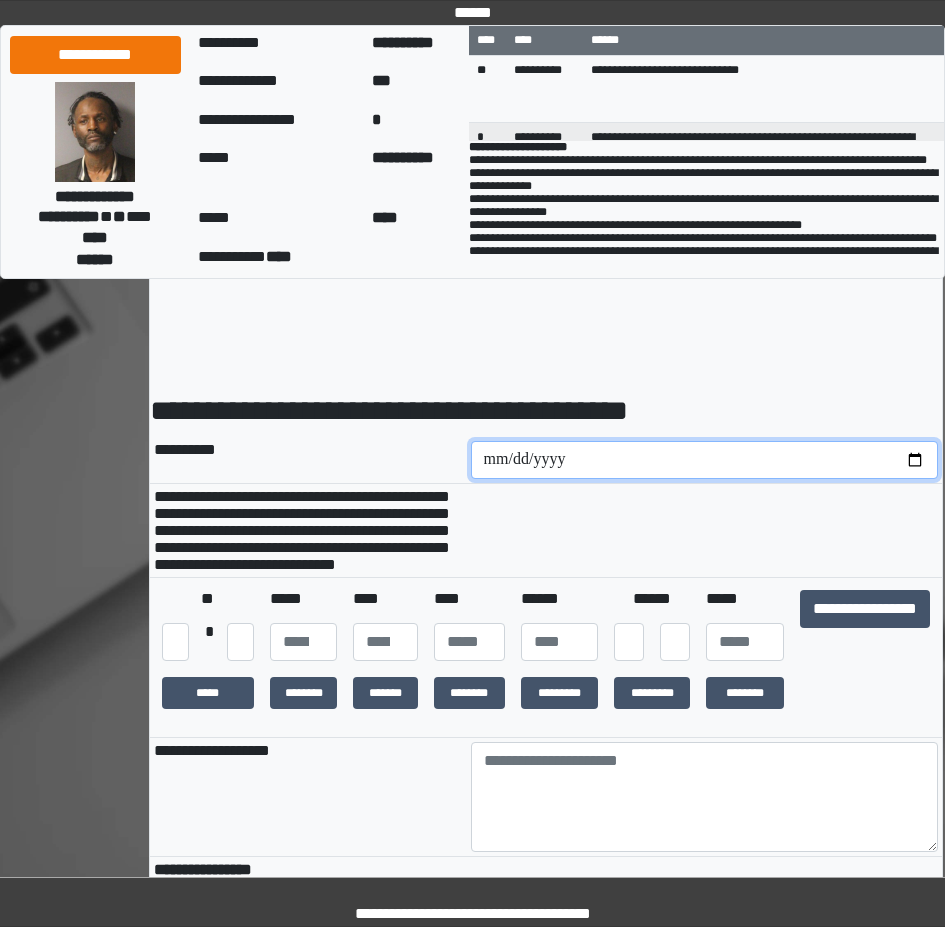 click at bounding box center [705, 460] 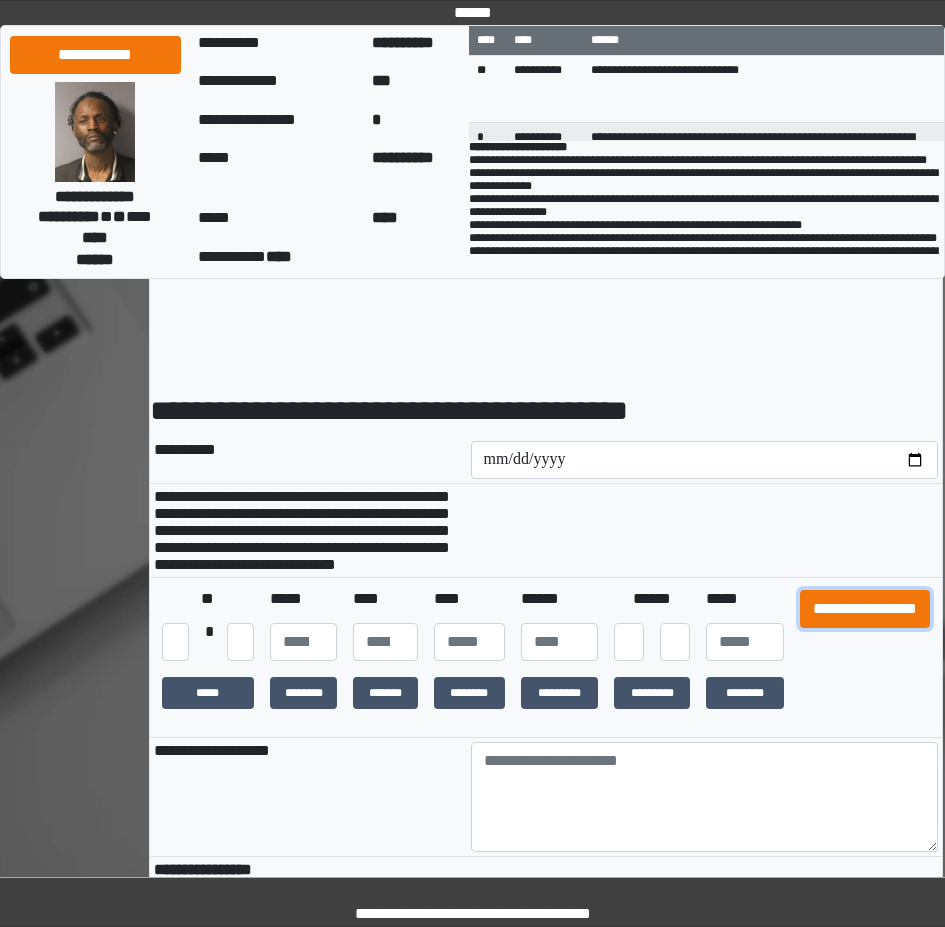 click on "**********" at bounding box center (865, 609) 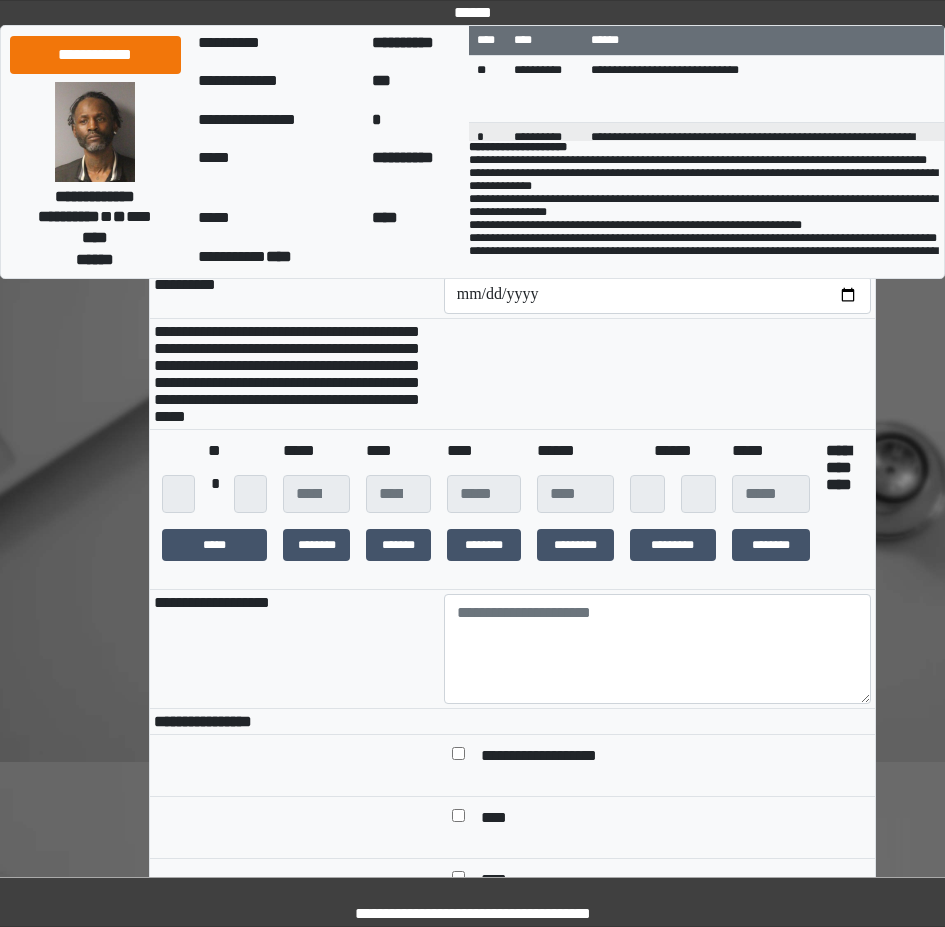 scroll, scrollTop: 200, scrollLeft: 0, axis: vertical 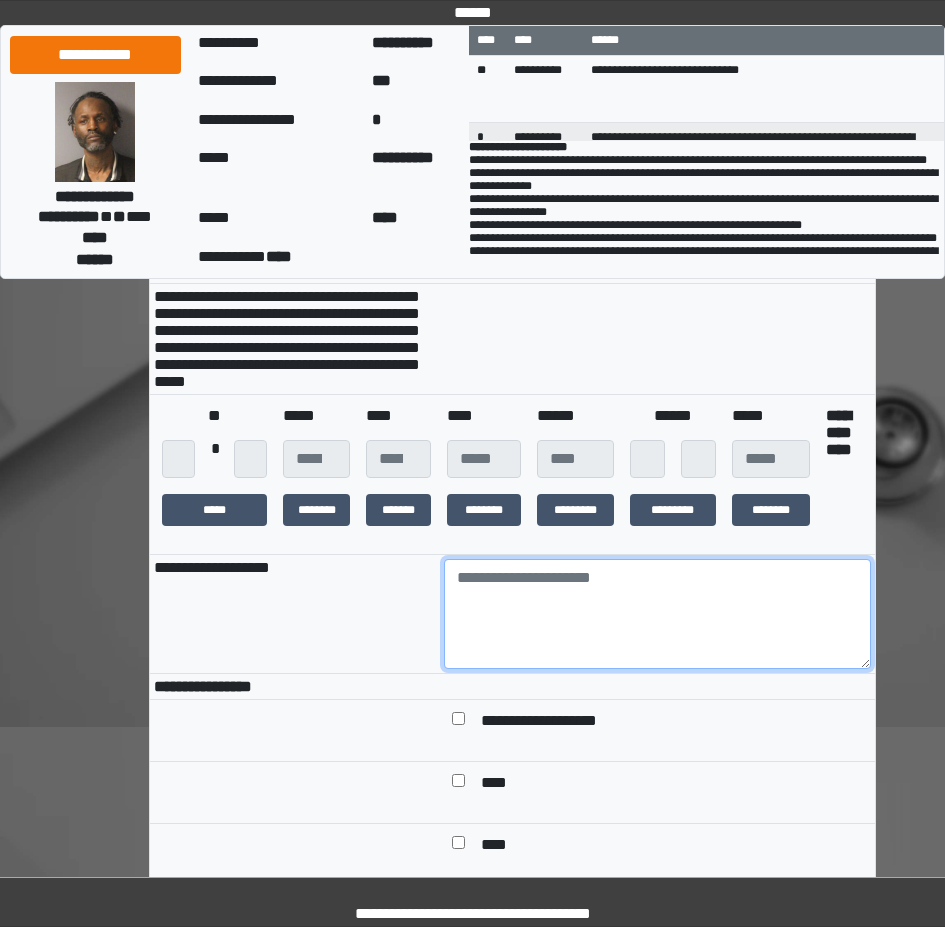 click at bounding box center [657, 614] 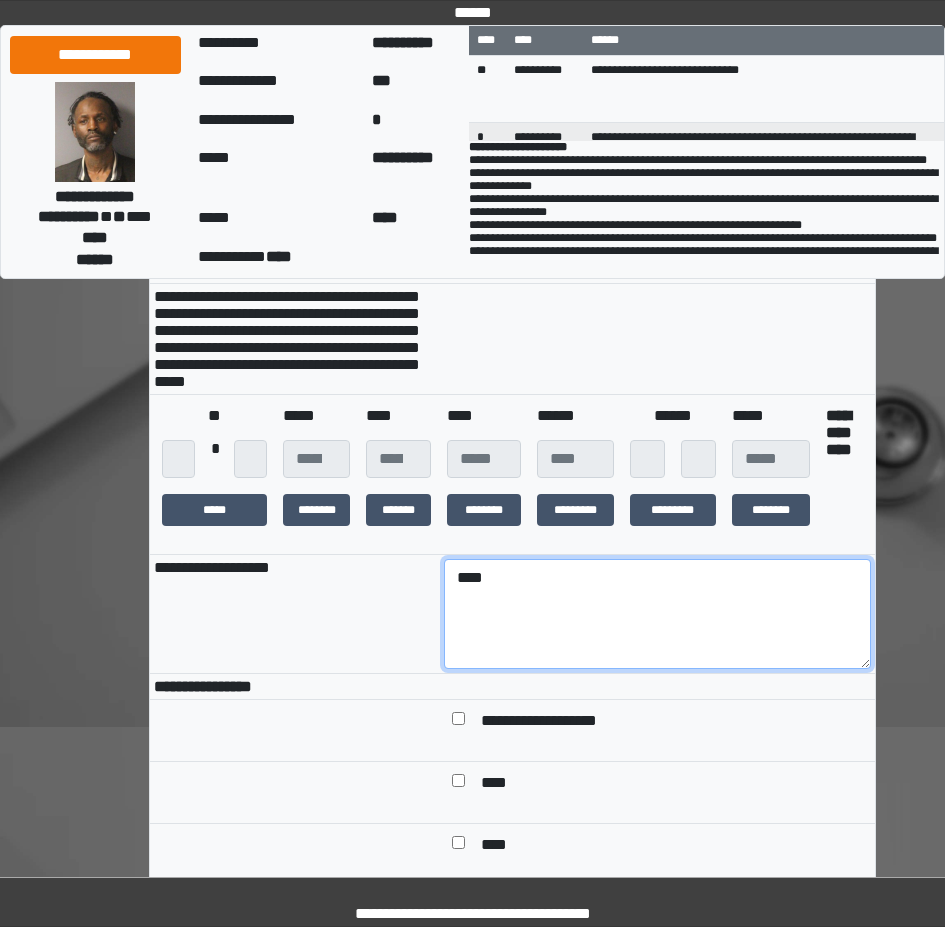type on "****" 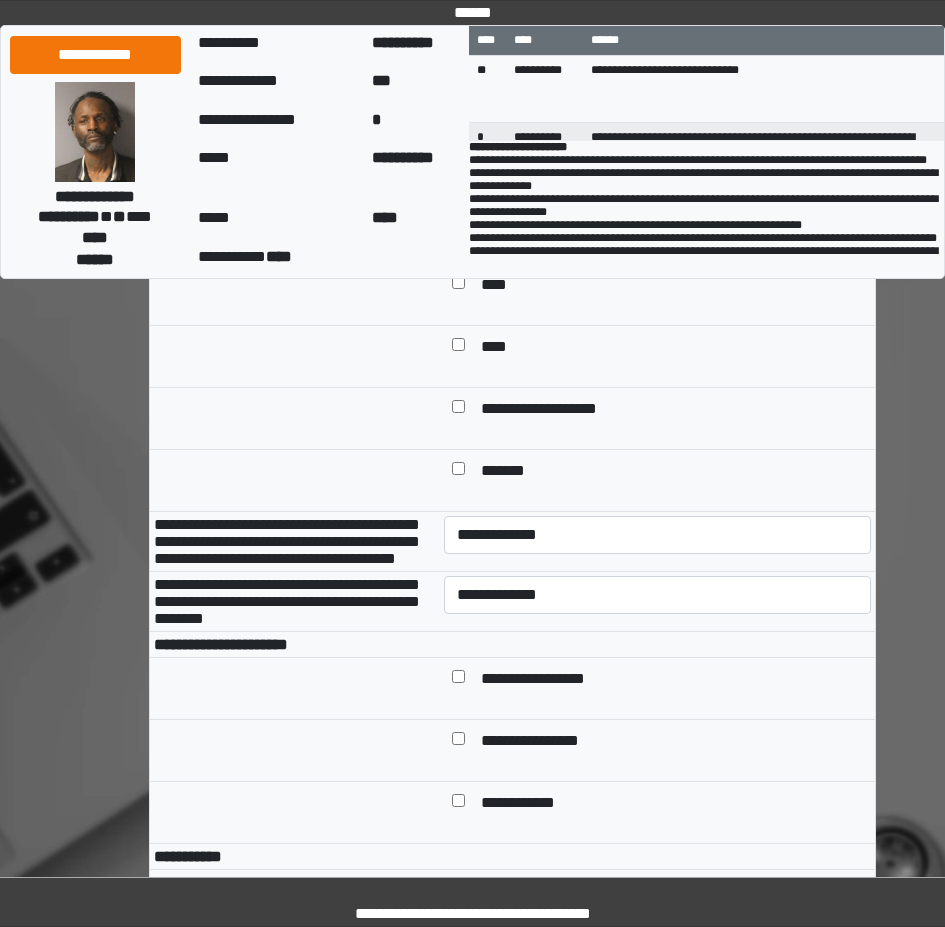 scroll, scrollTop: 700, scrollLeft: 0, axis: vertical 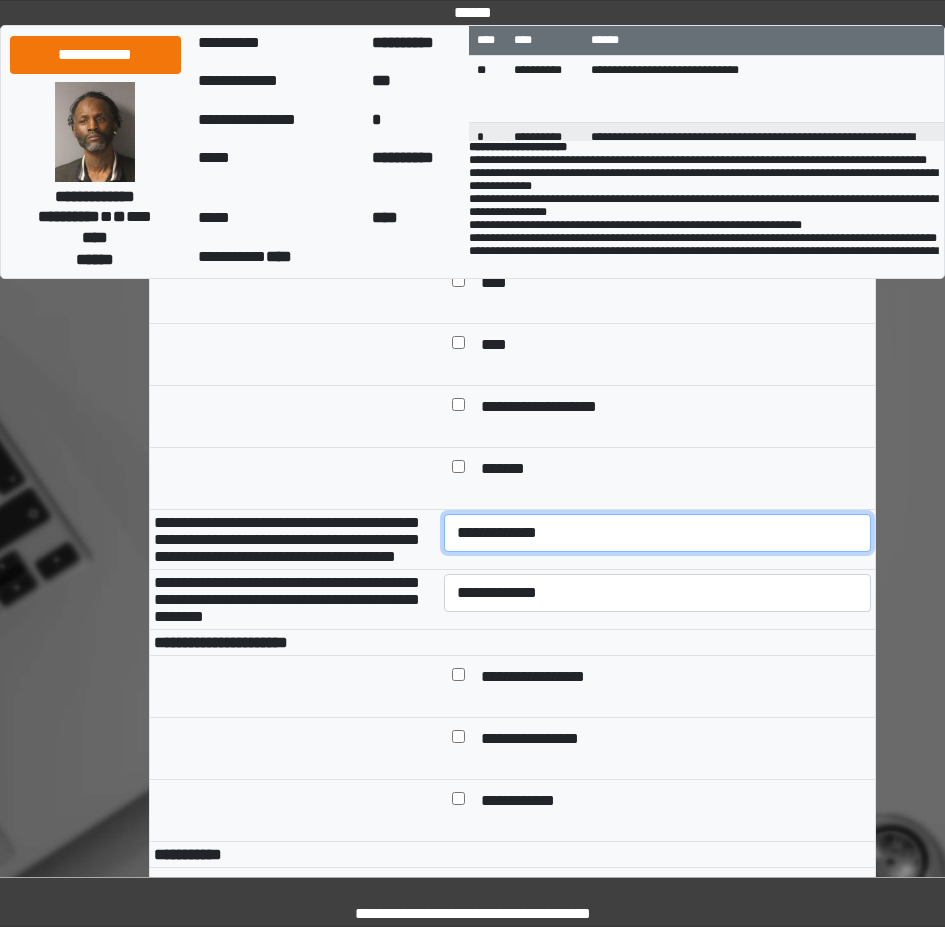 select on "*" 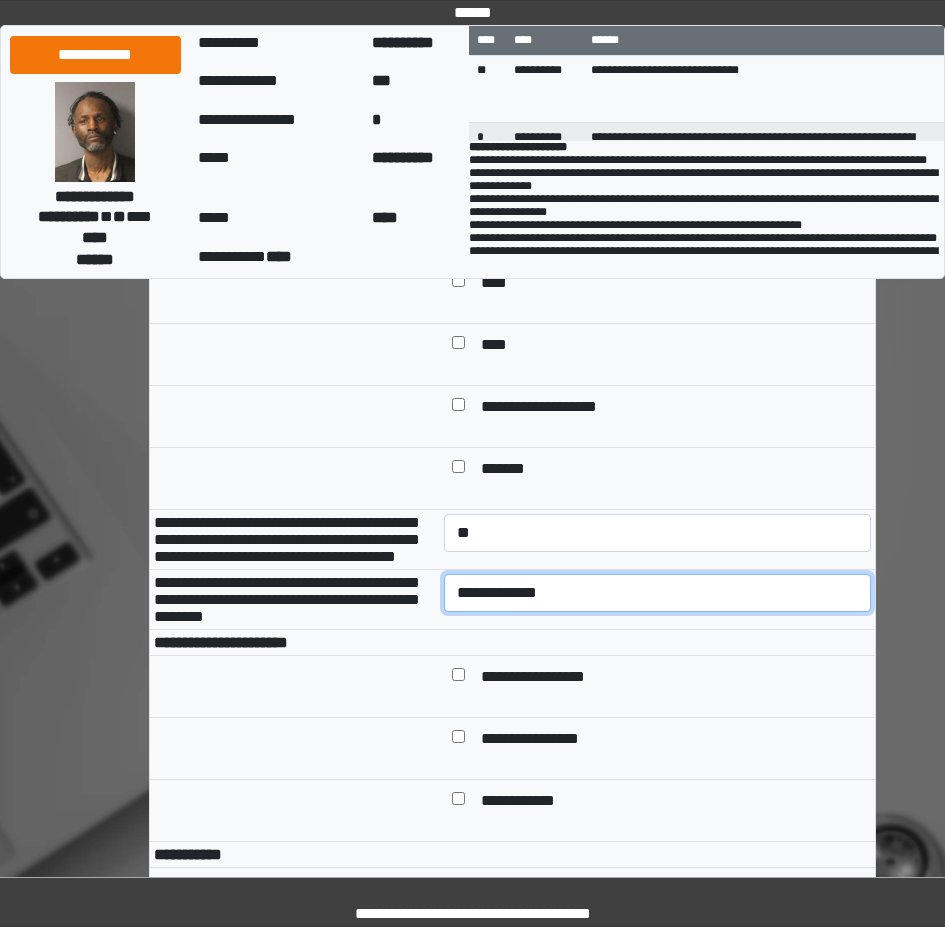 select on "*" 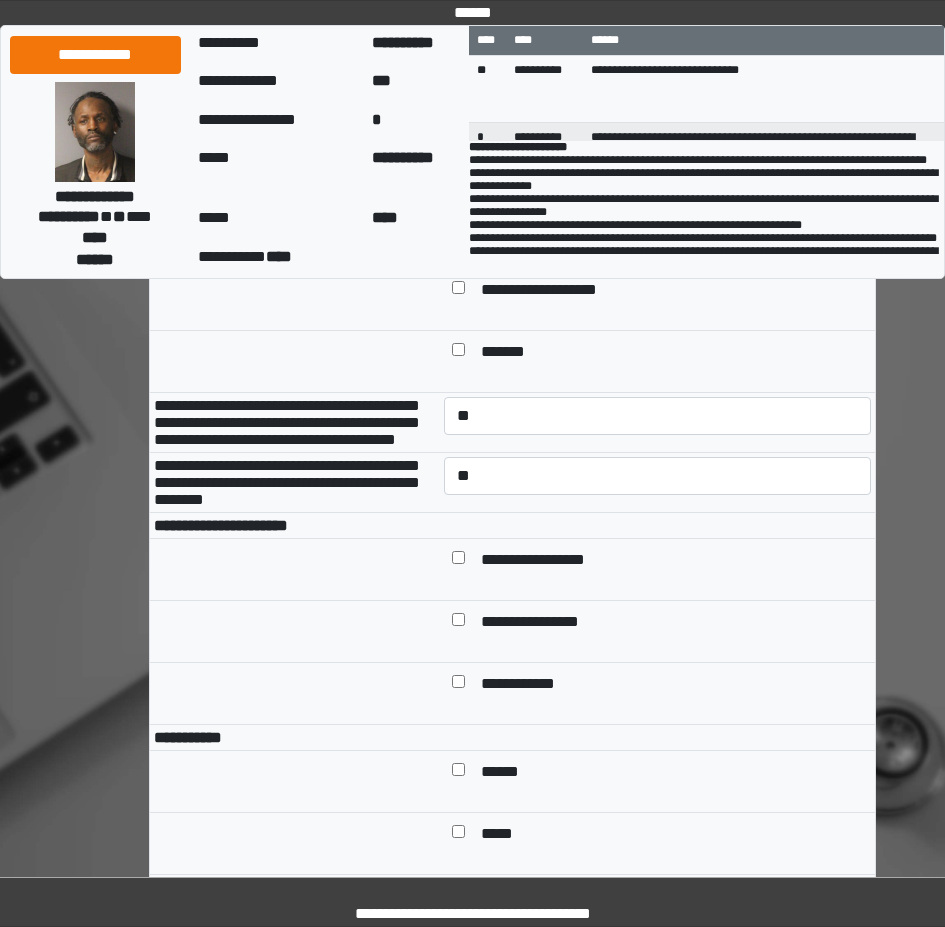 scroll, scrollTop: 1000, scrollLeft: 0, axis: vertical 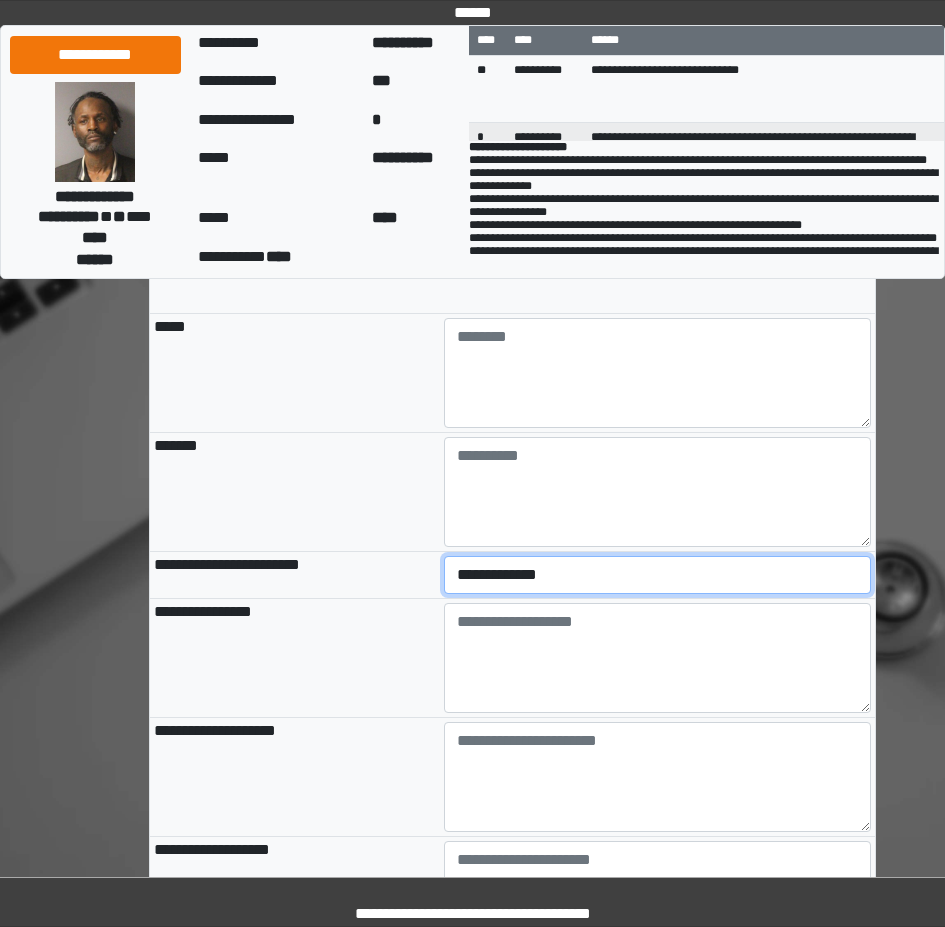 select on "*" 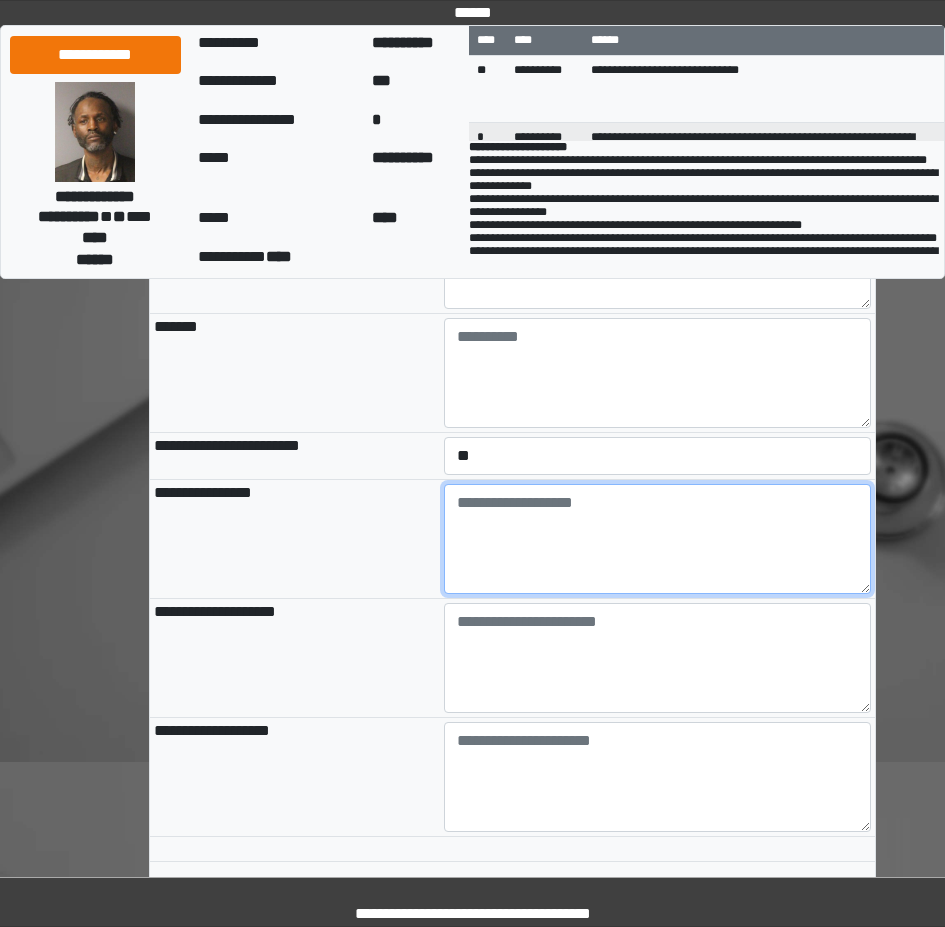 scroll, scrollTop: 2200, scrollLeft: 0, axis: vertical 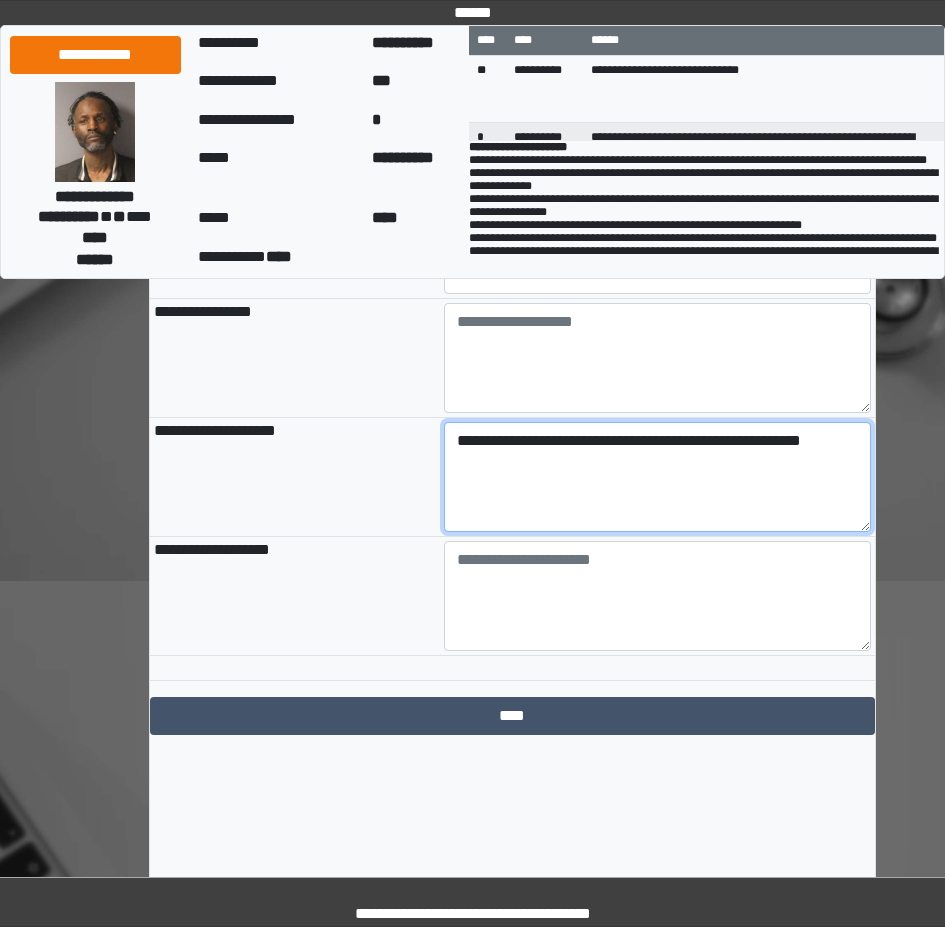type on "**********" 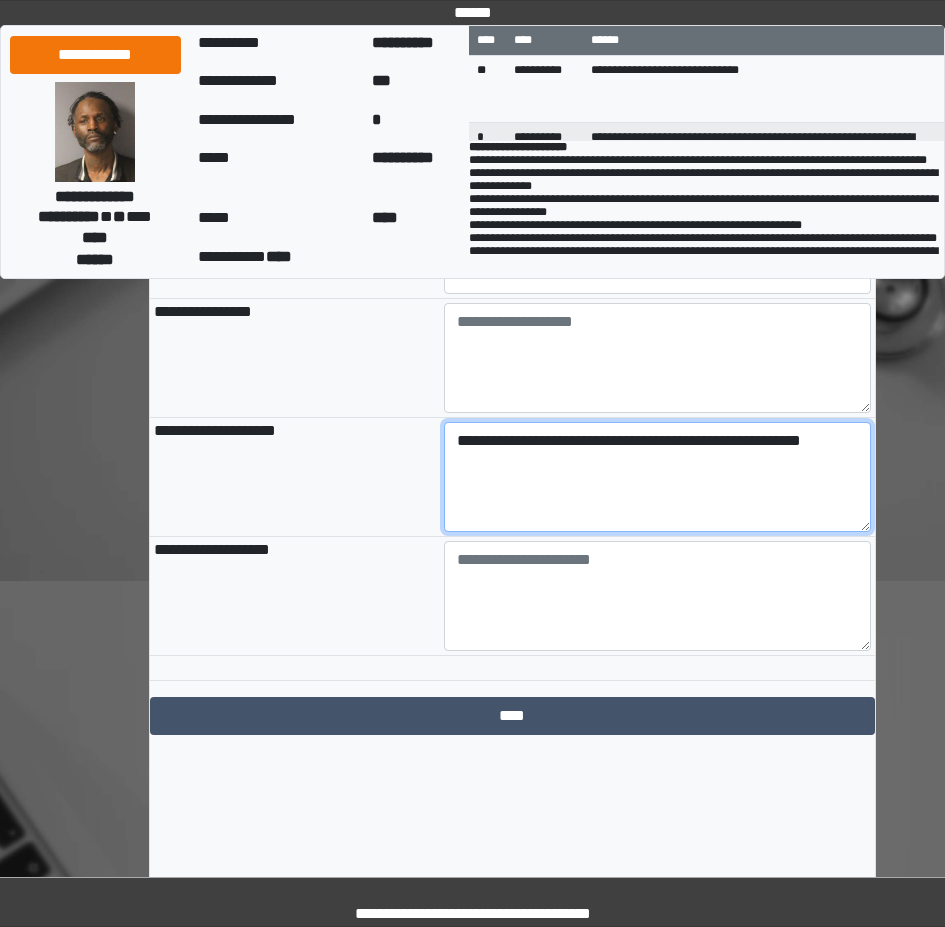 click on "**********" at bounding box center (657, 477) 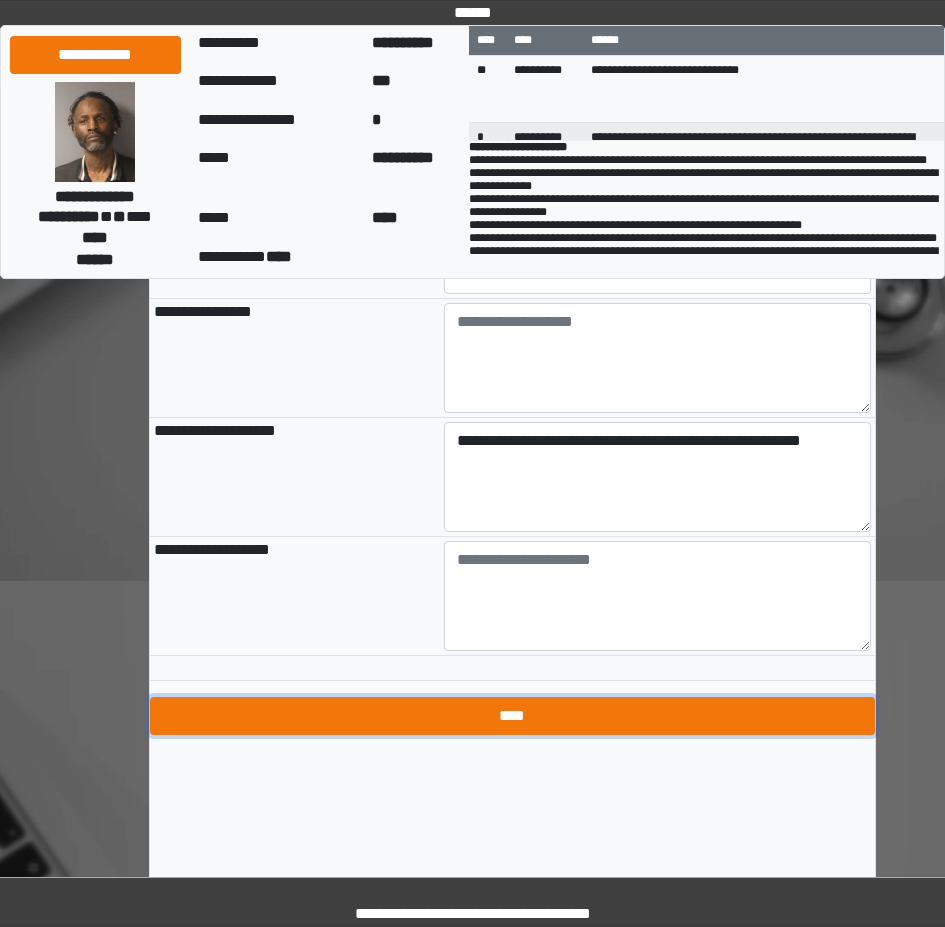 click on "****" at bounding box center [512, 716] 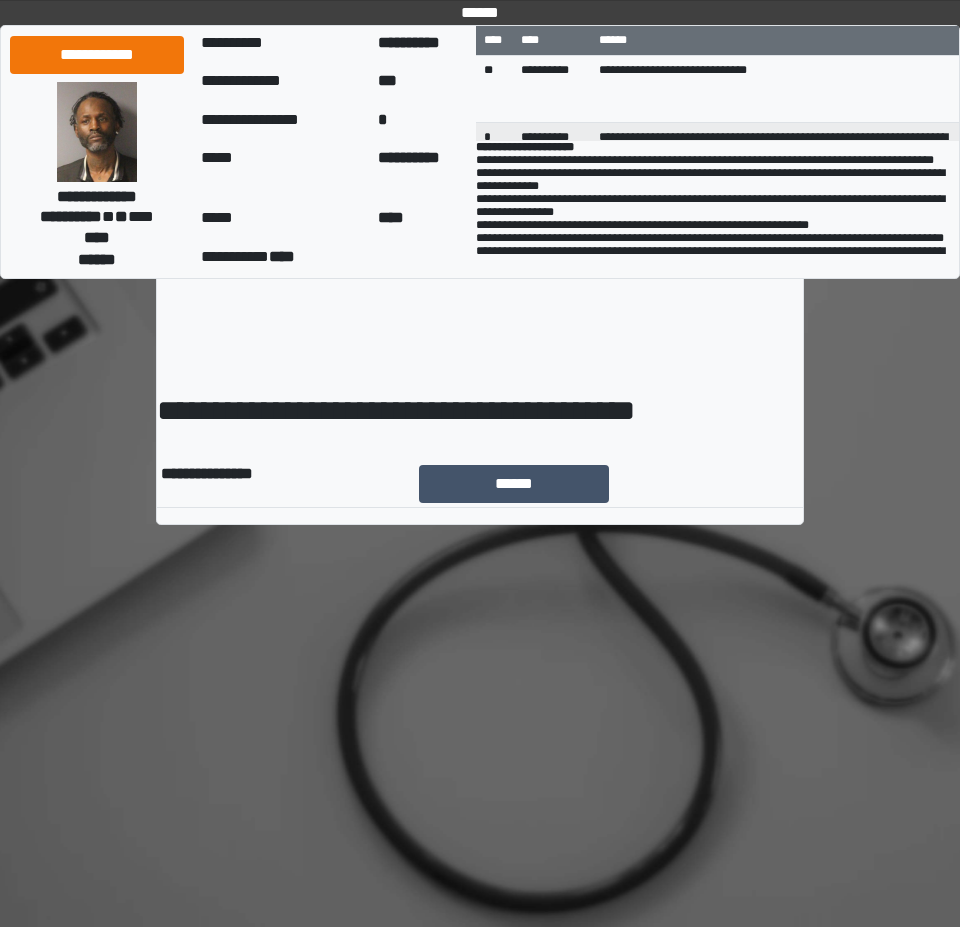 scroll, scrollTop: 0, scrollLeft: 0, axis: both 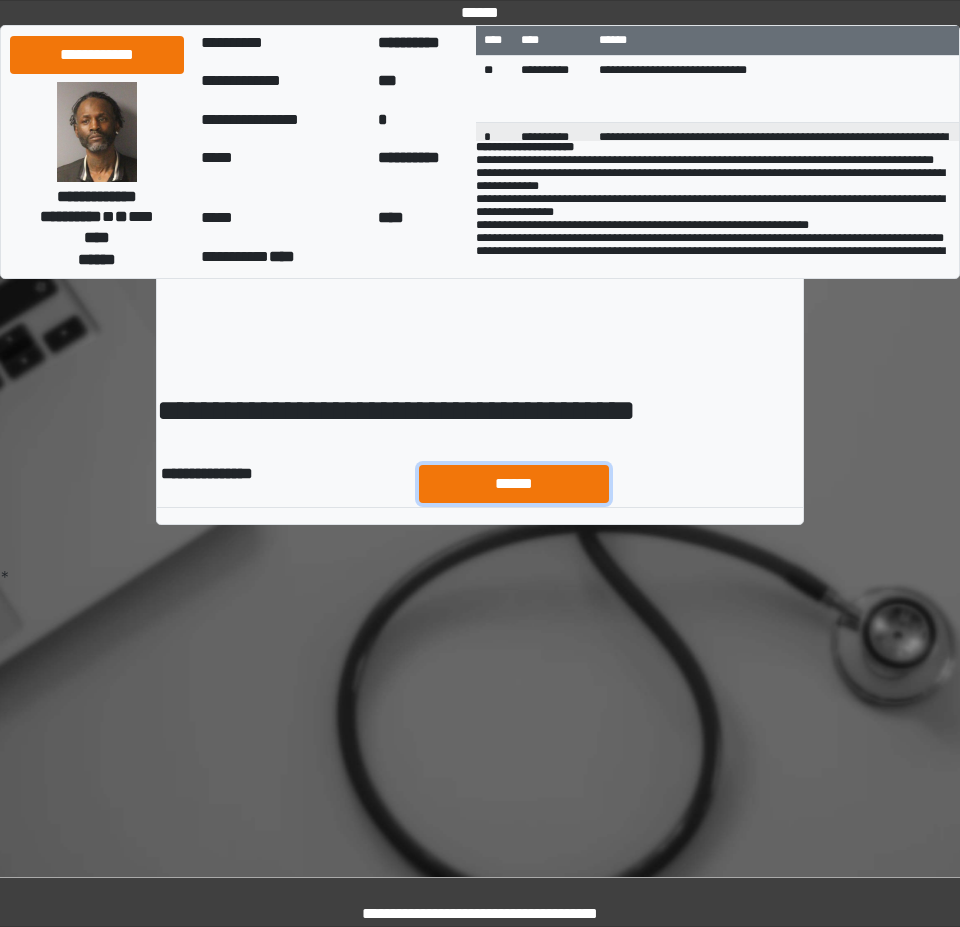click on "******" at bounding box center [514, 484] 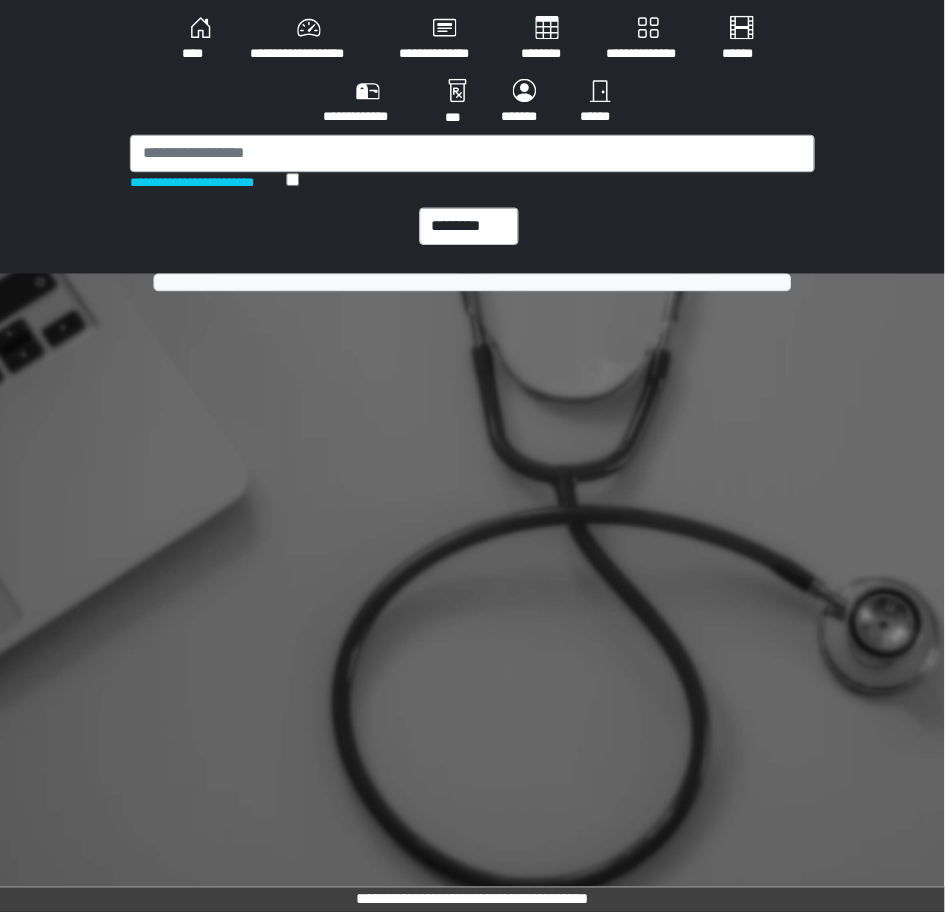 scroll, scrollTop: 0, scrollLeft: 0, axis: both 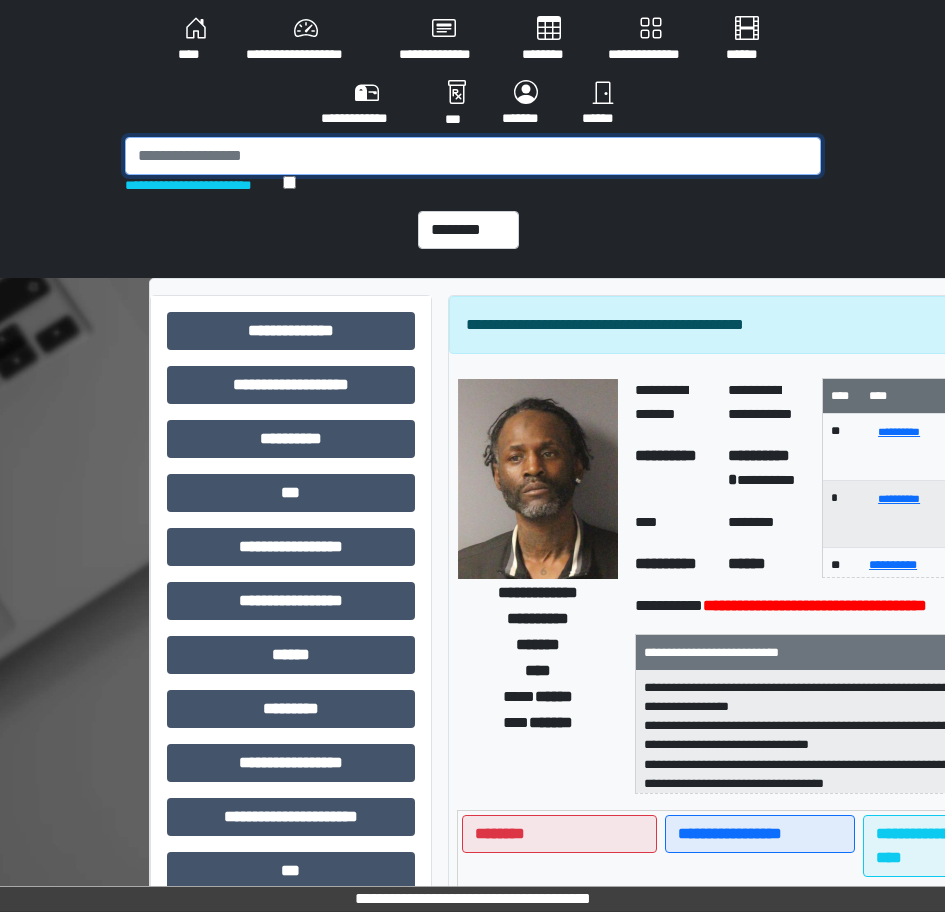 click at bounding box center (473, 156) 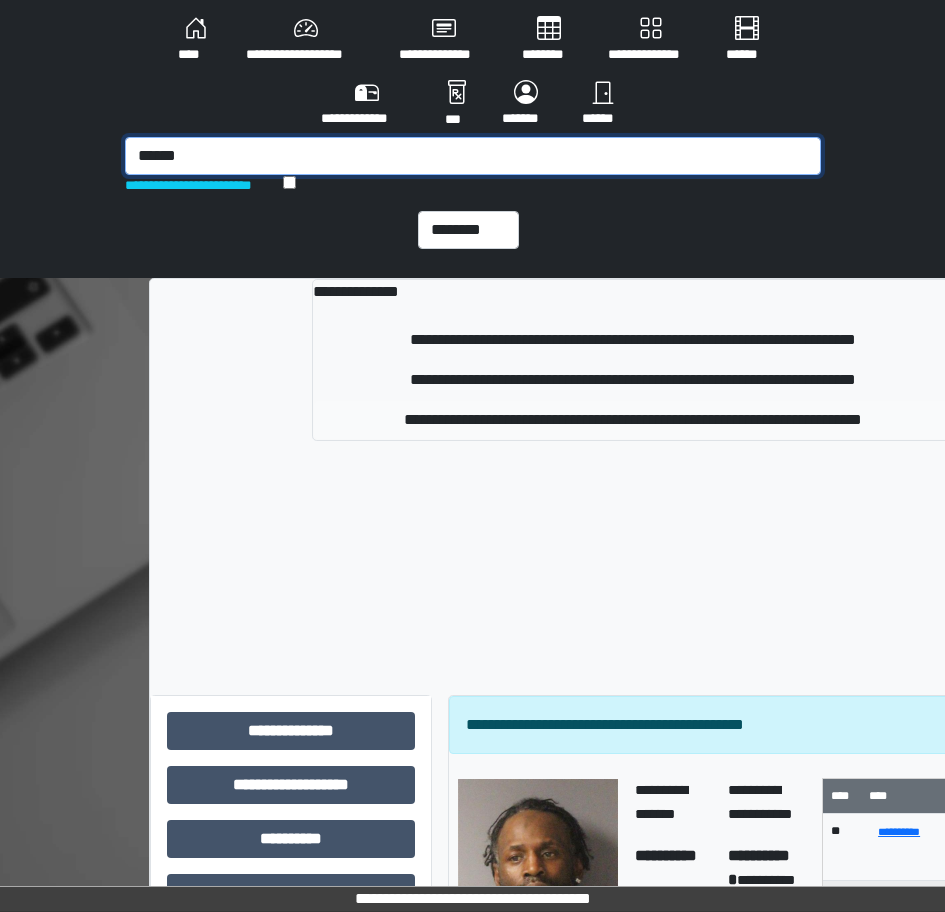 type on "******" 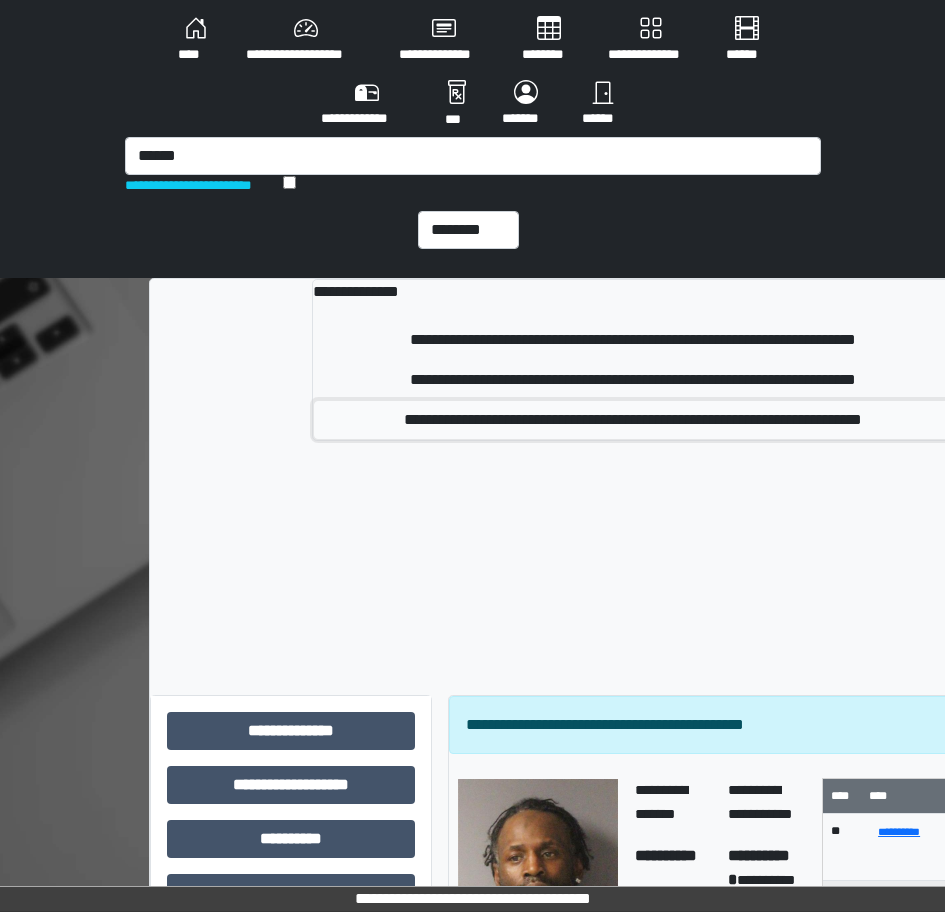 click on "**********" at bounding box center (632, 420) 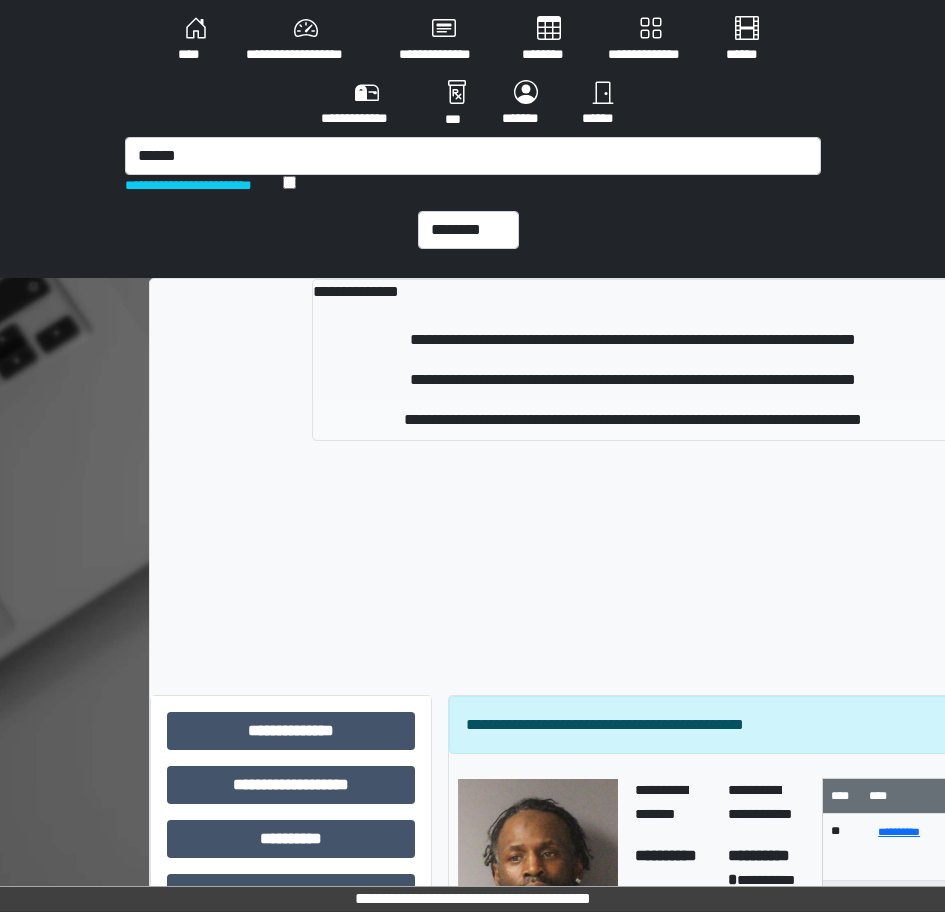 type 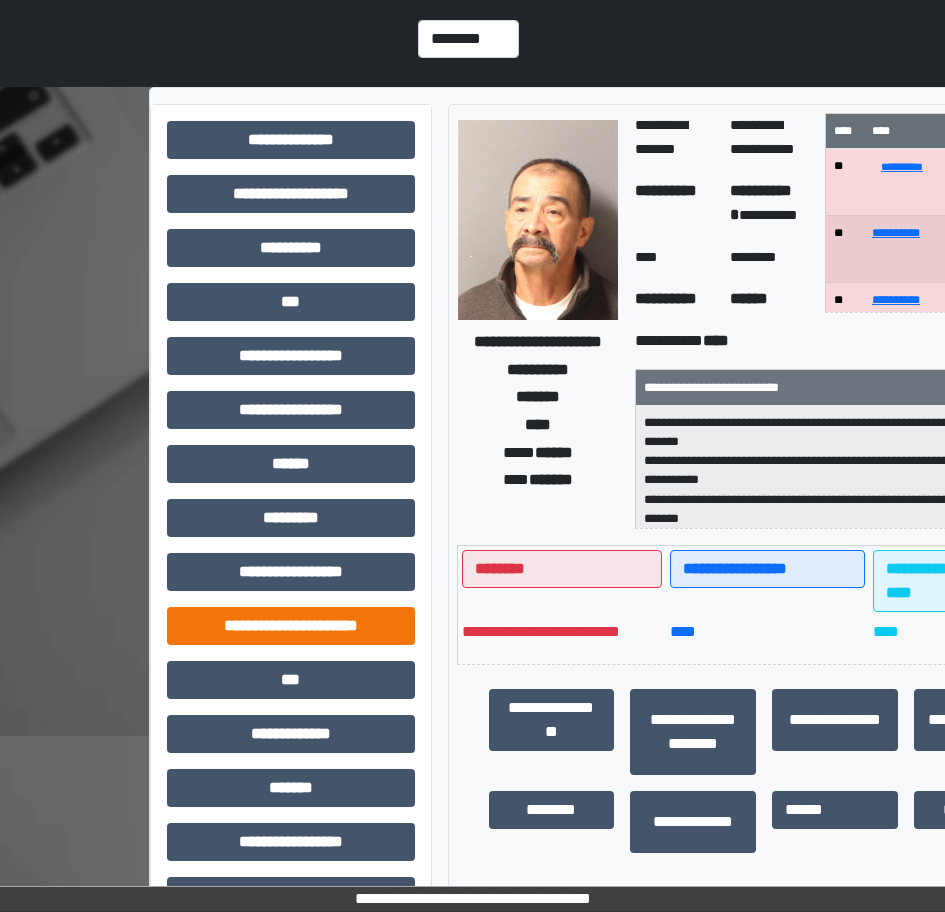 scroll, scrollTop: 200, scrollLeft: 0, axis: vertical 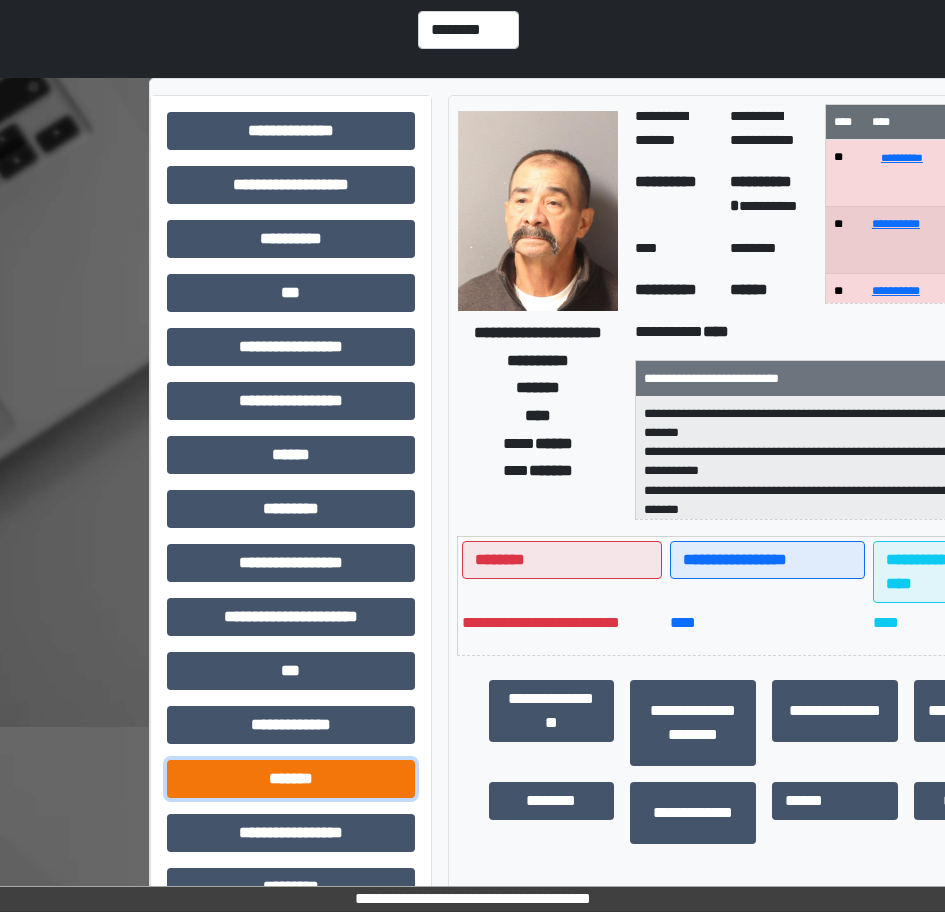 click on "*******" at bounding box center [291, 779] 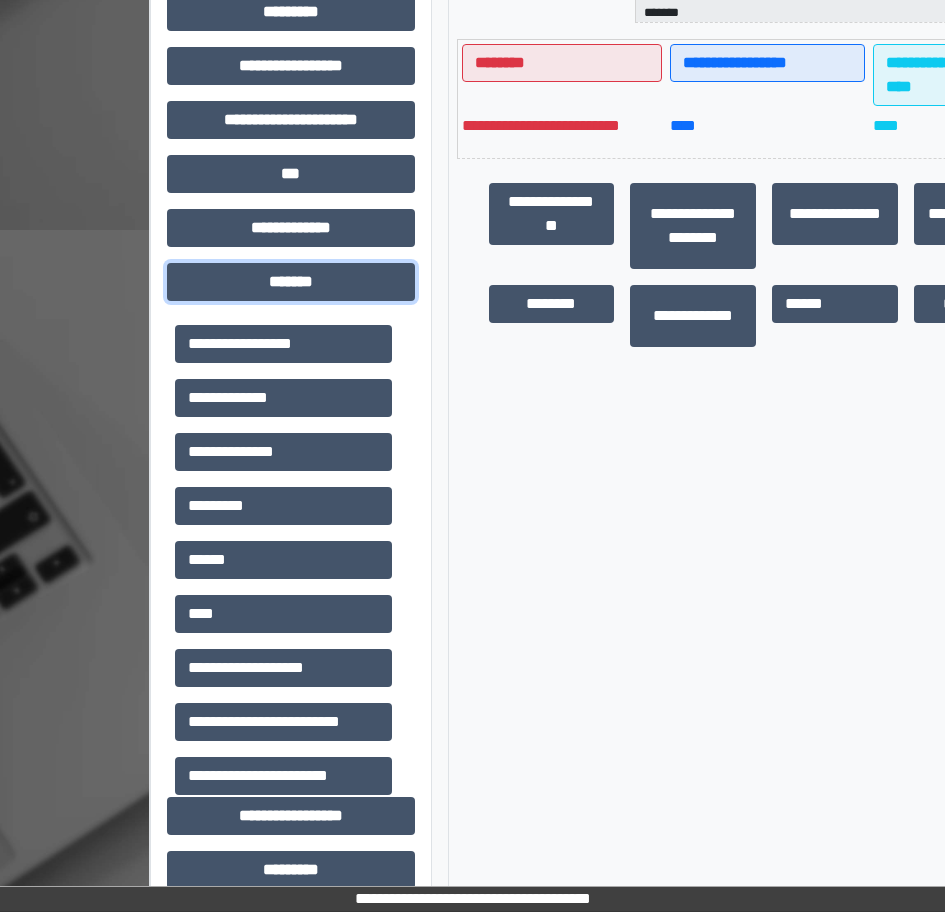 scroll, scrollTop: 700, scrollLeft: 0, axis: vertical 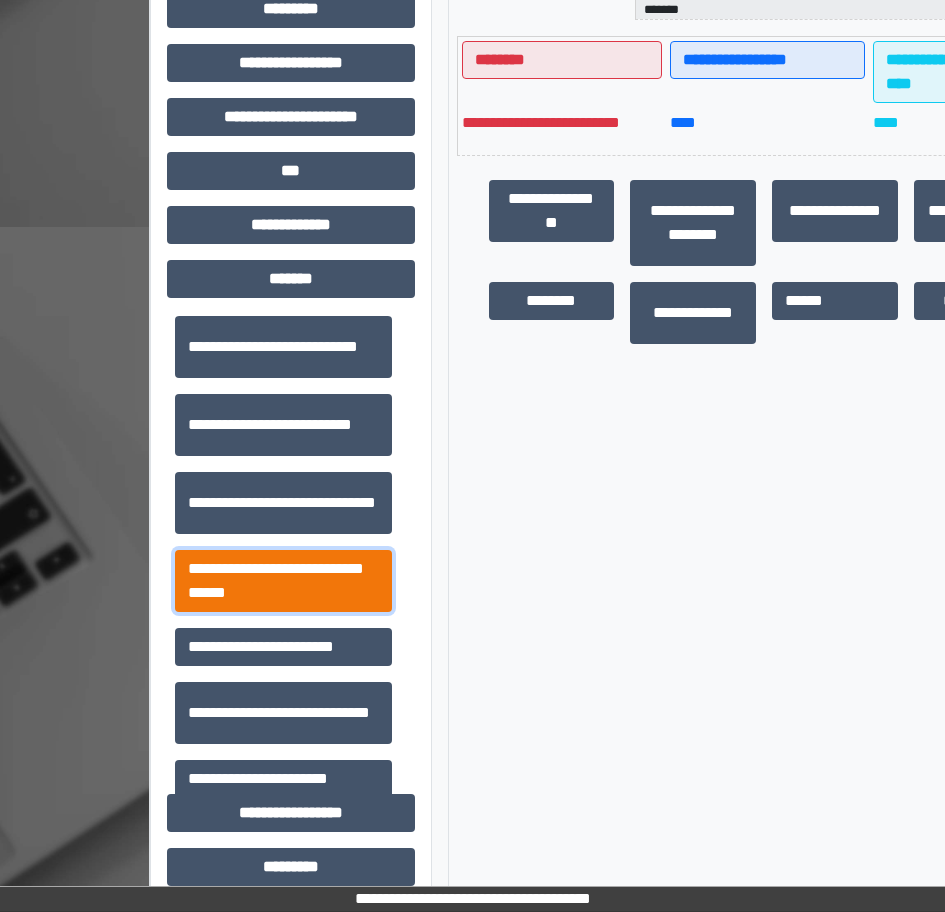 click on "**********" at bounding box center (283, 581) 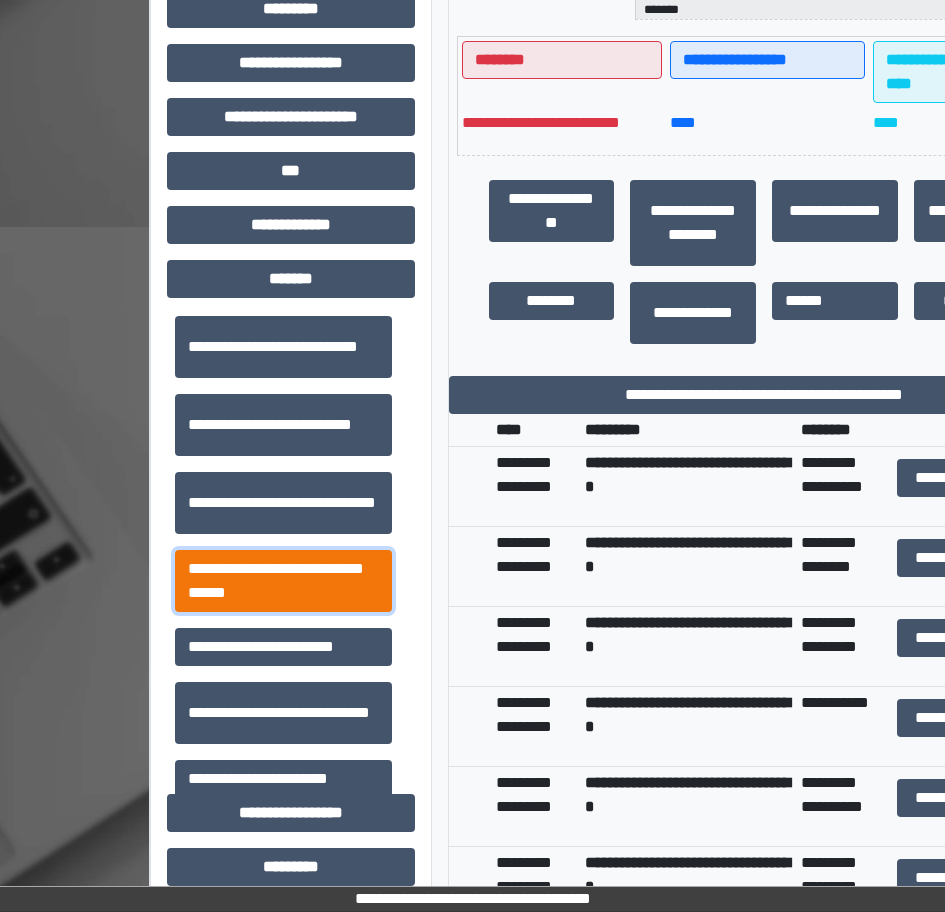 click on "**********" at bounding box center (283, 581) 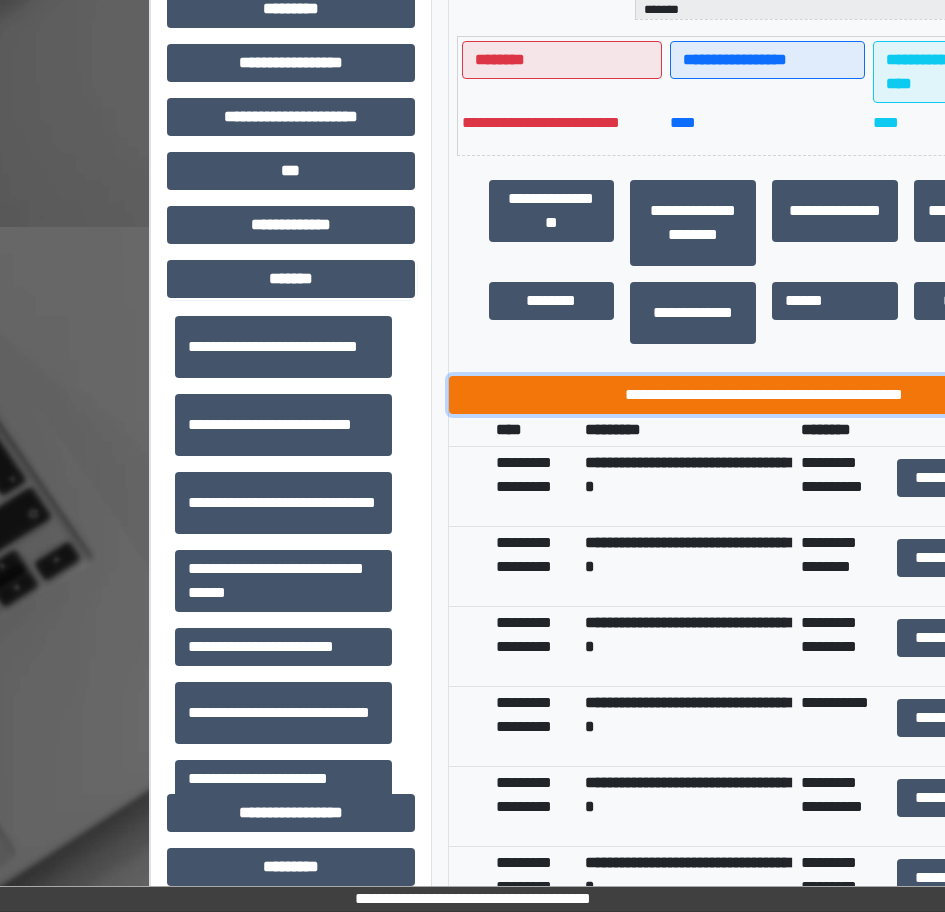 click on "**********" at bounding box center [765, 395] 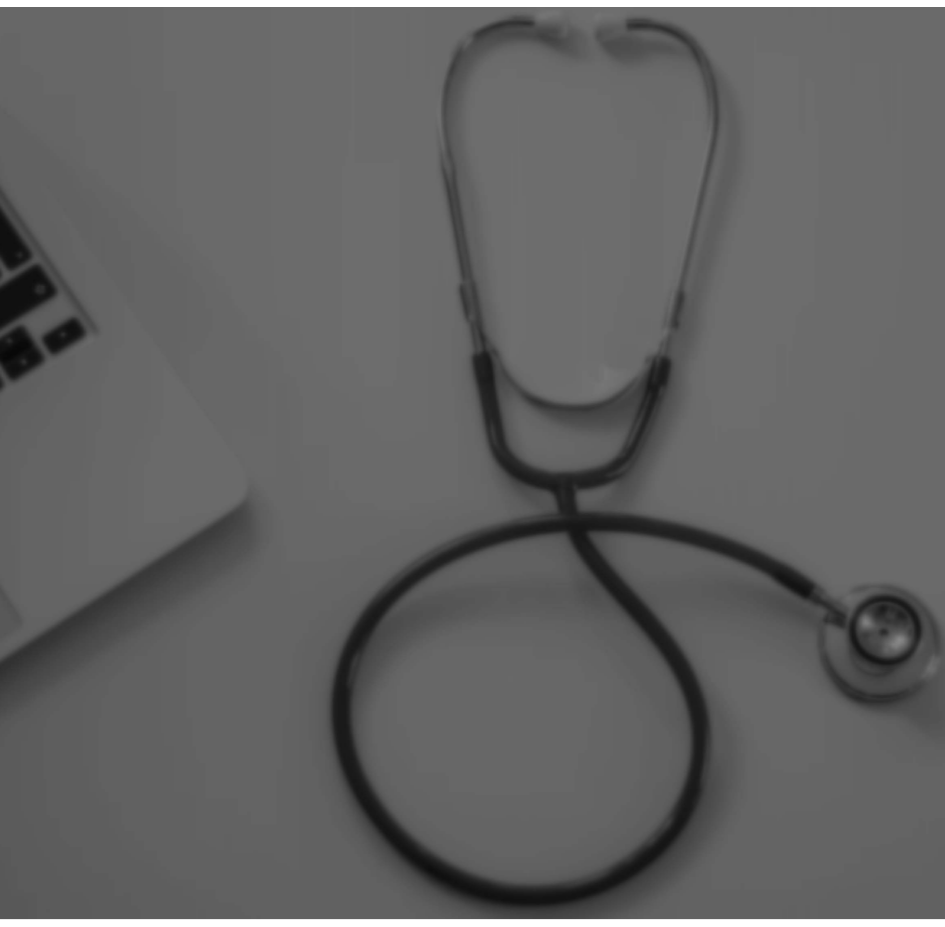 scroll, scrollTop: 0, scrollLeft: 0, axis: both 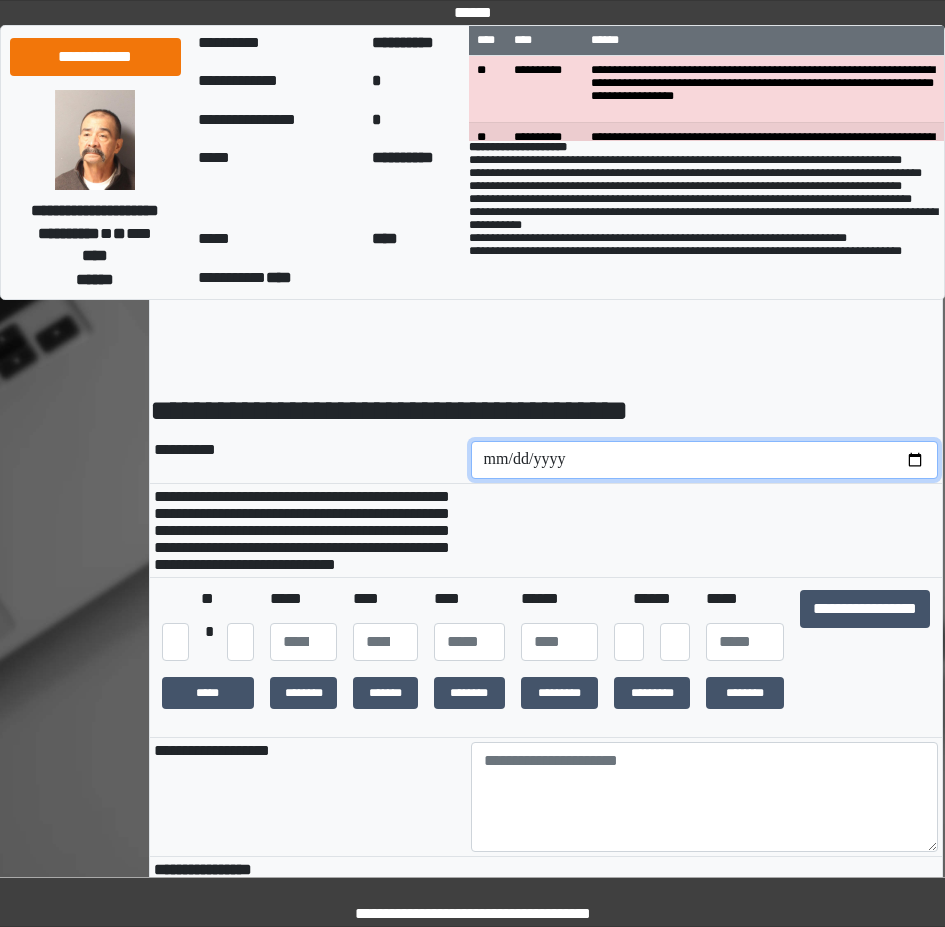click at bounding box center (705, 460) 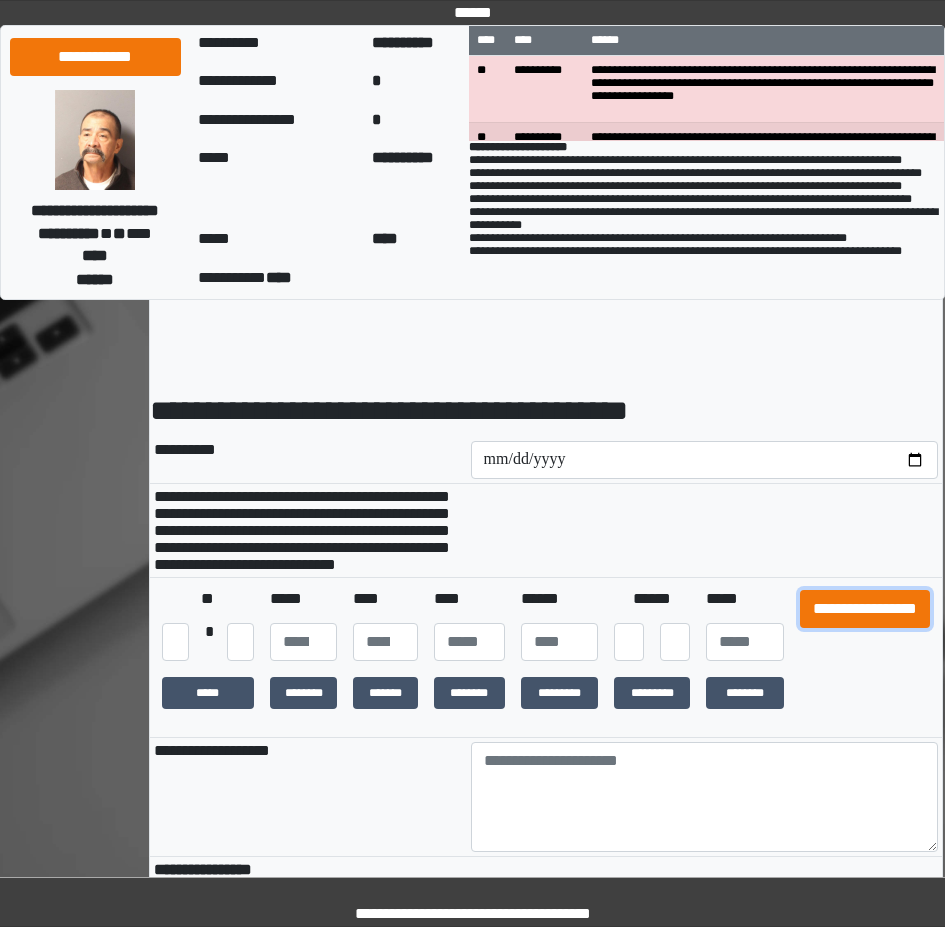 click on "**********" at bounding box center (865, 609) 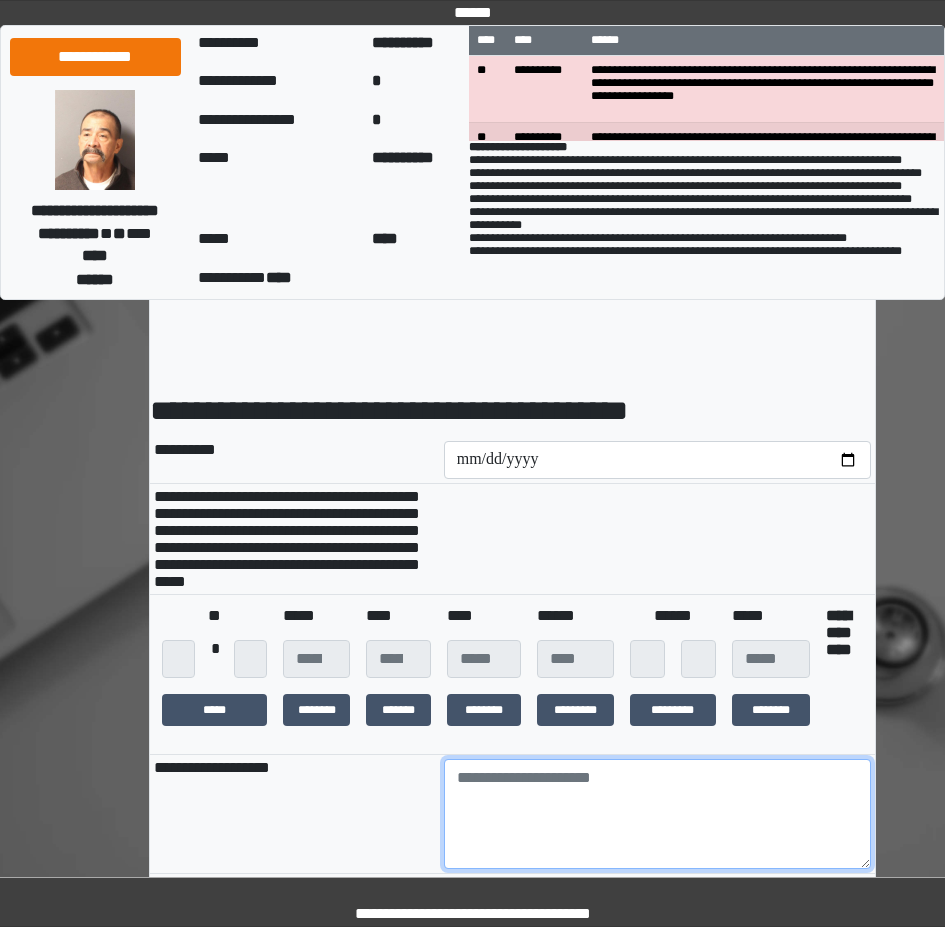 click at bounding box center (657, 814) 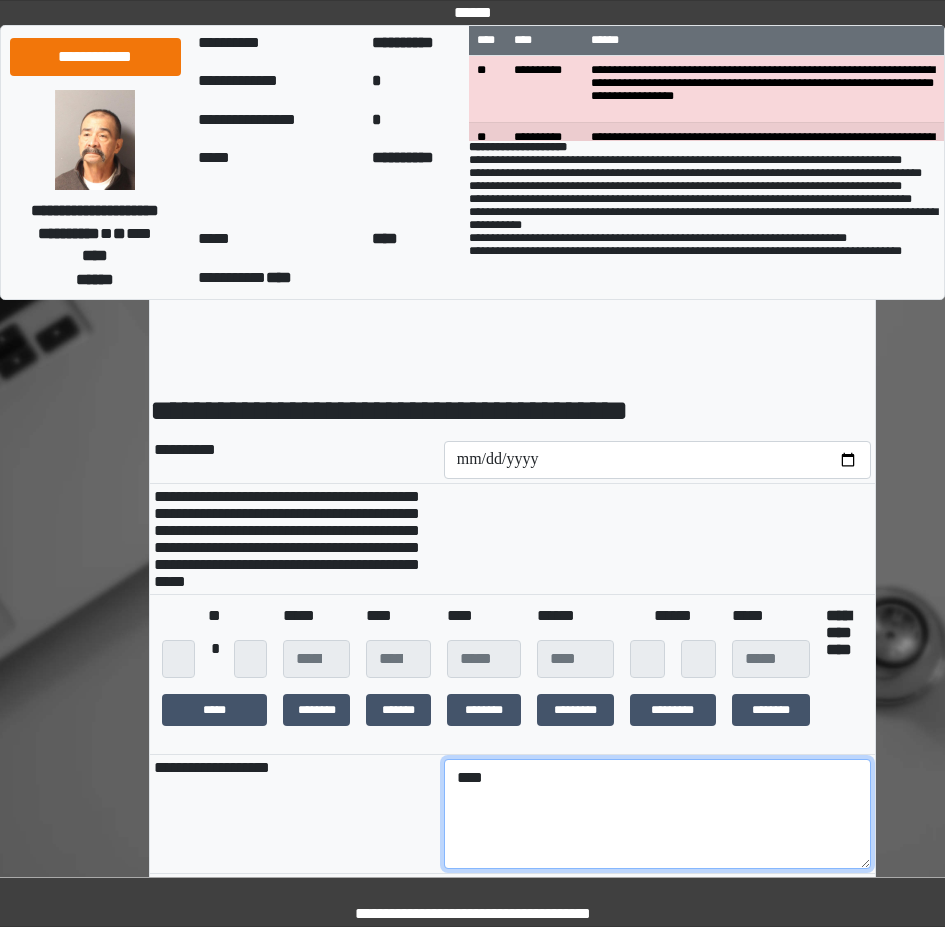 type on "****" 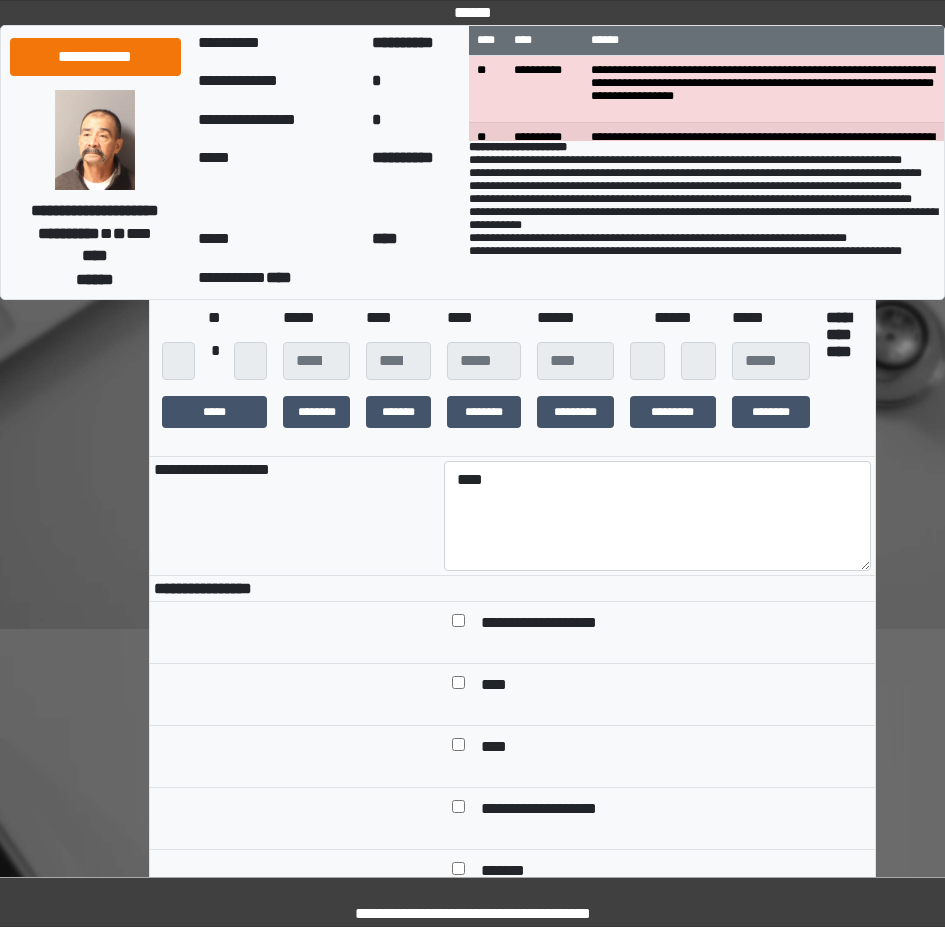scroll, scrollTop: 300, scrollLeft: 0, axis: vertical 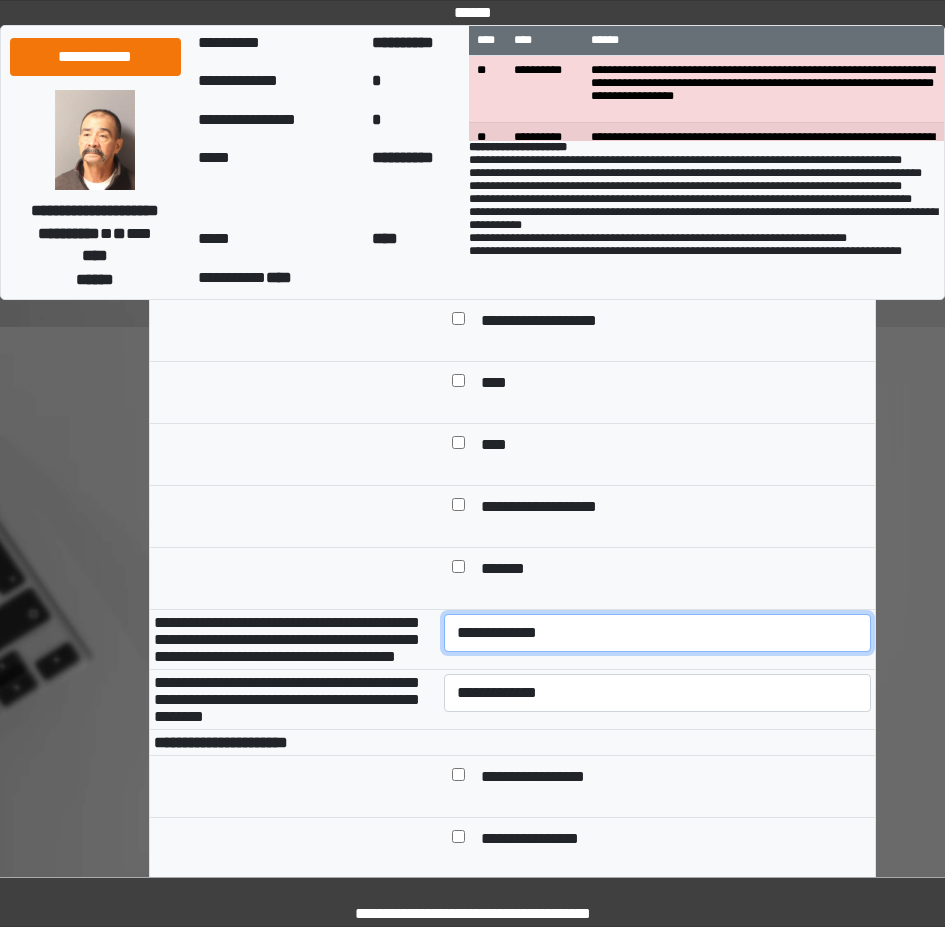 select on "*" 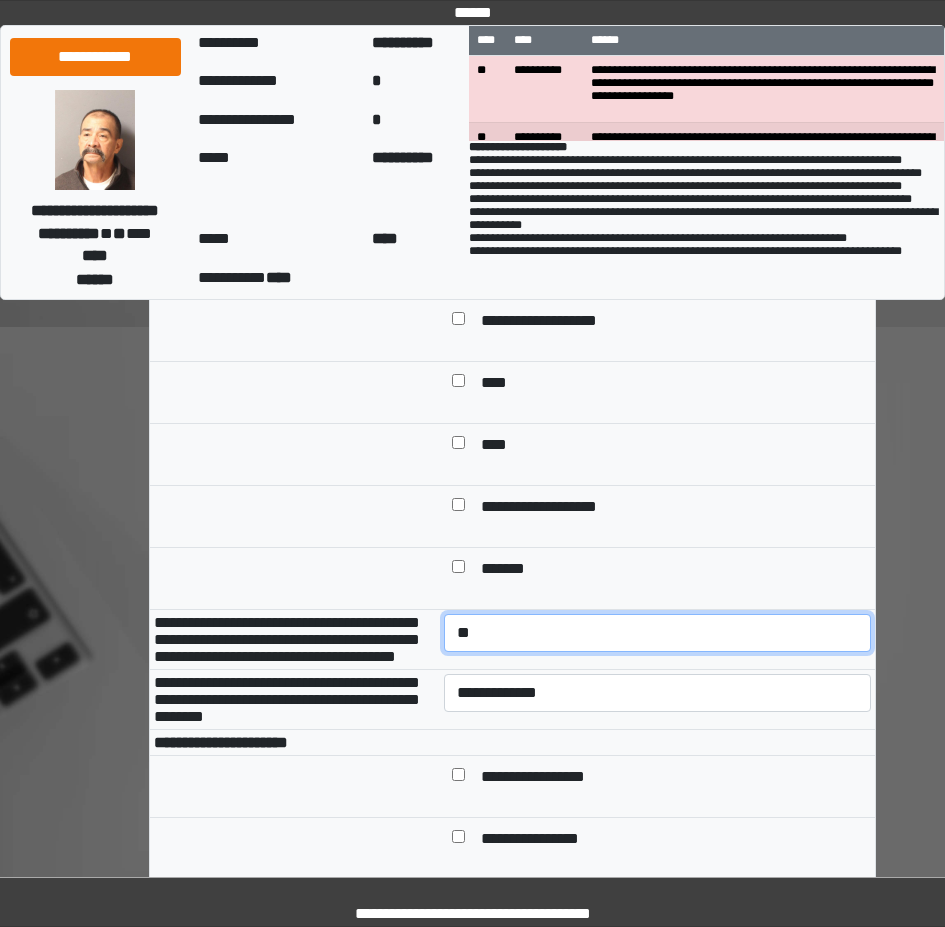 click on "**********" at bounding box center [657, 633] 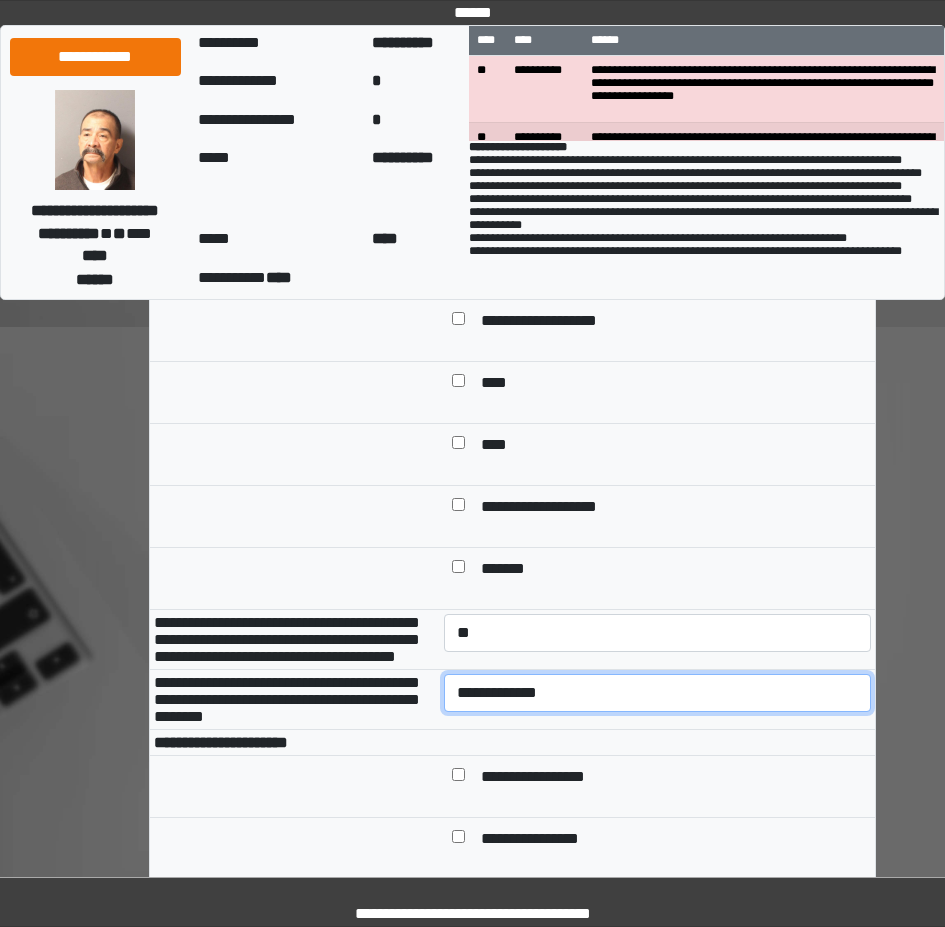 select on "*" 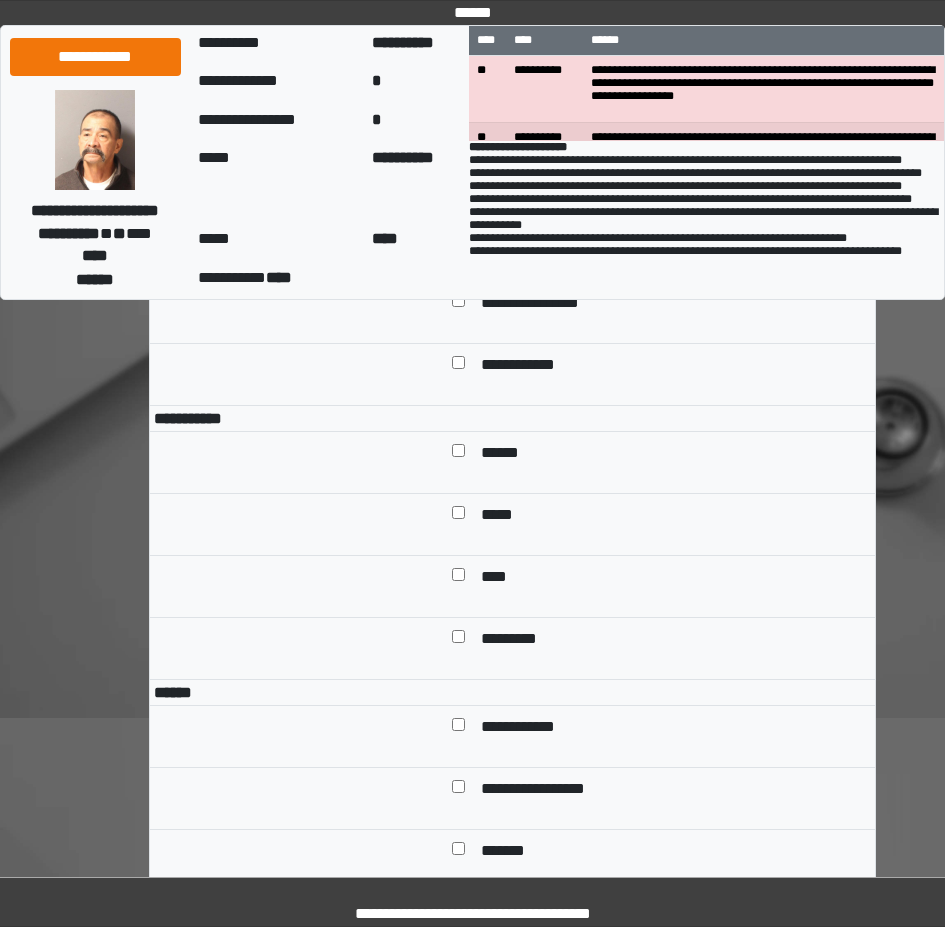 scroll, scrollTop: 1300, scrollLeft: 0, axis: vertical 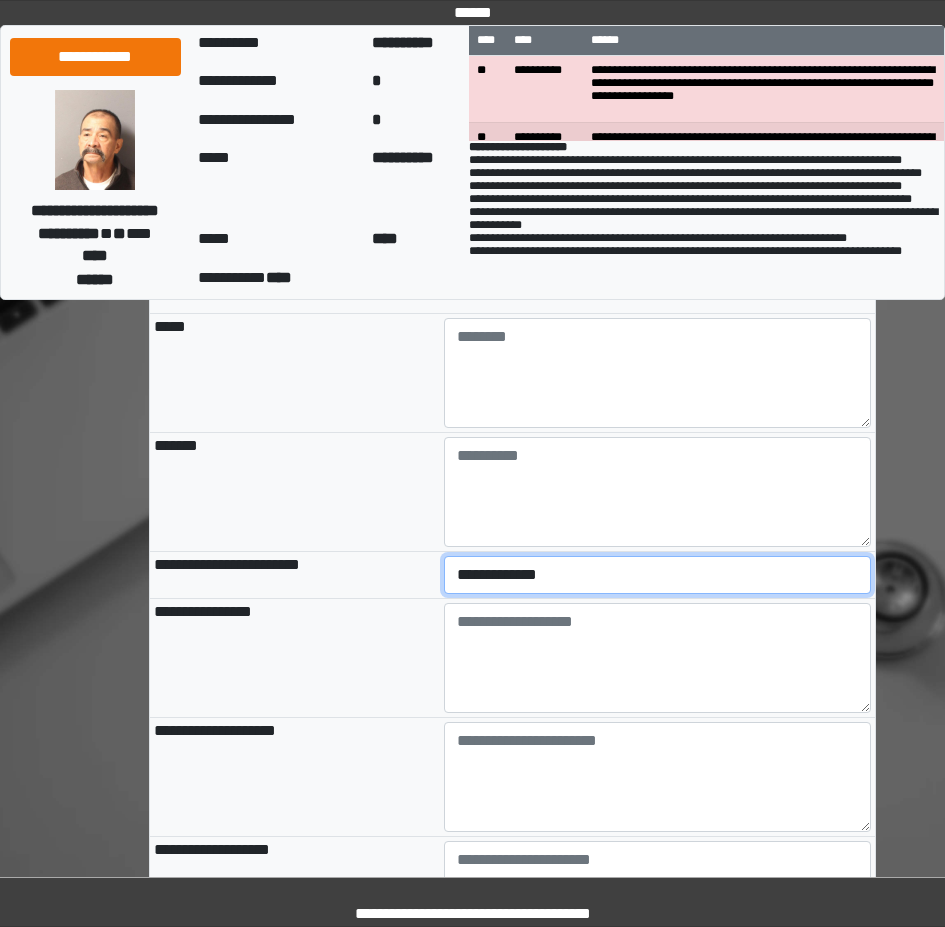 select on "*" 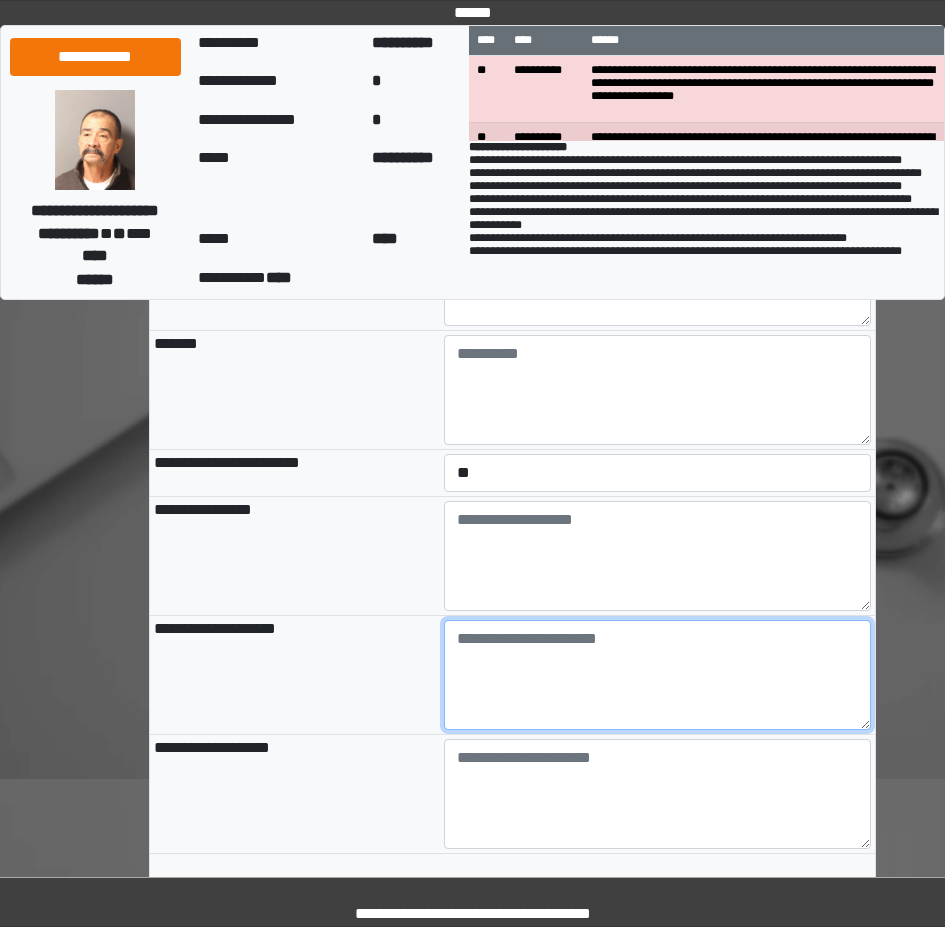 scroll, scrollTop: 2100, scrollLeft: 0, axis: vertical 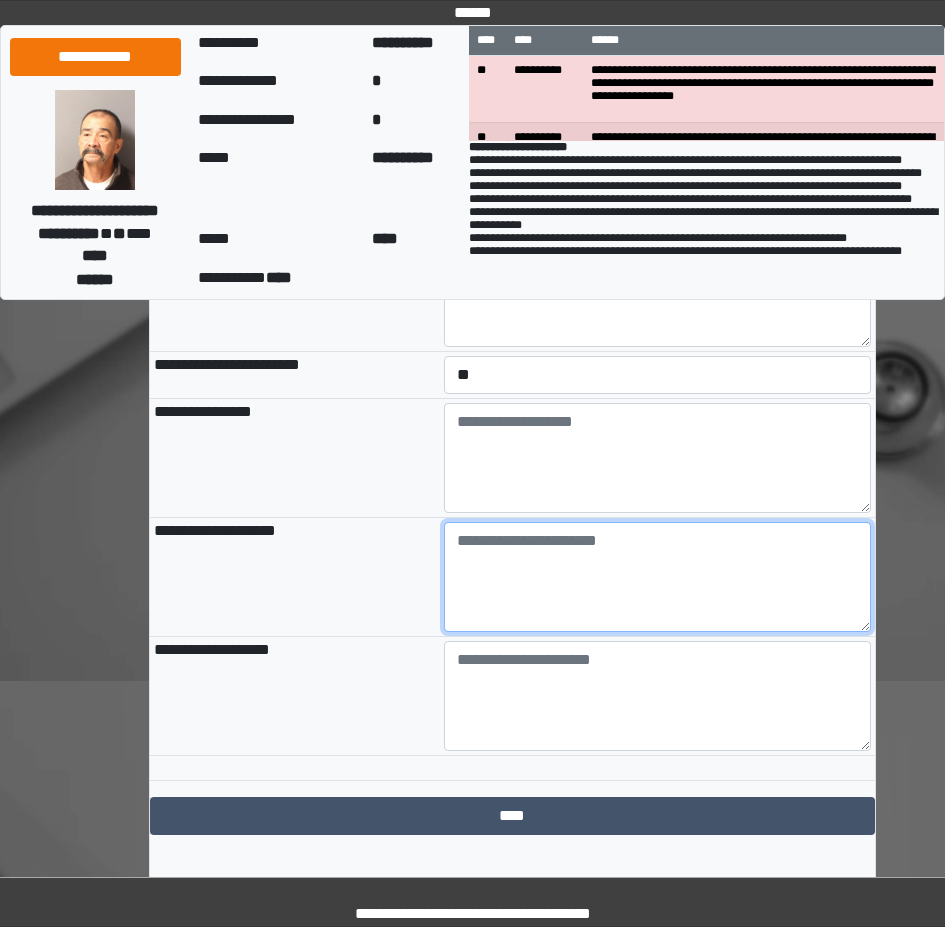 paste on "**********" 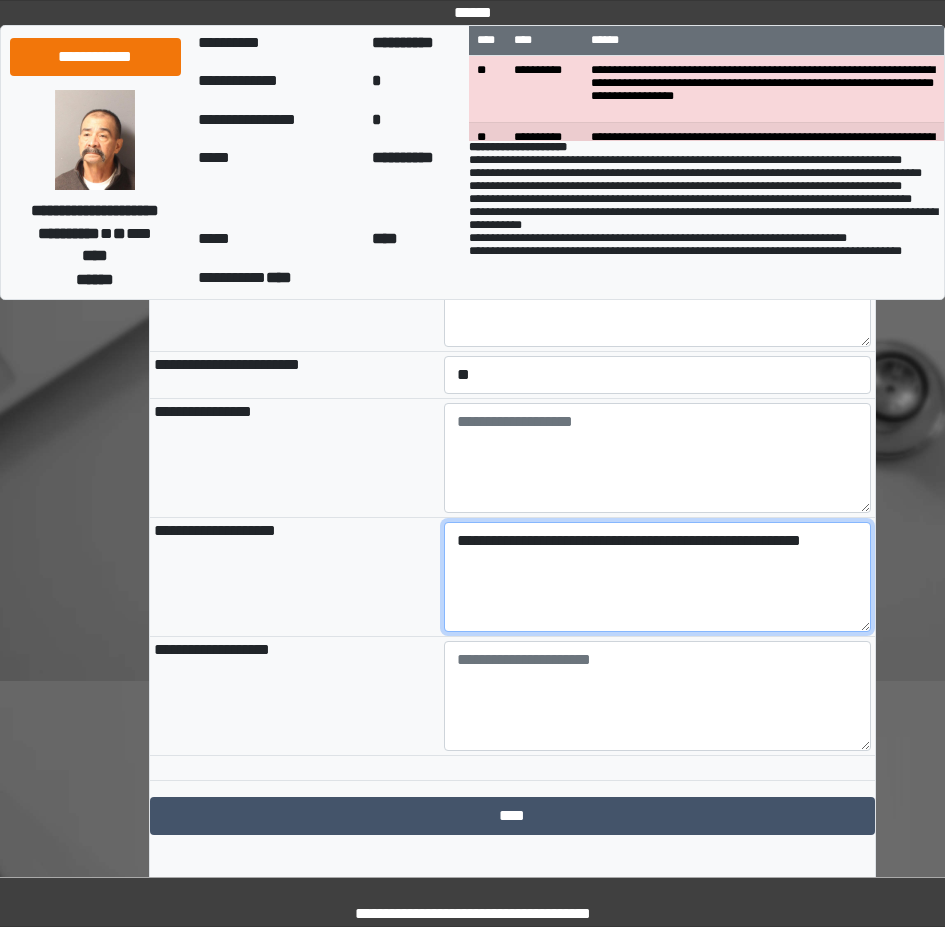 type on "**********" 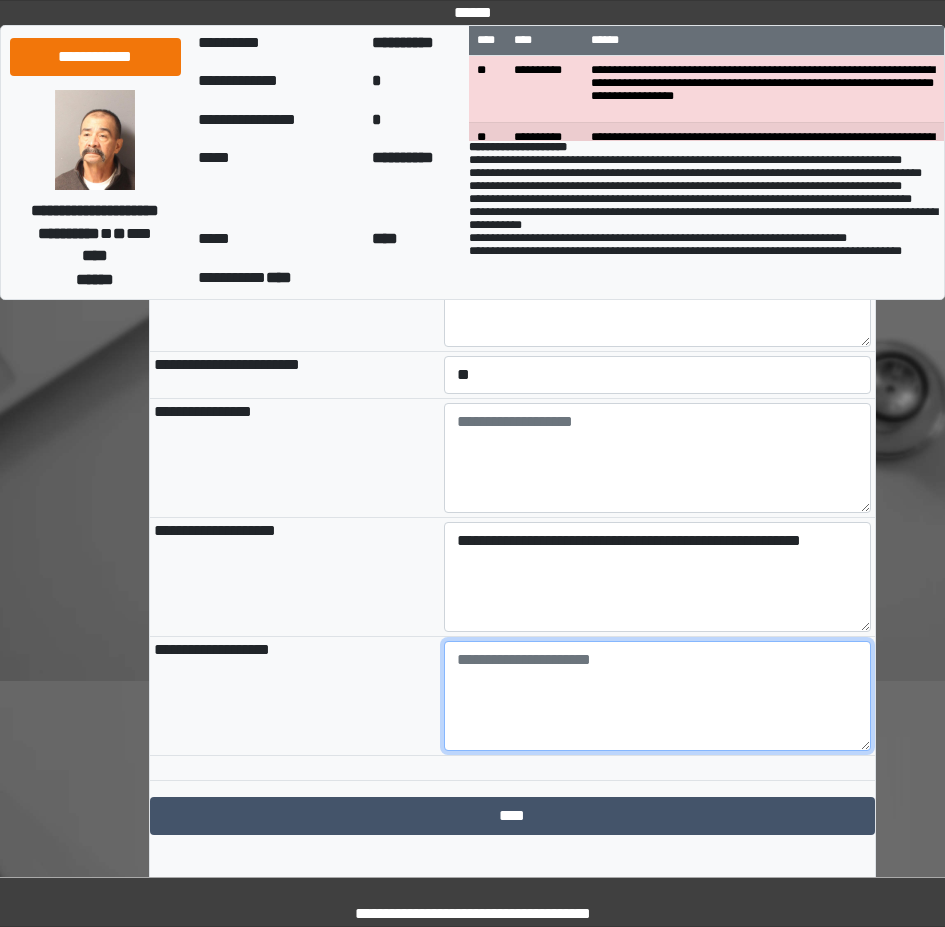 scroll, scrollTop: 2226, scrollLeft: 0, axis: vertical 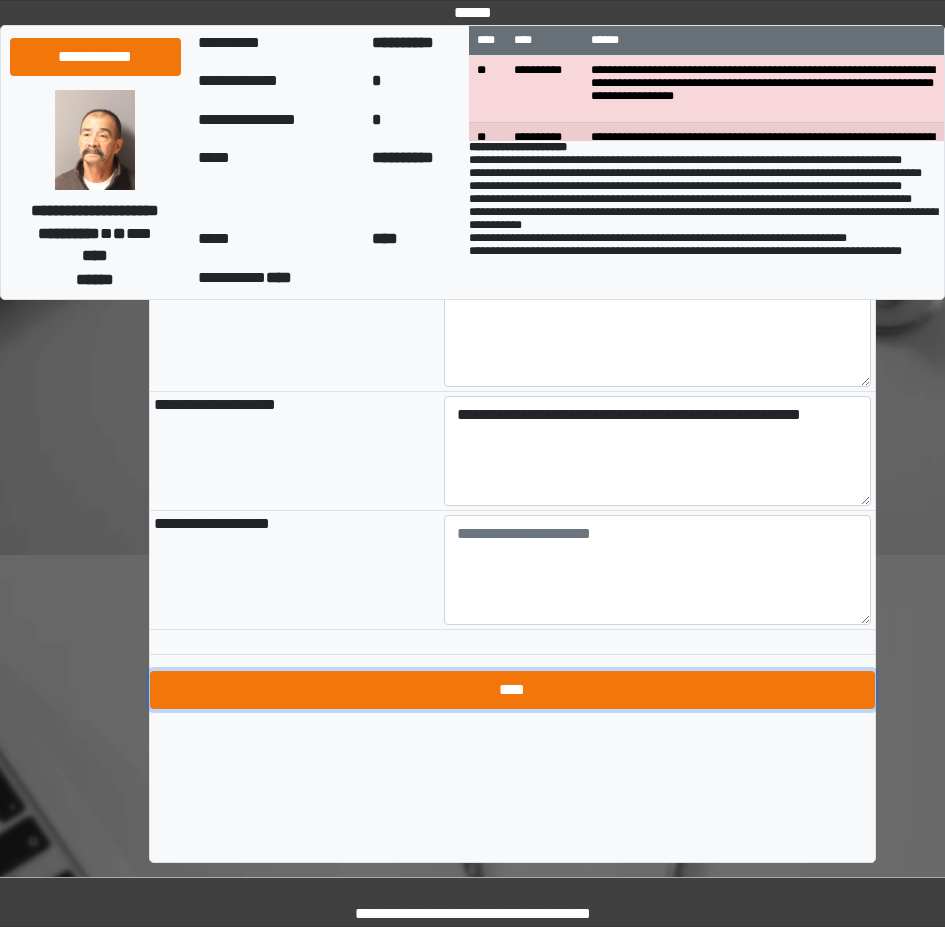drag, startPoint x: 582, startPoint y: 779, endPoint x: 582, endPoint y: 767, distance: 12 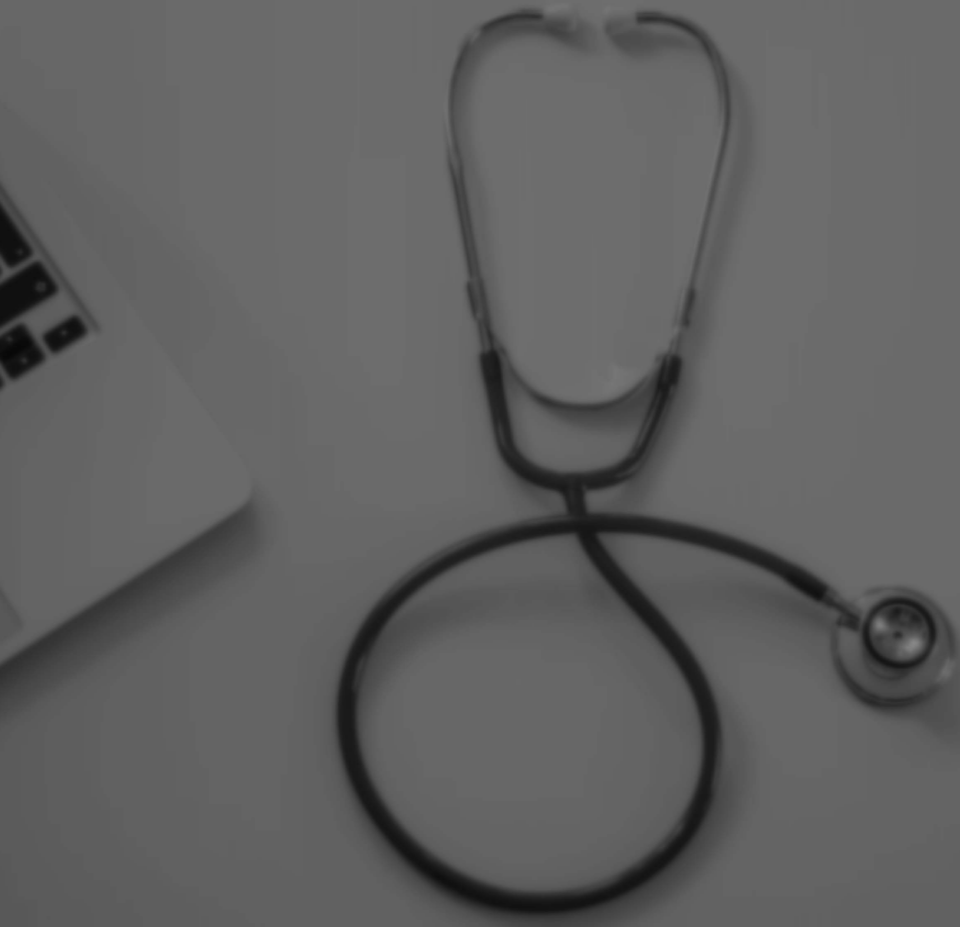 scroll, scrollTop: 0, scrollLeft: 0, axis: both 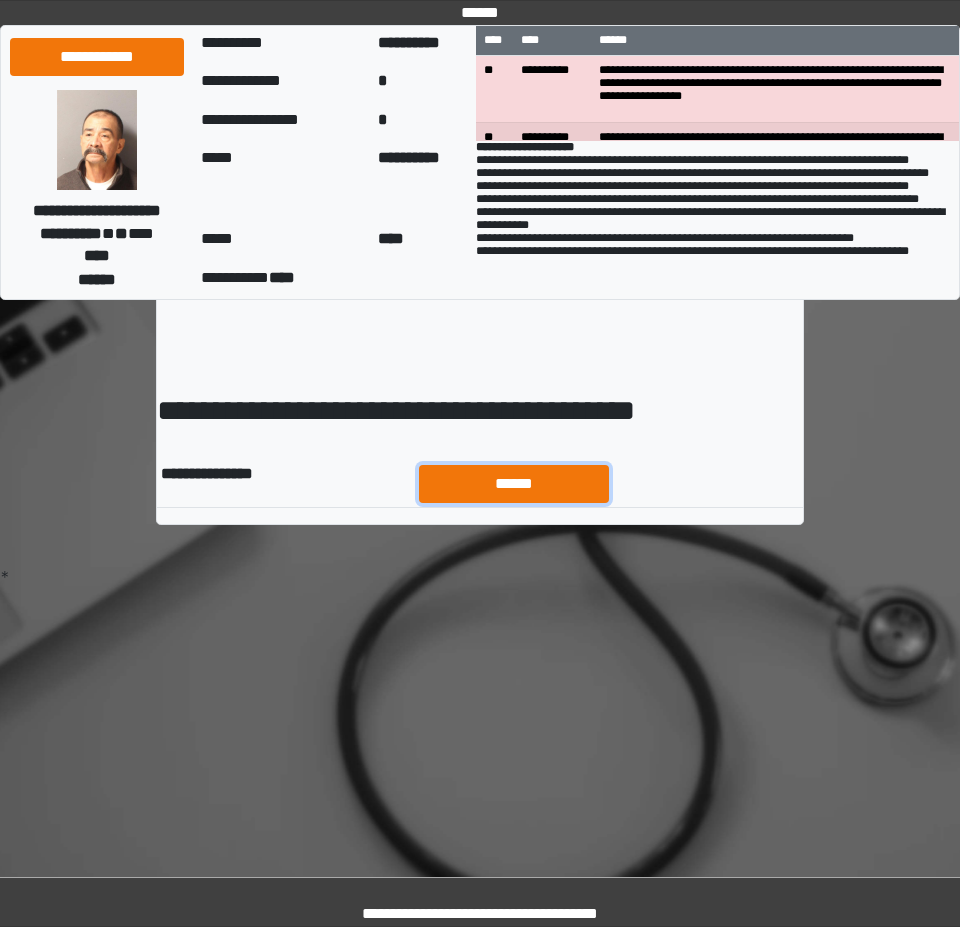 click on "******" at bounding box center [514, 484] 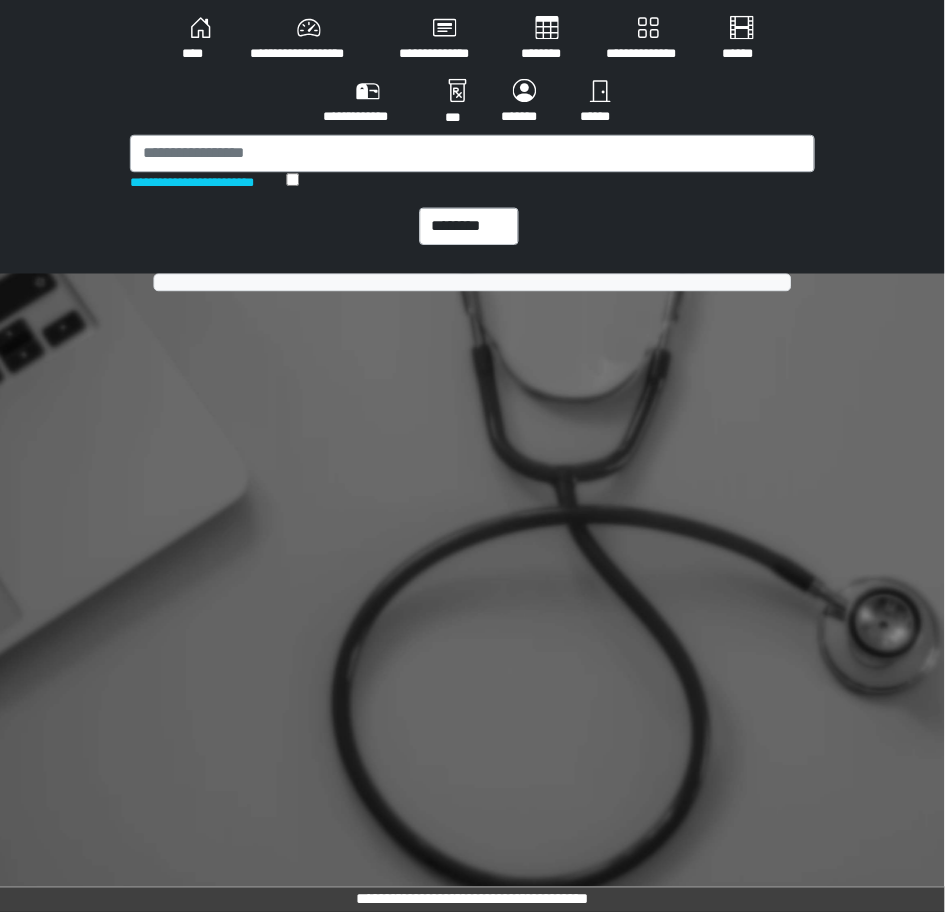 scroll, scrollTop: 0, scrollLeft: 0, axis: both 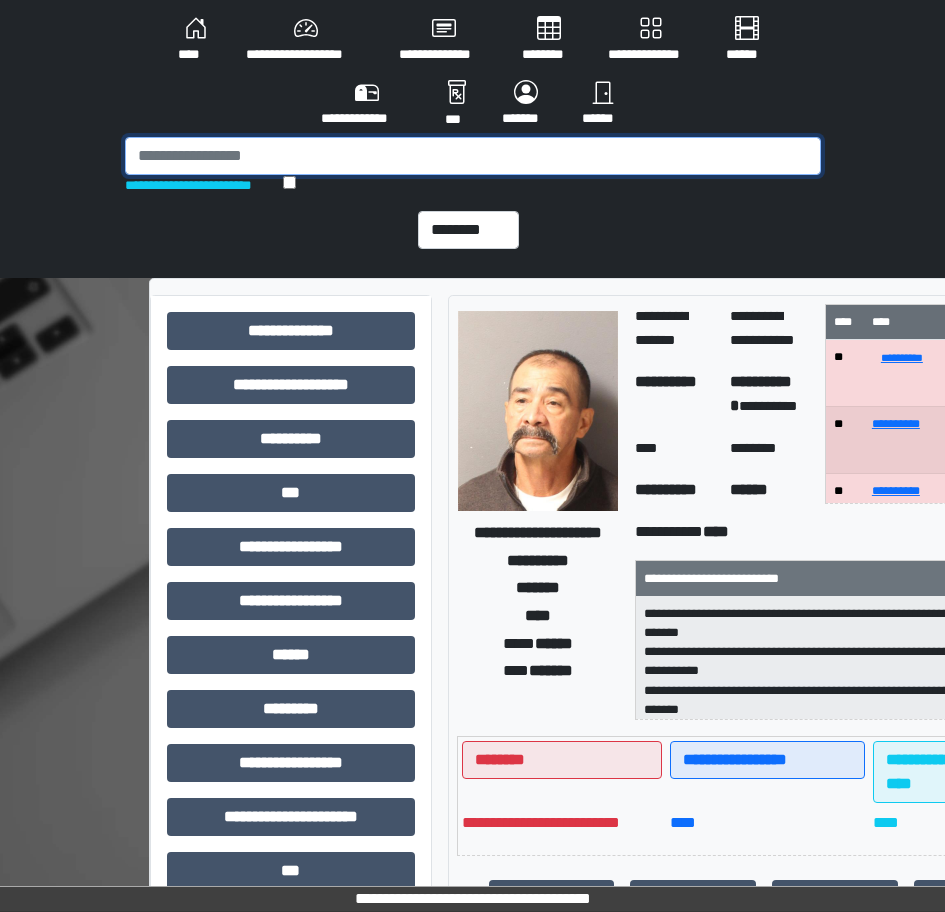 click at bounding box center (473, 156) 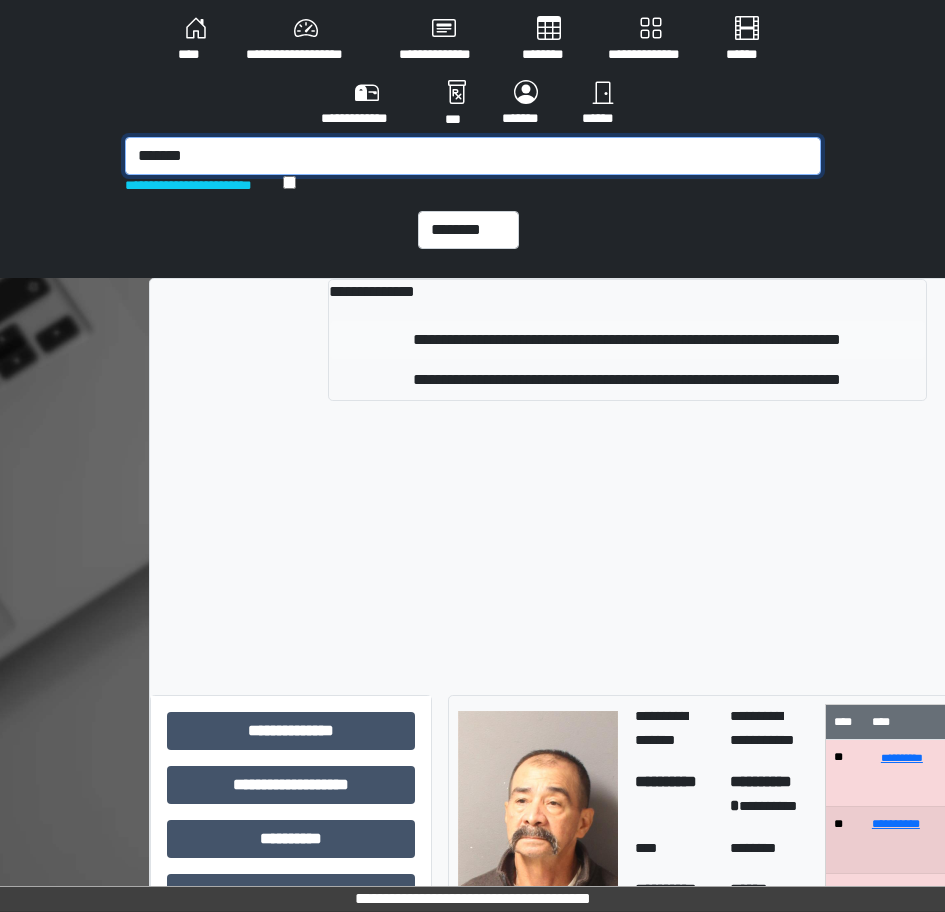 type on "*******" 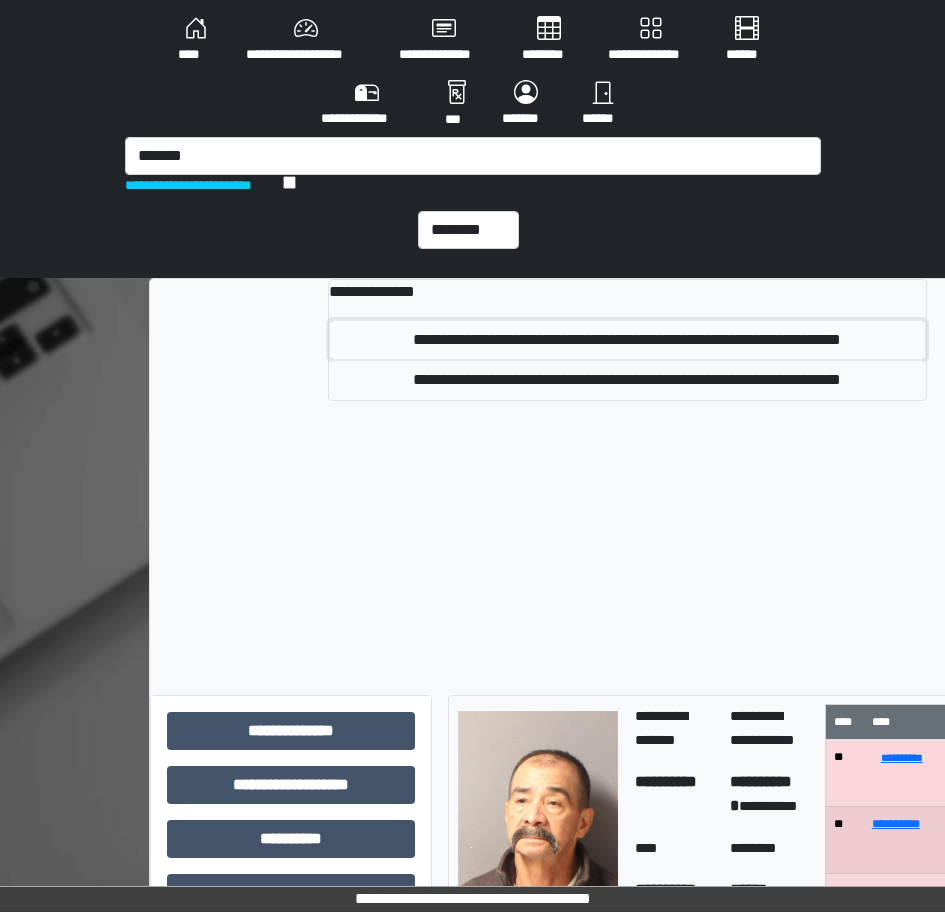 click on "**********" at bounding box center [628, 340] 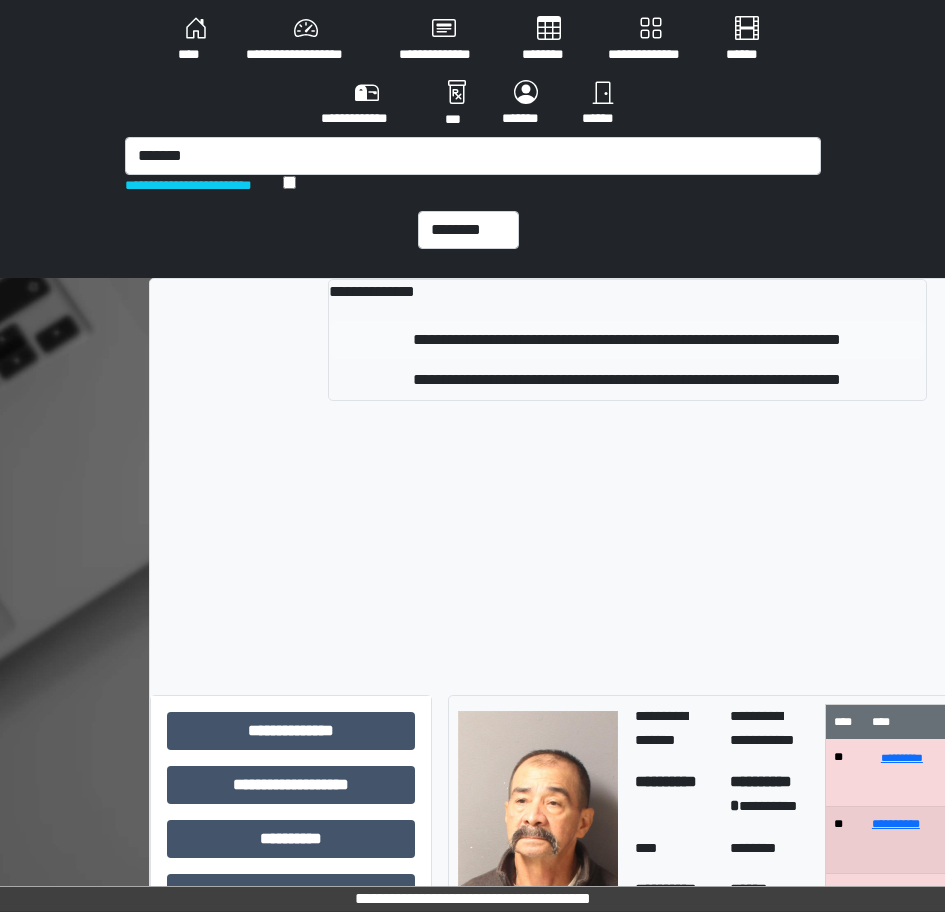 type 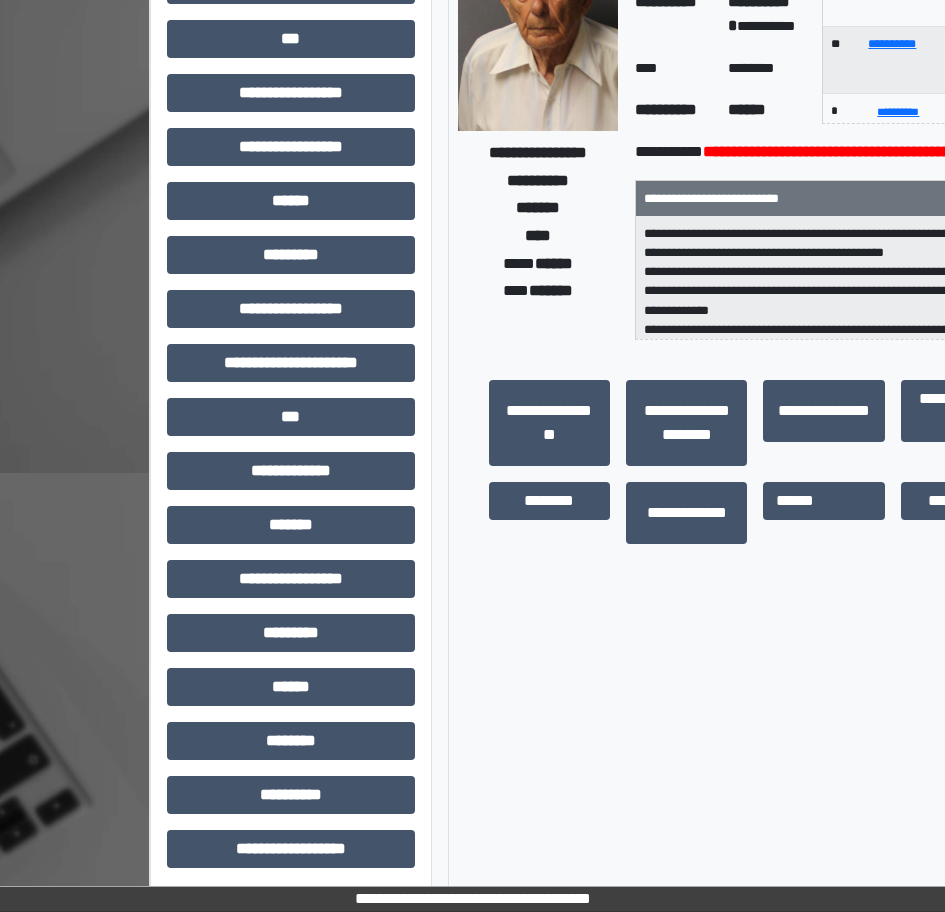 scroll, scrollTop: 460, scrollLeft: 0, axis: vertical 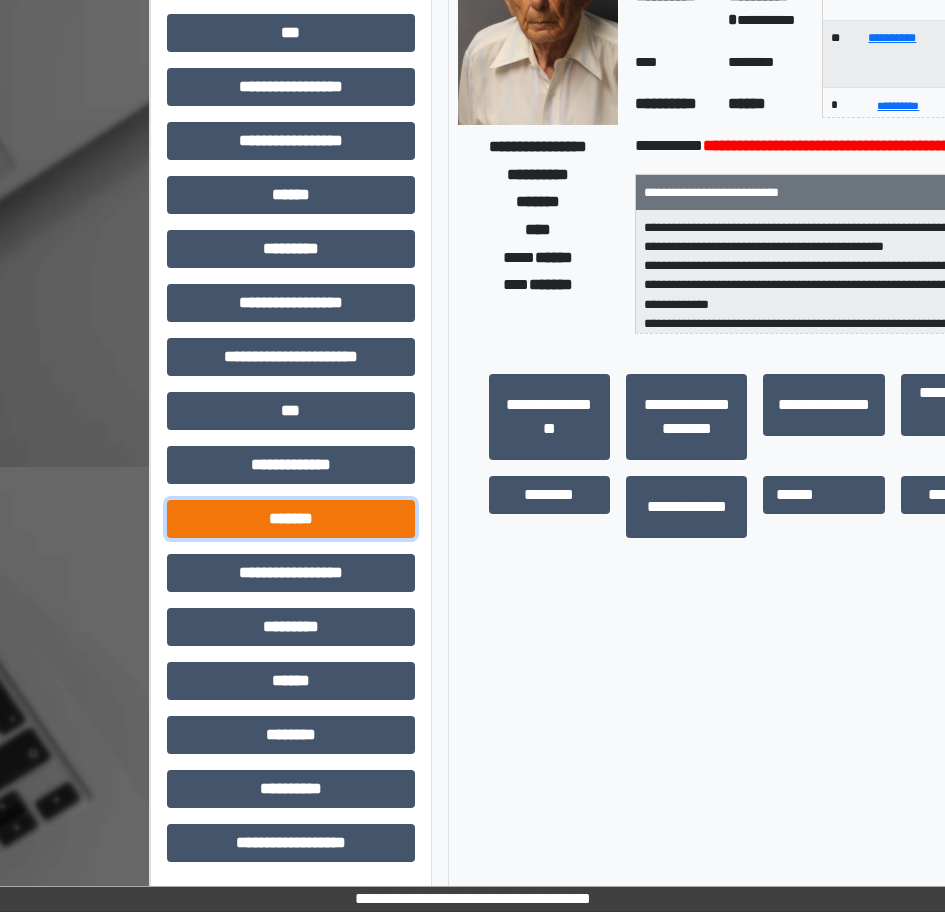 drag, startPoint x: 295, startPoint y: 526, endPoint x: 312, endPoint y: 525, distance: 17.029387 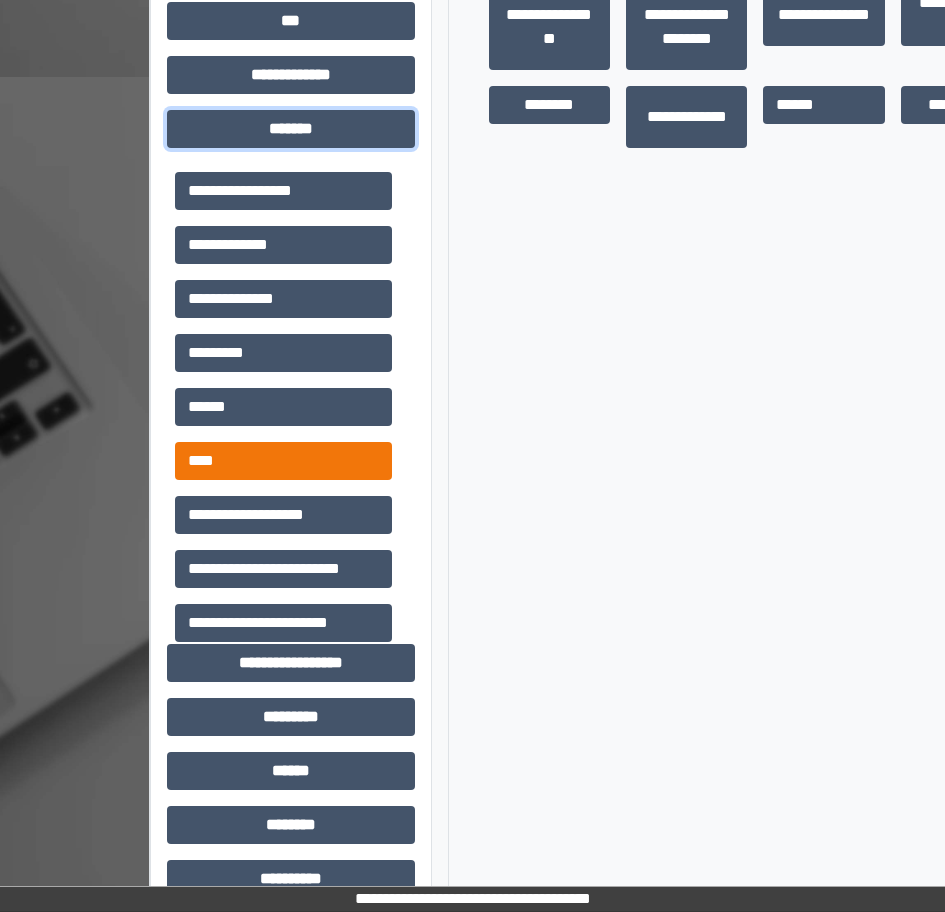 scroll, scrollTop: 860, scrollLeft: 0, axis: vertical 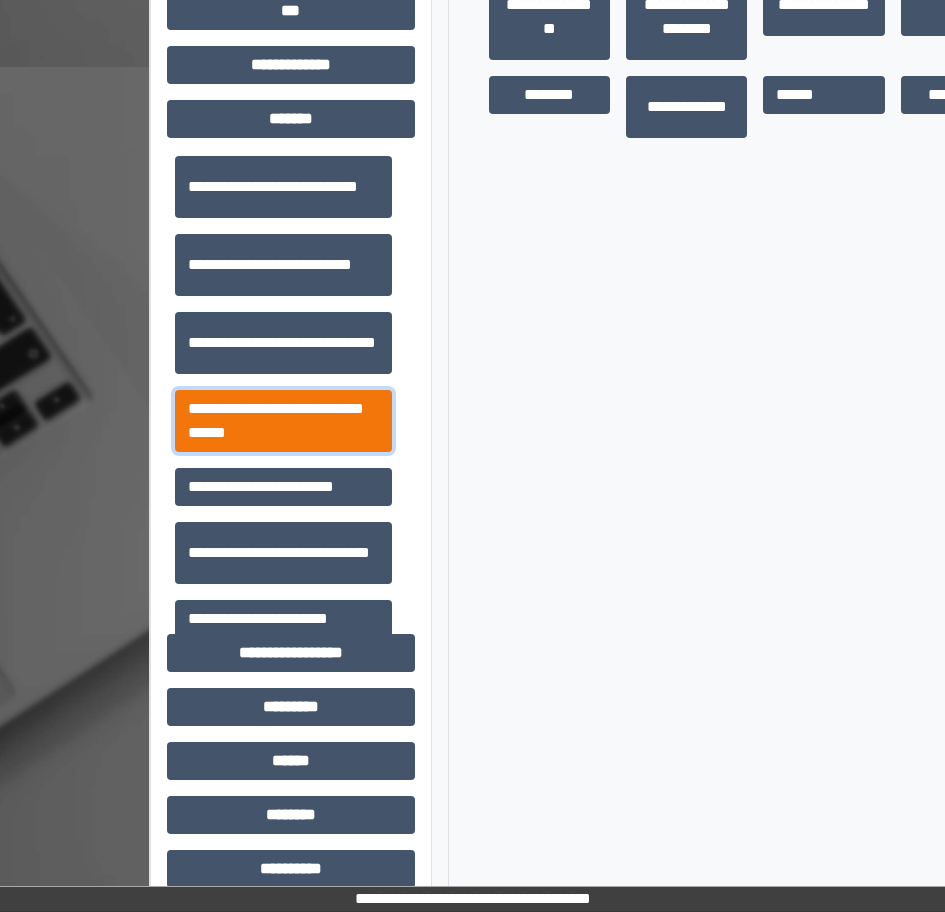 click on "**********" at bounding box center [283, 421] 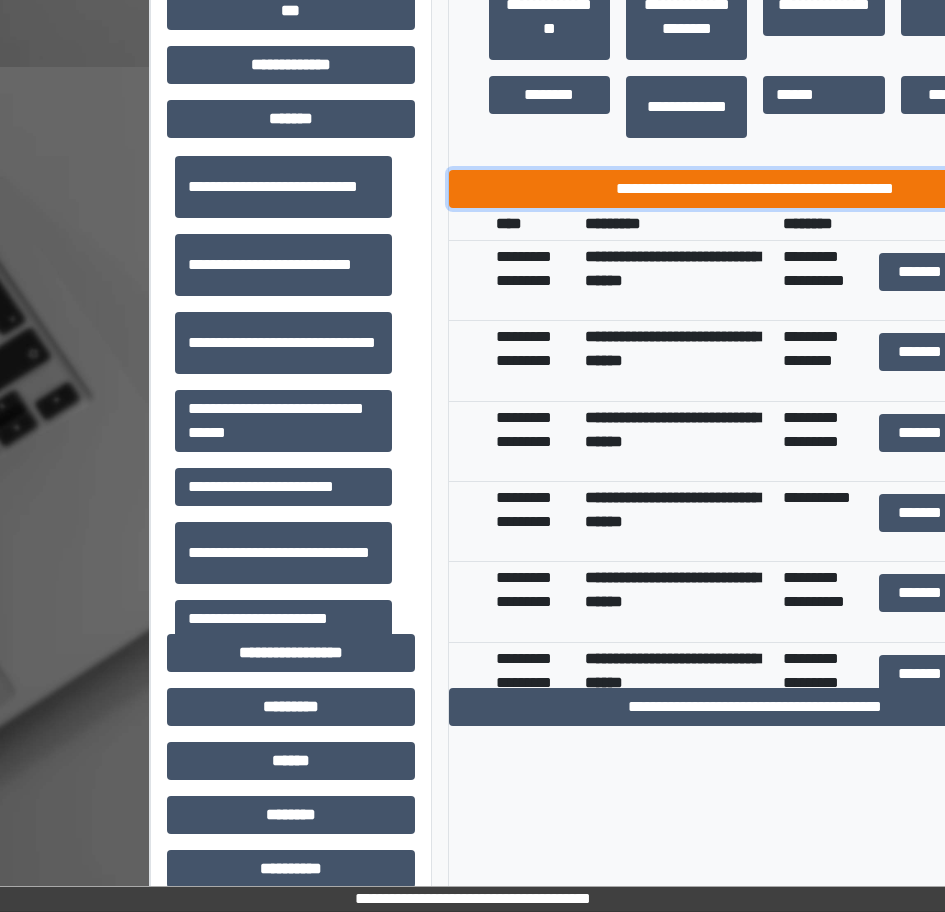 click on "**********" at bounding box center (756, 189) 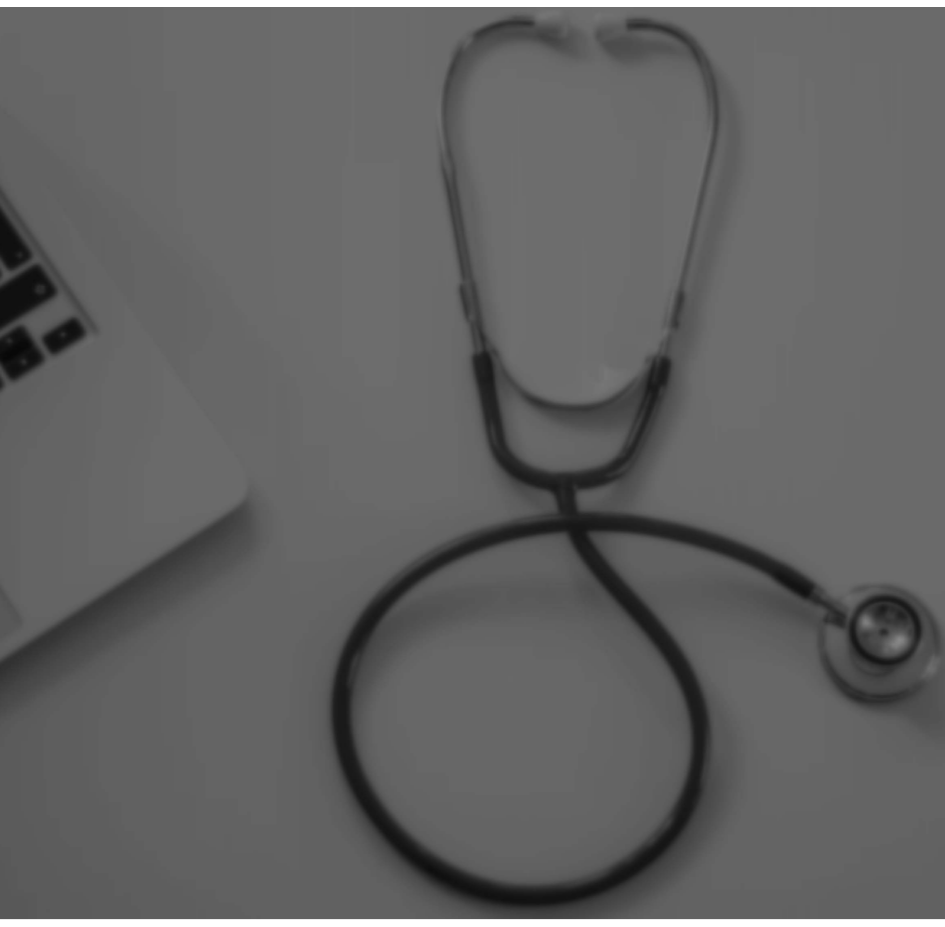 scroll, scrollTop: 0, scrollLeft: 0, axis: both 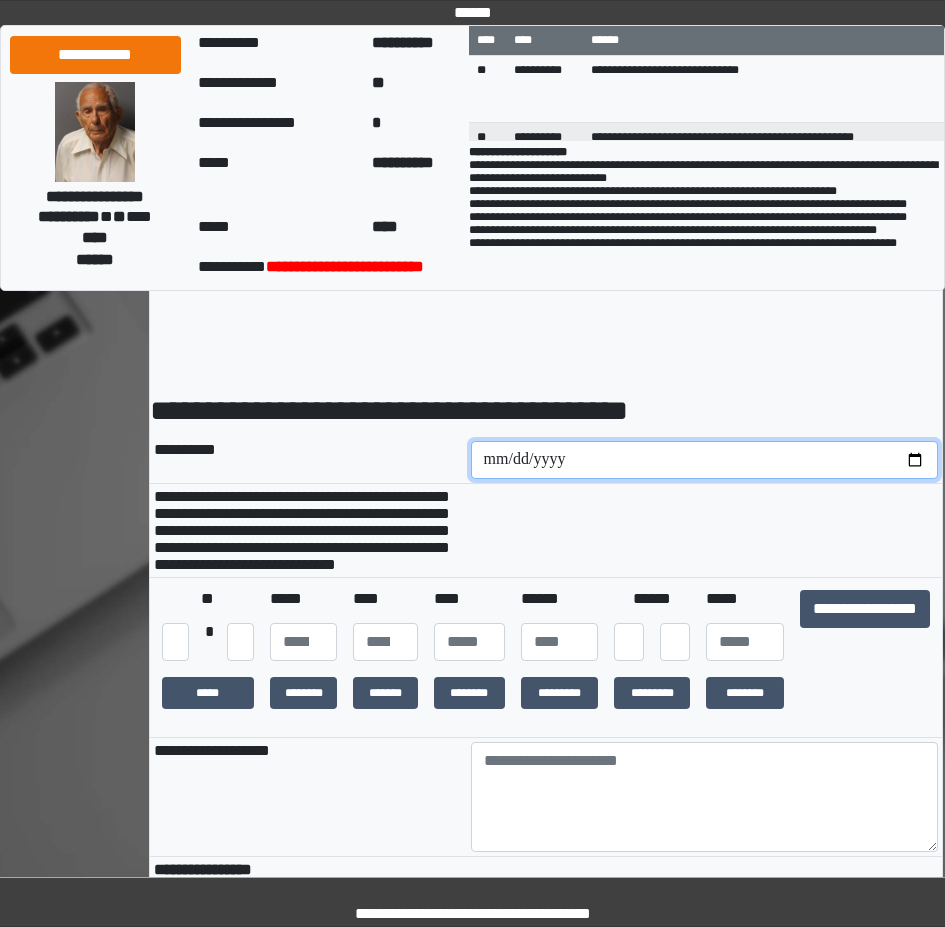 click at bounding box center [705, 460] 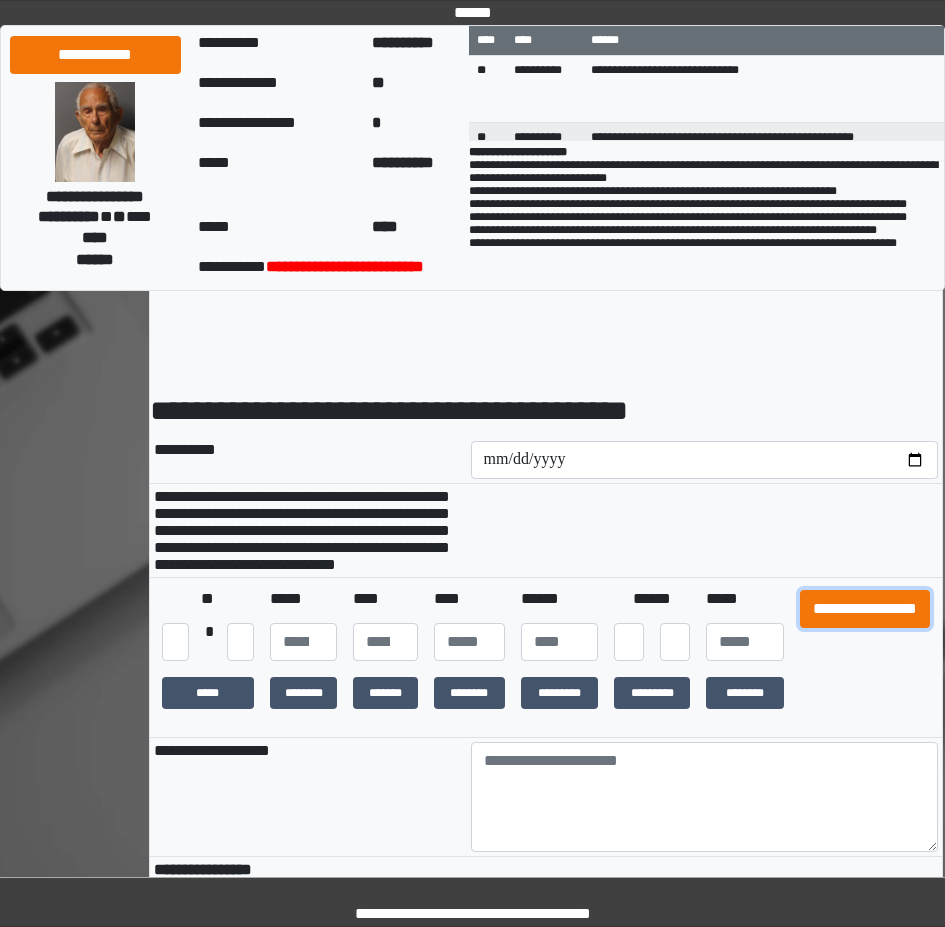 click on "**********" at bounding box center (865, 609) 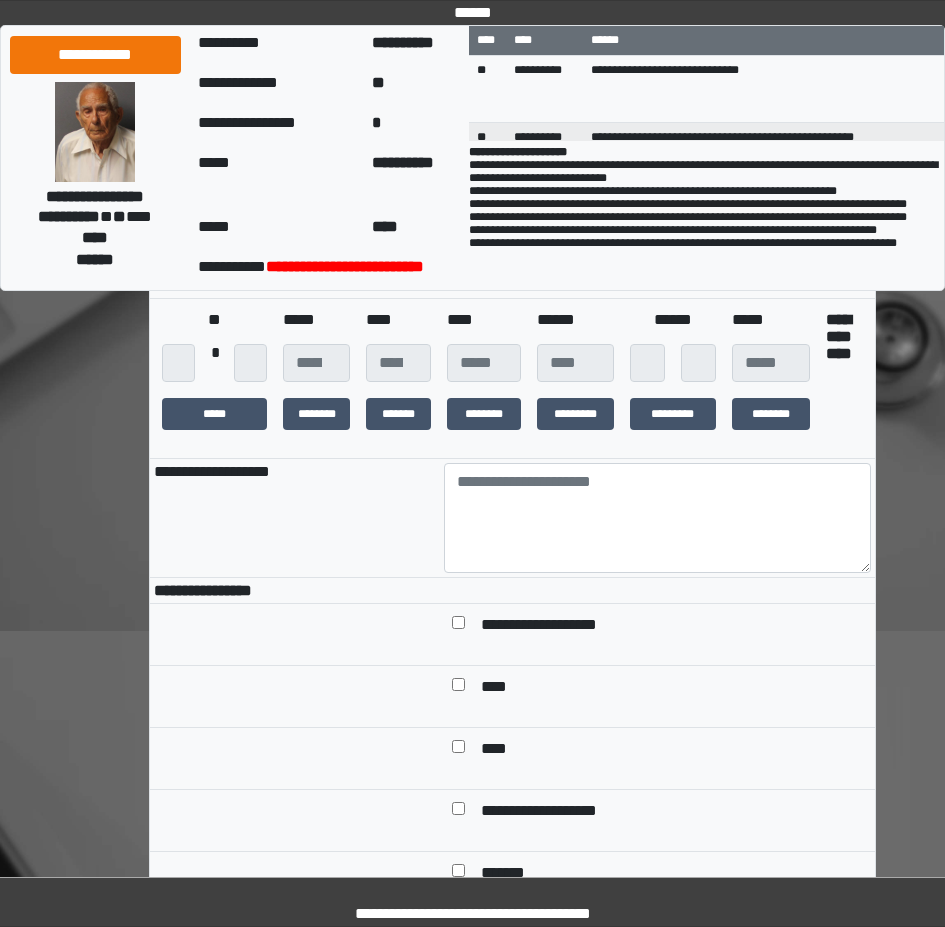 scroll, scrollTop: 300, scrollLeft: 0, axis: vertical 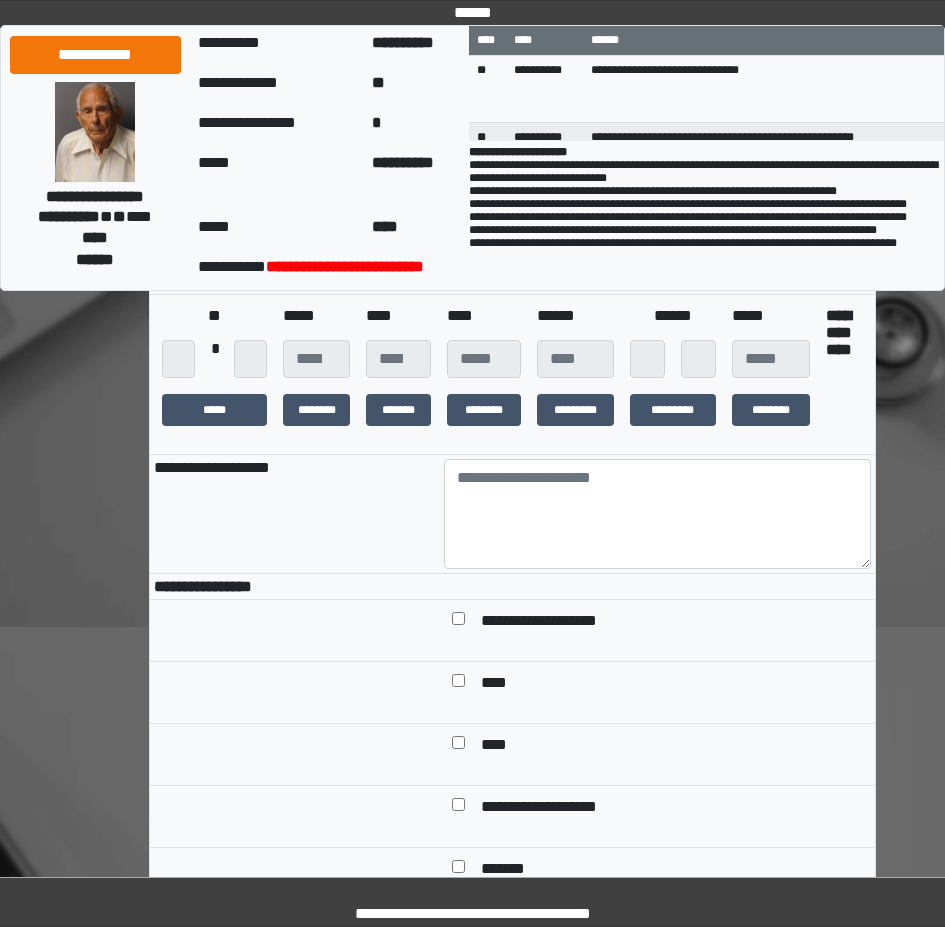 click on "**********" at bounding box center [512, 374] 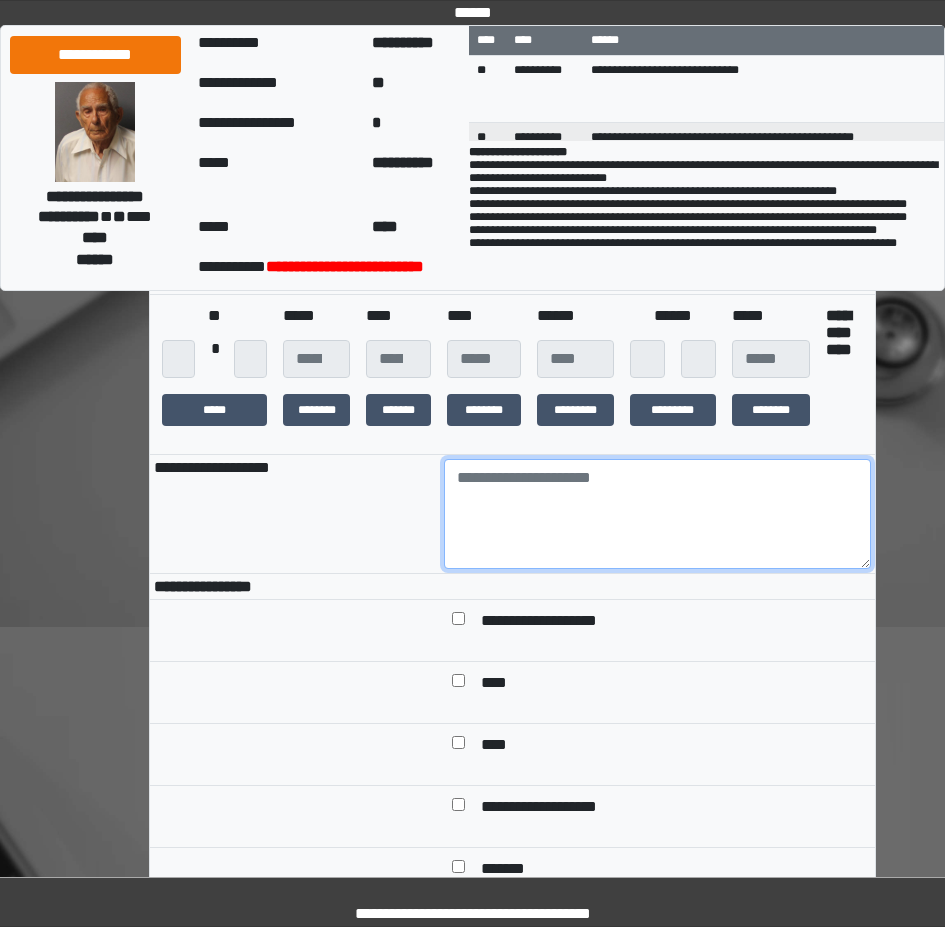 click at bounding box center [657, 514] 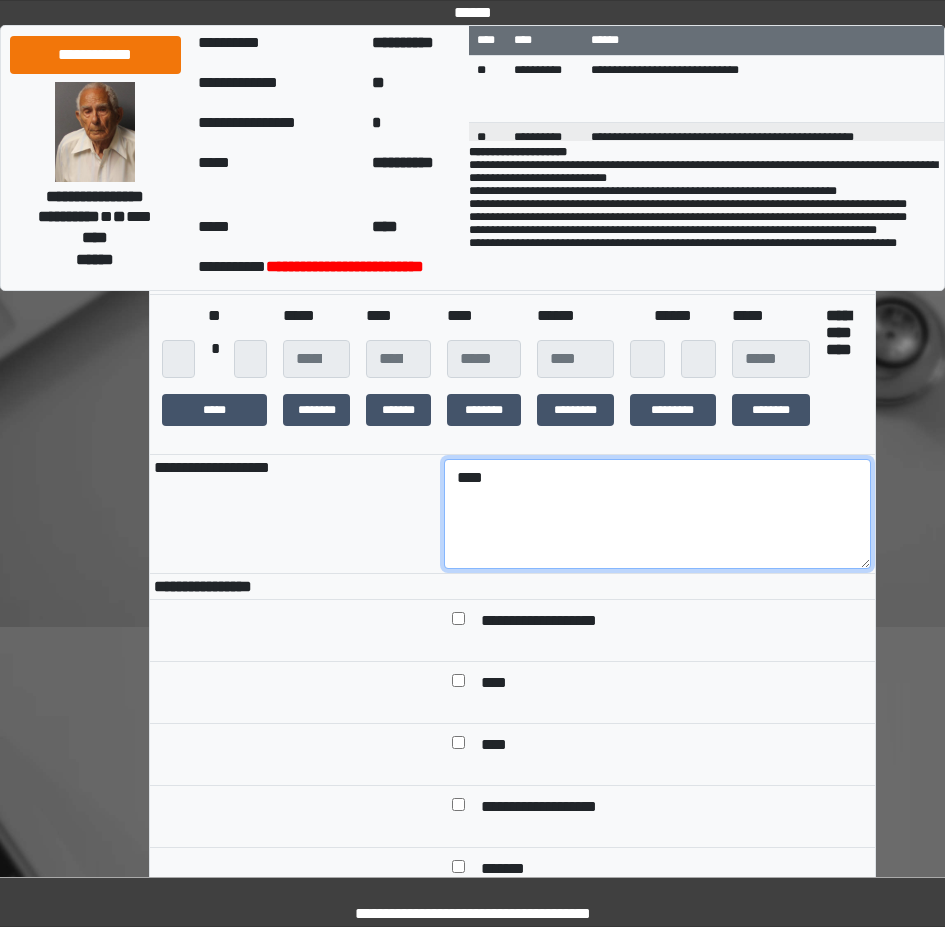 type on "****" 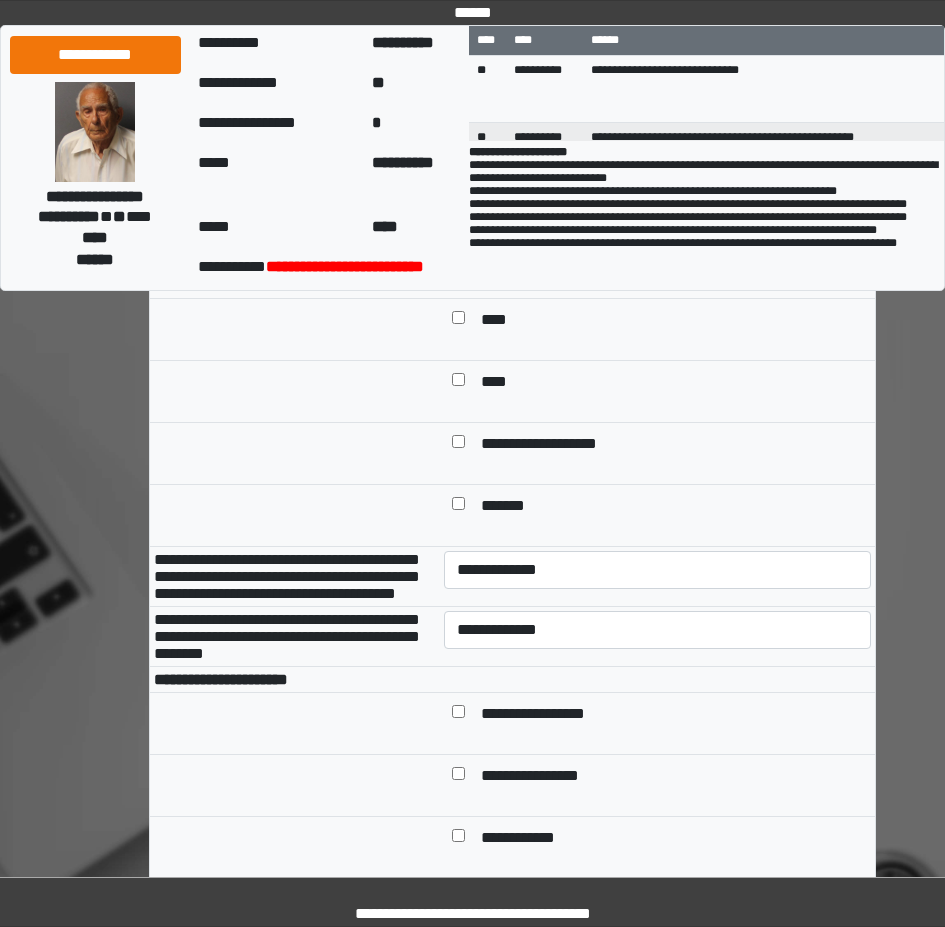 scroll, scrollTop: 700, scrollLeft: 0, axis: vertical 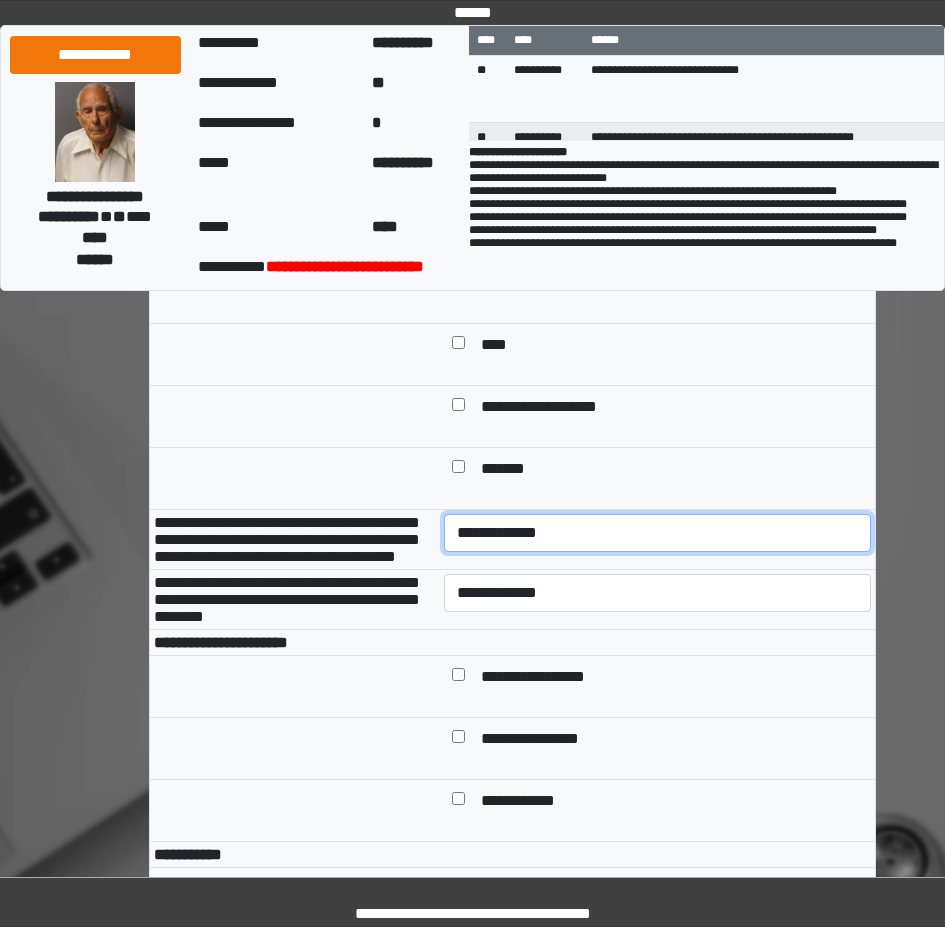 select on "*" 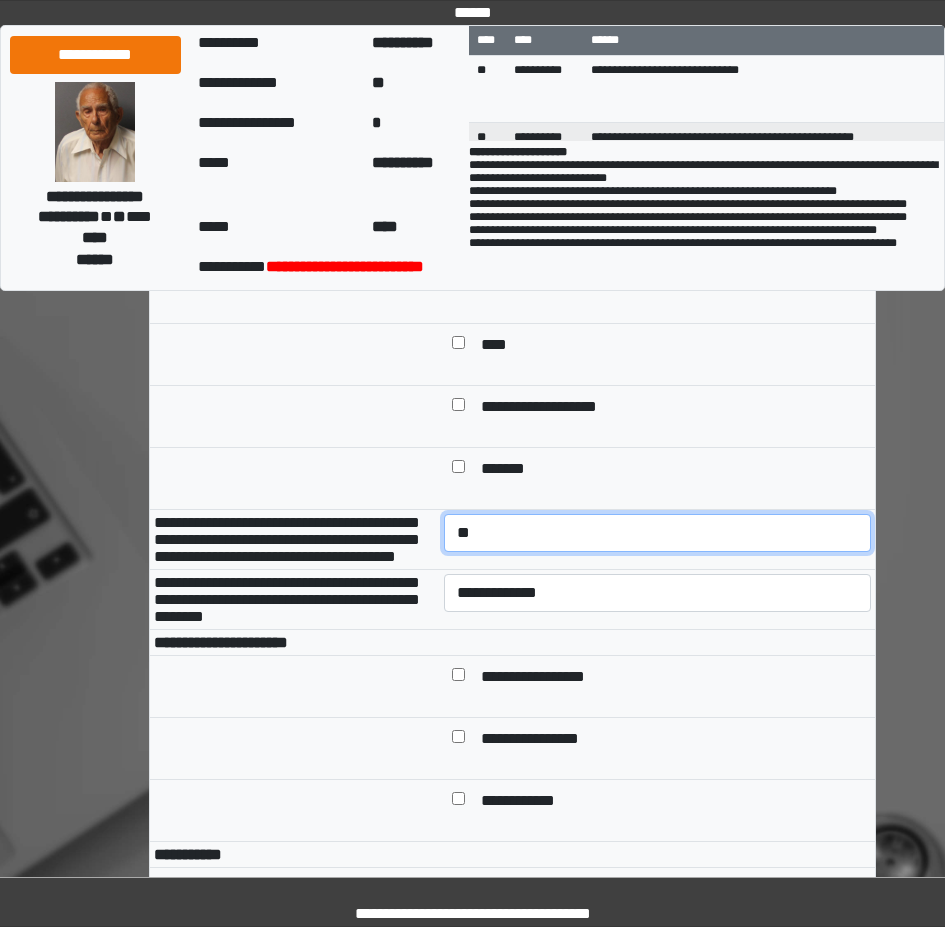 click on "**********" at bounding box center (657, 533) 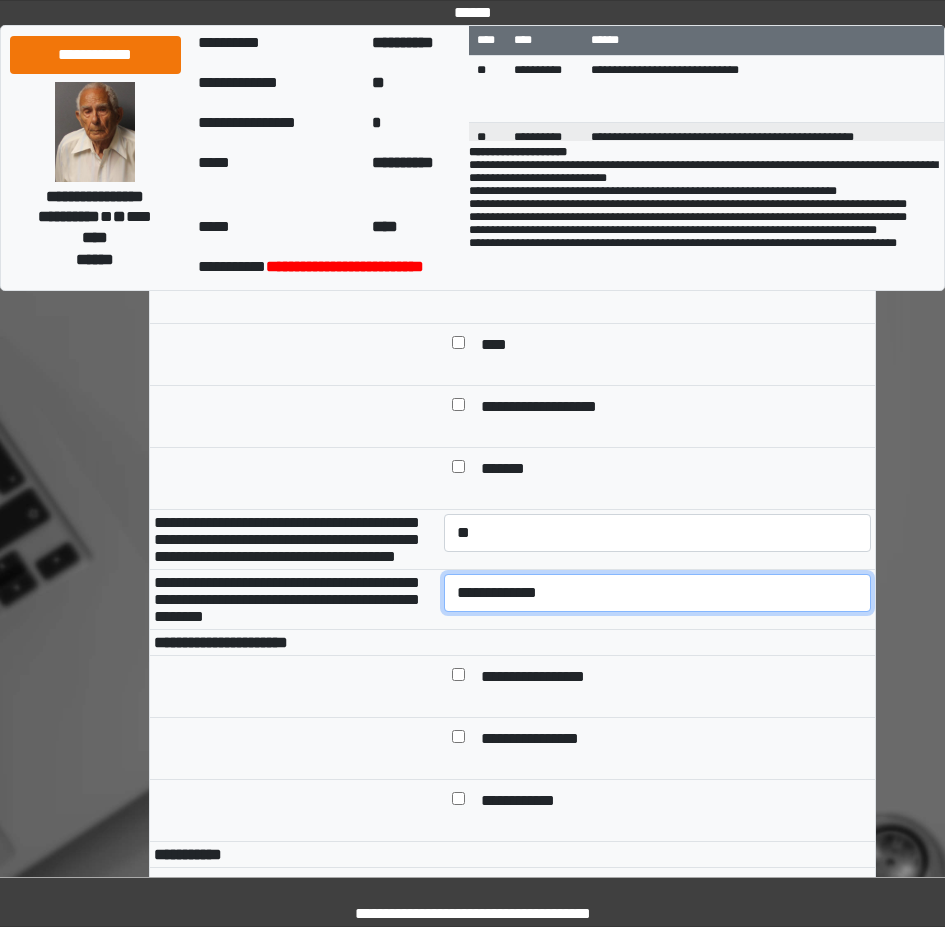 select on "*" 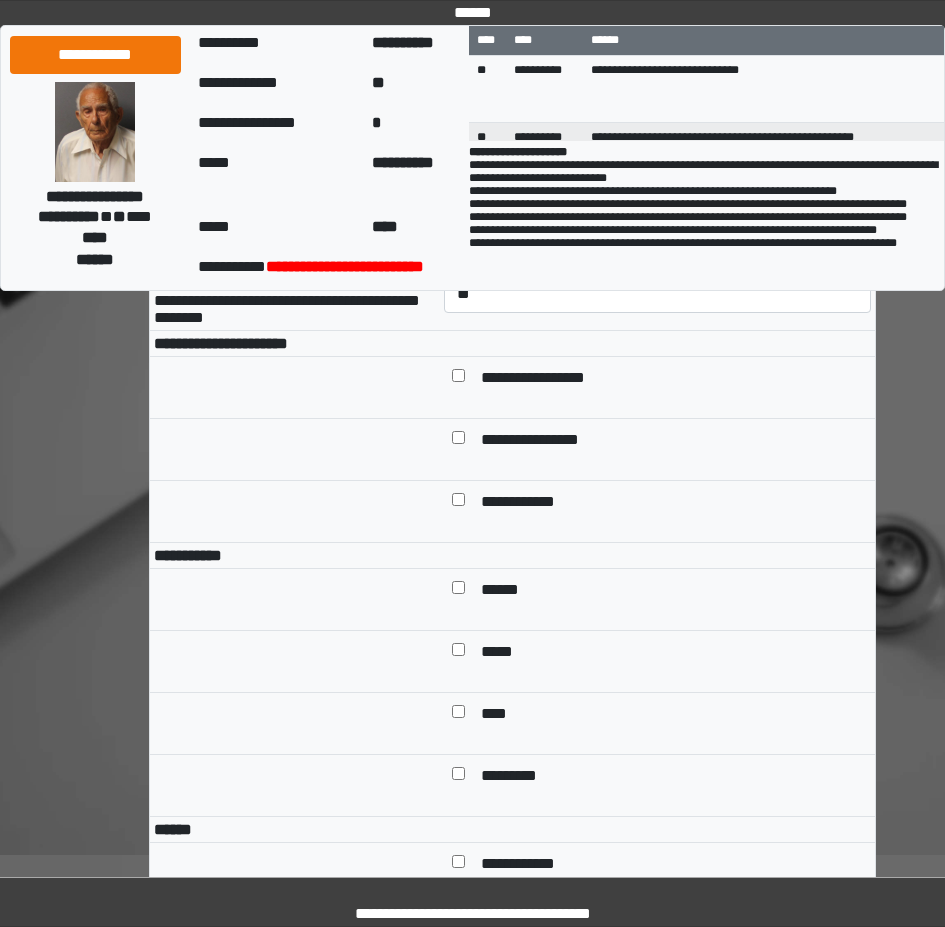 scroll, scrollTop: 1000, scrollLeft: 0, axis: vertical 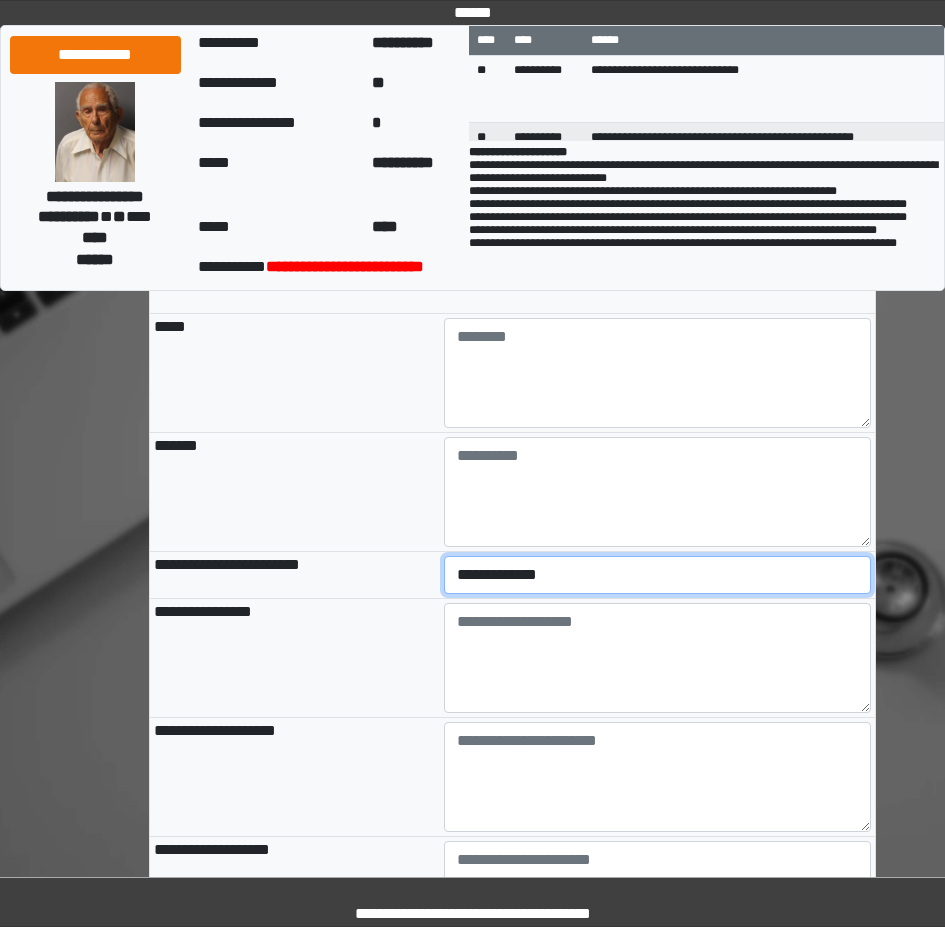 select on "*" 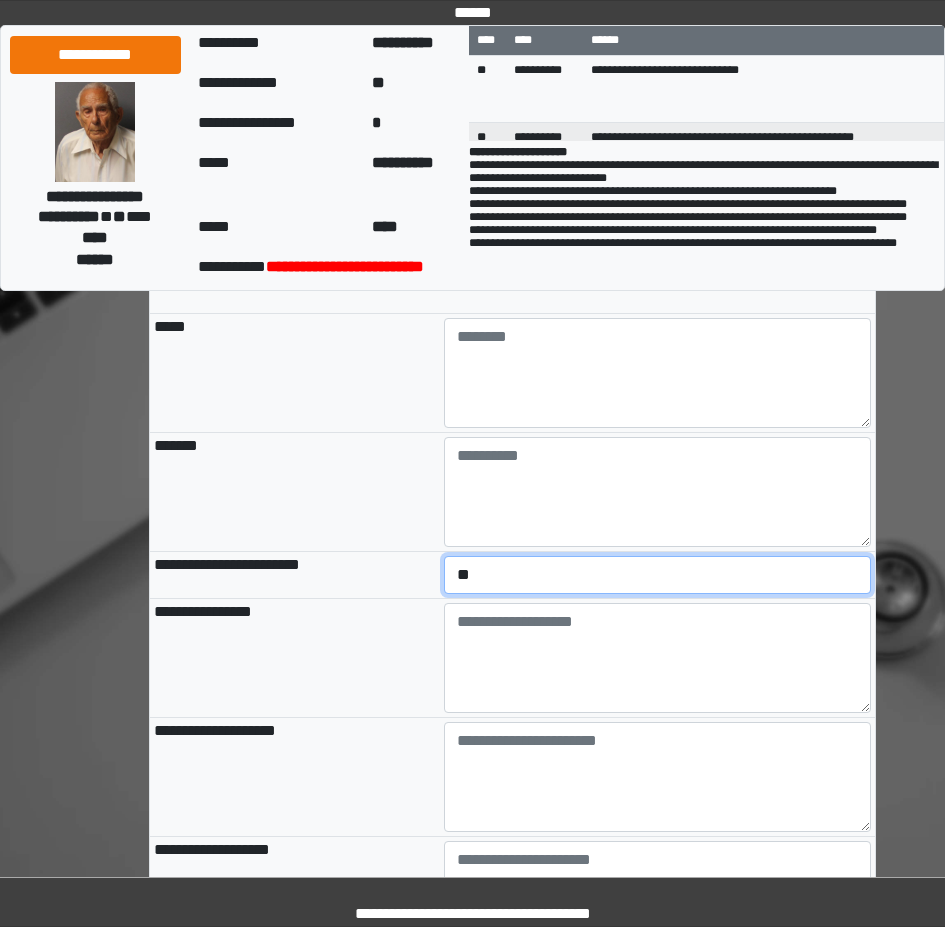 click on "**********" at bounding box center (657, 575) 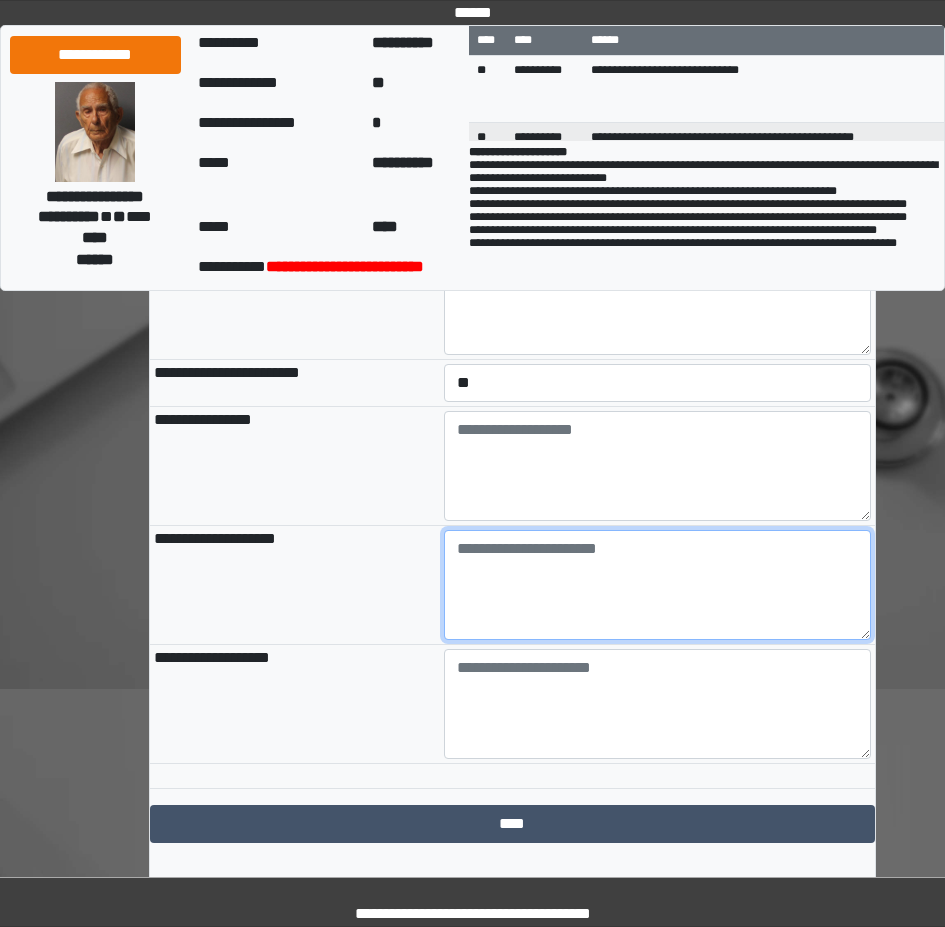 scroll, scrollTop: 2100, scrollLeft: 0, axis: vertical 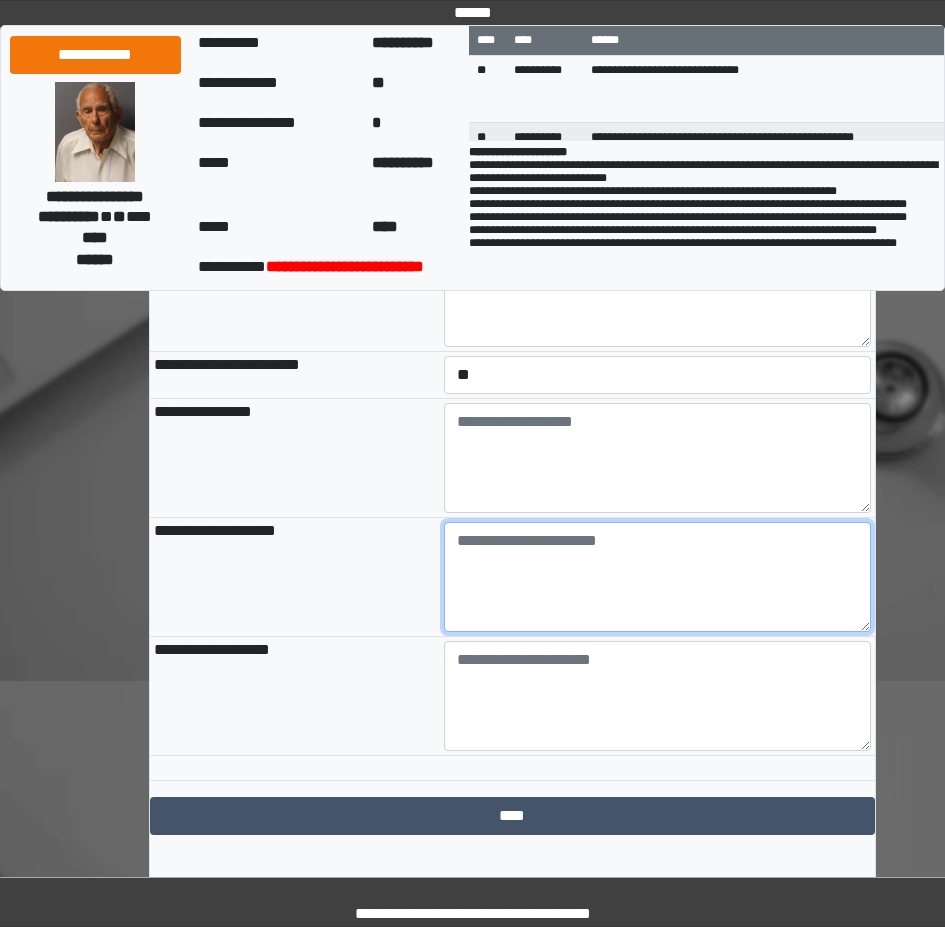 paste on "**********" 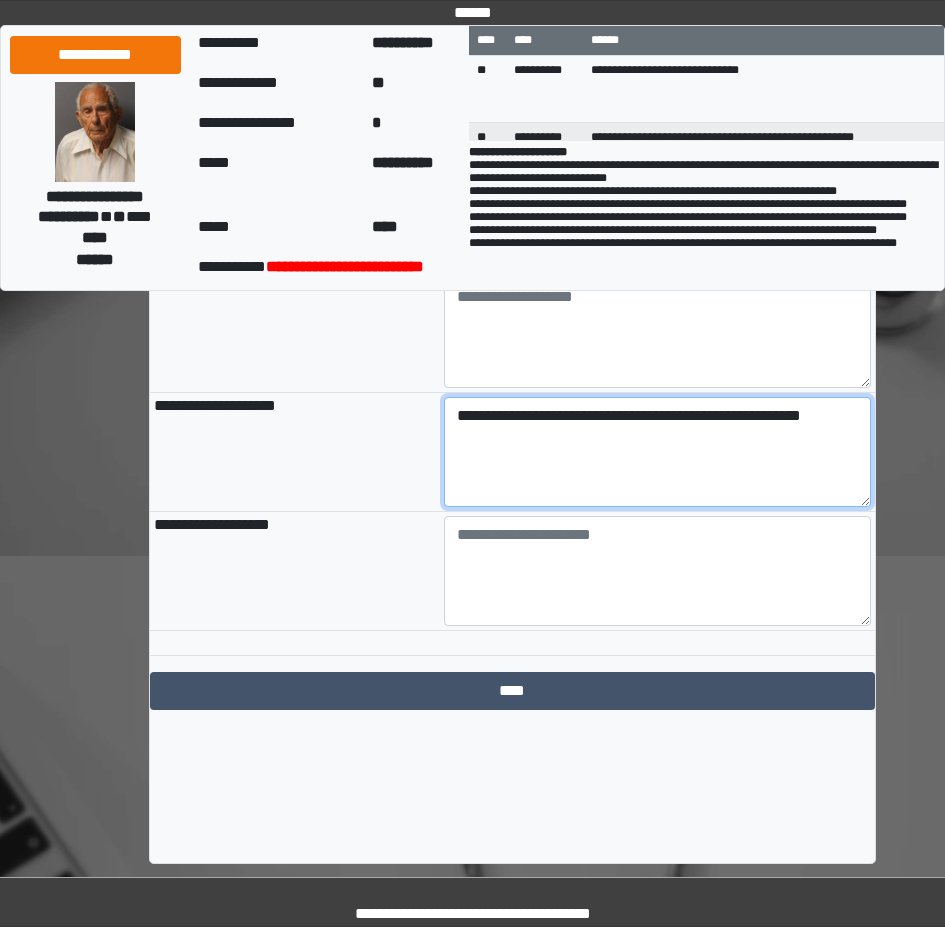 scroll, scrollTop: 2226, scrollLeft: 0, axis: vertical 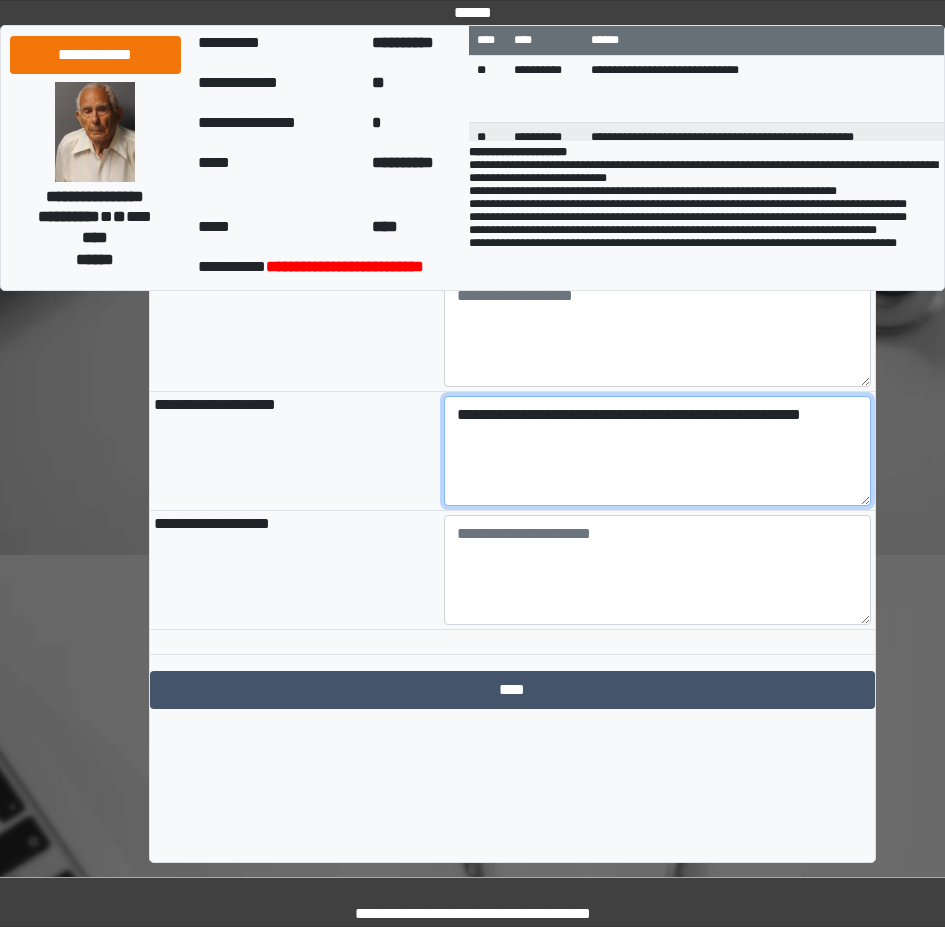 type on "**********" 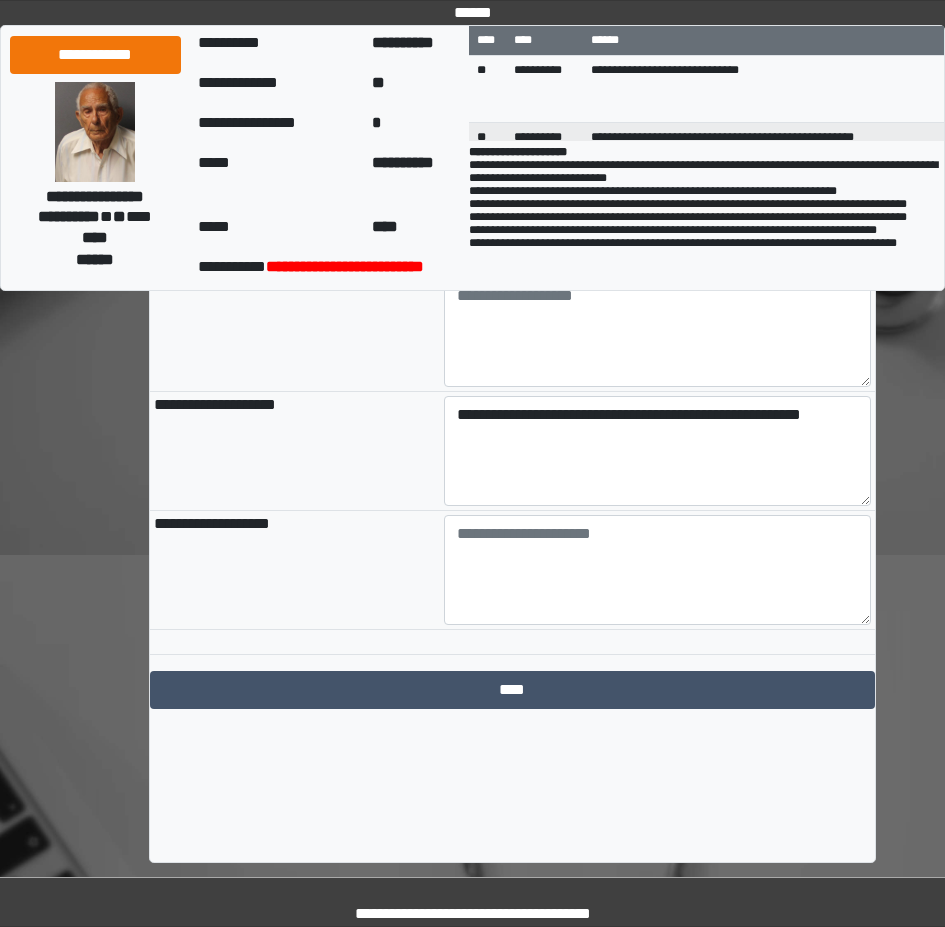 click on "**********" at bounding box center (512, -496) 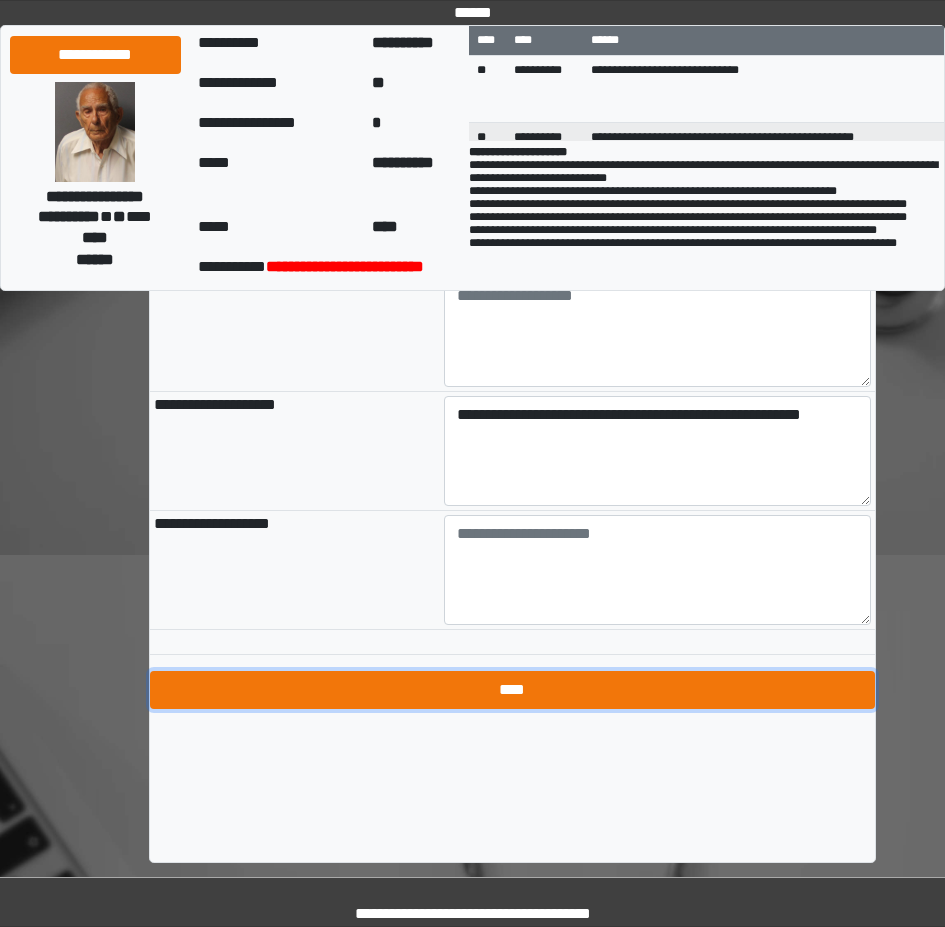 click on "****" at bounding box center (512, 690) 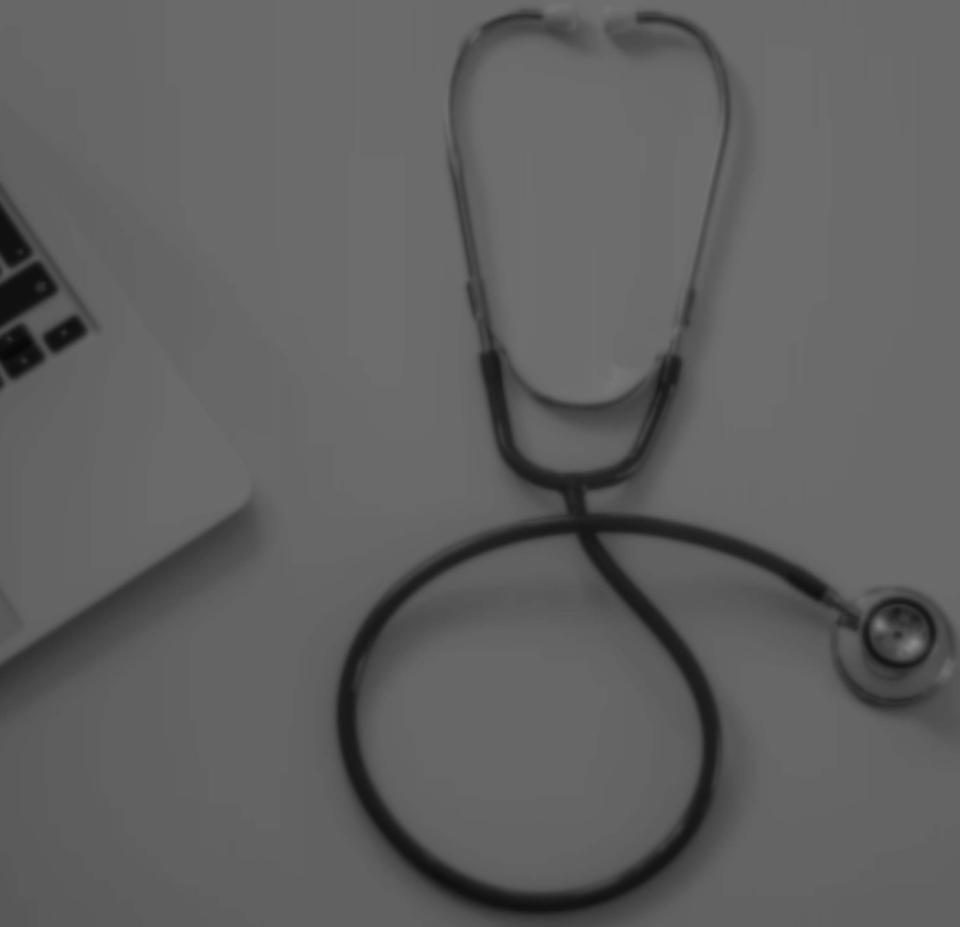 scroll, scrollTop: 0, scrollLeft: 0, axis: both 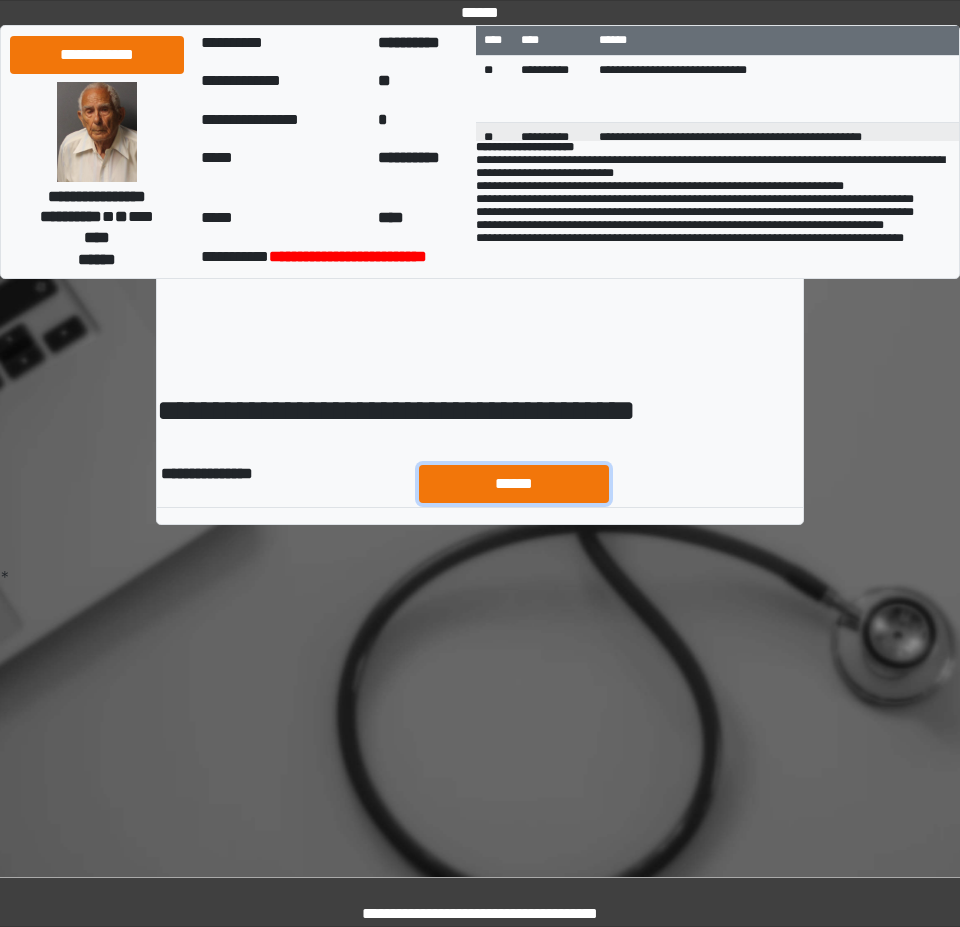 click on "******" at bounding box center (514, 484) 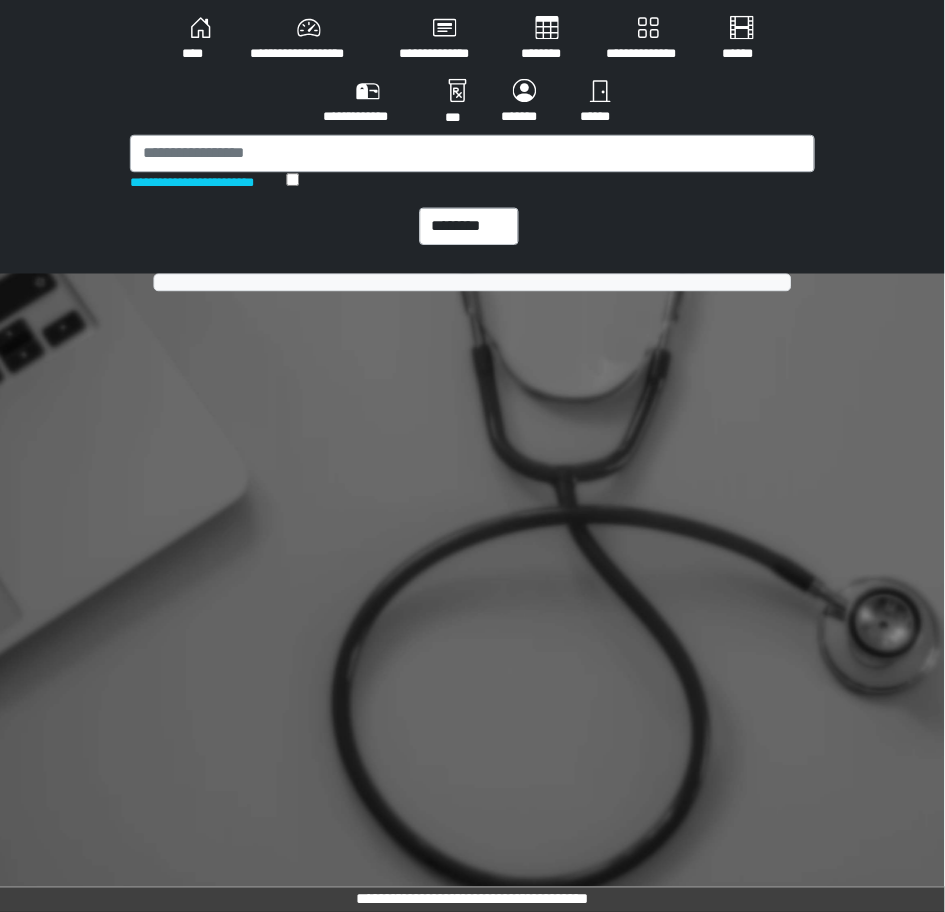scroll, scrollTop: 0, scrollLeft: 0, axis: both 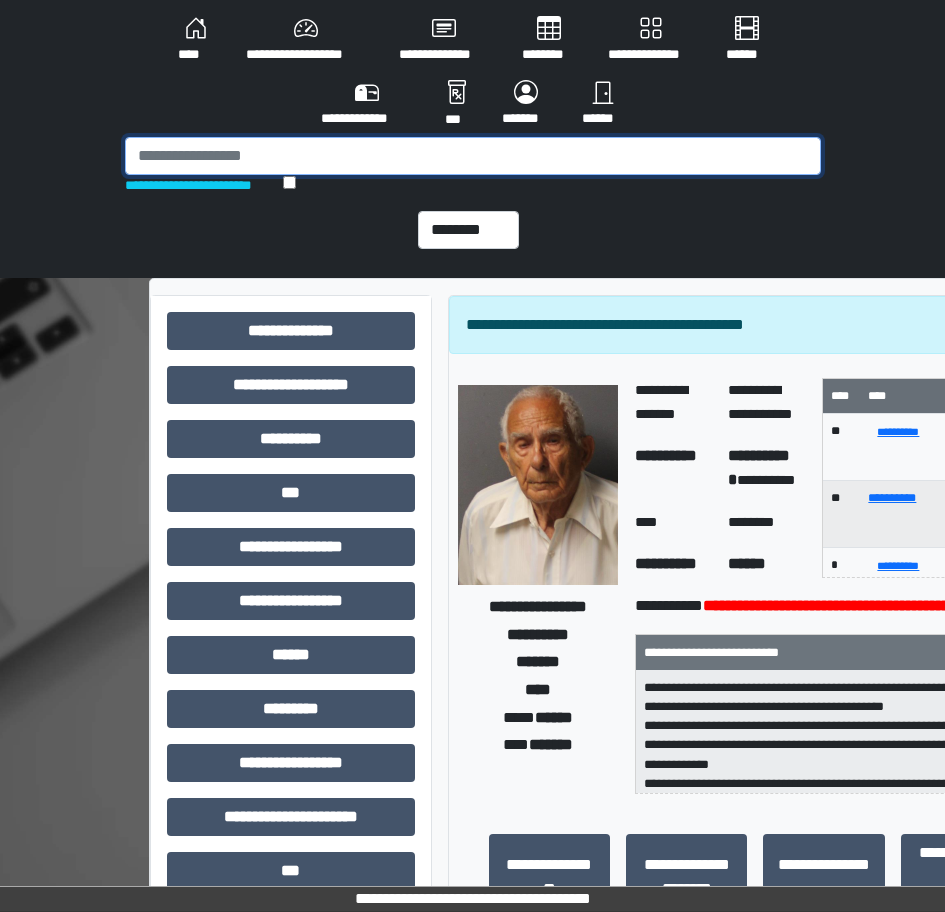 click at bounding box center (473, 156) 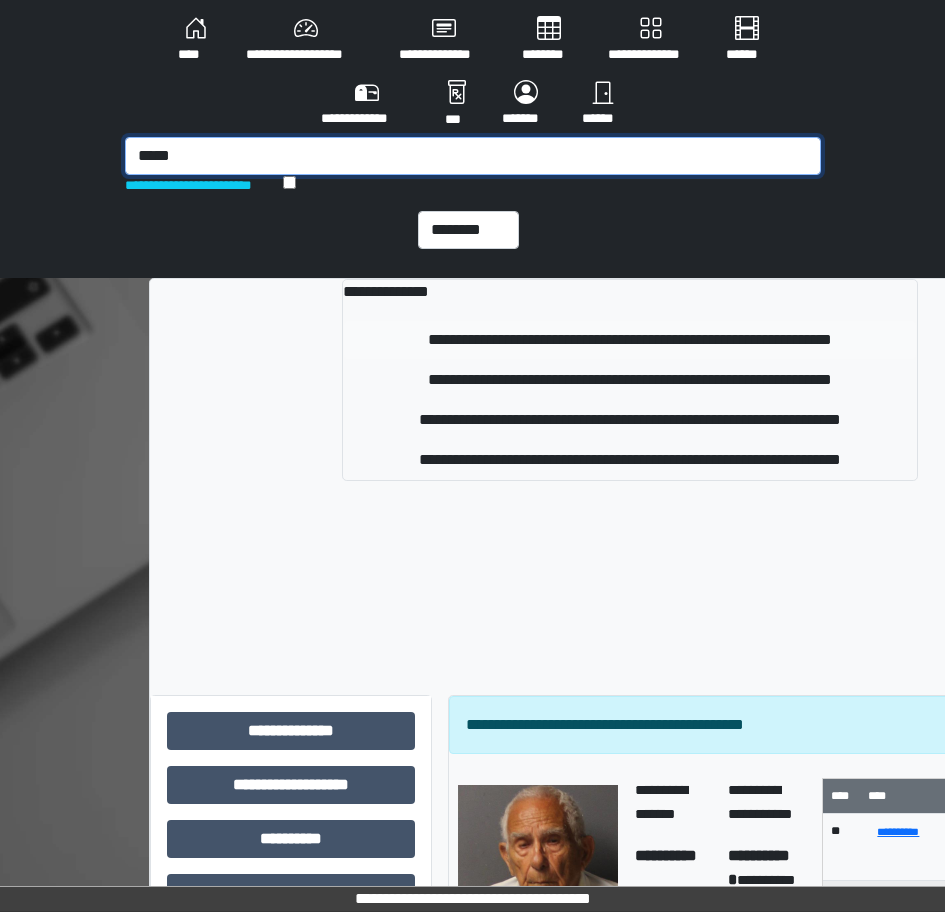 type on "*****" 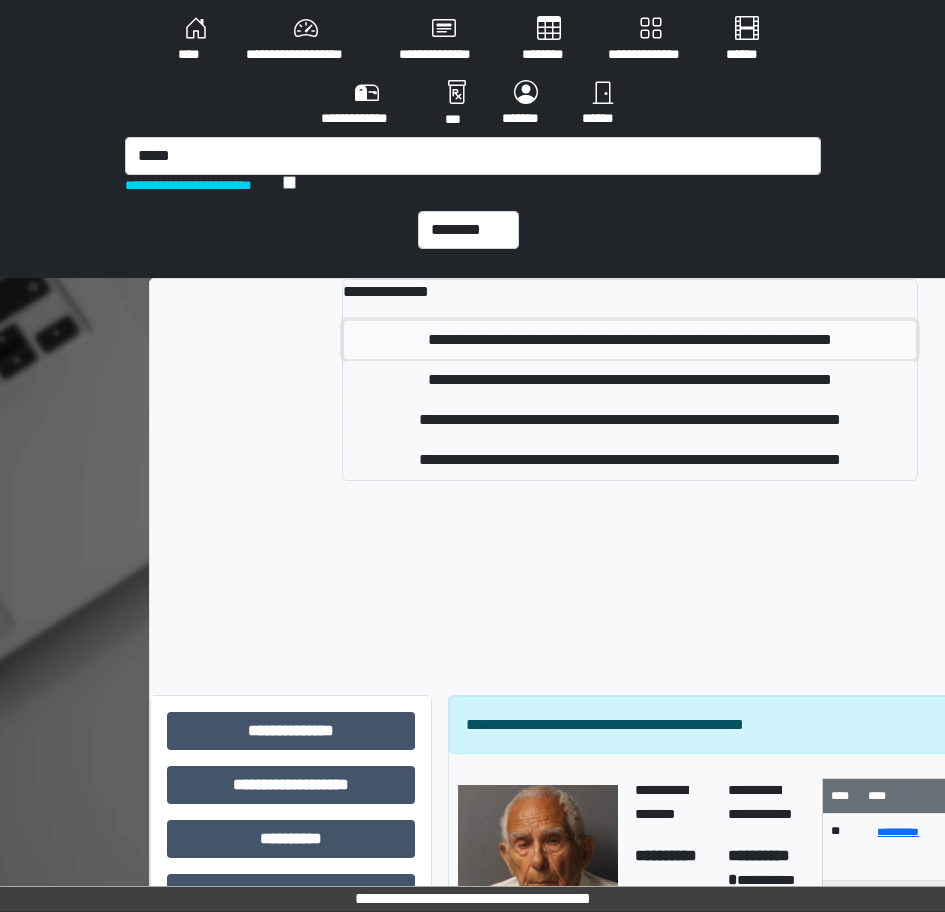 click on "**********" at bounding box center (630, 340) 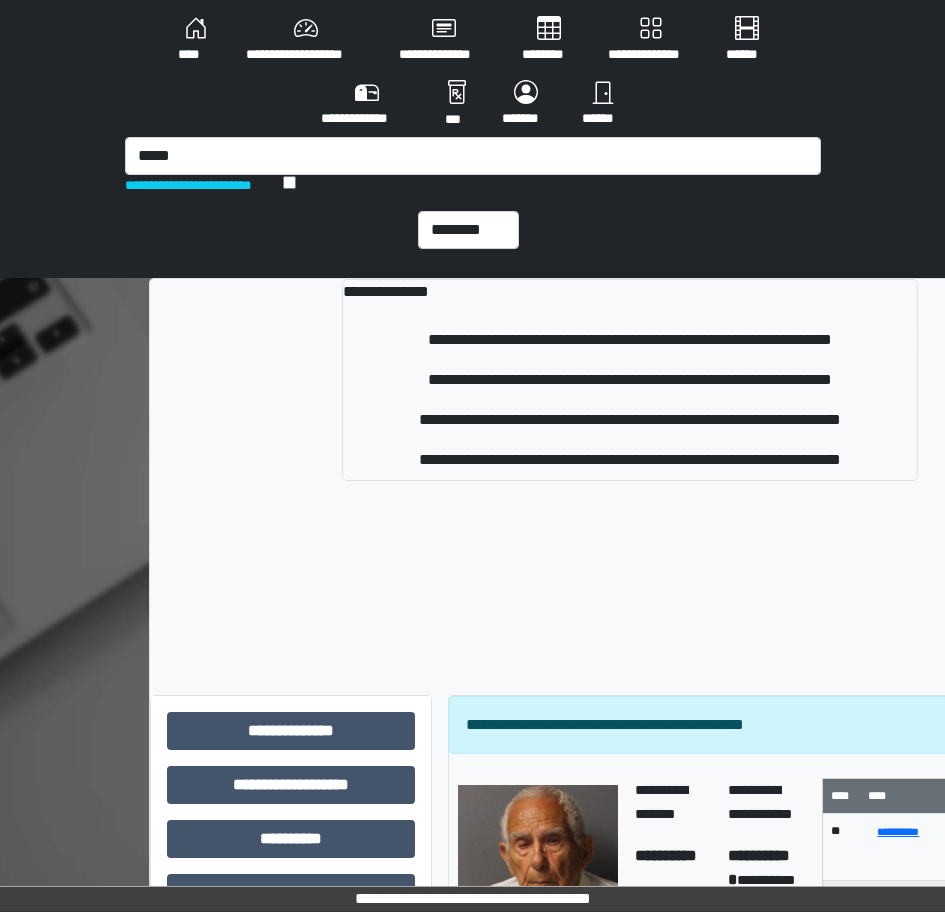 type 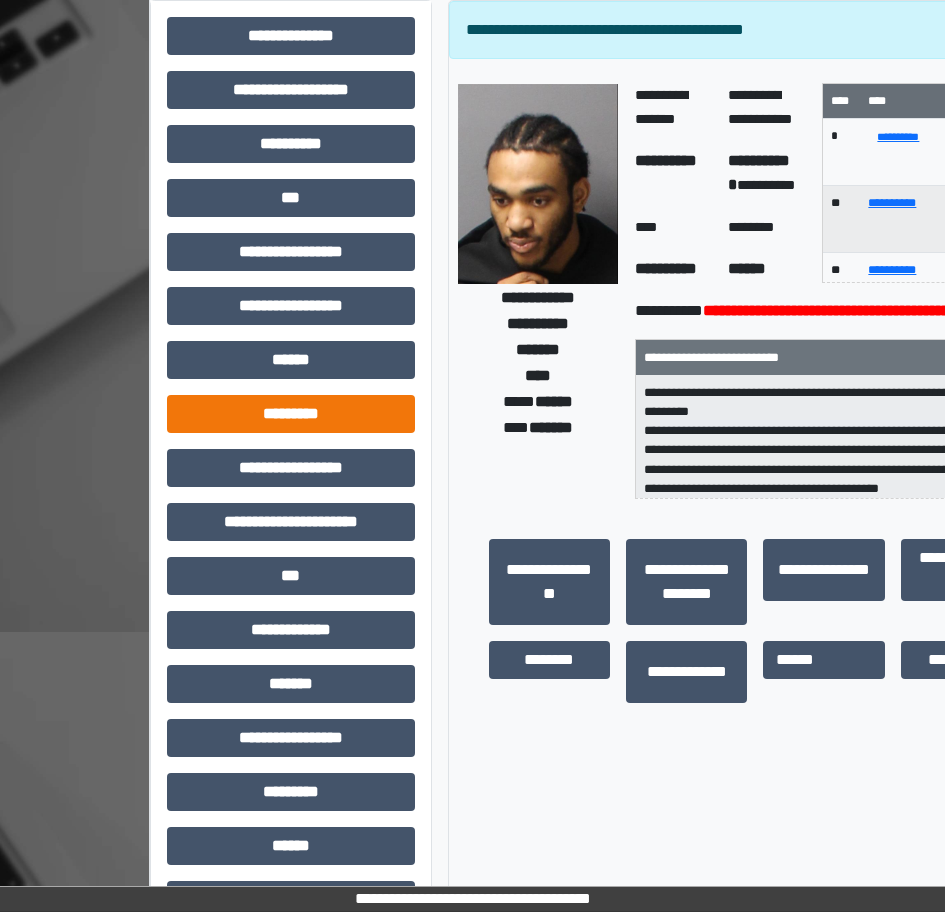 scroll, scrollTop: 300, scrollLeft: 0, axis: vertical 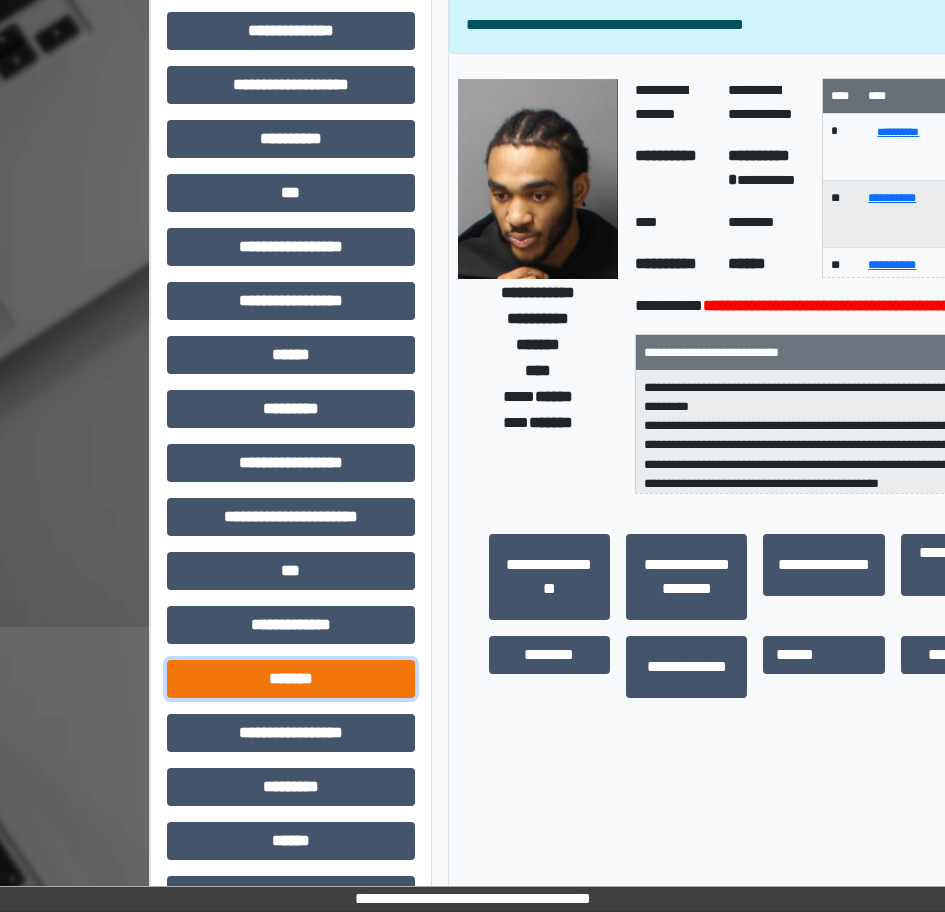 click on "*******" at bounding box center (291, 679) 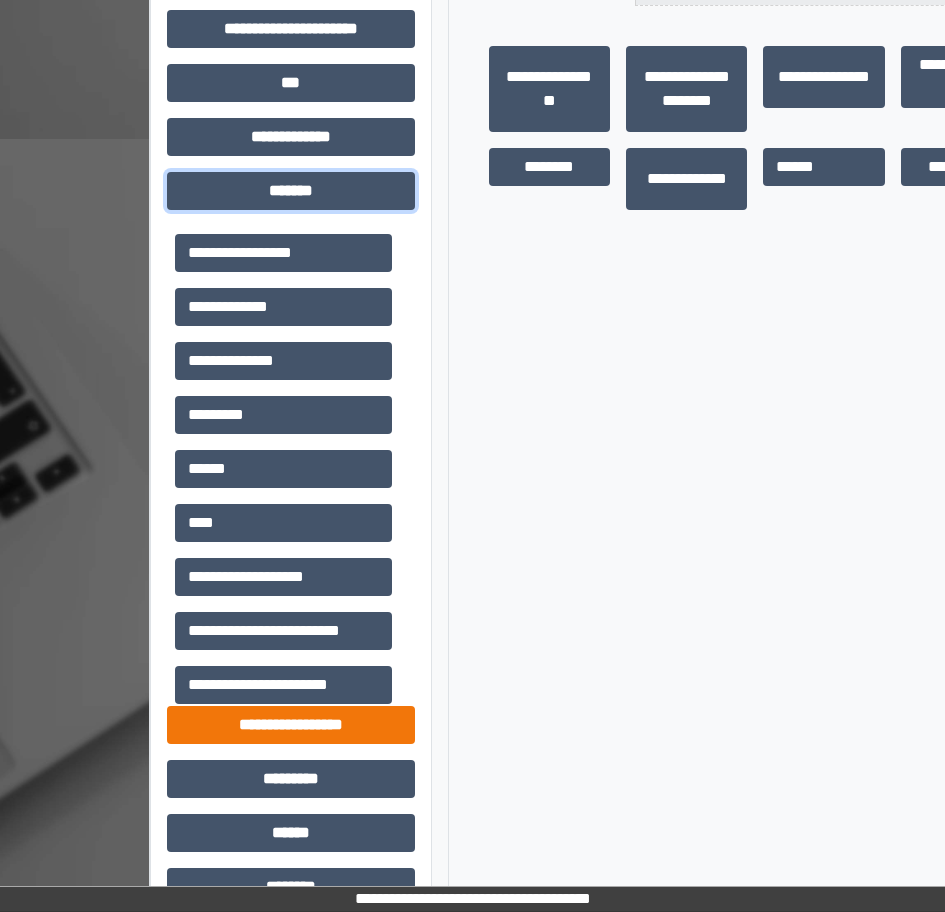 scroll, scrollTop: 900, scrollLeft: 0, axis: vertical 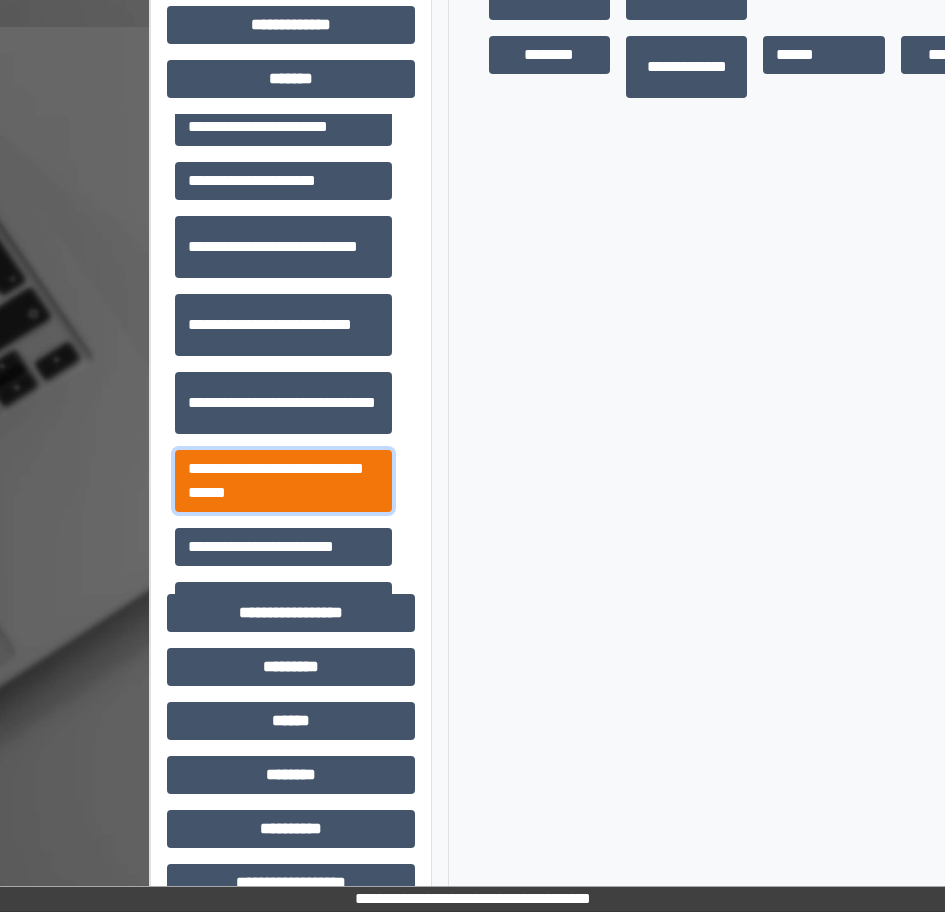 click on "**********" at bounding box center (283, 481) 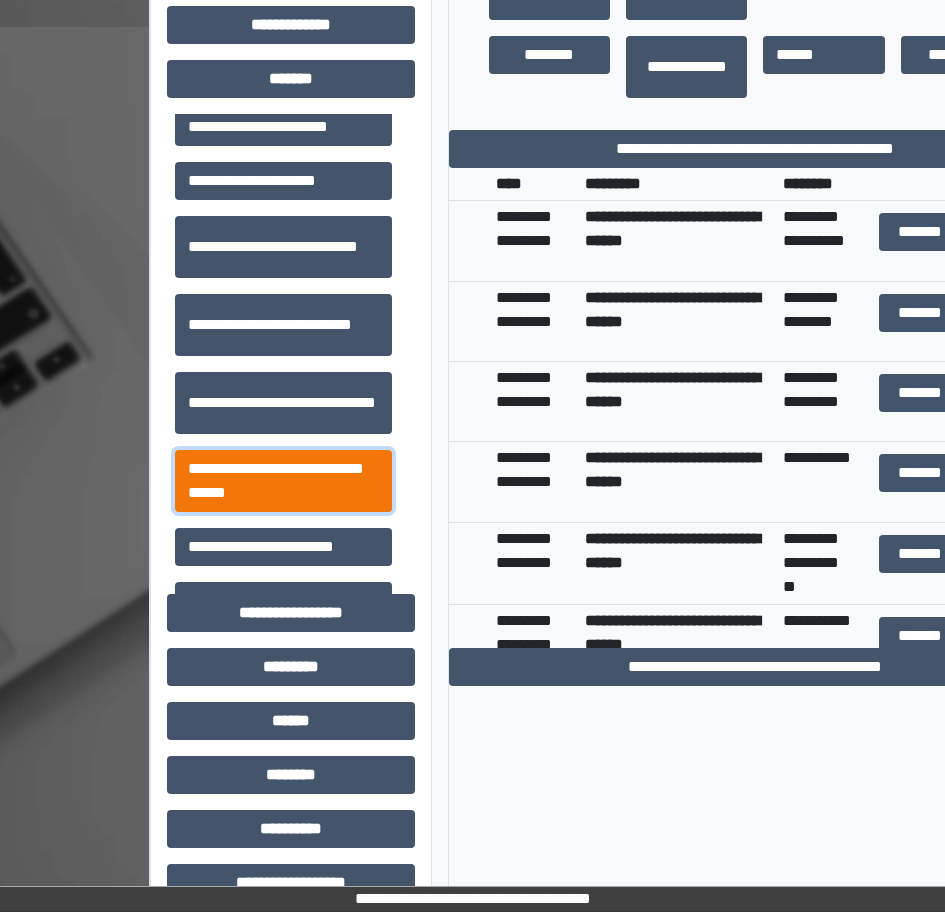 click on "**********" at bounding box center [283, 481] 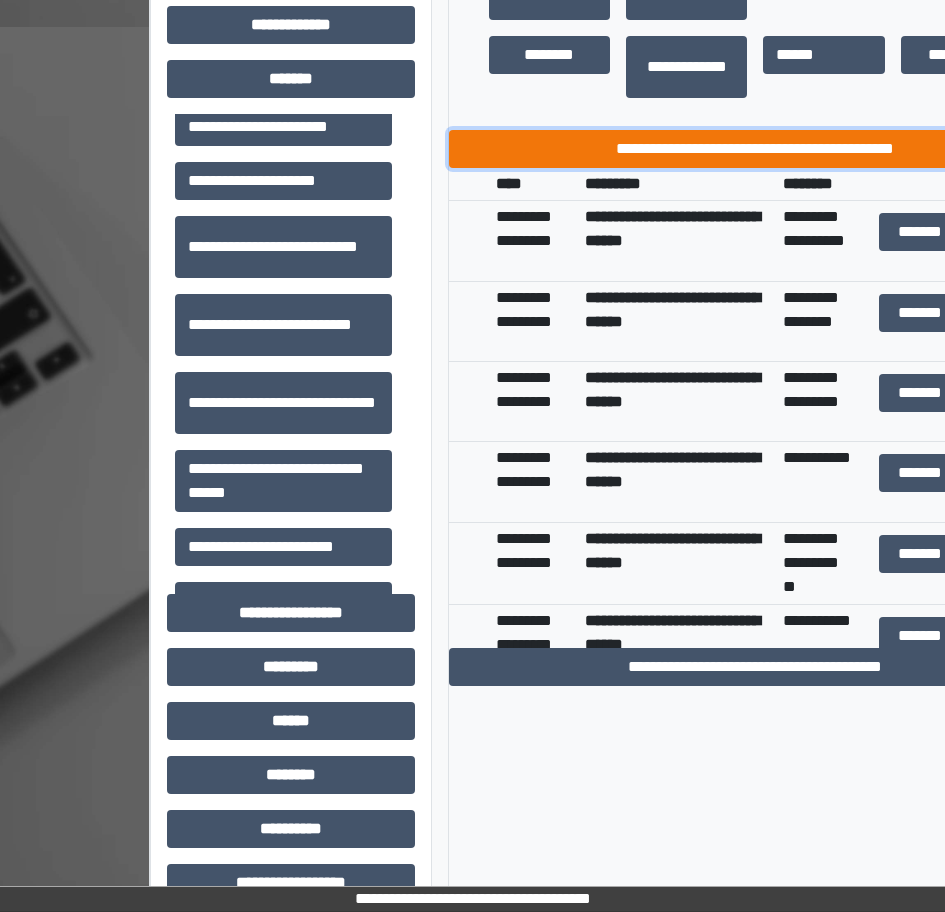 click on "**********" at bounding box center [756, 149] 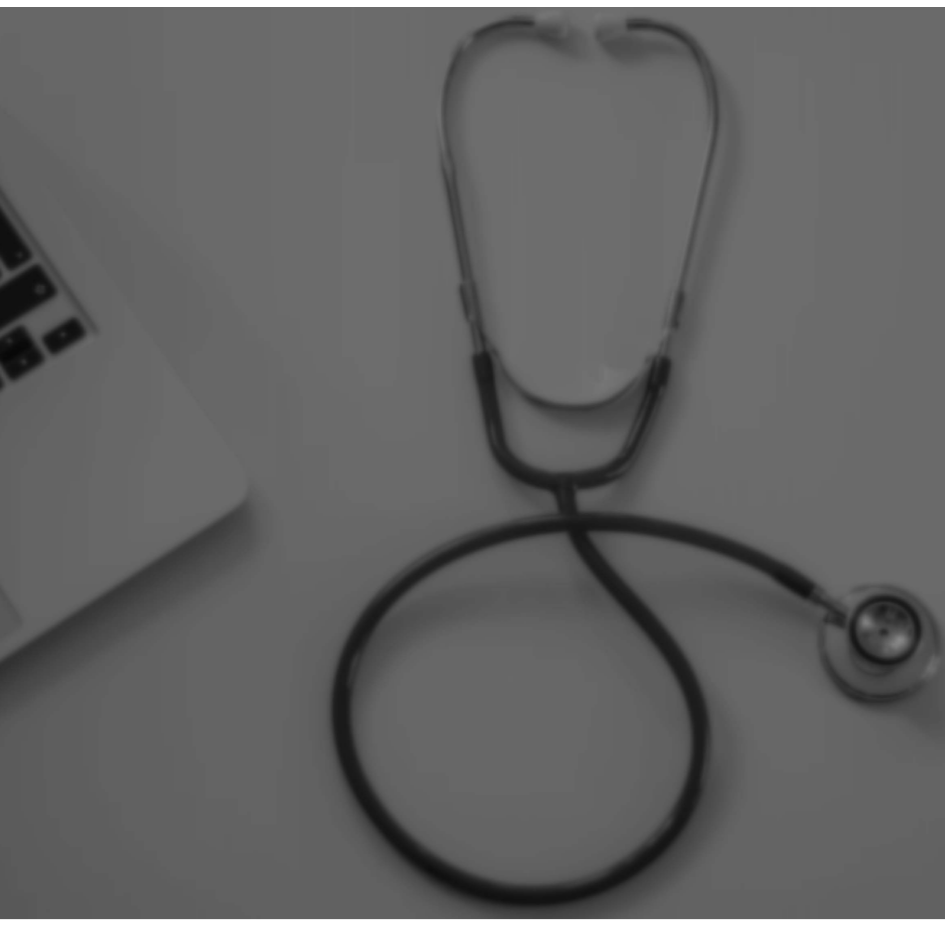 scroll, scrollTop: 0, scrollLeft: 0, axis: both 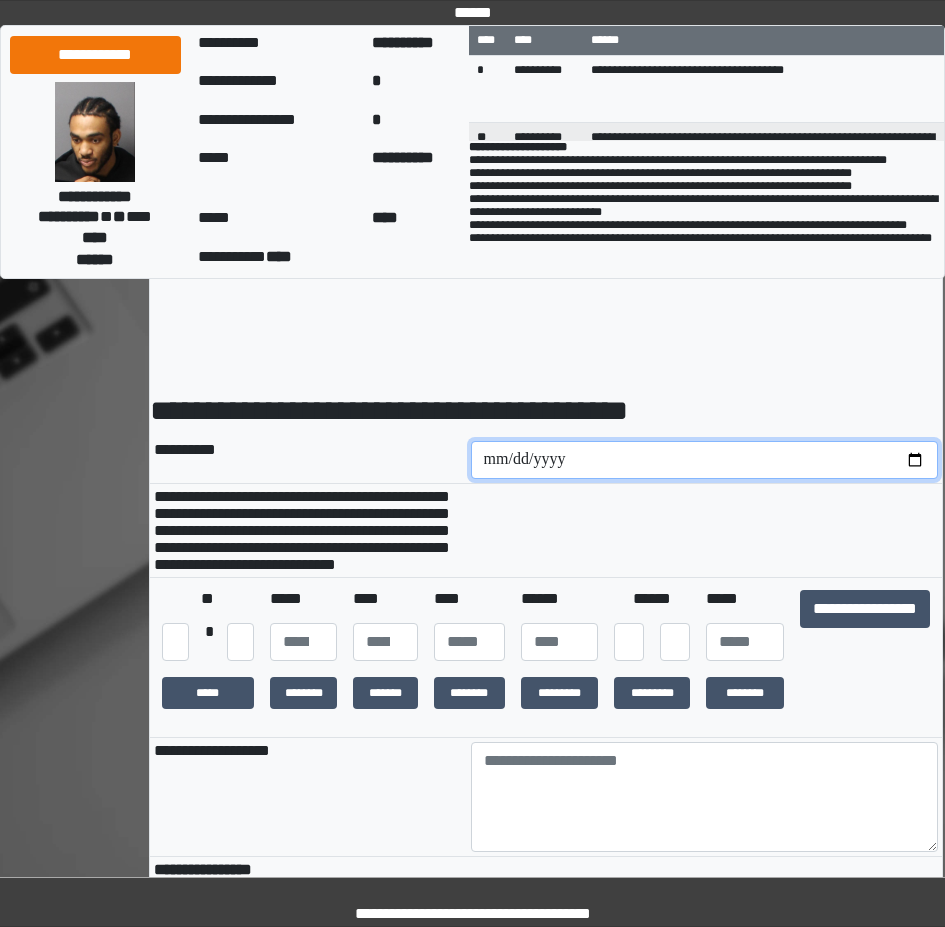 click at bounding box center [705, 460] 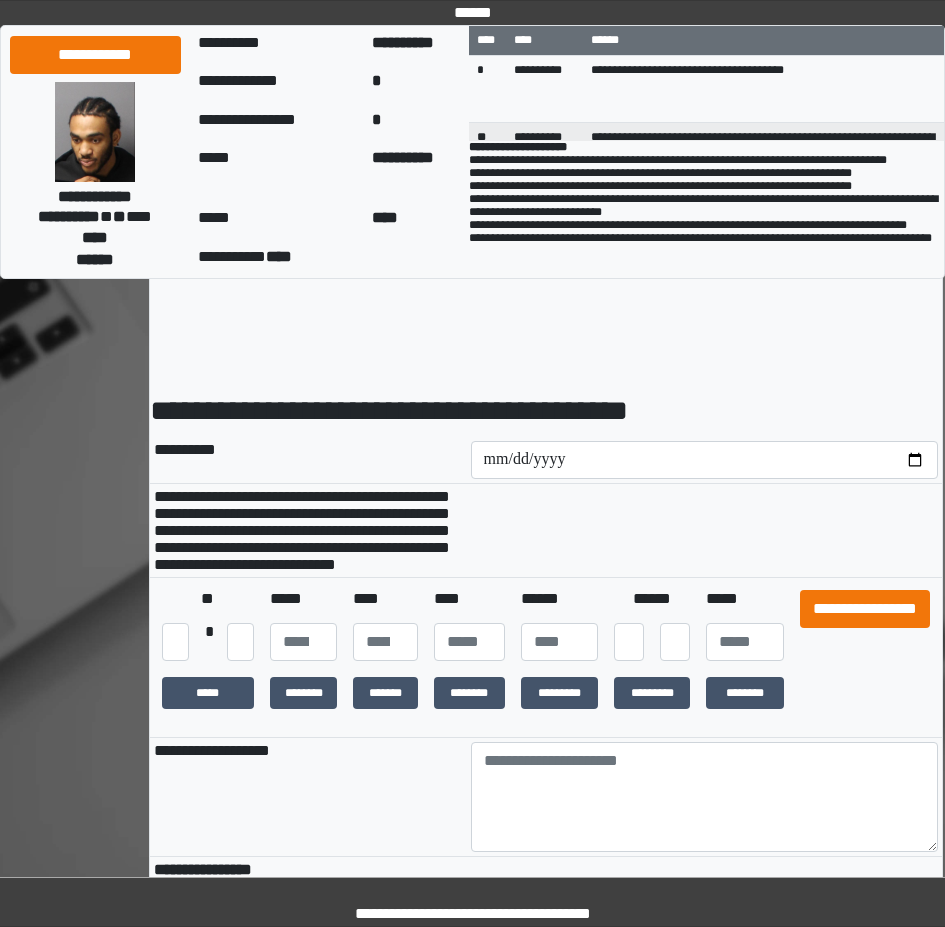 drag, startPoint x: 872, startPoint y: 615, endPoint x: 862, endPoint y: 646, distance: 32.572994 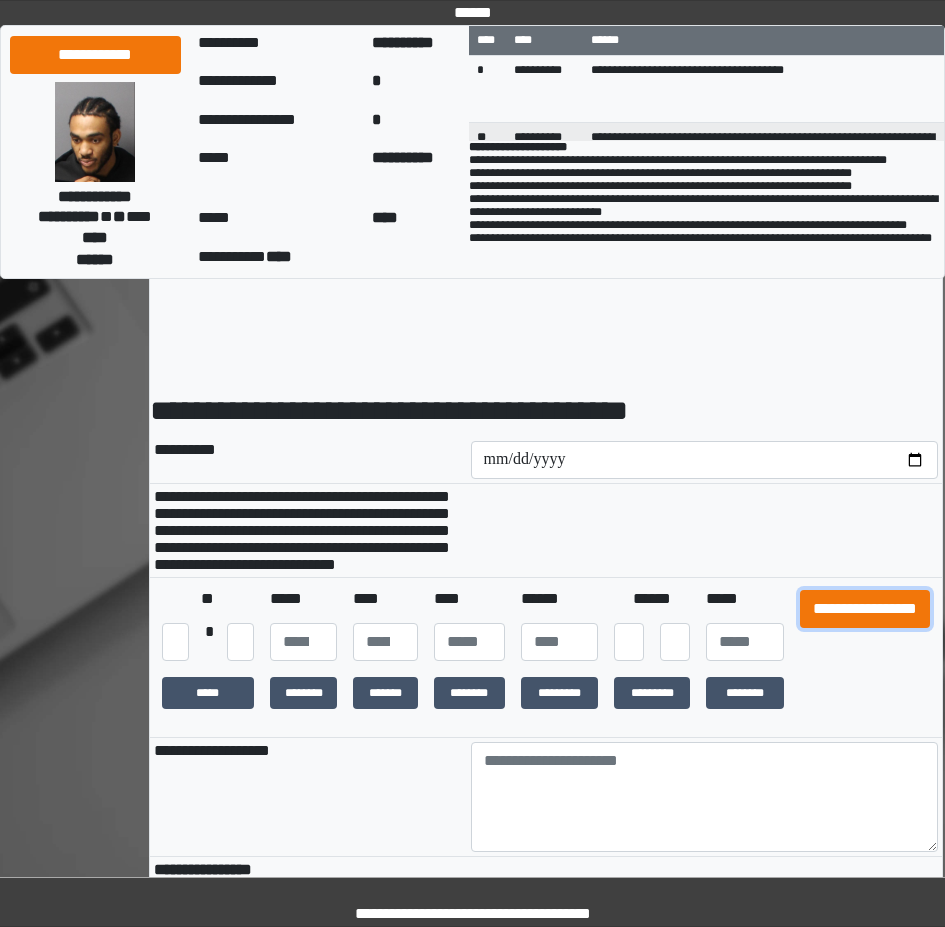click on "**********" at bounding box center [865, 609] 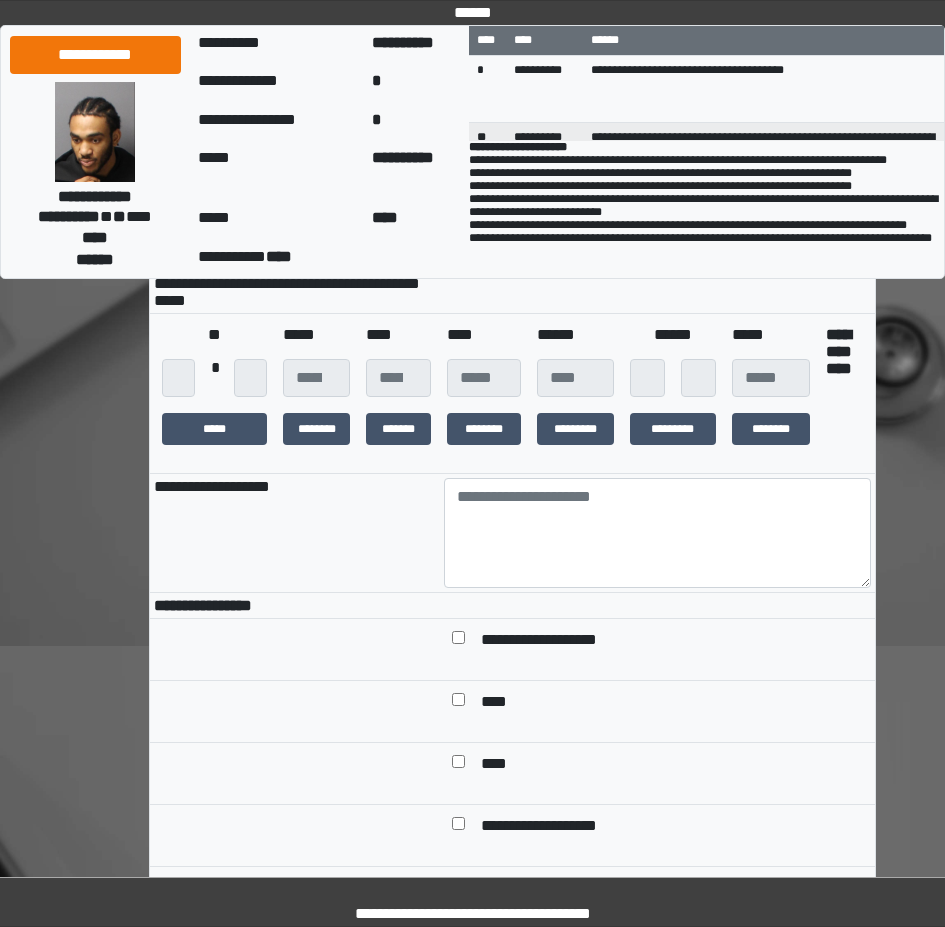 scroll, scrollTop: 100, scrollLeft: 0, axis: vertical 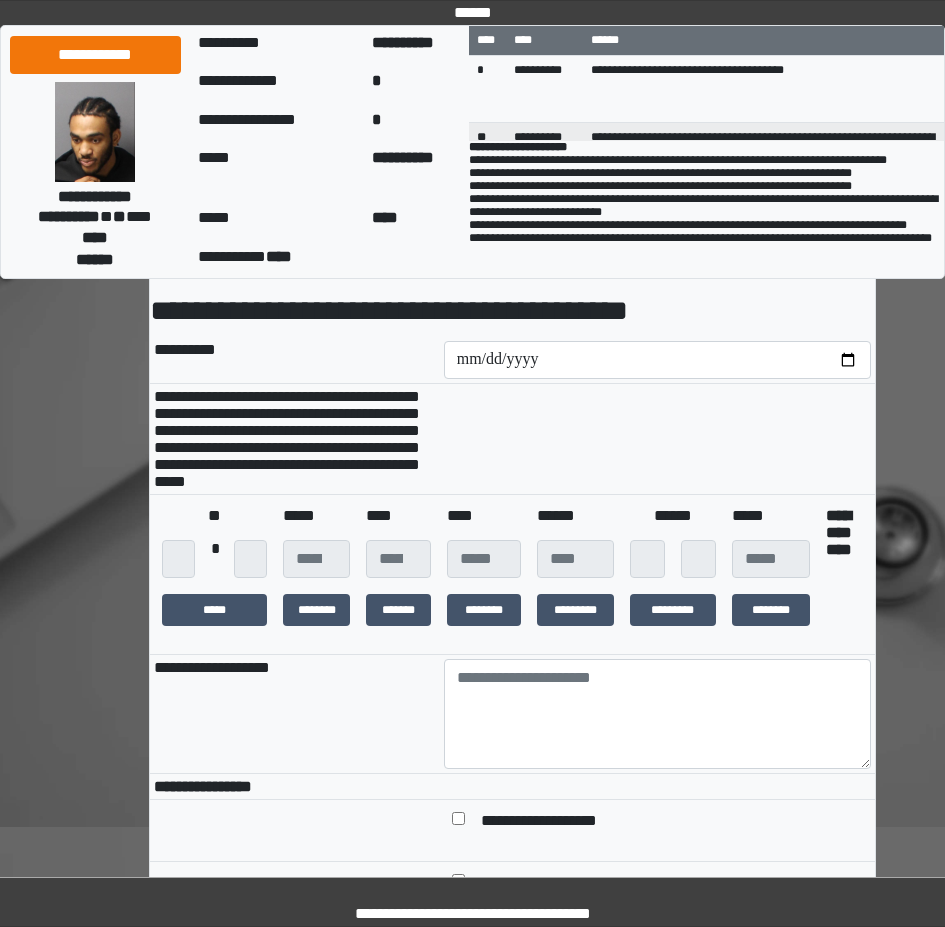 click on "**********" at bounding box center (512, 574) 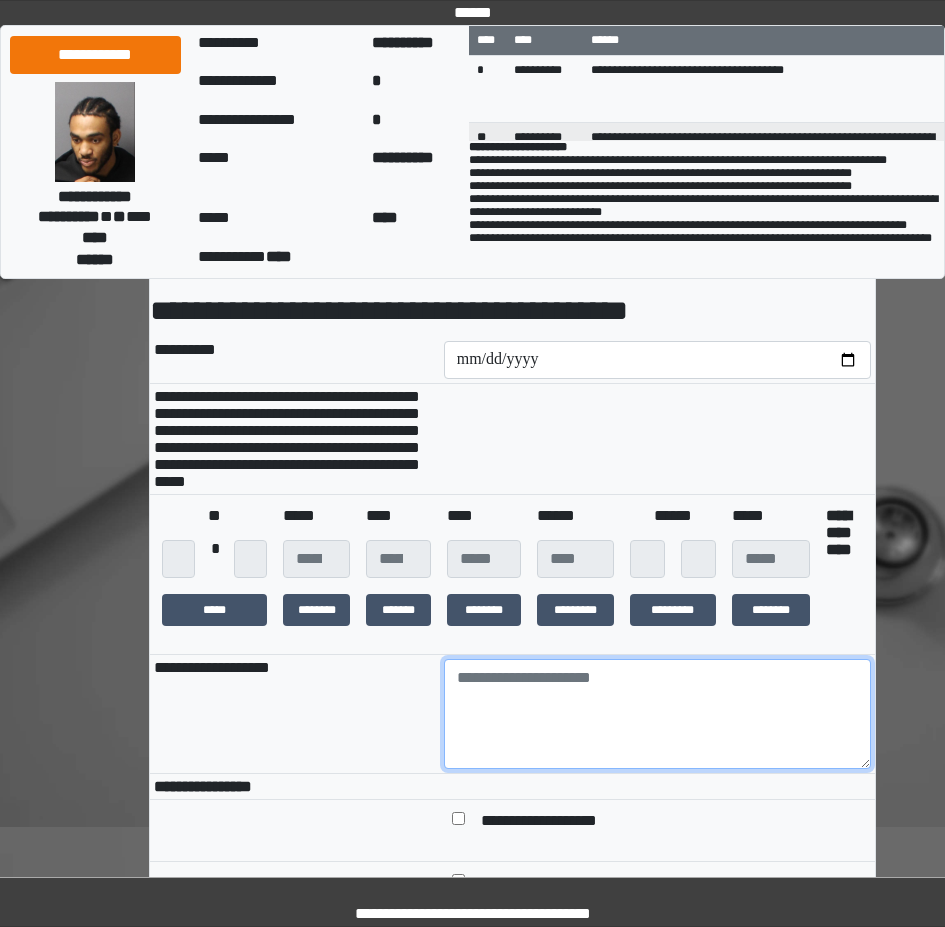 click at bounding box center [657, 714] 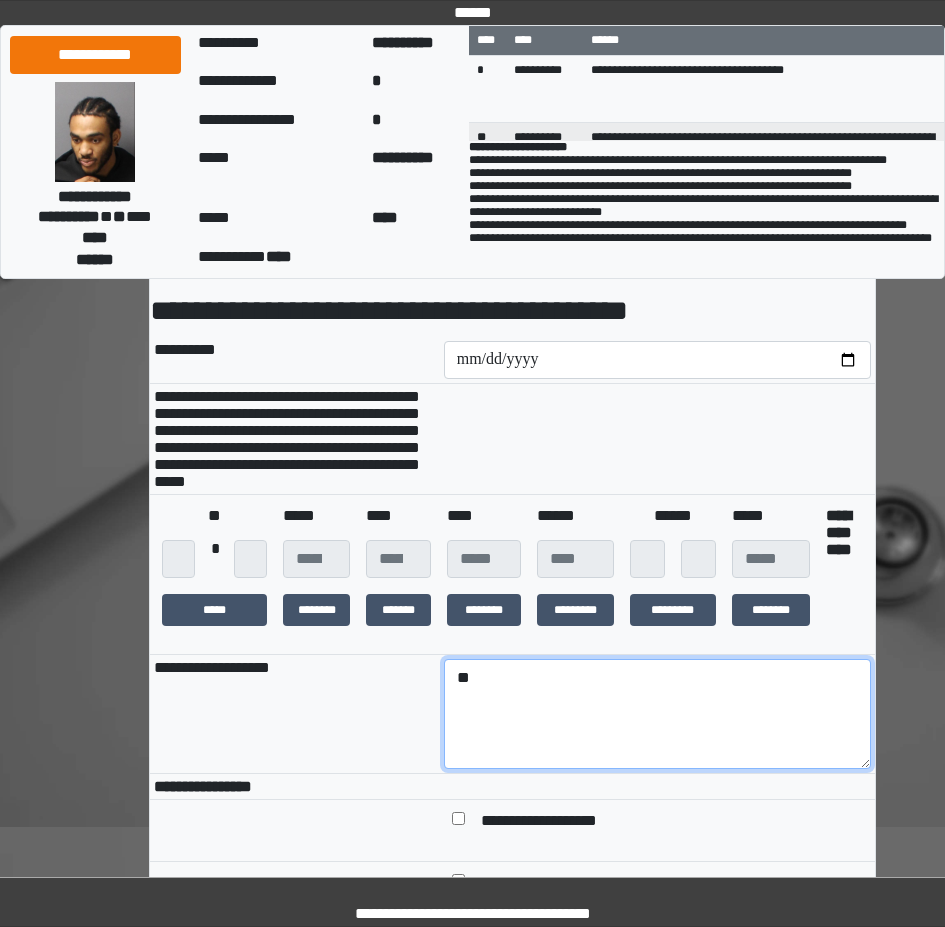 type on "*" 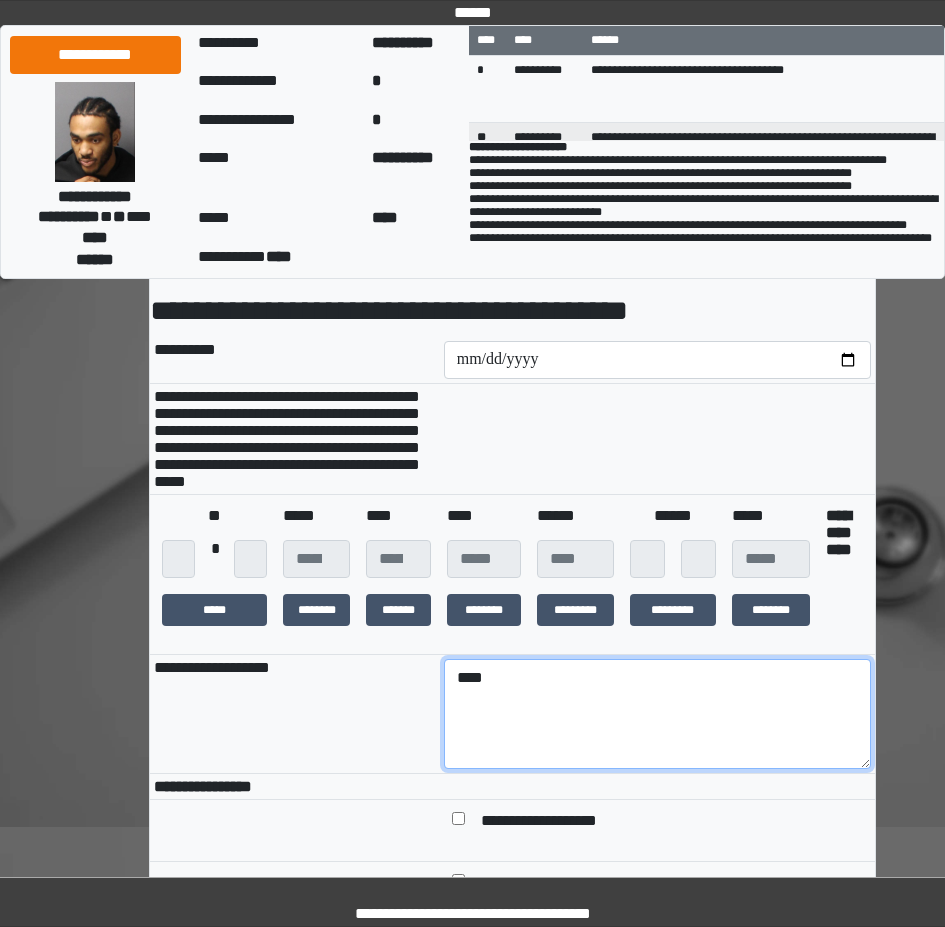 type on "****" 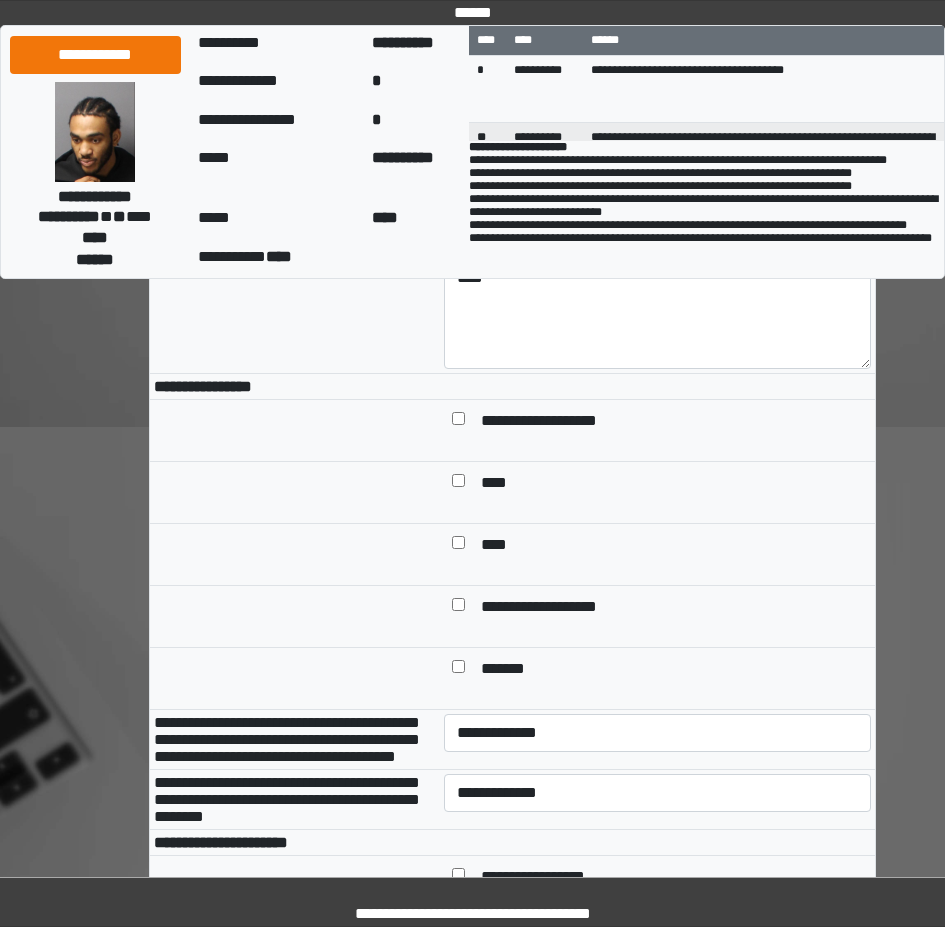 scroll, scrollTop: 600, scrollLeft: 0, axis: vertical 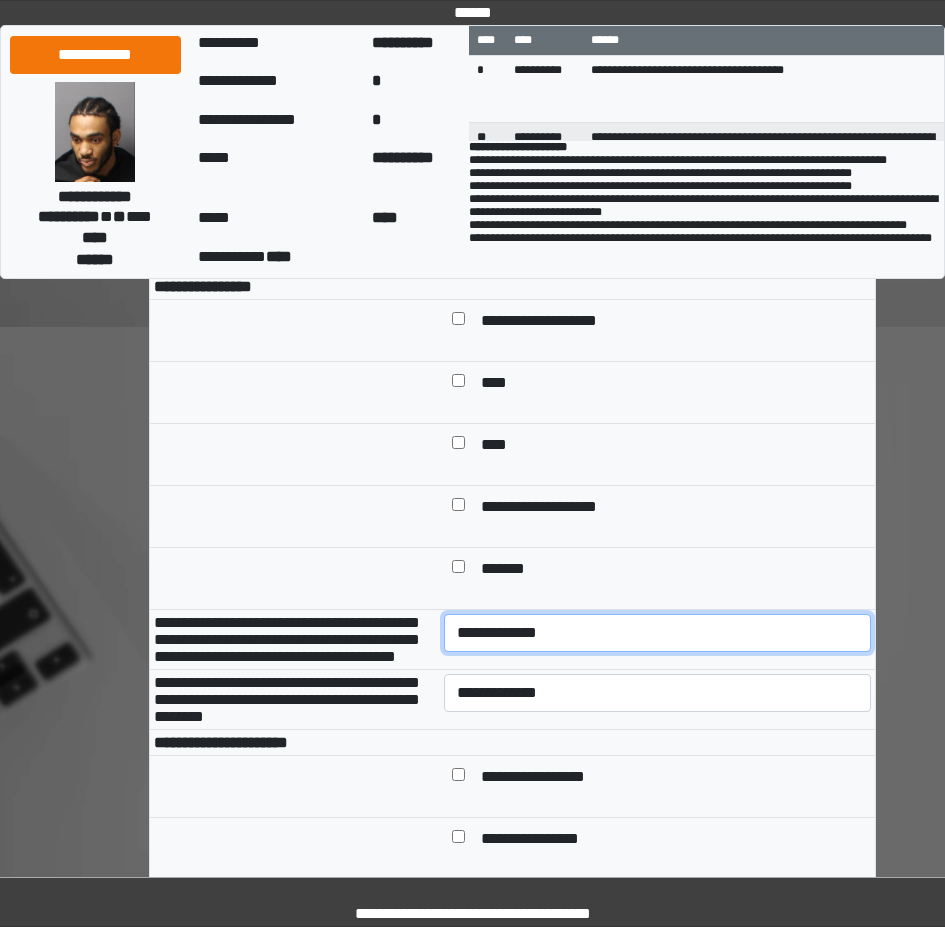 select on "*" 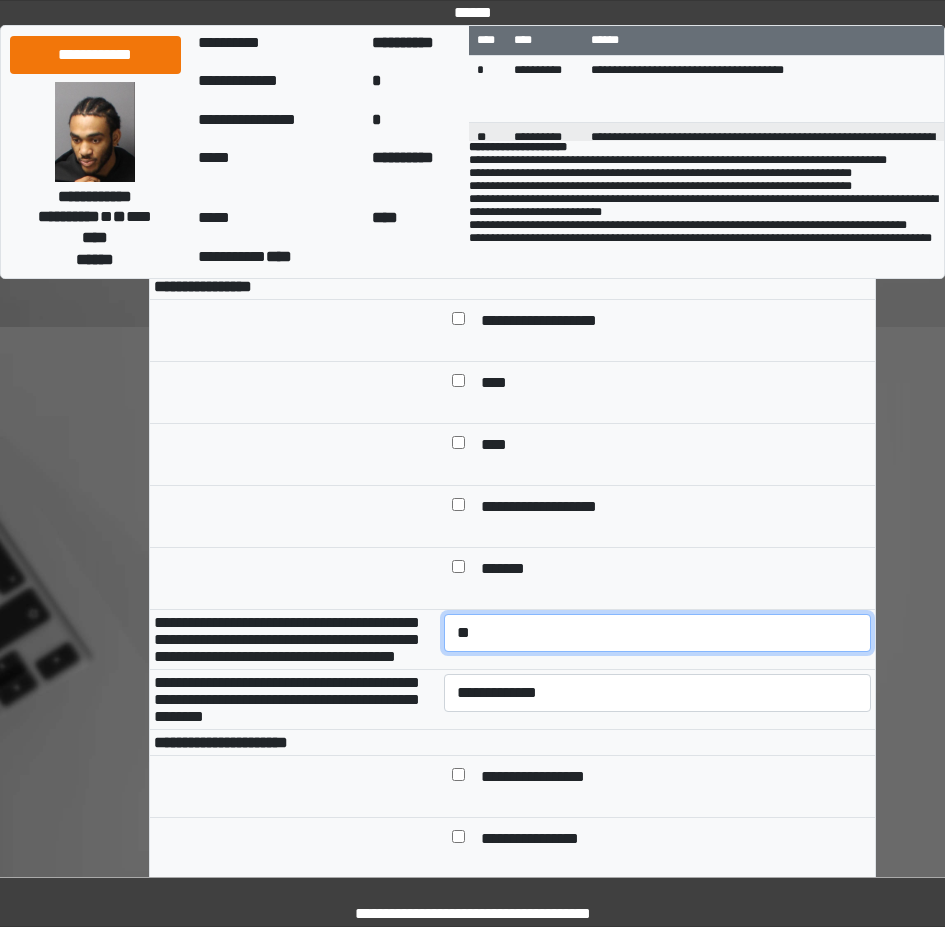 click on "**********" at bounding box center (657, 633) 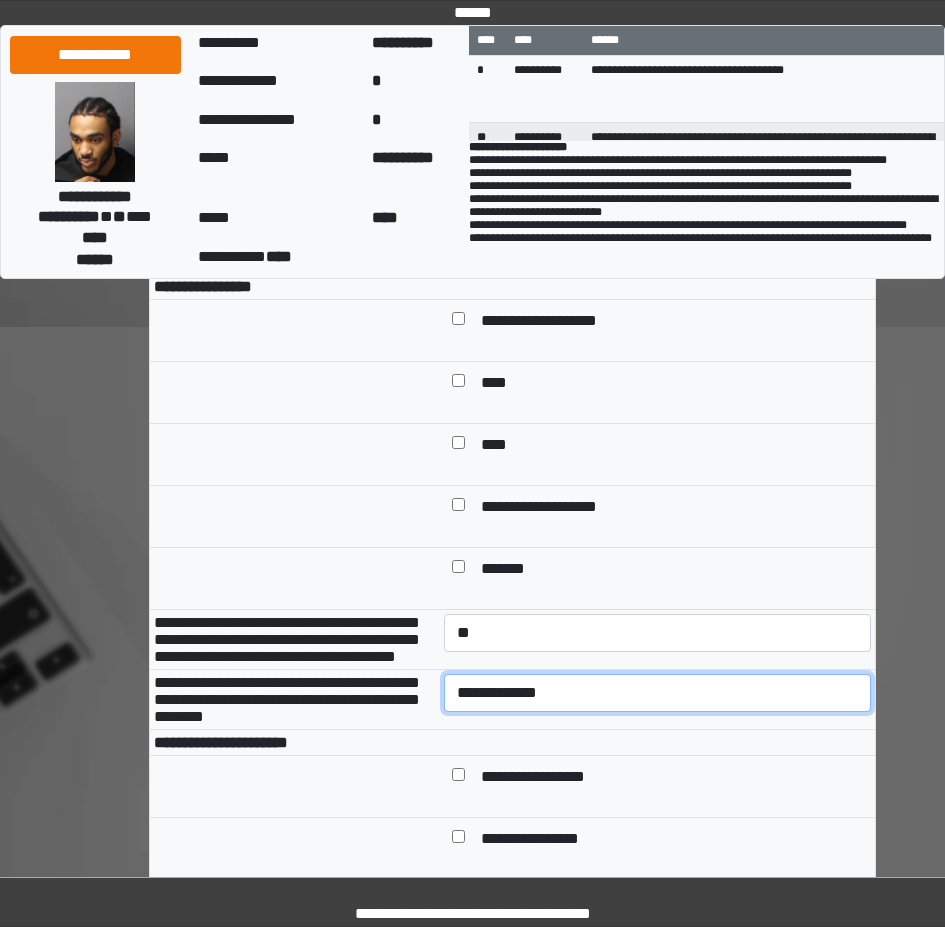 select on "*" 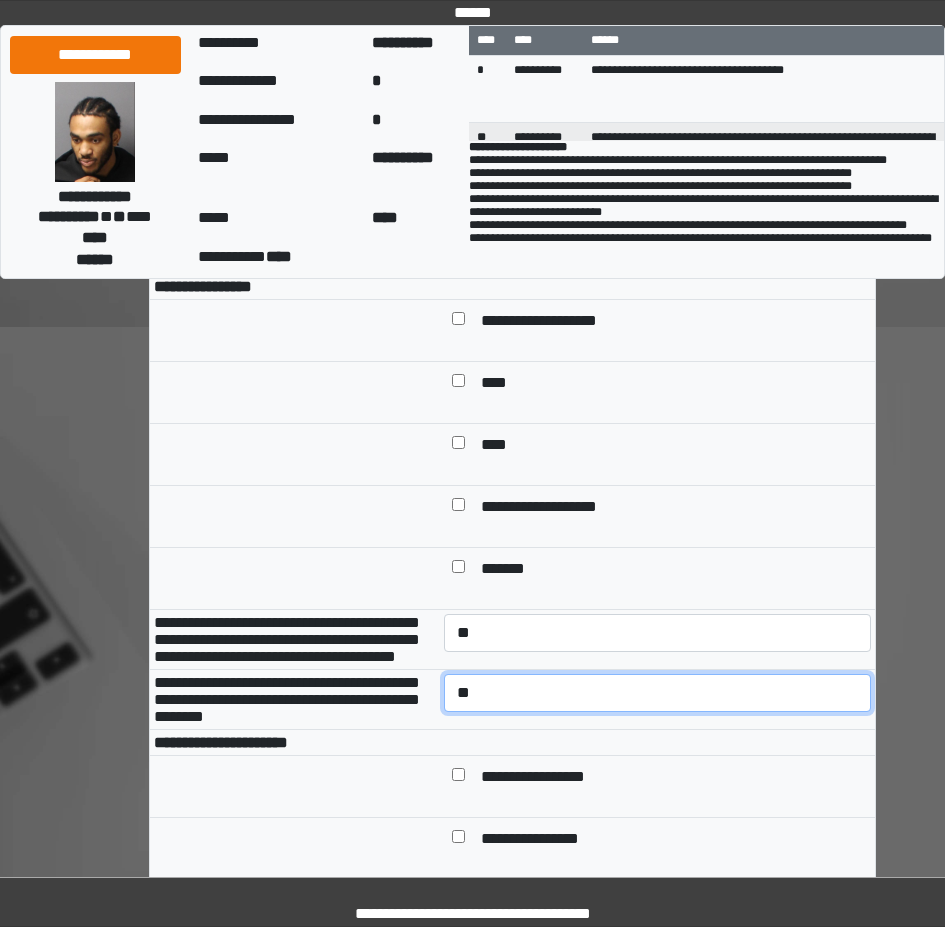 click on "**********" at bounding box center (657, 693) 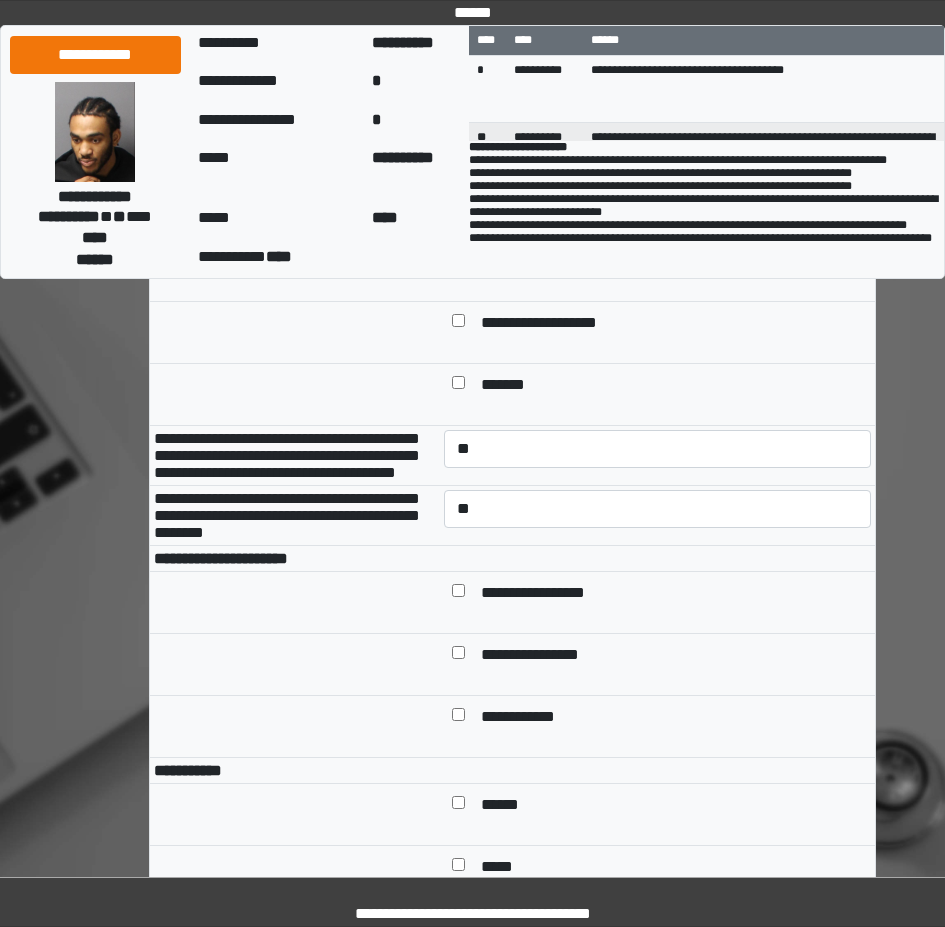scroll, scrollTop: 1000, scrollLeft: 0, axis: vertical 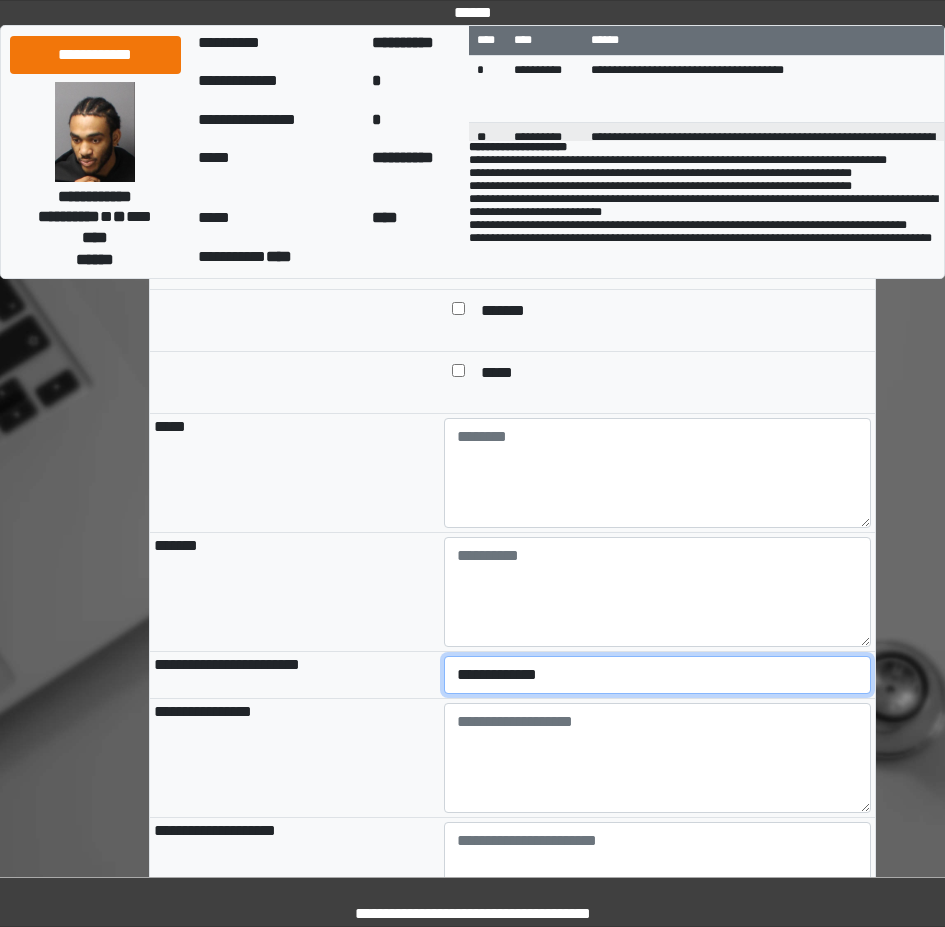 select on "*" 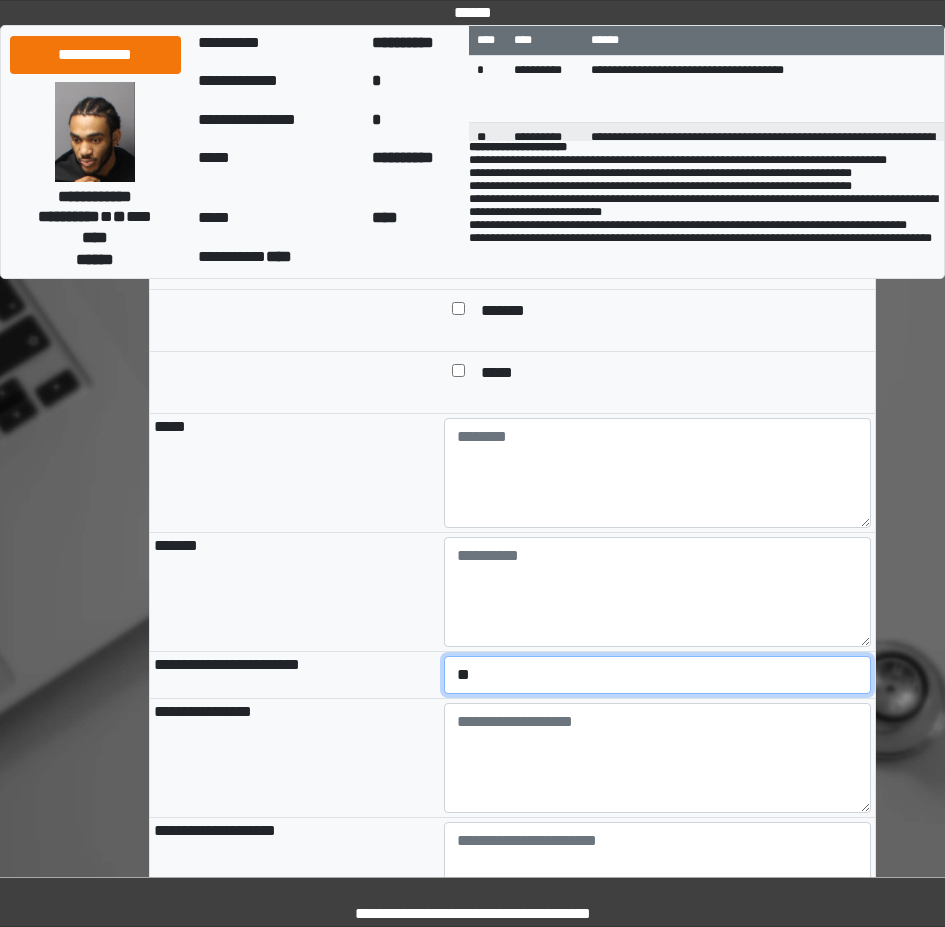 click on "**********" at bounding box center [657, 675] 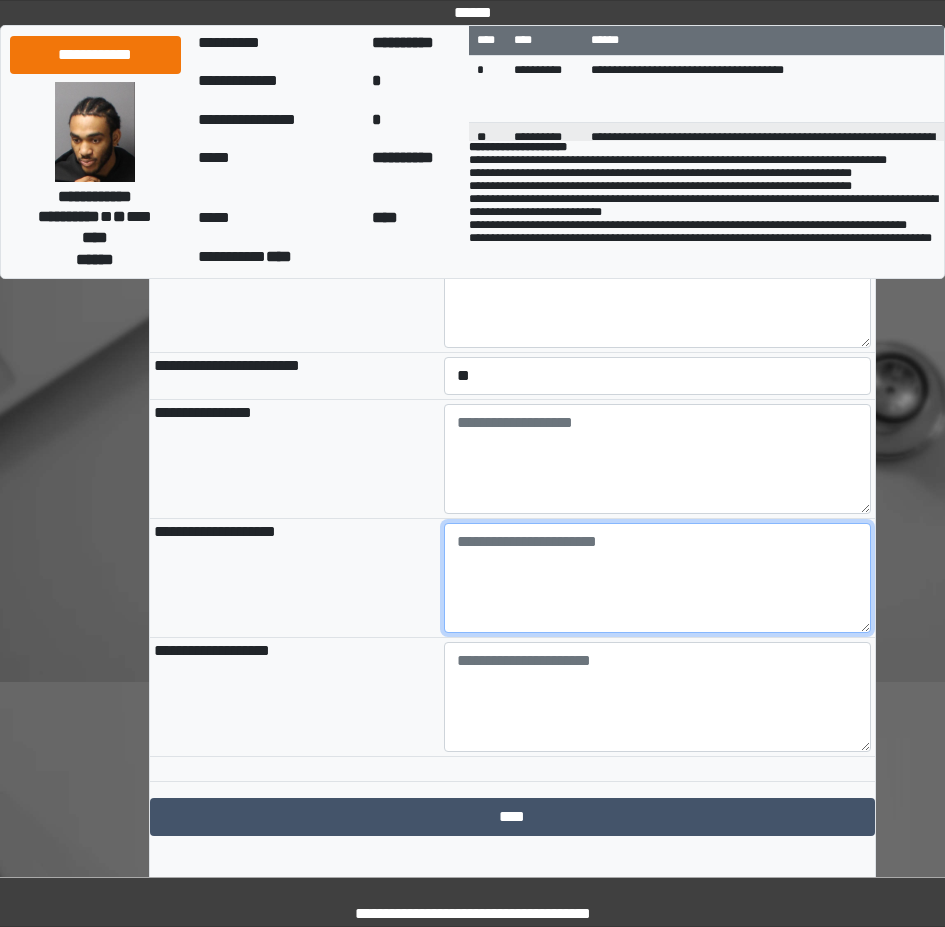 scroll, scrollTop: 2100, scrollLeft: 0, axis: vertical 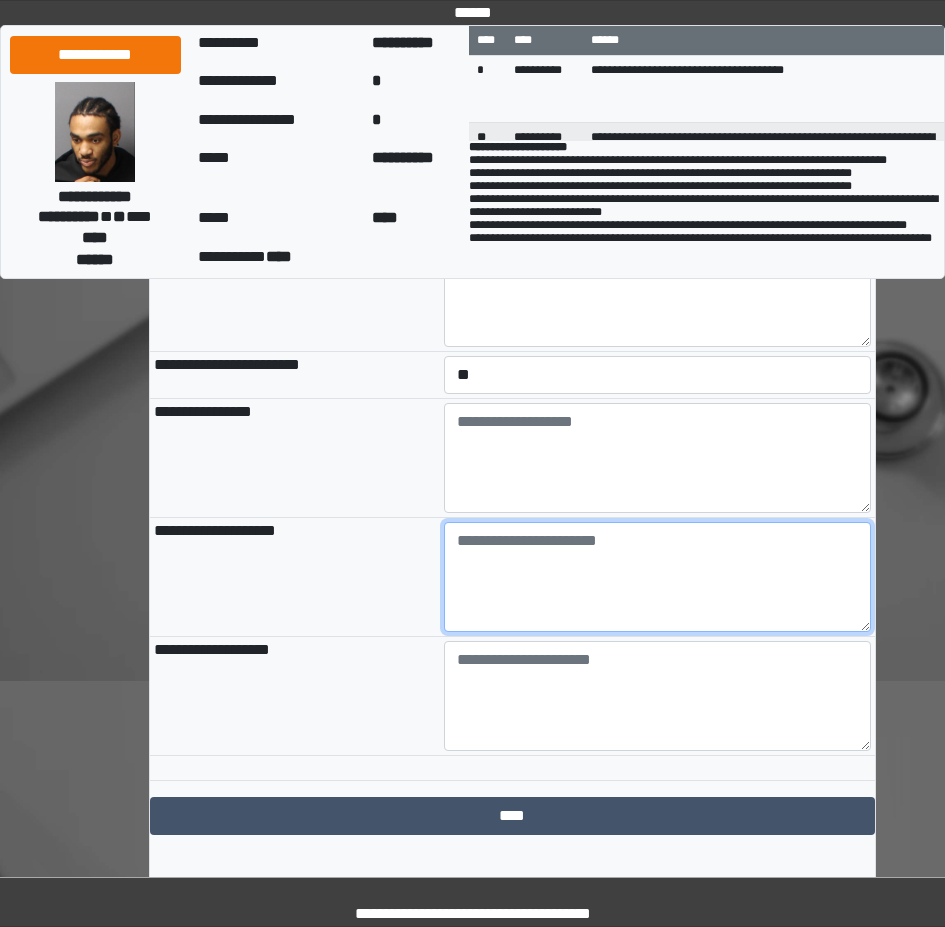 paste on "**********" 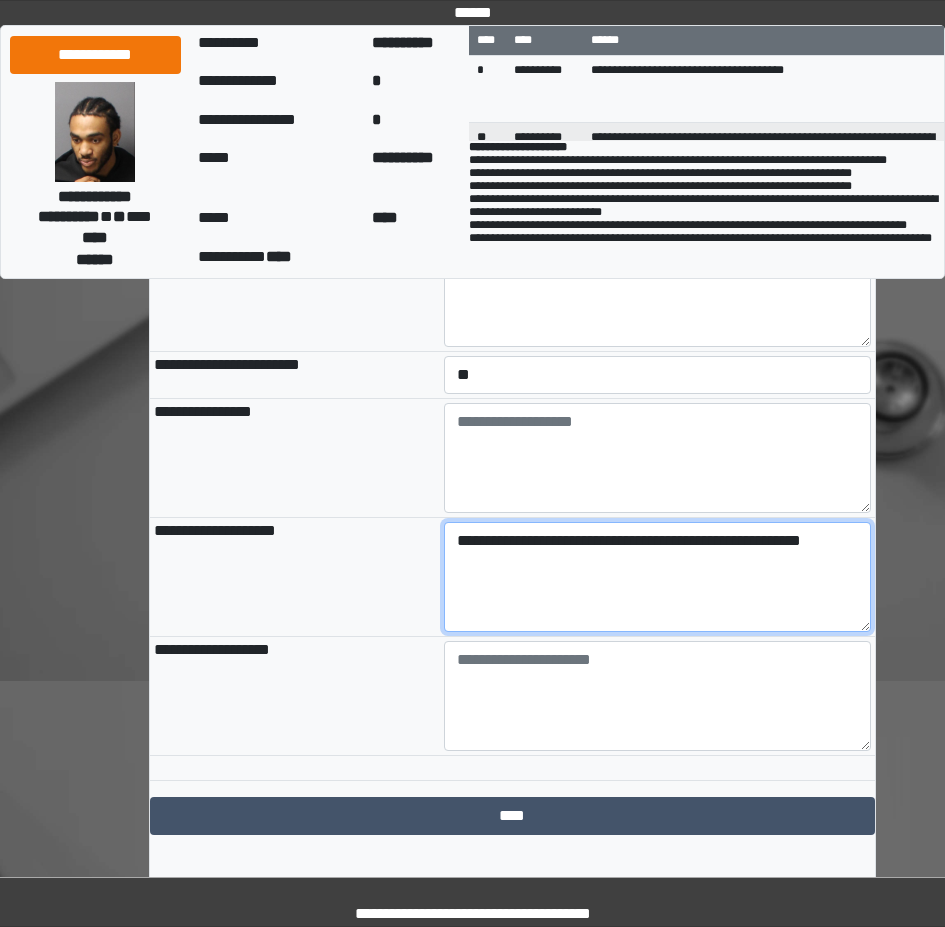 type on "**********" 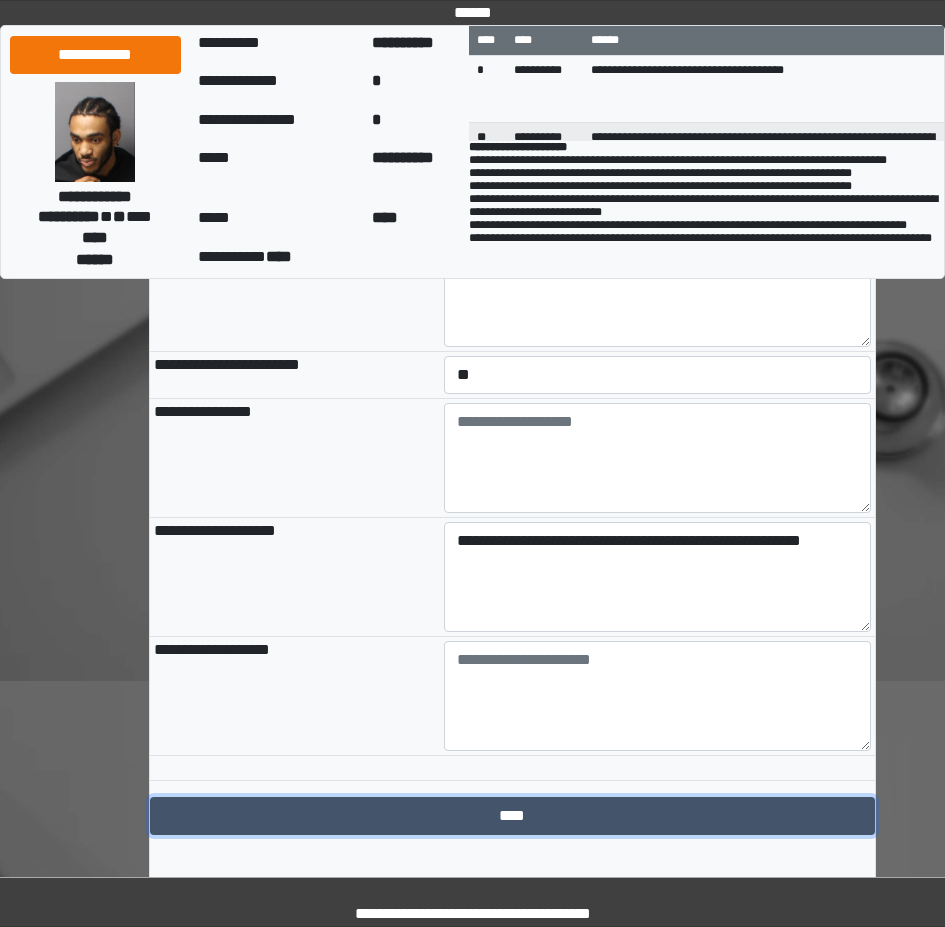 click on "****" at bounding box center (512, 816) 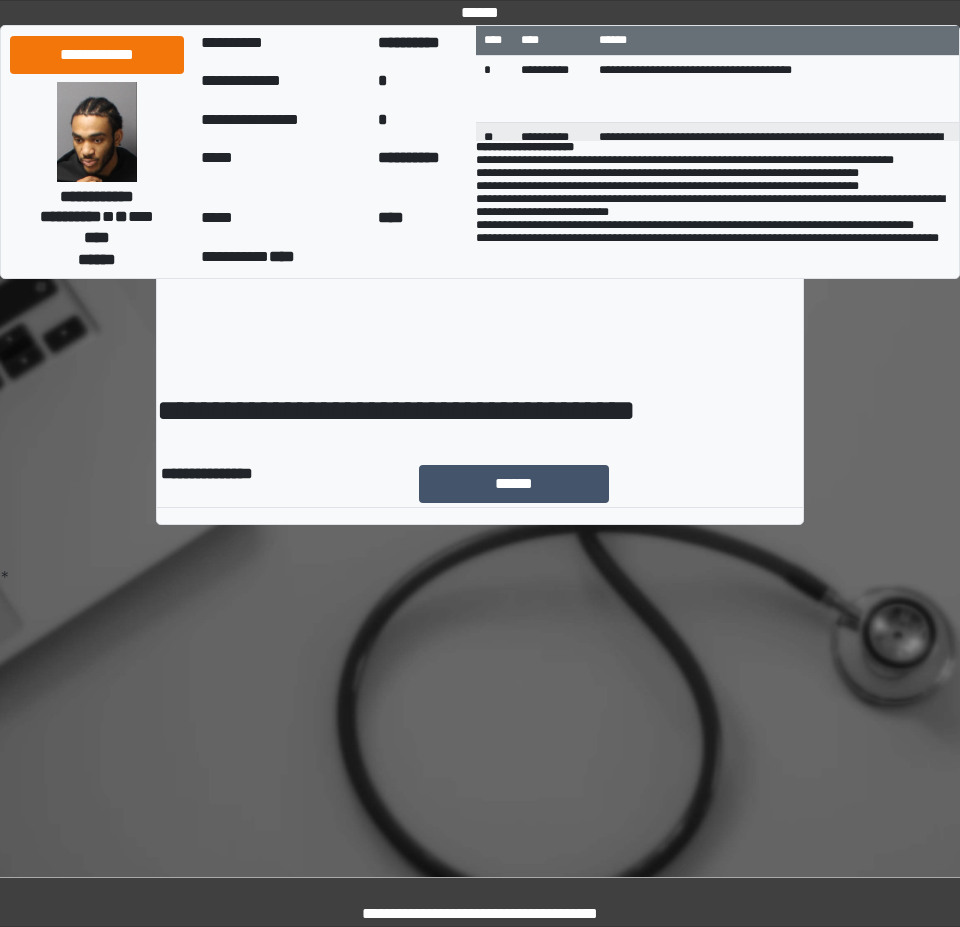 scroll, scrollTop: 0, scrollLeft: 0, axis: both 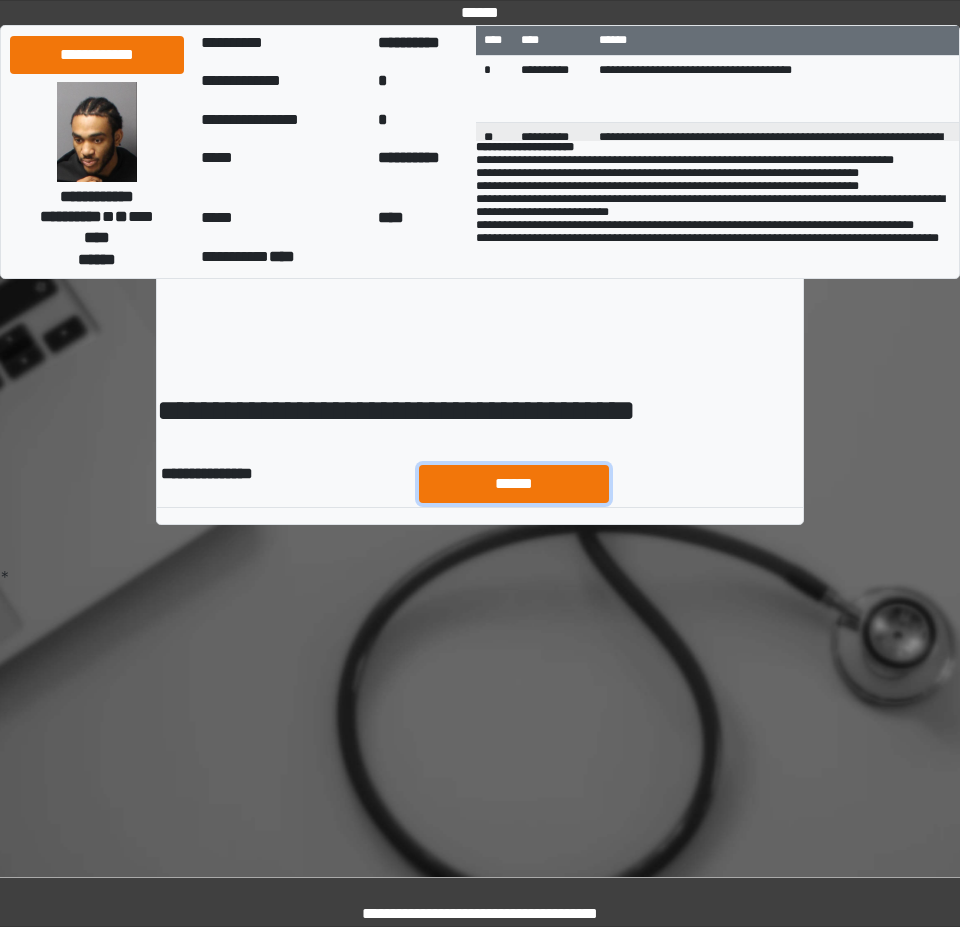 click on "******" at bounding box center [514, 484] 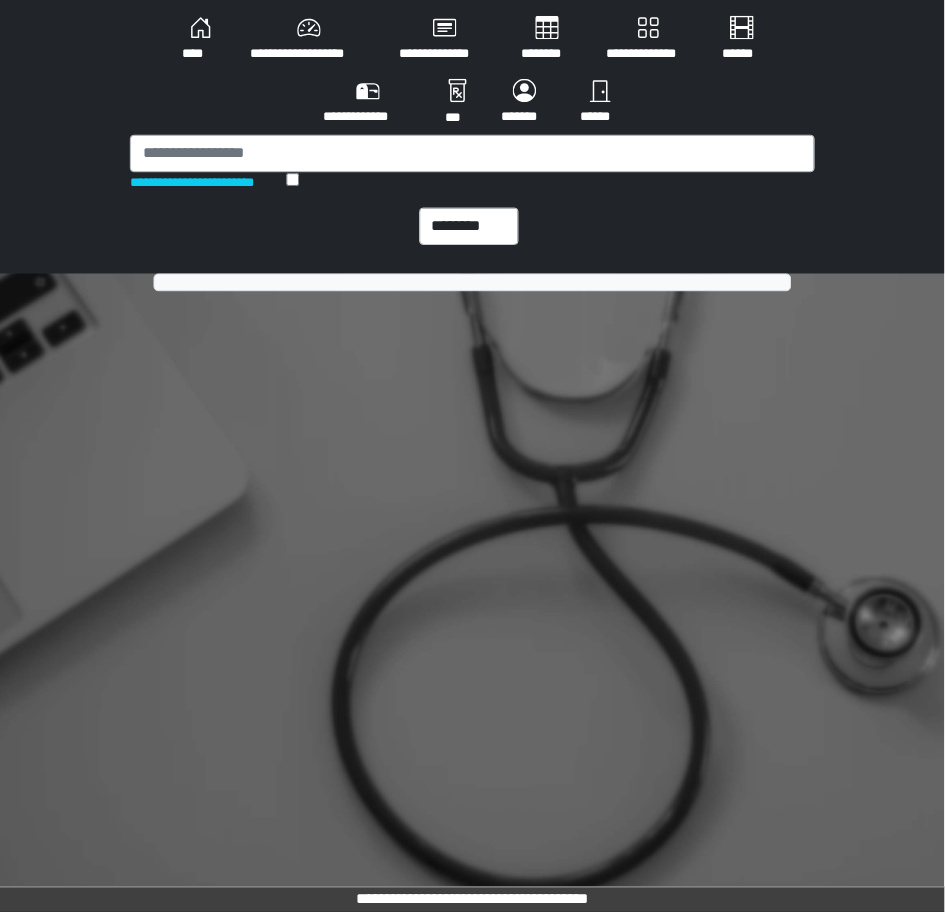 scroll, scrollTop: 0, scrollLeft: 0, axis: both 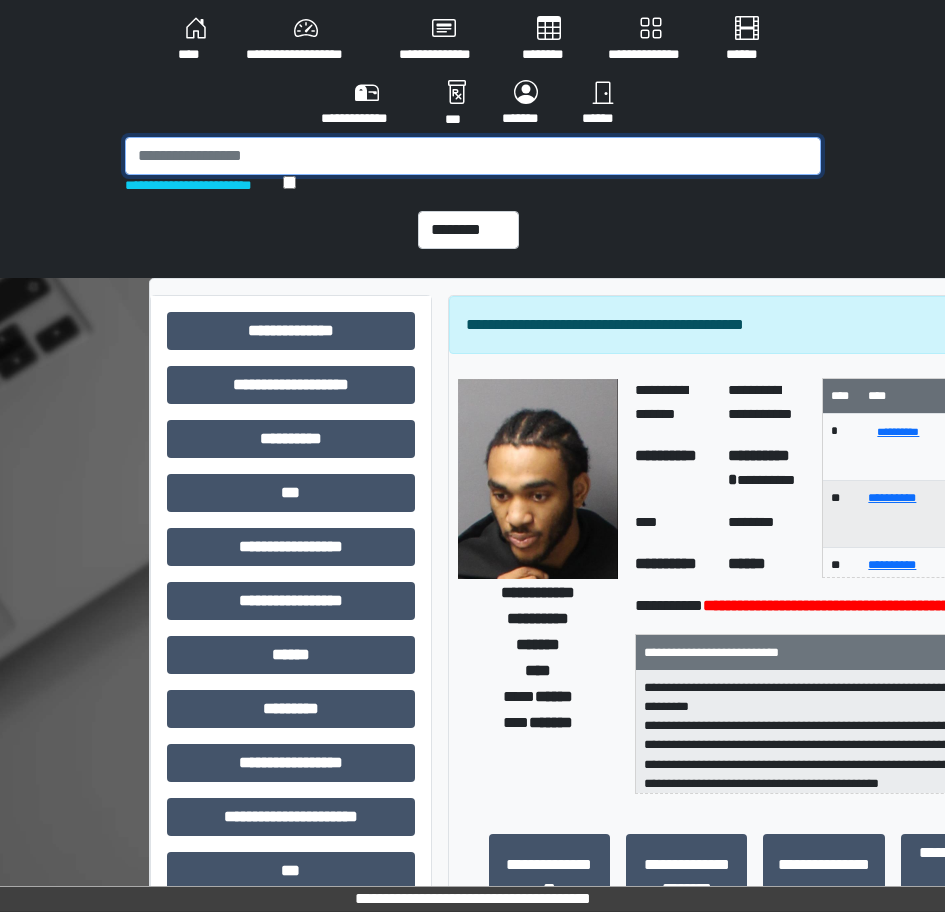 click at bounding box center (473, 156) 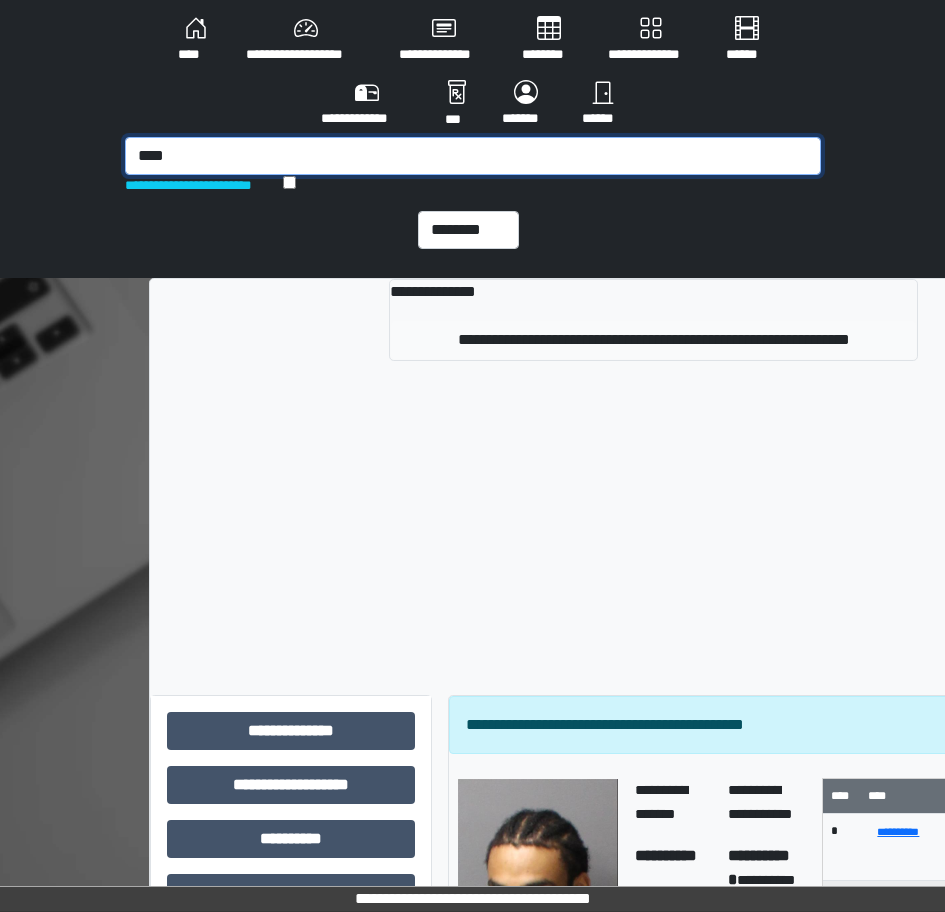 type on "****" 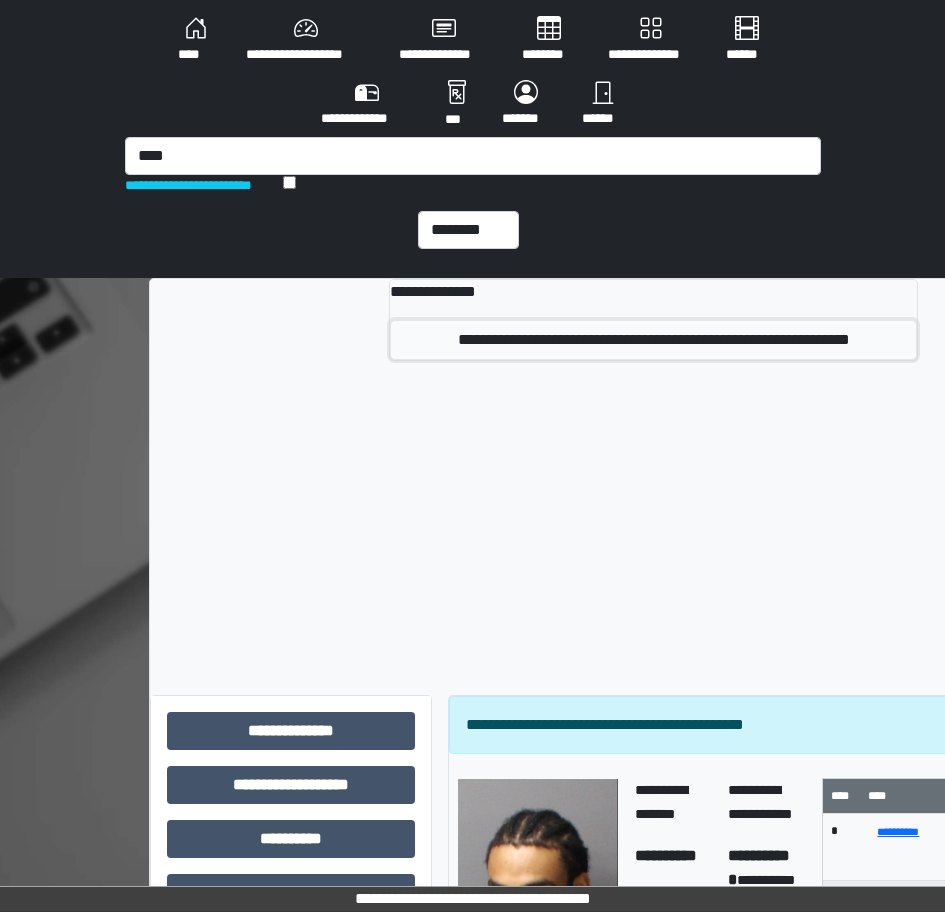 click on "**********" at bounding box center (654, 340) 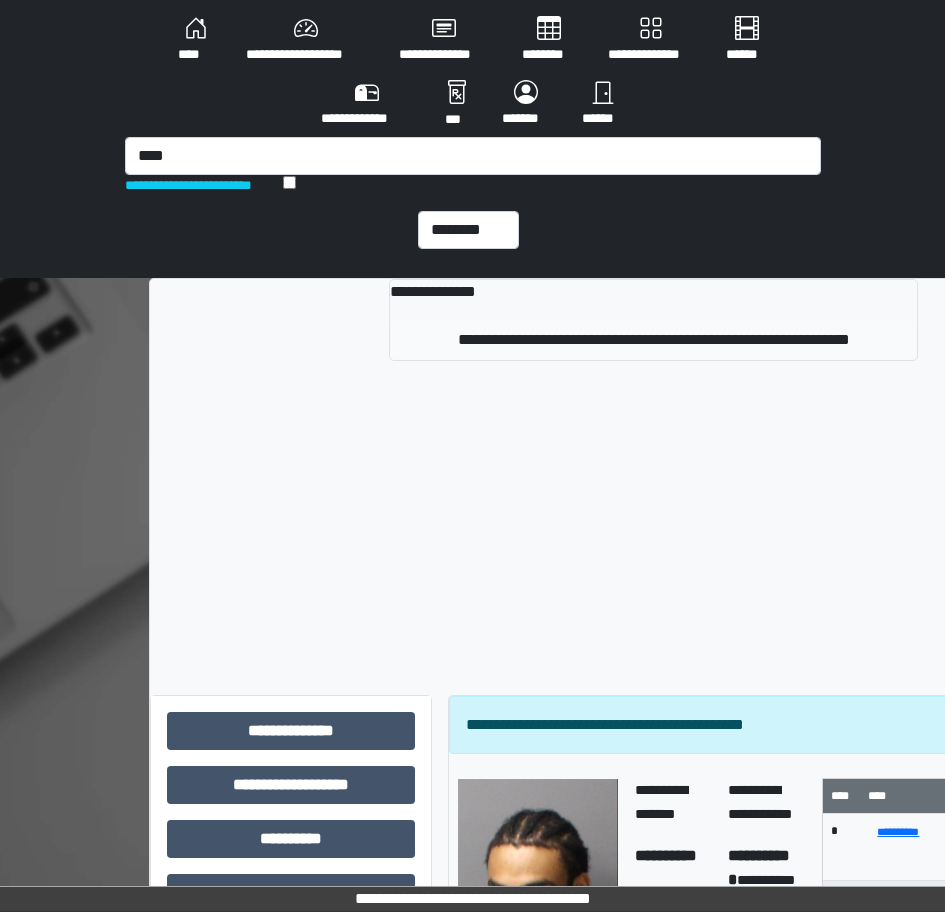 type 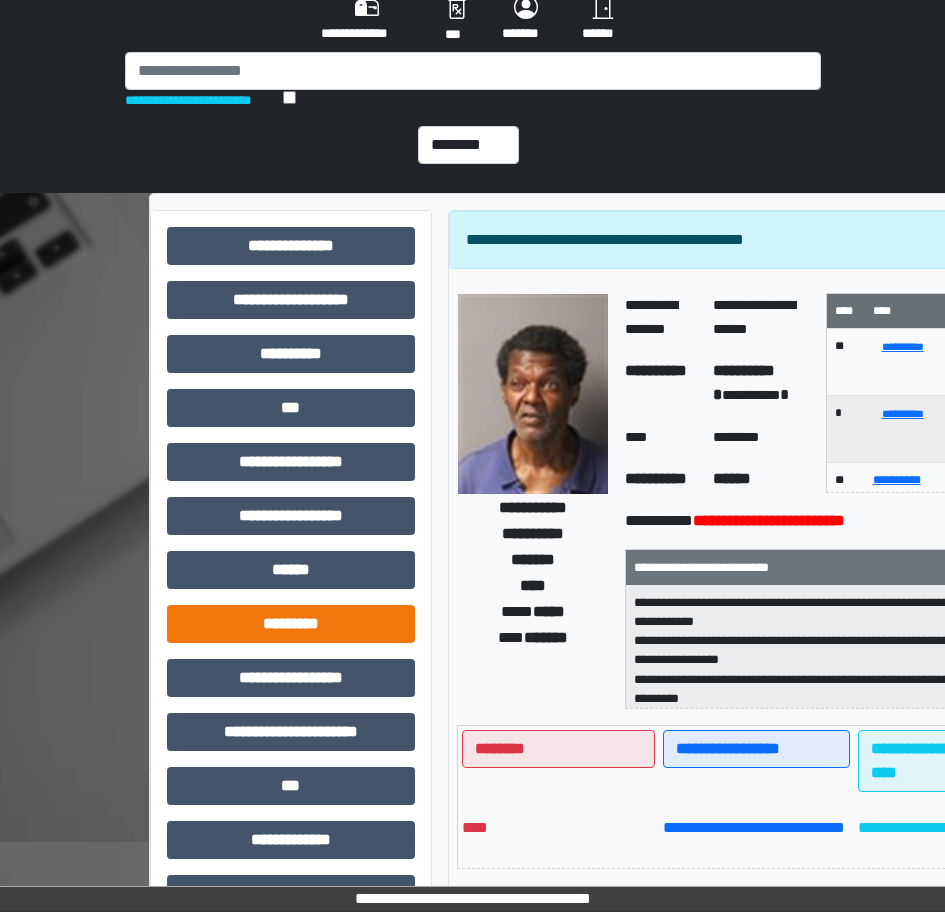 scroll, scrollTop: 200, scrollLeft: 0, axis: vertical 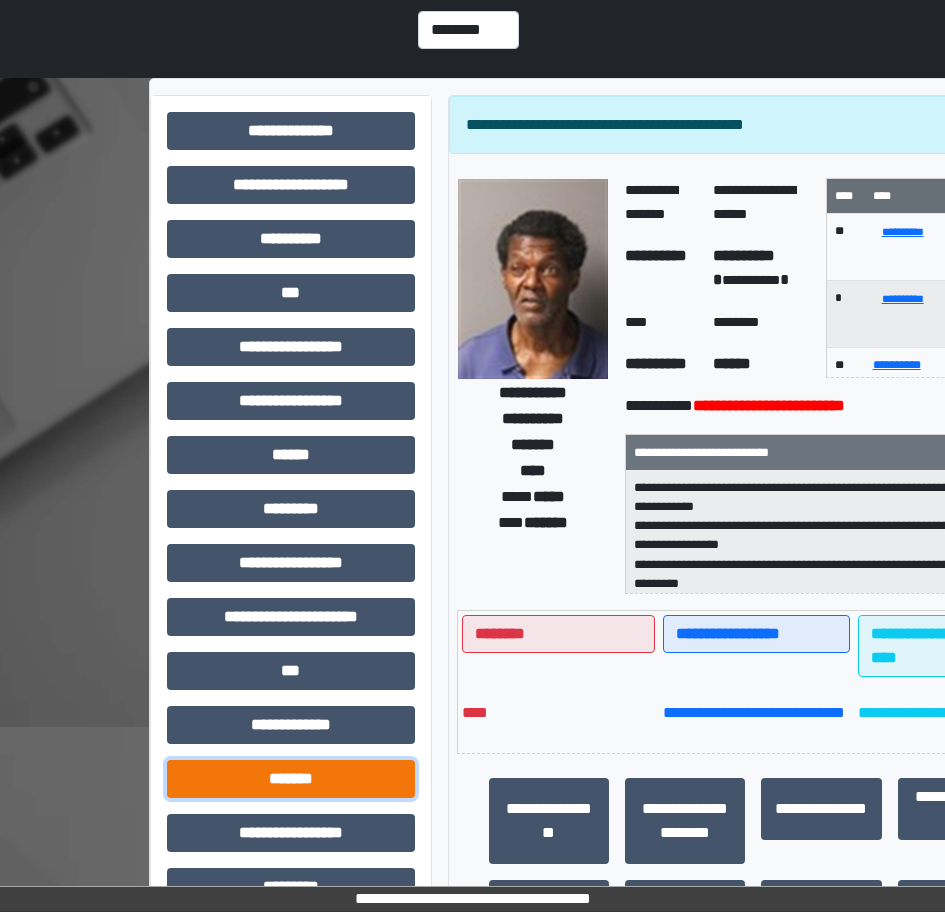 click on "*******" at bounding box center [291, 779] 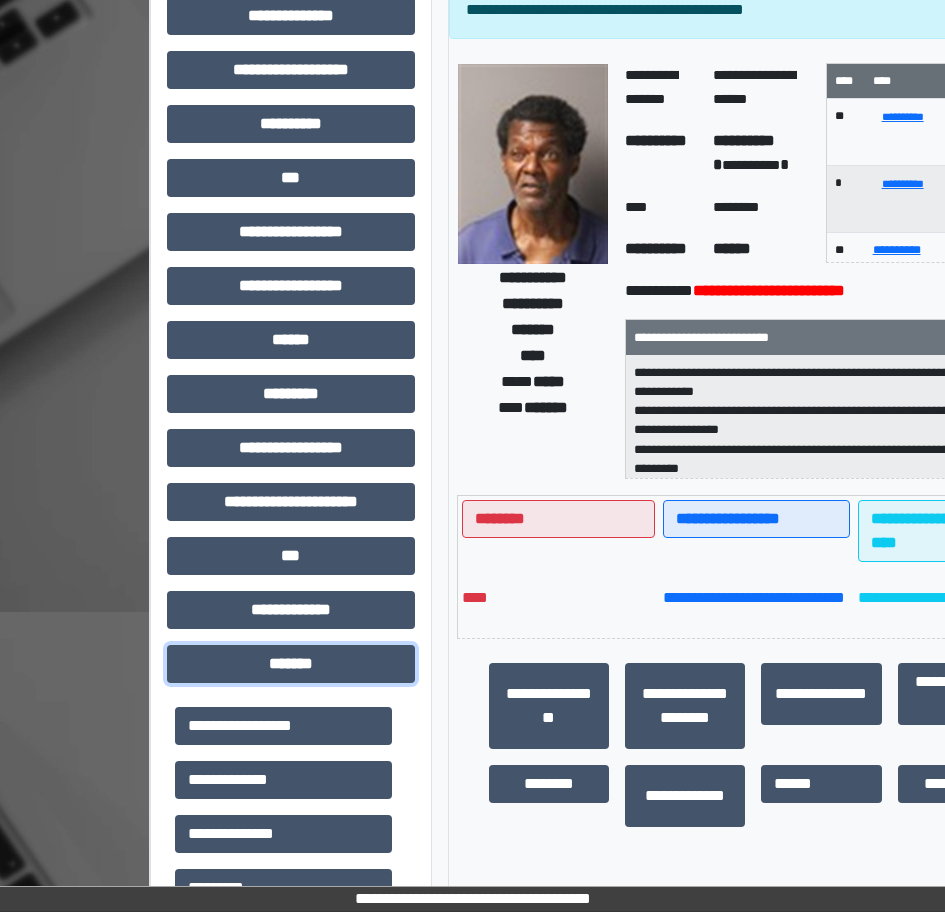 scroll, scrollTop: 500, scrollLeft: 0, axis: vertical 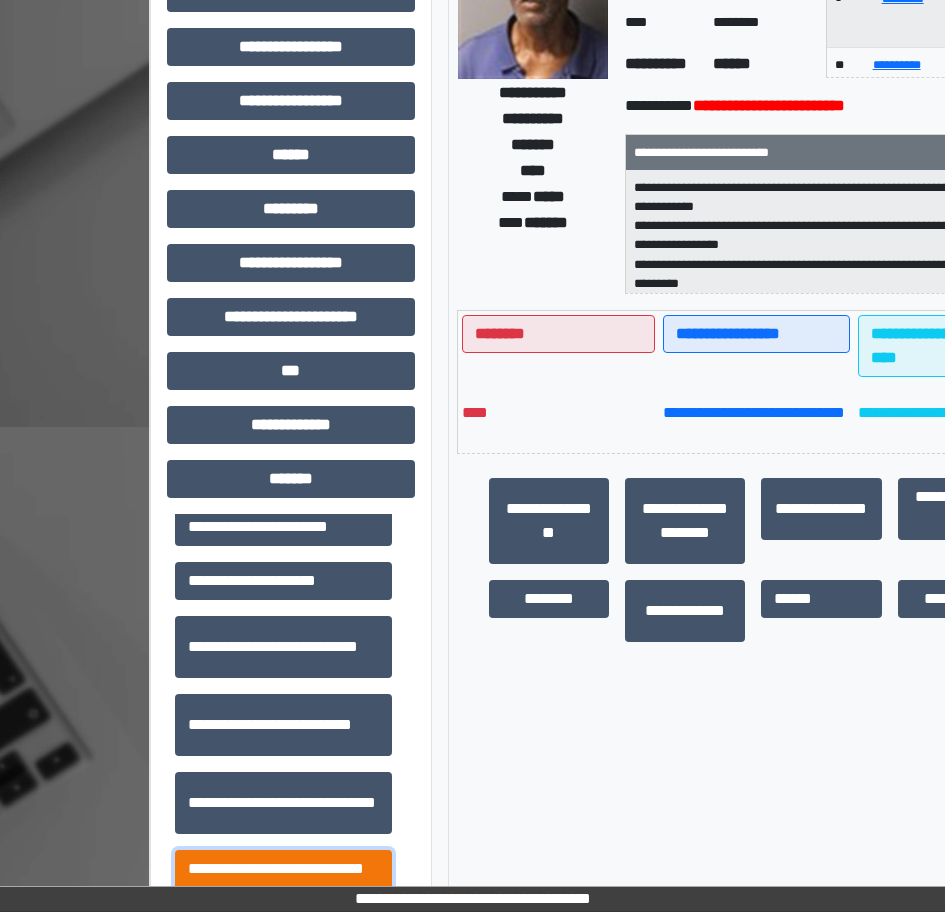 click on "**********" at bounding box center [283, 881] 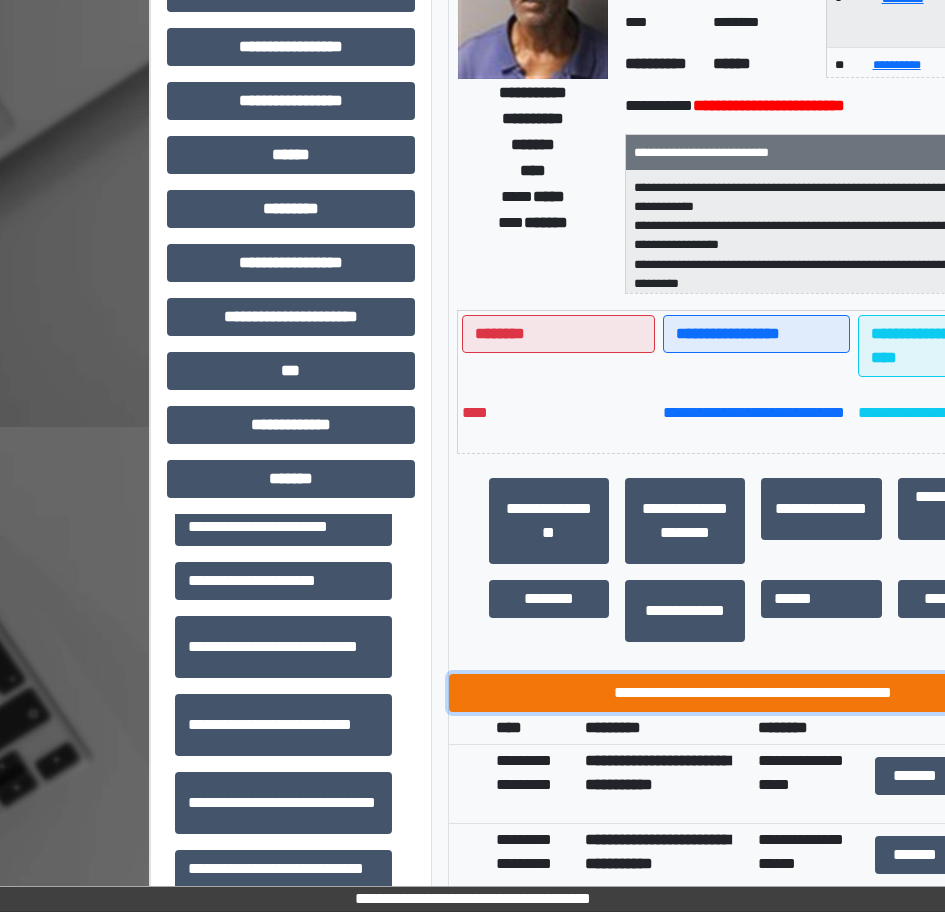 click on "**********" at bounding box center (754, 693) 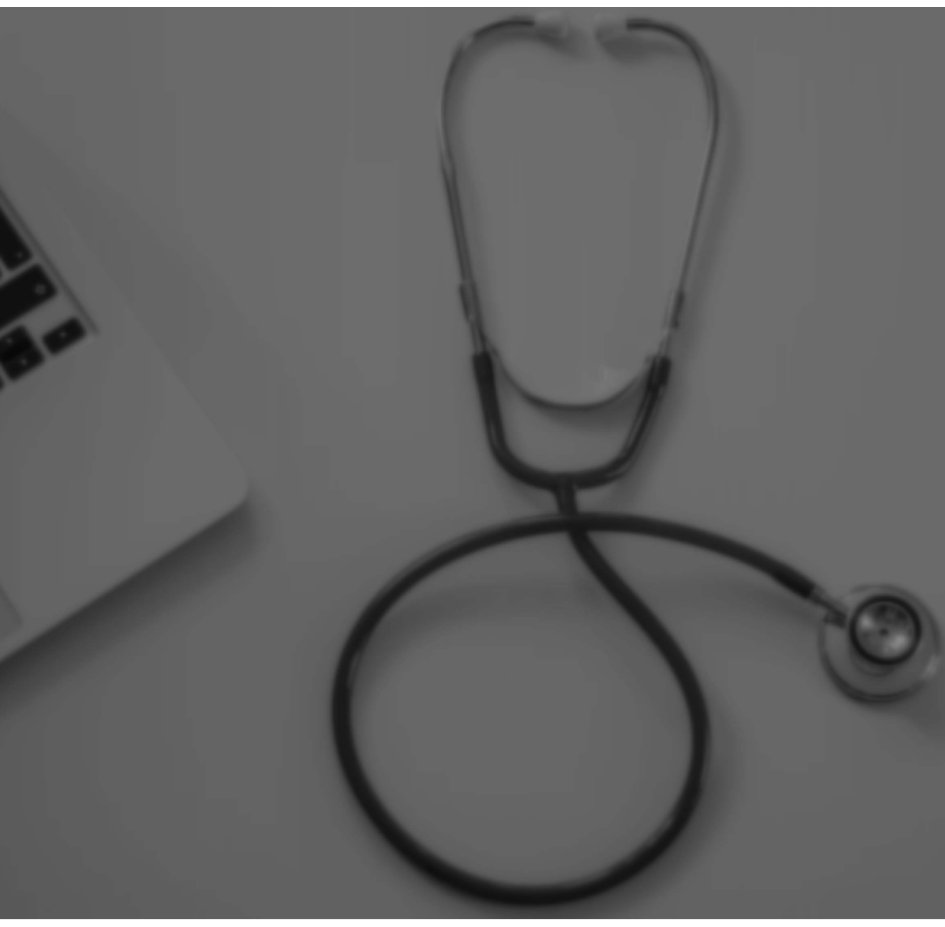 scroll, scrollTop: 0, scrollLeft: 0, axis: both 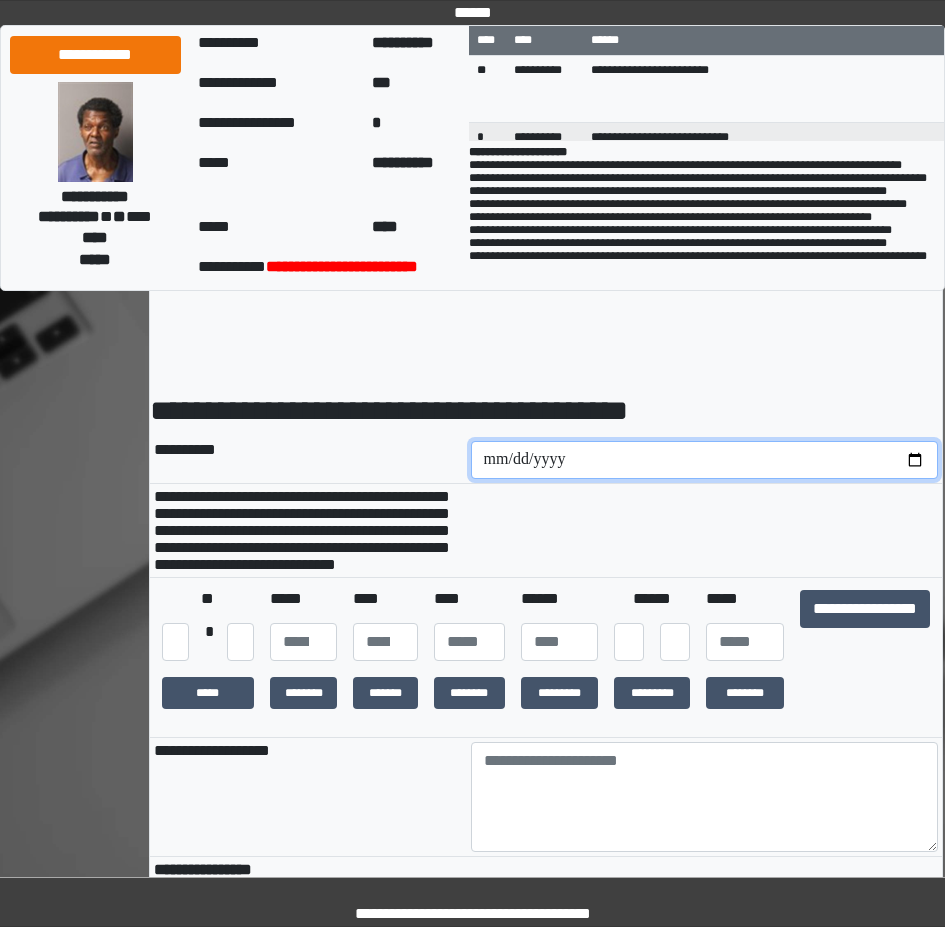click at bounding box center [705, 460] 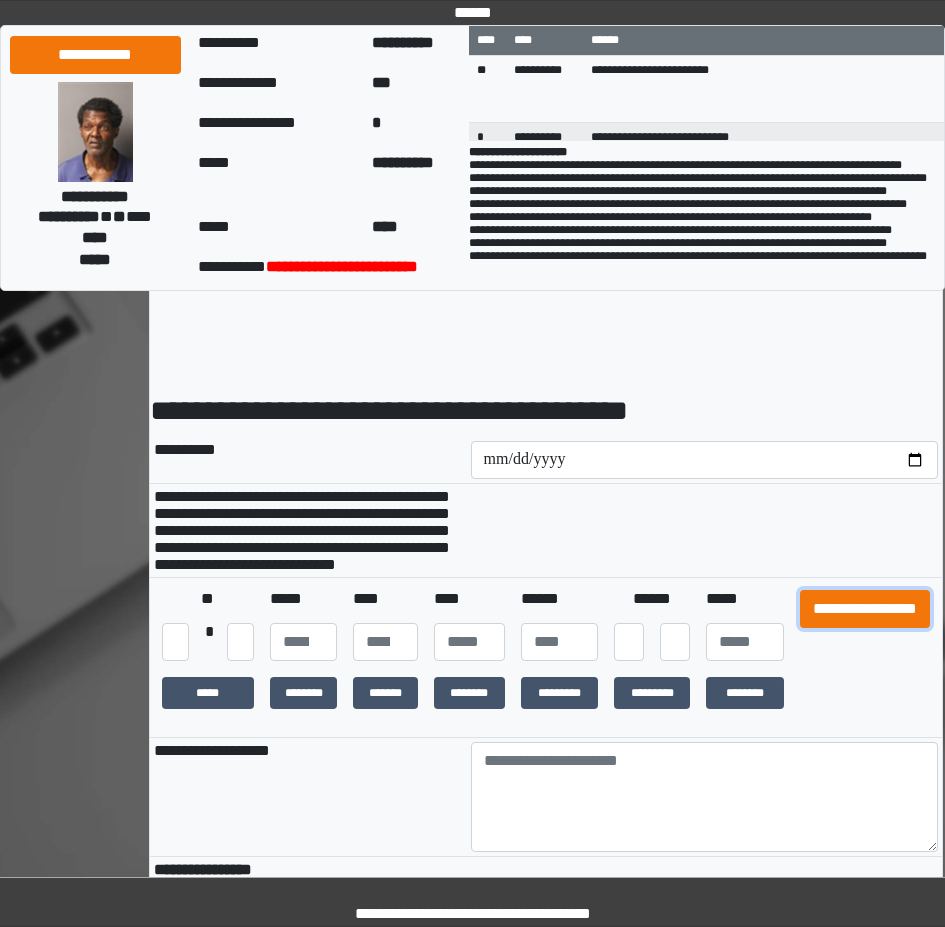 click on "**********" at bounding box center [865, 609] 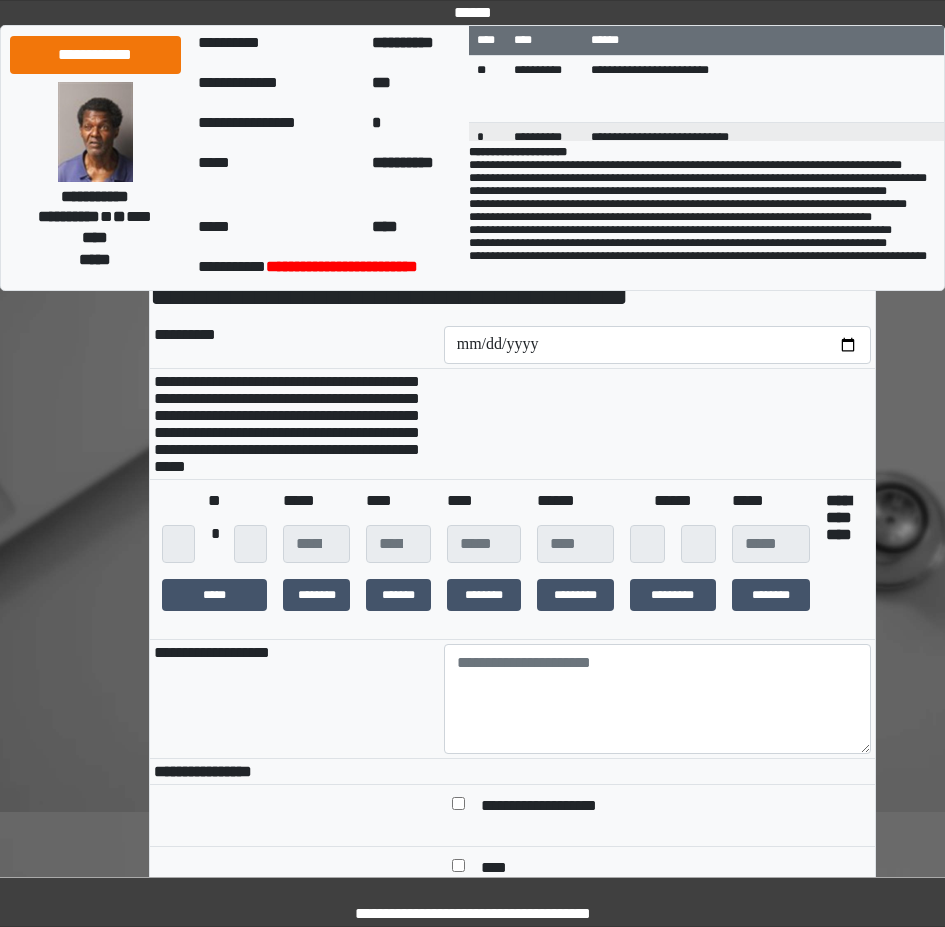 scroll, scrollTop: 300, scrollLeft: 0, axis: vertical 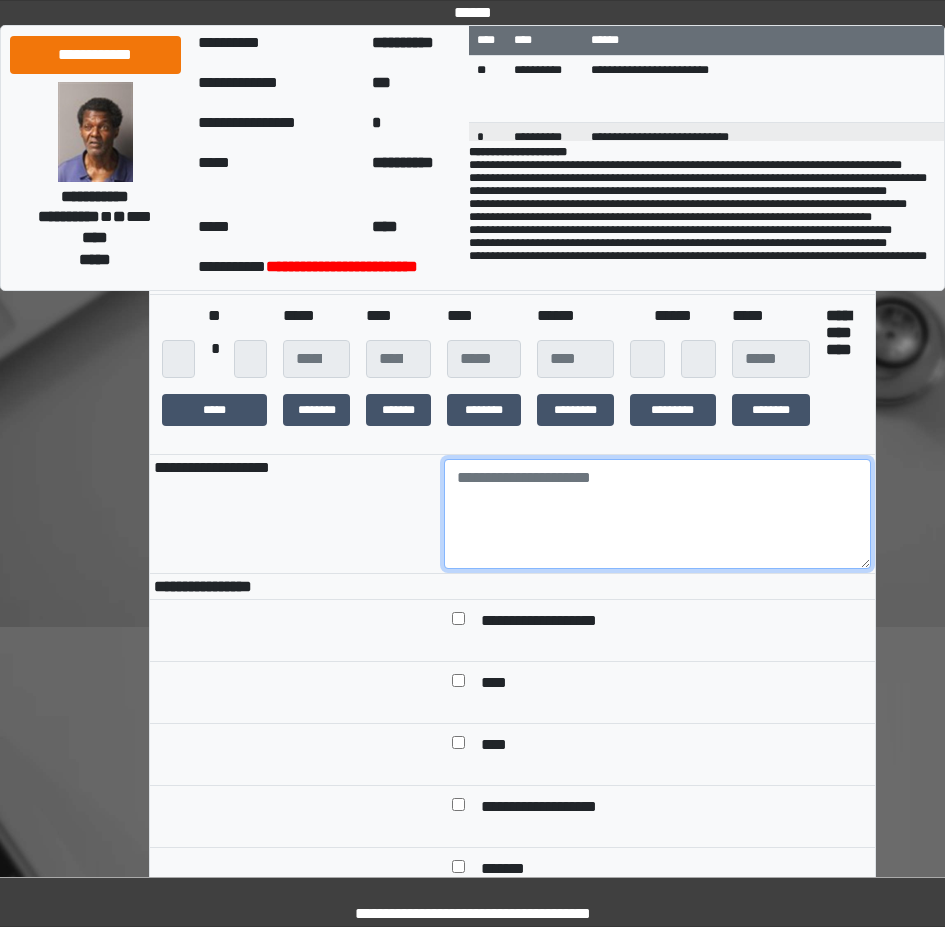 click at bounding box center (657, 514) 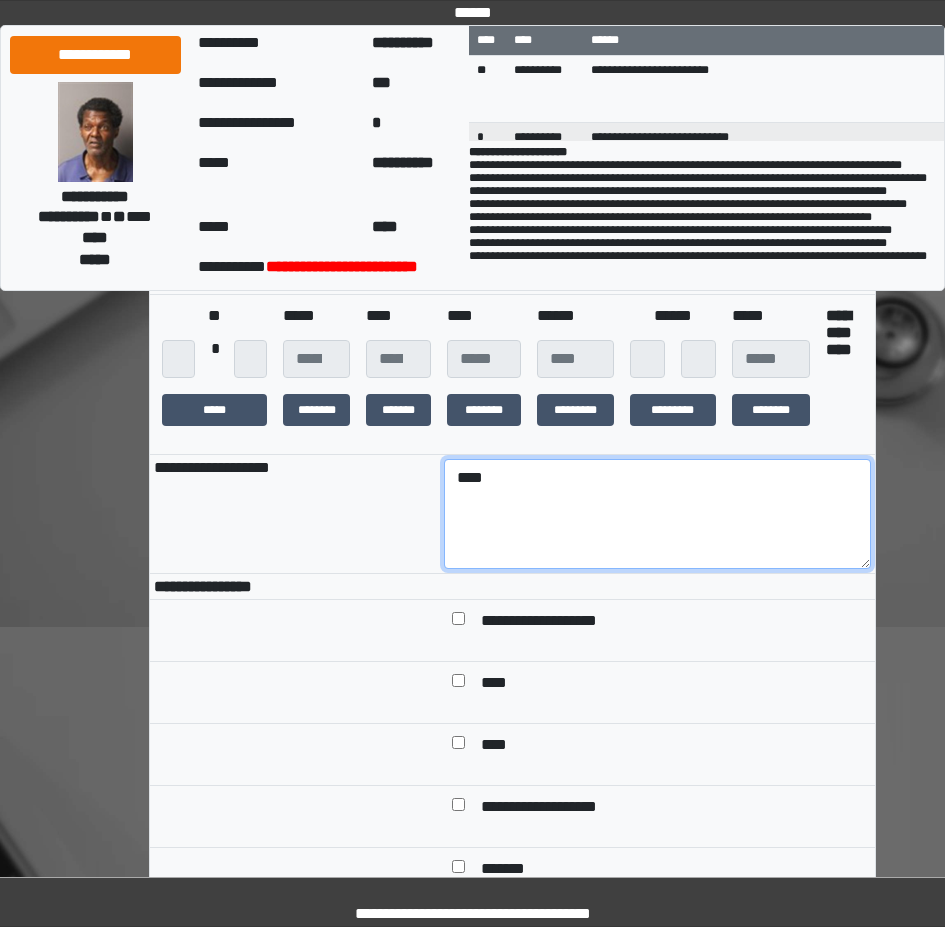 type on "****" 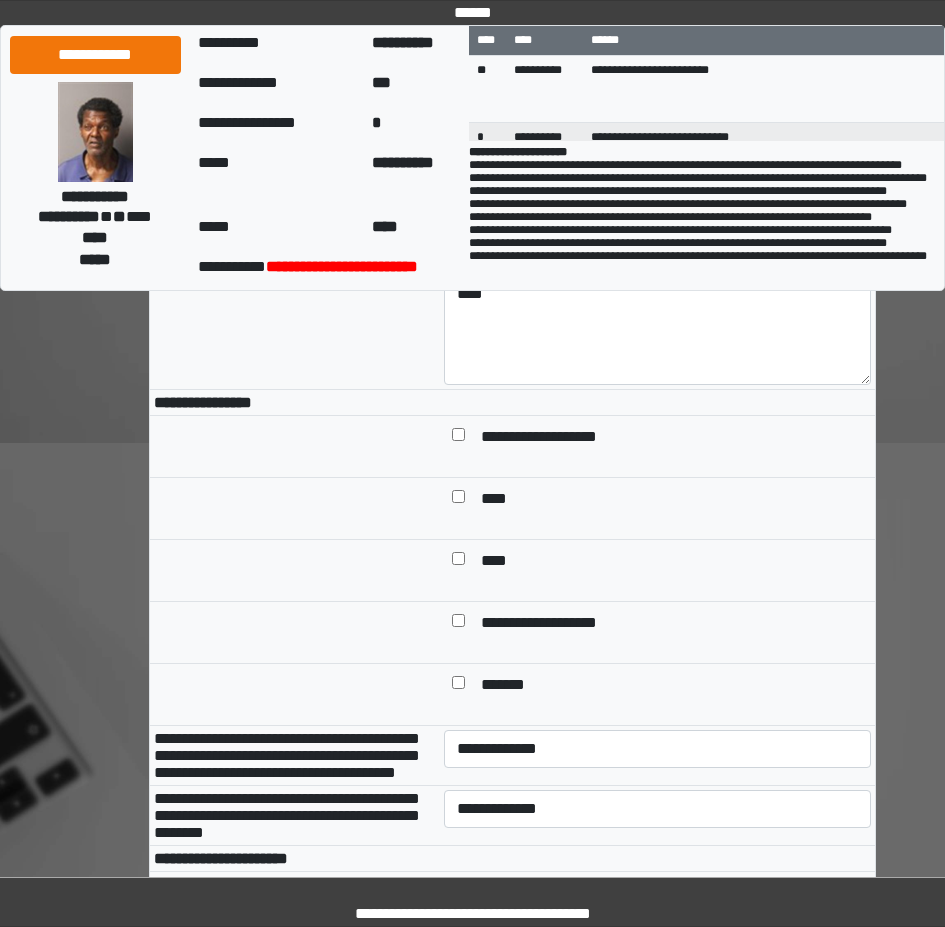 scroll, scrollTop: 600, scrollLeft: 0, axis: vertical 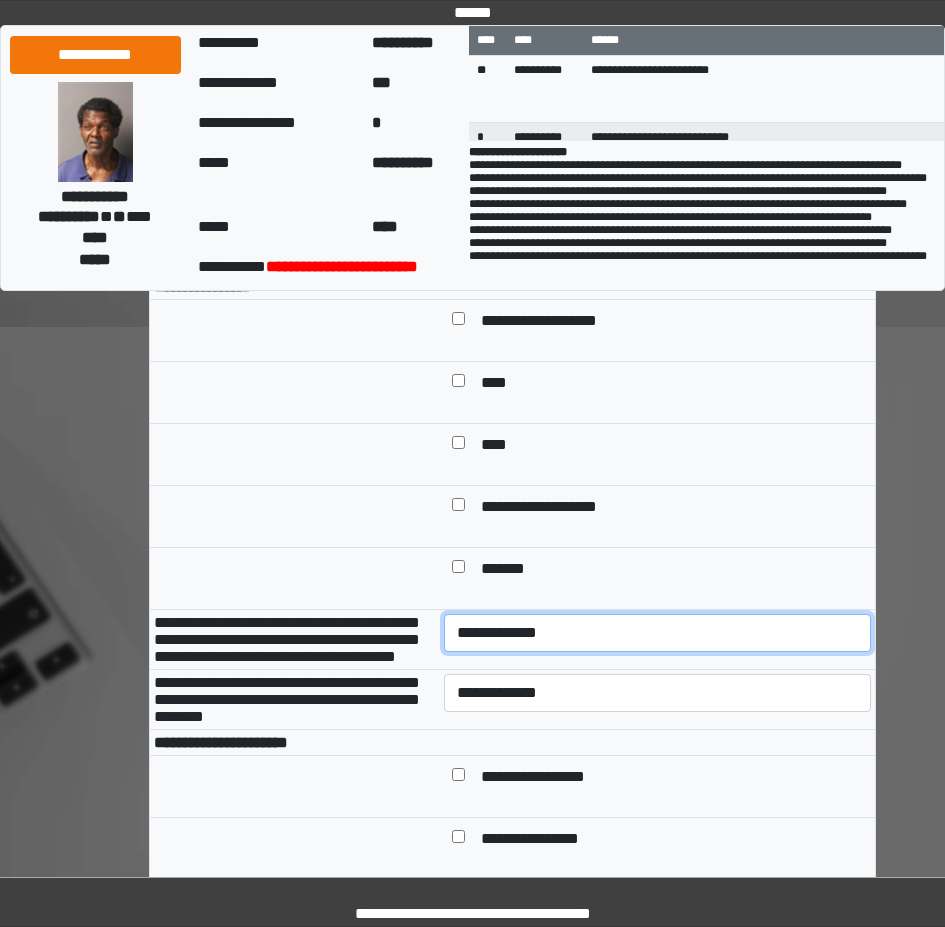 select on "*" 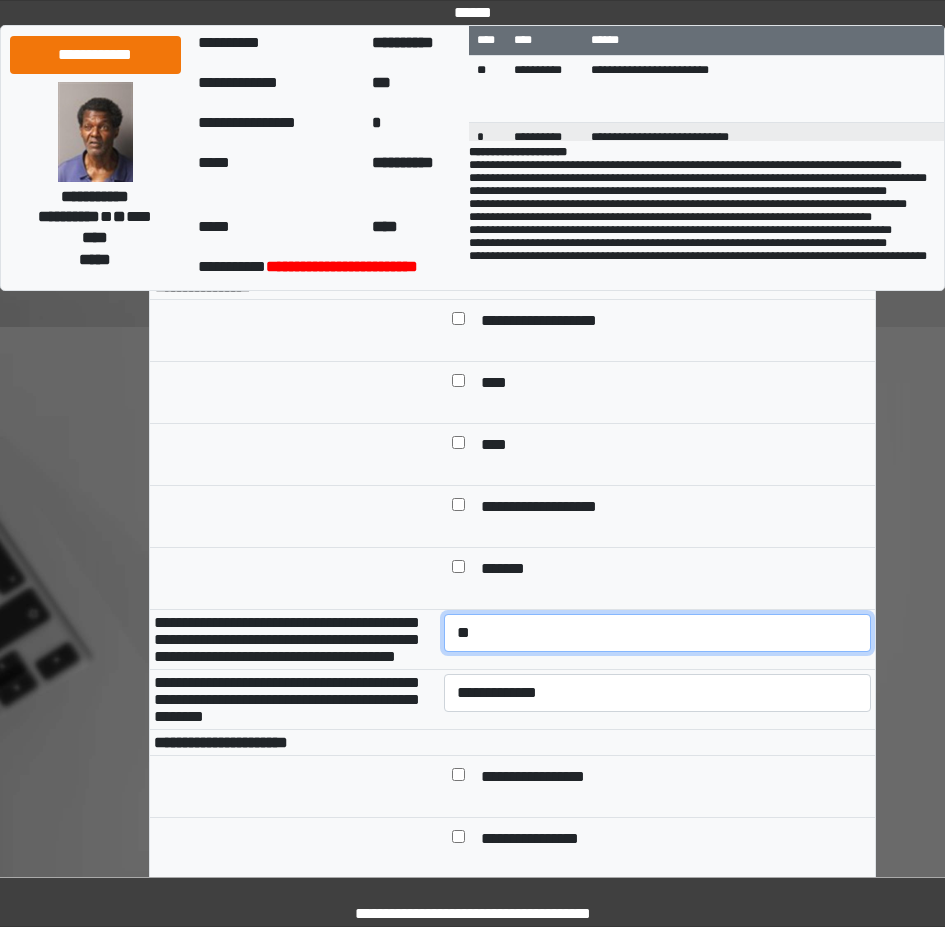 click on "**********" at bounding box center [657, 633] 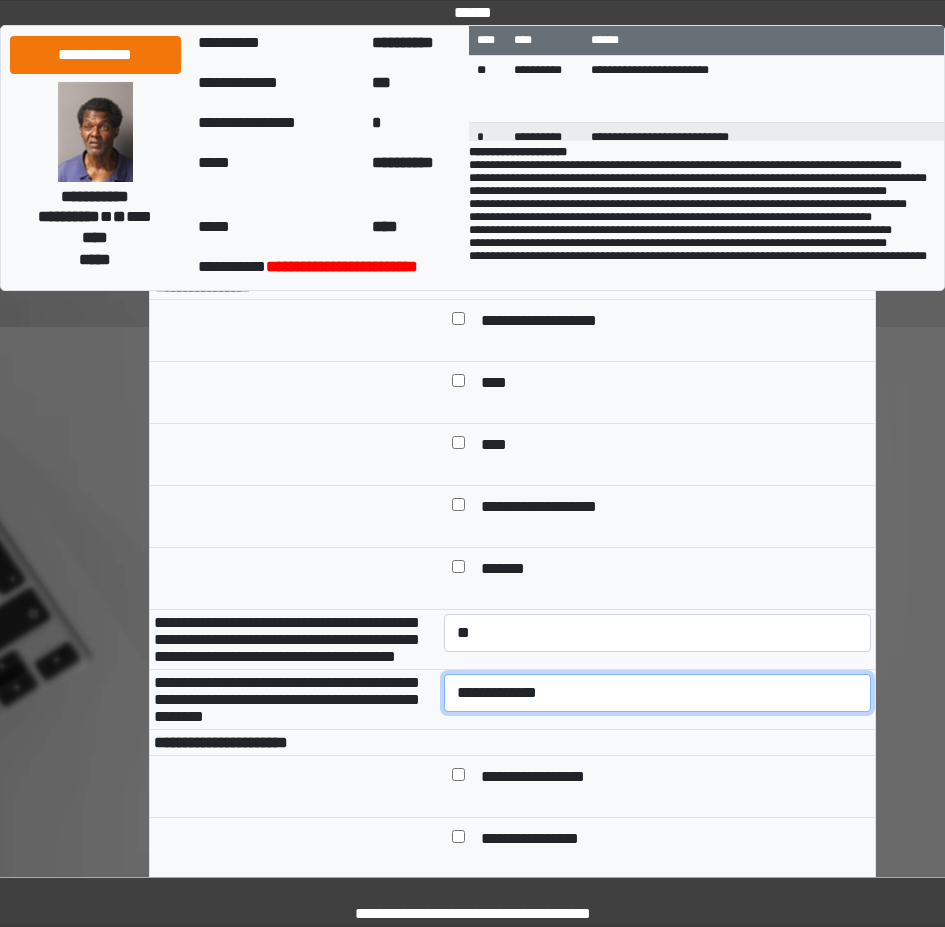 select on "*" 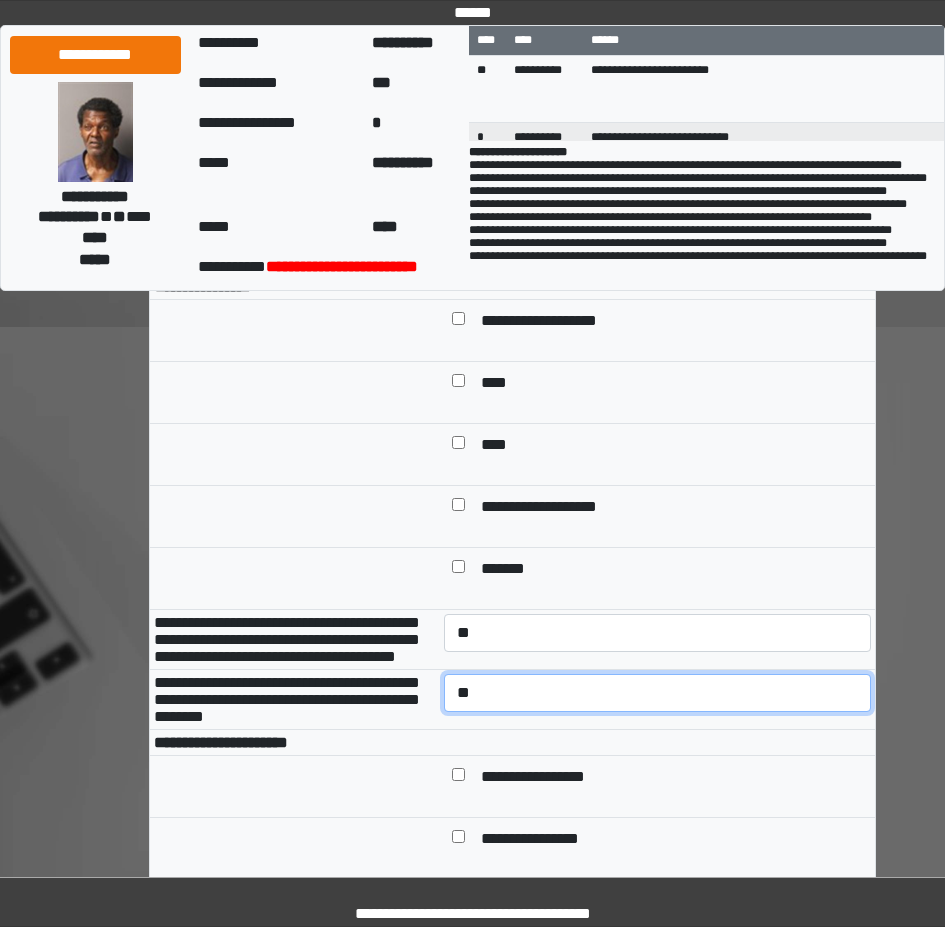 click on "**********" at bounding box center (657, 693) 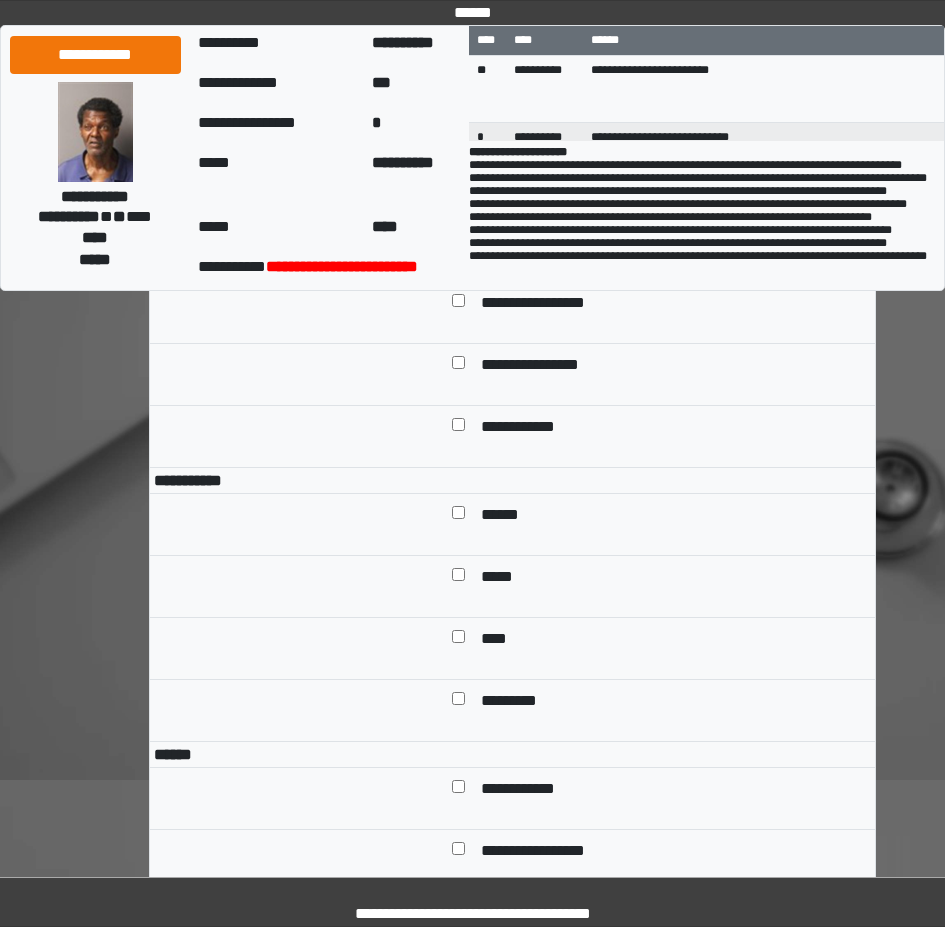 scroll, scrollTop: 1100, scrollLeft: 0, axis: vertical 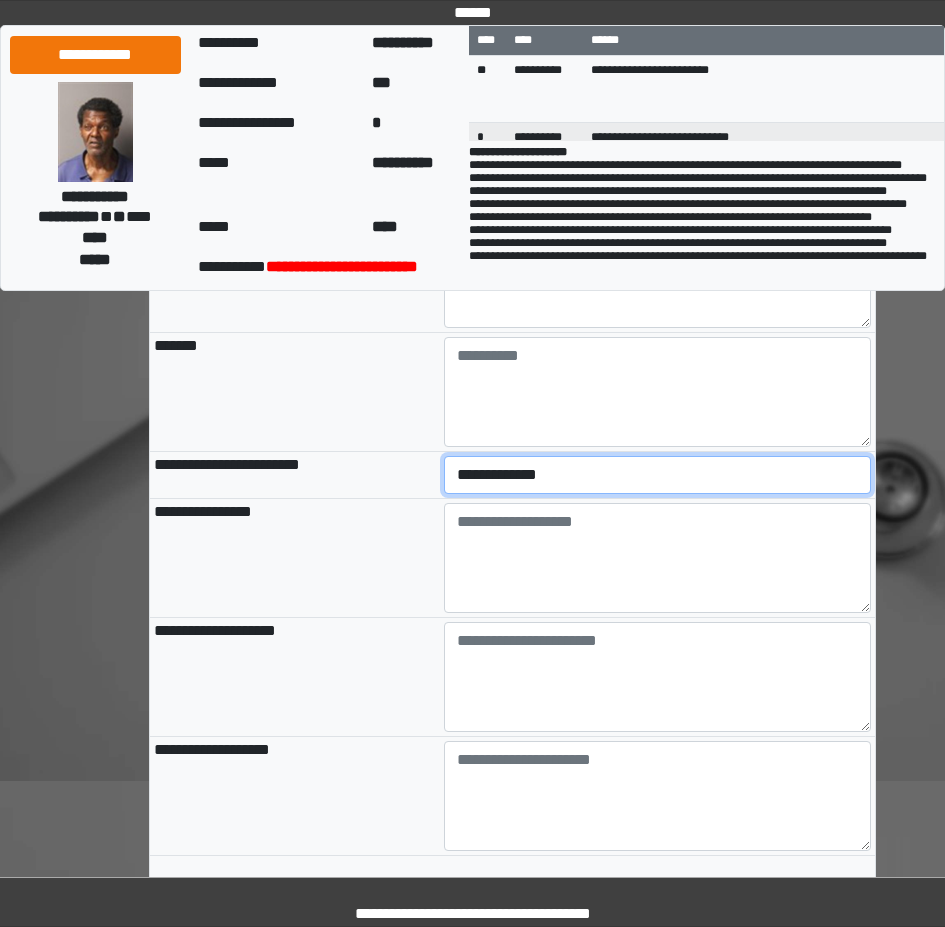 click on "**********" at bounding box center (657, 475) 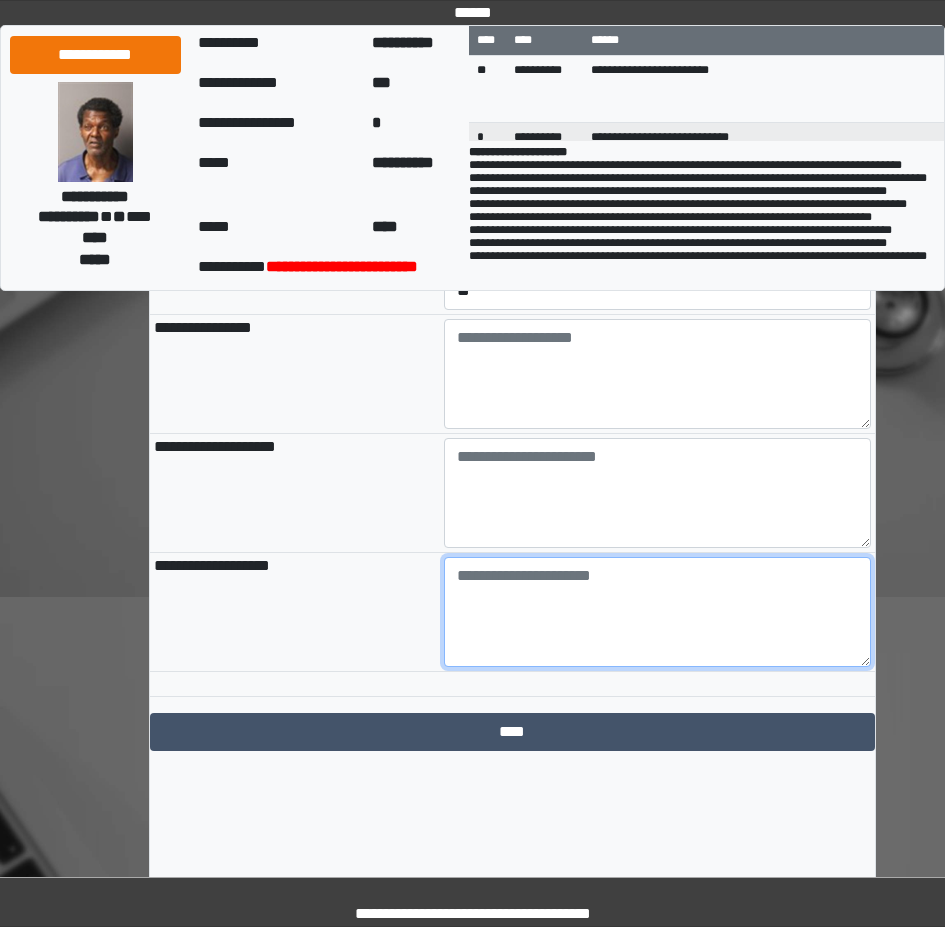 scroll, scrollTop: 2200, scrollLeft: 0, axis: vertical 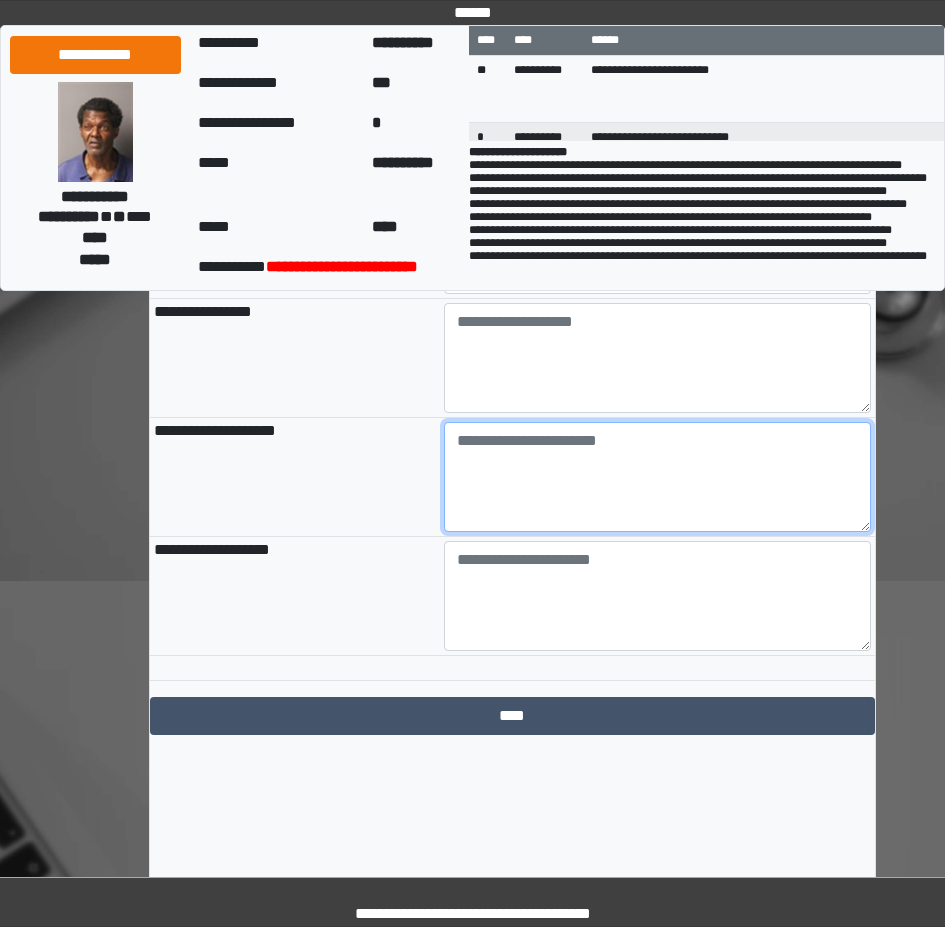 click at bounding box center (657, 477) 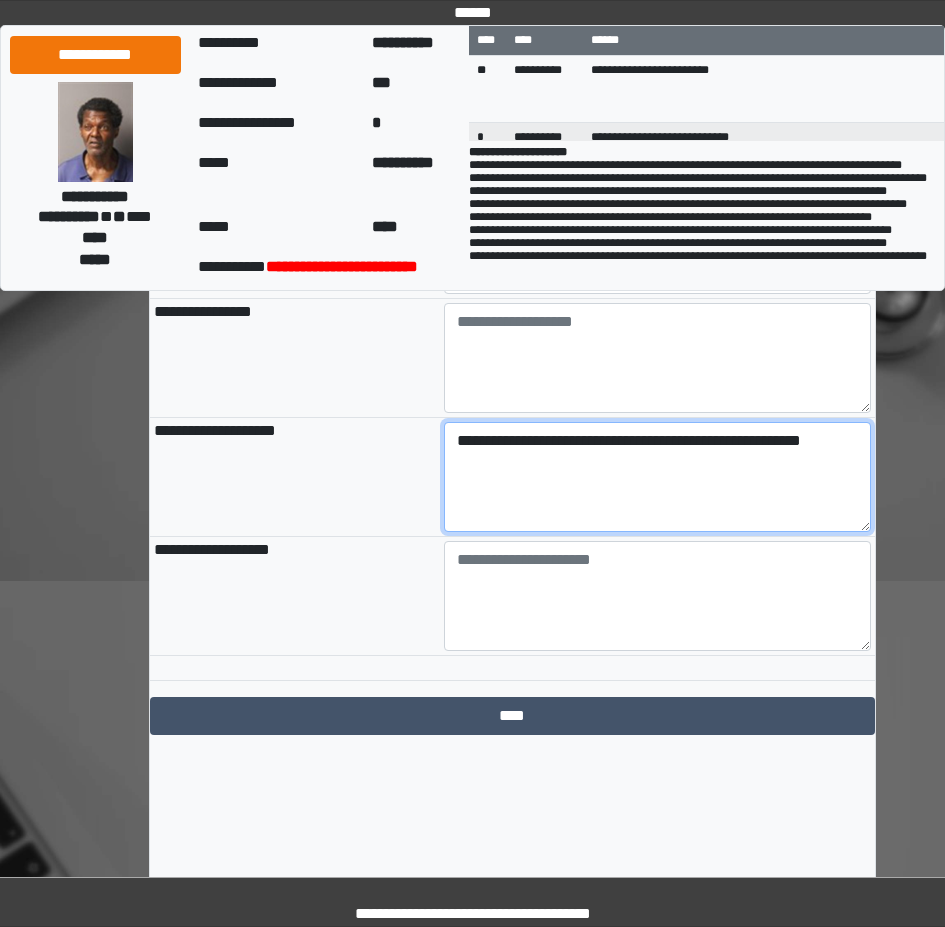 type on "**********" 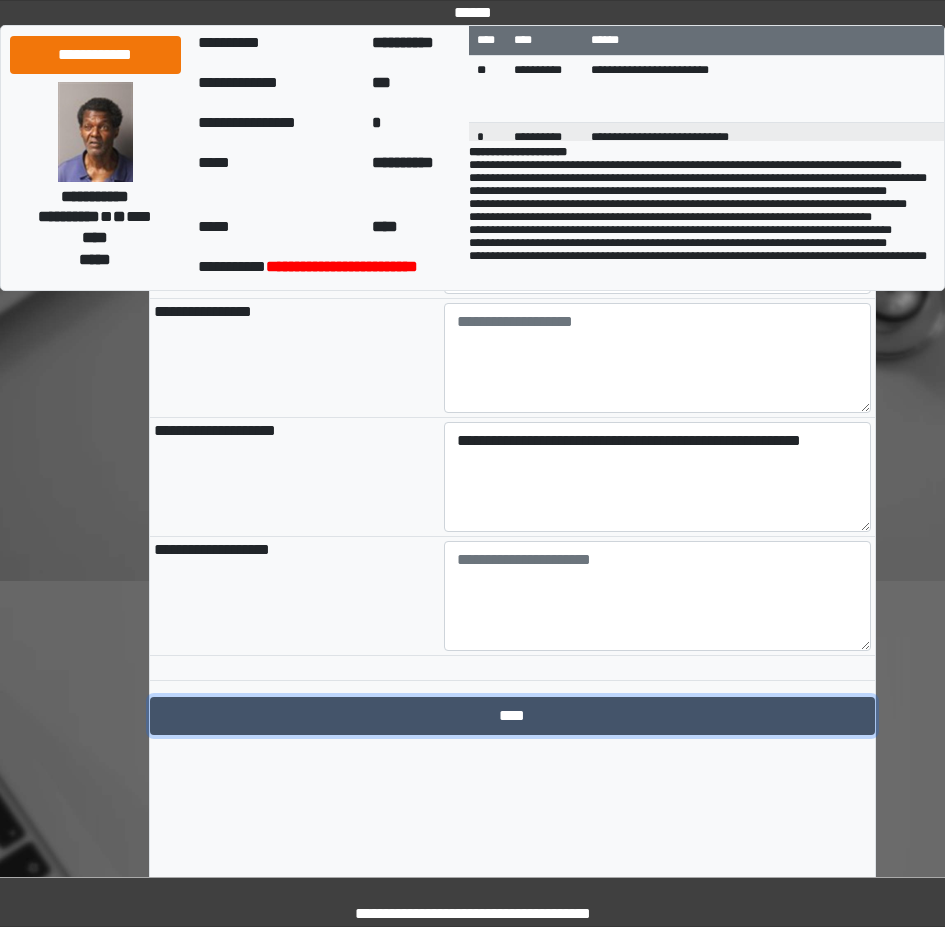 click on "****" at bounding box center (512, 716) 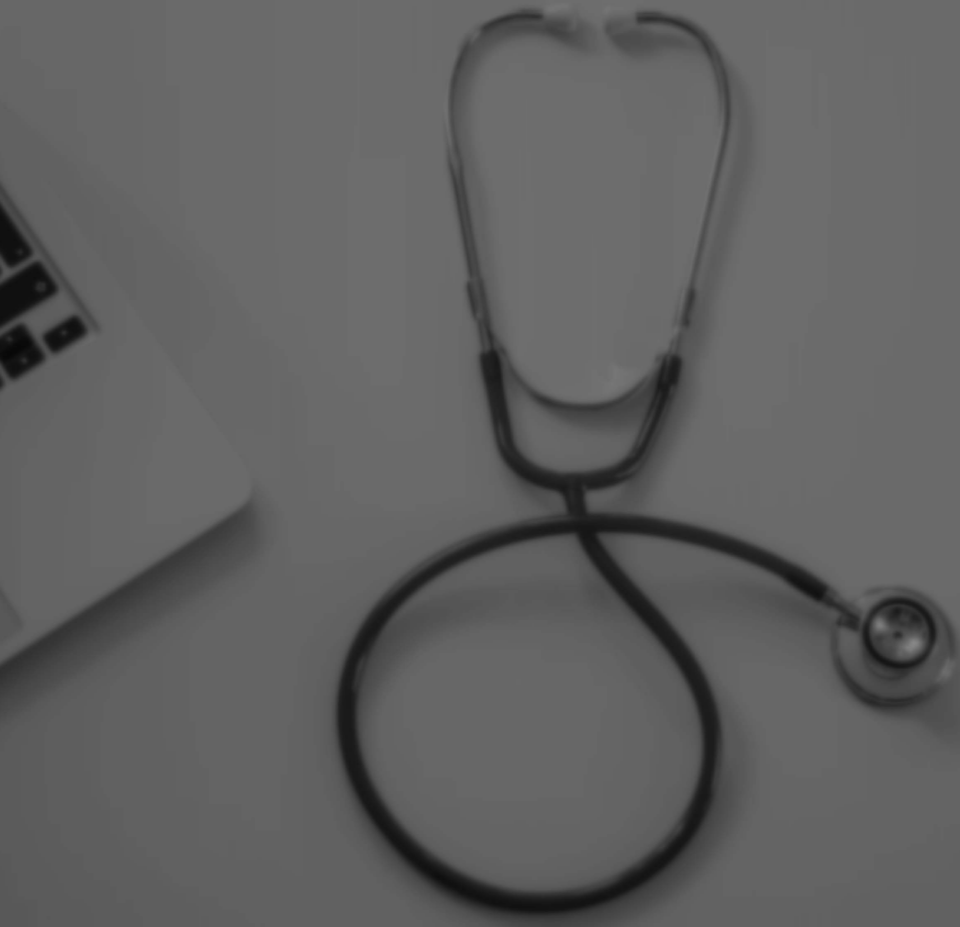 scroll, scrollTop: 0, scrollLeft: 0, axis: both 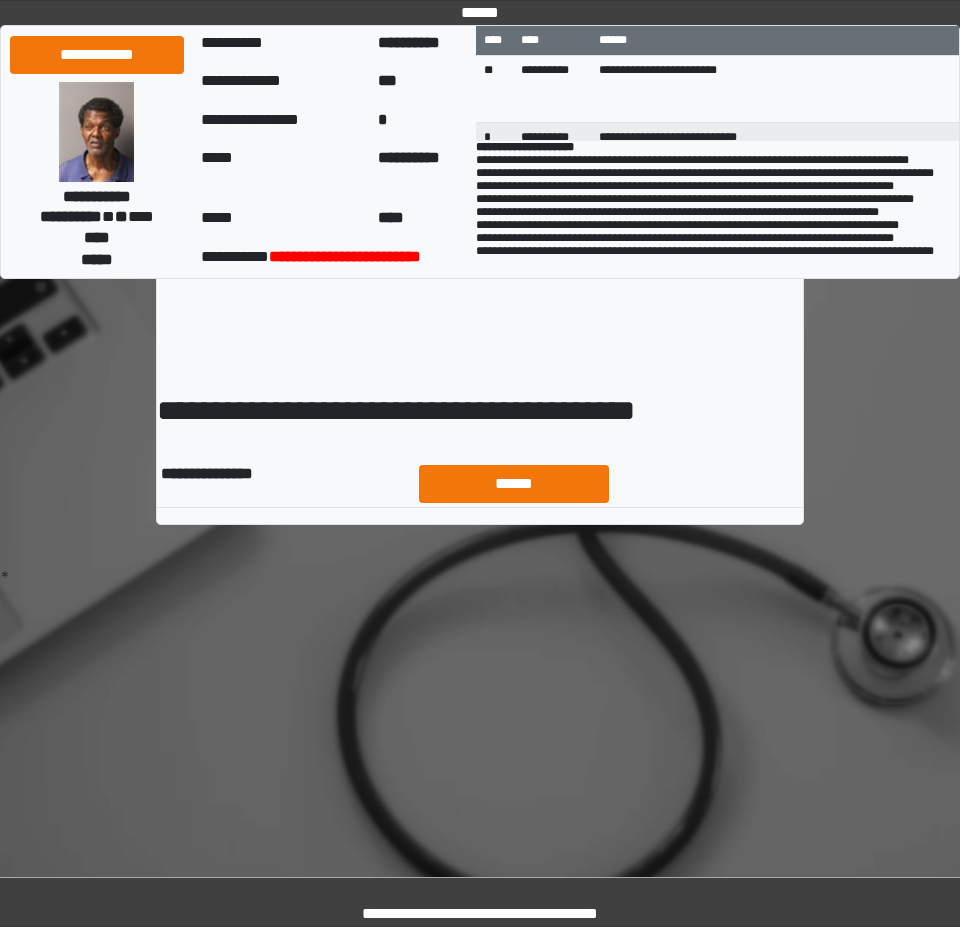 drag, startPoint x: 618, startPoint y: 471, endPoint x: 586, endPoint y: 480, distance: 33.24154 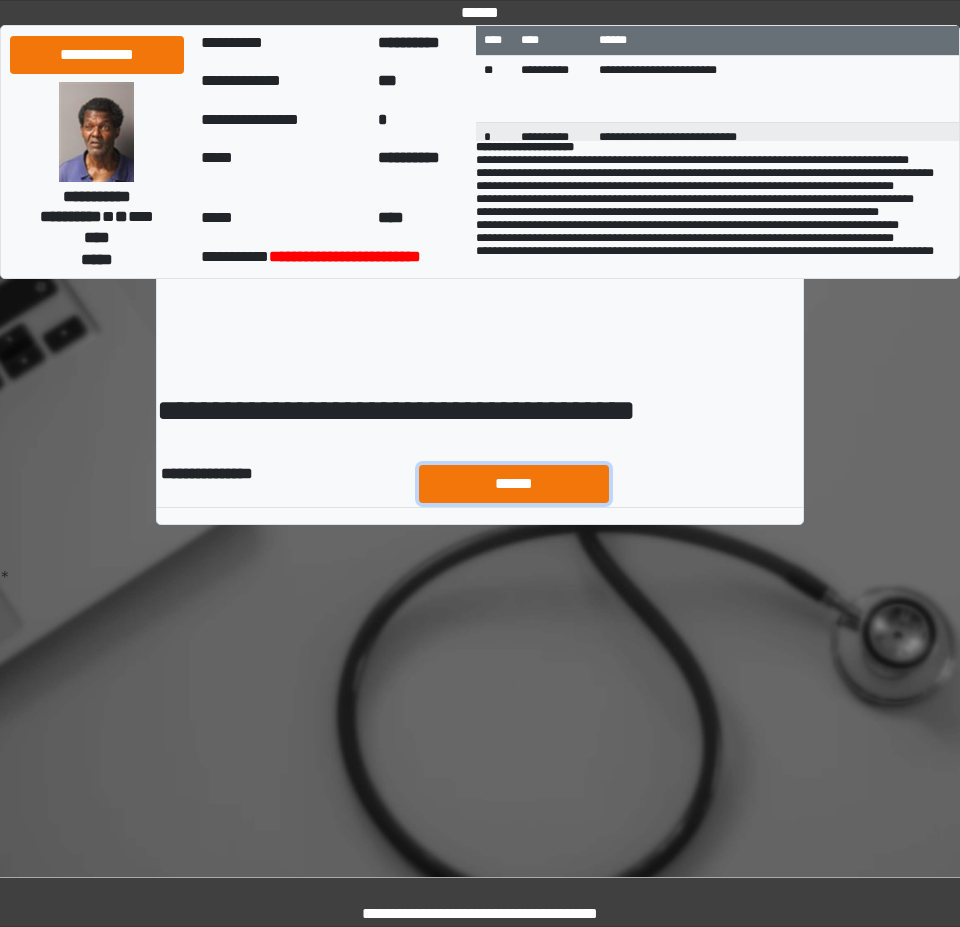 click on "******" at bounding box center [514, 484] 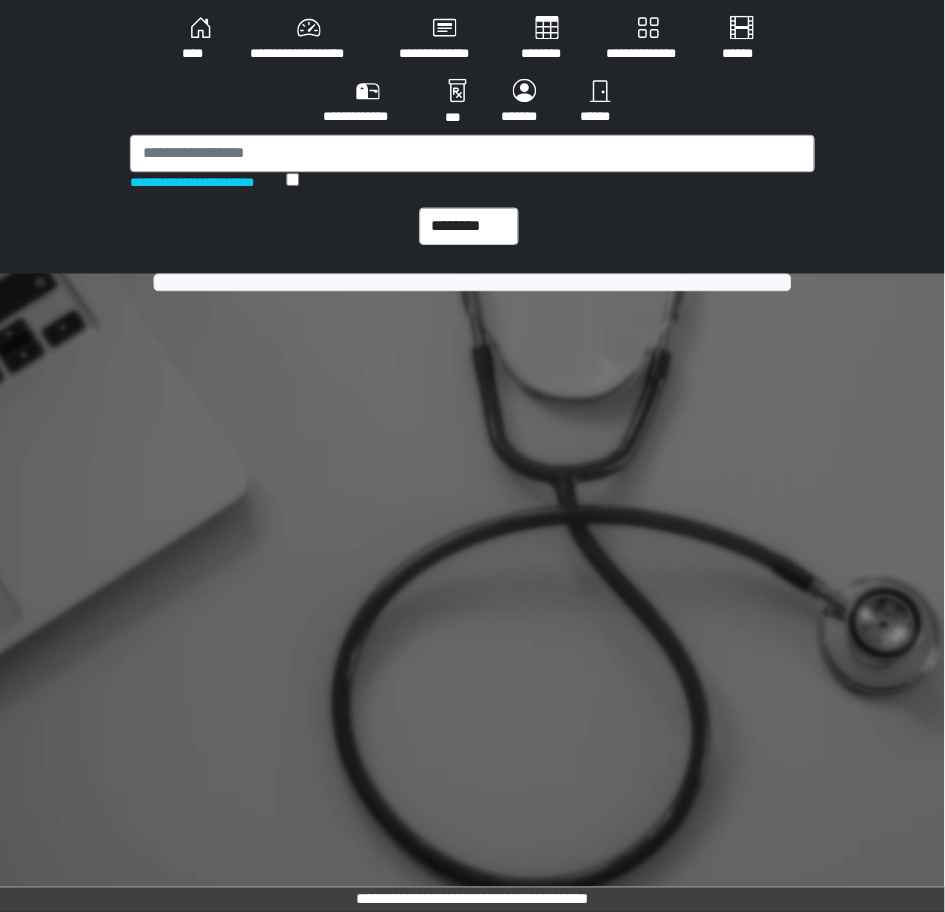 scroll, scrollTop: 0, scrollLeft: 0, axis: both 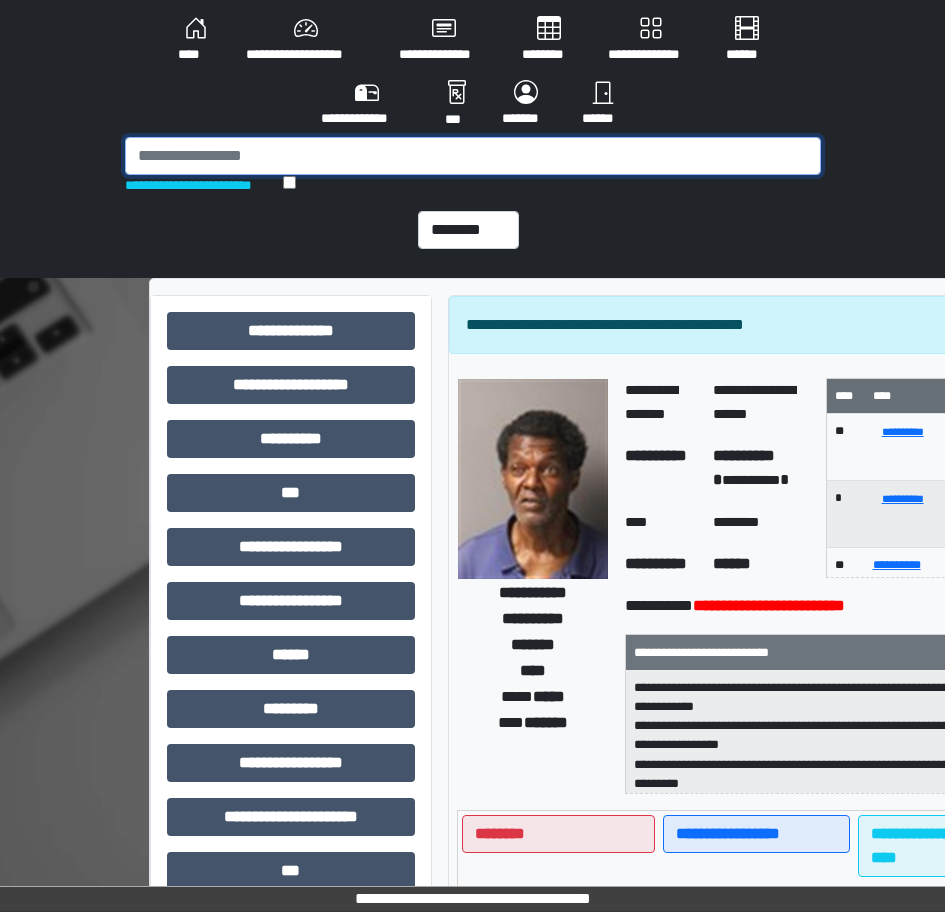 click at bounding box center [473, 156] 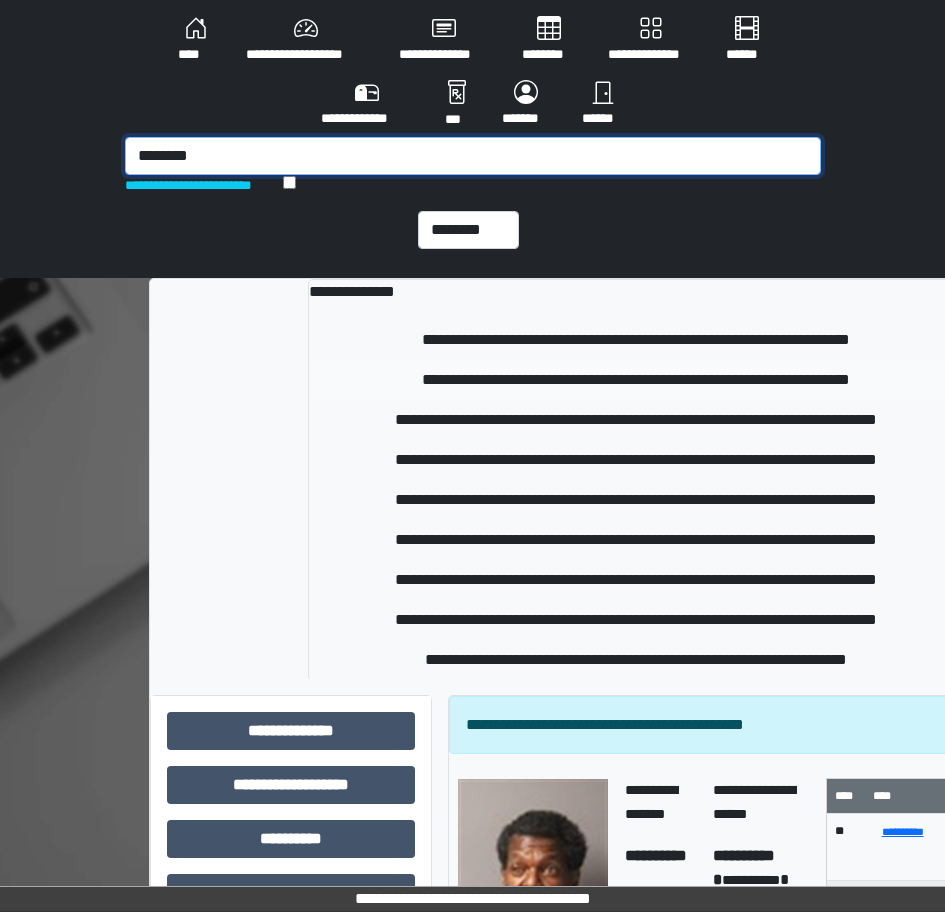 type on "********" 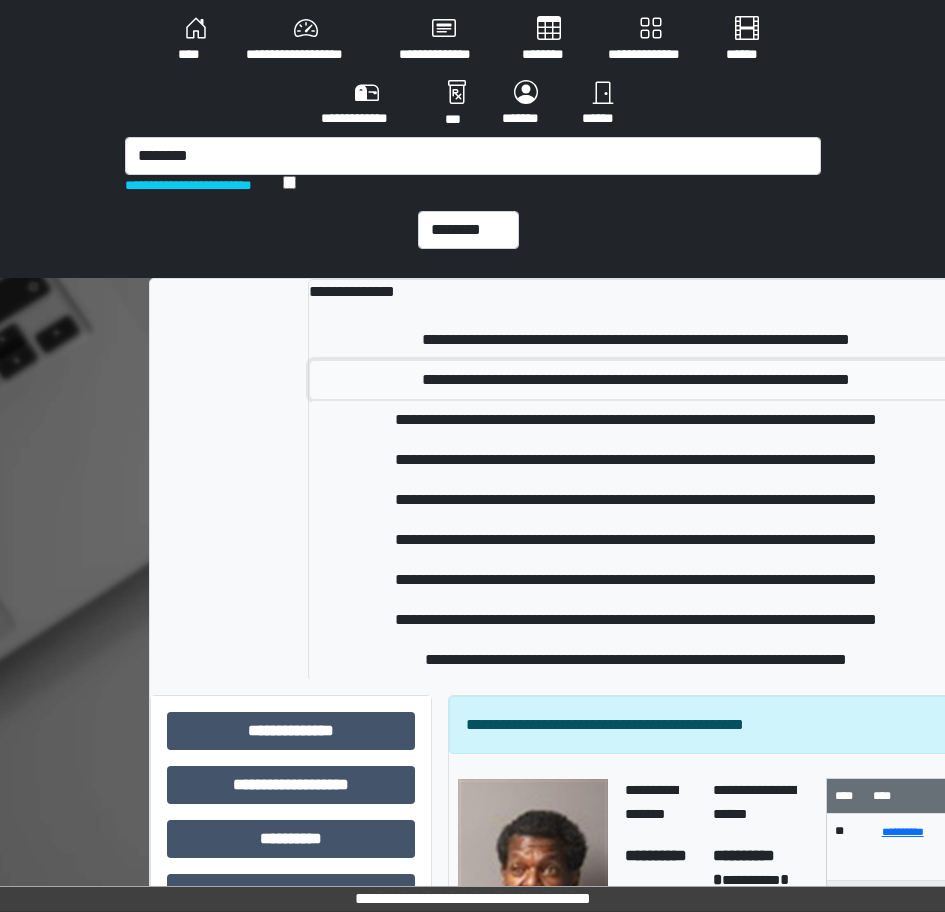 click on "**********" at bounding box center [635, 380] 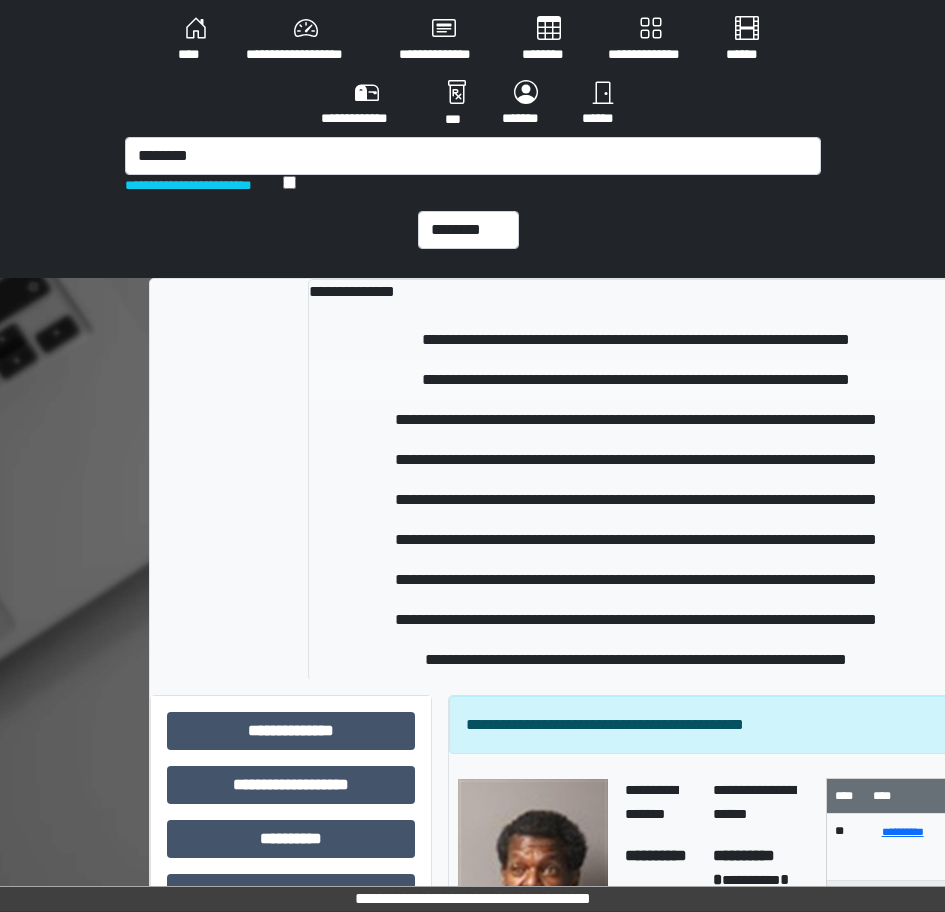 type 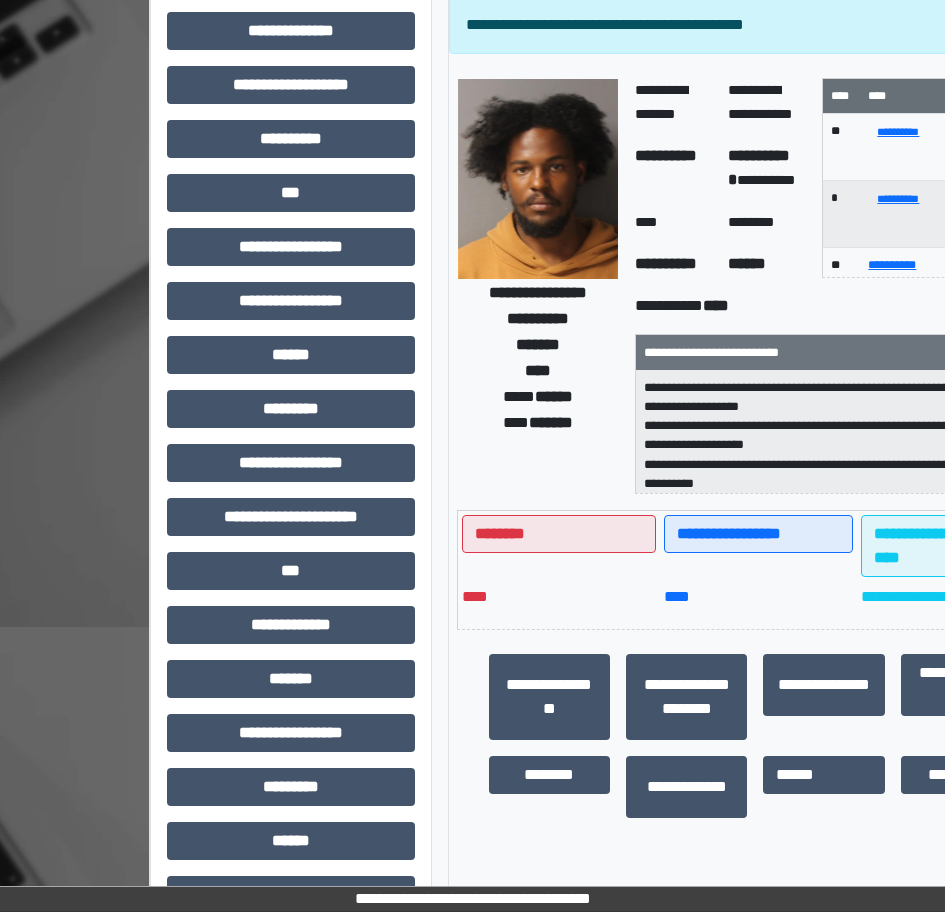 scroll, scrollTop: 400, scrollLeft: 0, axis: vertical 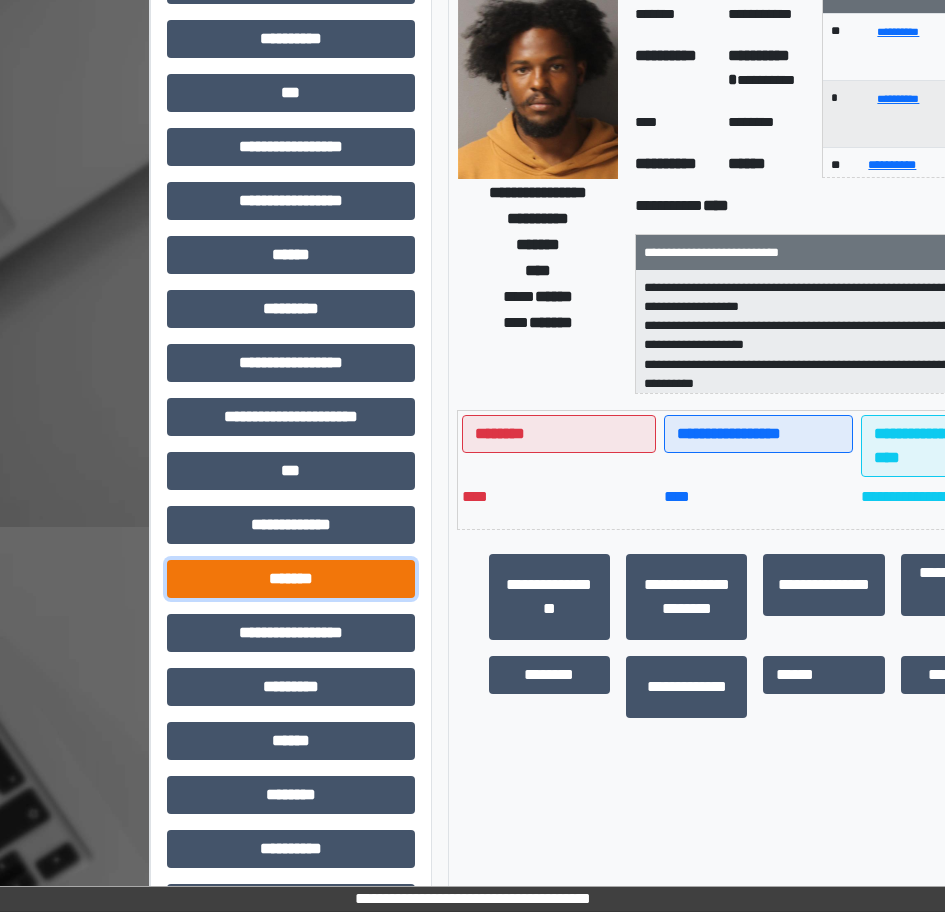 click on "*******" at bounding box center [291, 579] 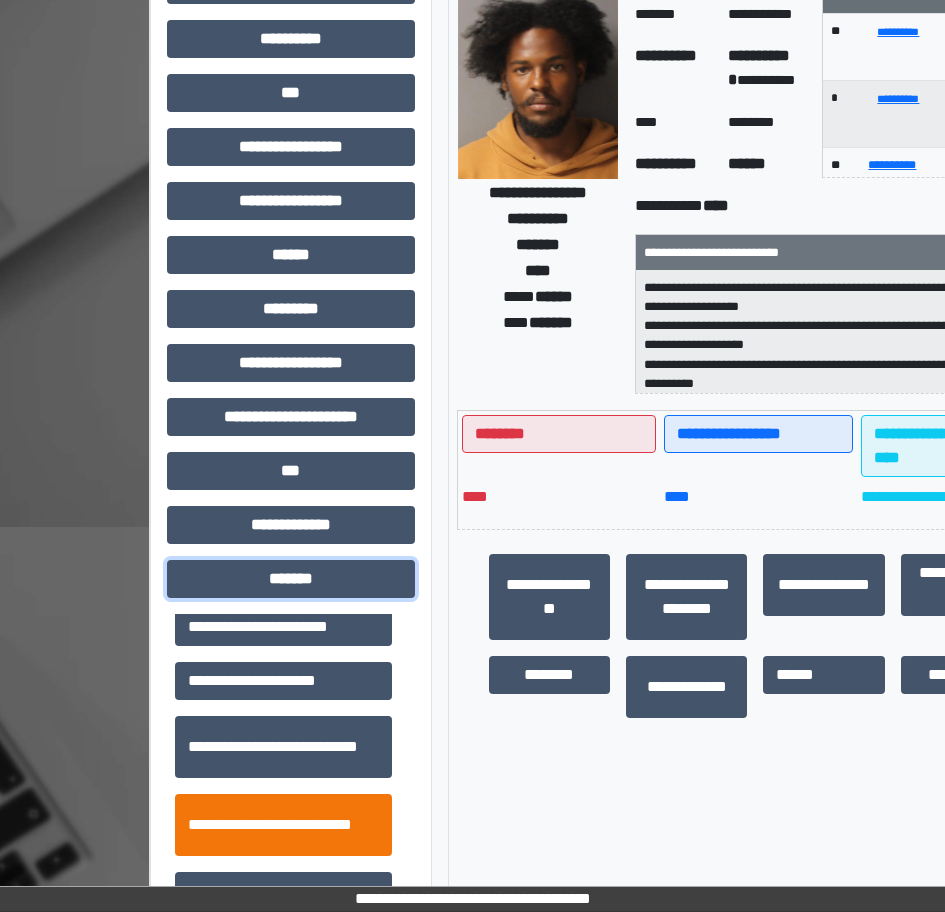 scroll, scrollTop: 600, scrollLeft: 0, axis: vertical 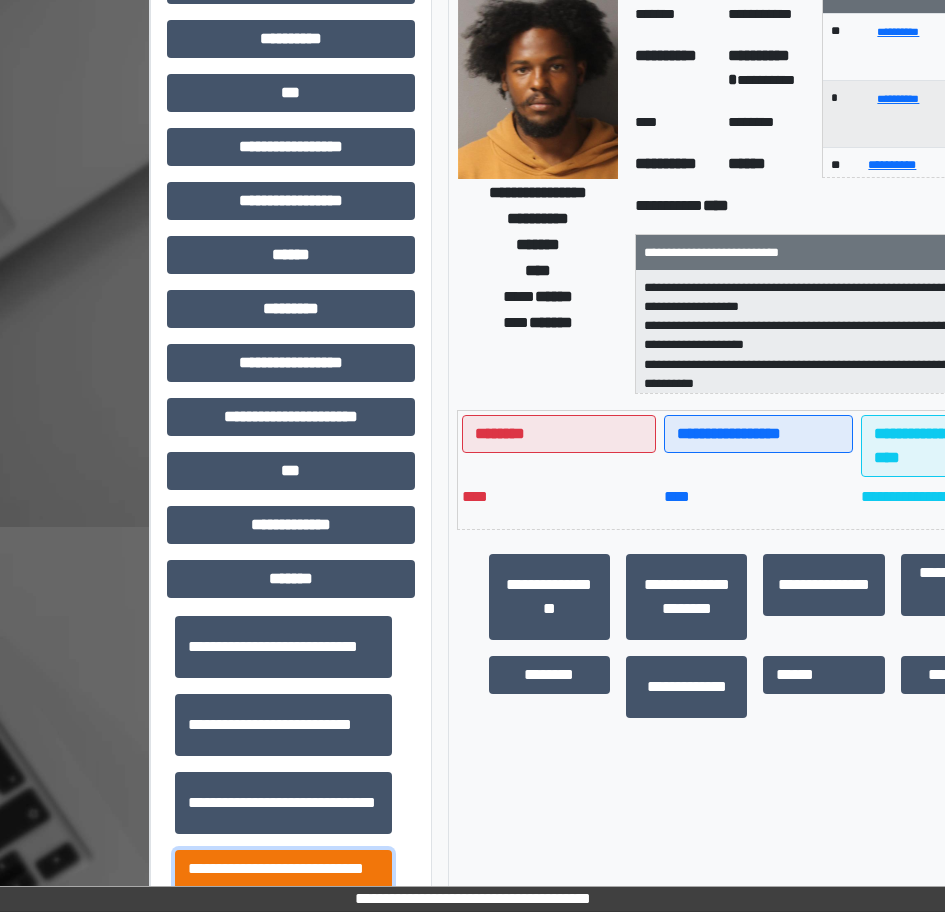 click on "**********" at bounding box center [283, 881] 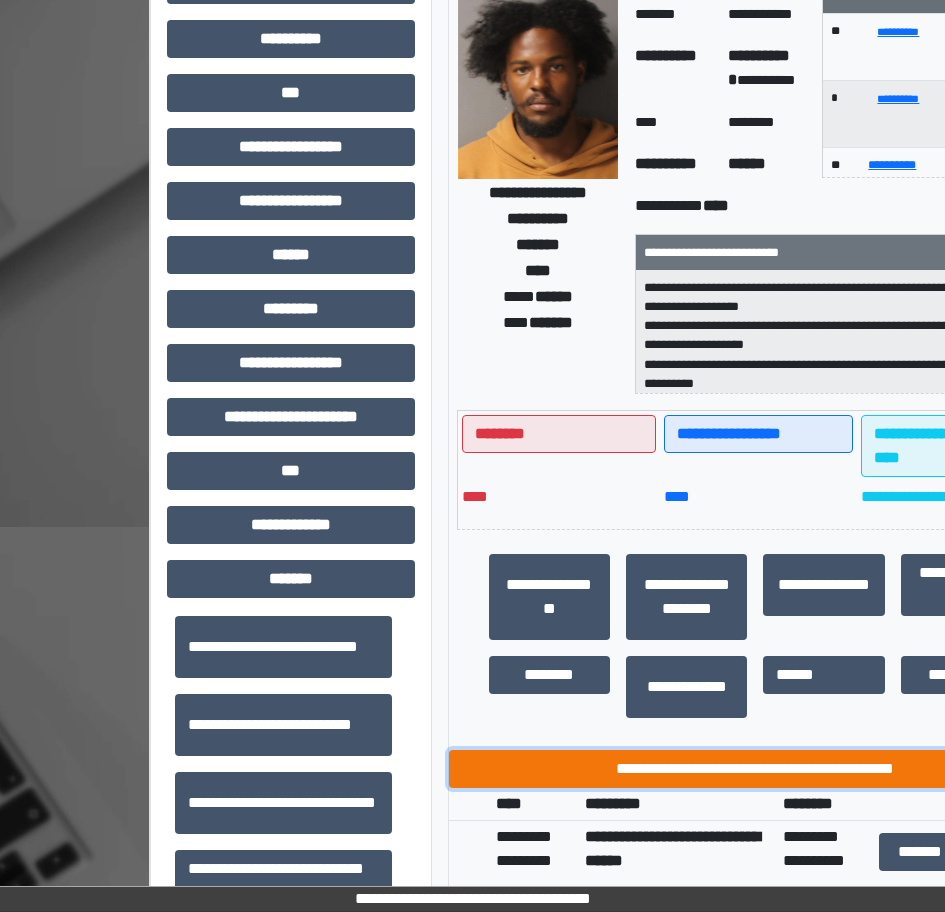 click on "**********" at bounding box center [756, 769] 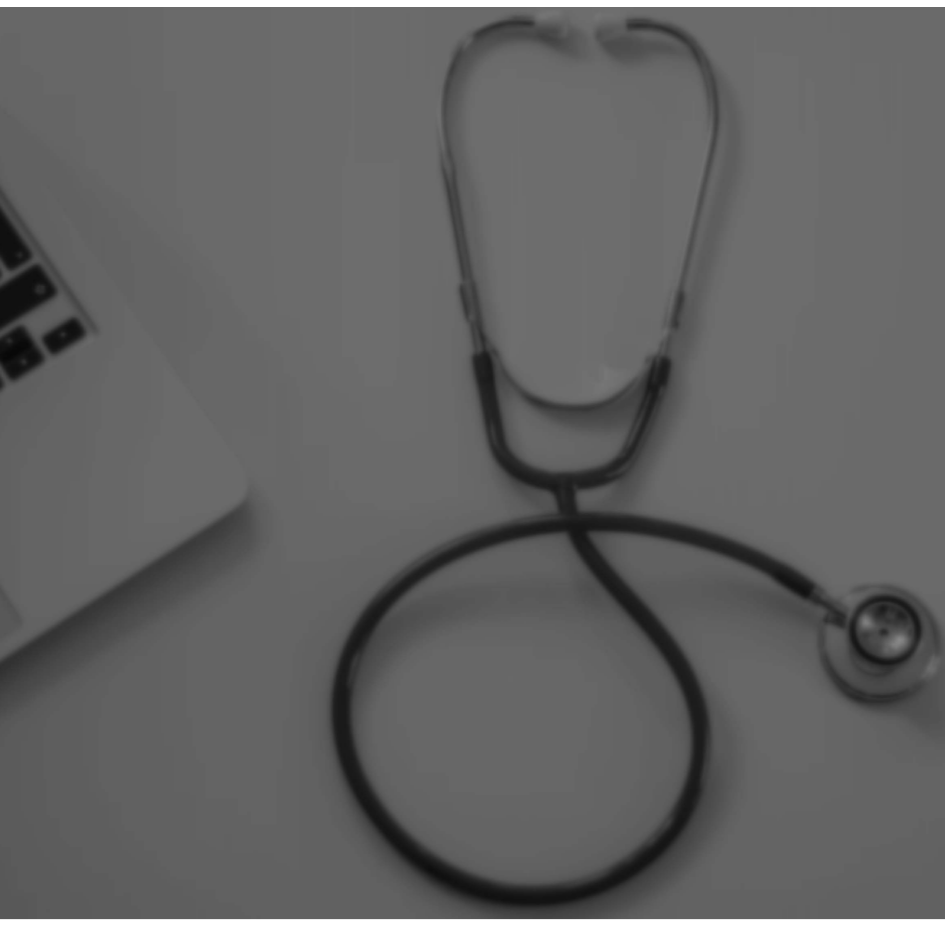 scroll, scrollTop: 0, scrollLeft: 0, axis: both 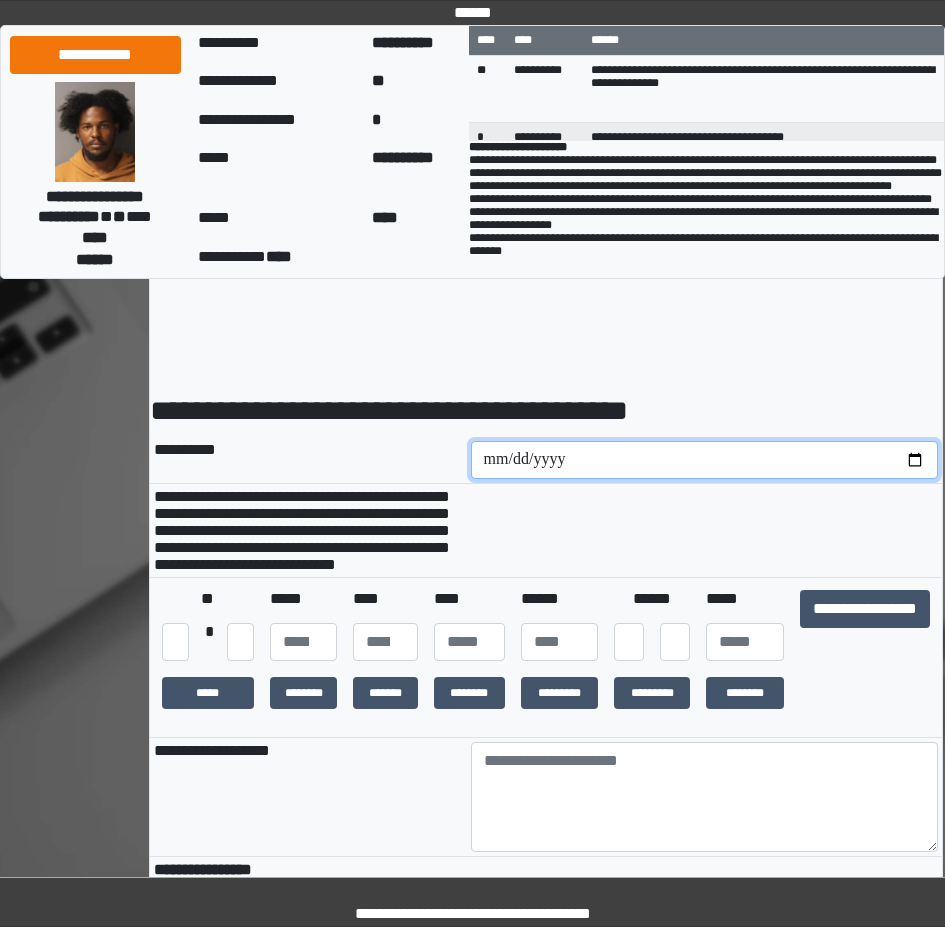click at bounding box center [705, 460] 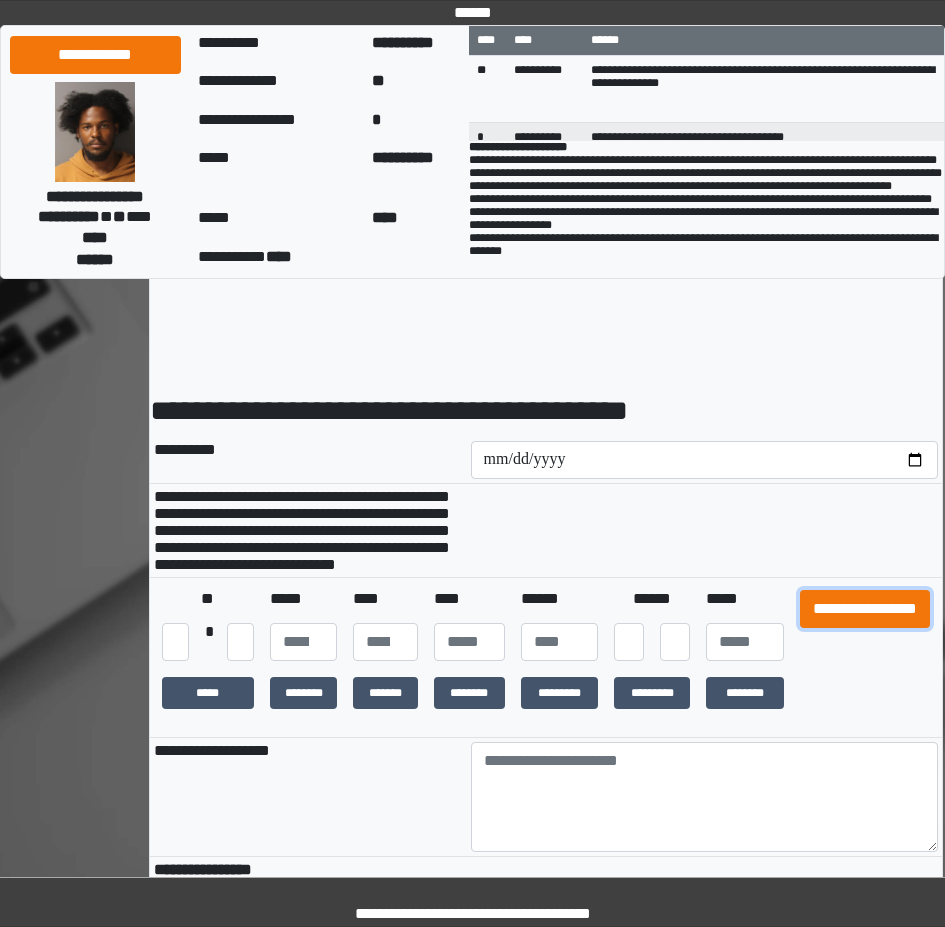 click on "**********" at bounding box center (865, 609) 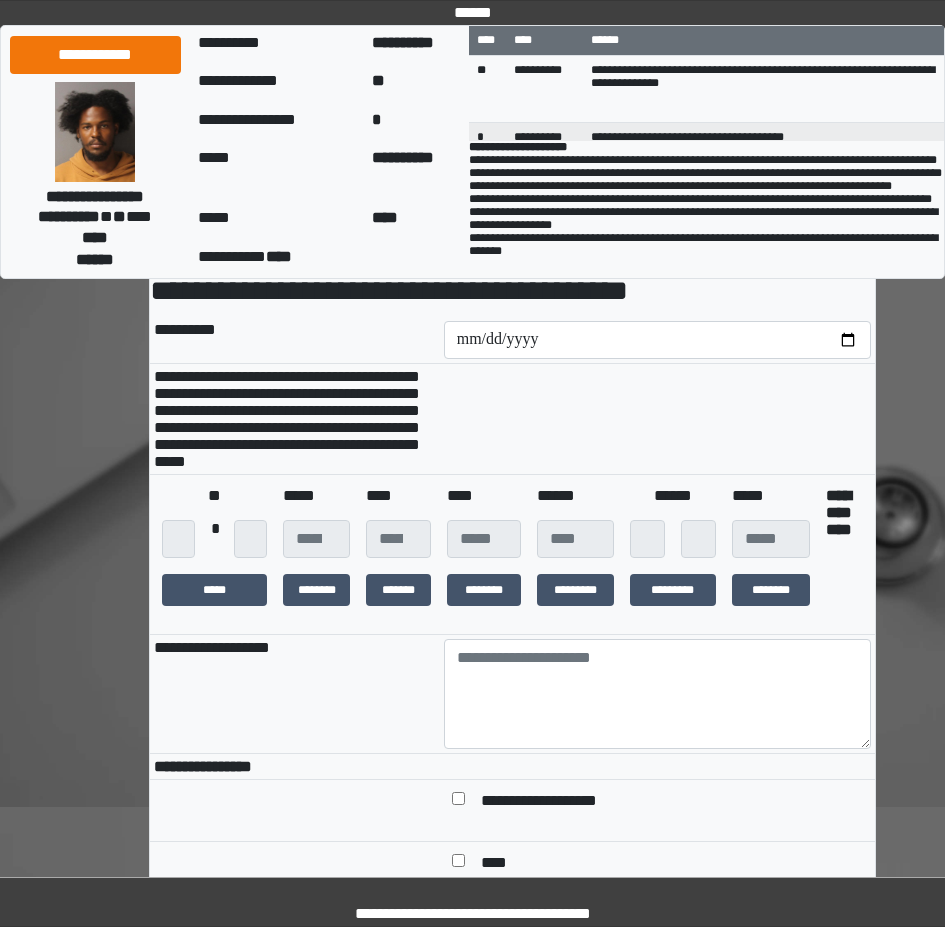 scroll, scrollTop: 300, scrollLeft: 0, axis: vertical 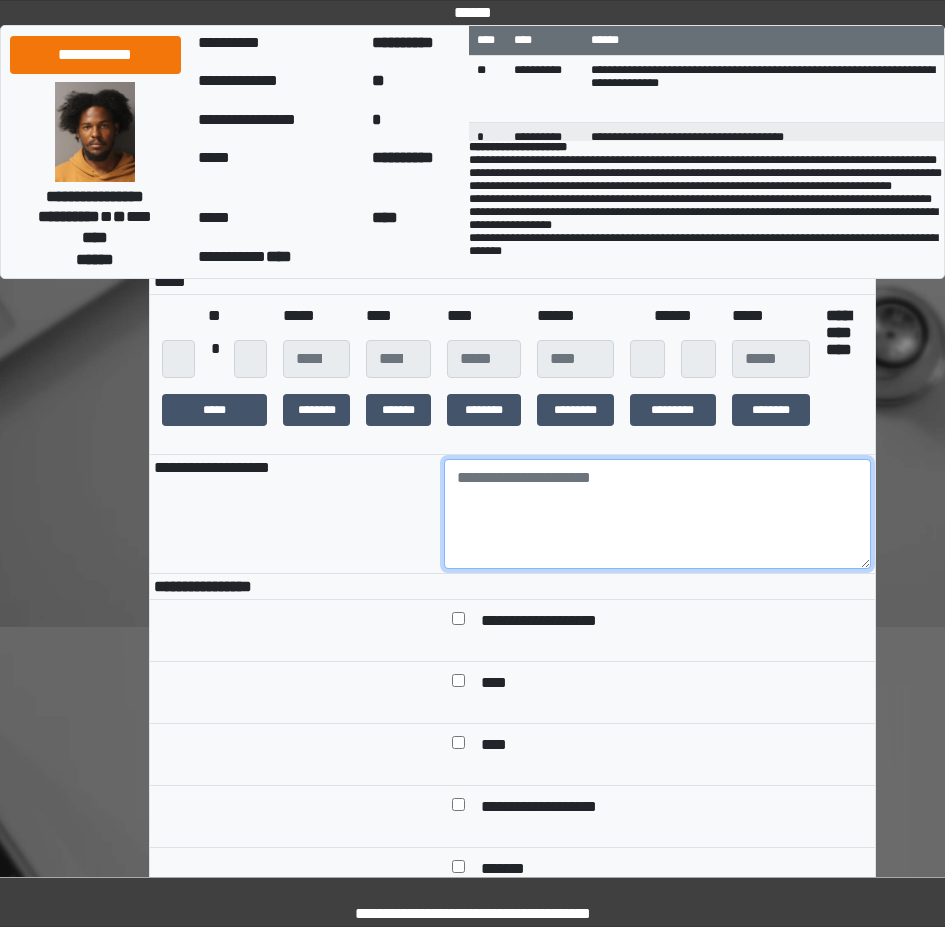 click at bounding box center (657, 514) 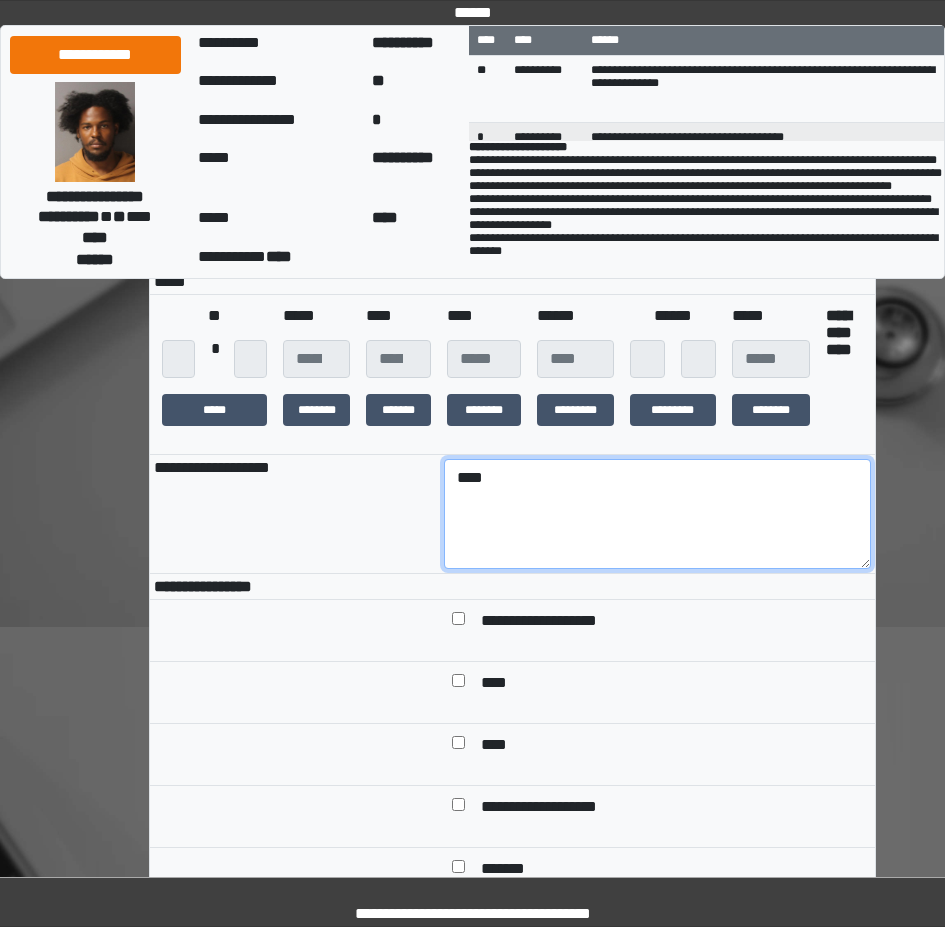 type on "****" 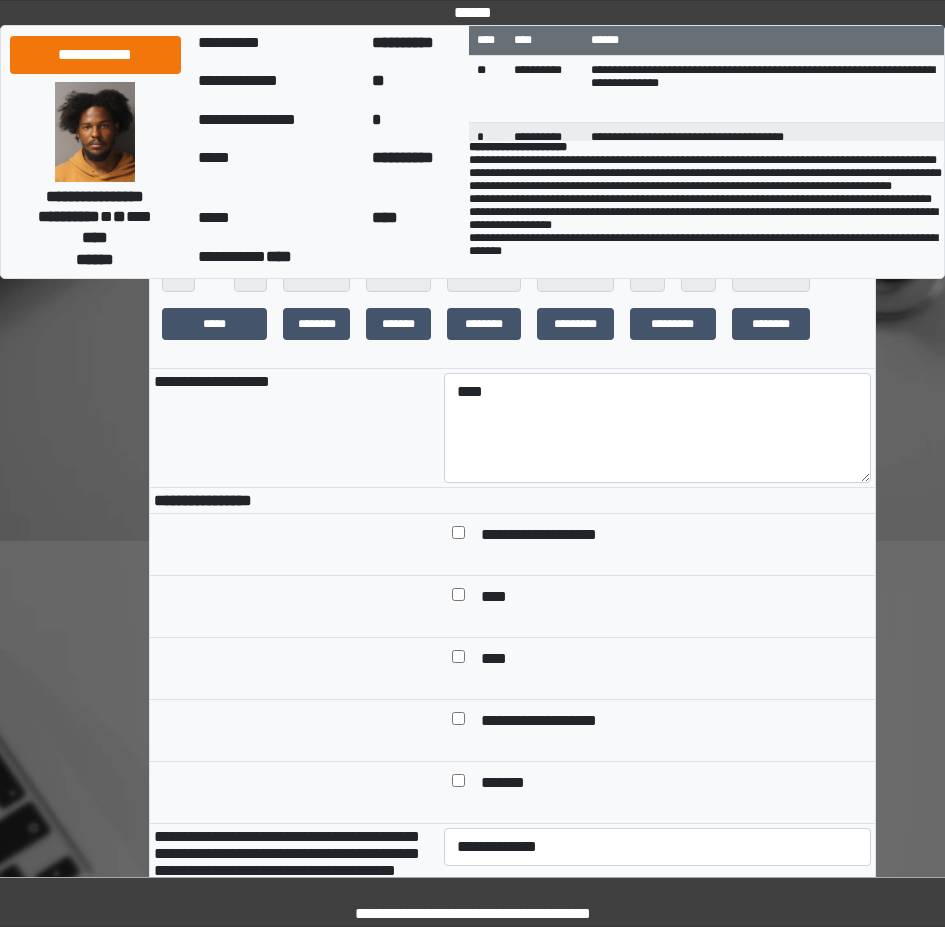 scroll, scrollTop: 600, scrollLeft: 0, axis: vertical 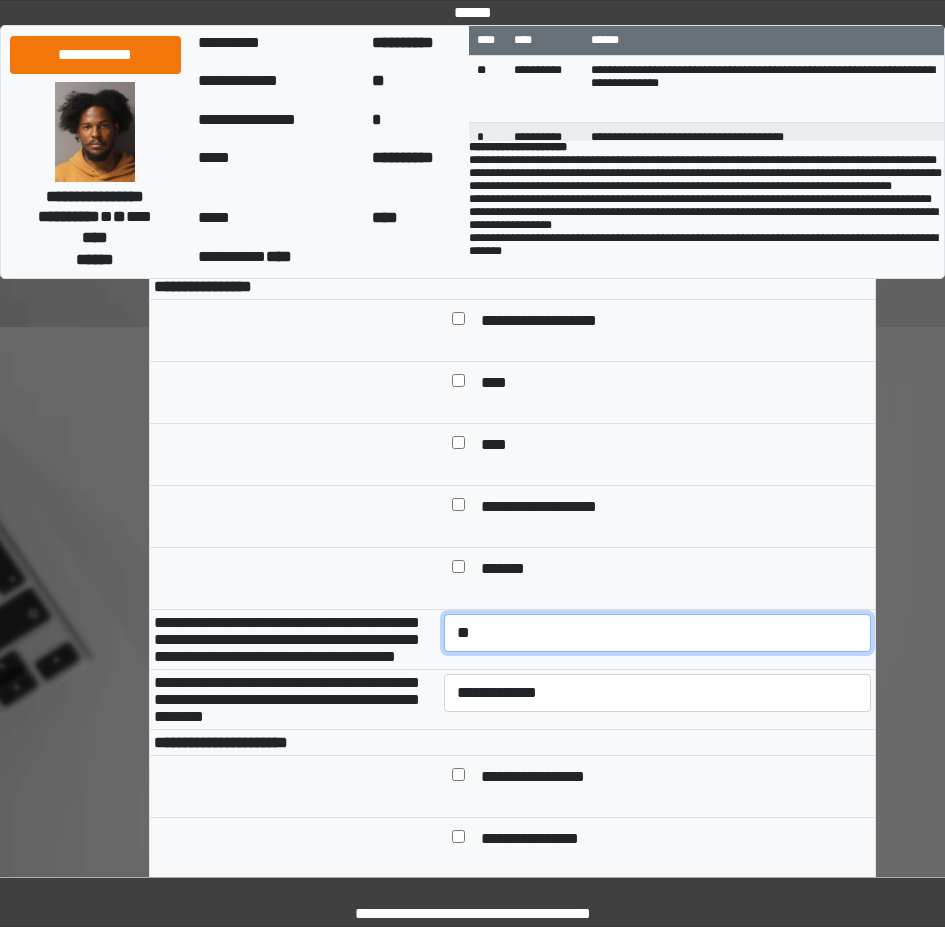 click on "**********" at bounding box center [657, 633] 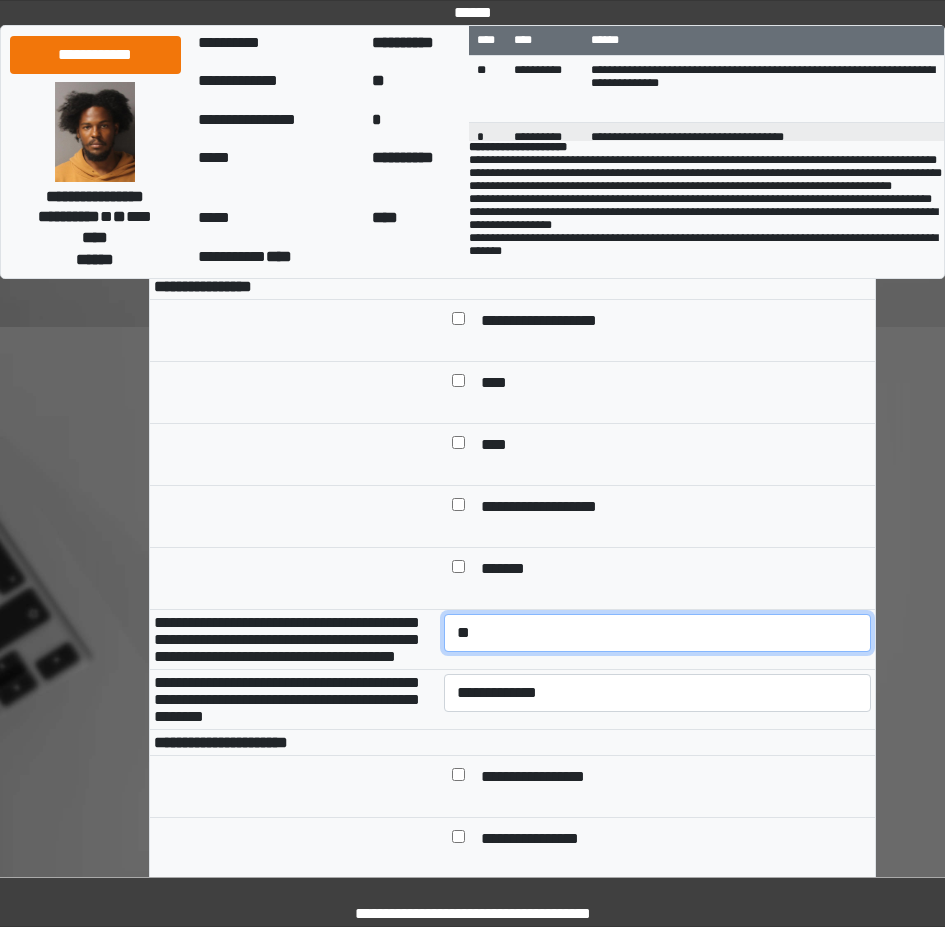 select on "*" 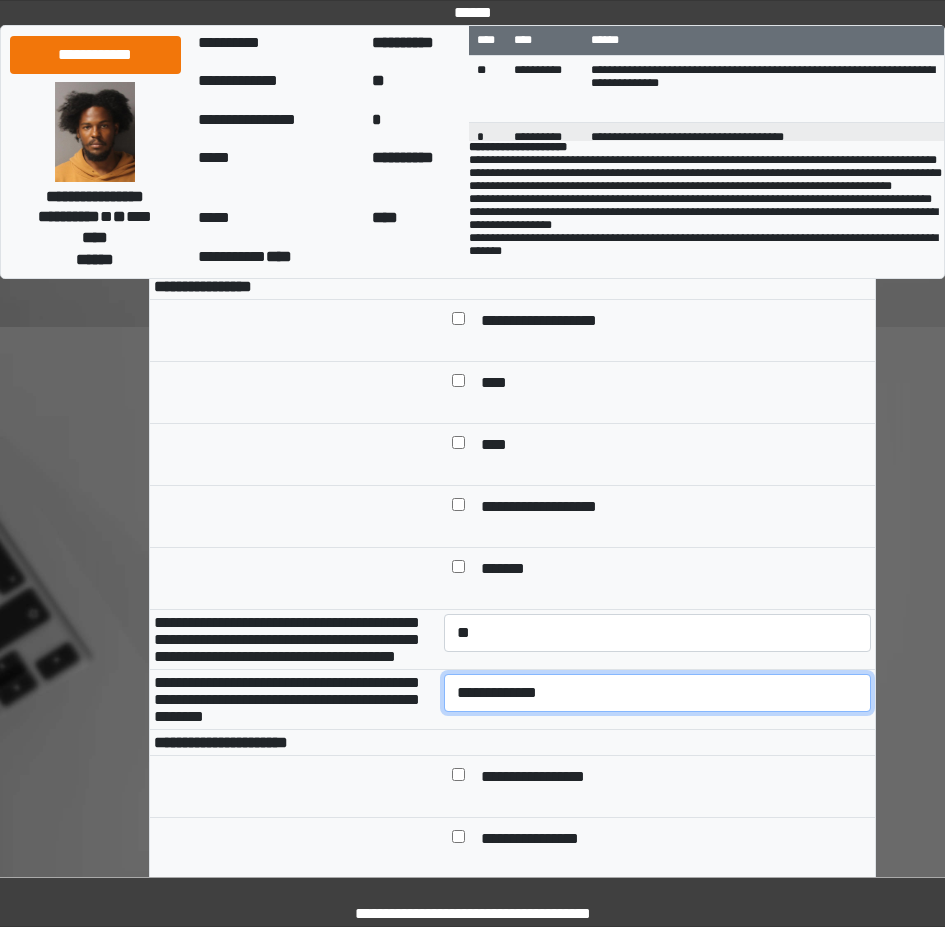select on "*" 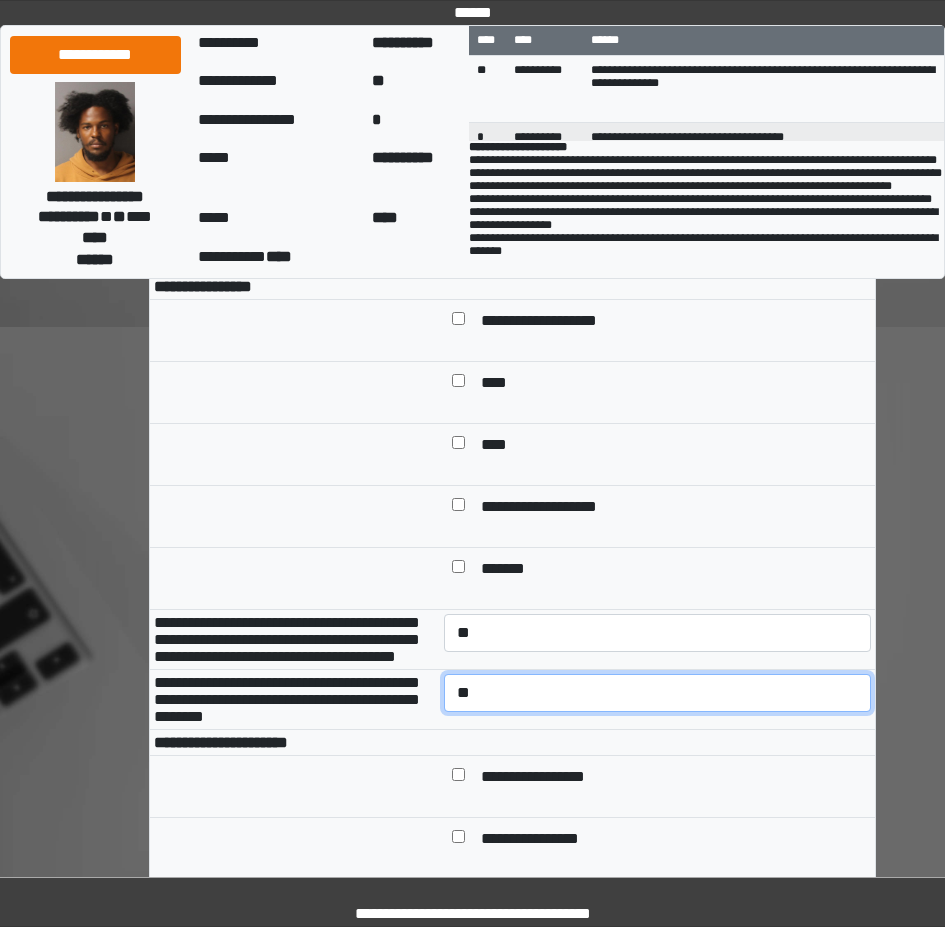 click on "**********" at bounding box center [657, 693] 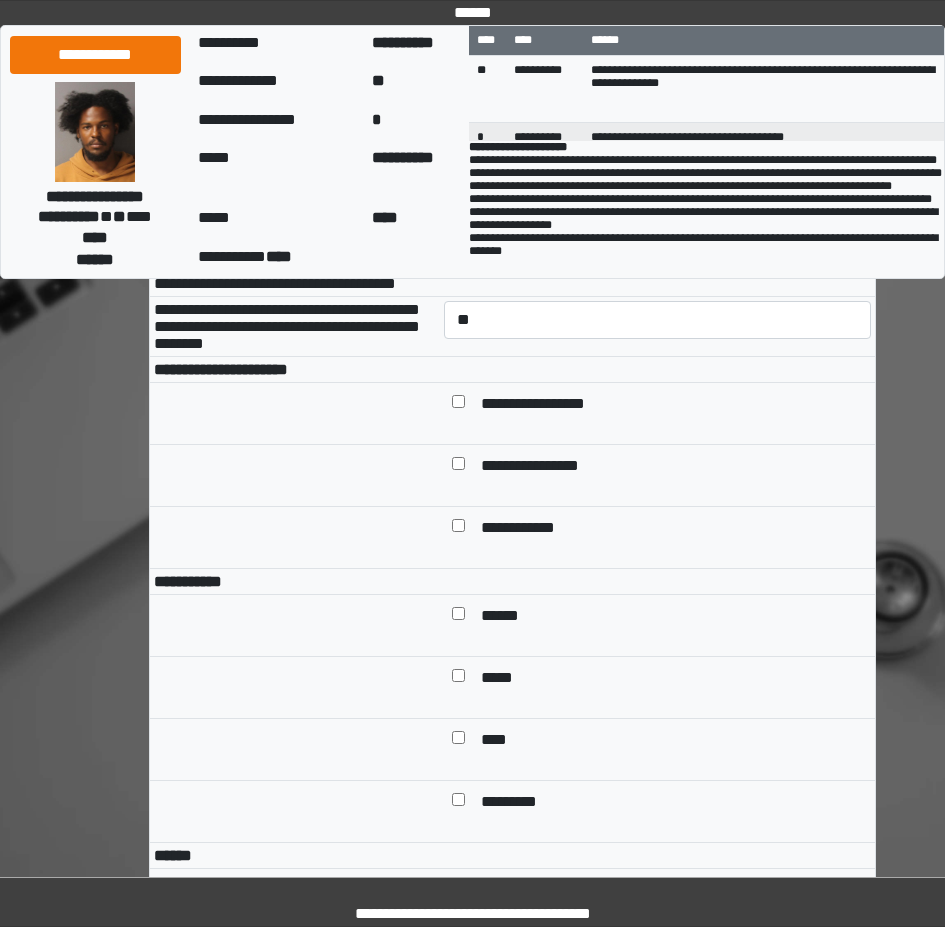 scroll, scrollTop: 1100, scrollLeft: 0, axis: vertical 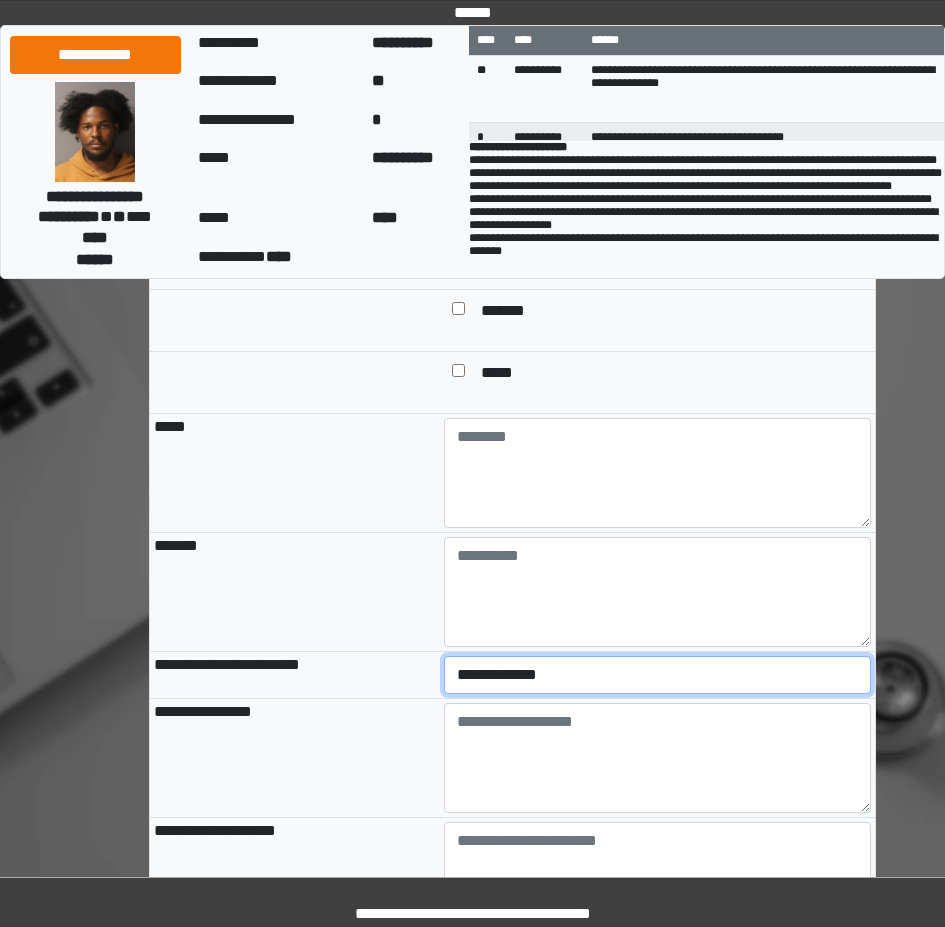 select on "*" 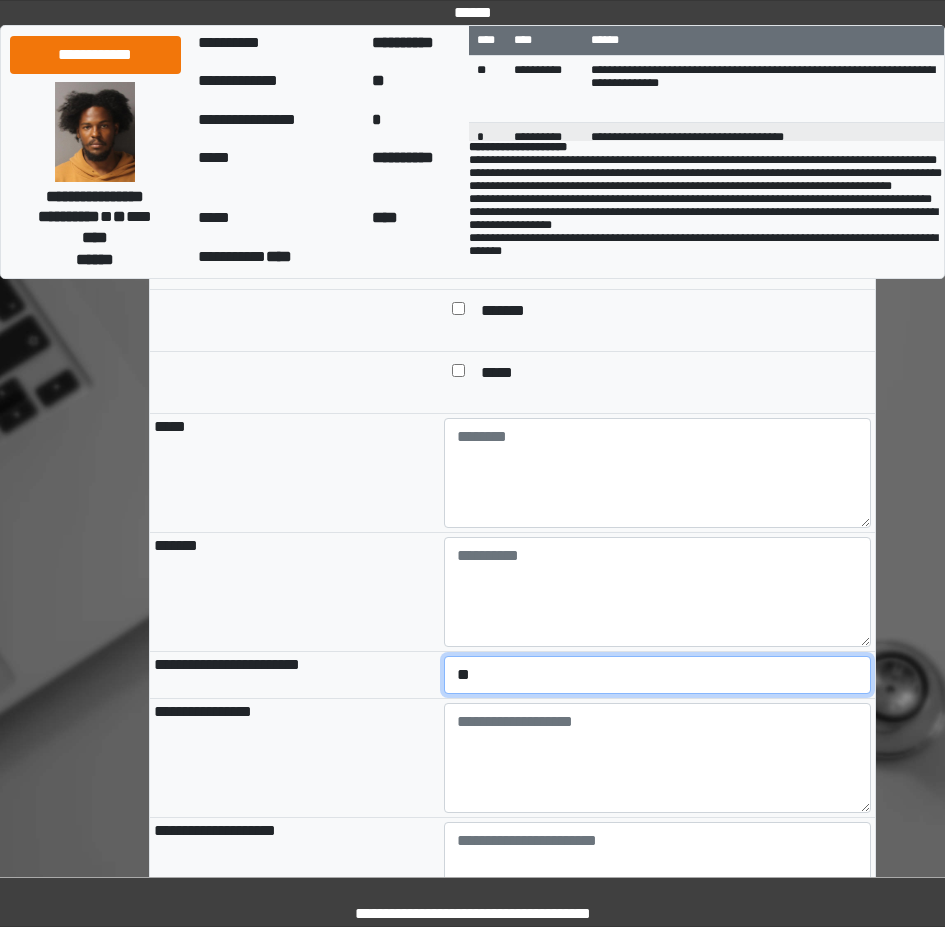 click on "**********" at bounding box center (657, 675) 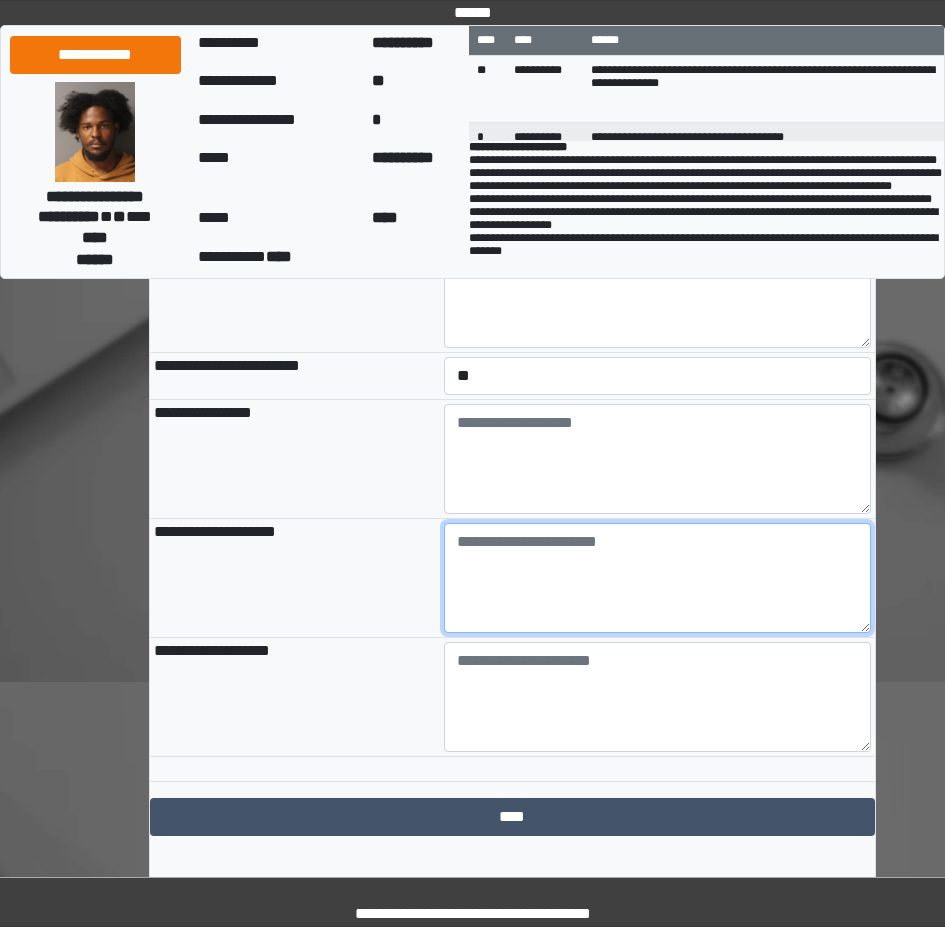 scroll, scrollTop: 2100, scrollLeft: 0, axis: vertical 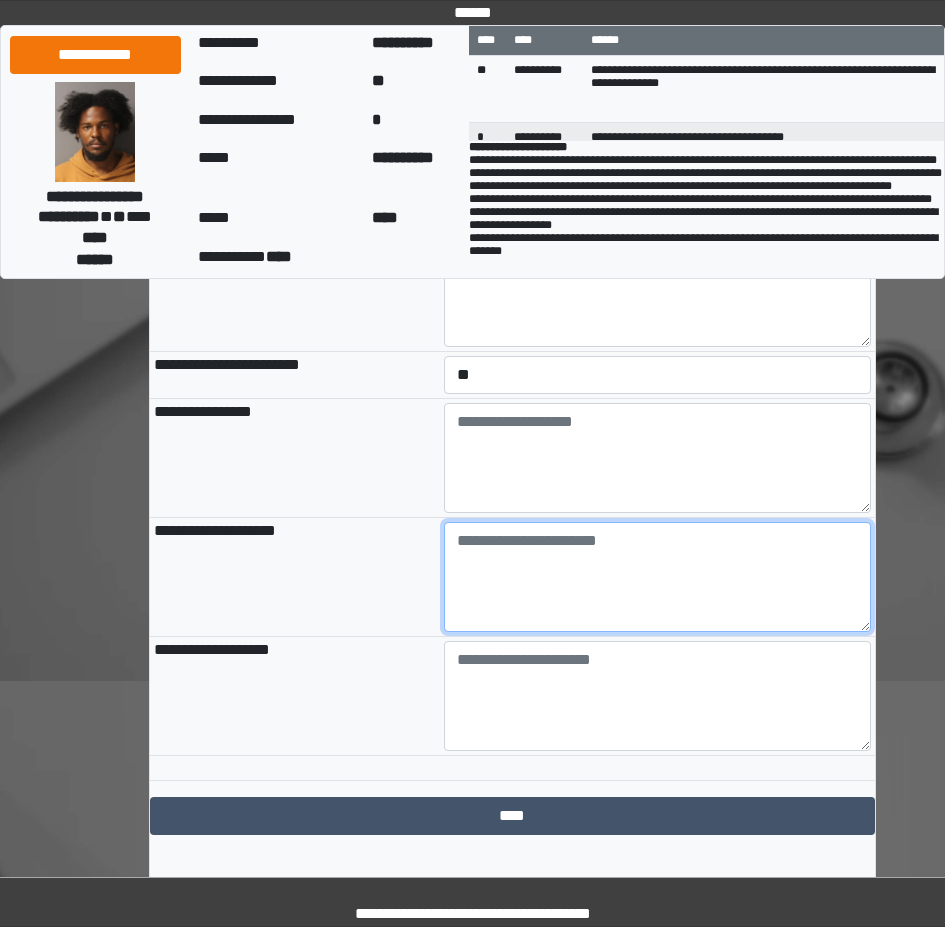 paste on "**********" 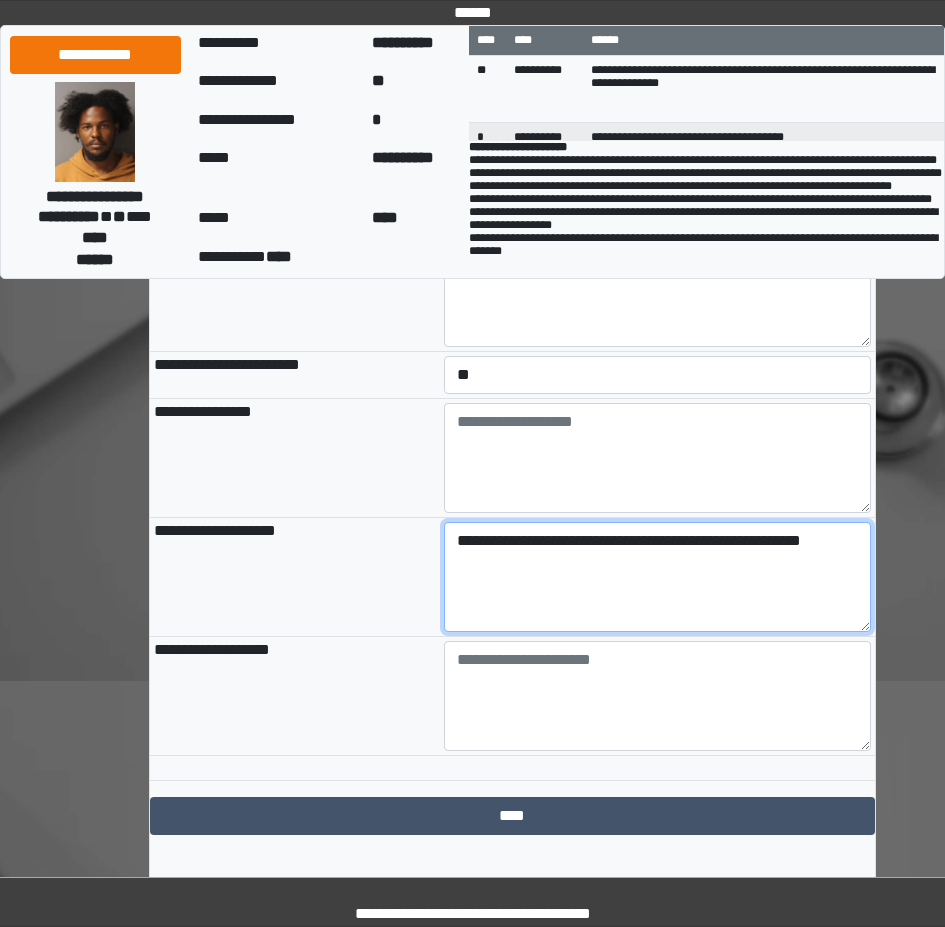 type on "**********" 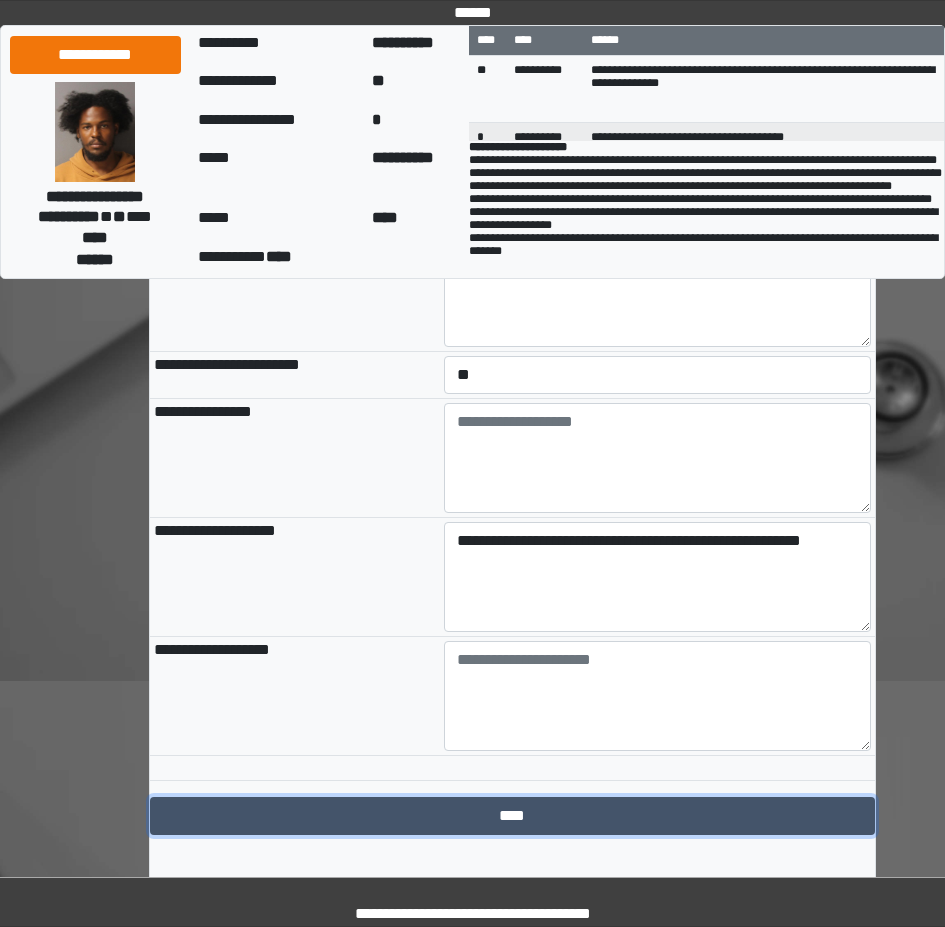 click on "****" at bounding box center [512, 816] 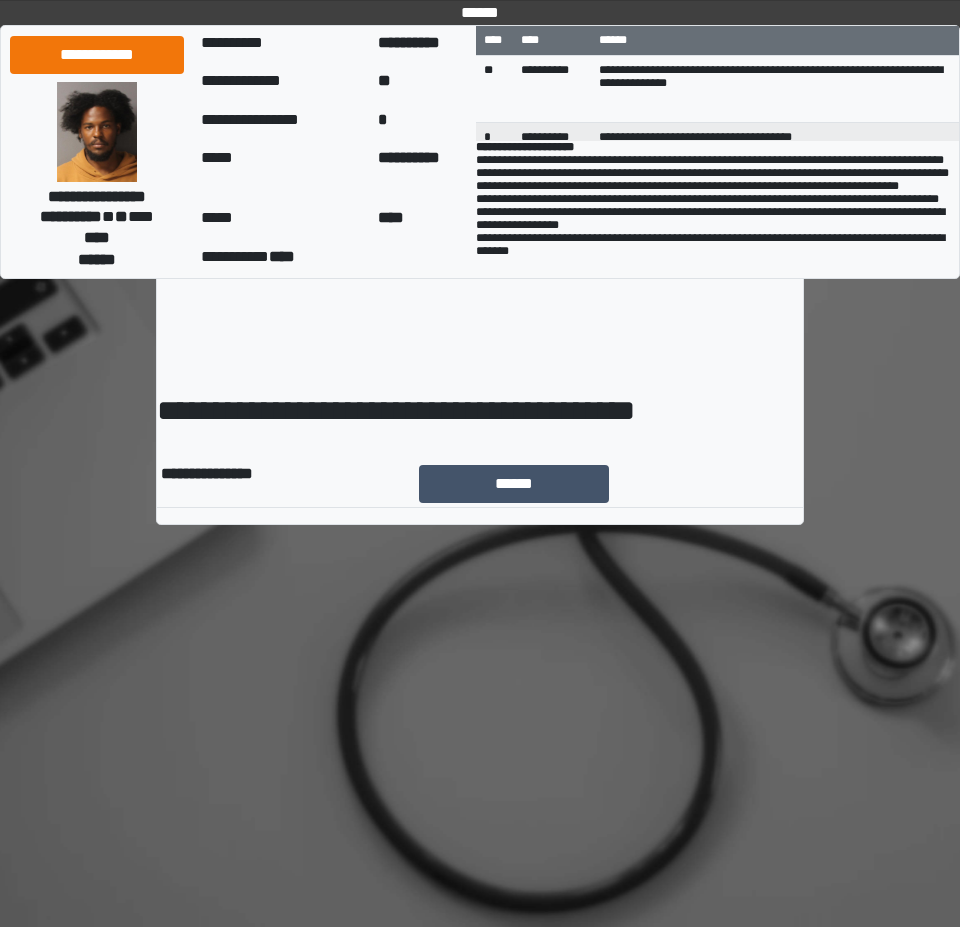 scroll, scrollTop: 0, scrollLeft: 0, axis: both 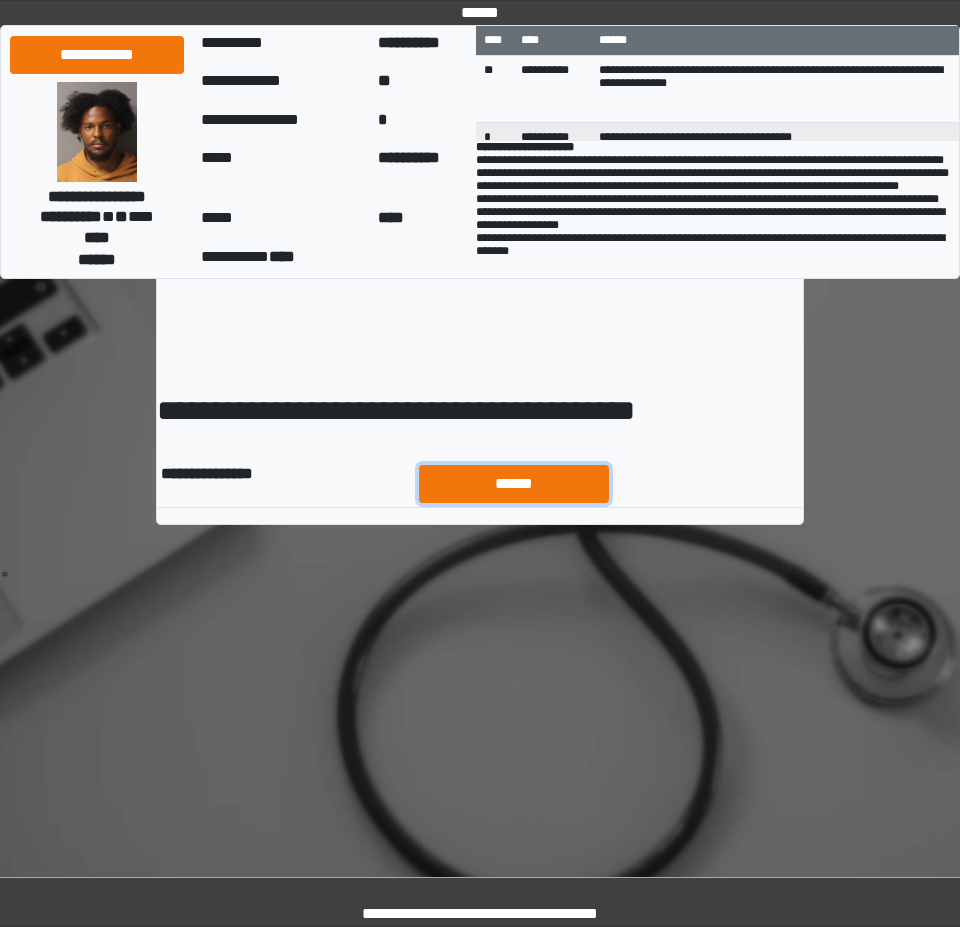 click on "******" at bounding box center (514, 484) 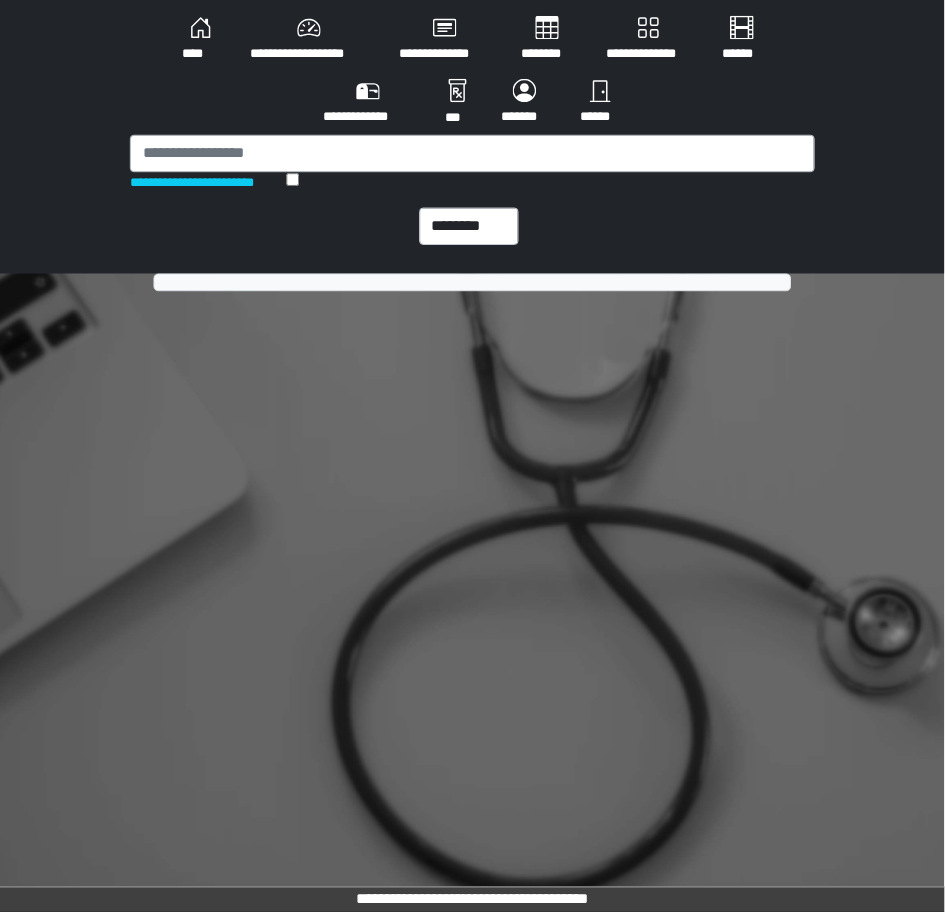 scroll, scrollTop: 0, scrollLeft: 0, axis: both 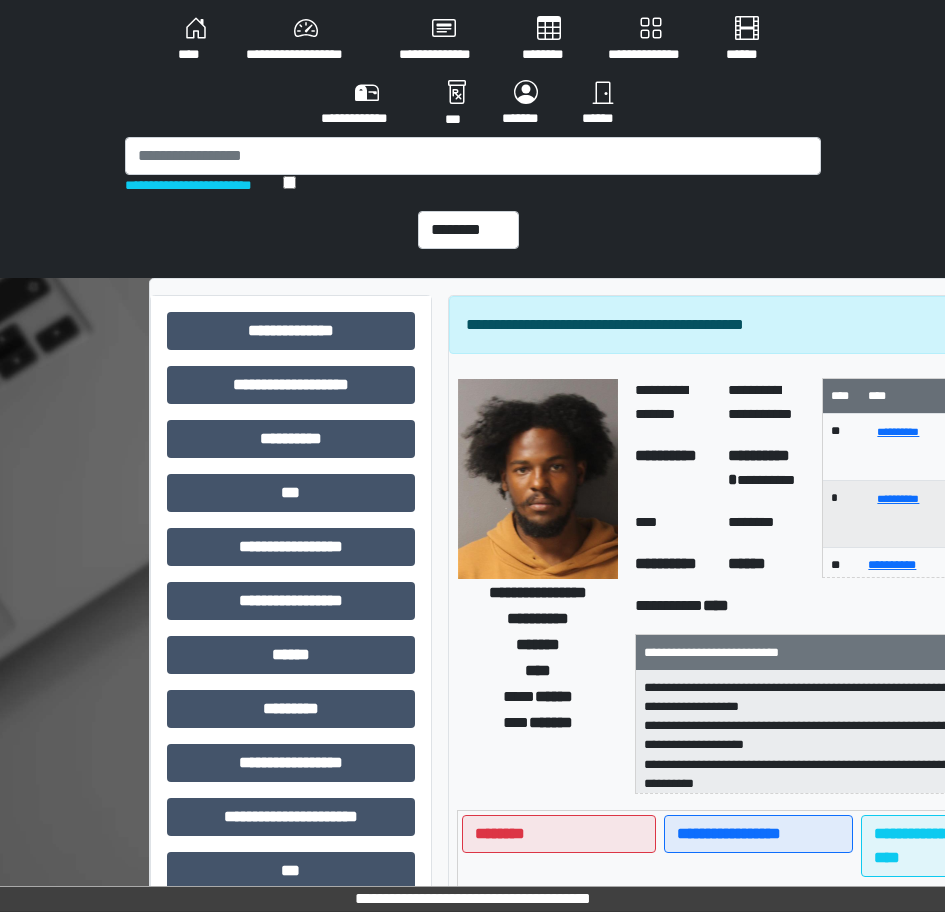 click on "**********" at bounding box center (473, 139) 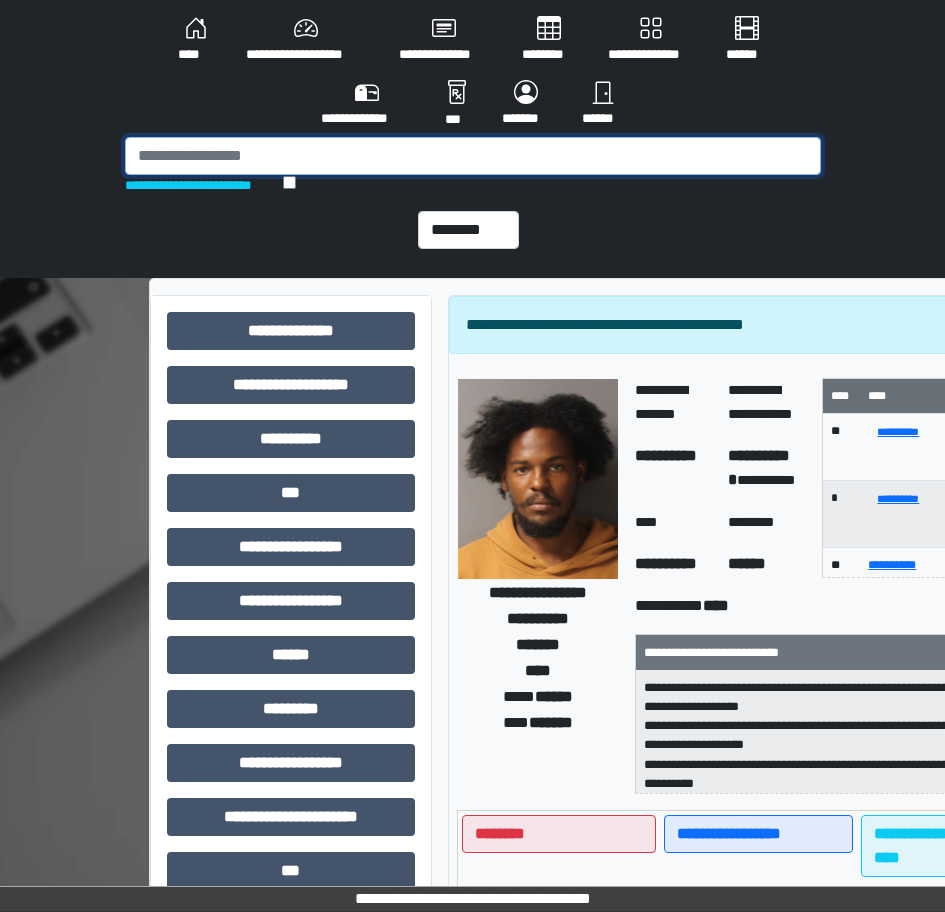 click at bounding box center (473, 156) 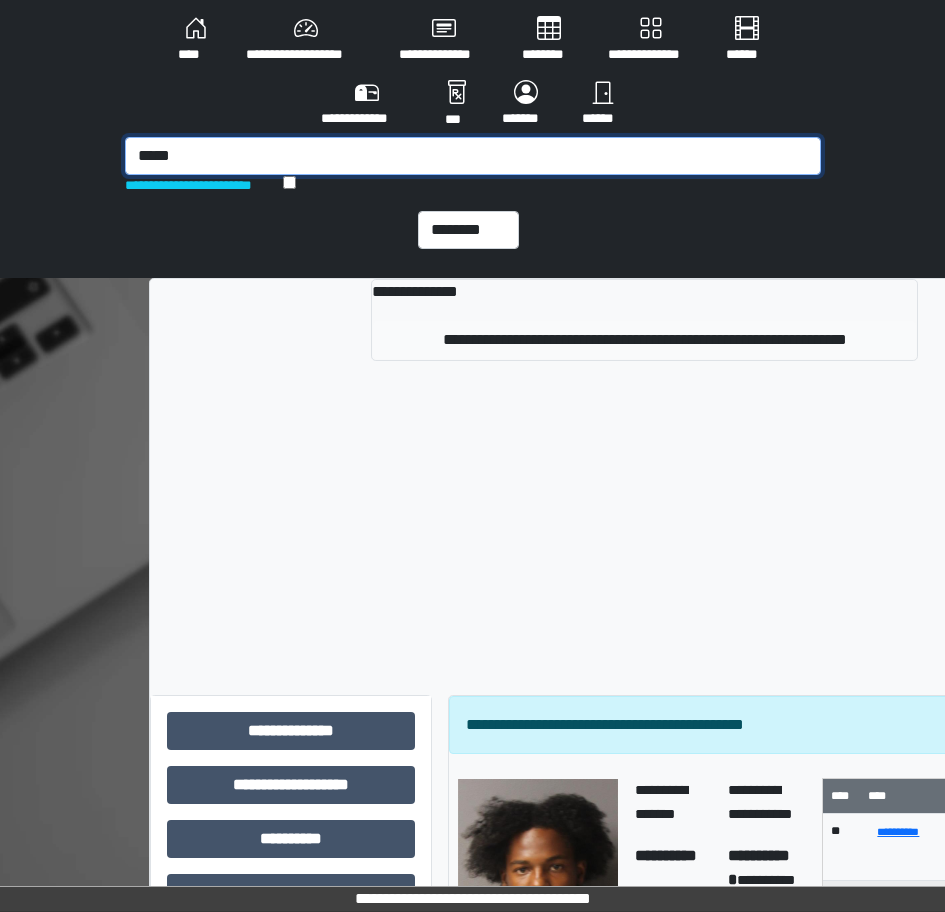 type on "*****" 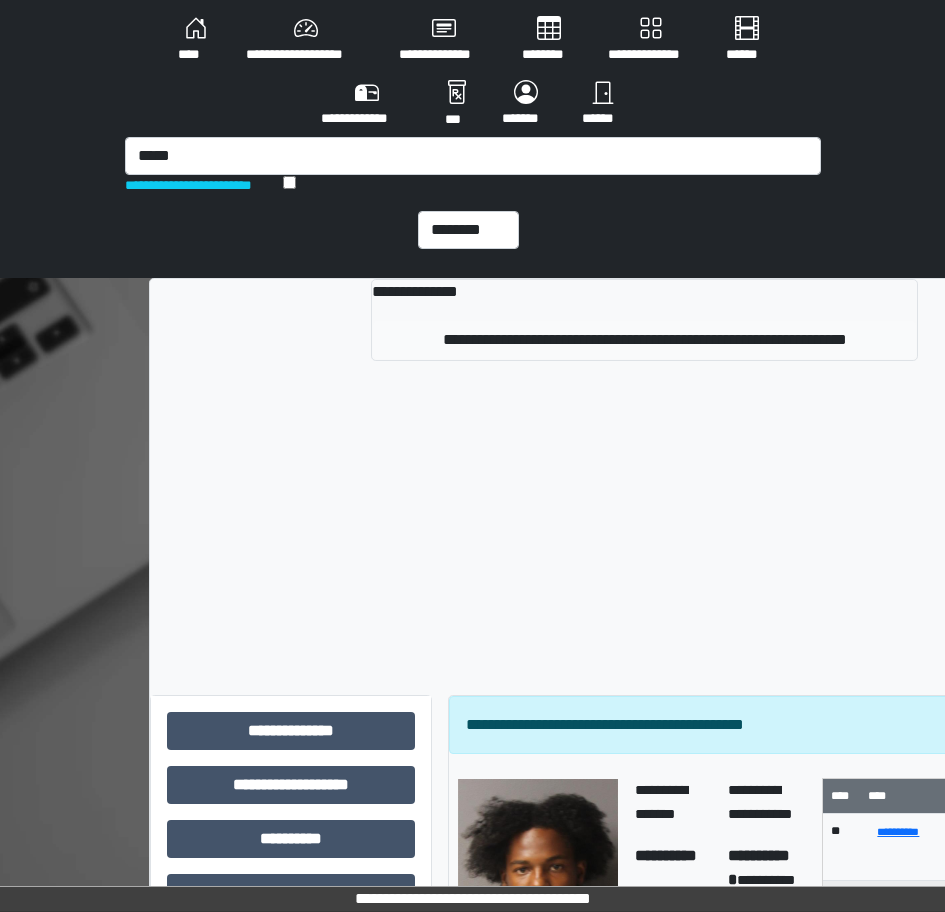 click on "**********" at bounding box center [644, 320] 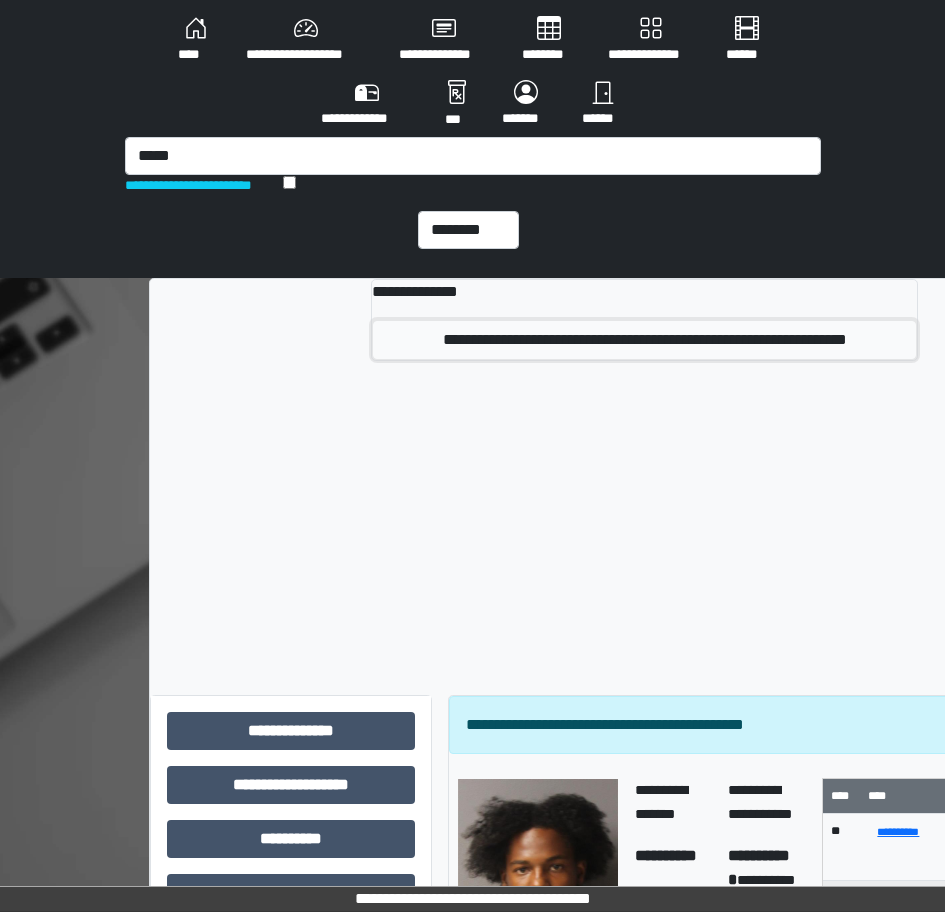 click on "**********" at bounding box center [644, 340] 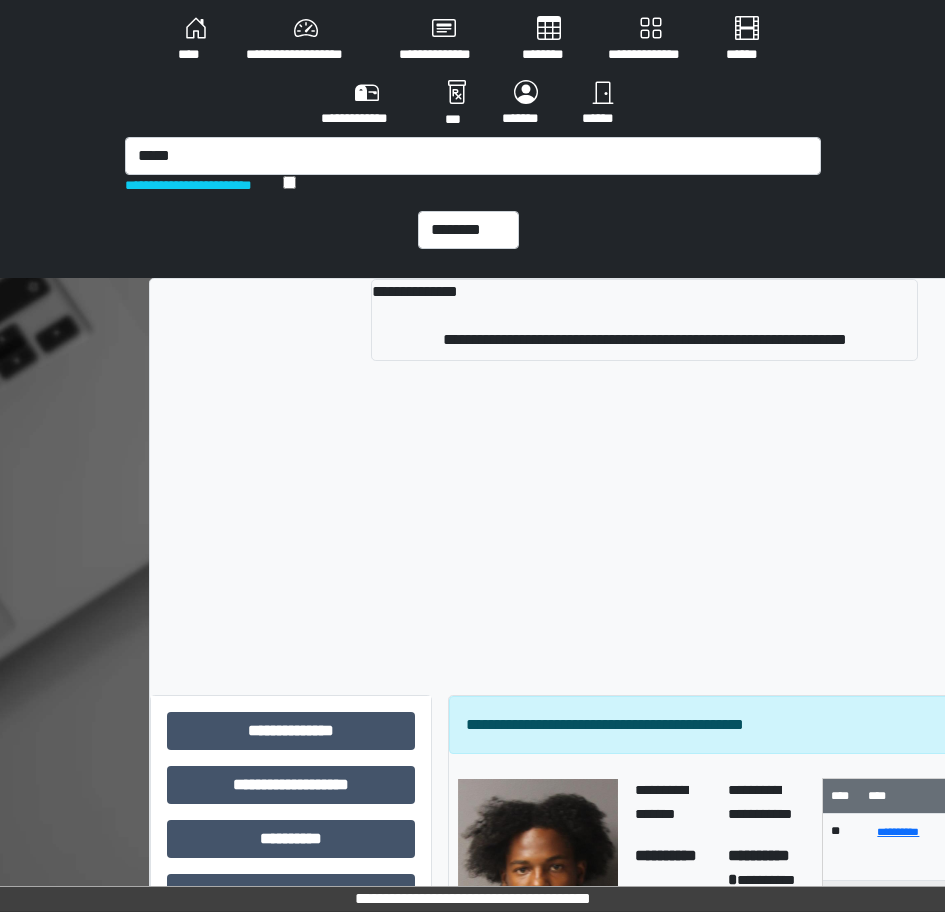 type 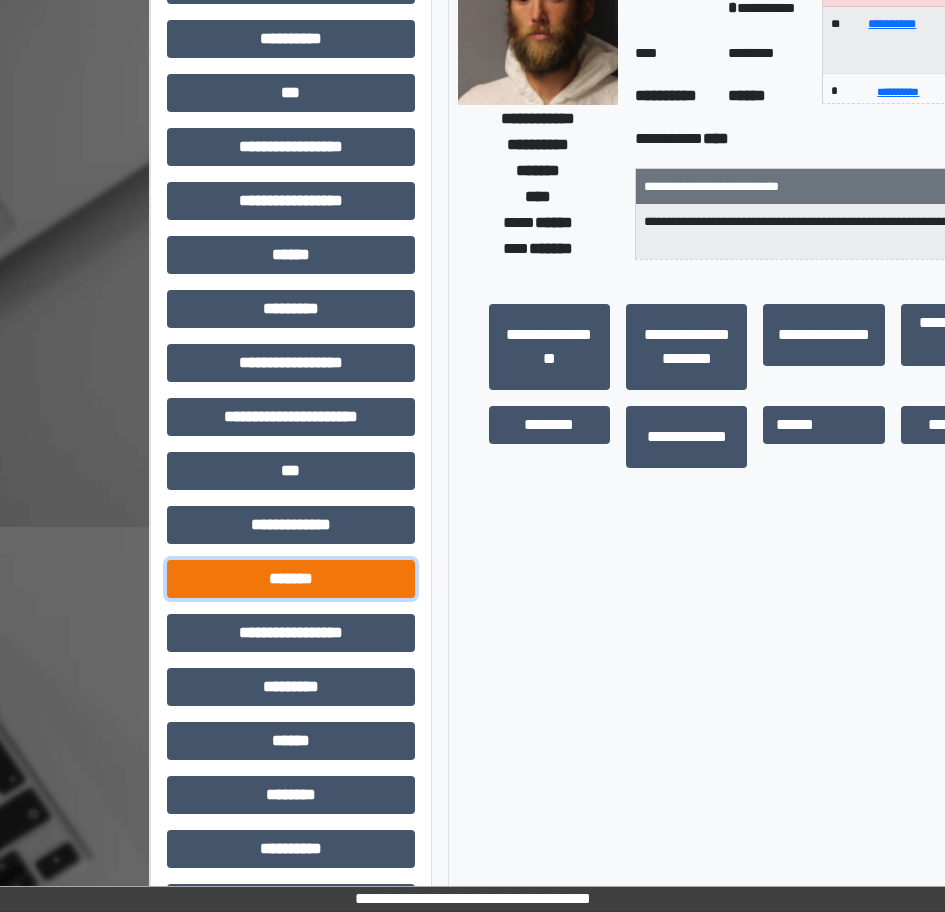 click on "*******" at bounding box center (291, 579) 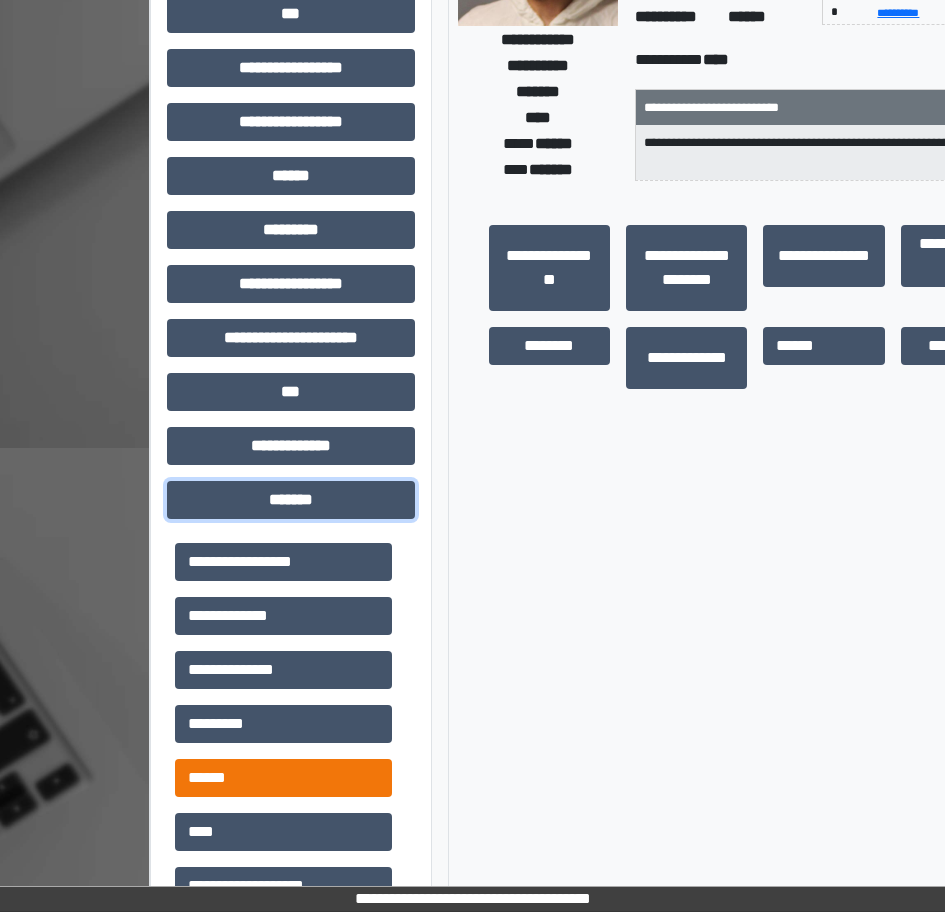 scroll, scrollTop: 700, scrollLeft: 0, axis: vertical 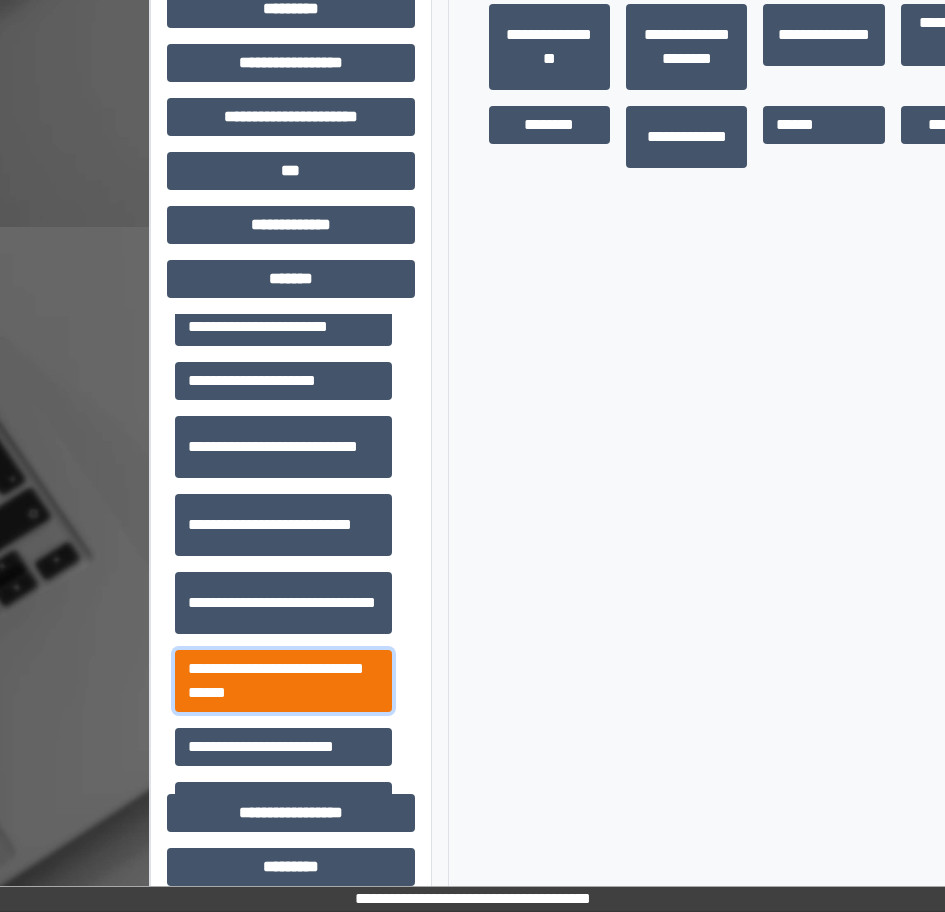 click on "**********" at bounding box center (283, 681) 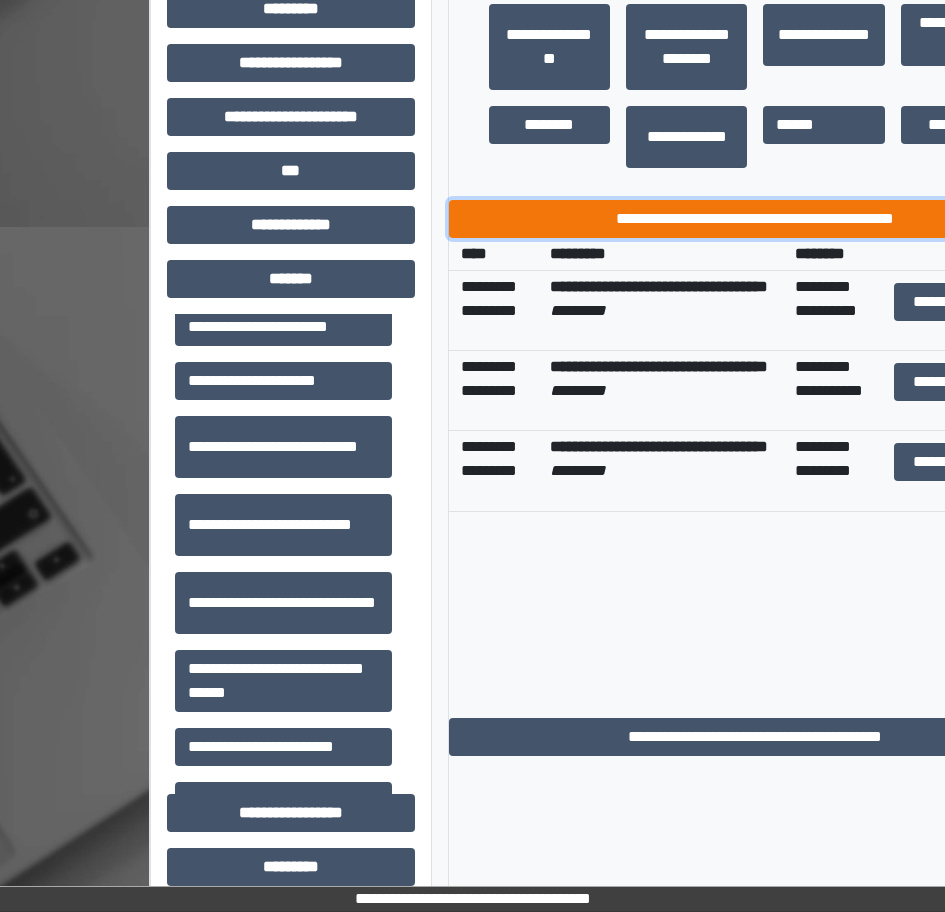 click on "**********" at bounding box center [756, 219] 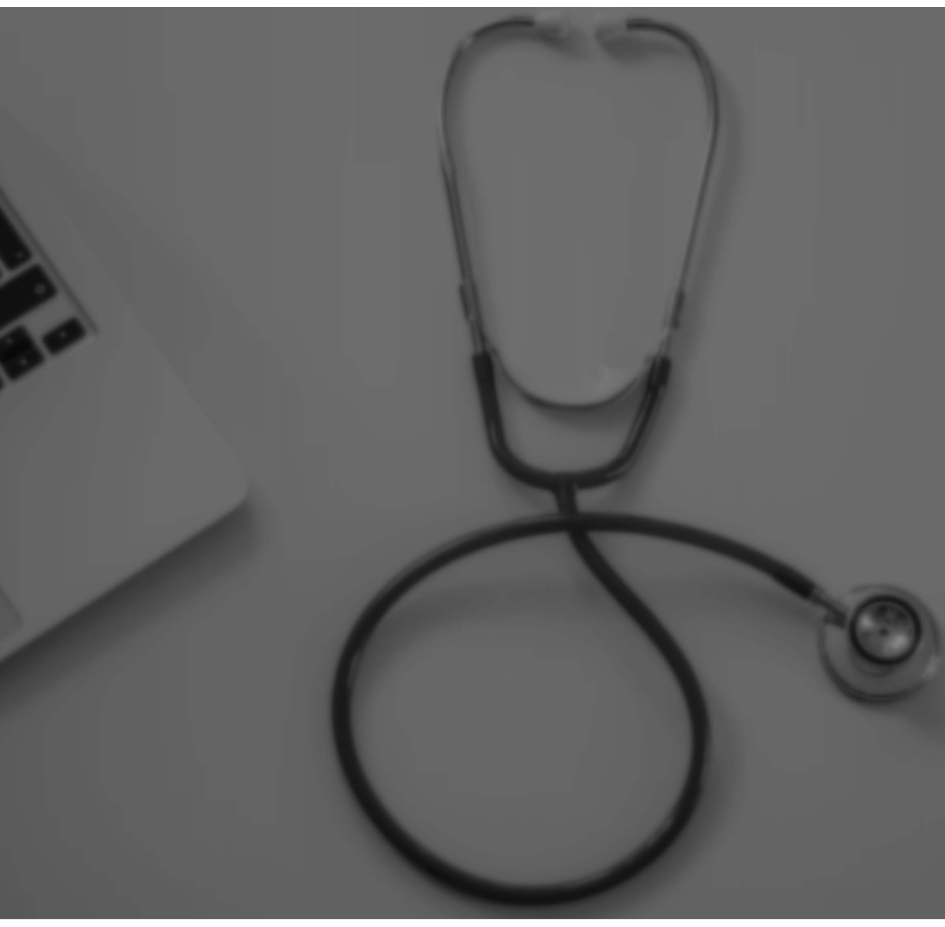scroll, scrollTop: 0, scrollLeft: 0, axis: both 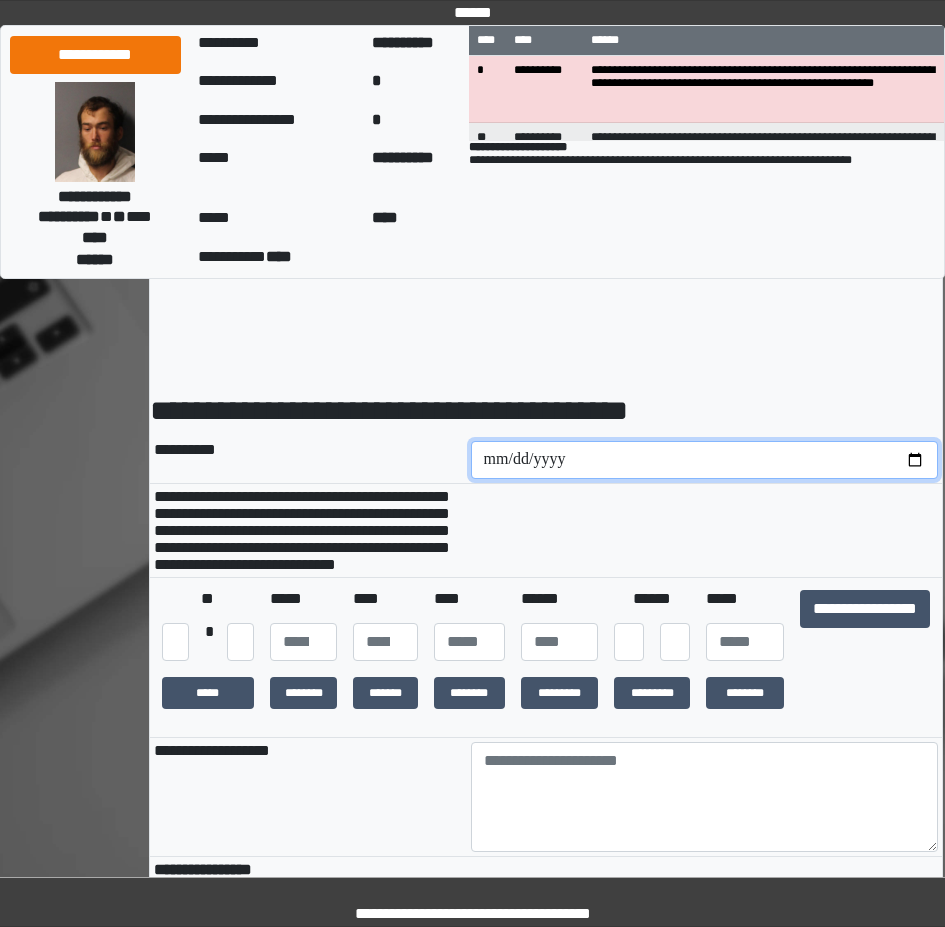 click at bounding box center (705, 460) 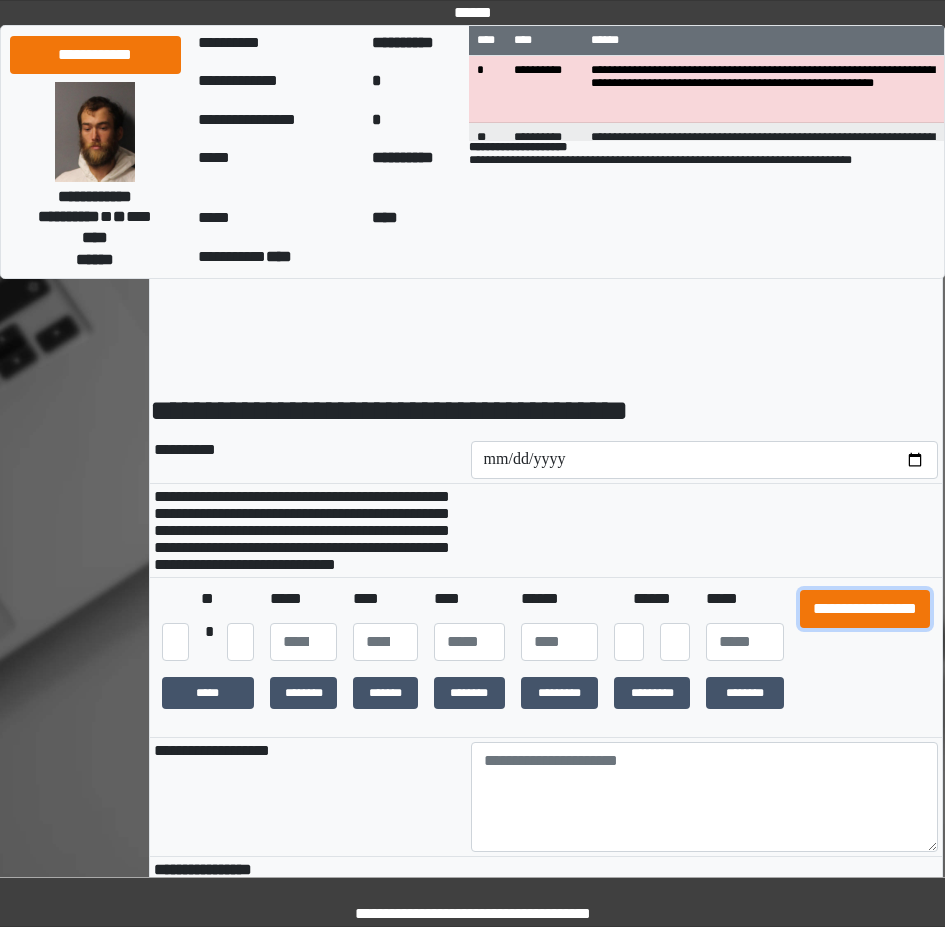 click on "**********" at bounding box center (865, 609) 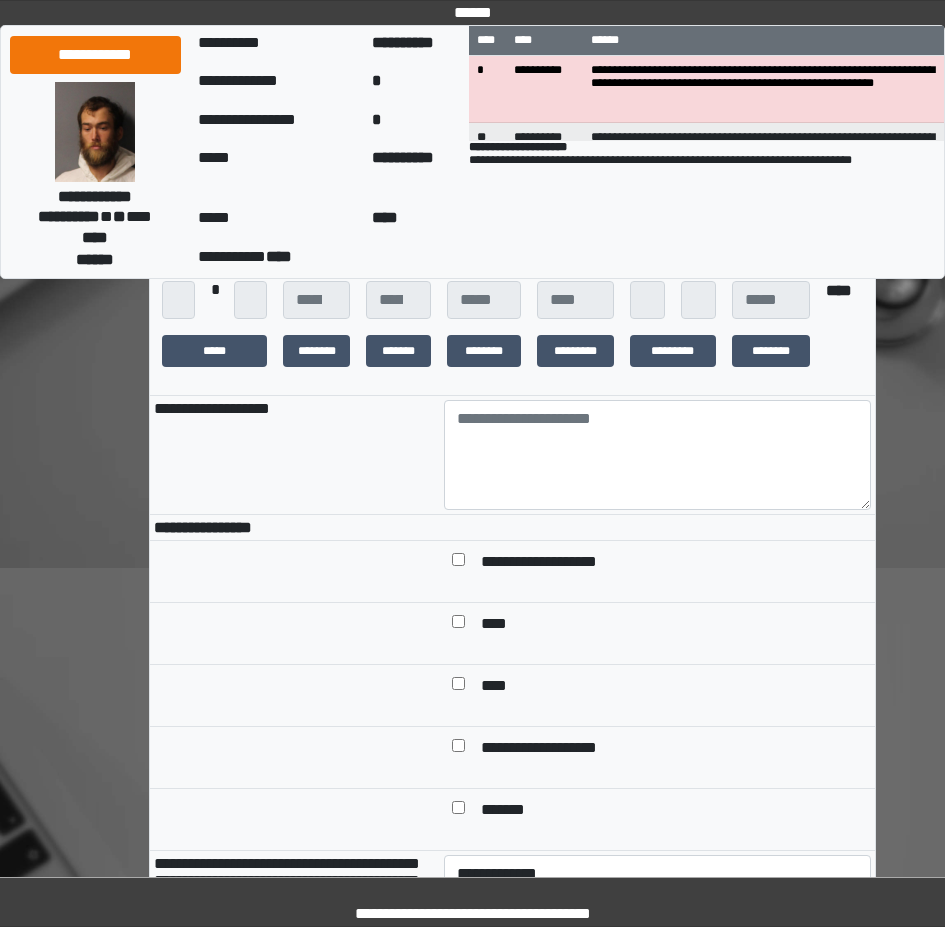 scroll, scrollTop: 400, scrollLeft: 0, axis: vertical 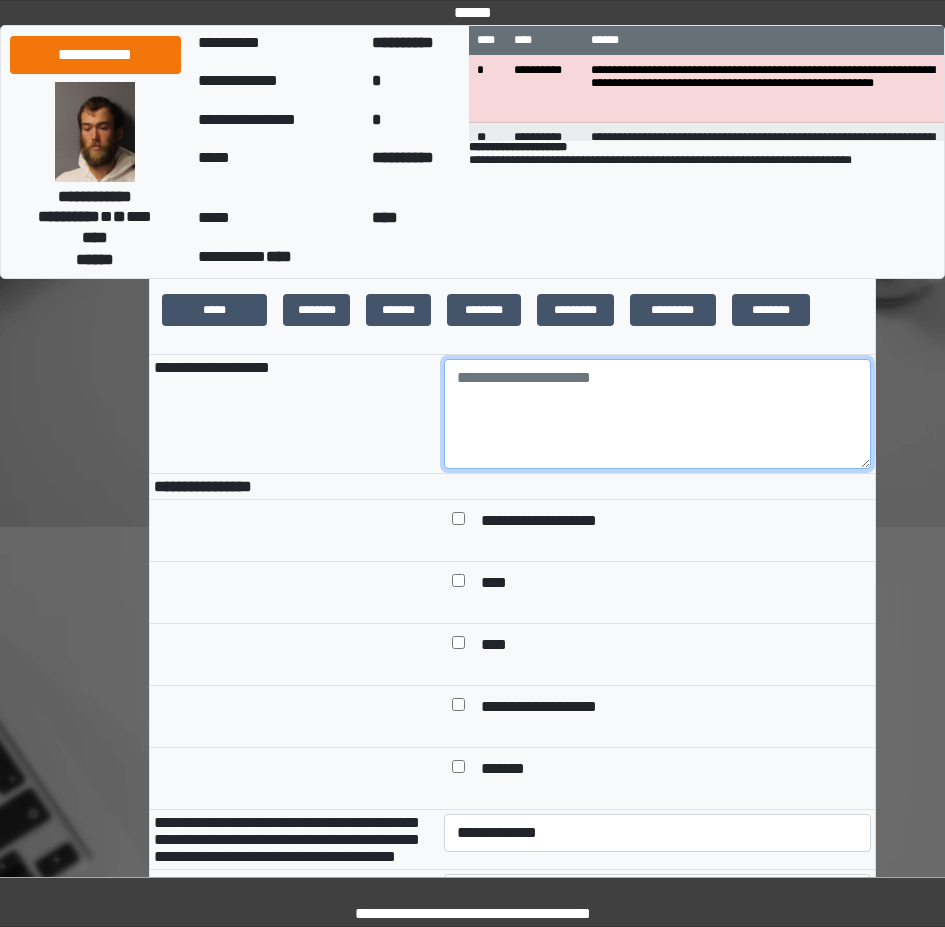 click at bounding box center [657, 414] 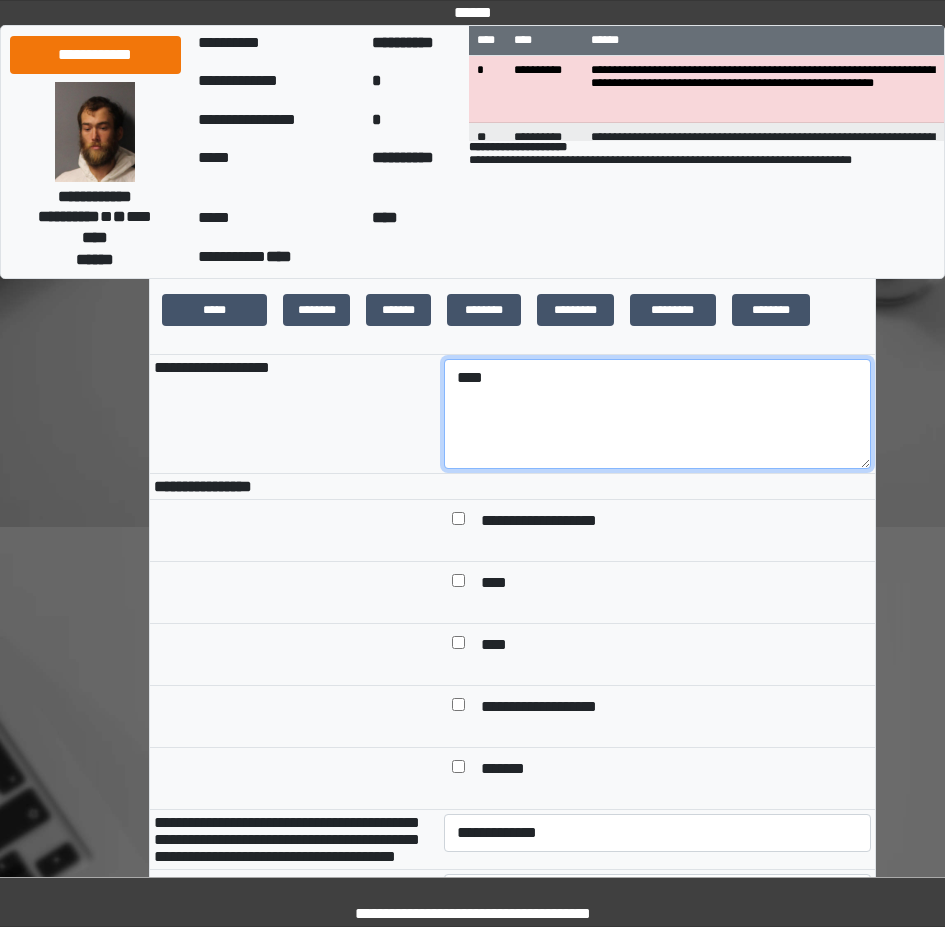 type on "****" 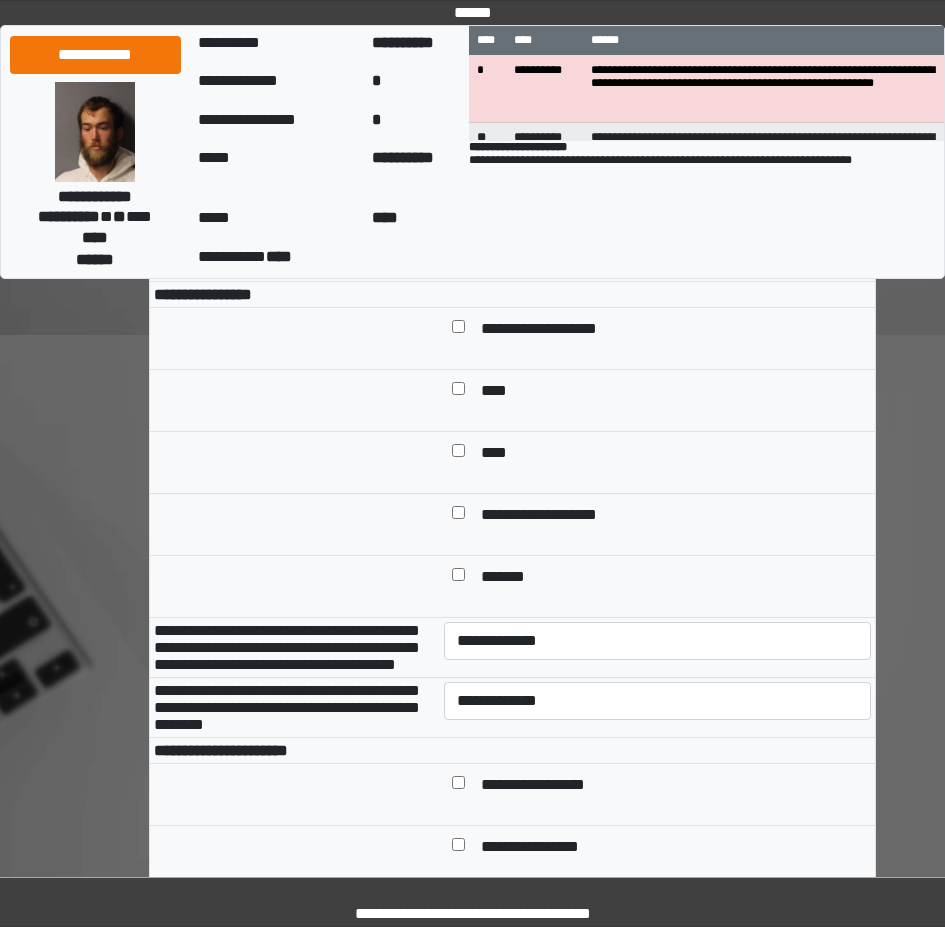 scroll, scrollTop: 600, scrollLeft: 0, axis: vertical 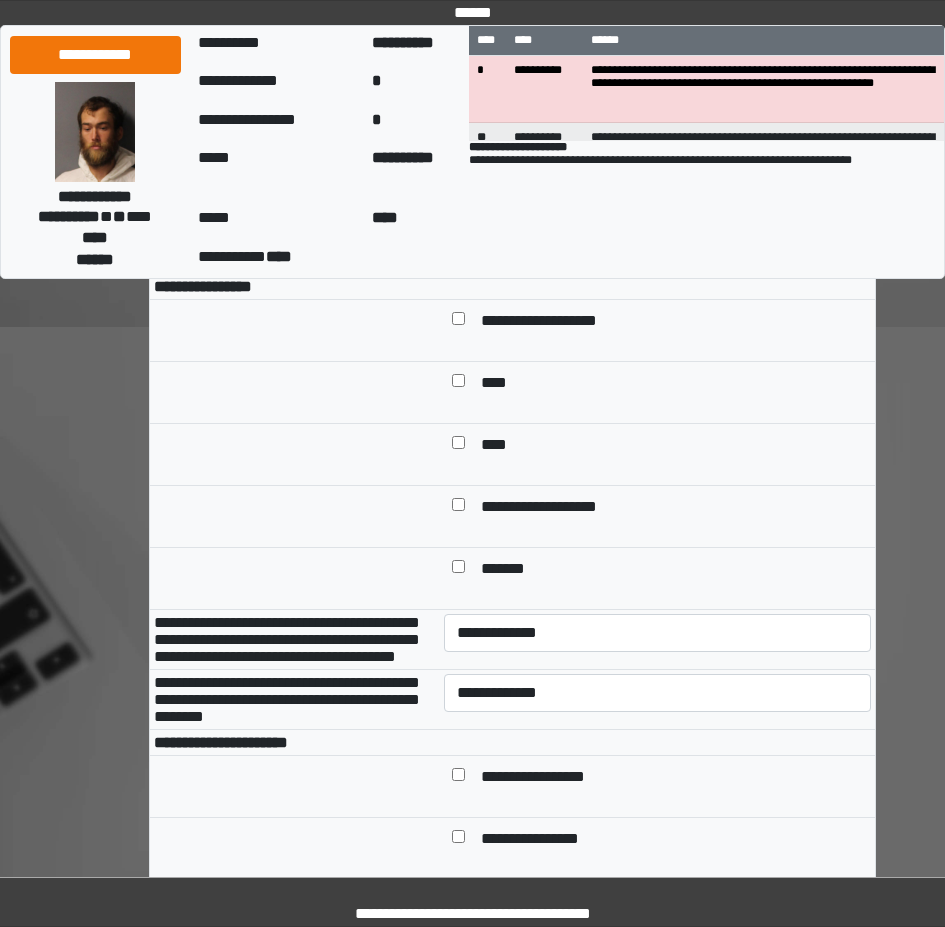 click on "**********" at bounding box center [556, 322] 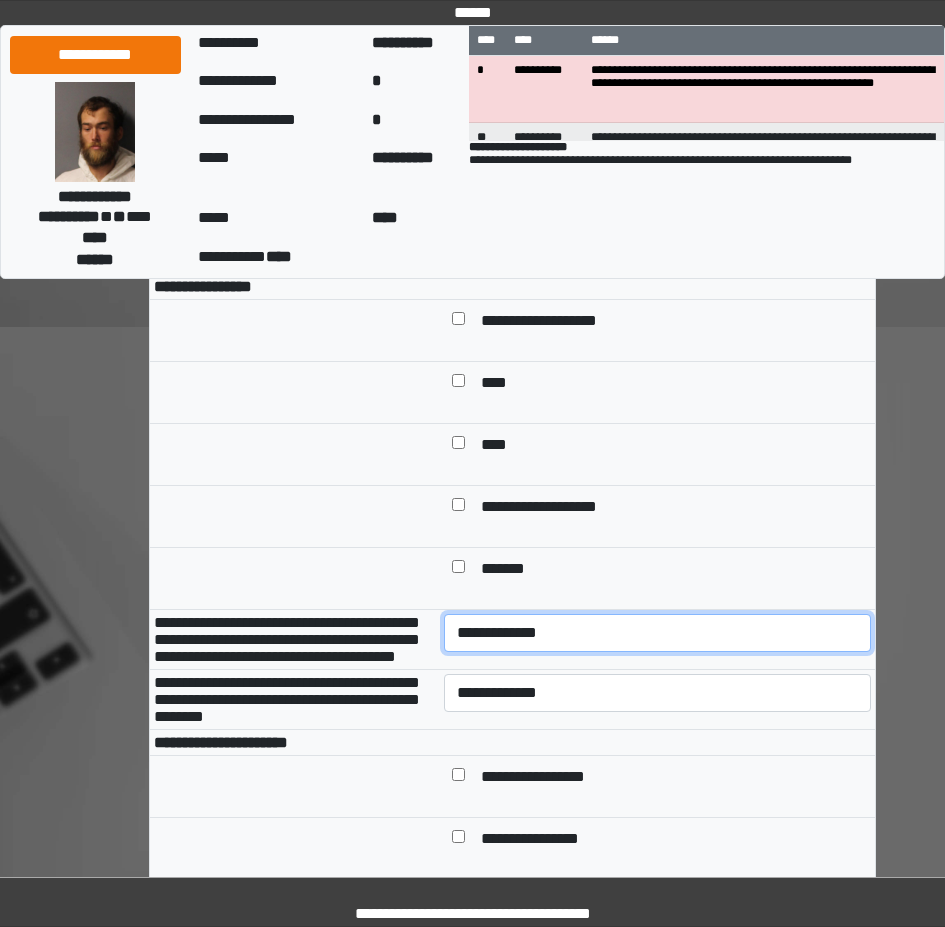 select on "*" 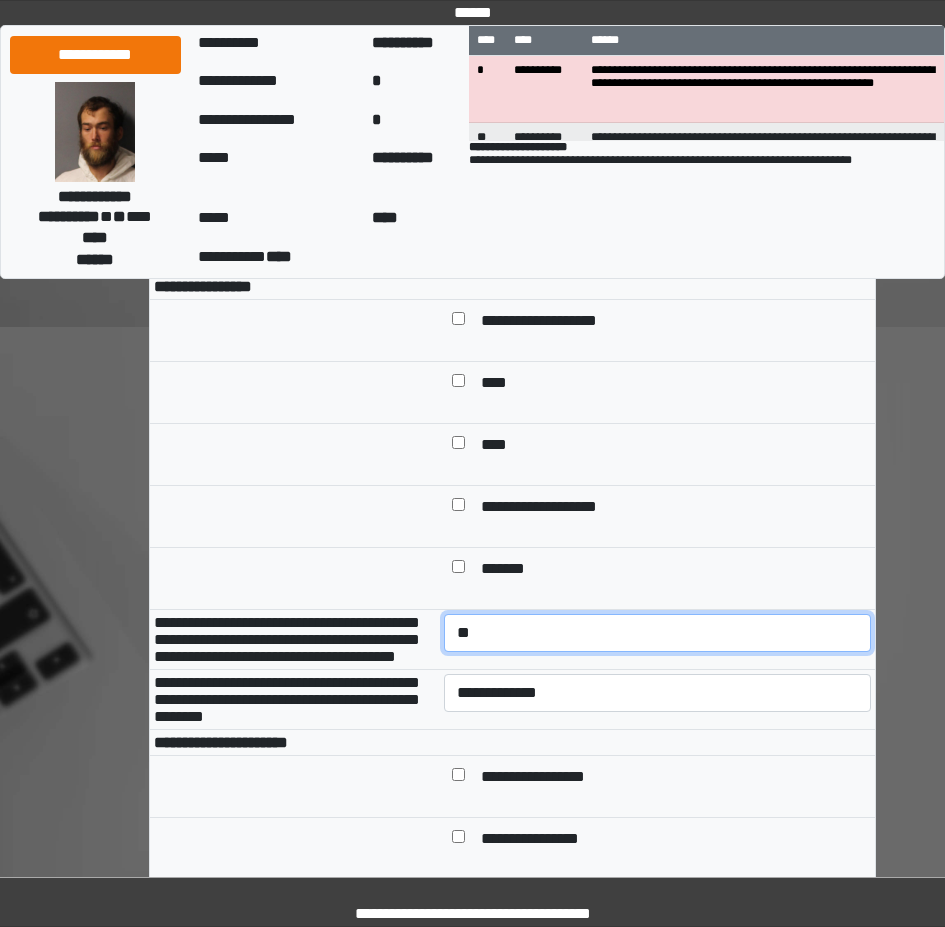 click on "**********" at bounding box center (657, 633) 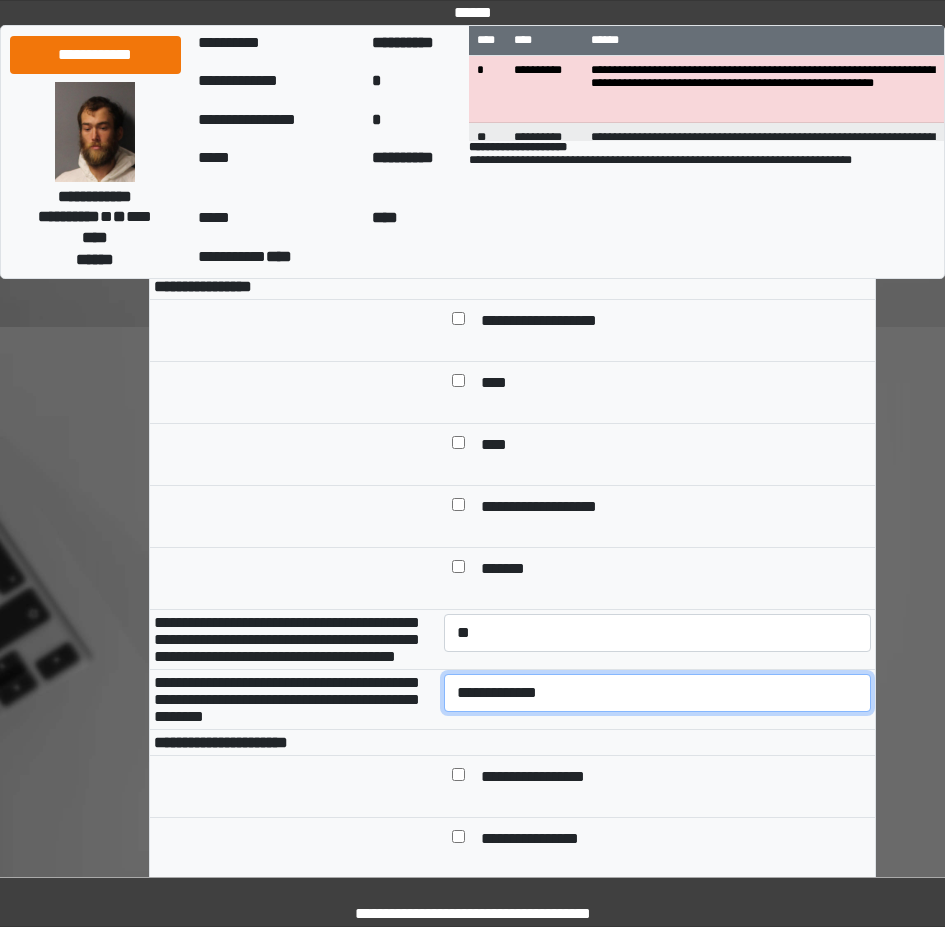 select on "*" 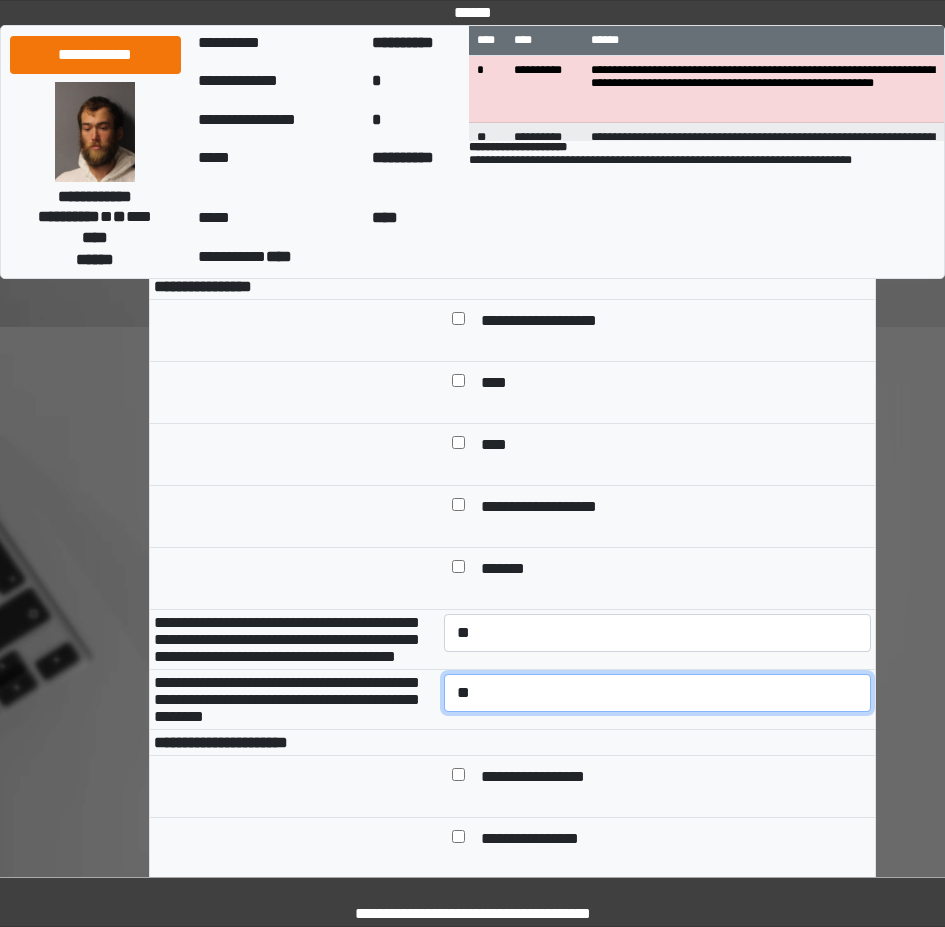 click on "**********" at bounding box center (657, 693) 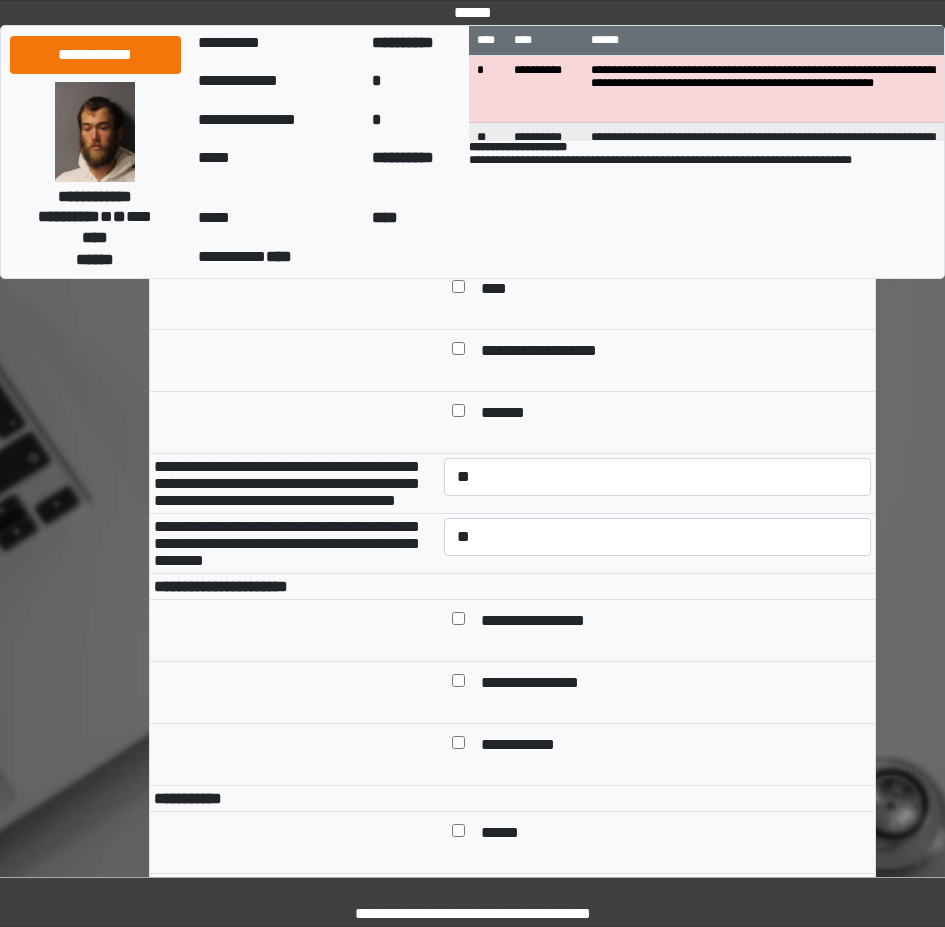 scroll, scrollTop: 800, scrollLeft: 0, axis: vertical 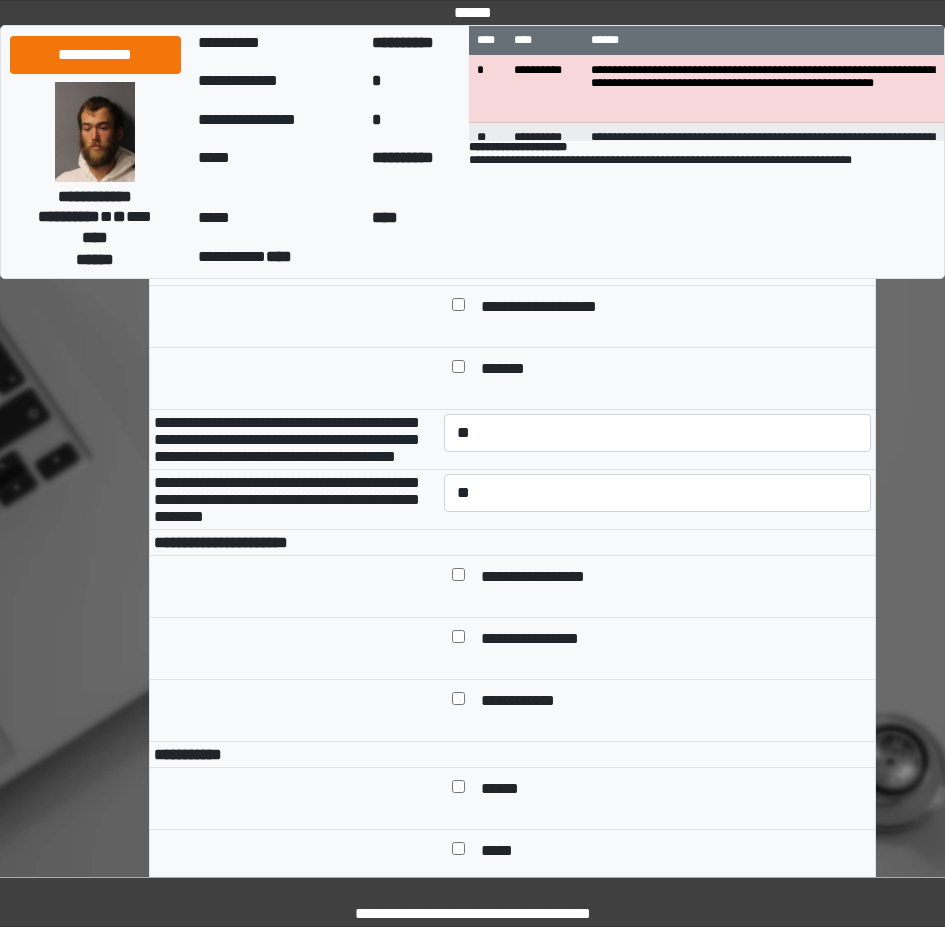 click on "**********" at bounding box center [548, 578] 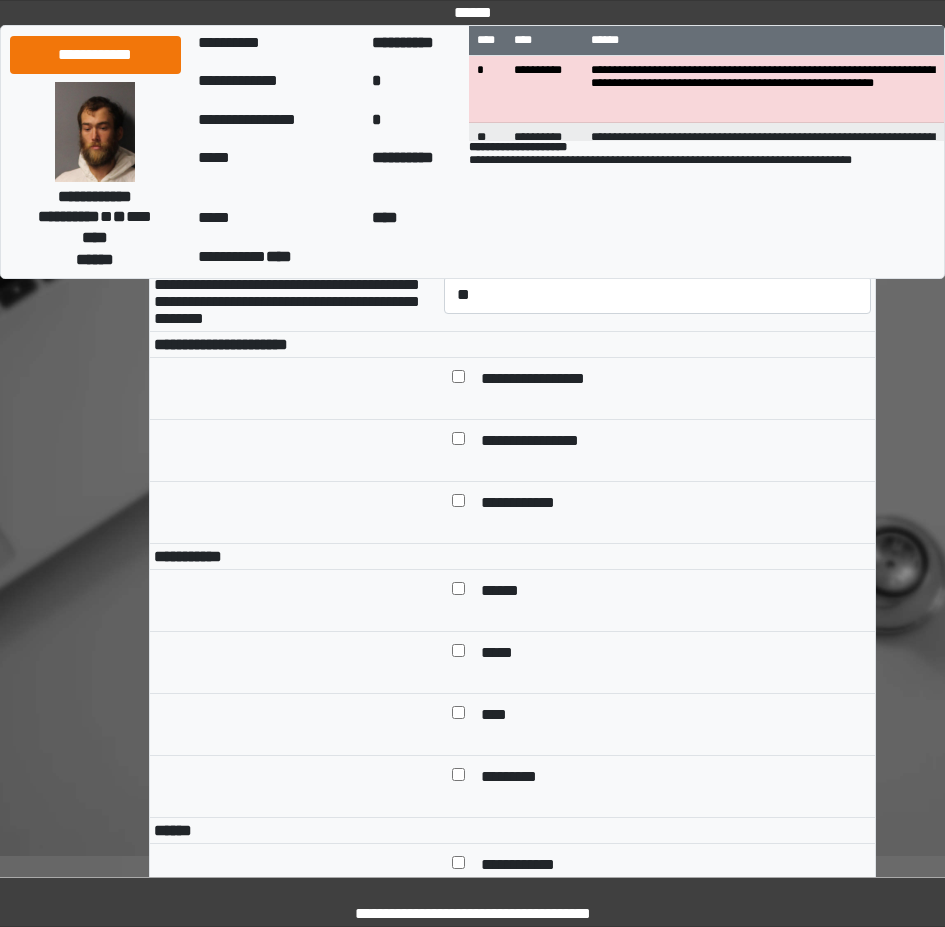 scroll, scrollTop: 1000, scrollLeft: 0, axis: vertical 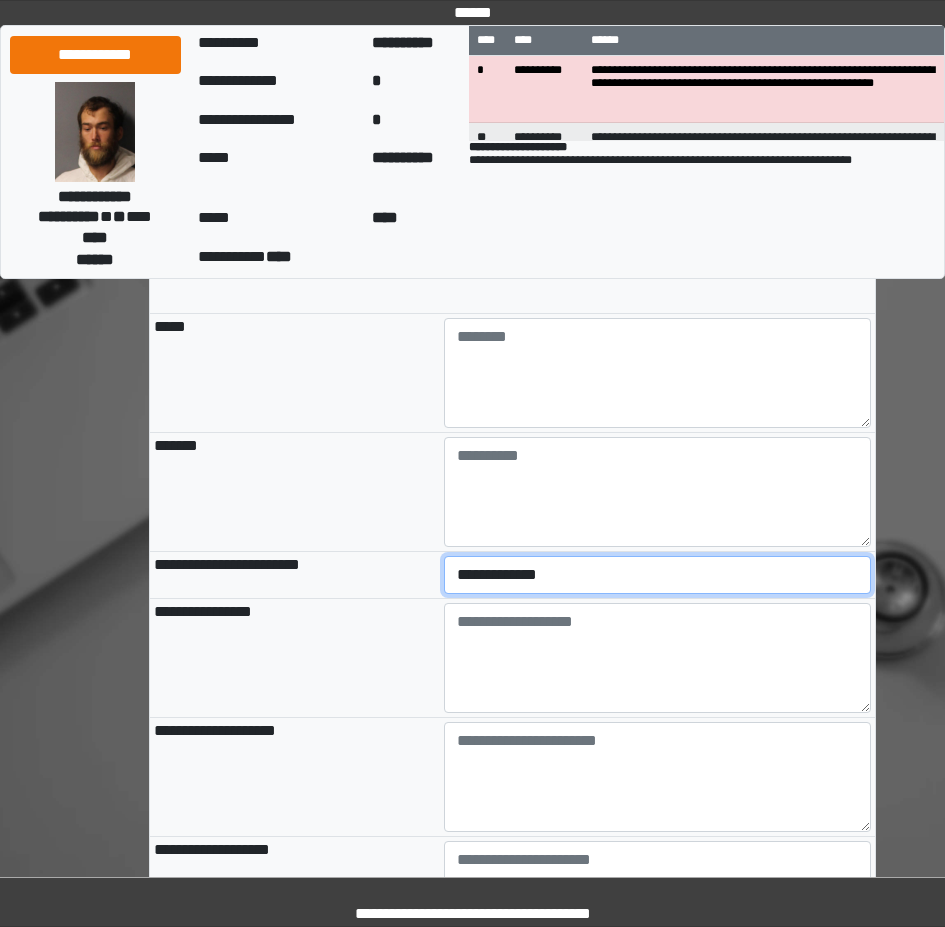select on "*" 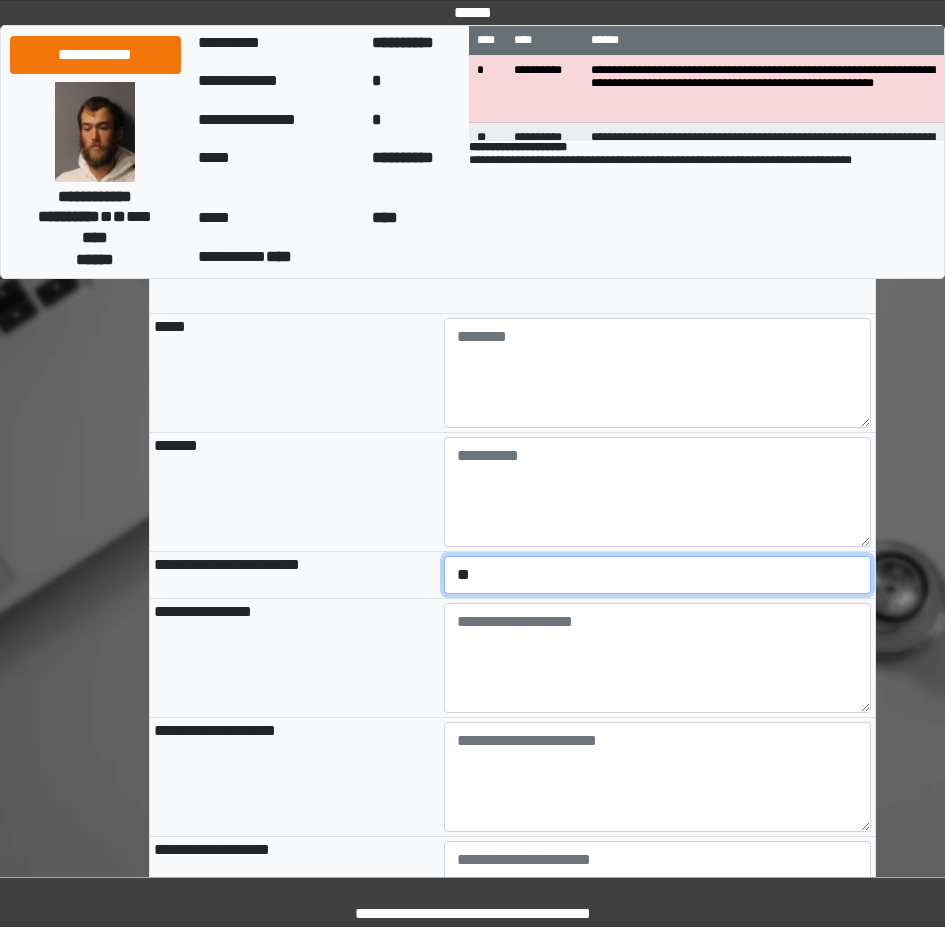 click on "**********" at bounding box center (657, 575) 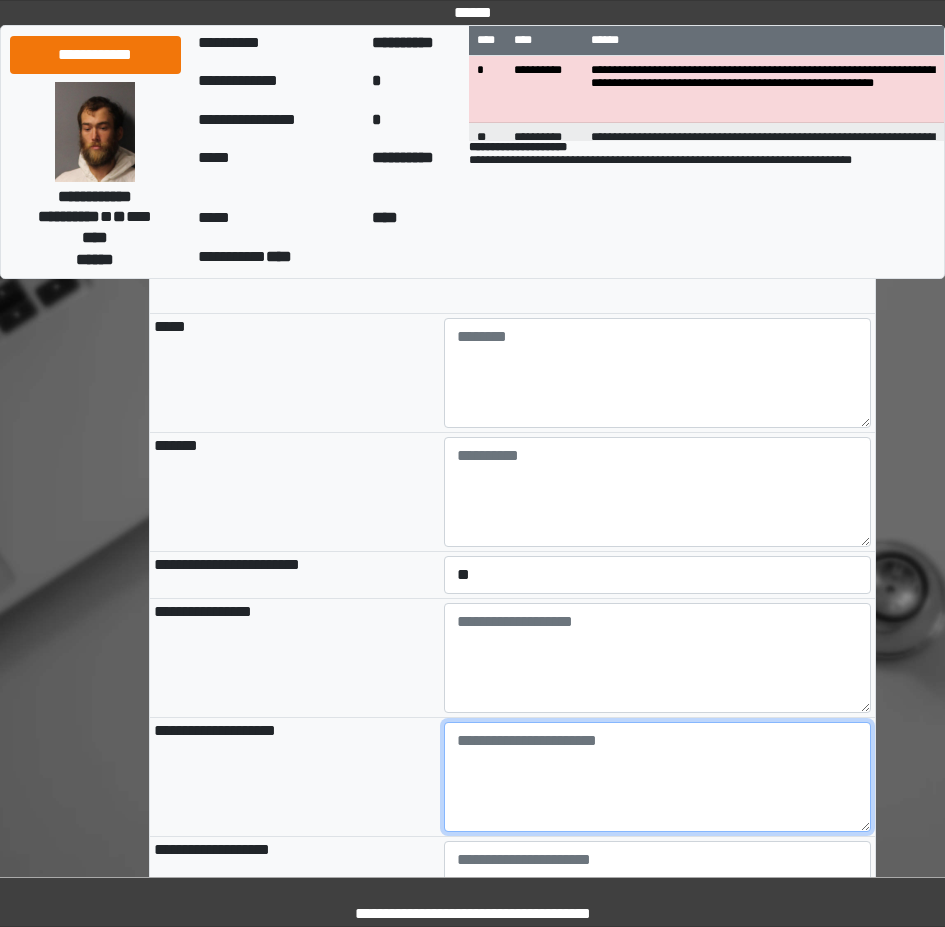 paste on "**********" 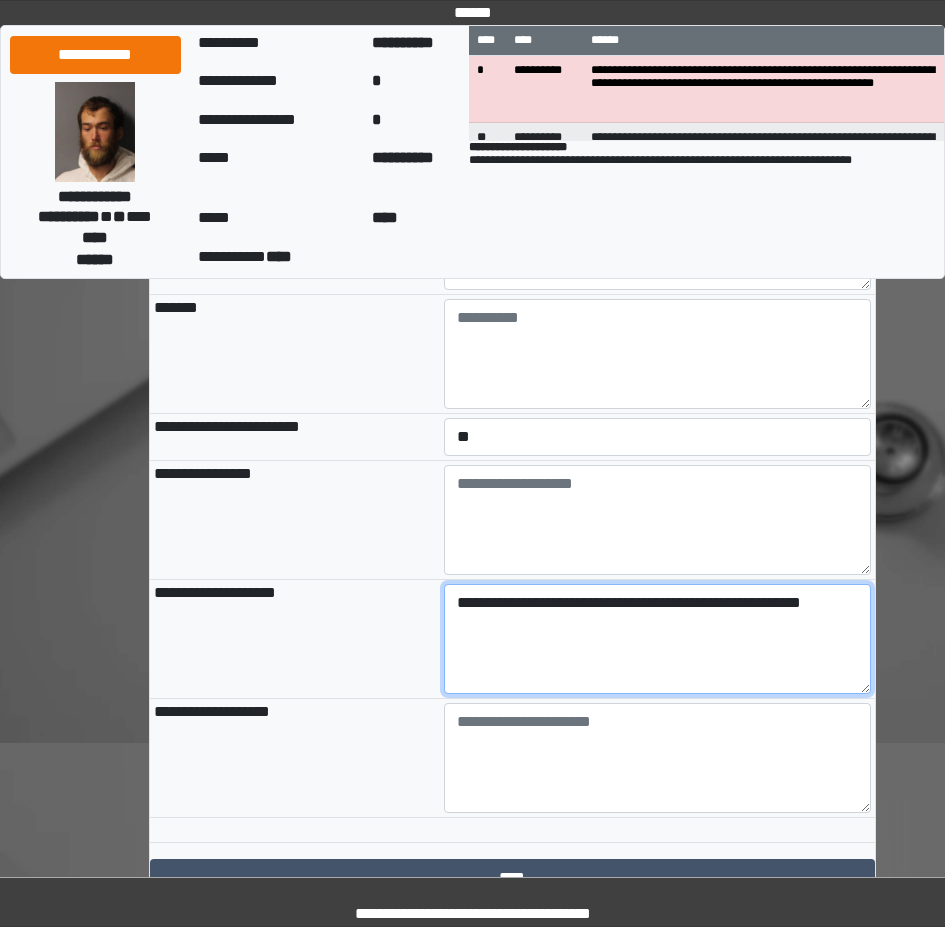 scroll, scrollTop: 2226, scrollLeft: 0, axis: vertical 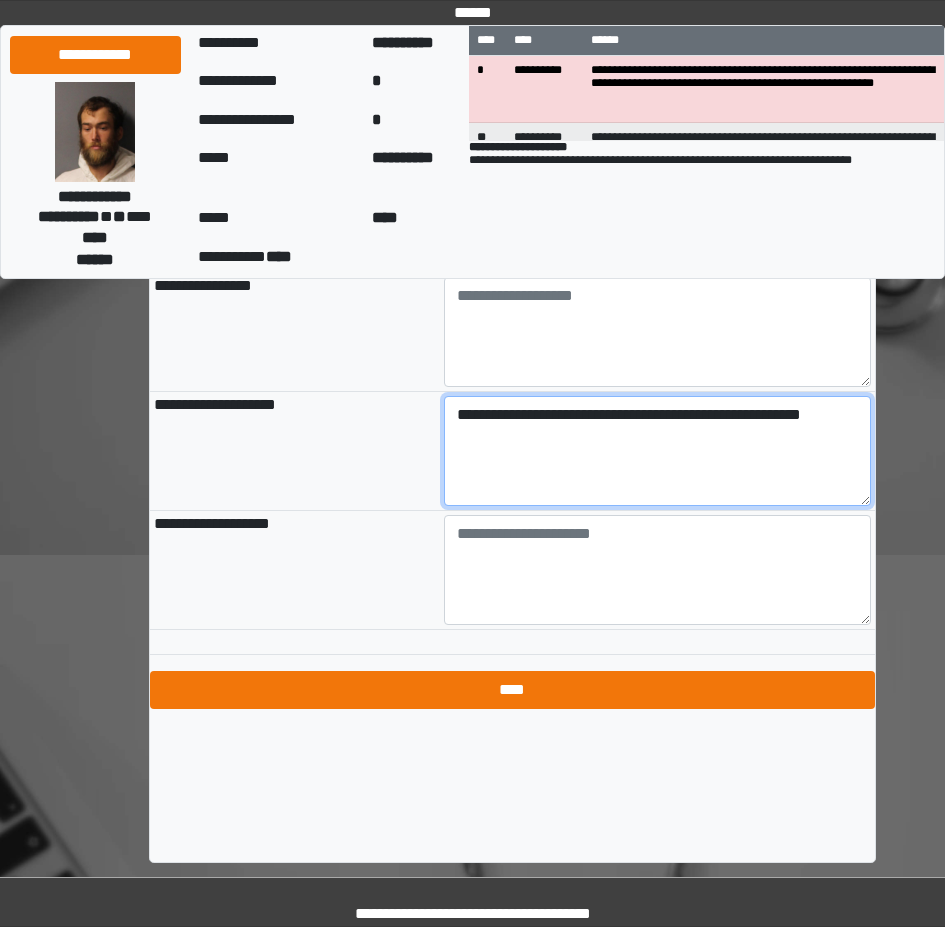 type on "**********" 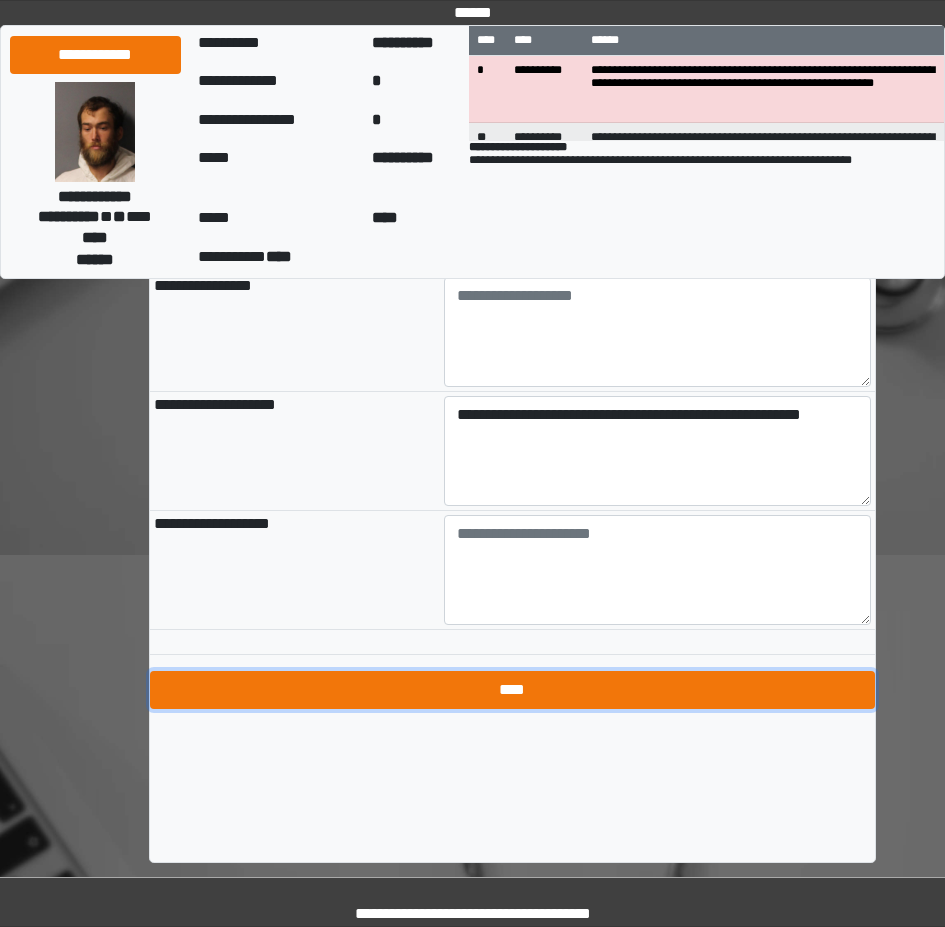 click on "****" at bounding box center (512, 690) 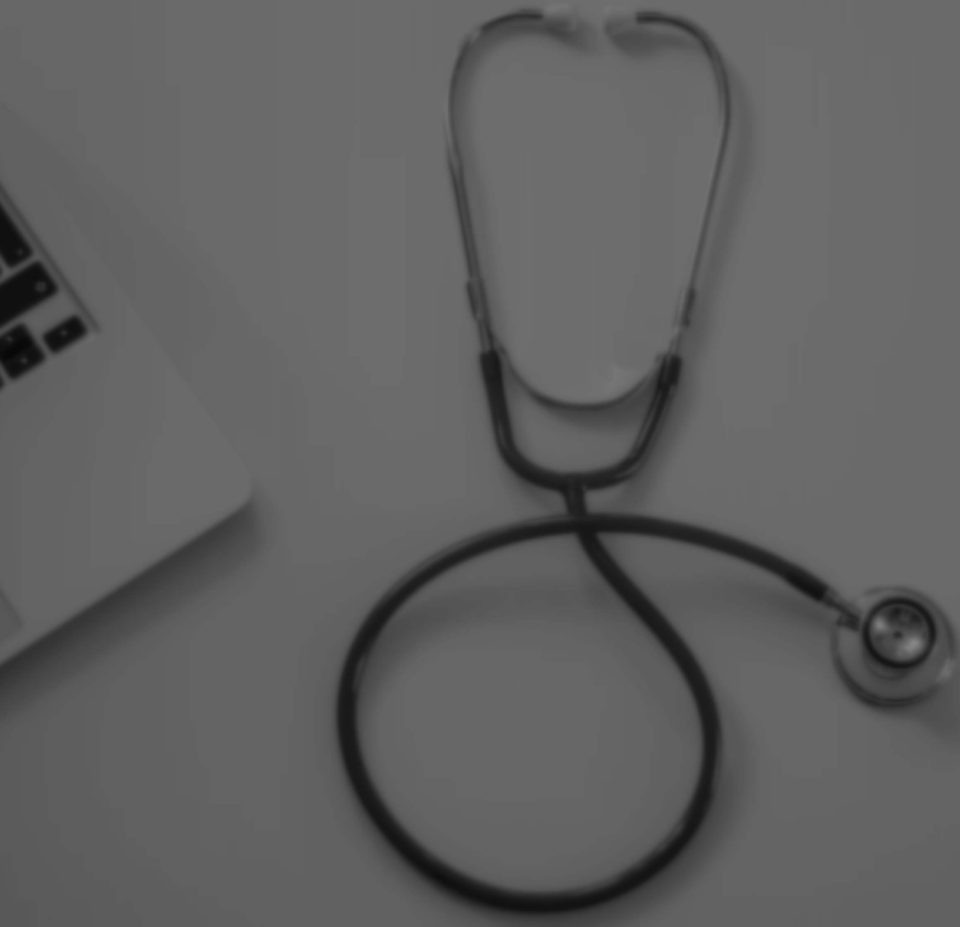 scroll, scrollTop: 0, scrollLeft: 0, axis: both 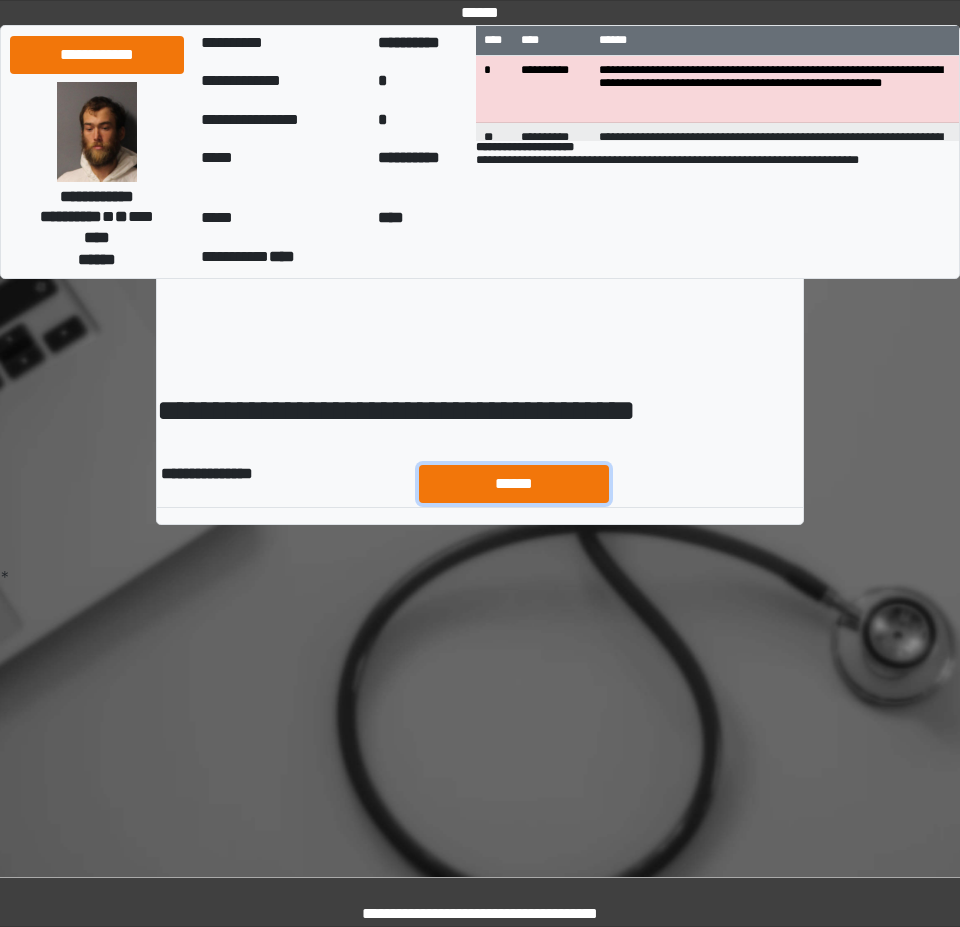 click on "******" at bounding box center [514, 484] 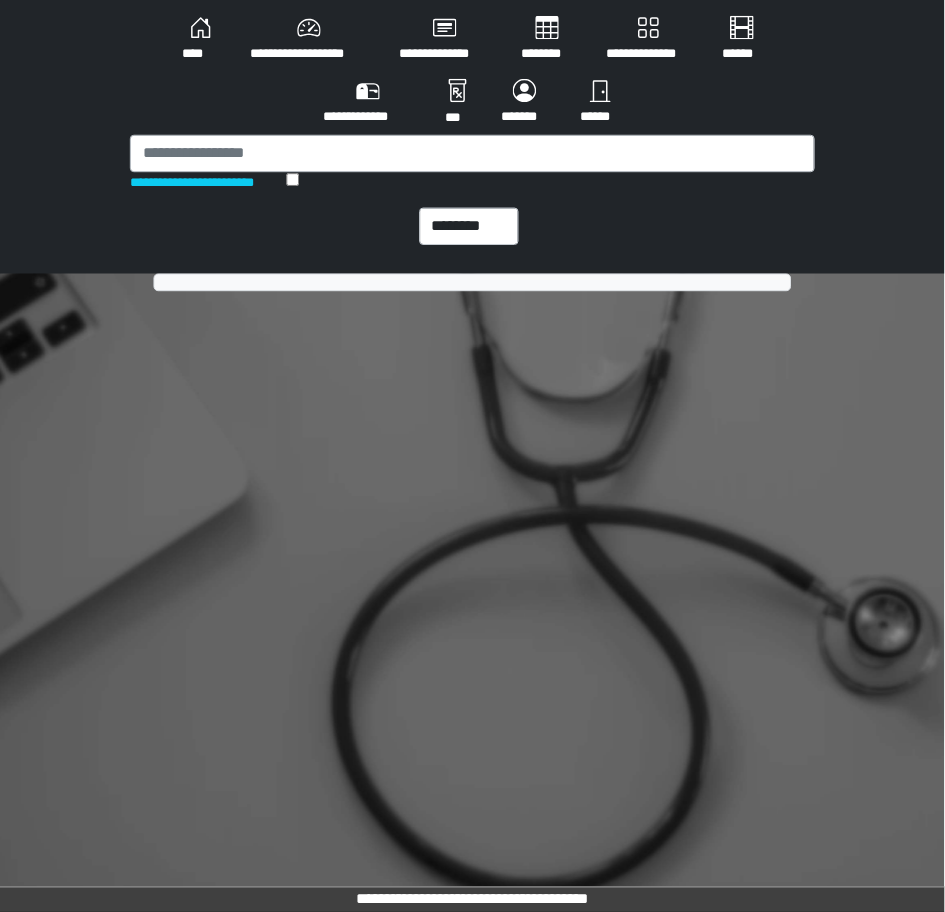 scroll, scrollTop: 0, scrollLeft: 0, axis: both 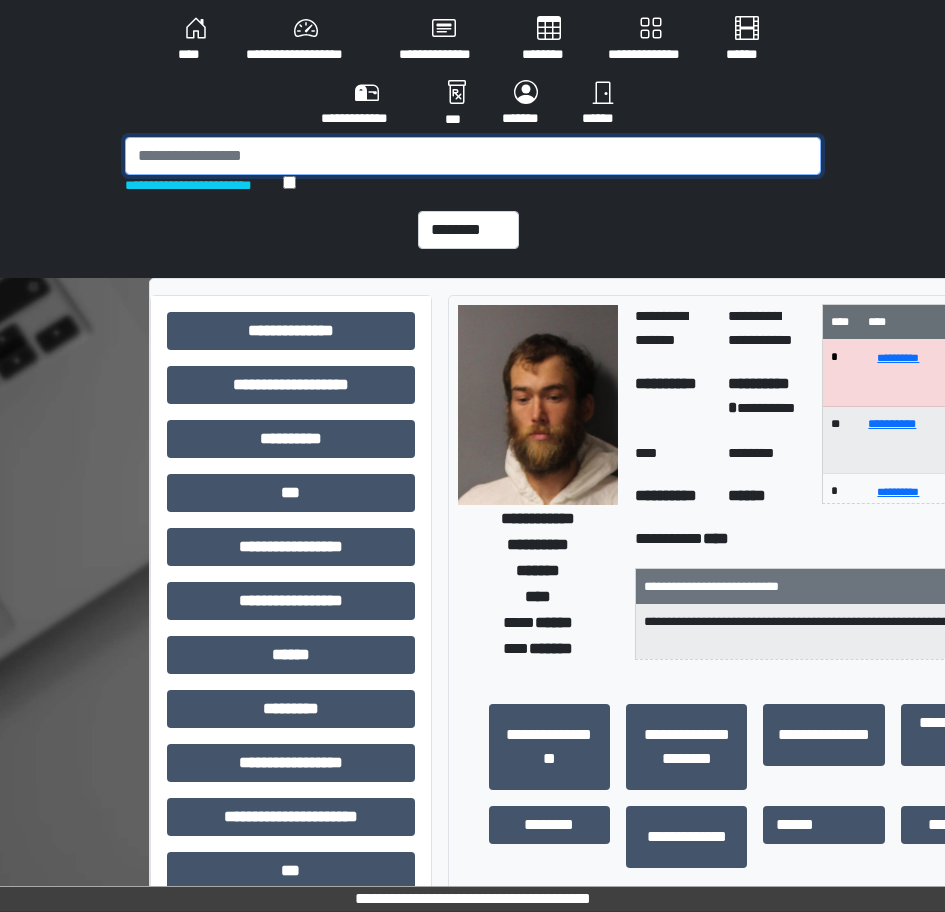 click at bounding box center [473, 156] 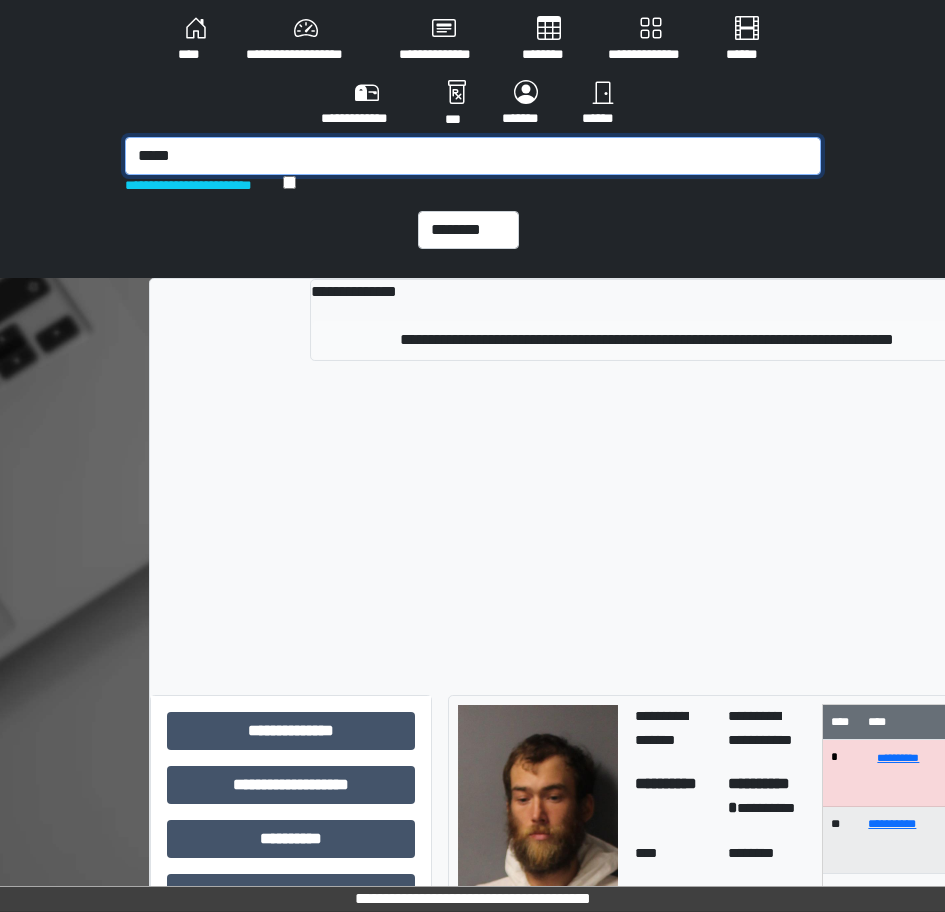 type on "*****" 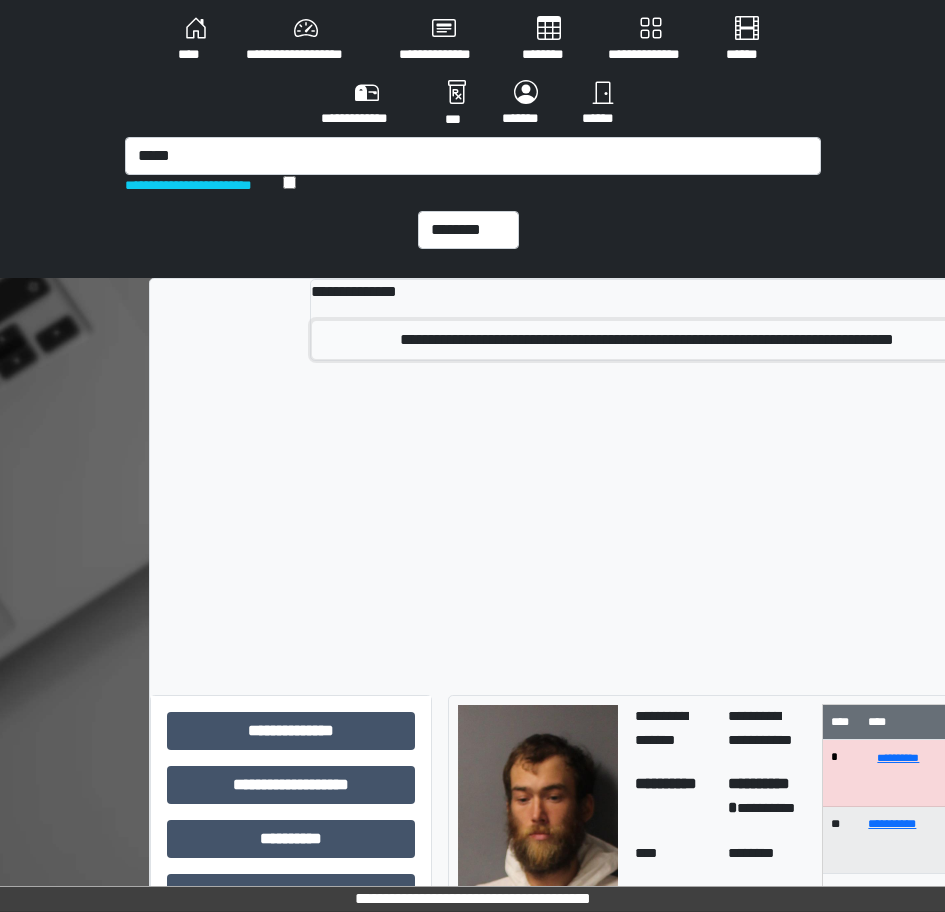 click on "**********" at bounding box center (646, 340) 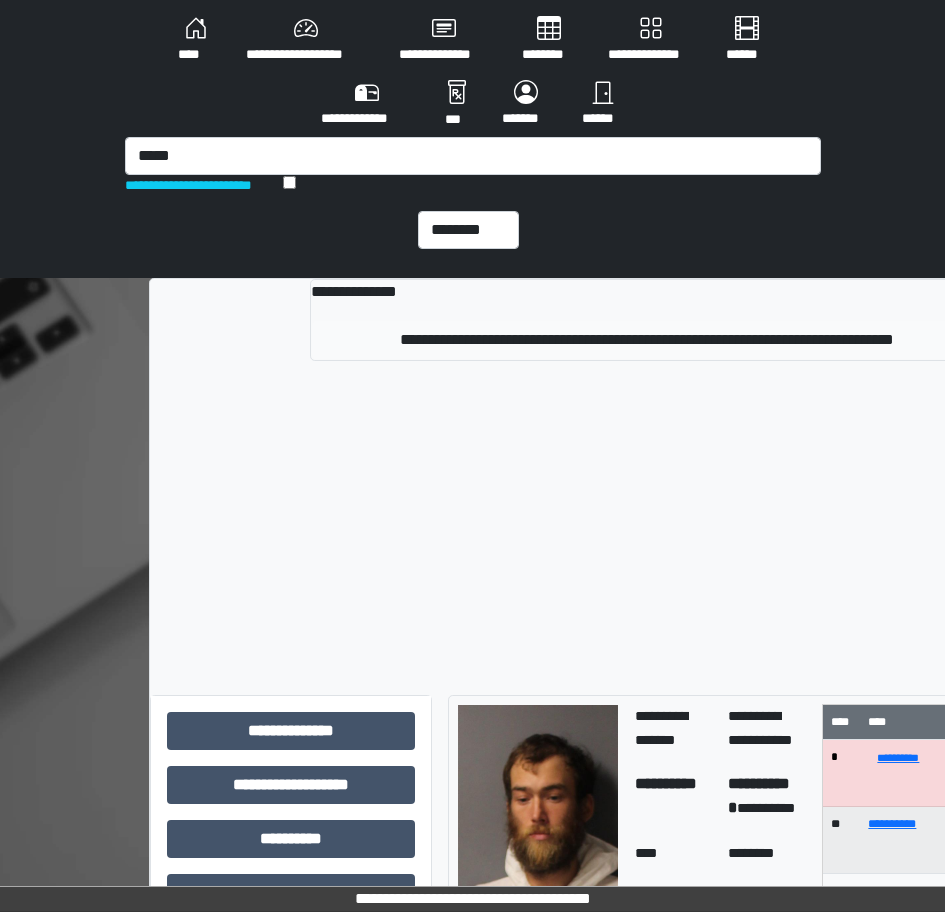 type 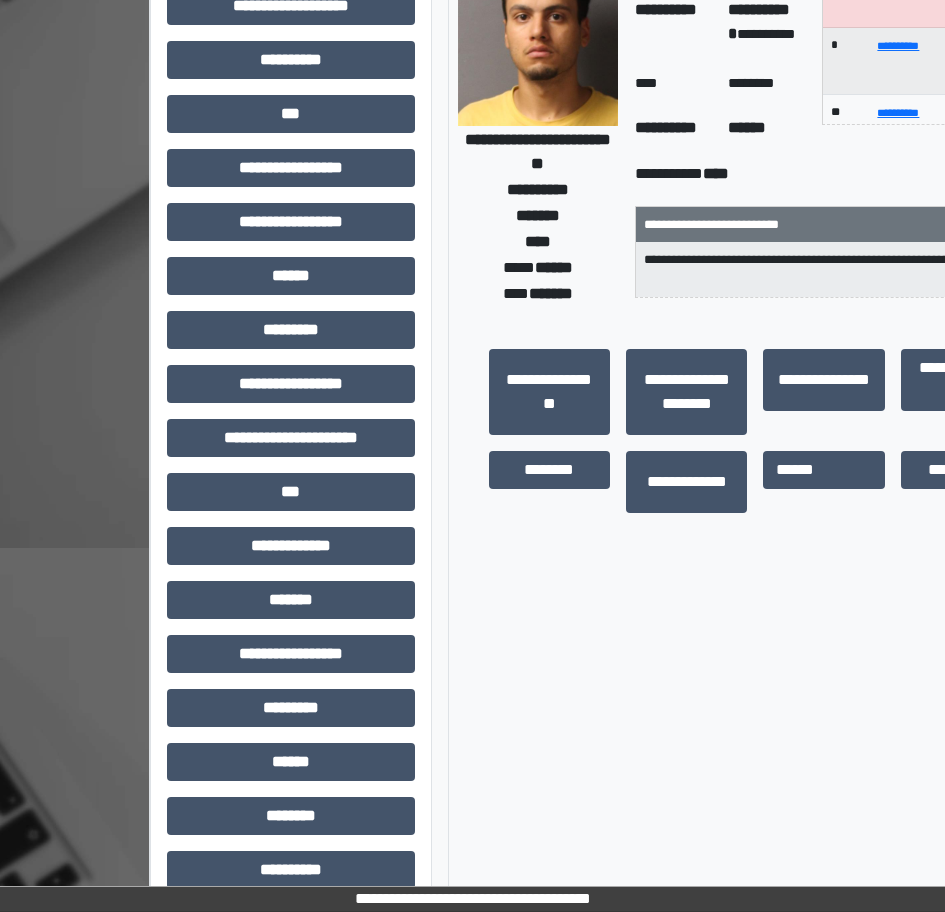 scroll, scrollTop: 460, scrollLeft: 0, axis: vertical 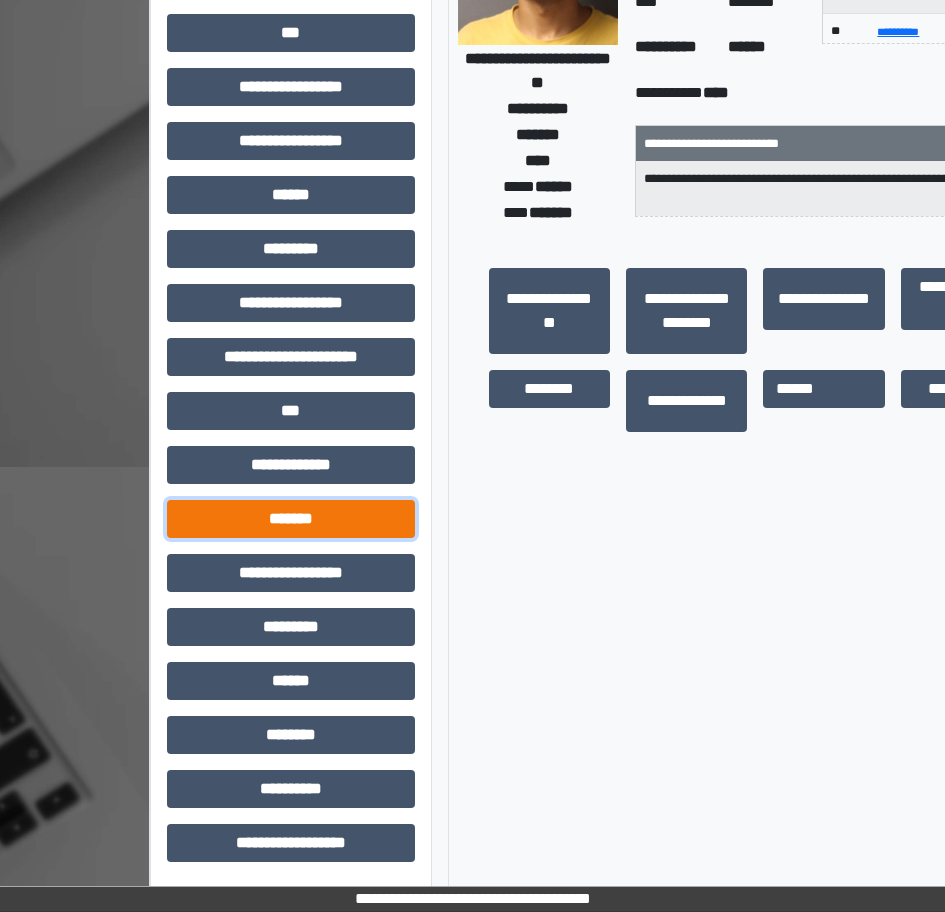 click on "*******" at bounding box center (291, 519) 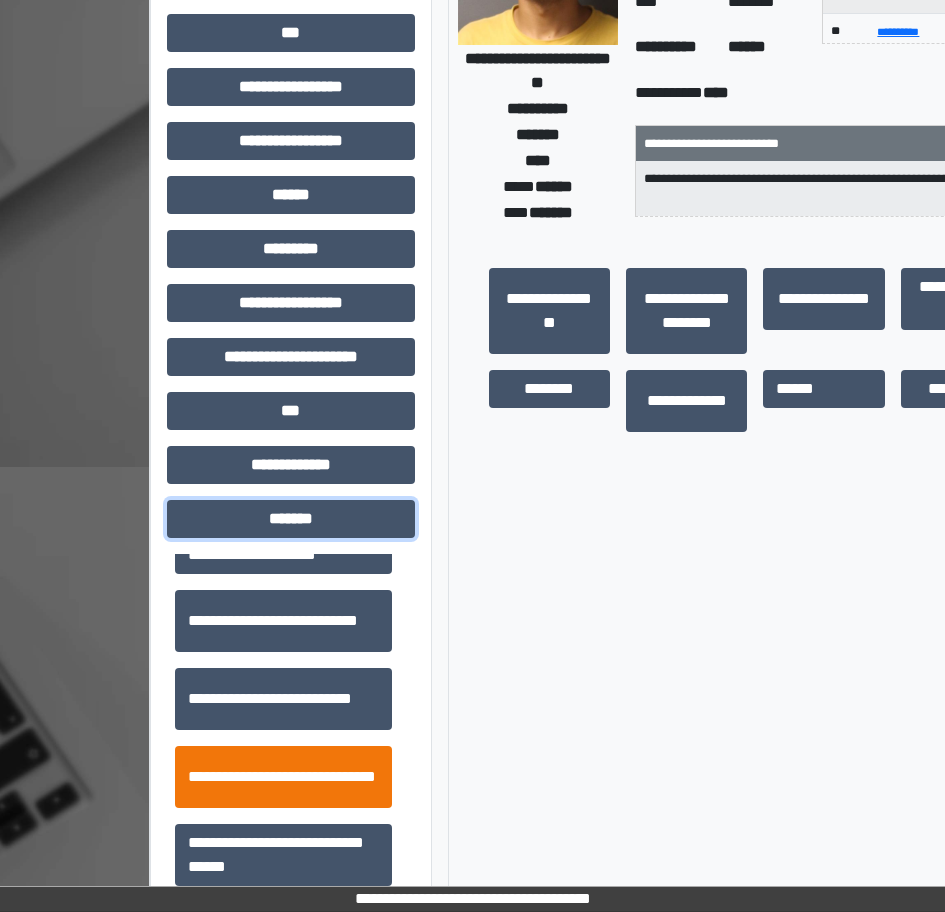 scroll, scrollTop: 600, scrollLeft: 0, axis: vertical 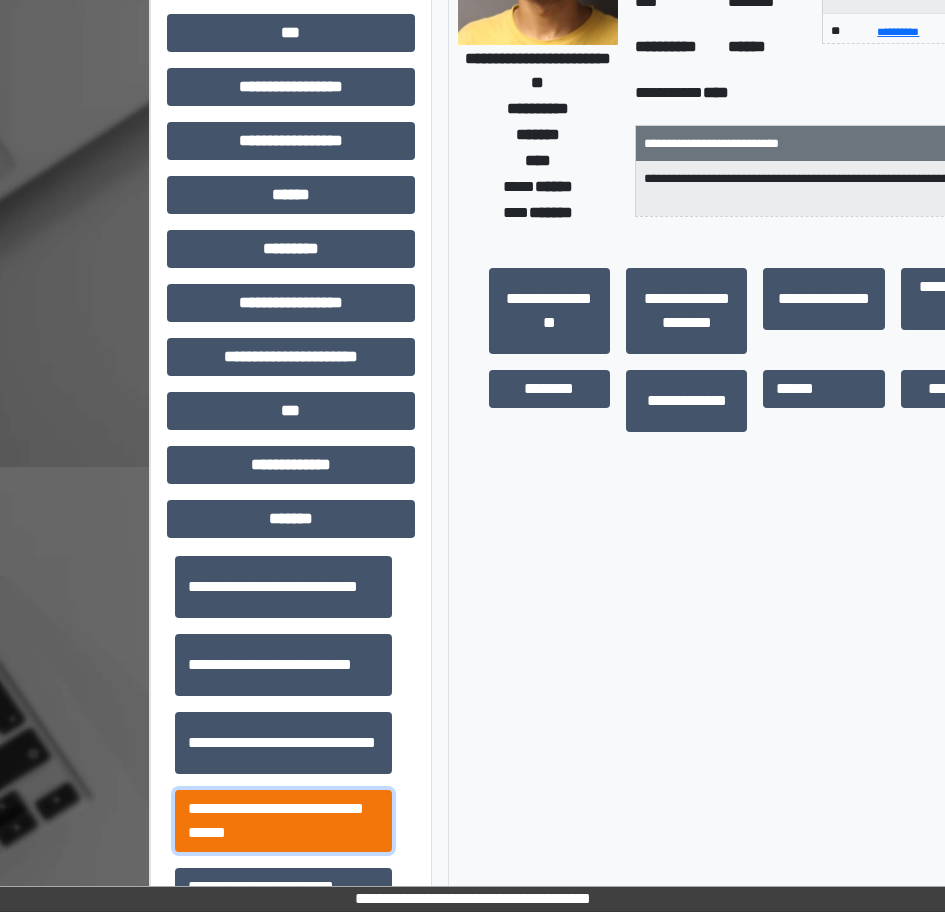 click on "**********" at bounding box center (283, 821) 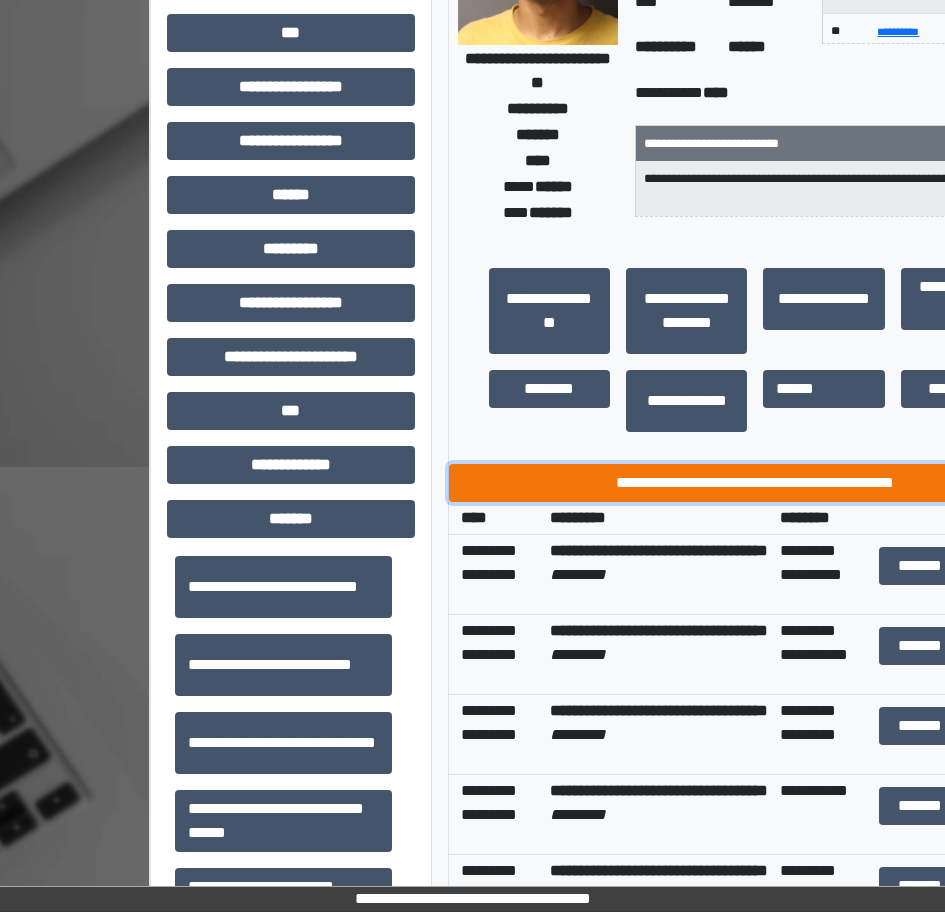 click on "**********" at bounding box center [756, 483] 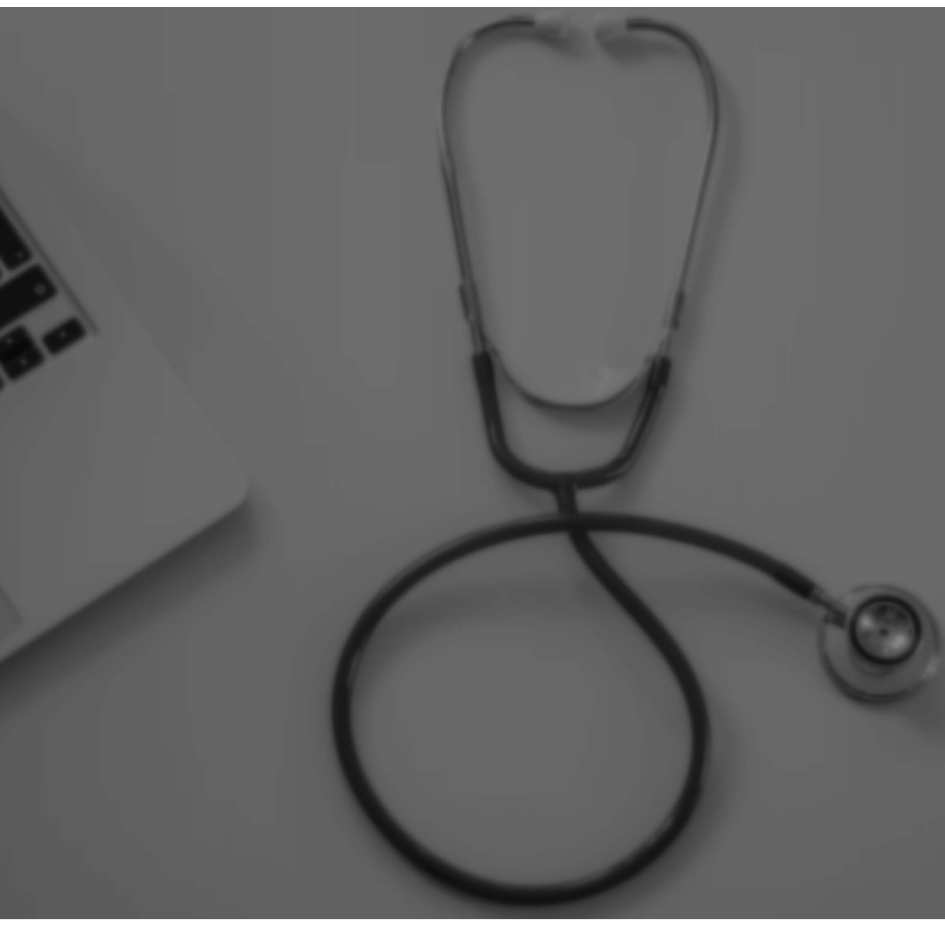 scroll, scrollTop: 0, scrollLeft: 0, axis: both 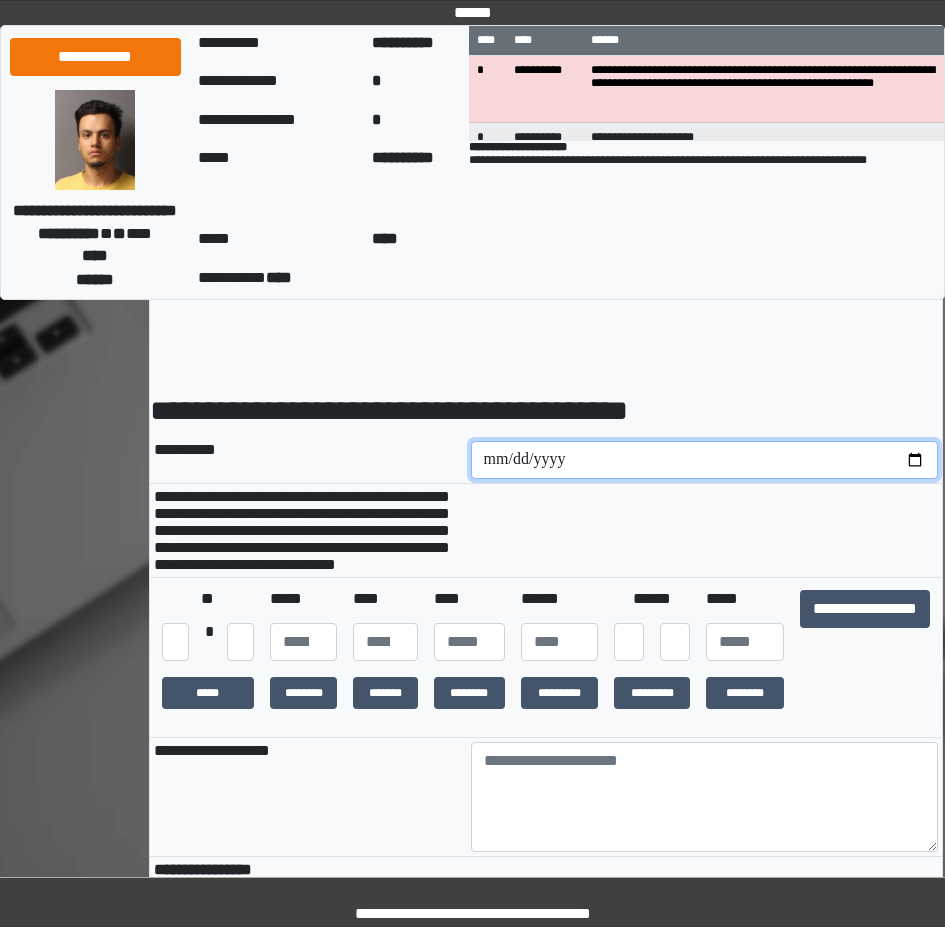 click at bounding box center (705, 460) 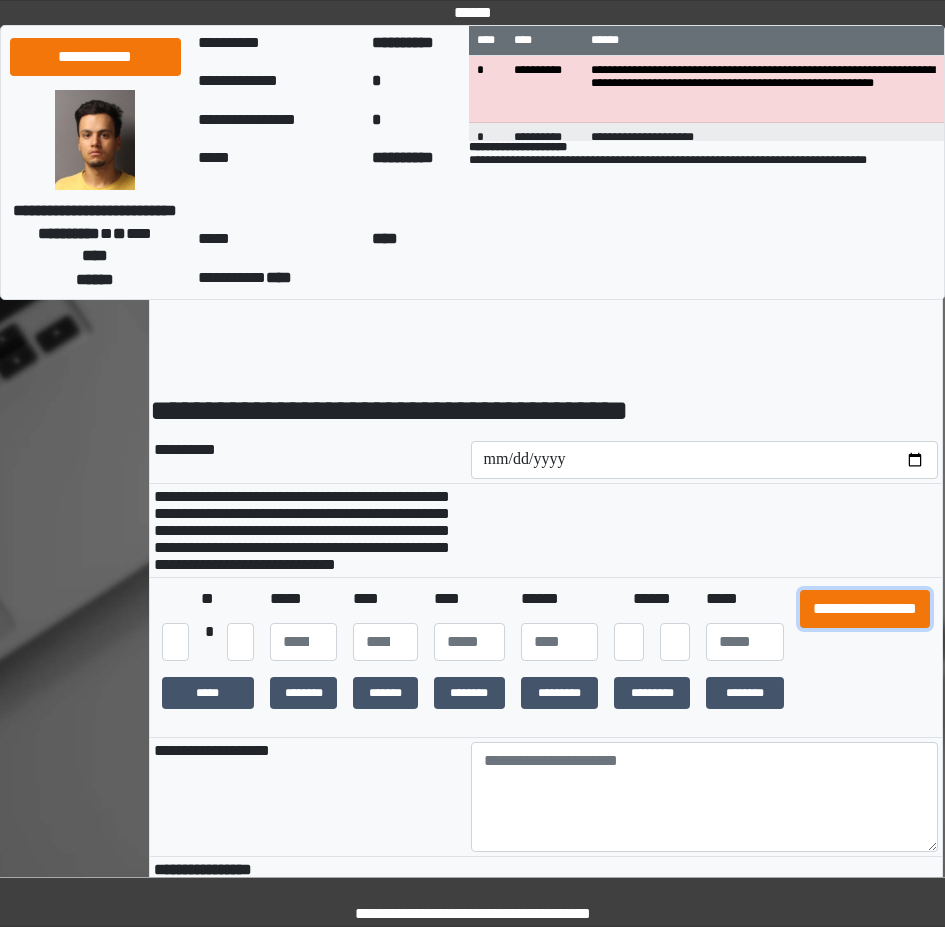 click on "**********" at bounding box center (865, 609) 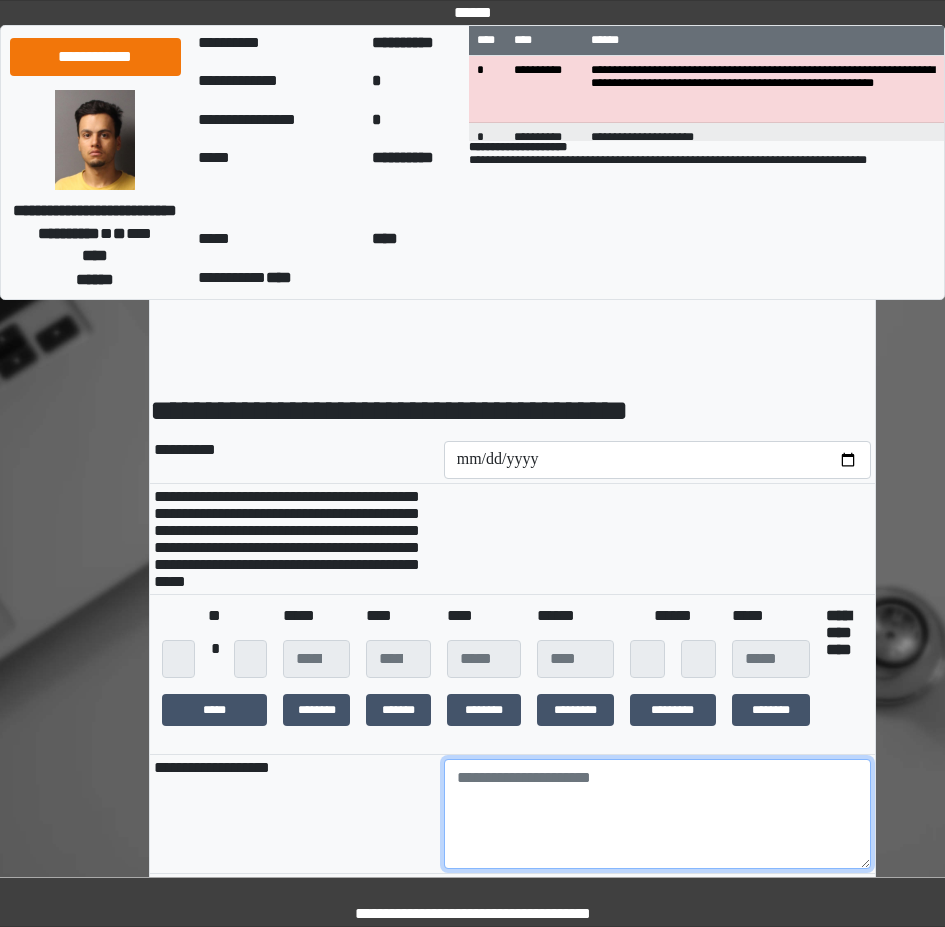 click at bounding box center (657, 814) 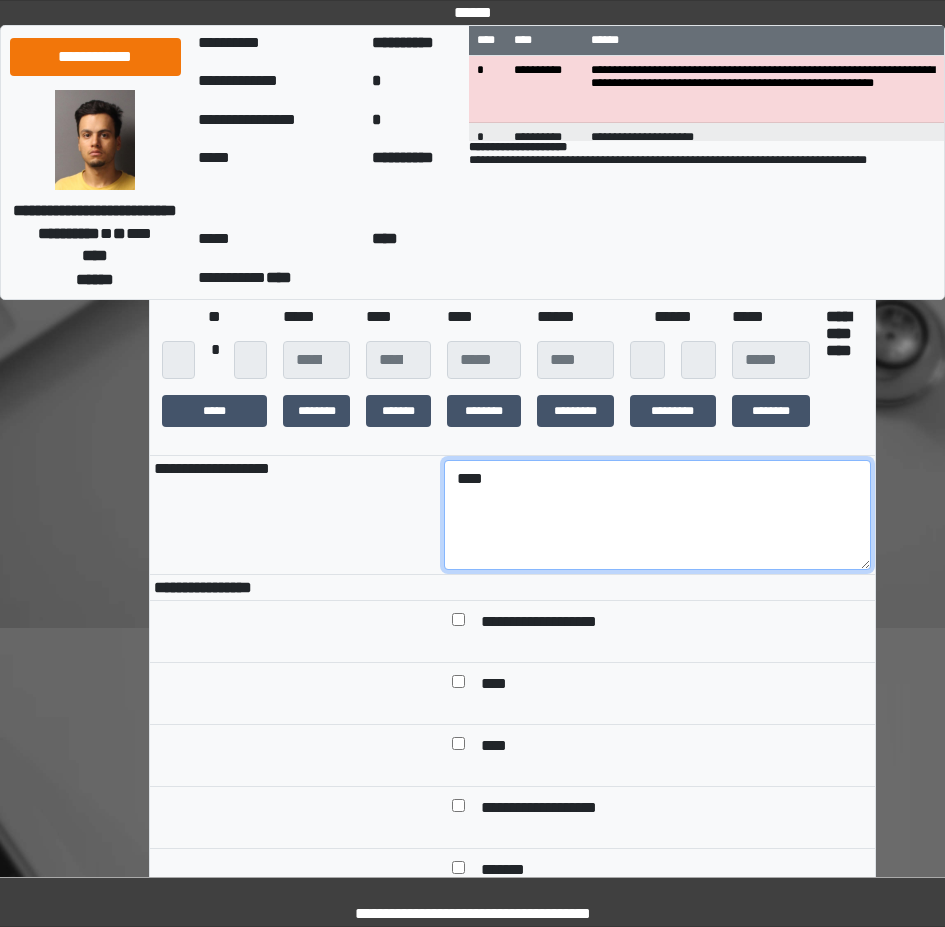 scroll, scrollTop: 300, scrollLeft: 0, axis: vertical 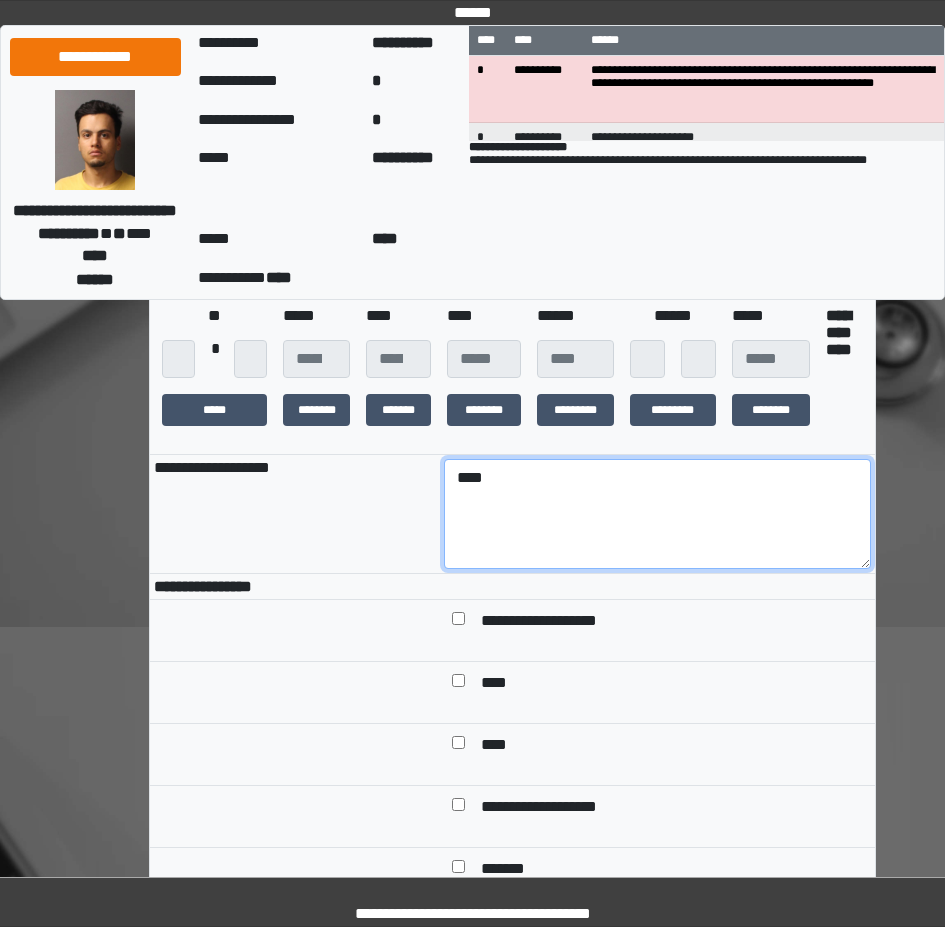 type on "****" 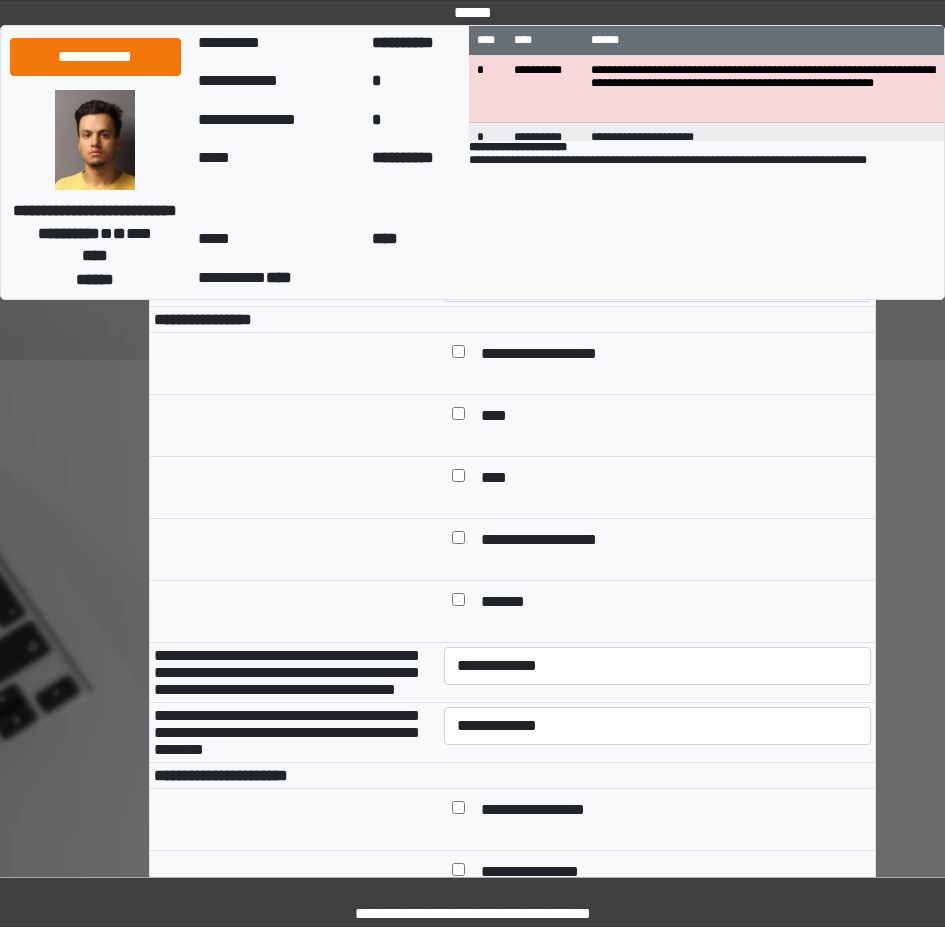 scroll, scrollTop: 600, scrollLeft: 0, axis: vertical 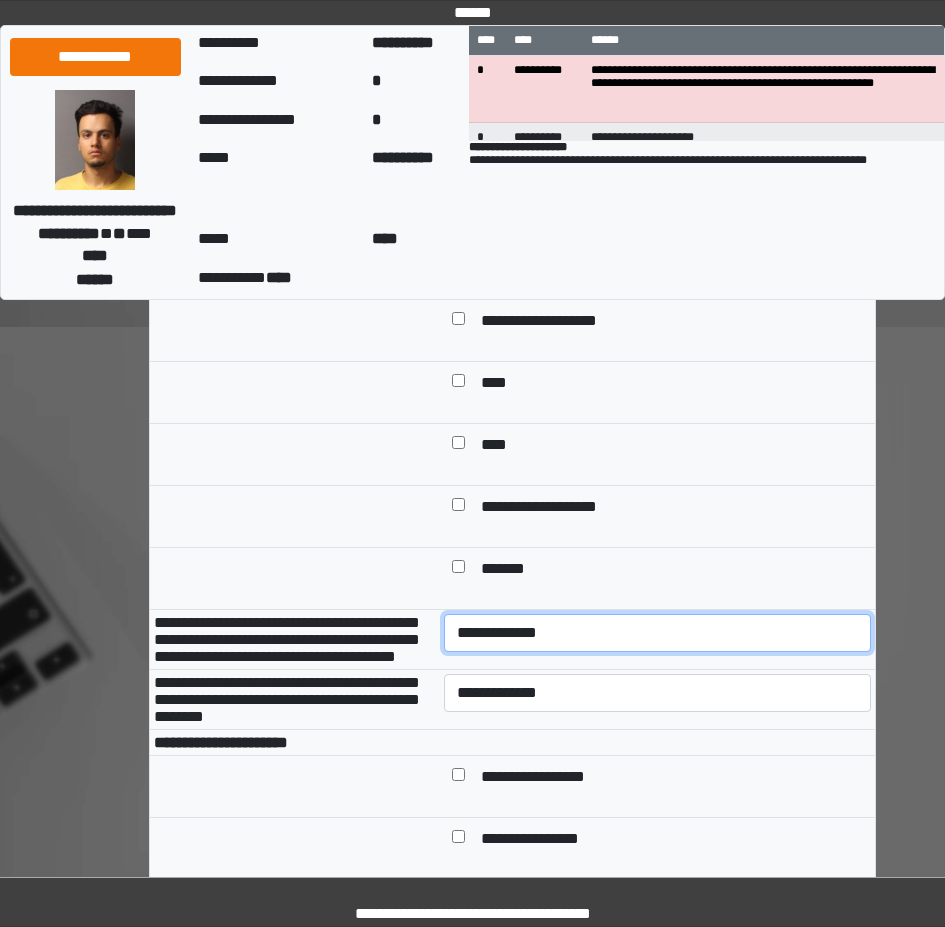 select on "*" 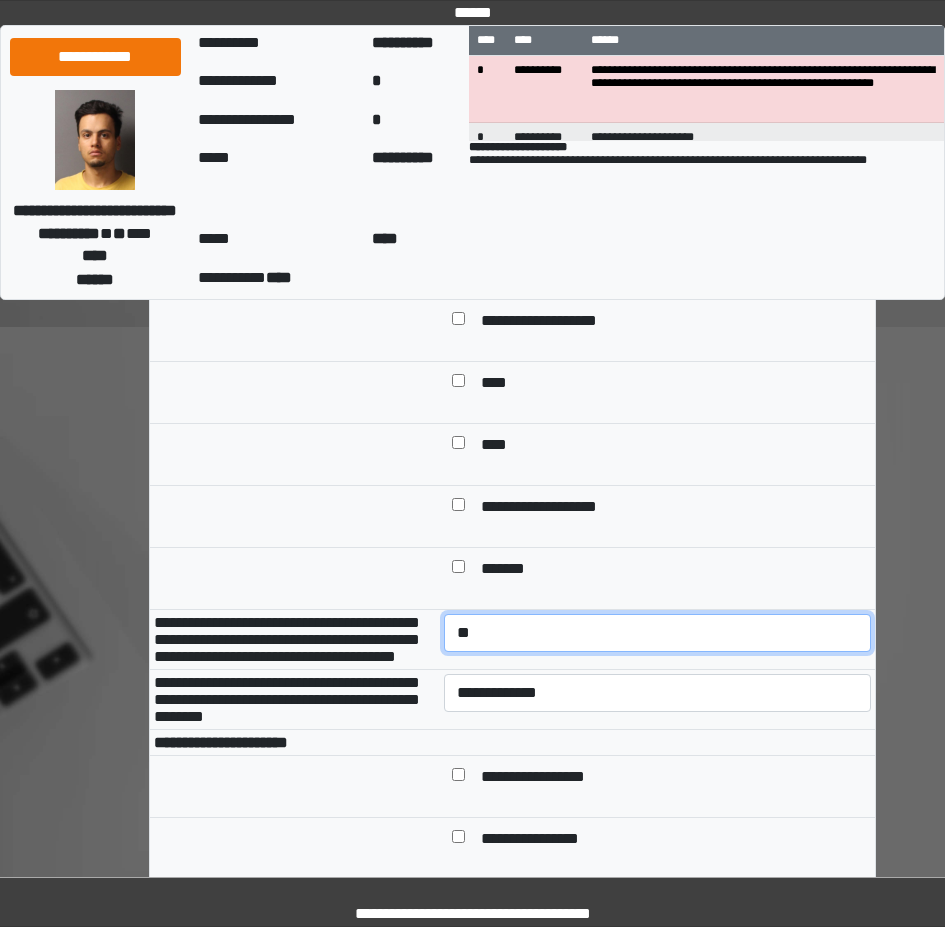 click on "**********" at bounding box center [657, 633] 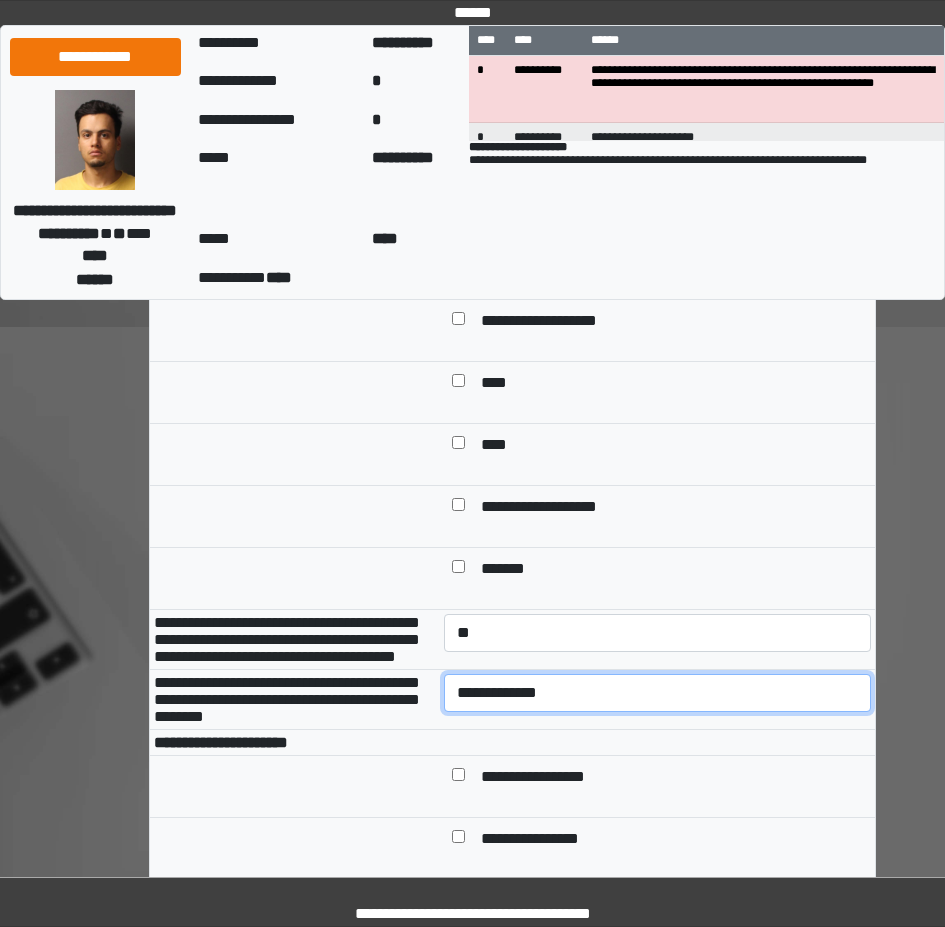 select on "*" 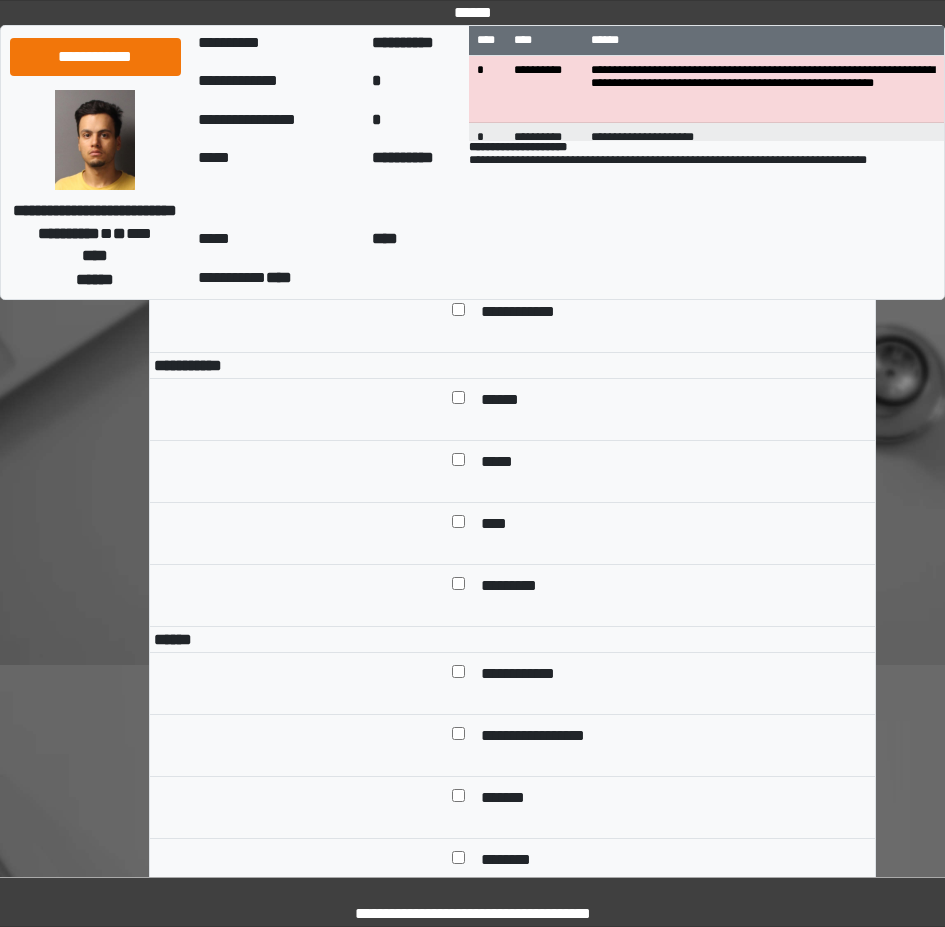 scroll, scrollTop: 1200, scrollLeft: 0, axis: vertical 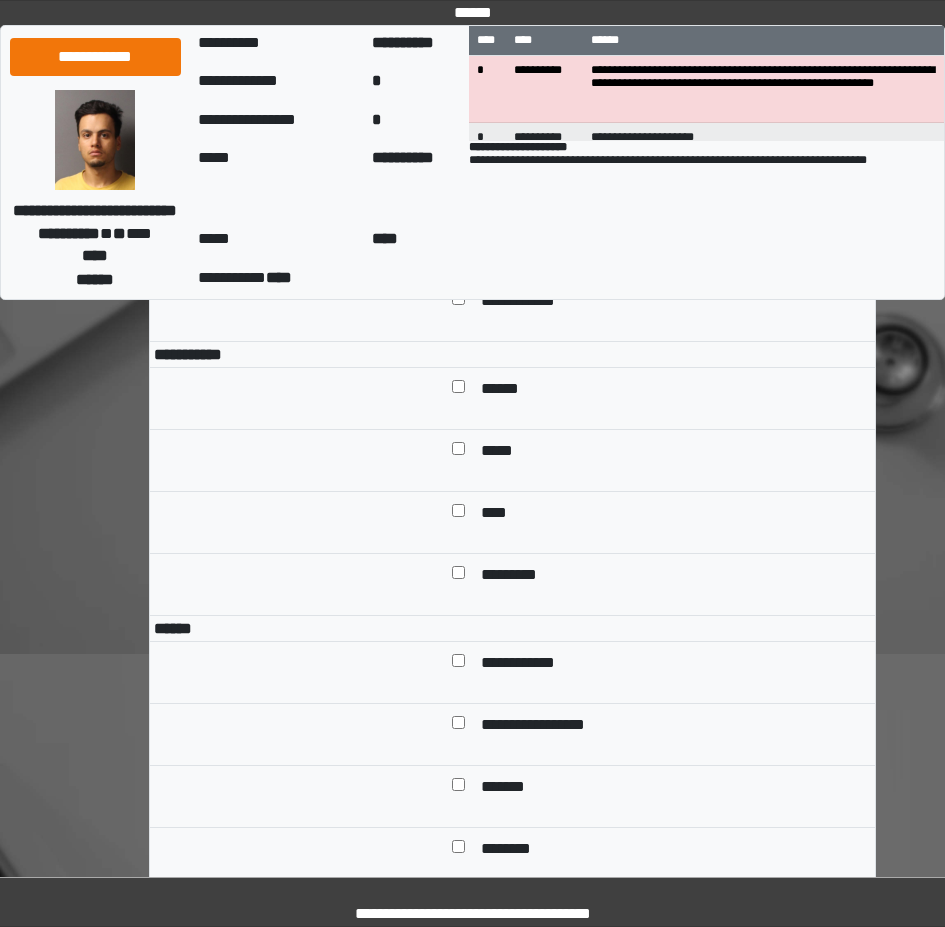 click on "******" at bounding box center (507, 390) 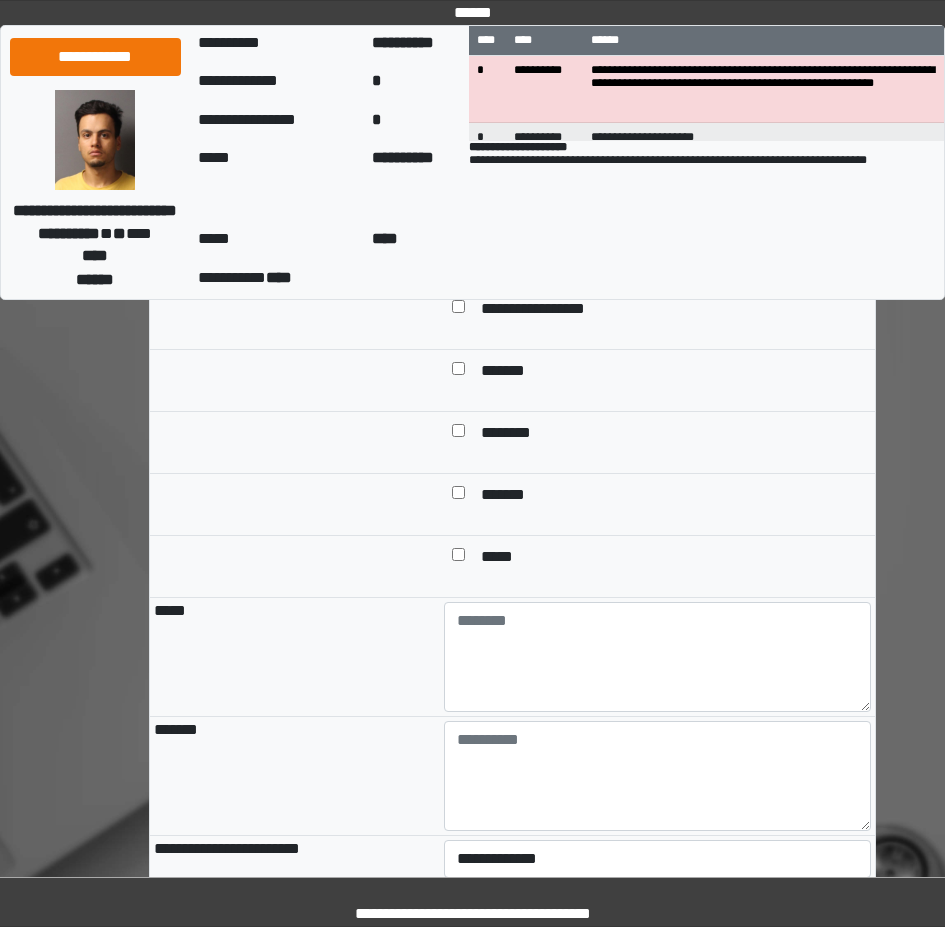 scroll, scrollTop: 1800, scrollLeft: 0, axis: vertical 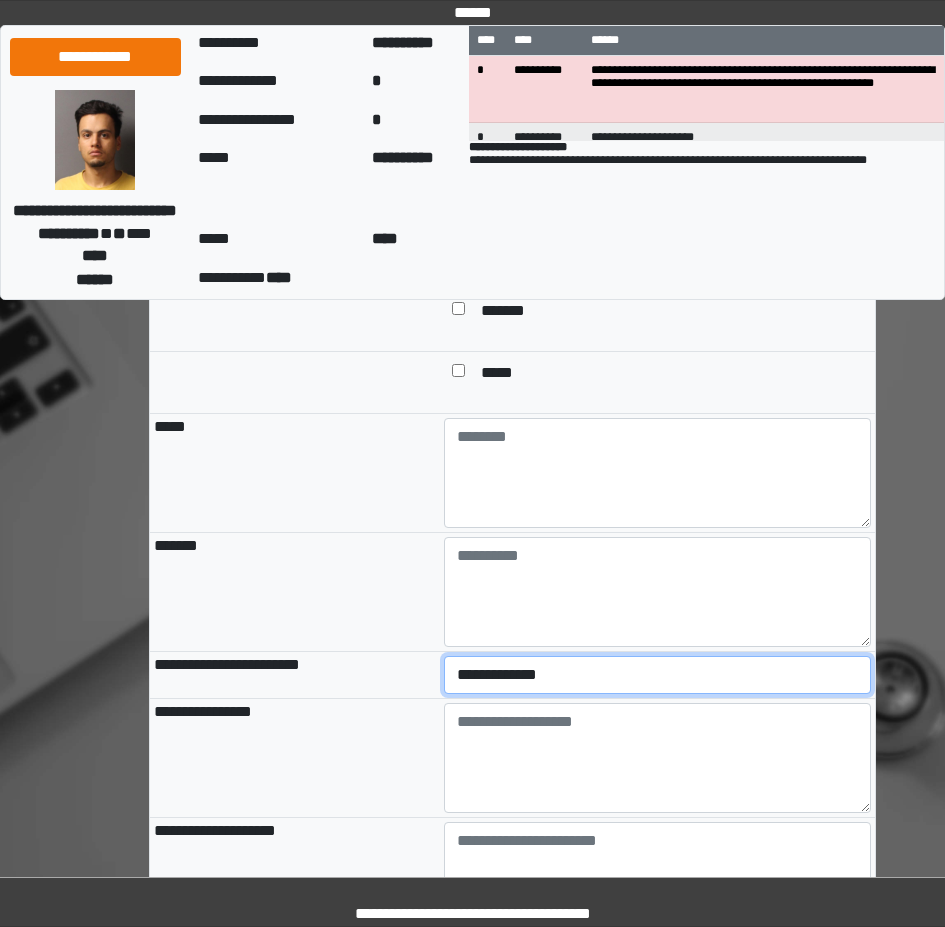 select on "*" 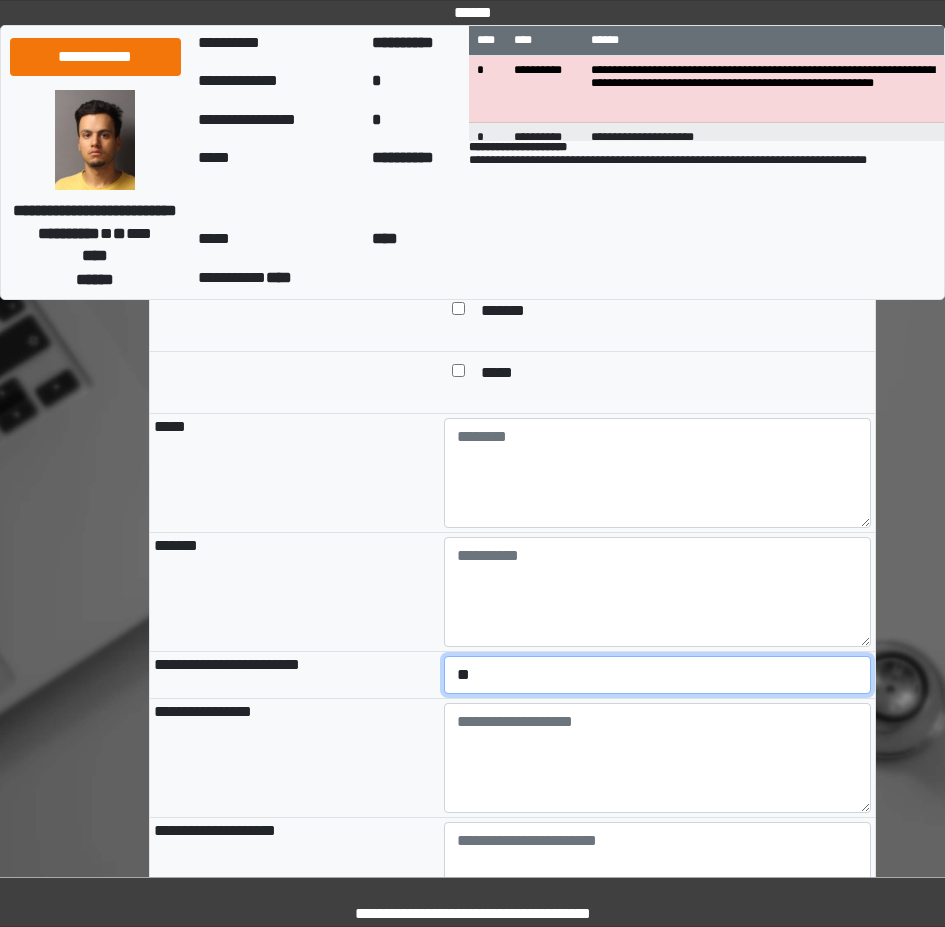click on "**********" at bounding box center (657, 675) 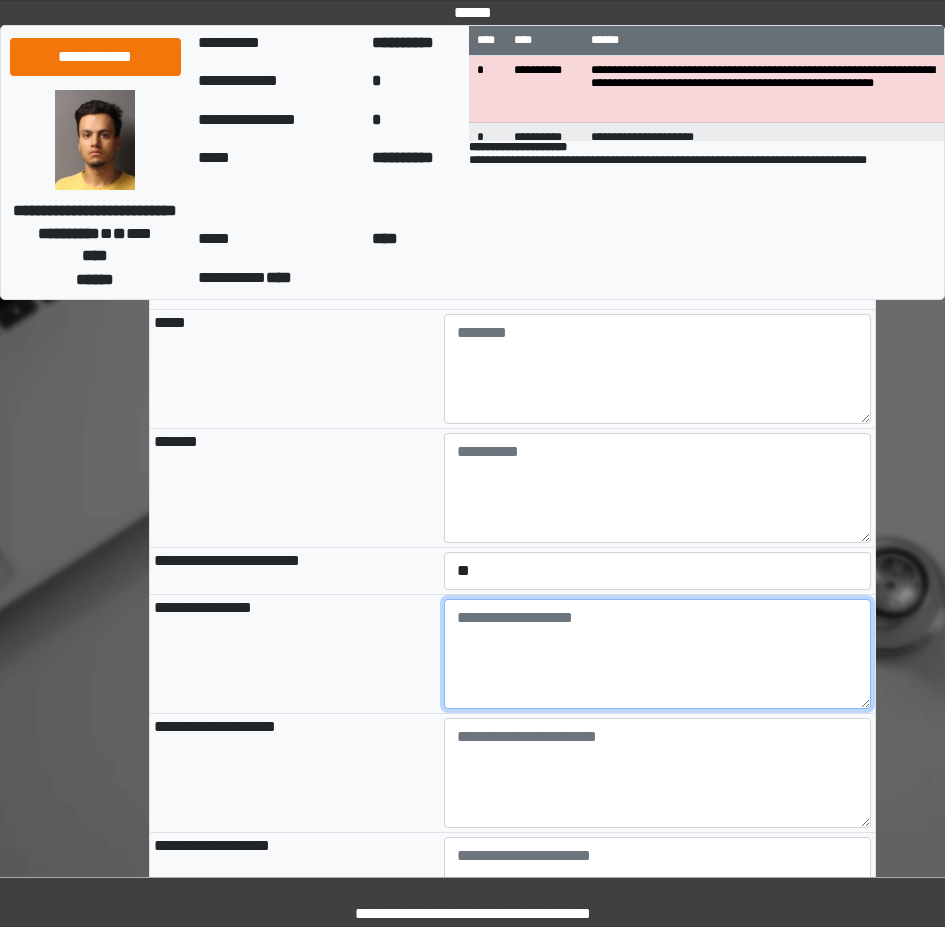 scroll, scrollTop: 2000, scrollLeft: 0, axis: vertical 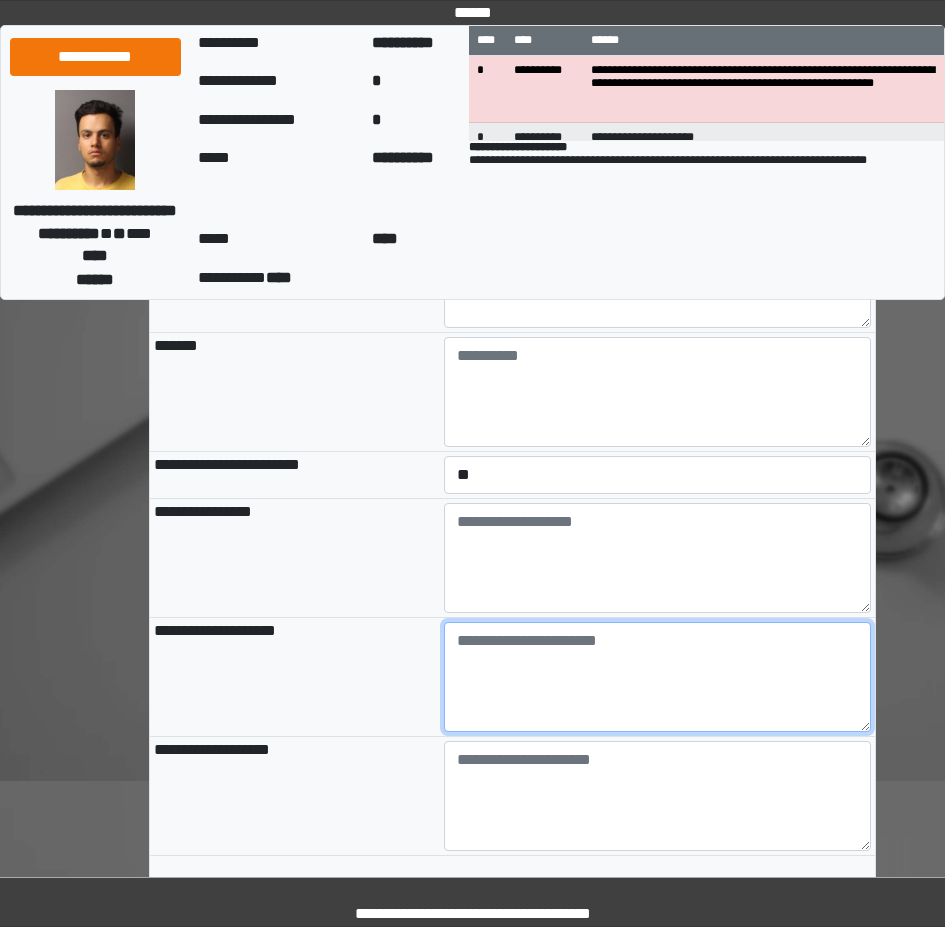 paste on "**********" 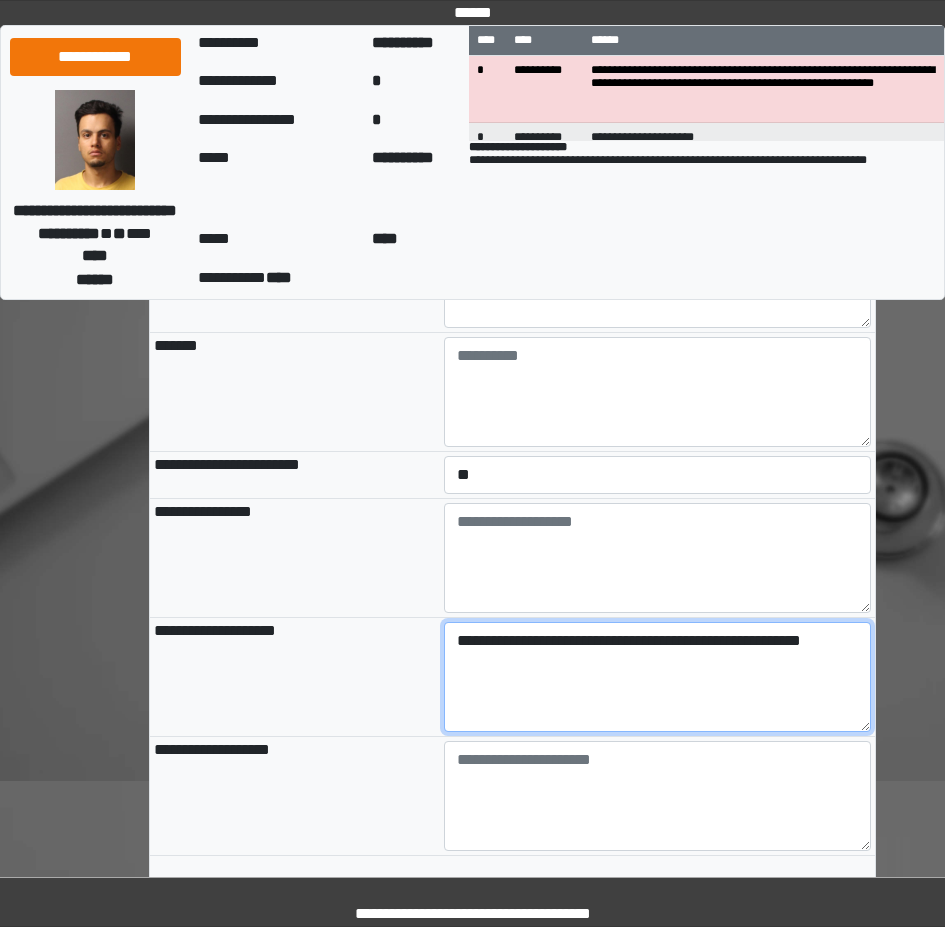 type on "**********" 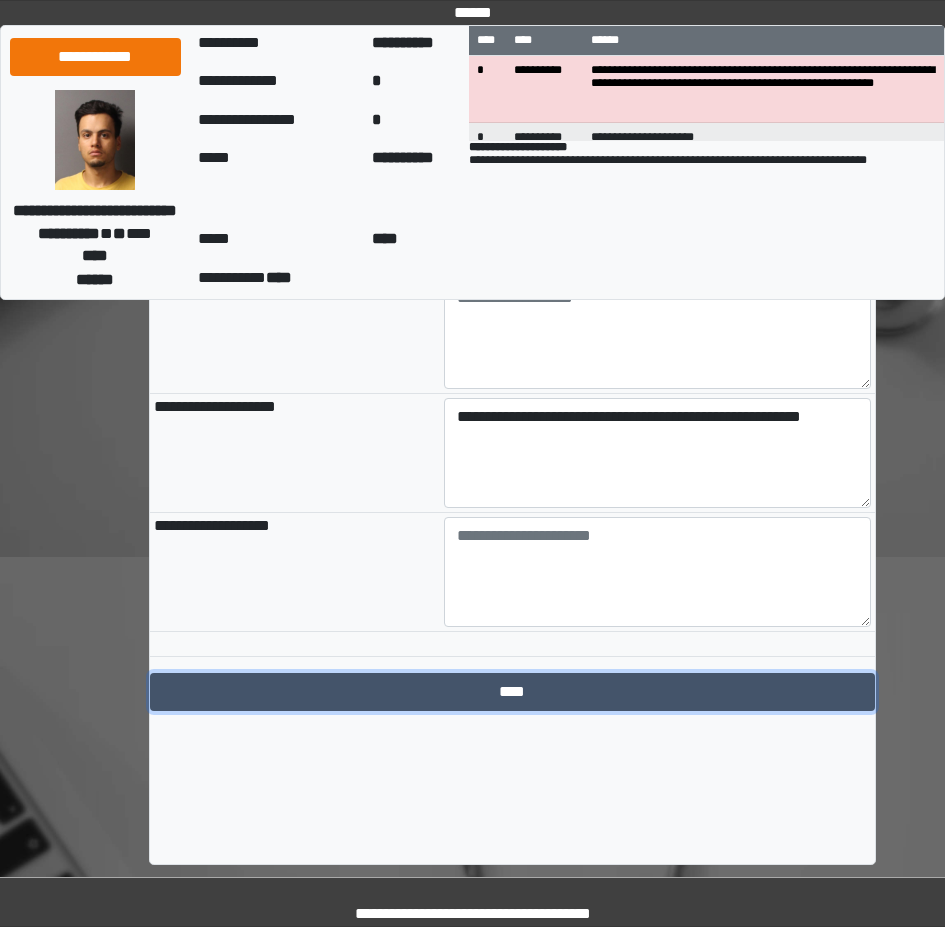 click on "****" at bounding box center [512, 692] 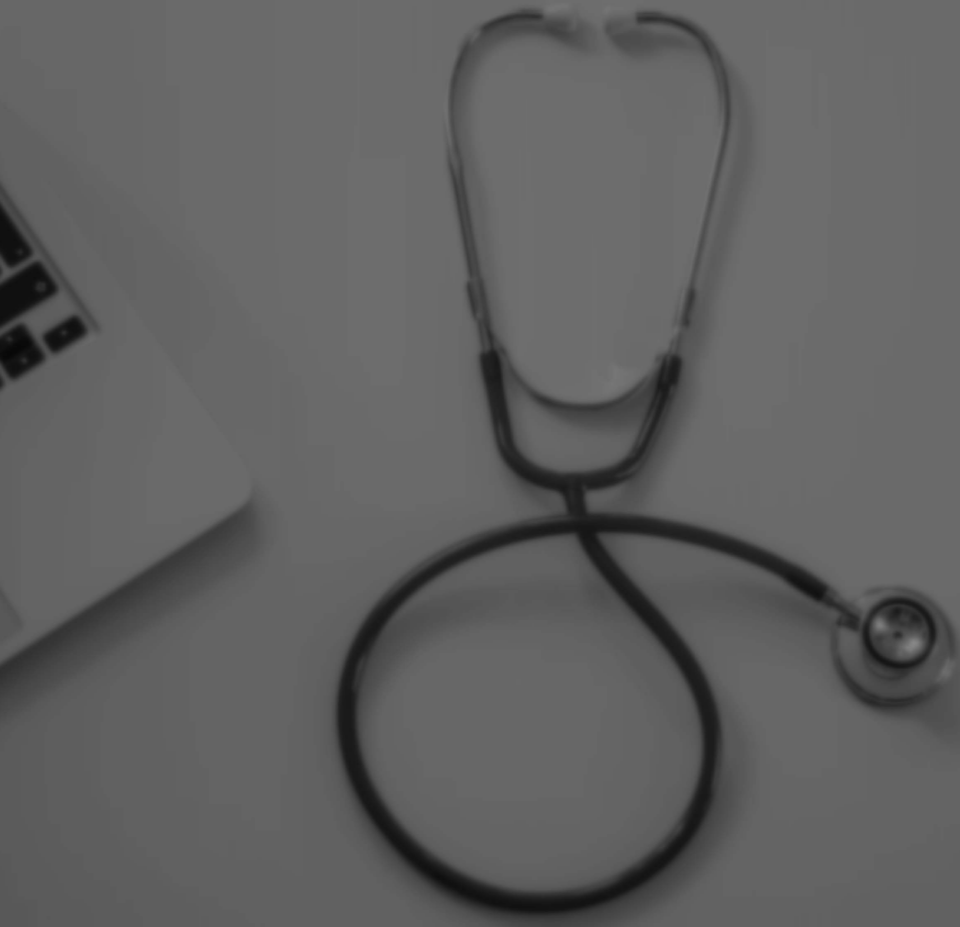 scroll, scrollTop: 0, scrollLeft: 0, axis: both 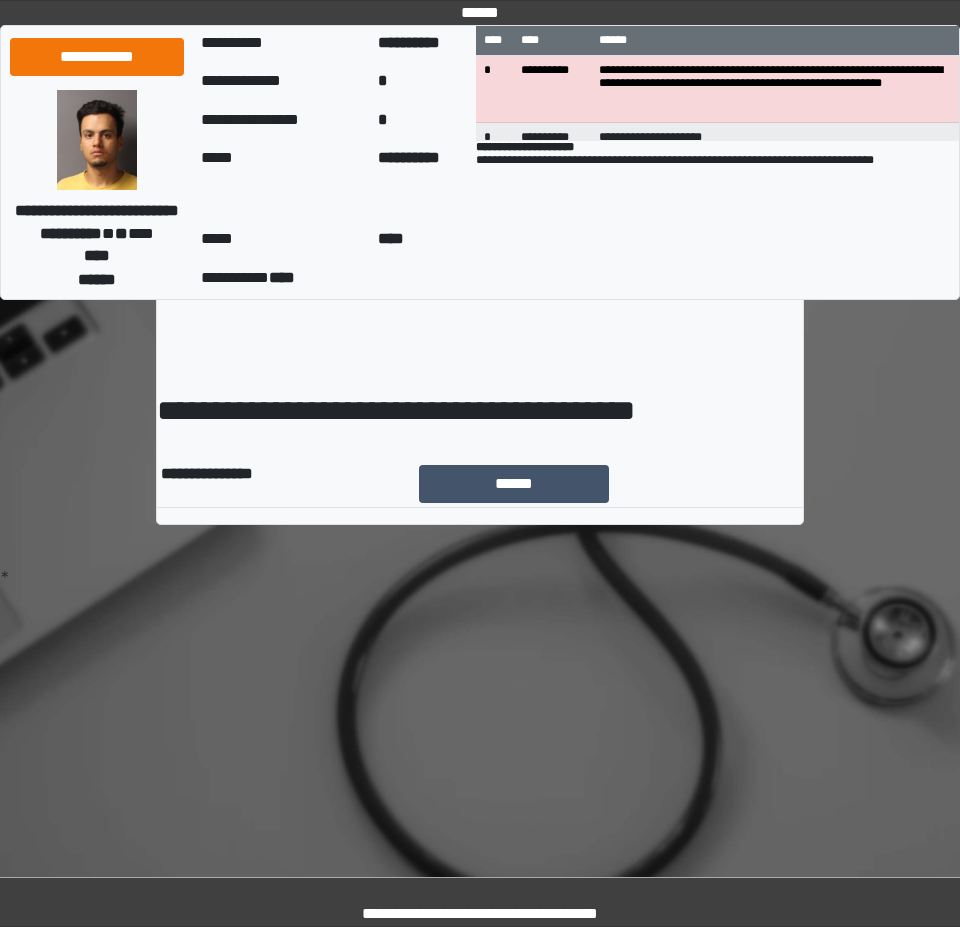 drag, startPoint x: 519, startPoint y: 521, endPoint x: 525, endPoint y: 476, distance: 45.39824 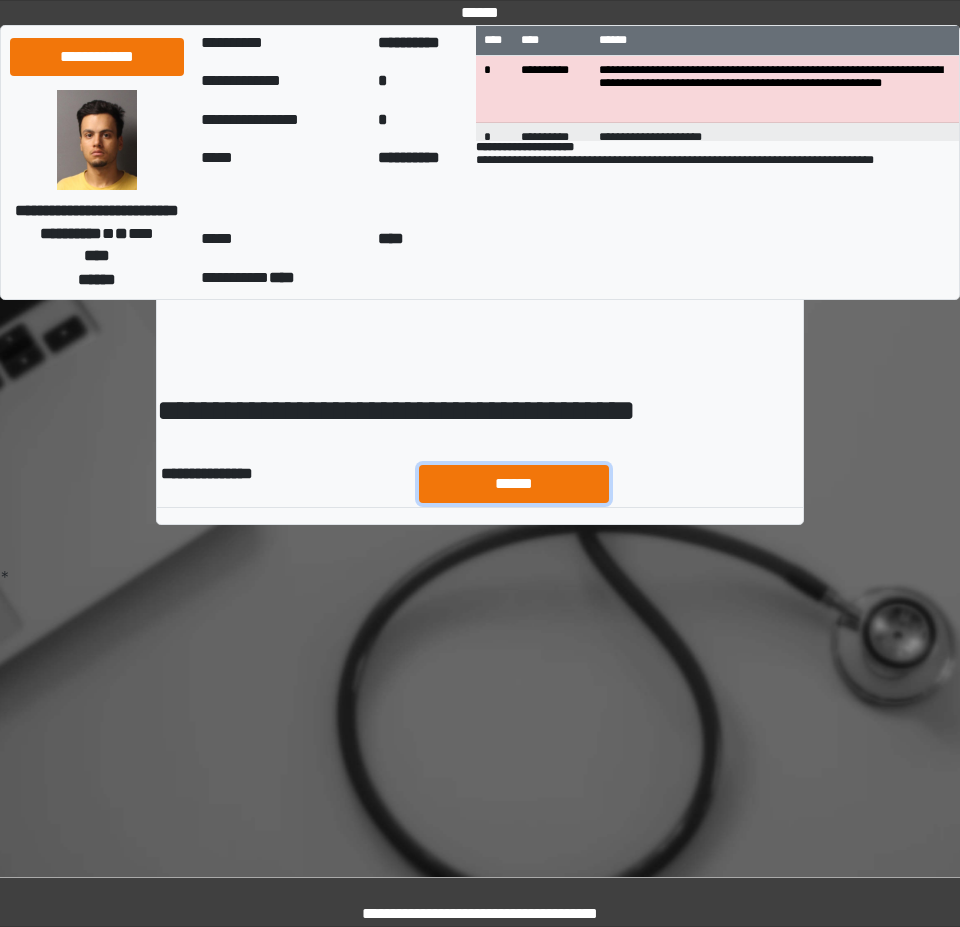 click on "******" at bounding box center (514, 484) 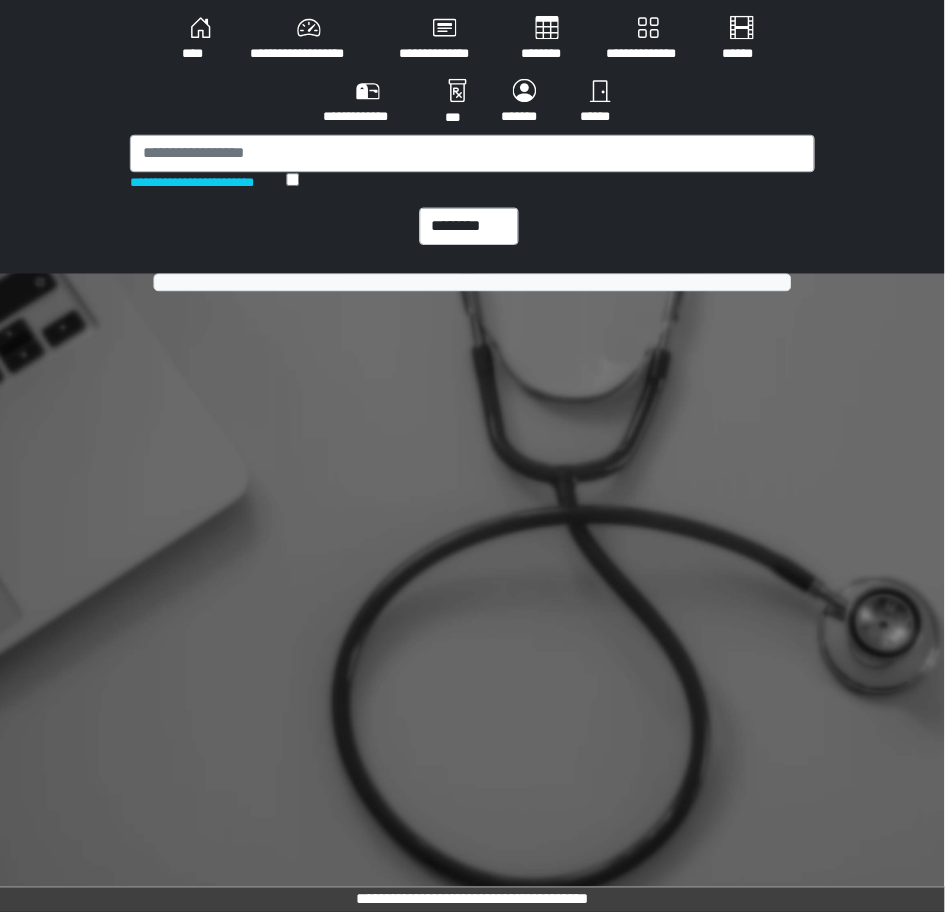 scroll, scrollTop: 0, scrollLeft: 0, axis: both 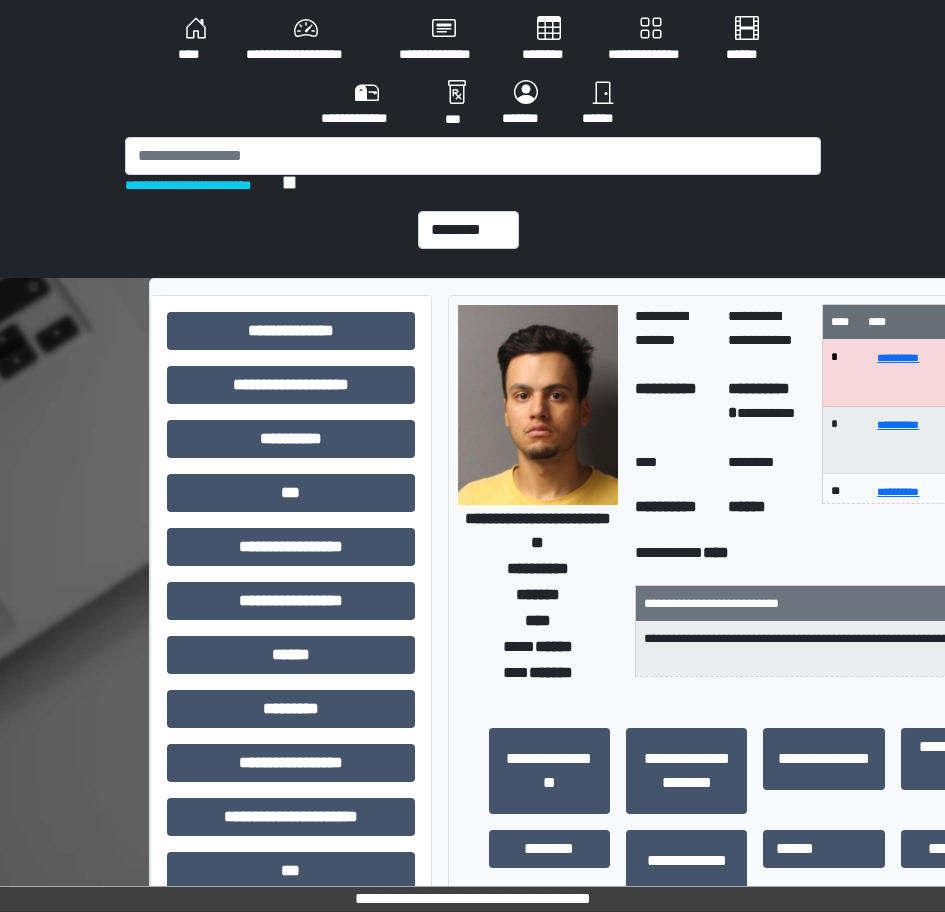 click on "**********" at bounding box center (473, 166) 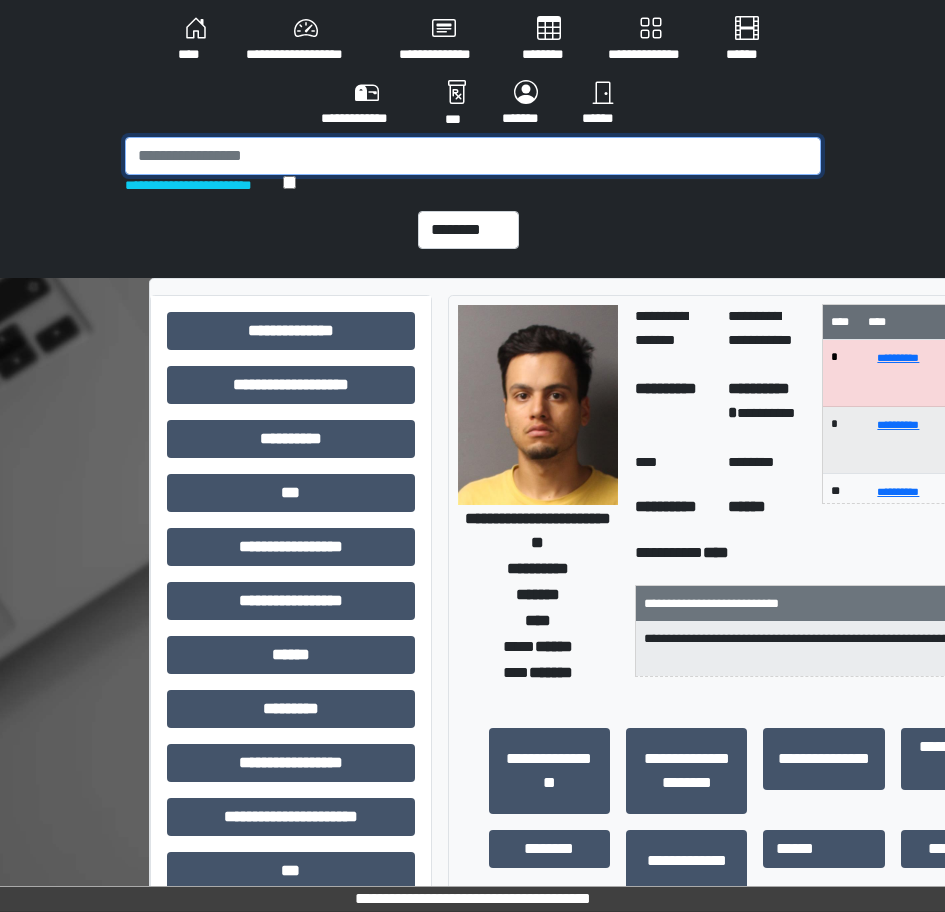 click at bounding box center (473, 156) 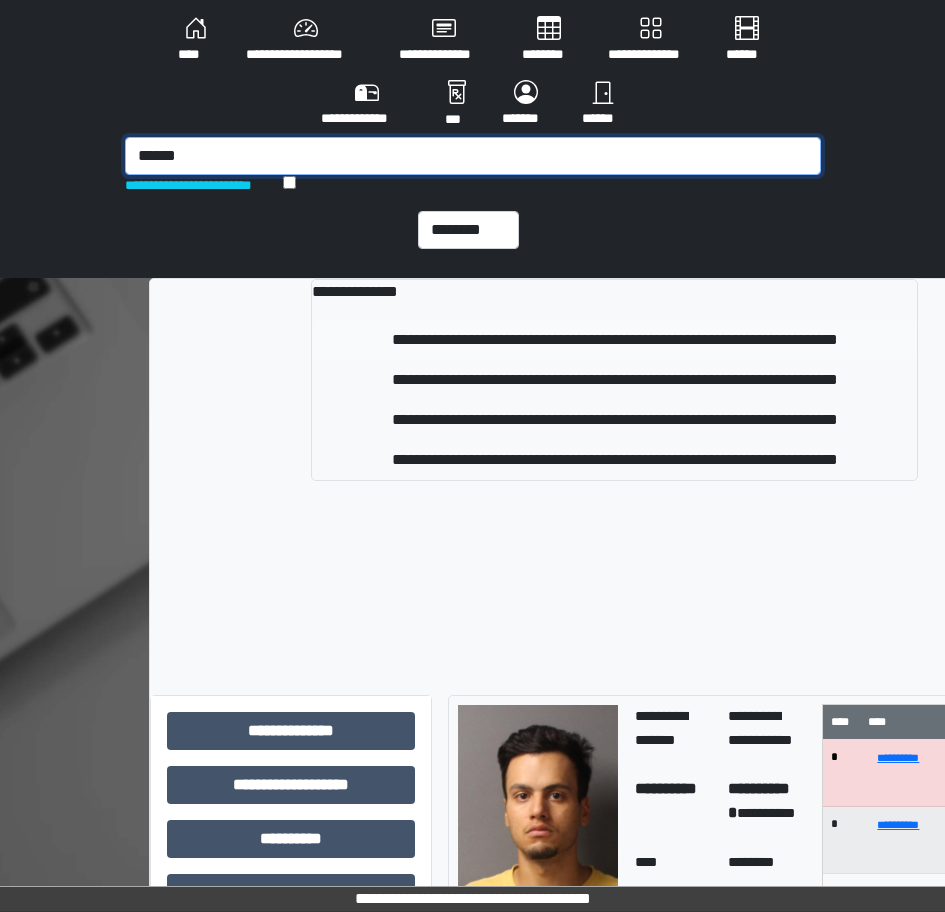type on "******" 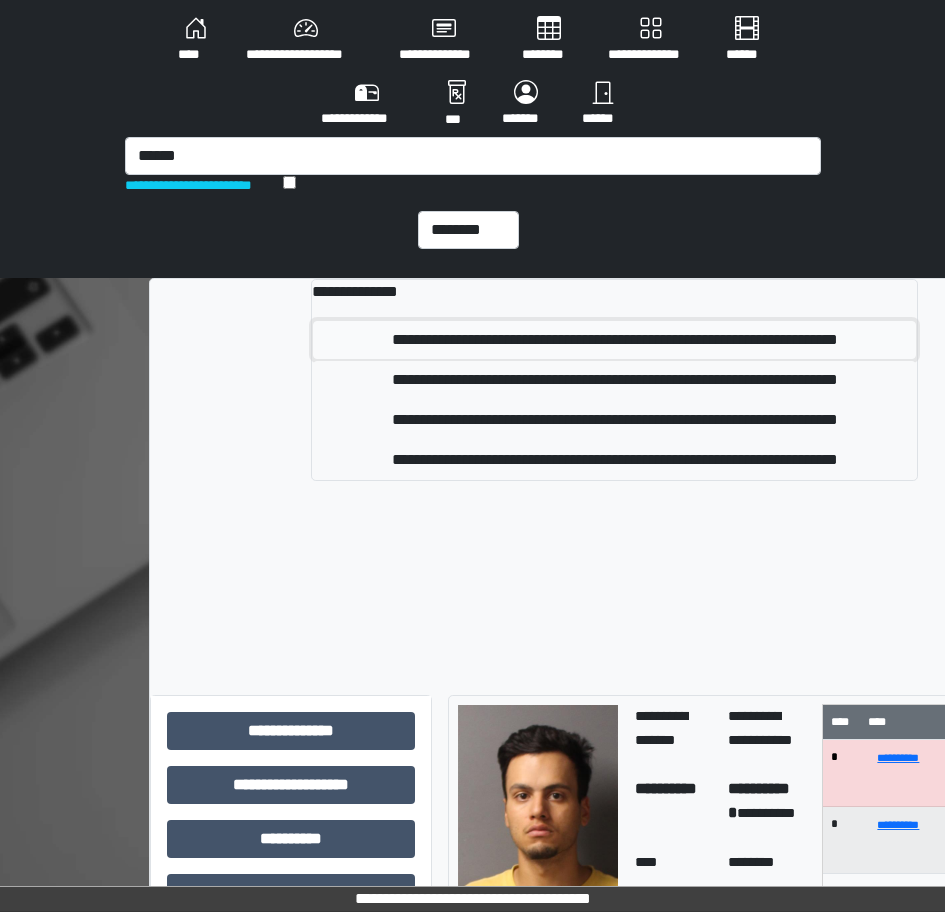 click on "**********" at bounding box center [614, 340] 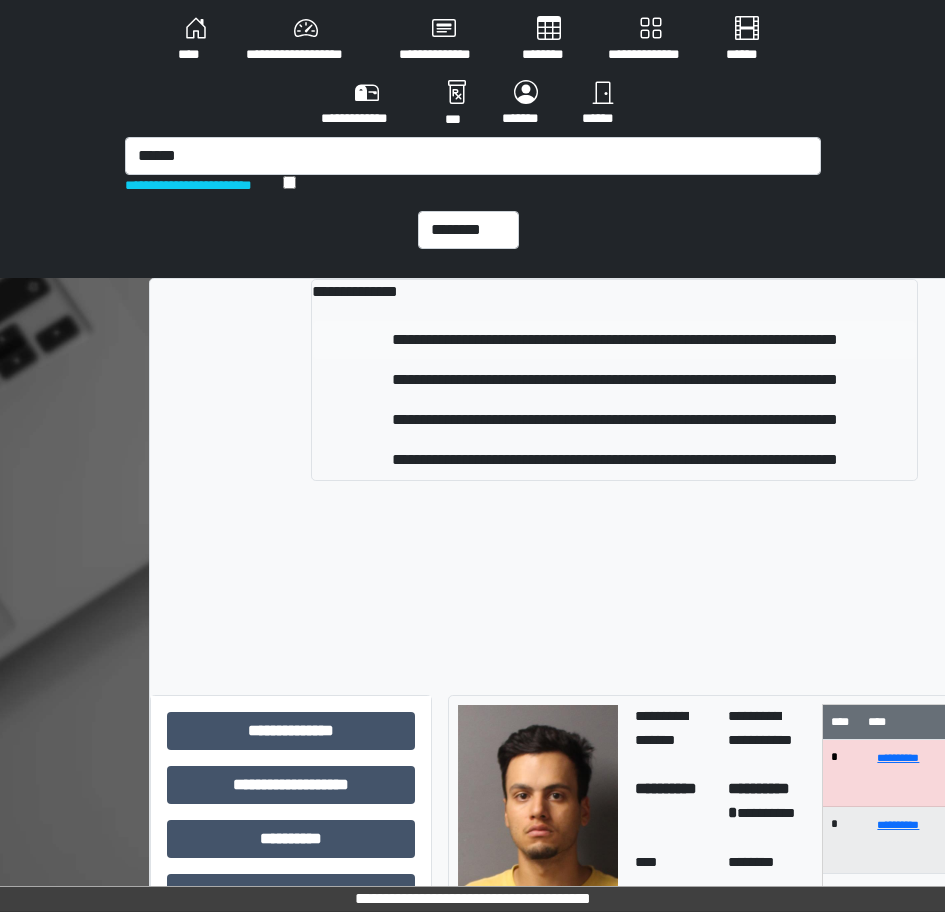 type 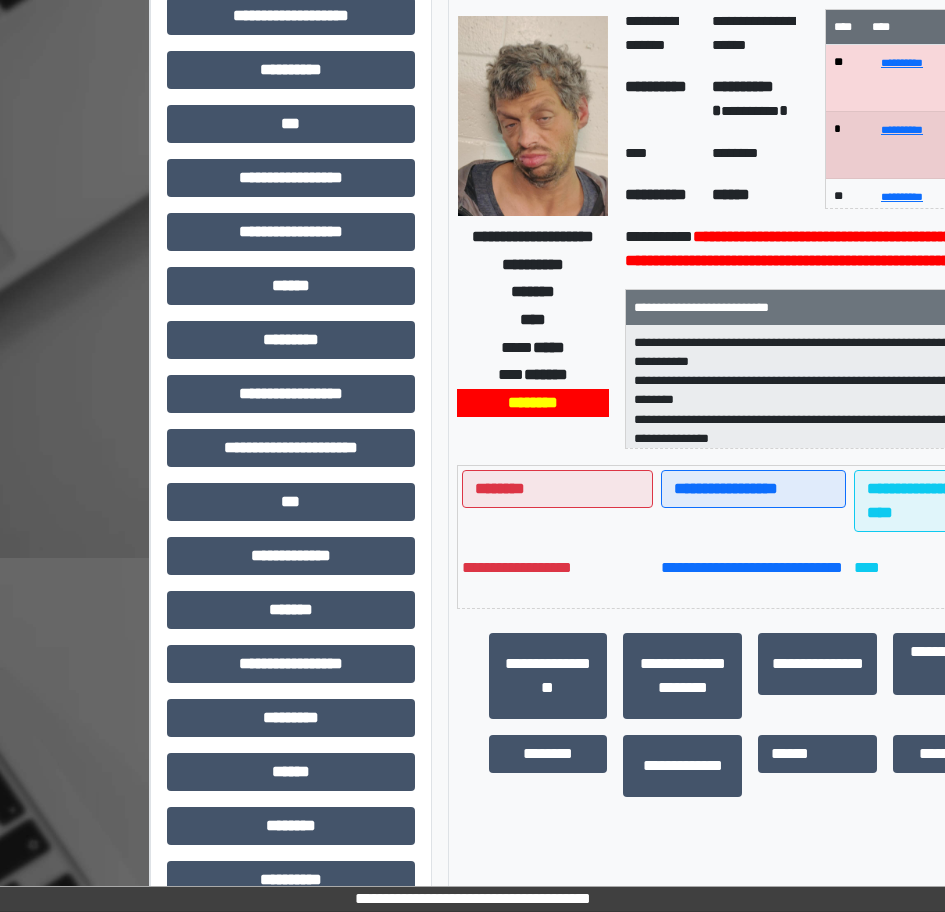 scroll, scrollTop: 400, scrollLeft: 0, axis: vertical 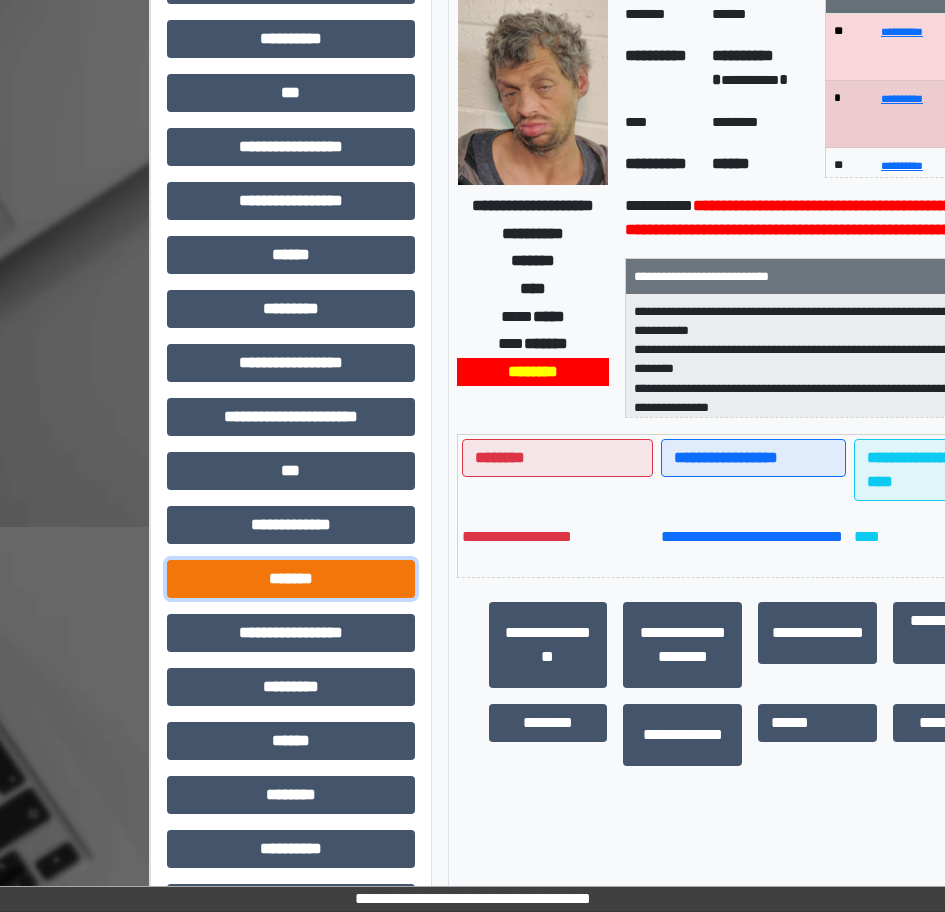 click on "*******" at bounding box center (291, 579) 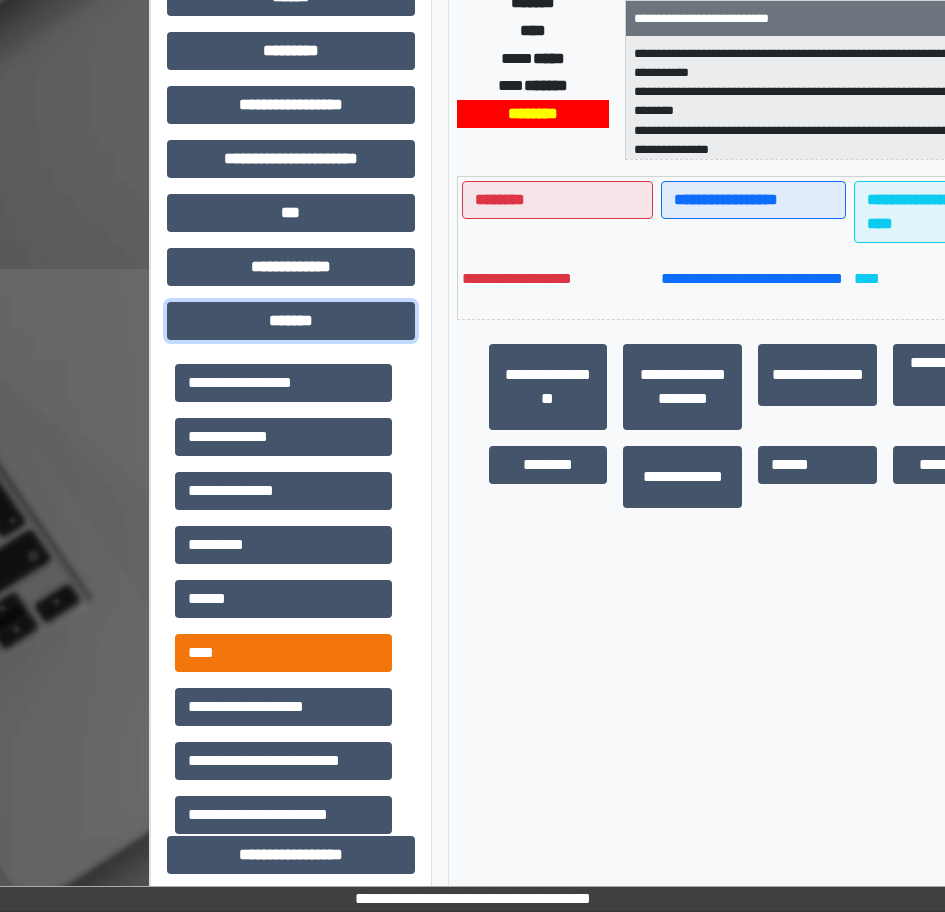 scroll, scrollTop: 700, scrollLeft: 0, axis: vertical 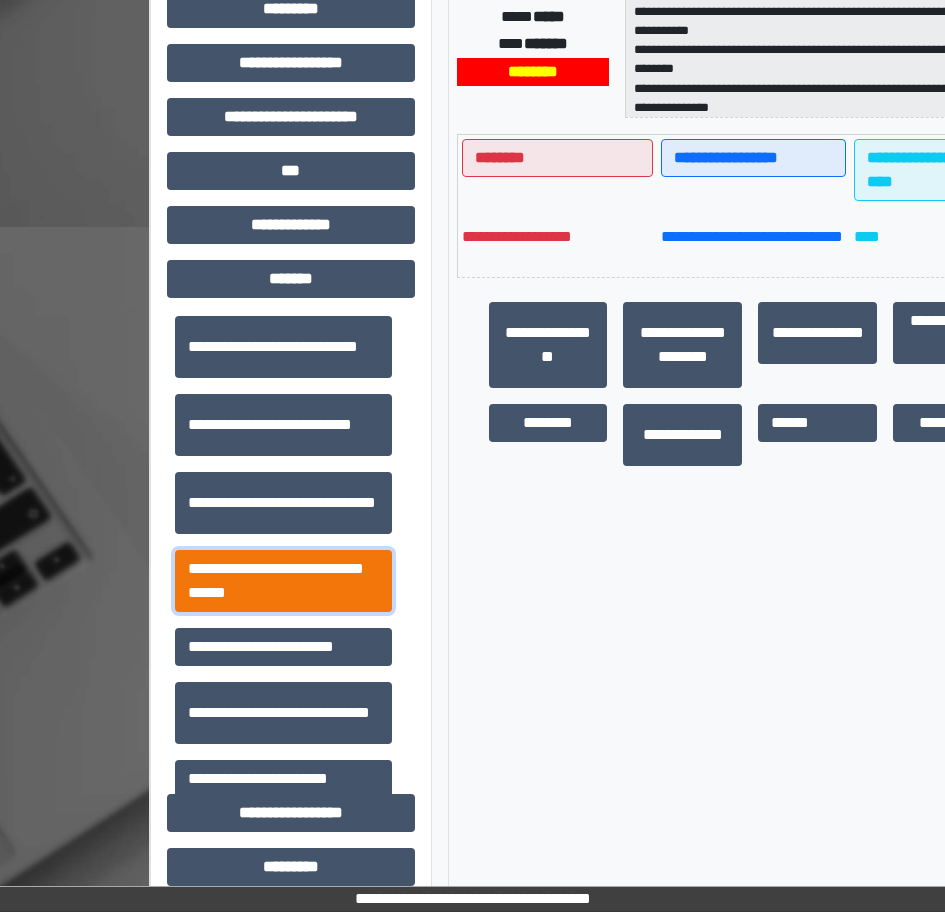 click on "**********" at bounding box center [283, 581] 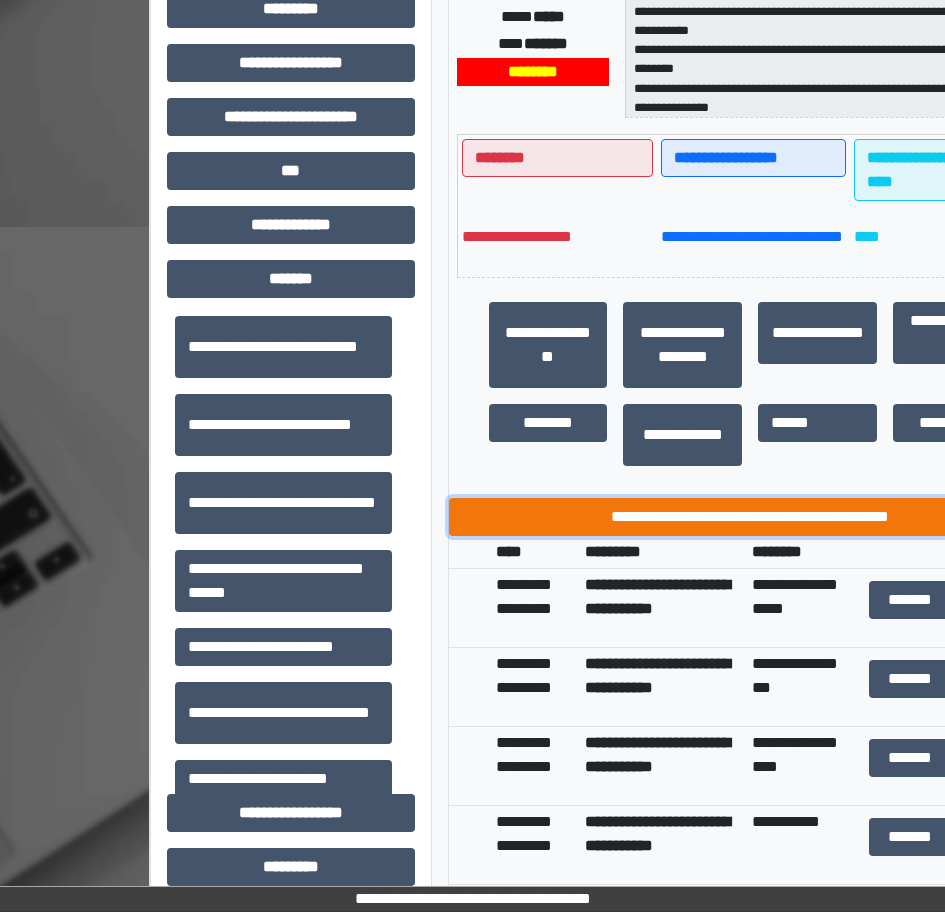 click on "**********" at bounding box center (751, 517) 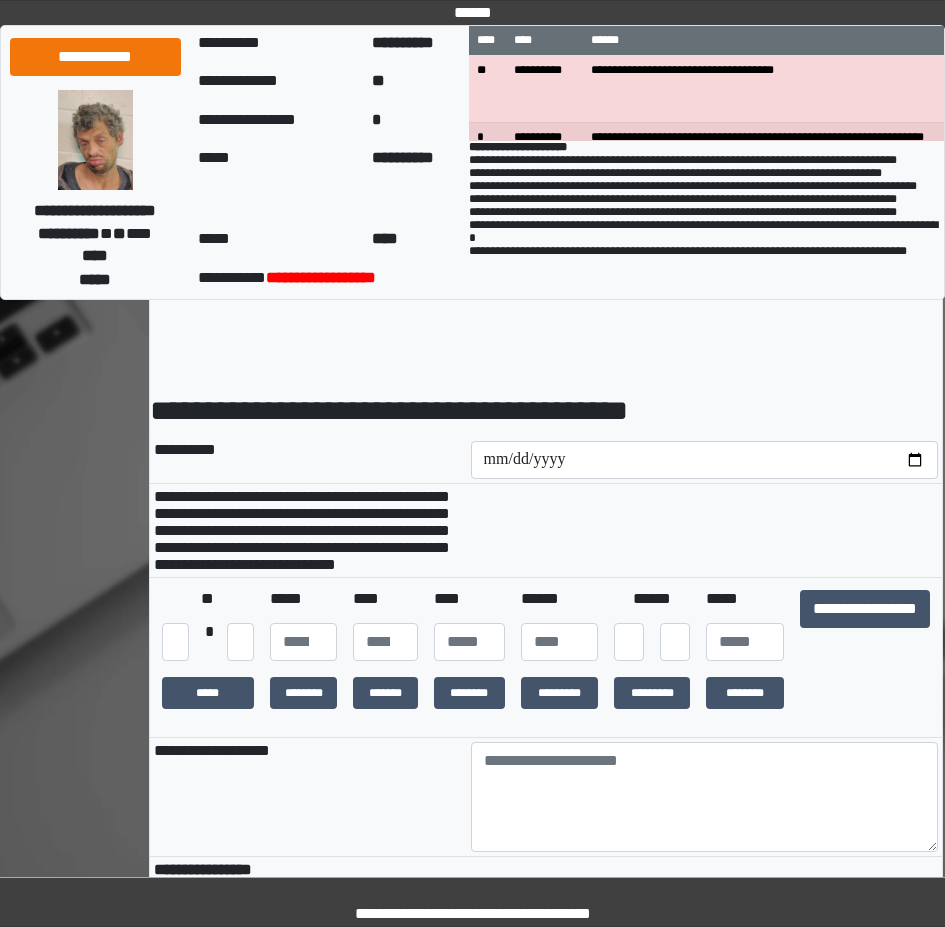 scroll, scrollTop: 0, scrollLeft: 0, axis: both 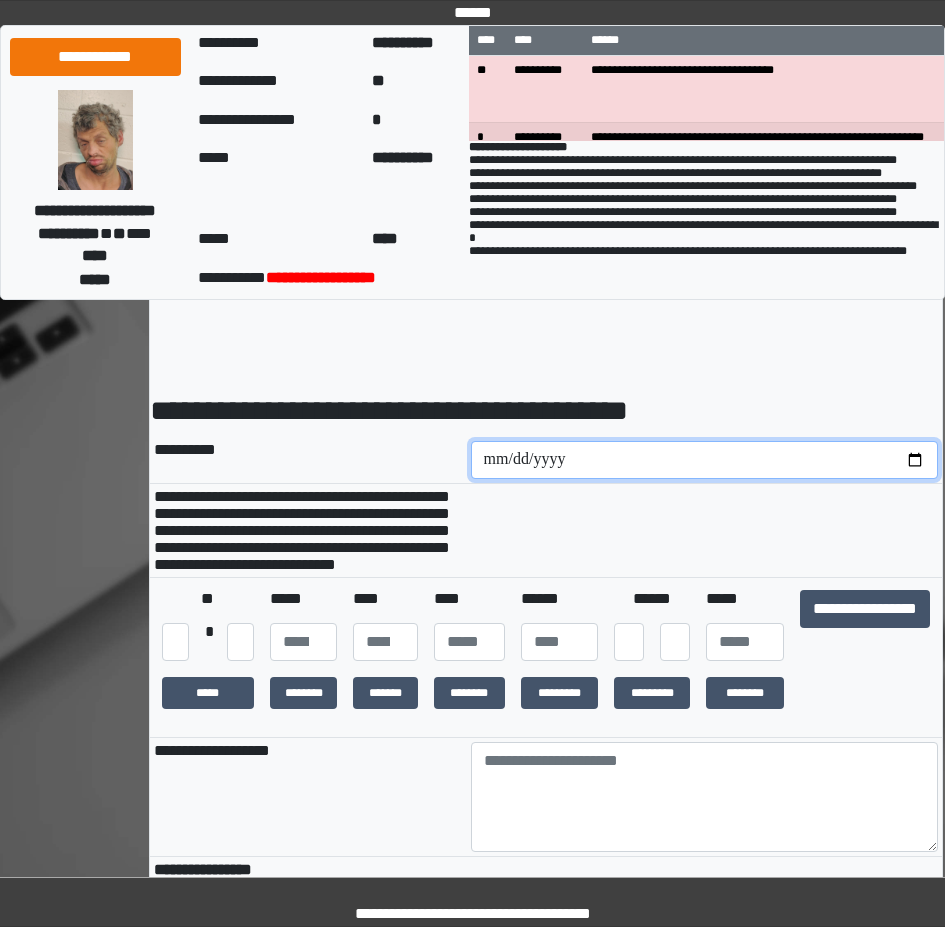 click at bounding box center (705, 460) 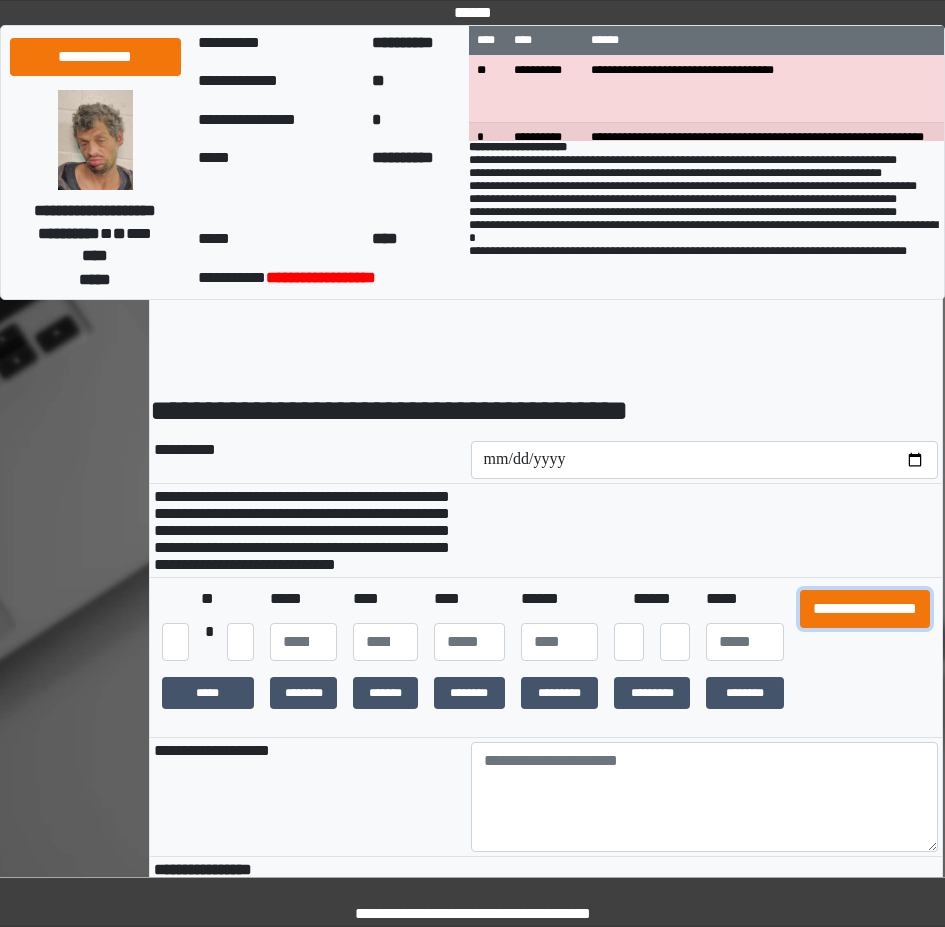 click on "**********" at bounding box center (865, 609) 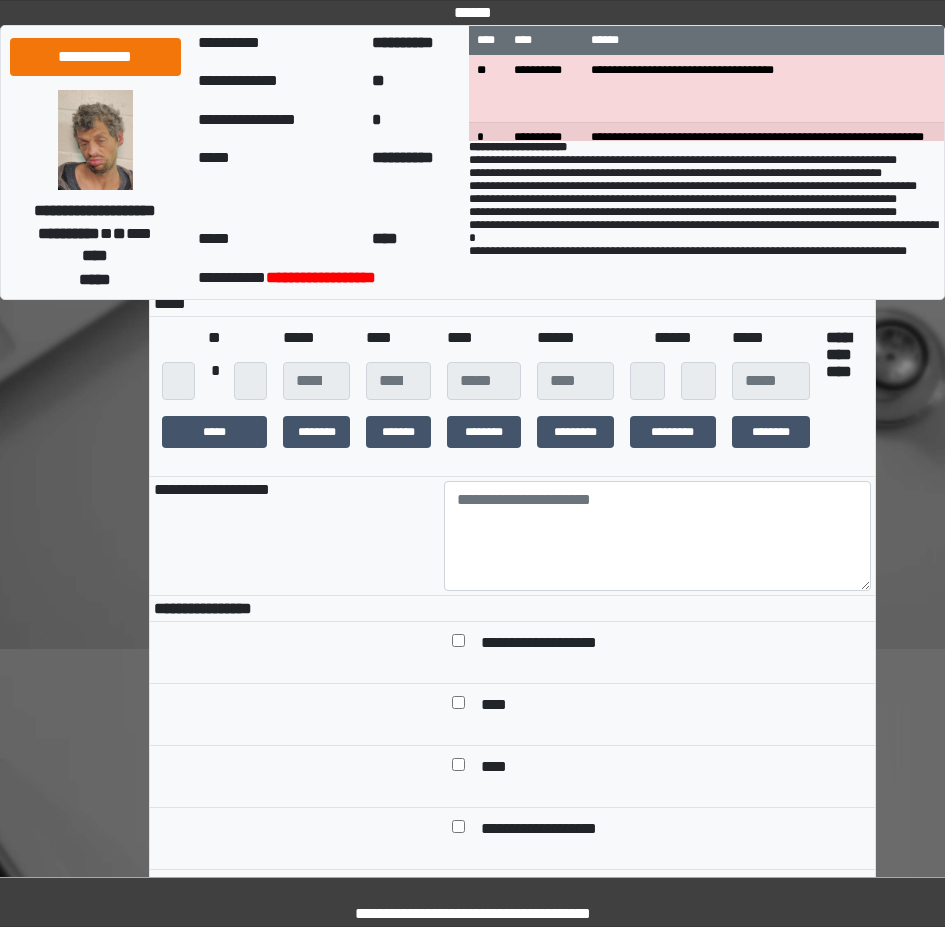 scroll, scrollTop: 300, scrollLeft: 0, axis: vertical 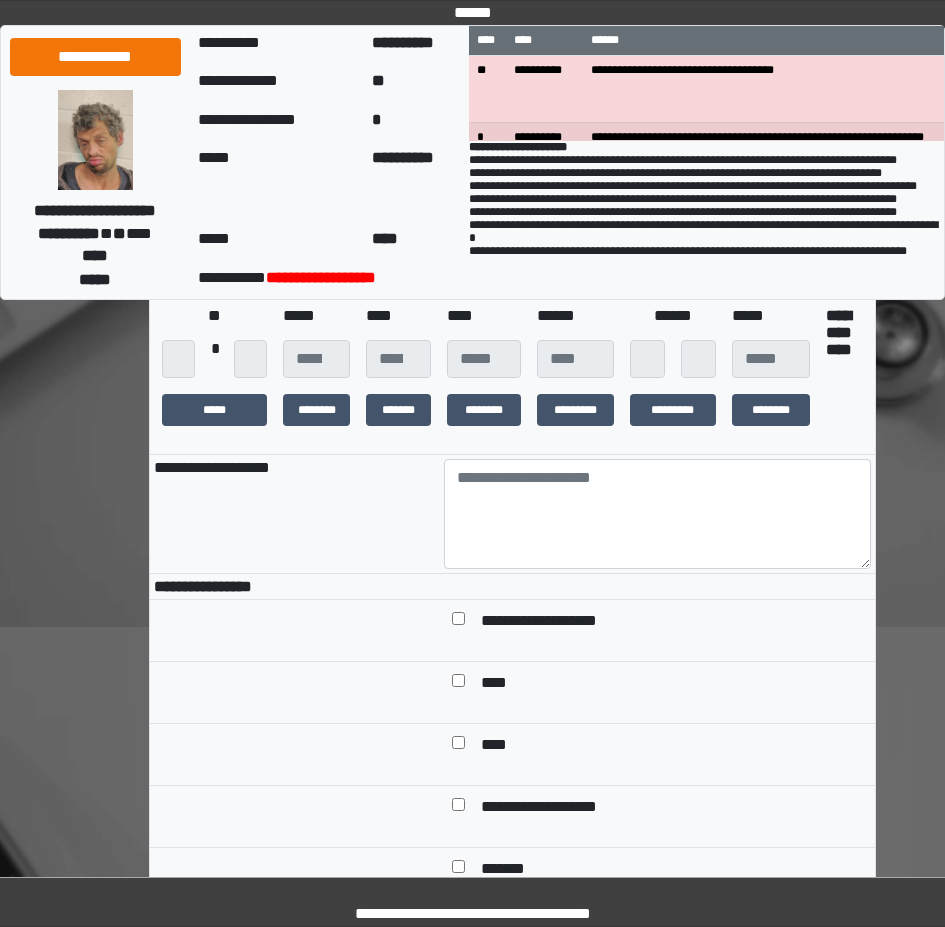 click at bounding box center (657, 513) 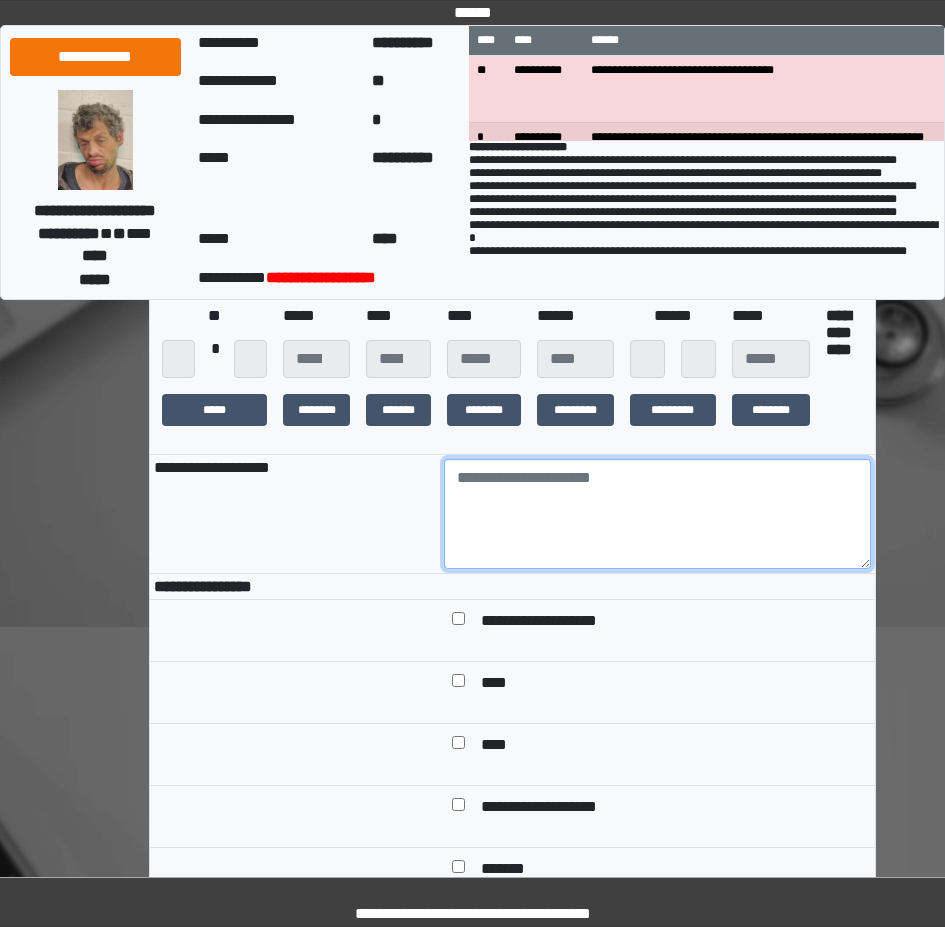 click at bounding box center [657, 514] 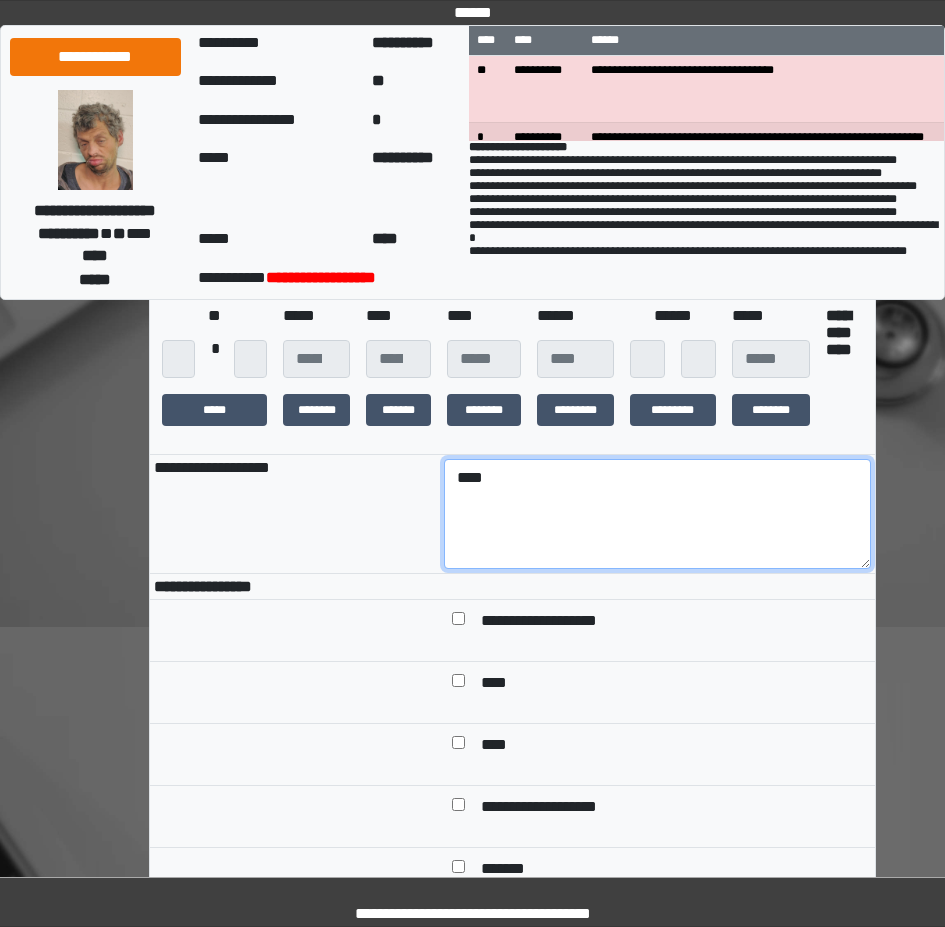 type on "****" 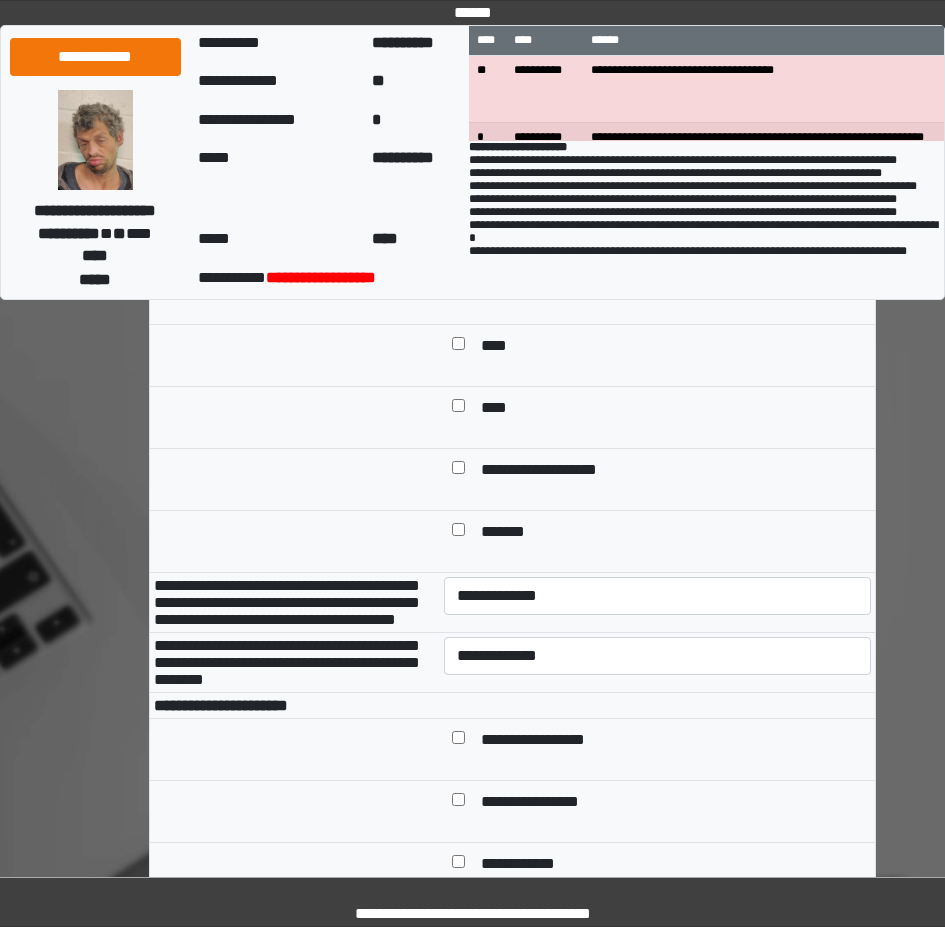 scroll, scrollTop: 700, scrollLeft: 0, axis: vertical 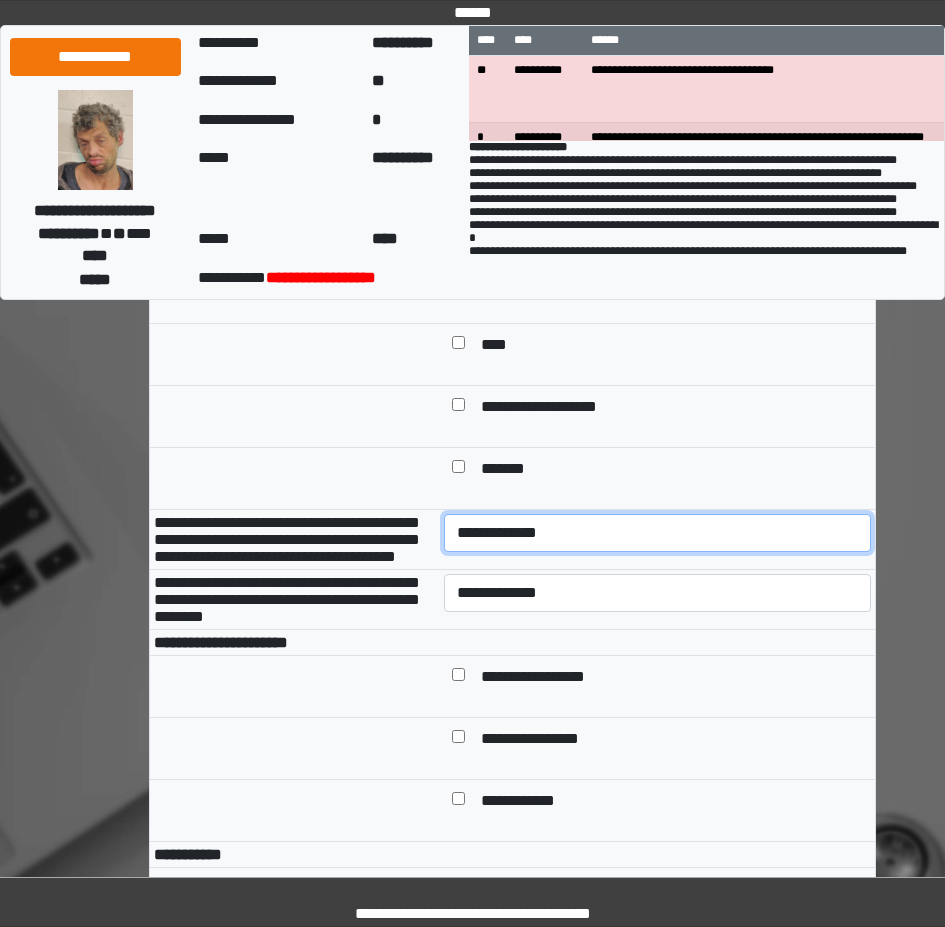 select on "*" 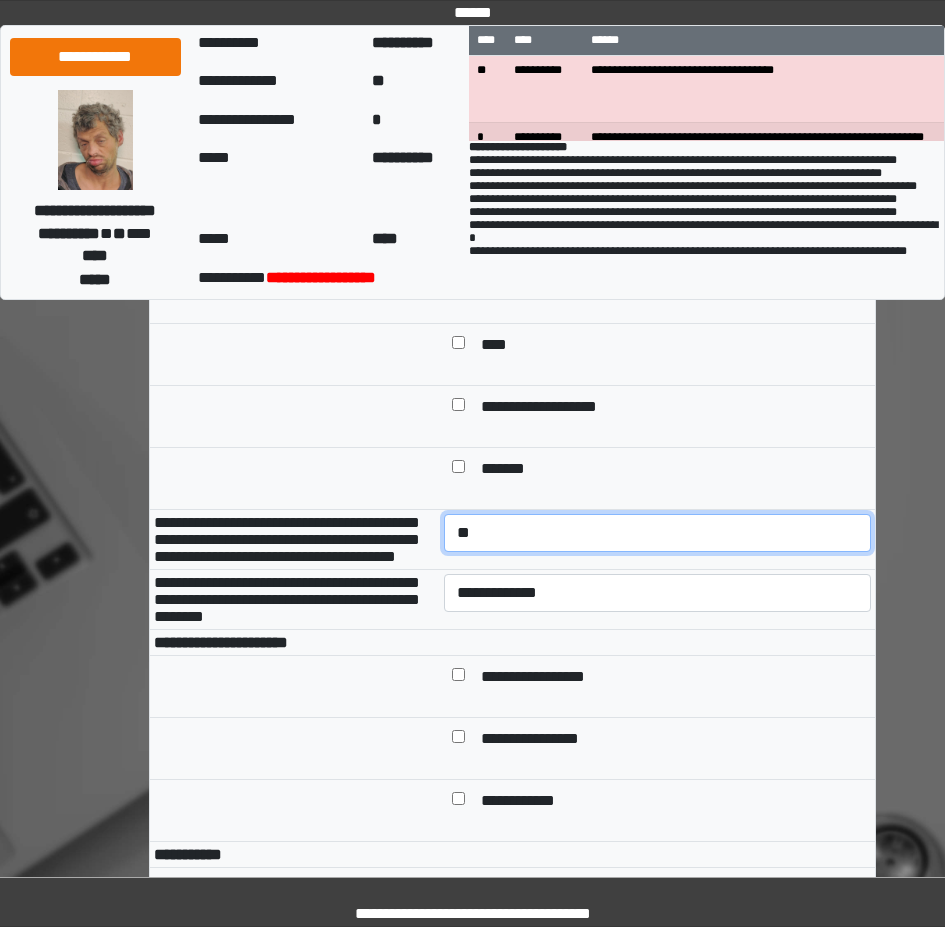 click on "**********" at bounding box center (657, 533) 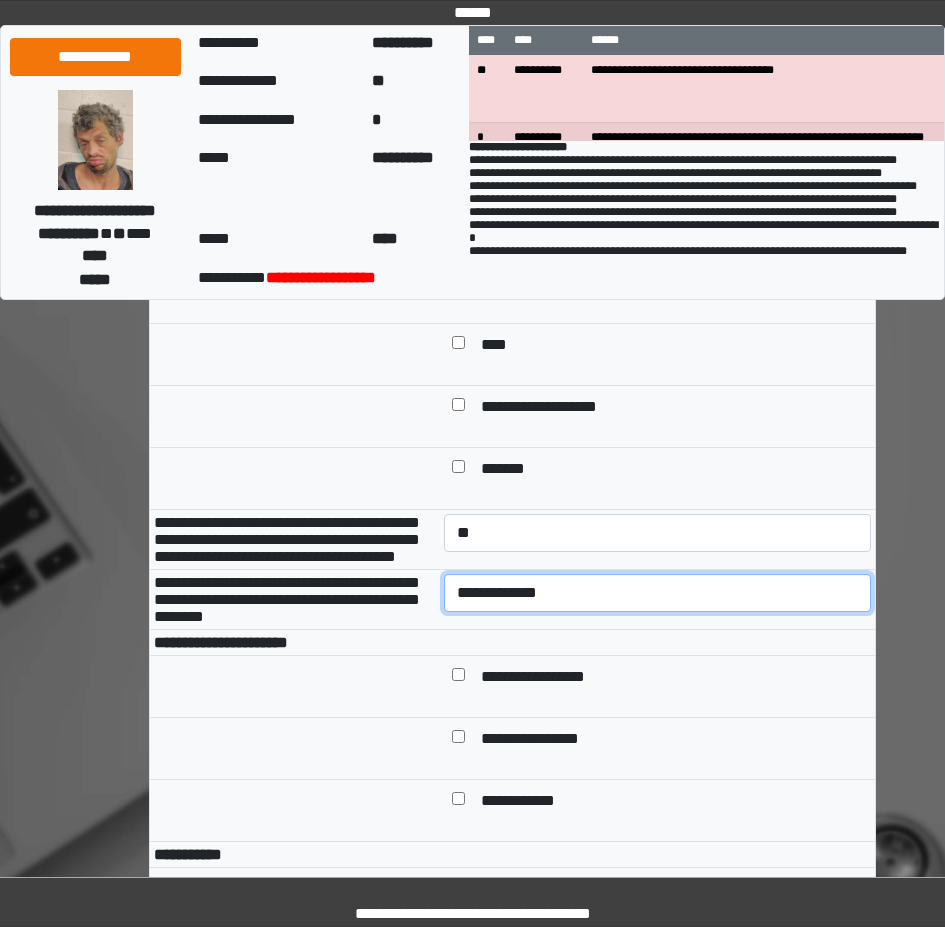 select on "*" 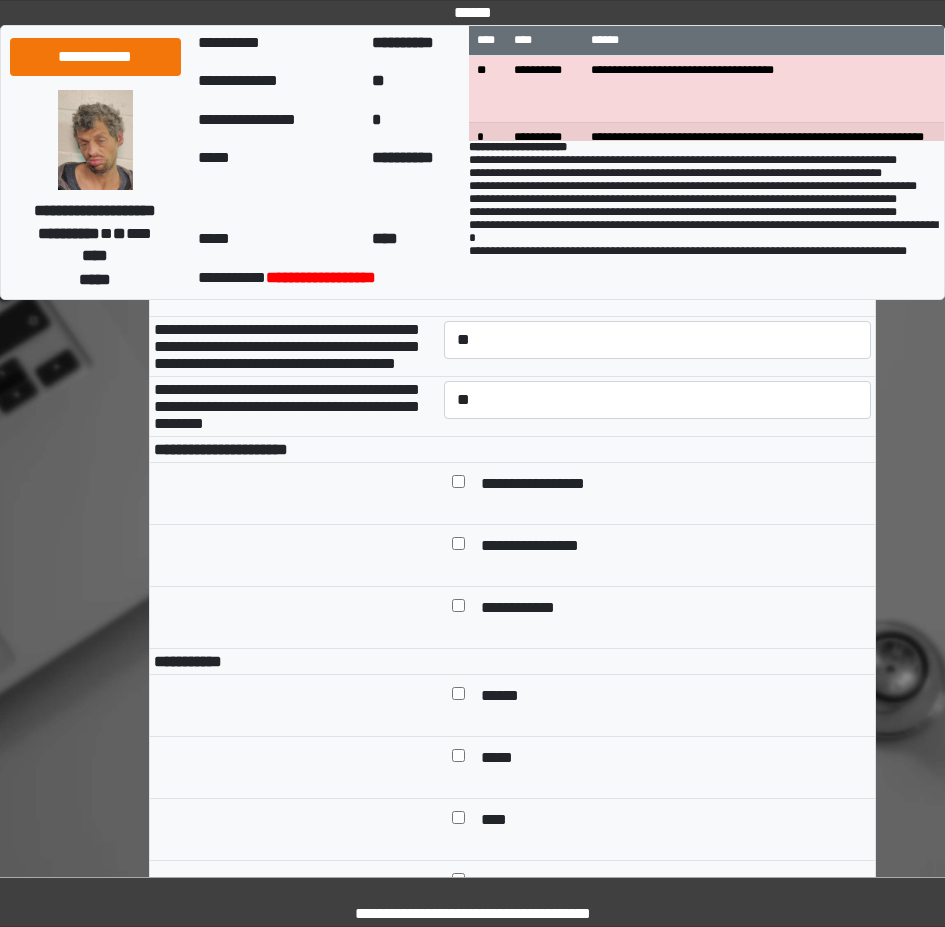 scroll, scrollTop: 900, scrollLeft: 0, axis: vertical 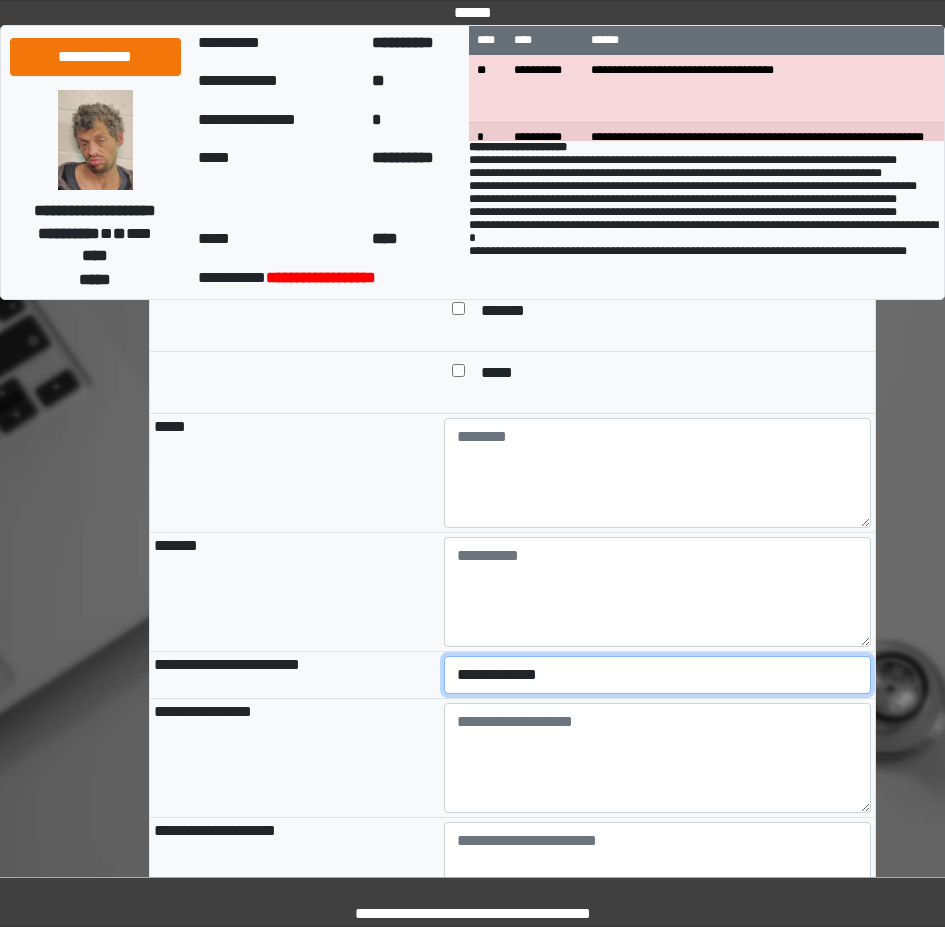 select on "*" 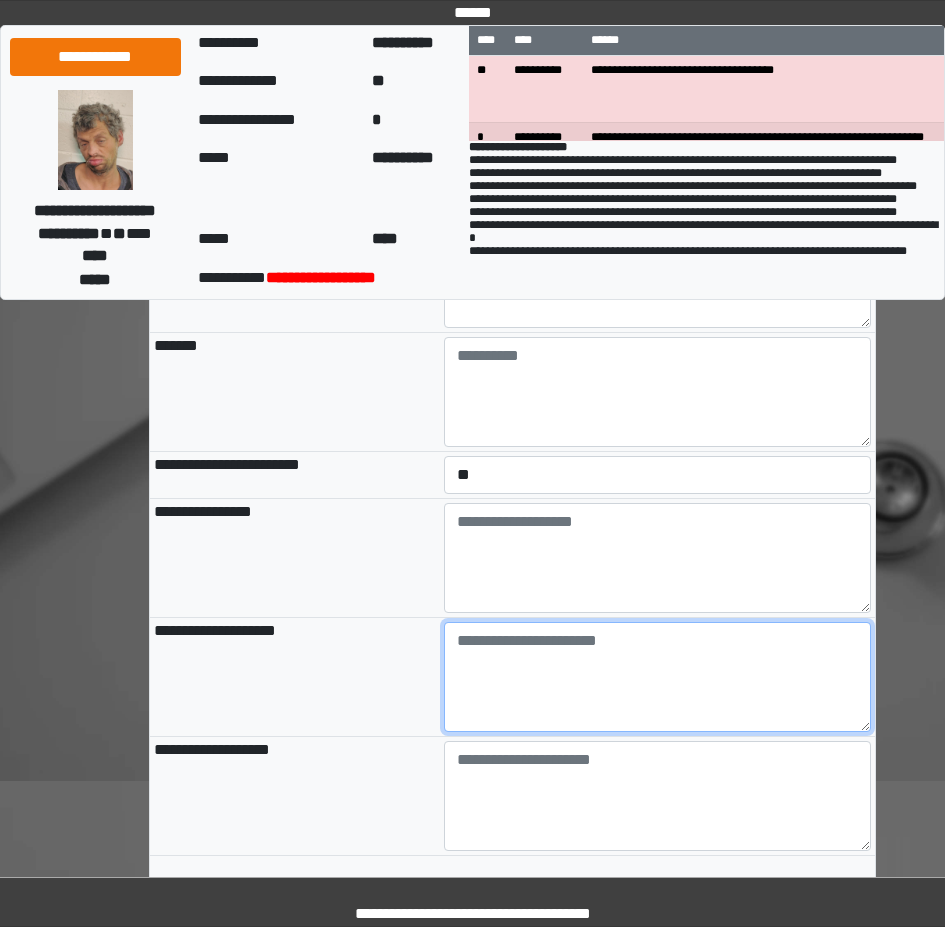 paste on "**********" 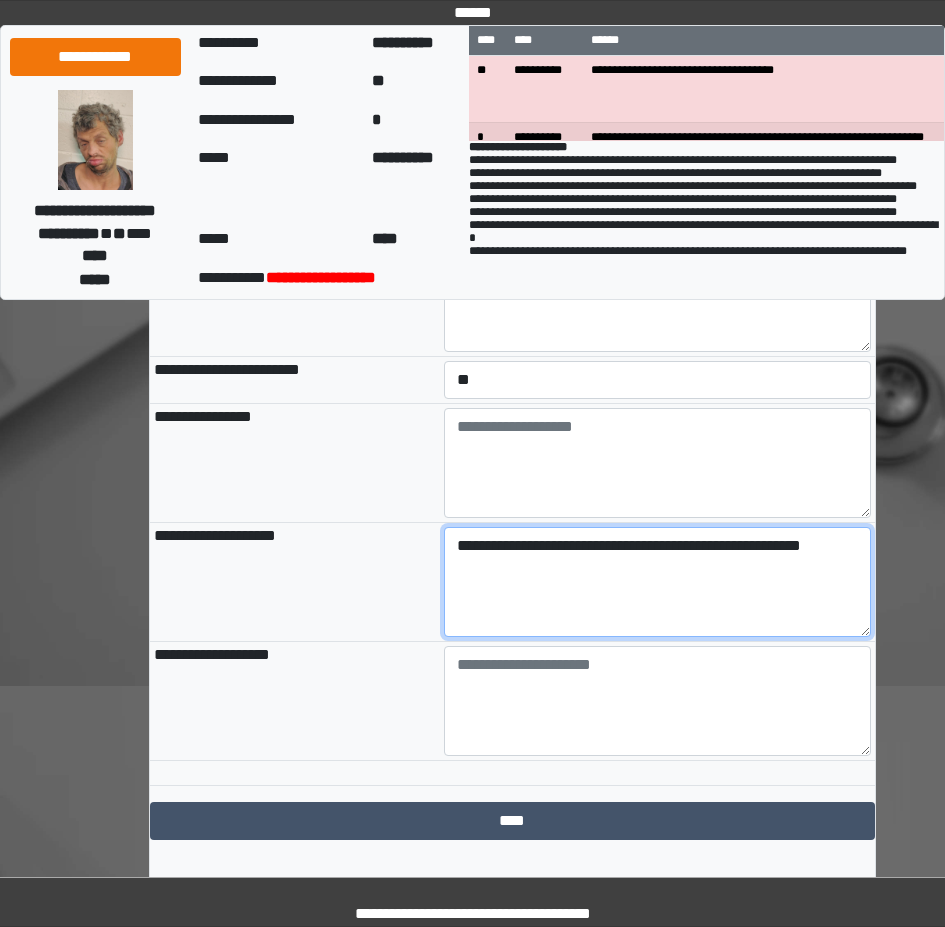 scroll, scrollTop: 2226, scrollLeft: 0, axis: vertical 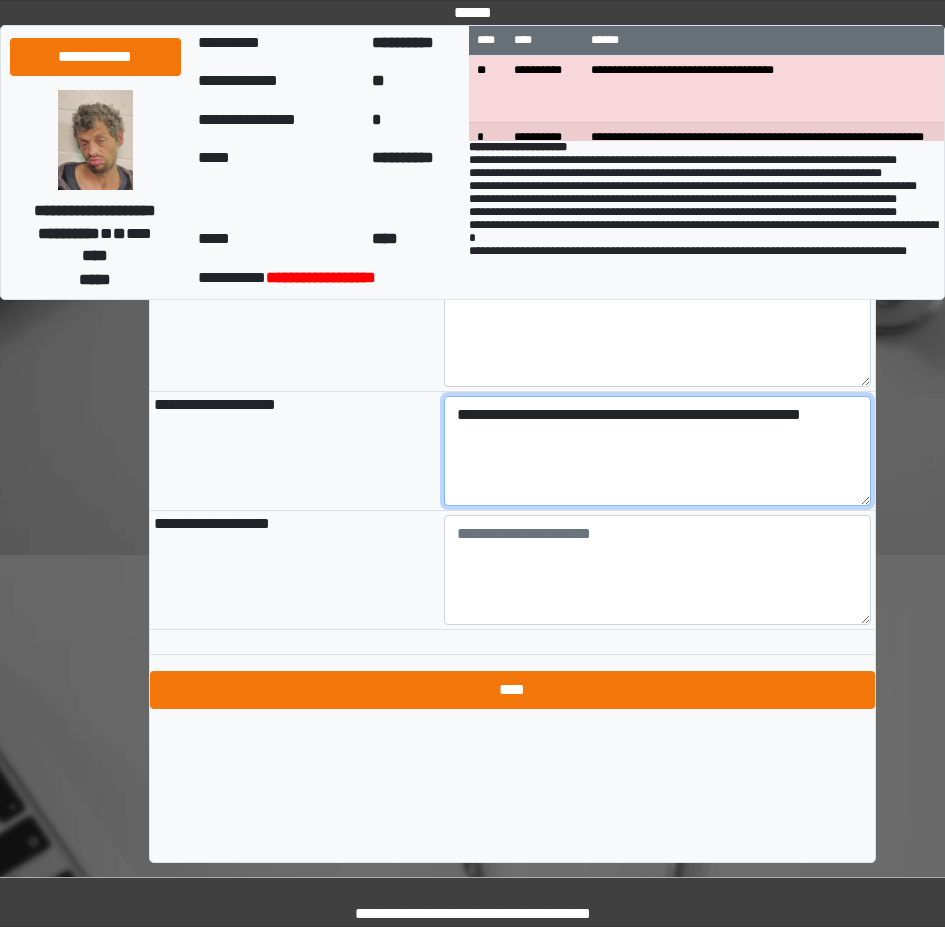 type on "**********" 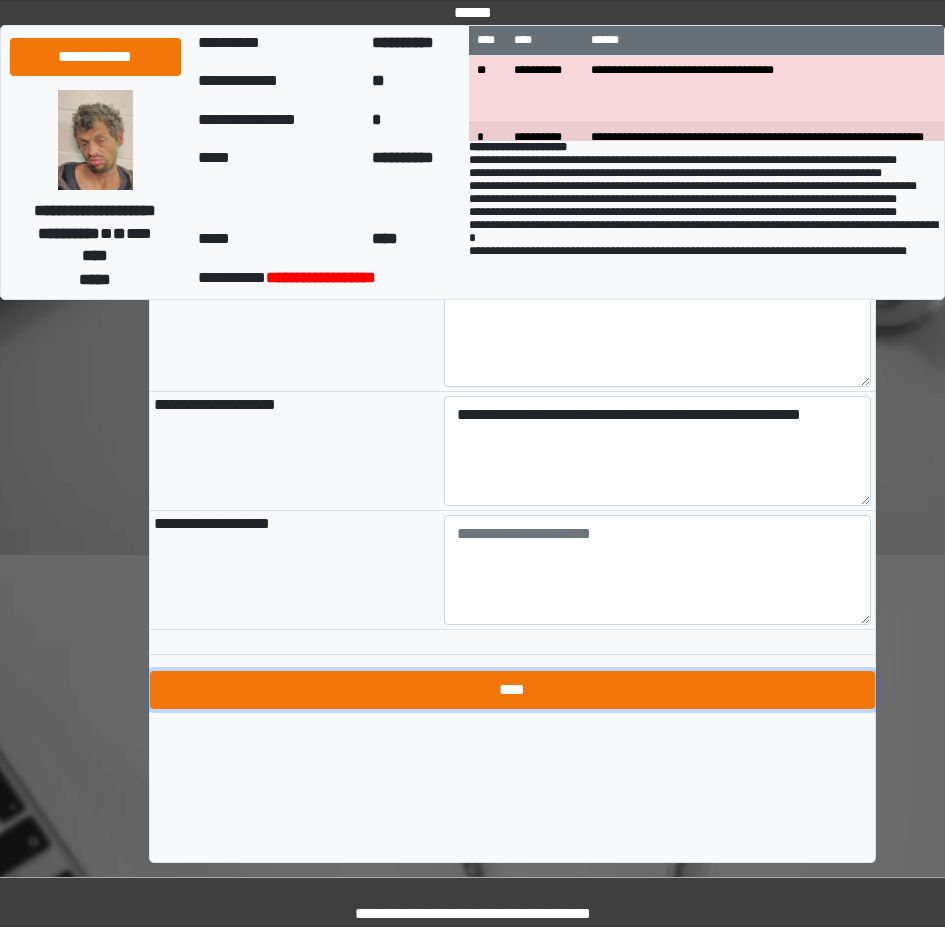 click on "****" at bounding box center [512, 690] 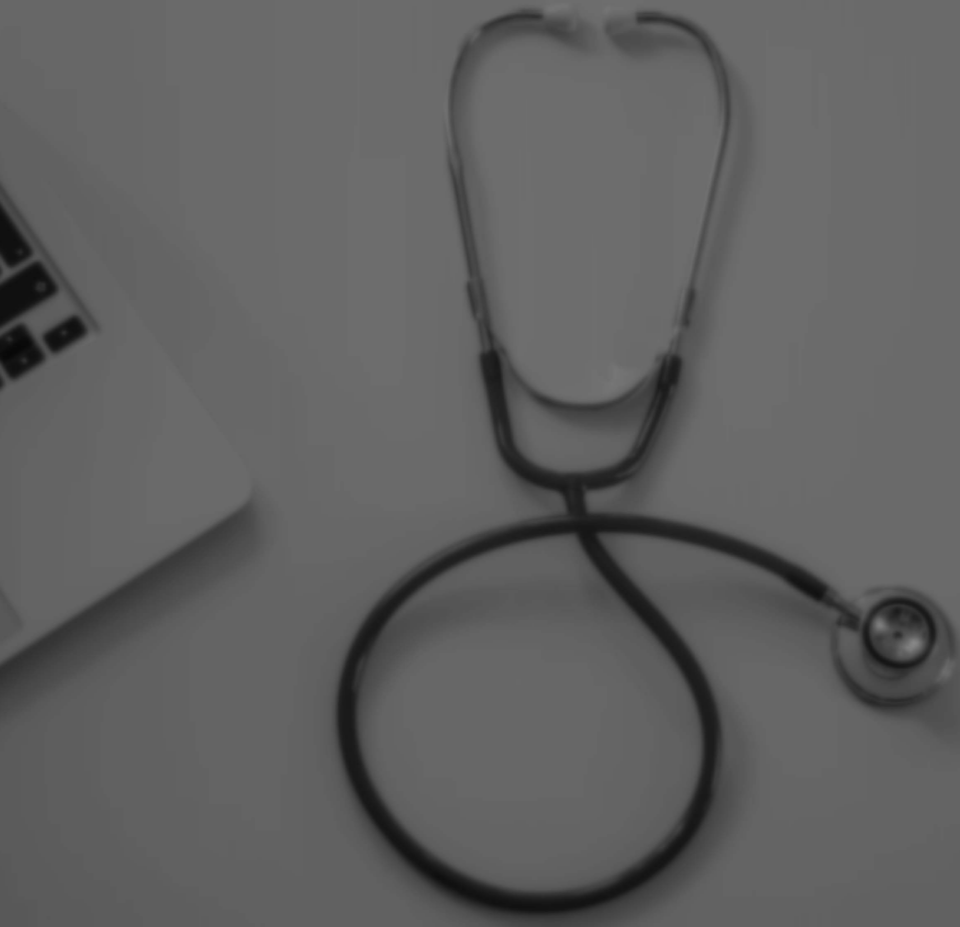 scroll, scrollTop: 0, scrollLeft: 0, axis: both 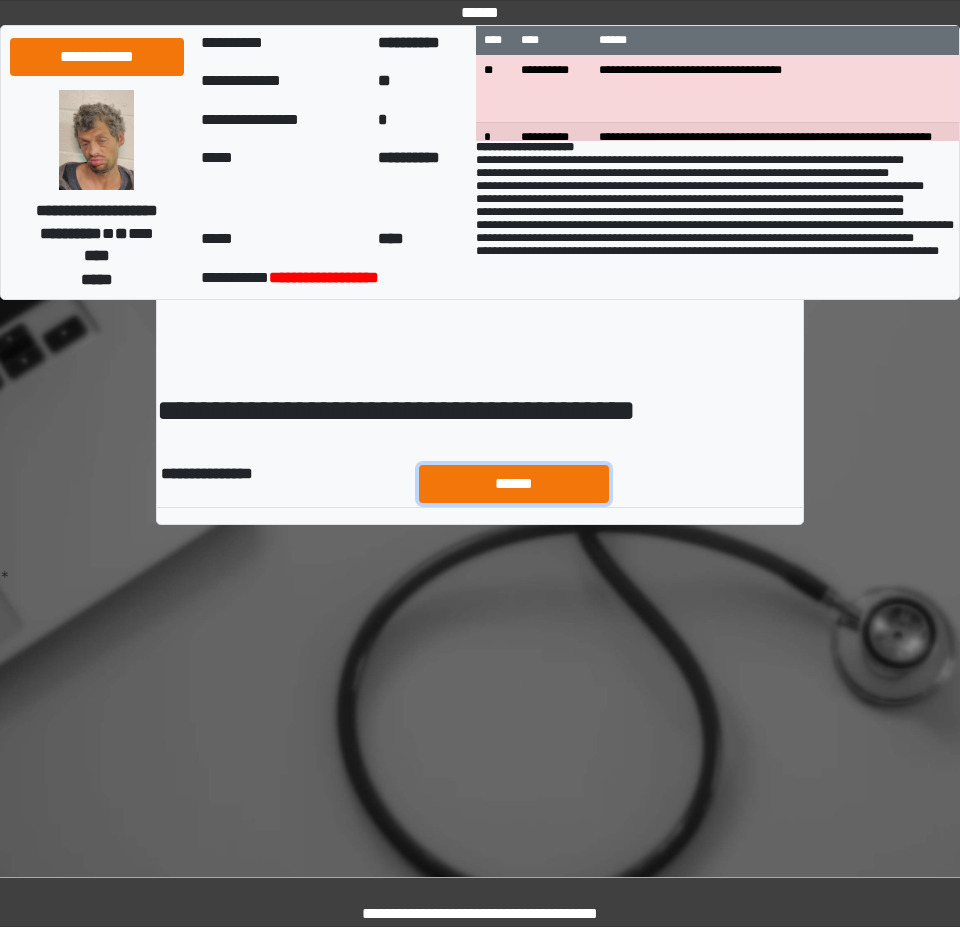 click on "******" at bounding box center (514, 484) 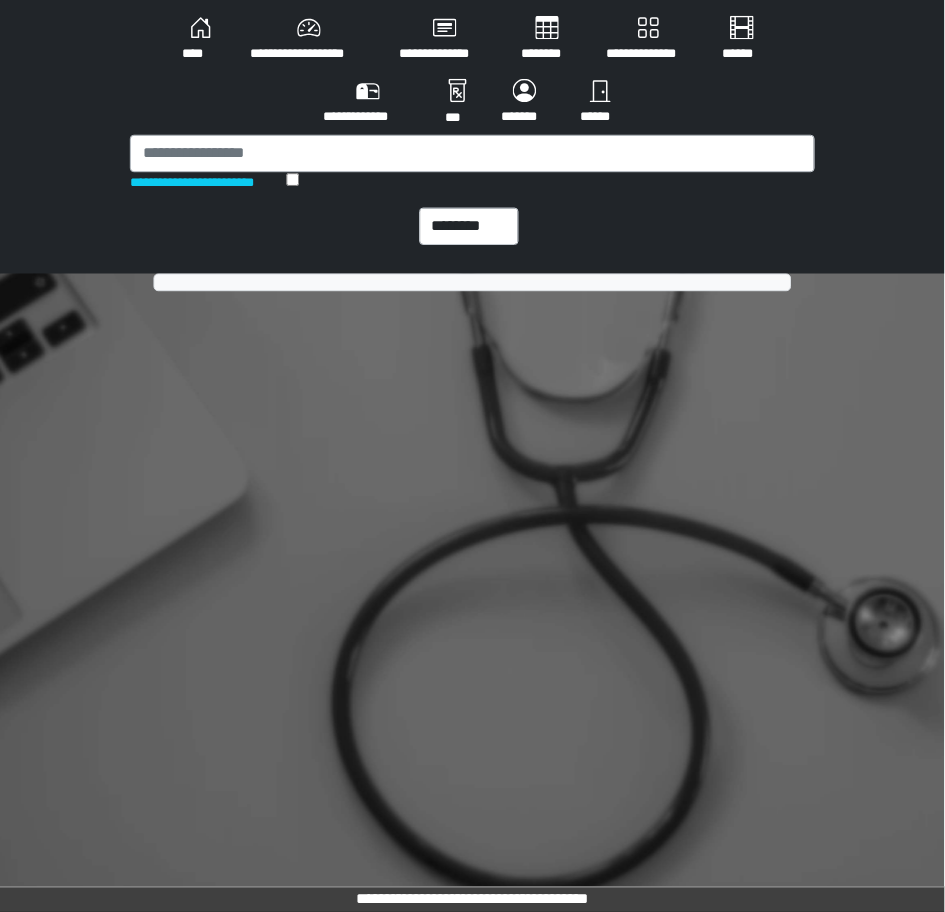 scroll, scrollTop: 0, scrollLeft: 0, axis: both 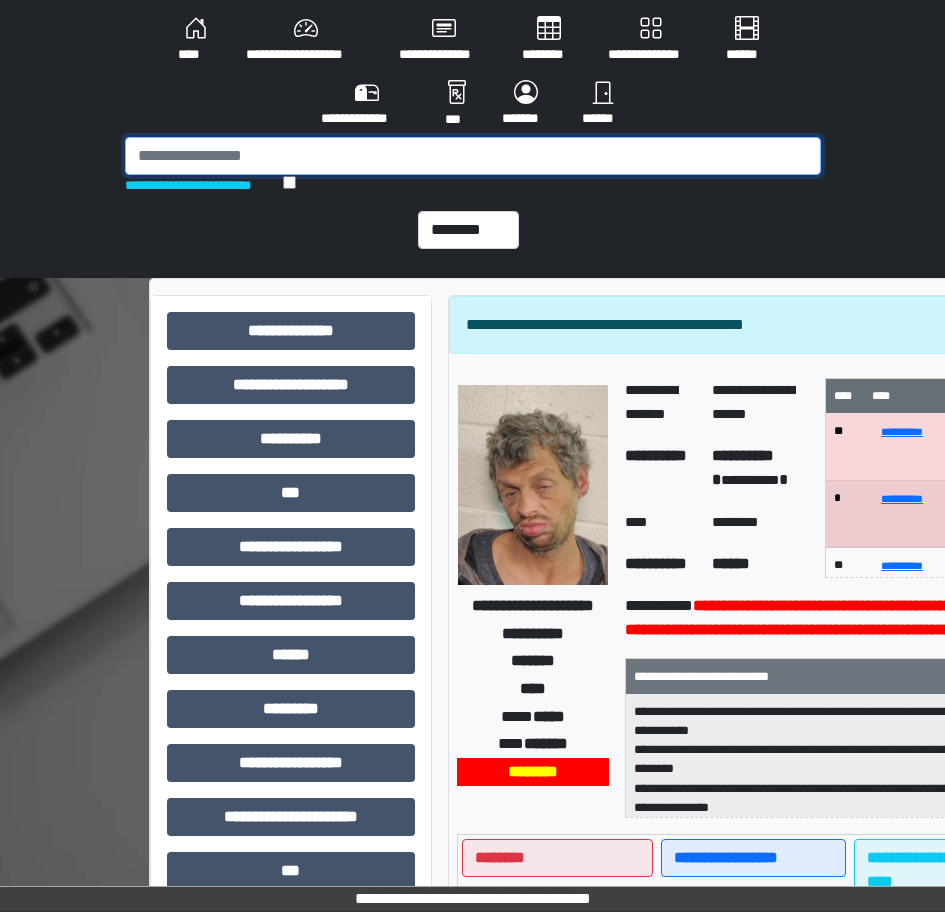click at bounding box center [473, 156] 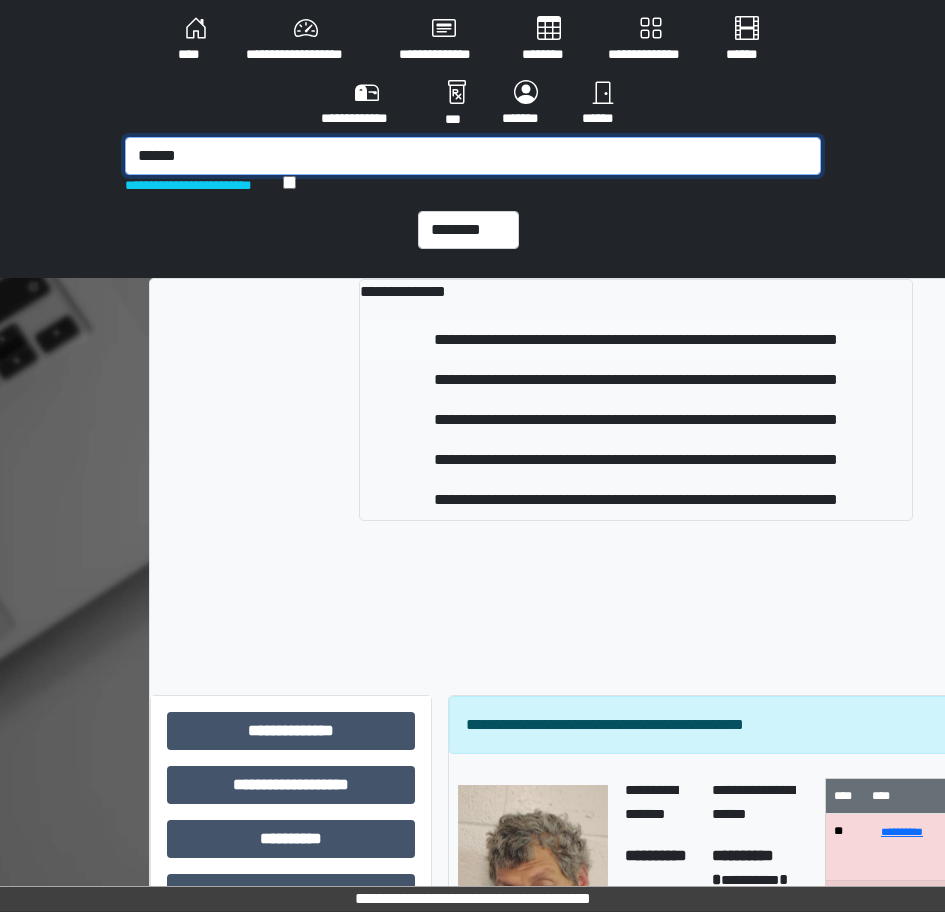 type on "******" 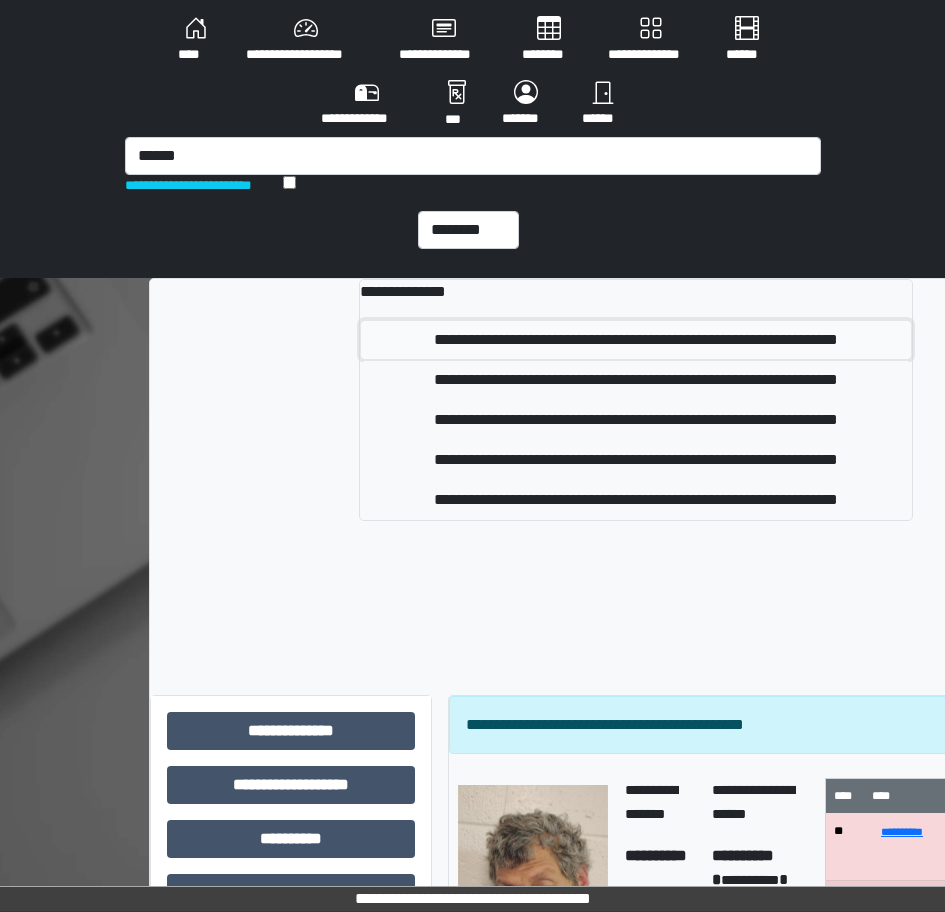 click on "**********" at bounding box center (636, 340) 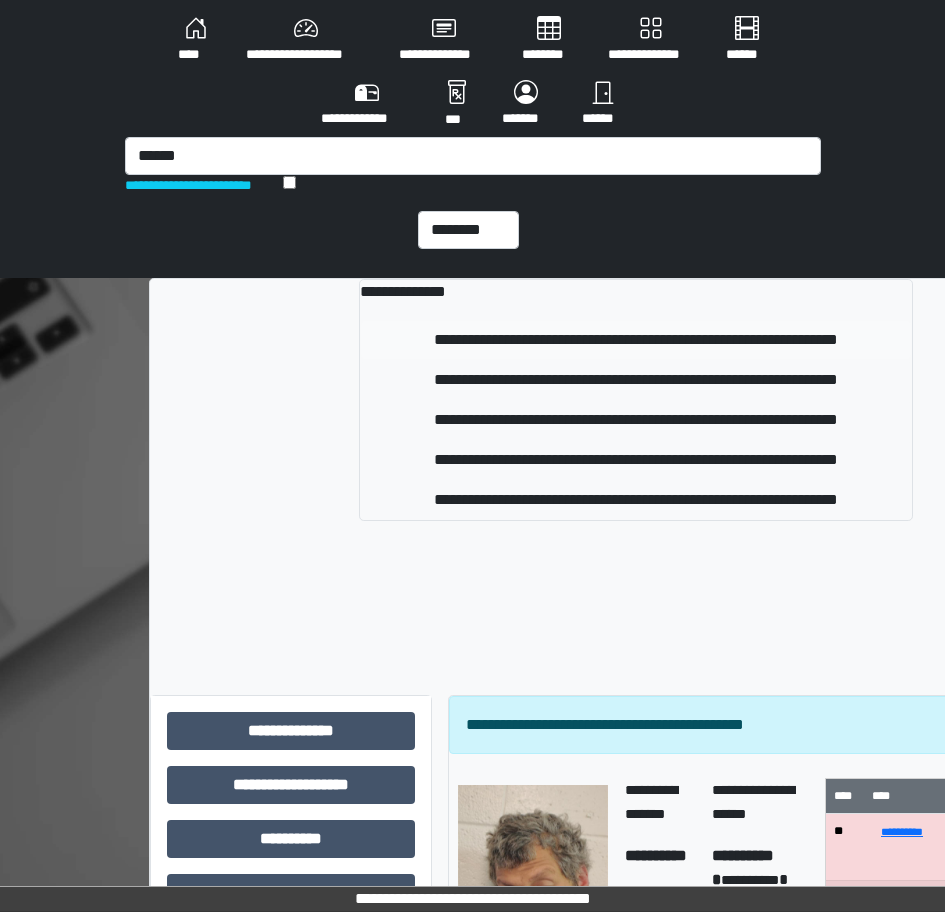 type 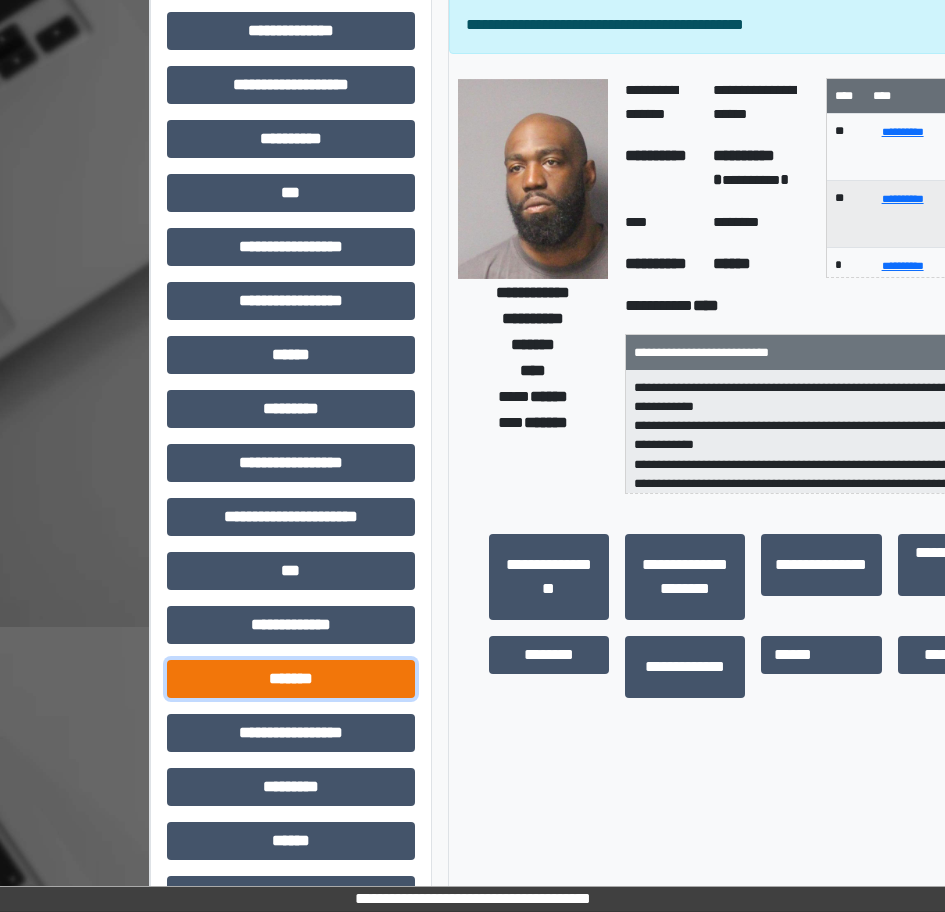 click on "*******" at bounding box center (291, 679) 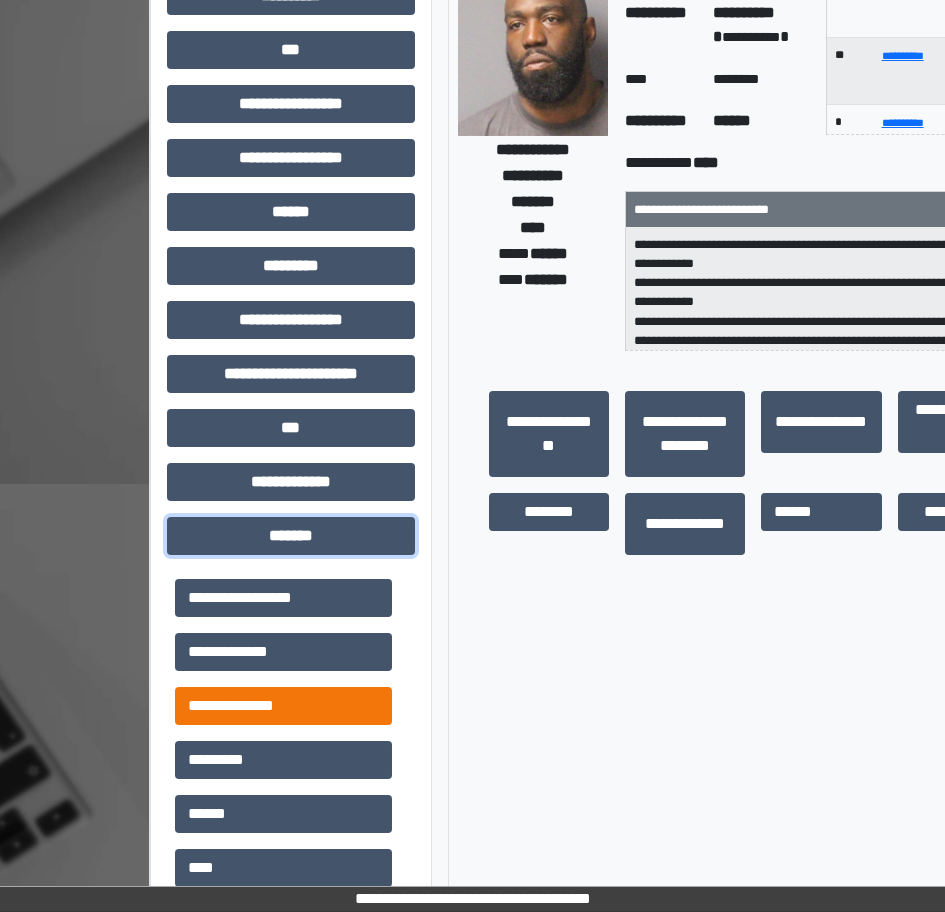 scroll, scrollTop: 600, scrollLeft: 0, axis: vertical 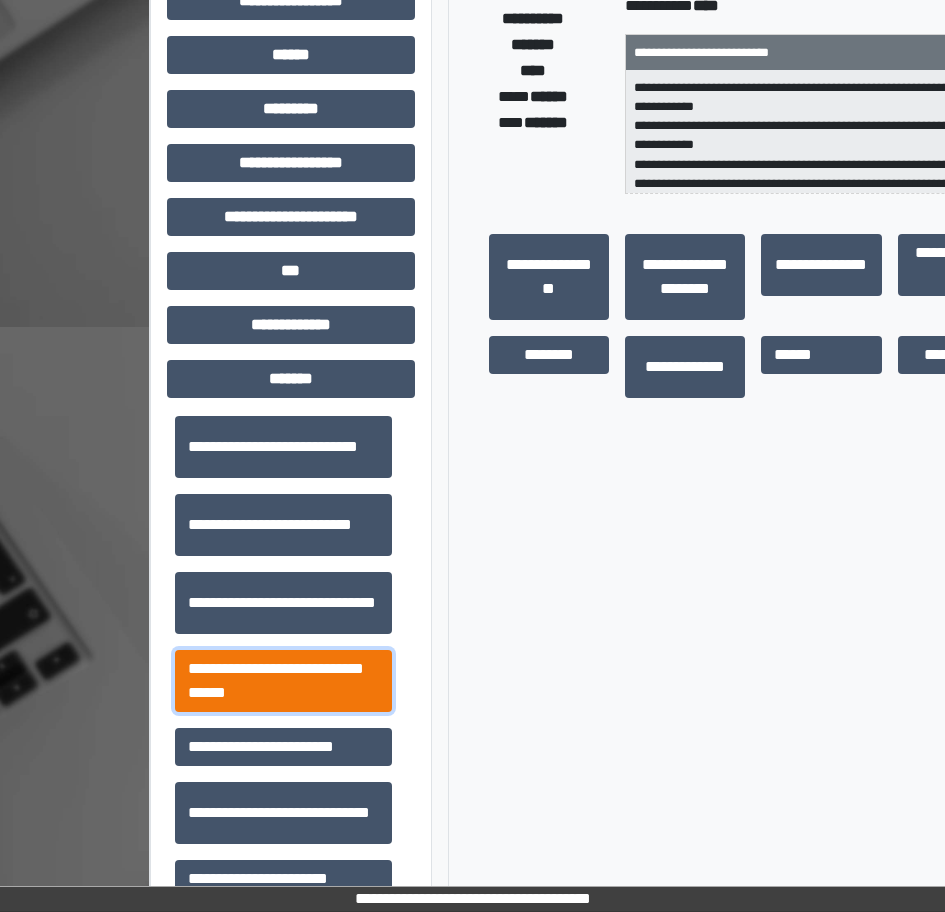 click on "**********" at bounding box center (283, 681) 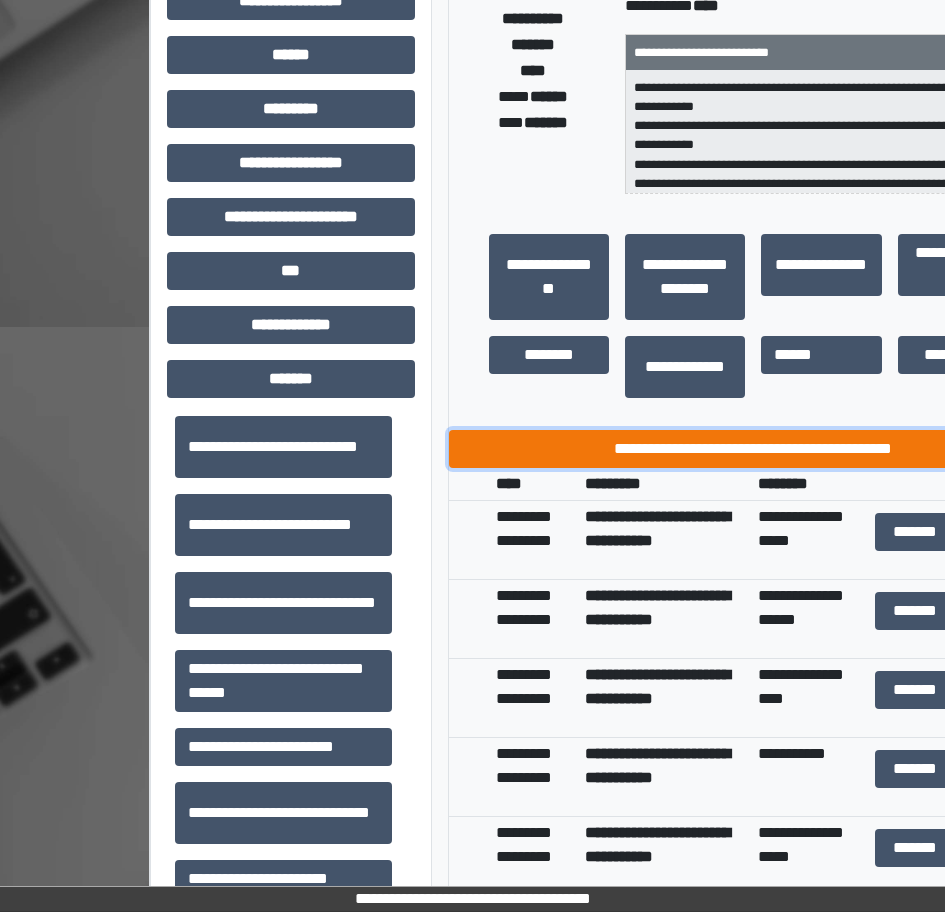 click on "**********" at bounding box center [754, 449] 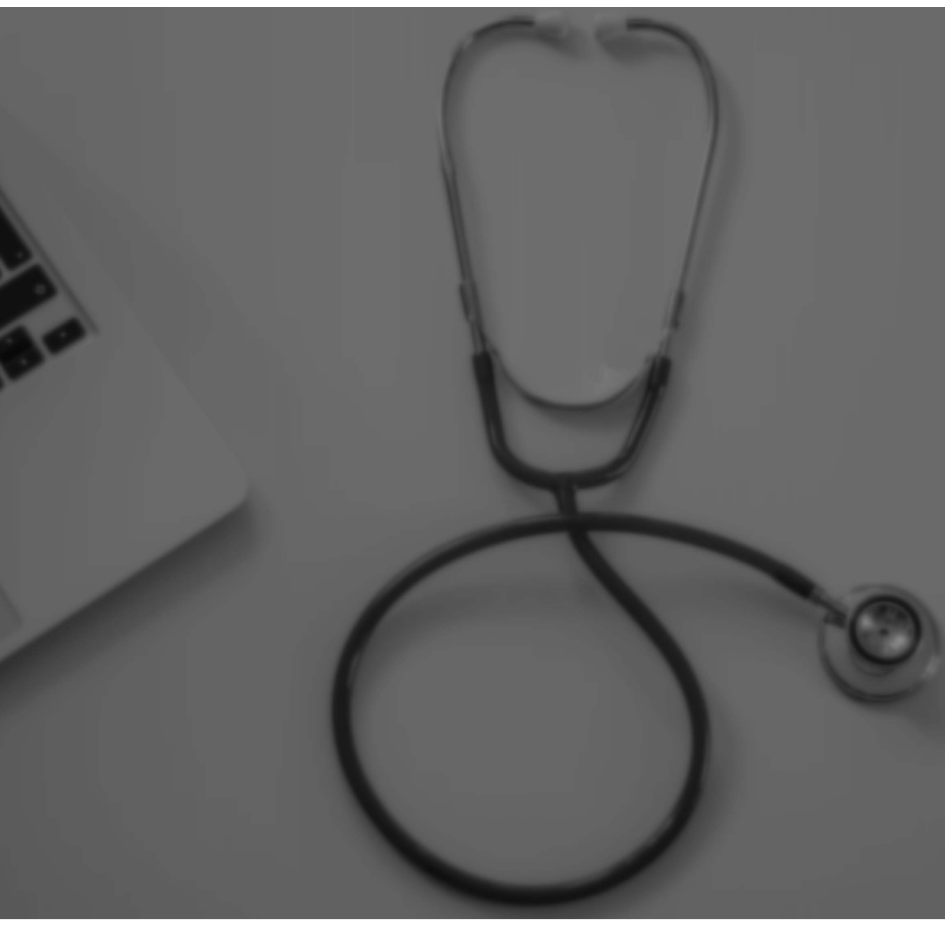 scroll, scrollTop: 0, scrollLeft: 0, axis: both 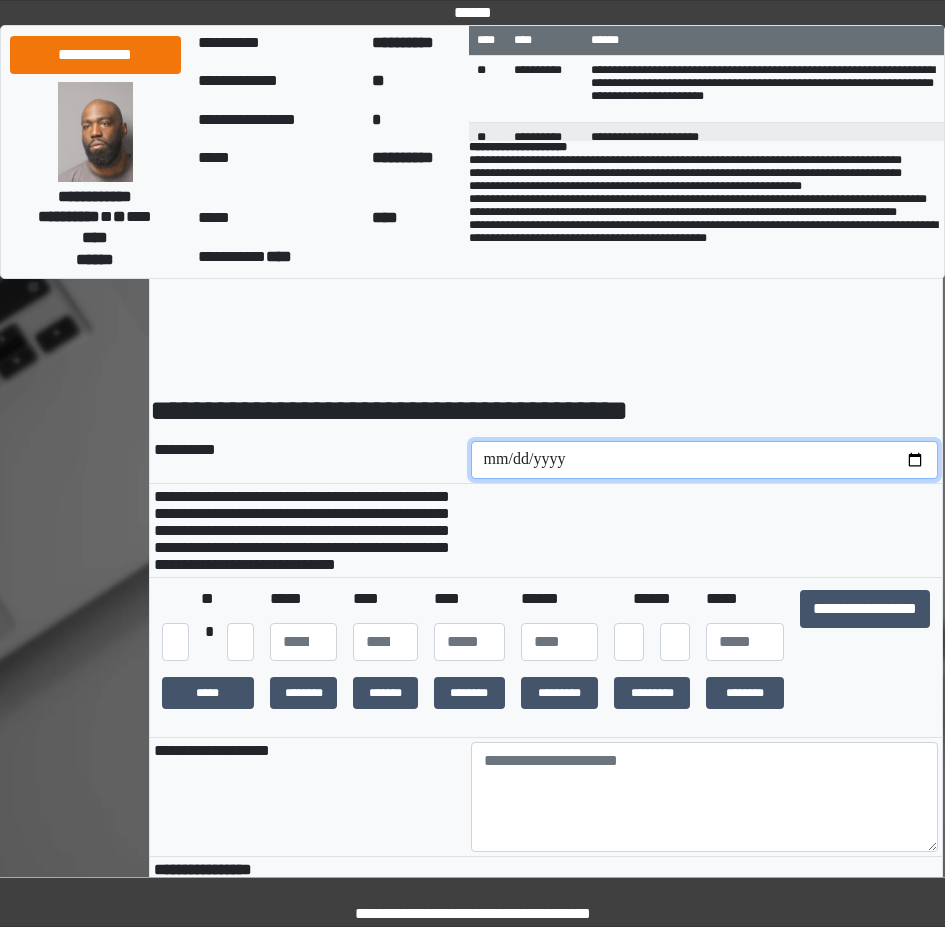 click at bounding box center (705, 460) 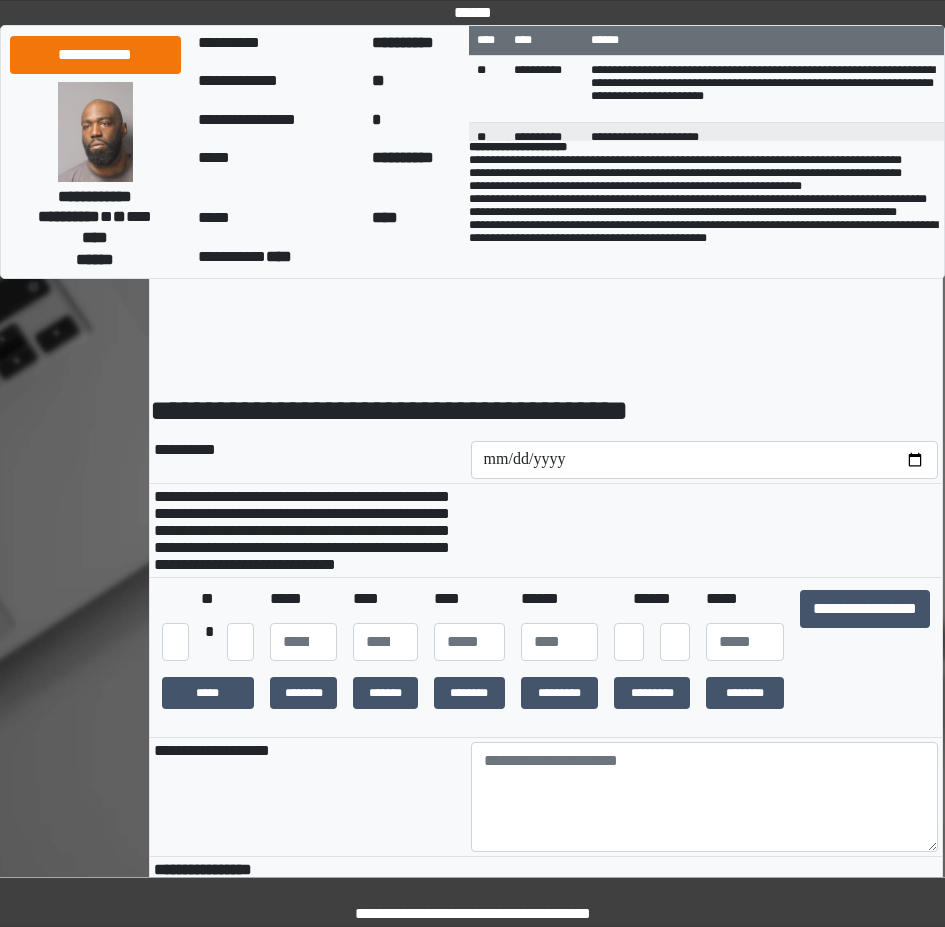 click on "*****" at bounding box center (745, 598) 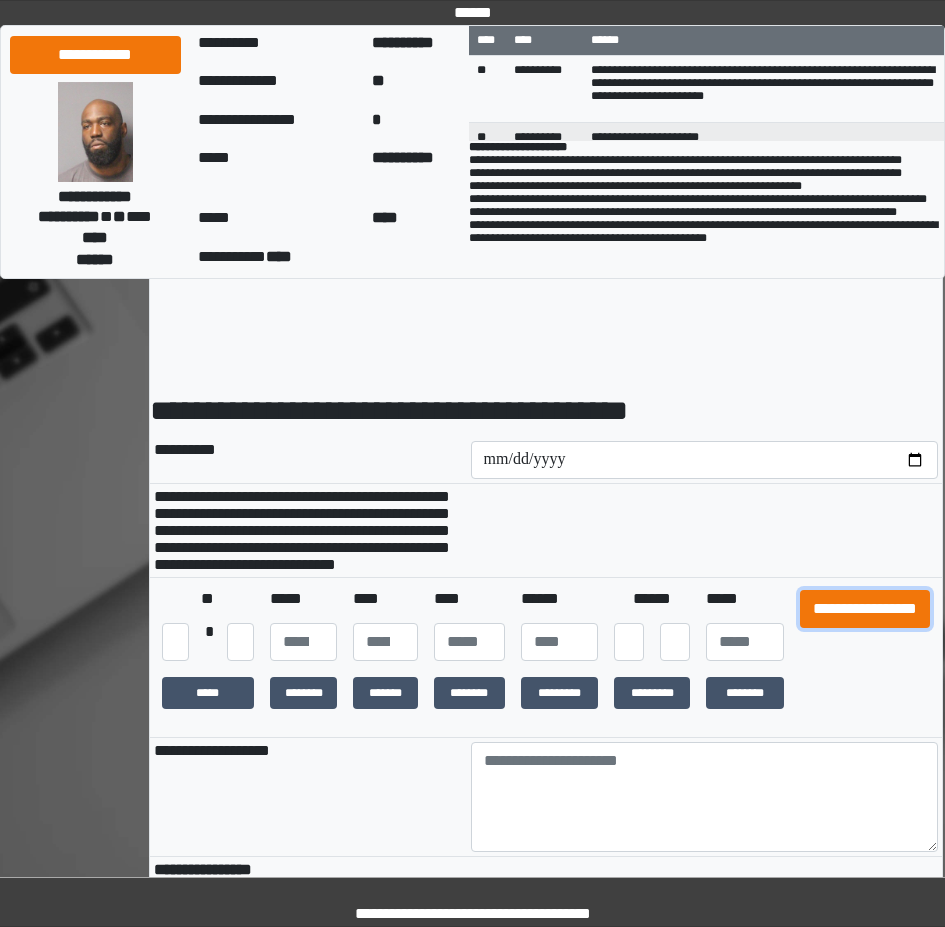 click on "**********" at bounding box center (865, 609) 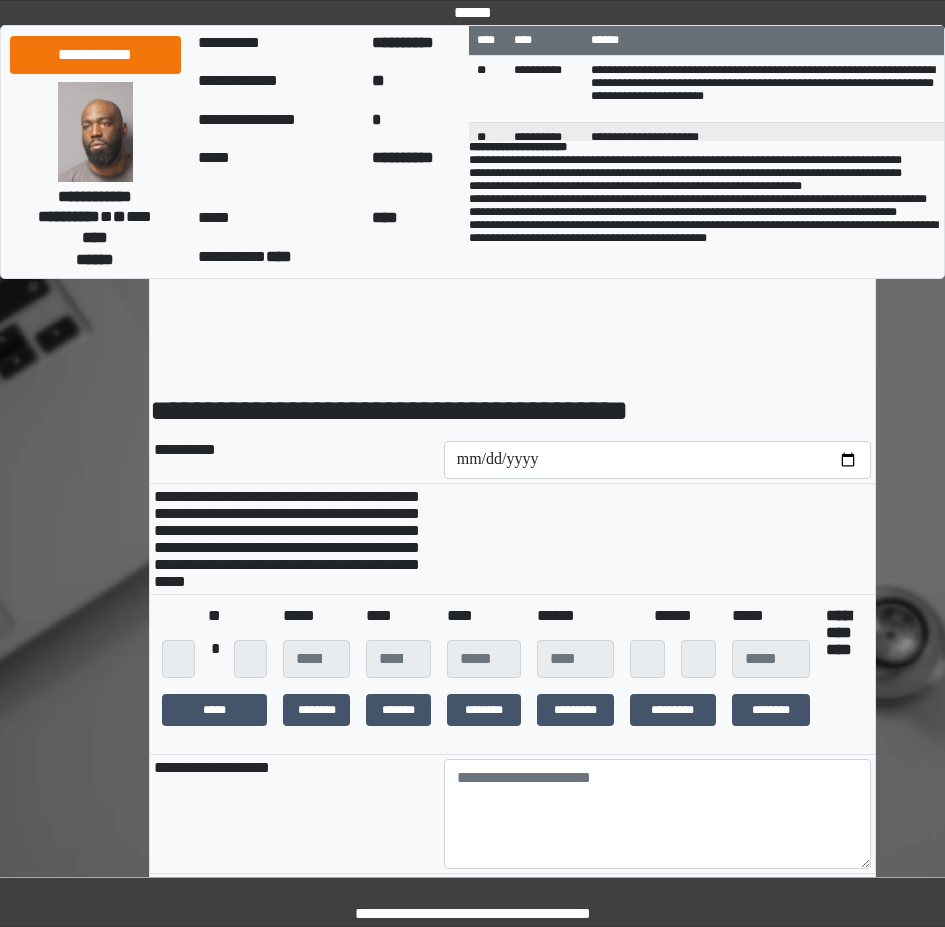 scroll, scrollTop: 300, scrollLeft: 0, axis: vertical 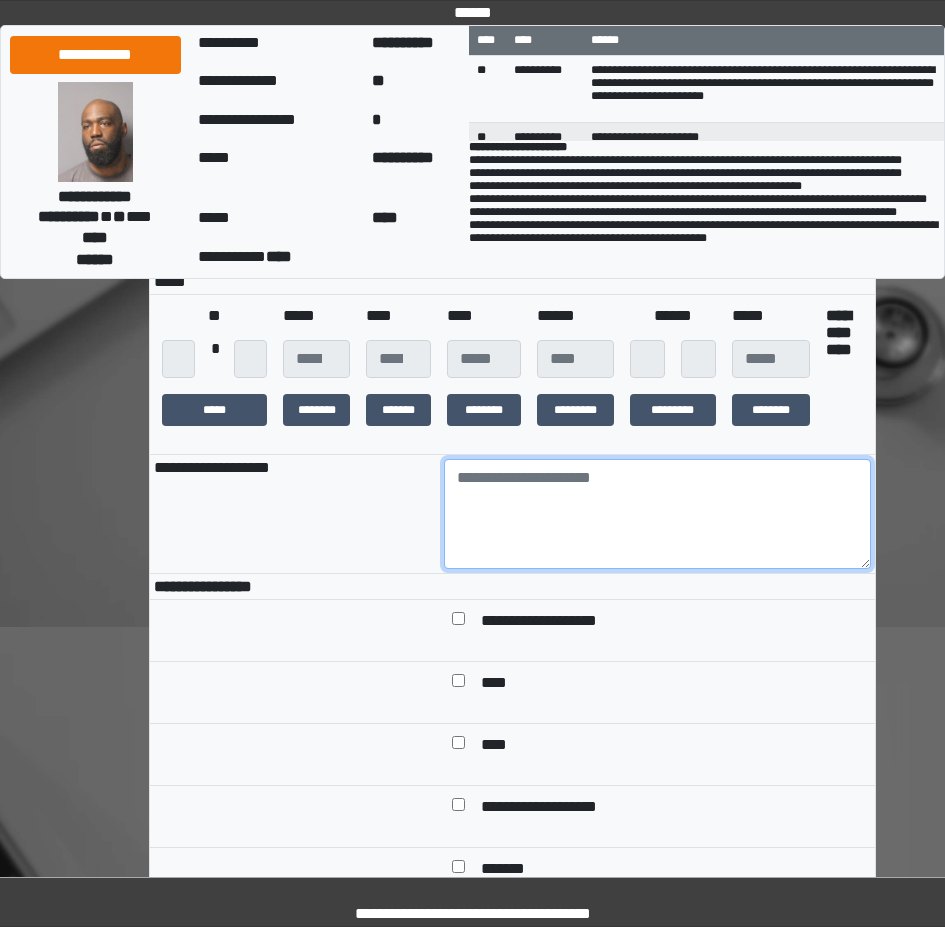 click at bounding box center (657, 514) 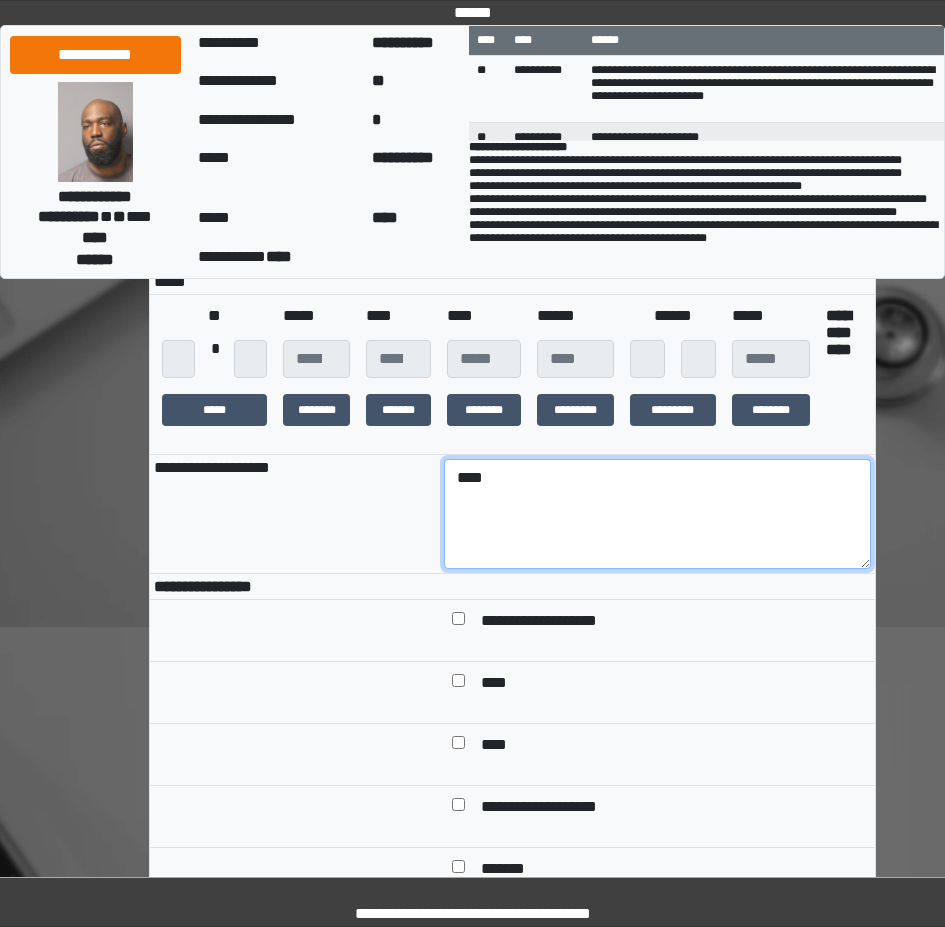 type on "****" 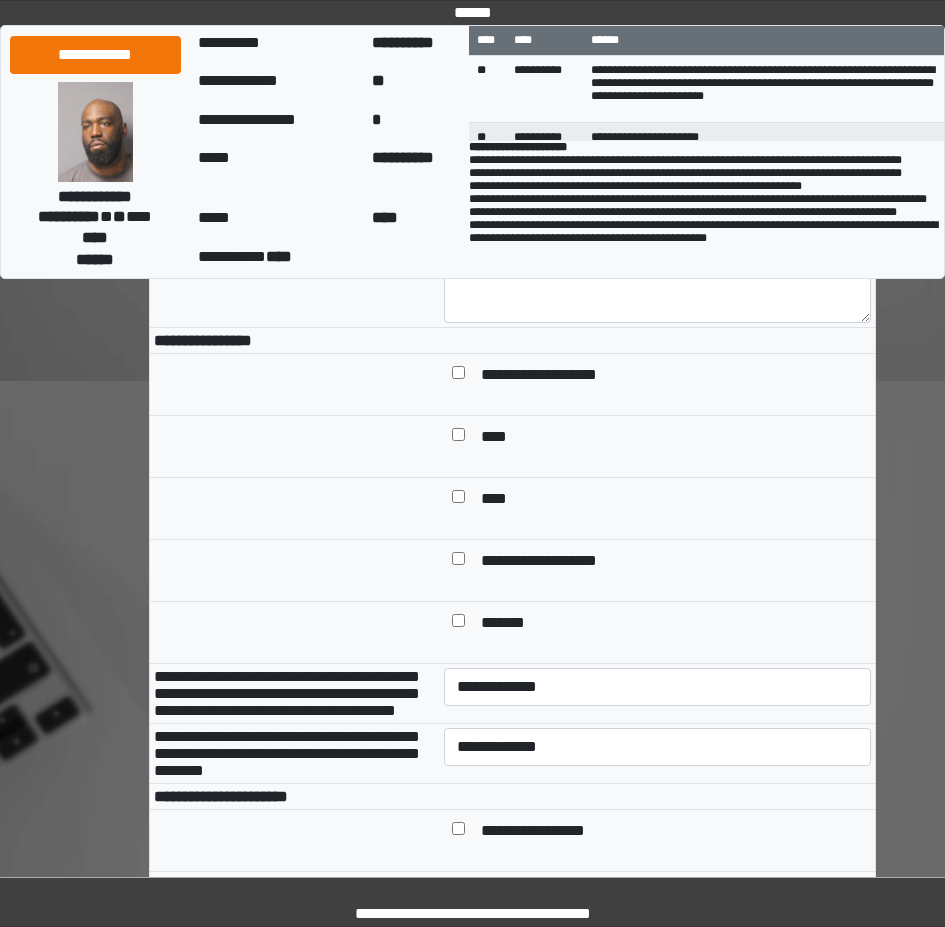 scroll, scrollTop: 600, scrollLeft: 0, axis: vertical 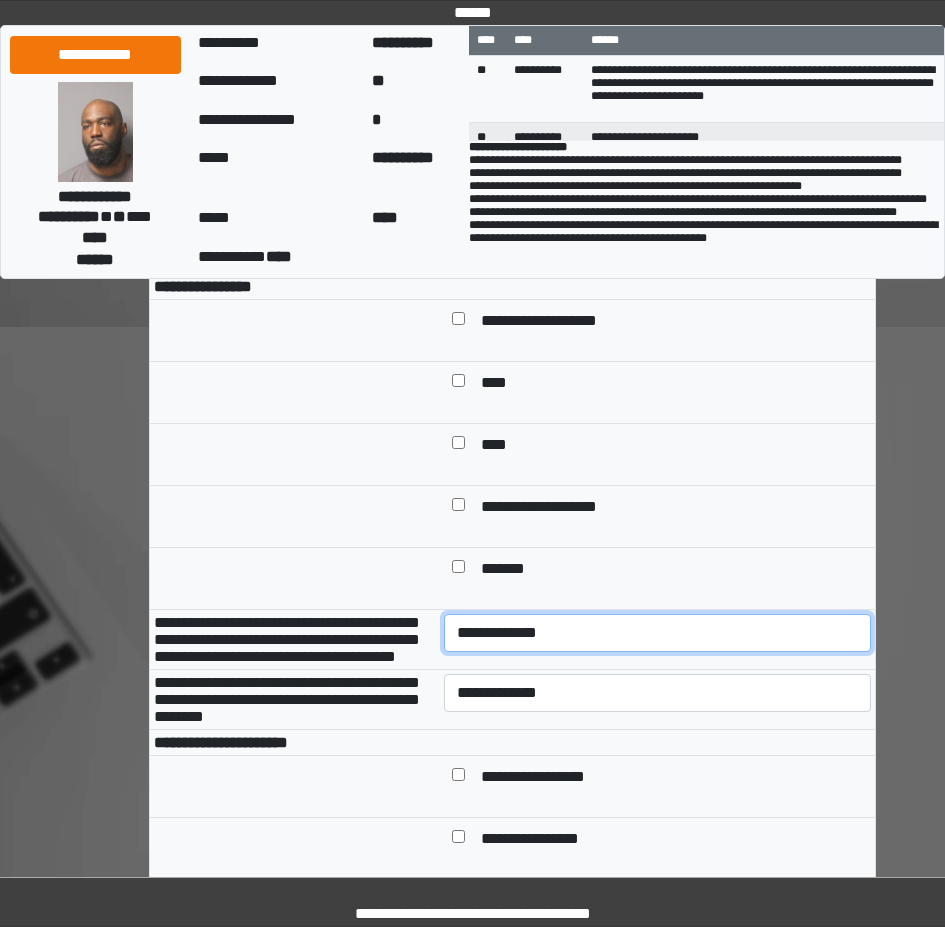 select on "*" 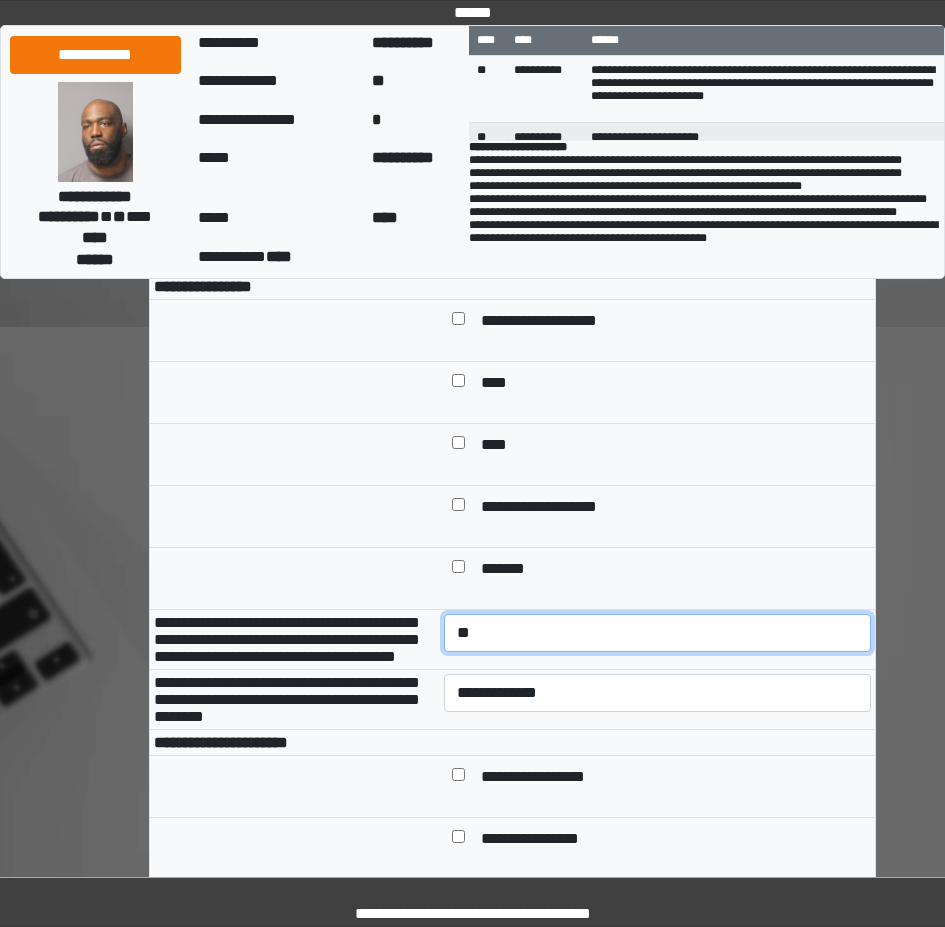 click on "**********" at bounding box center [657, 633] 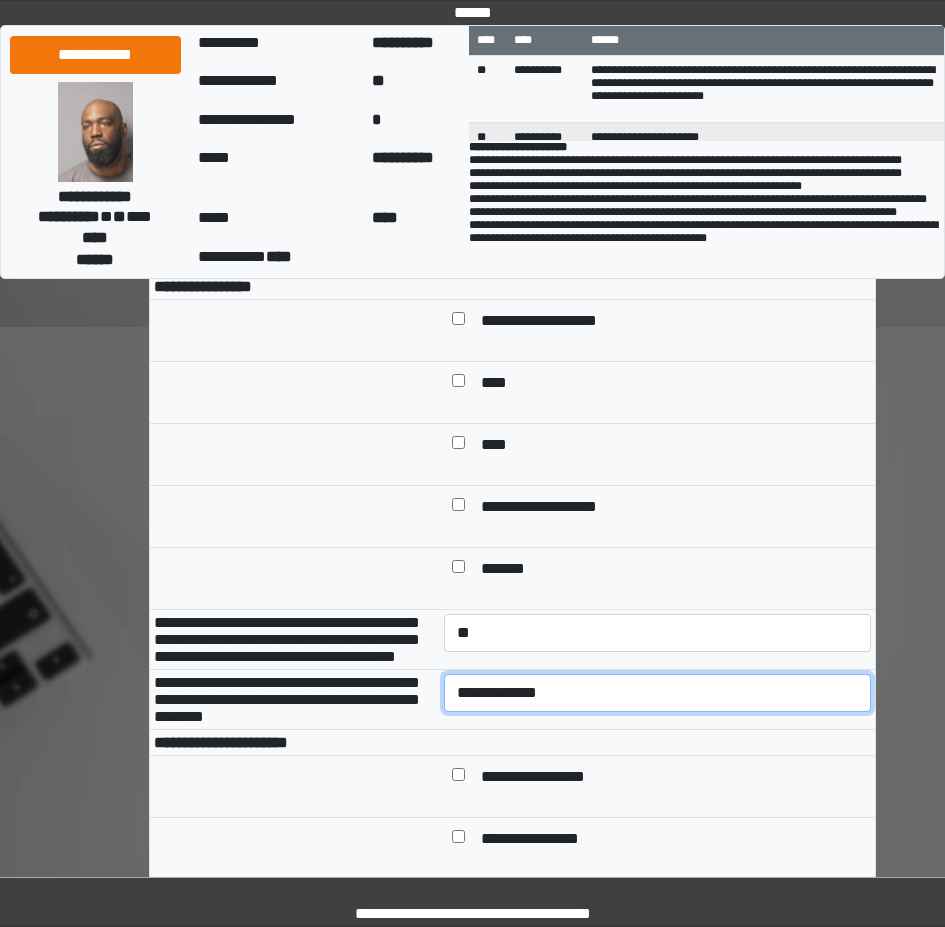 select on "*" 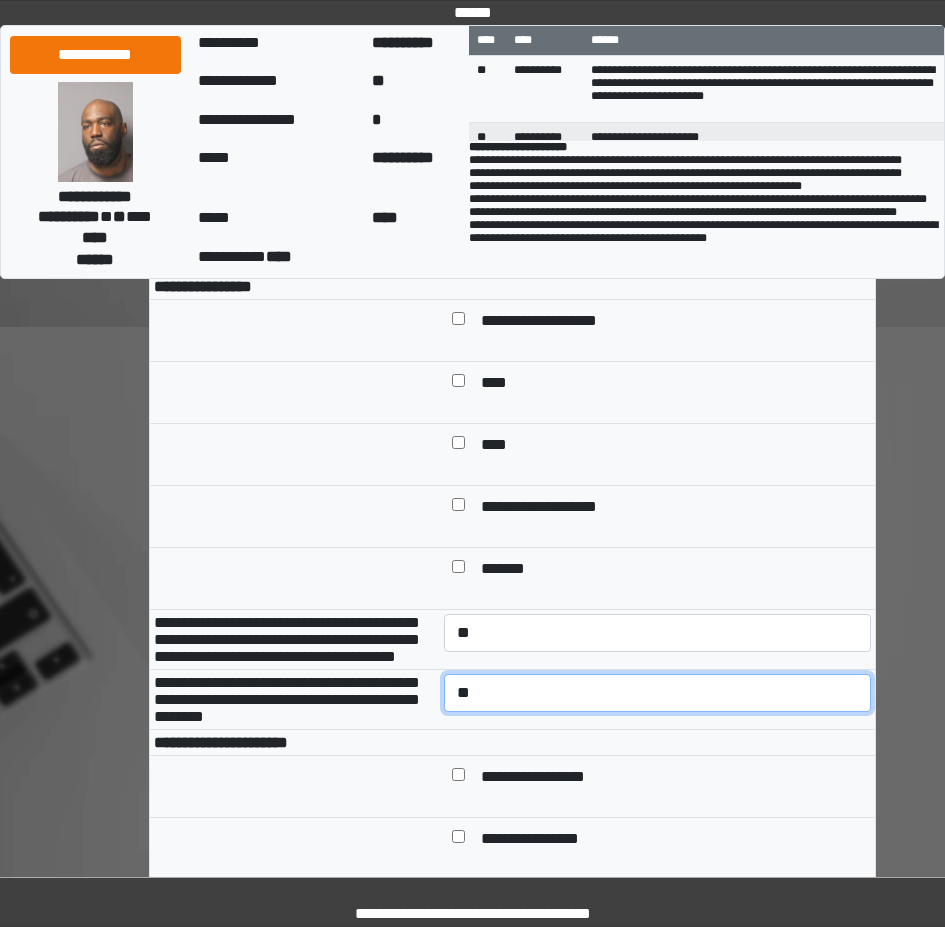 click on "**********" at bounding box center [657, 693] 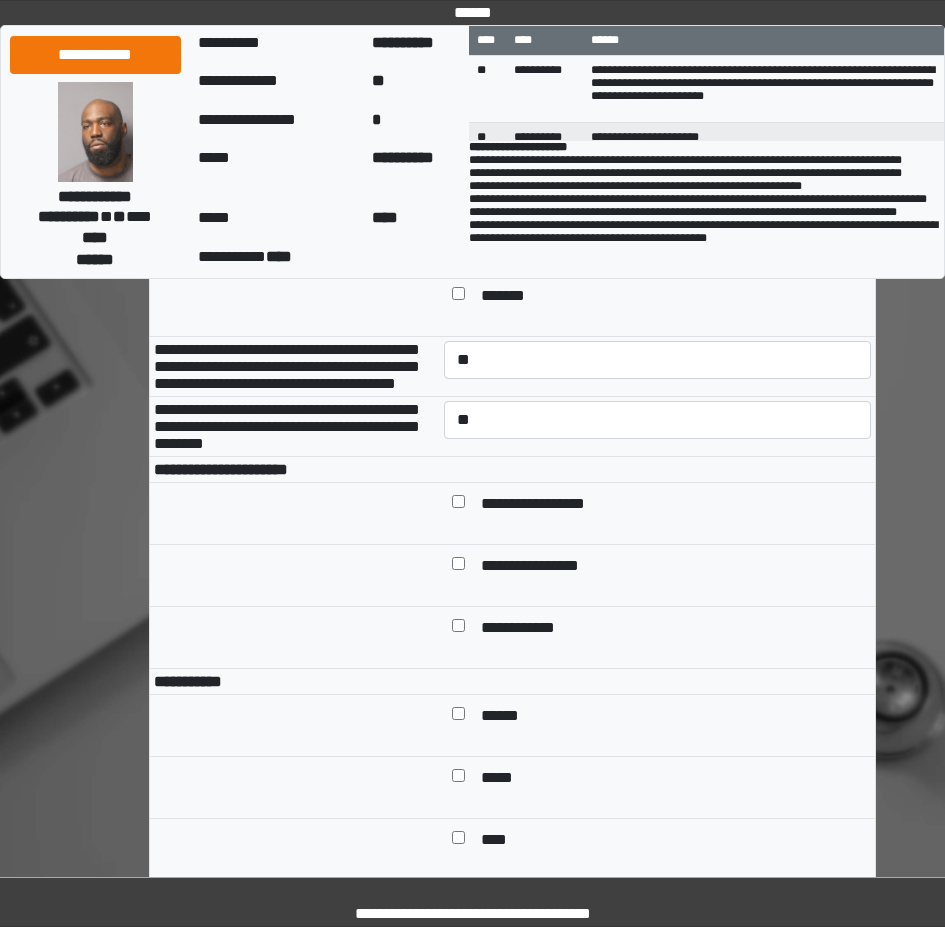 scroll, scrollTop: 900, scrollLeft: 0, axis: vertical 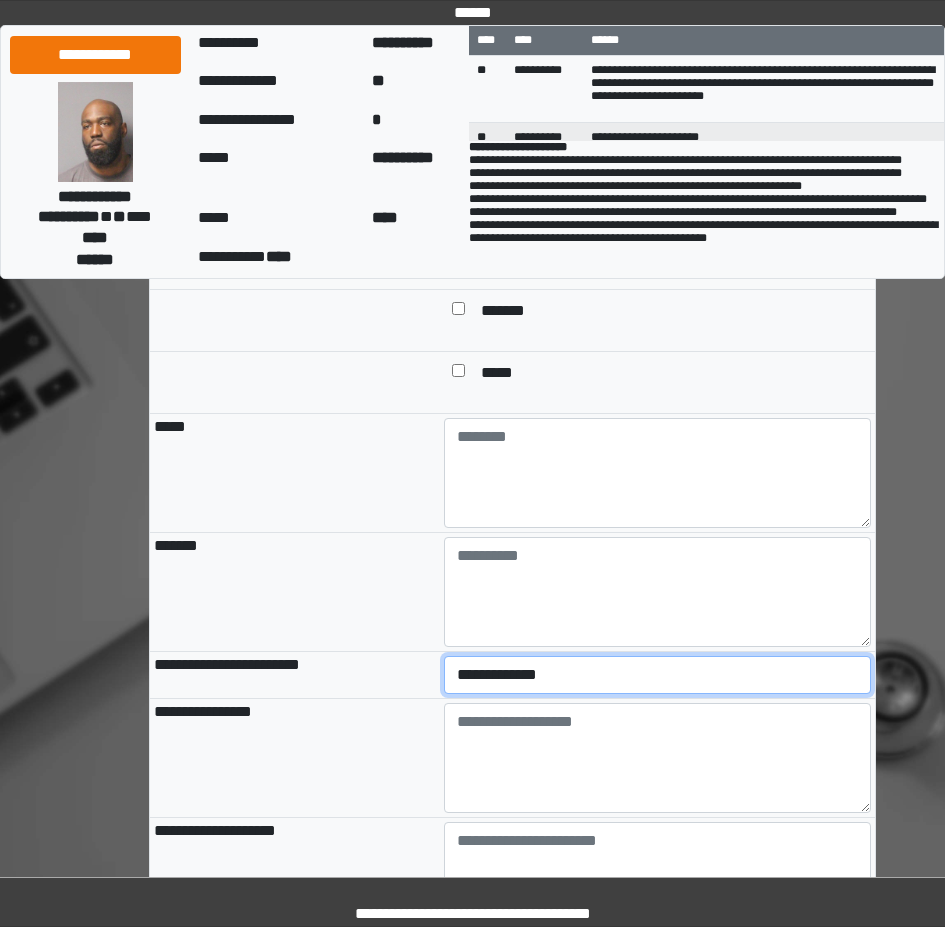 select on "*" 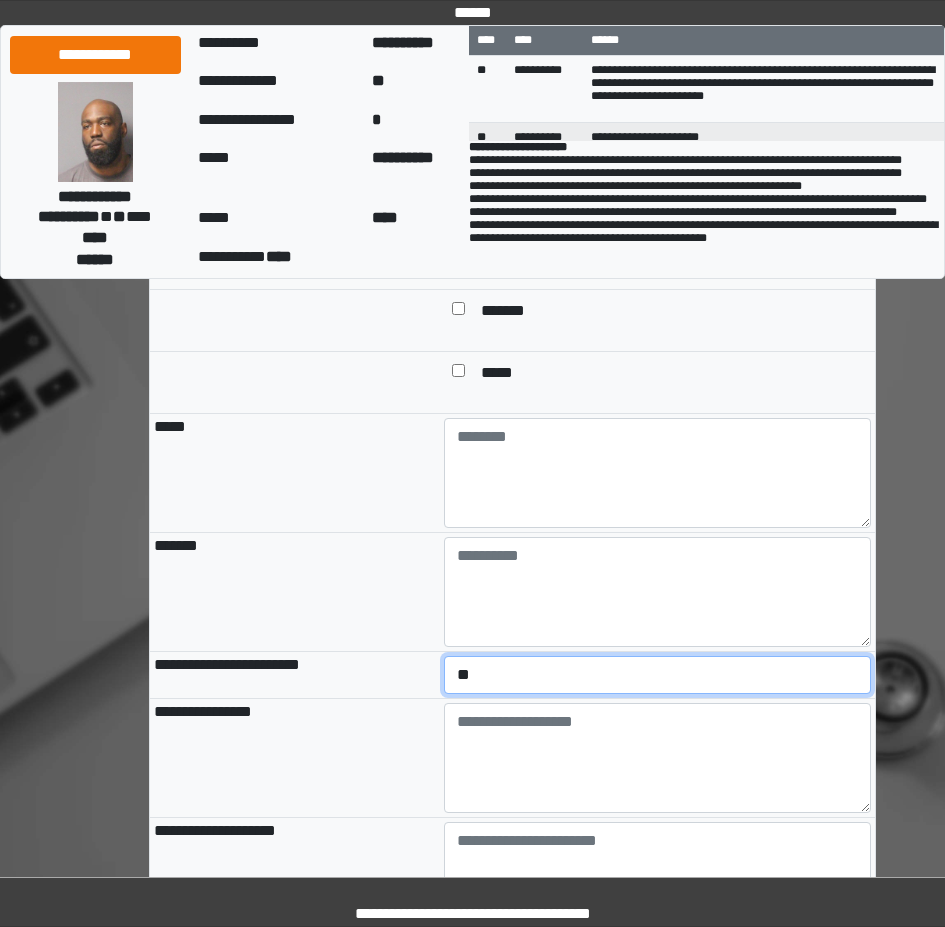 click on "**********" at bounding box center (657, 675) 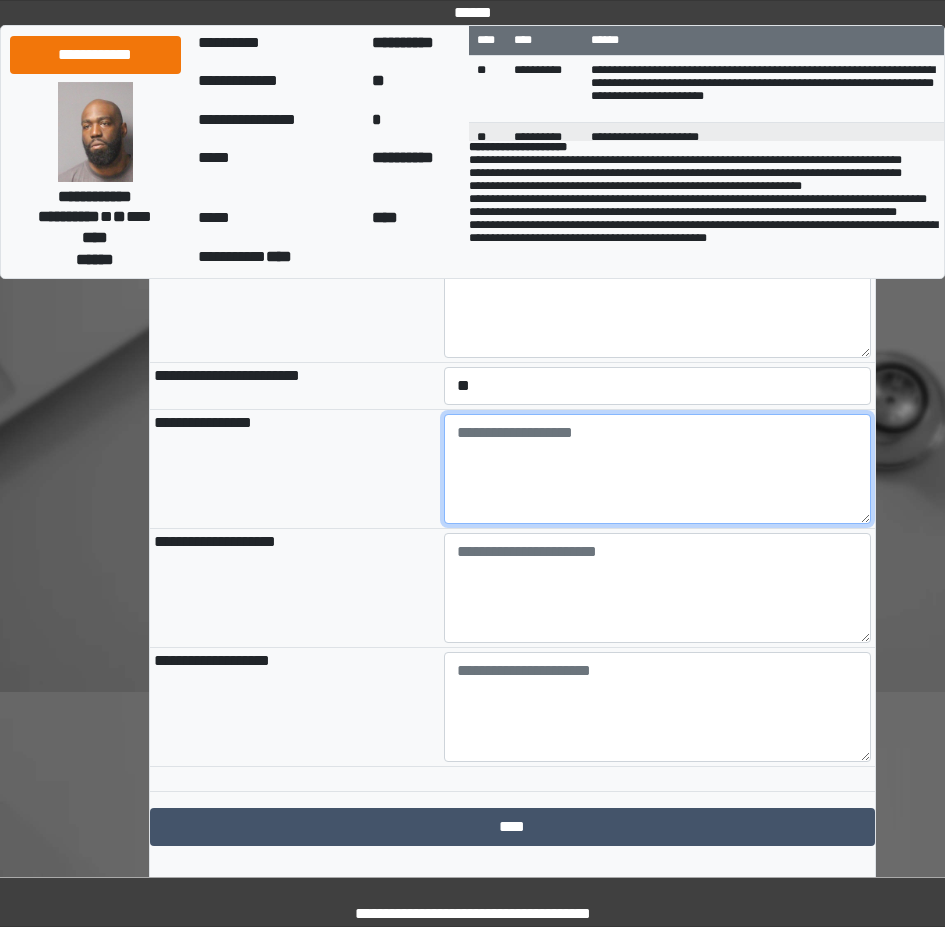 scroll, scrollTop: 2100, scrollLeft: 0, axis: vertical 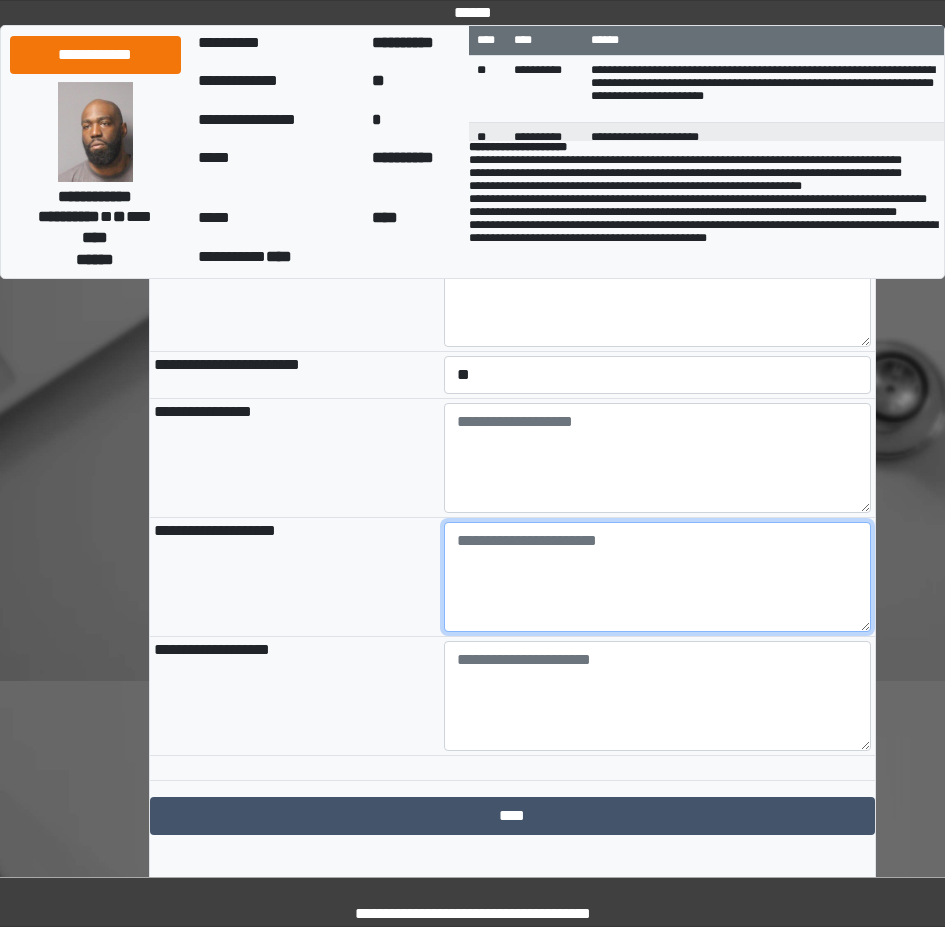 paste on "**********" 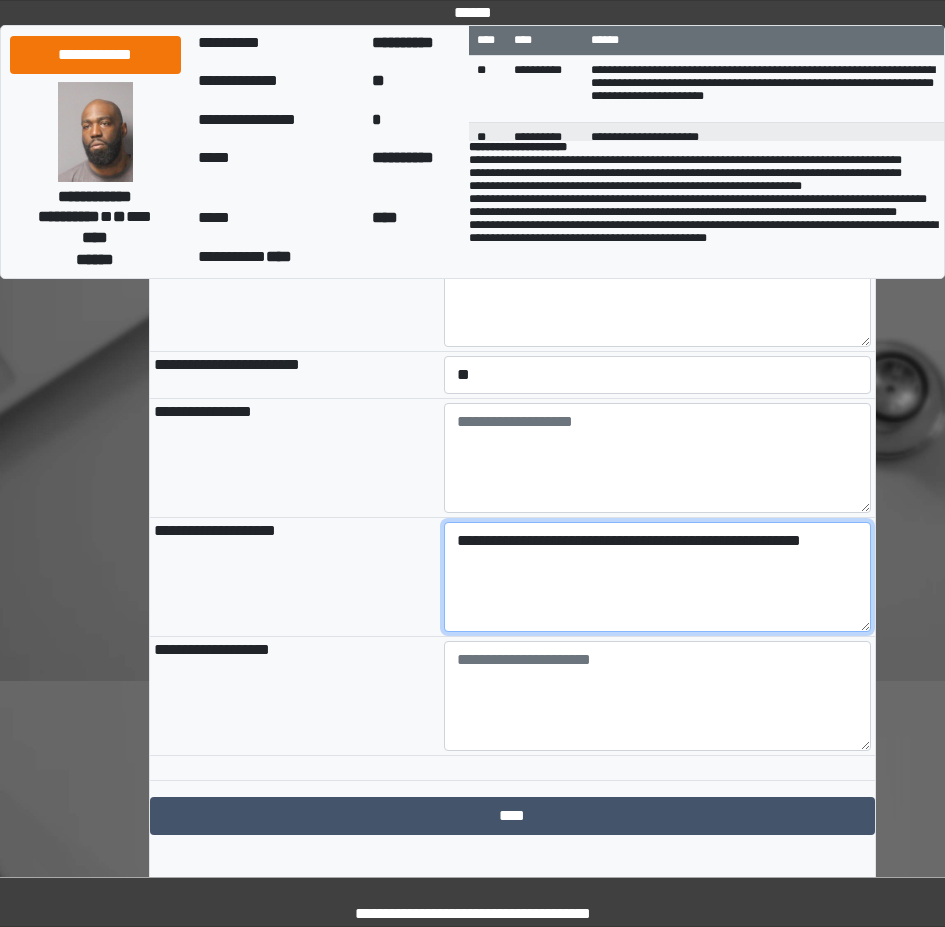 type on "**********" 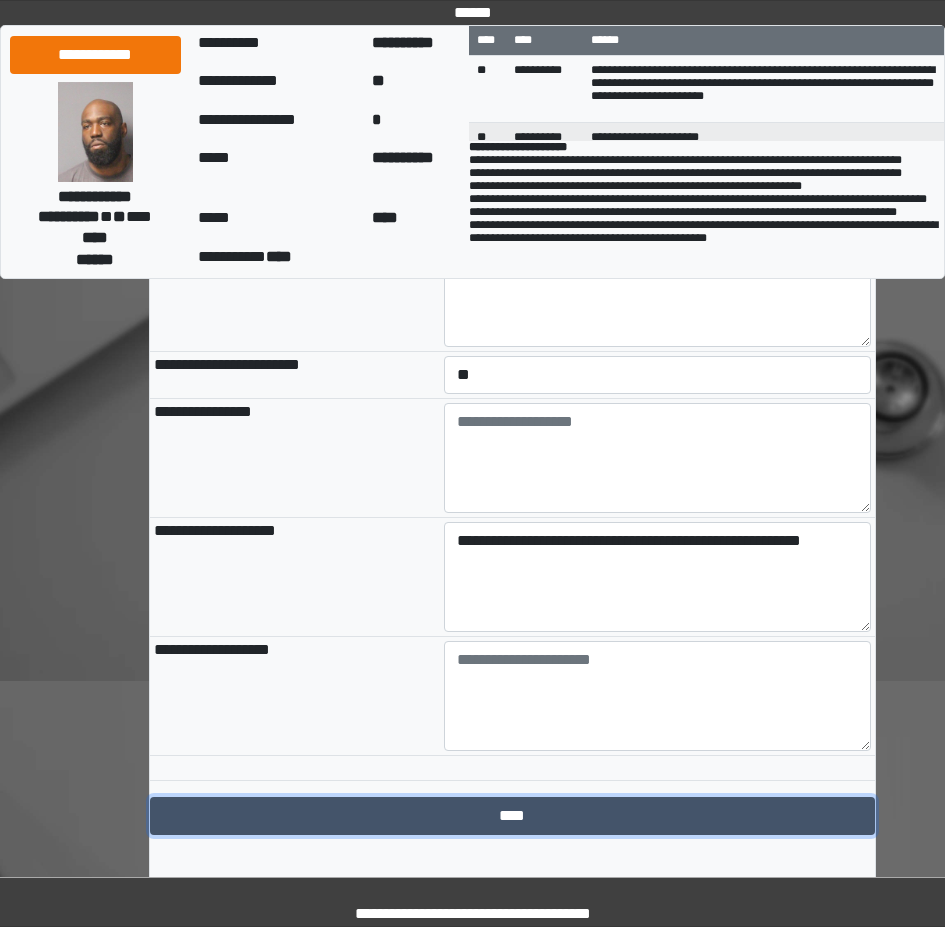 click on "****" at bounding box center (512, 816) 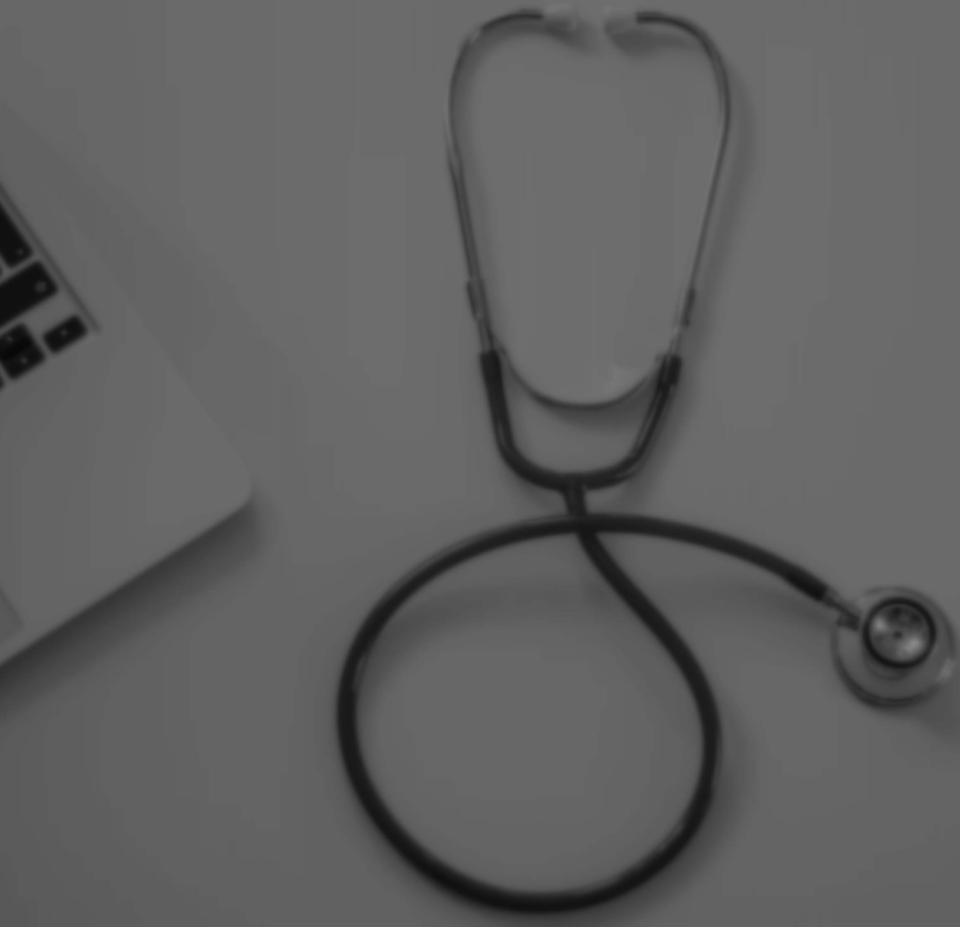 scroll, scrollTop: 0, scrollLeft: 0, axis: both 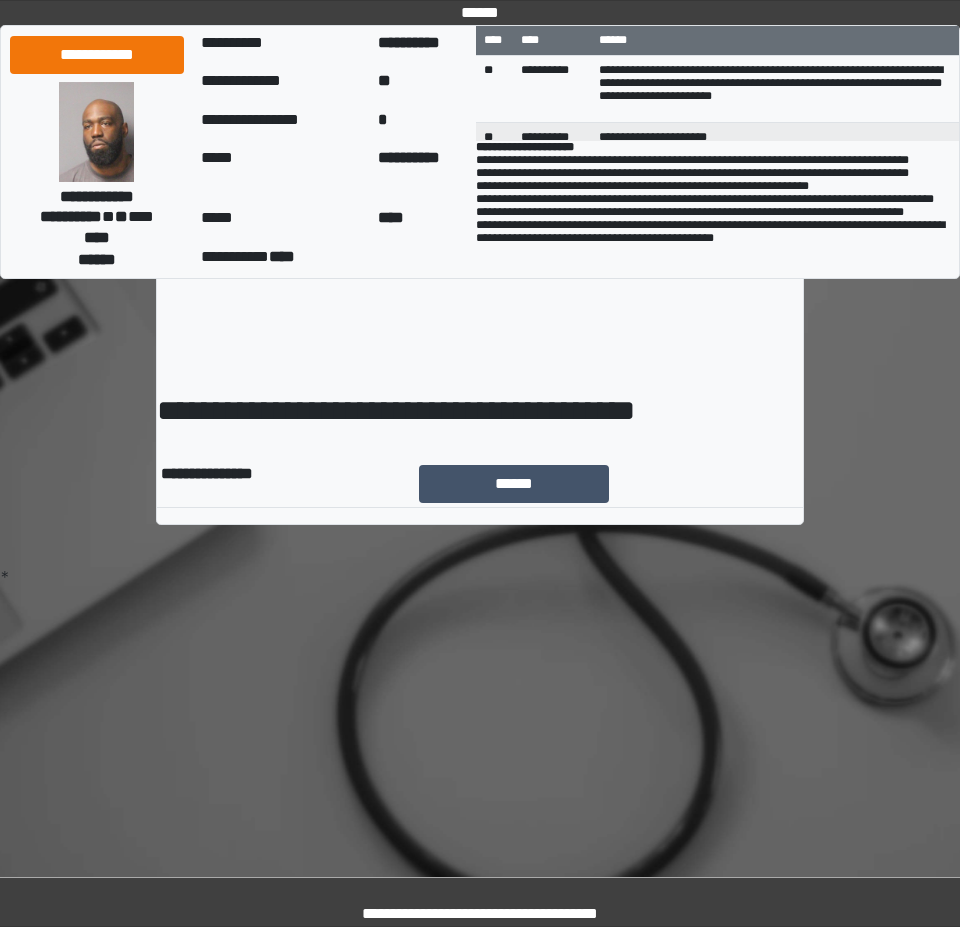 click on "**********" at bounding box center [480, 306] 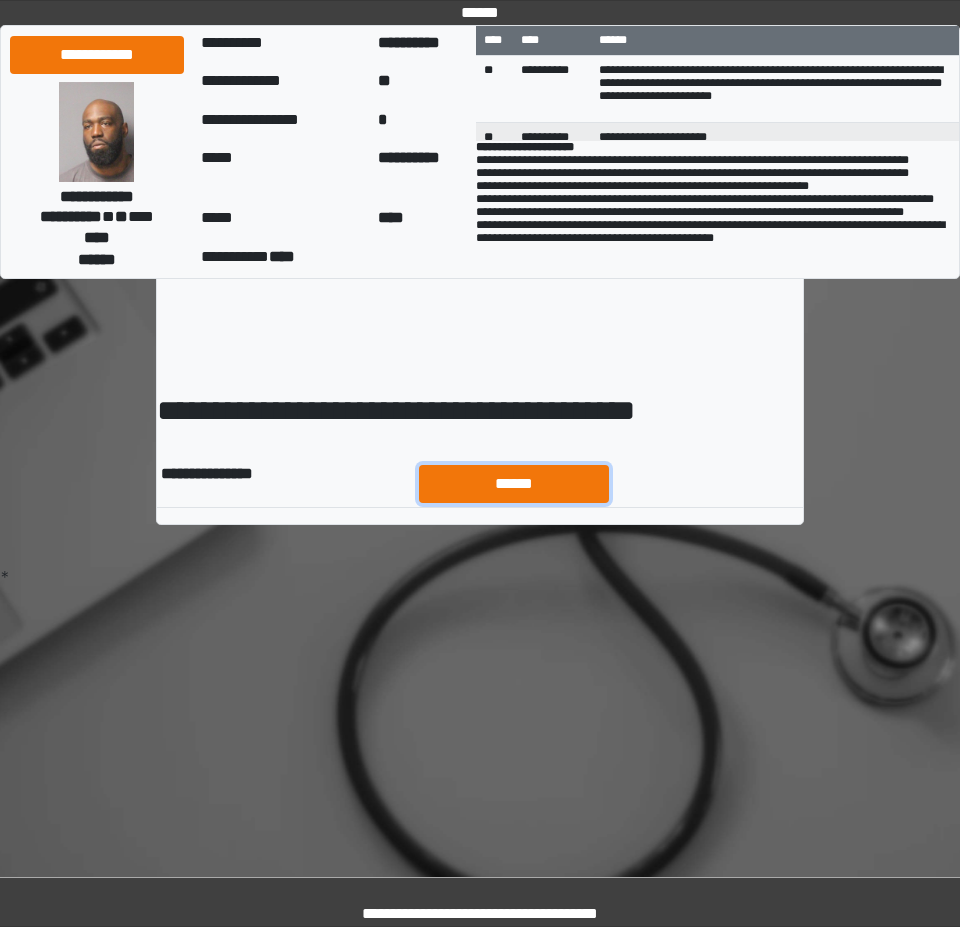 click on "******" at bounding box center (514, 484) 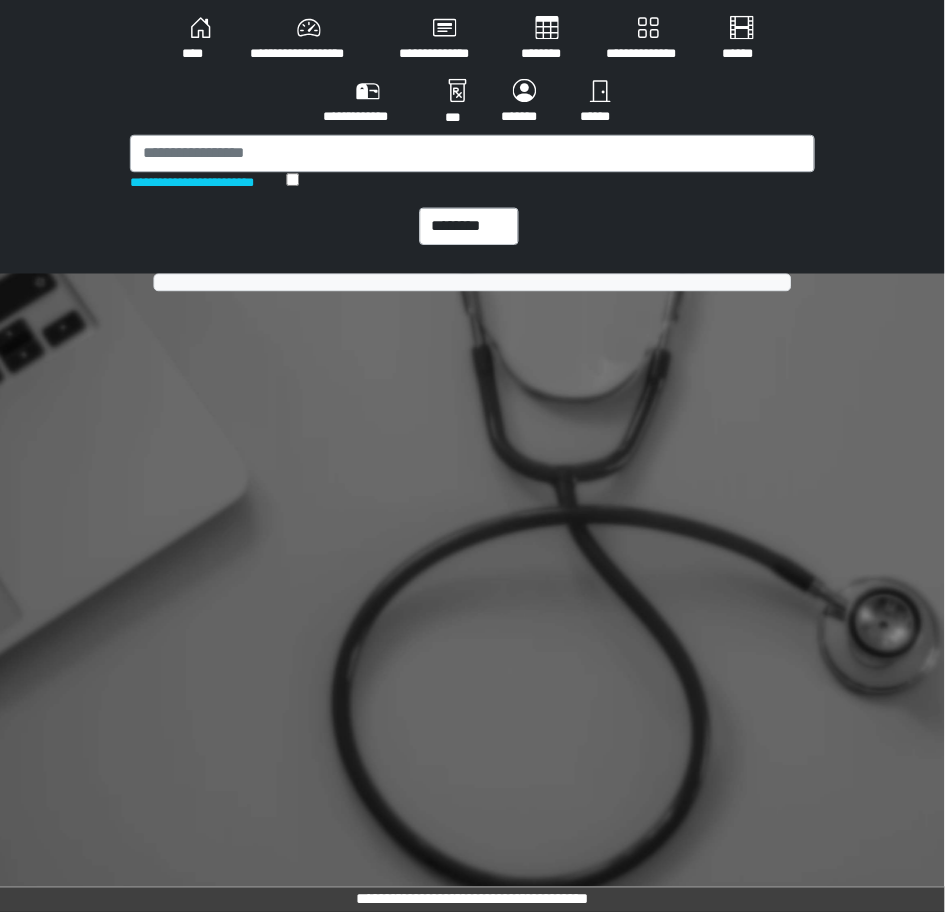 scroll, scrollTop: 0, scrollLeft: 0, axis: both 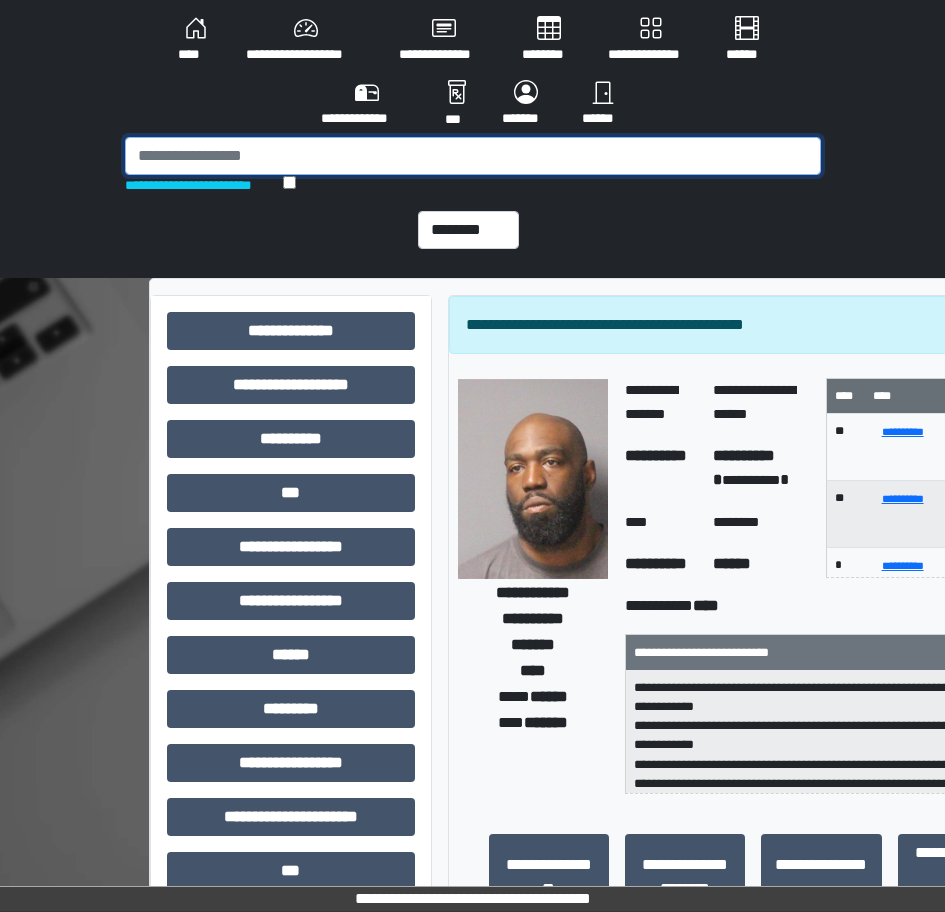 click at bounding box center [473, 156] 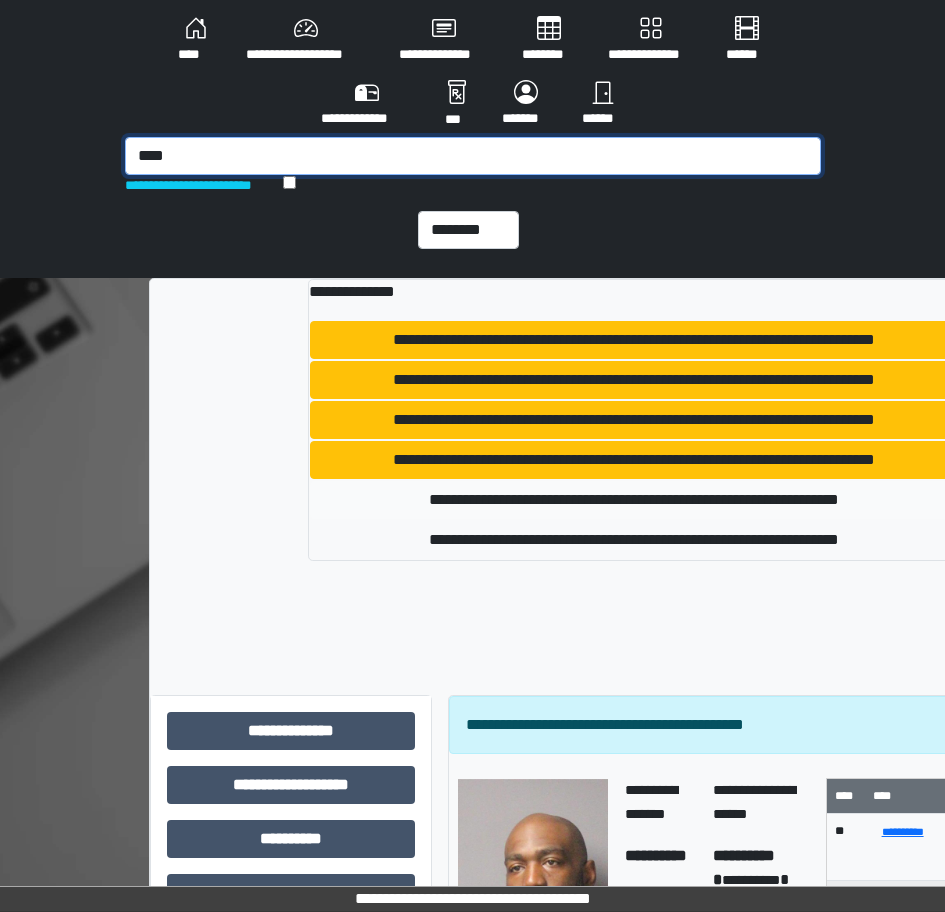 type on "****" 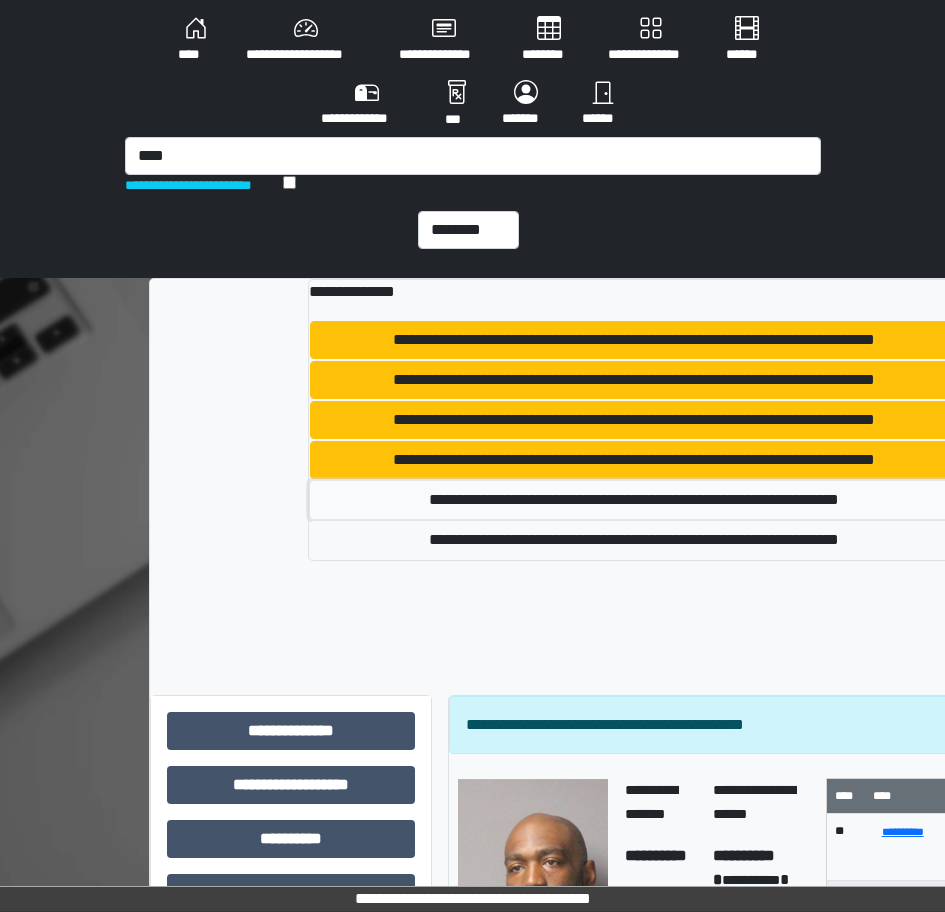 click on "**********" at bounding box center [633, 500] 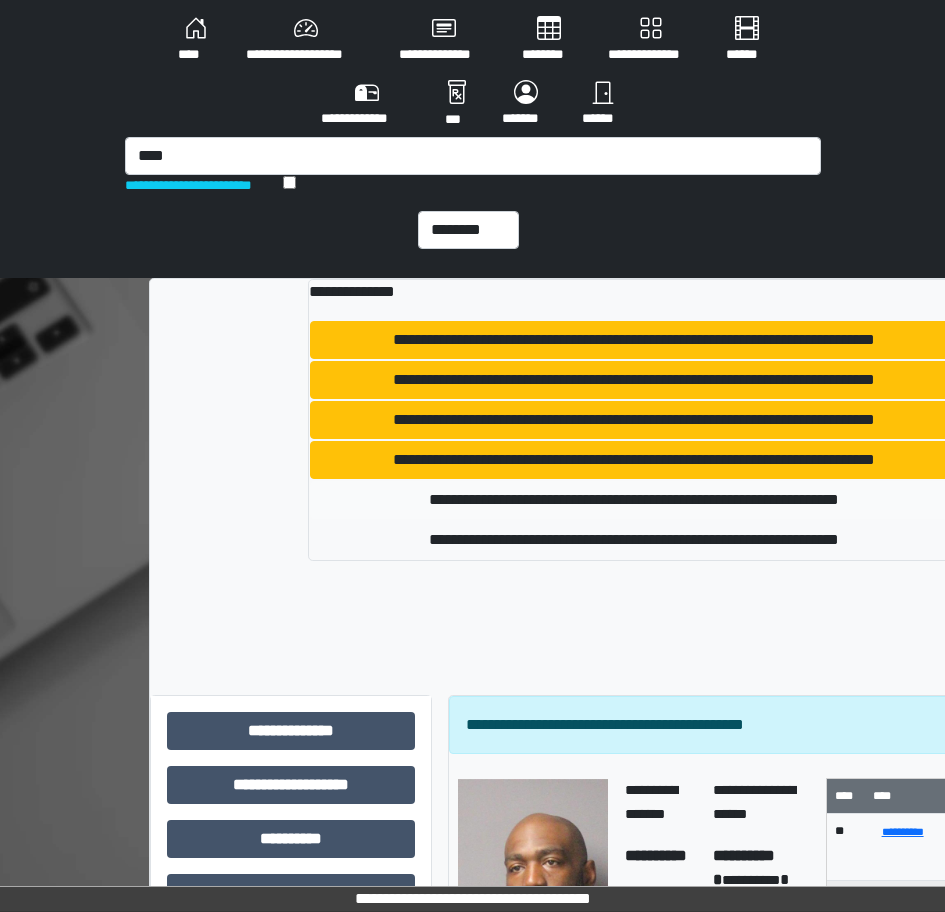 type 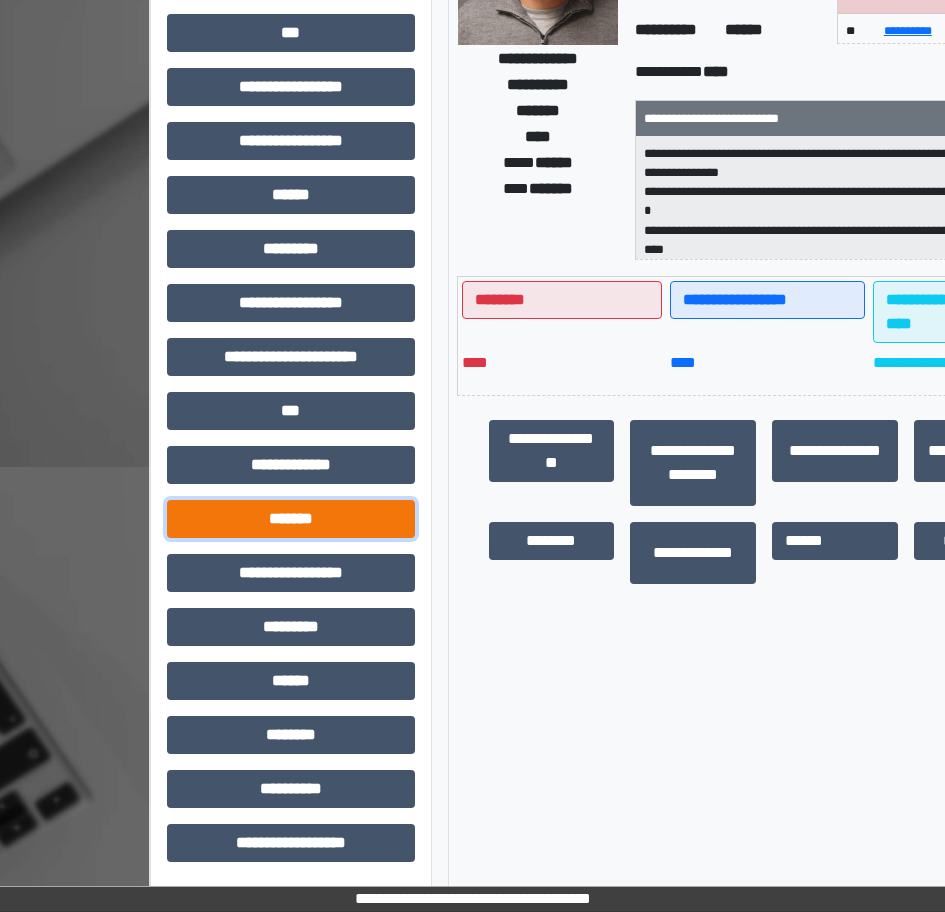 click on "*******" at bounding box center [291, 519] 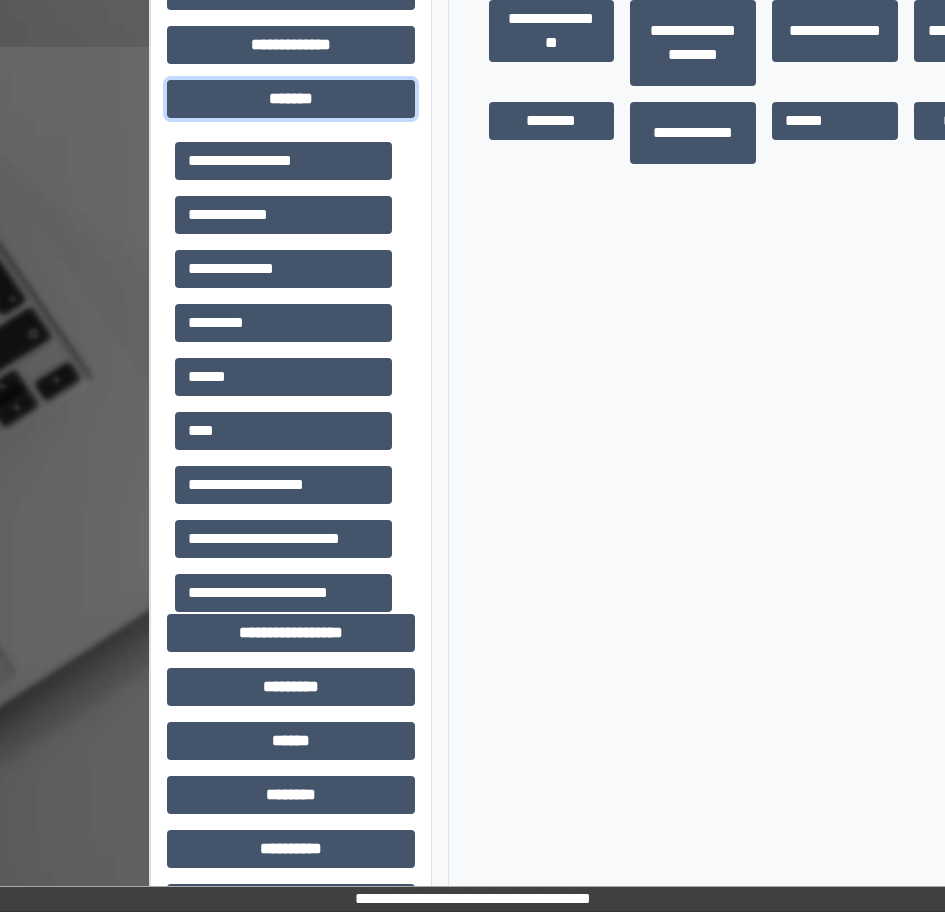 scroll, scrollTop: 940, scrollLeft: 0, axis: vertical 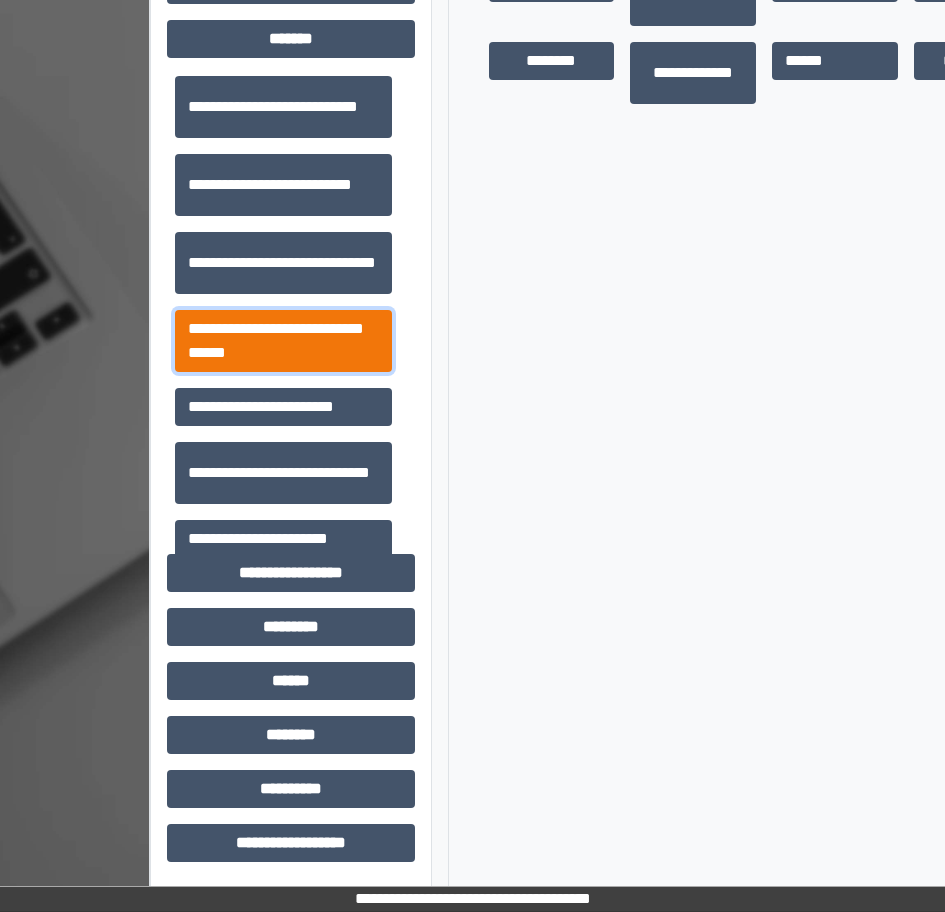click on "**********" at bounding box center [283, 341] 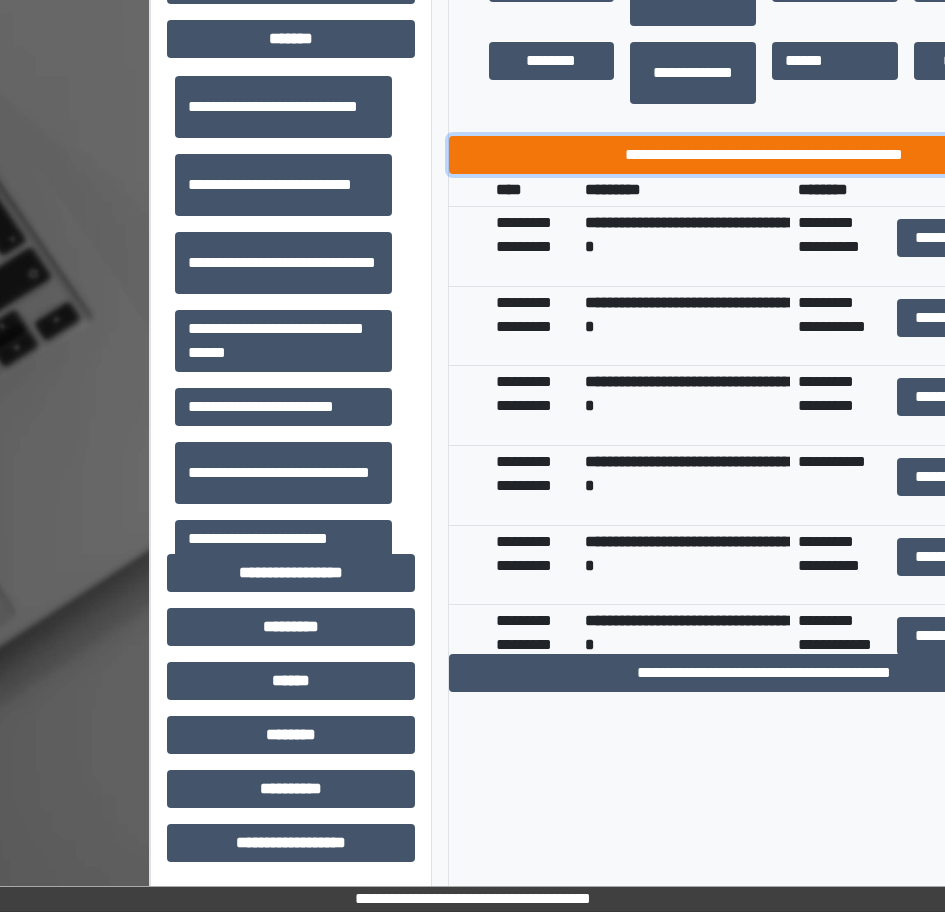click on "**********" at bounding box center [765, 155] 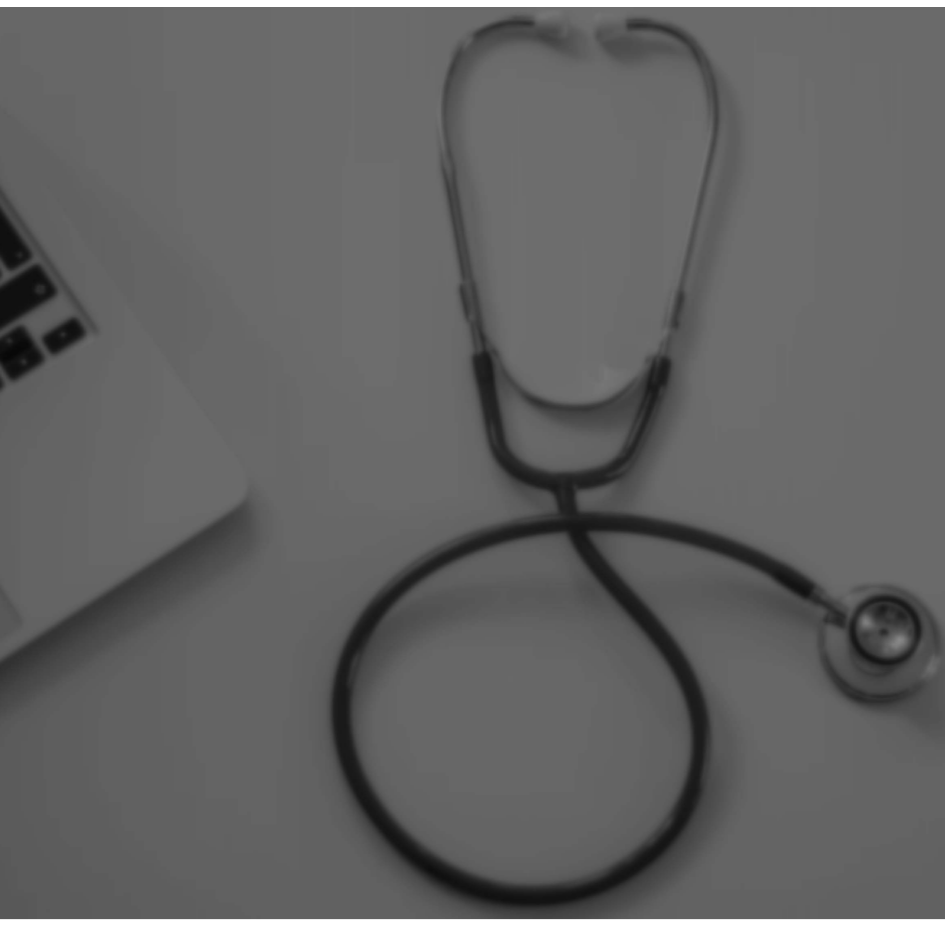 scroll, scrollTop: 0, scrollLeft: 0, axis: both 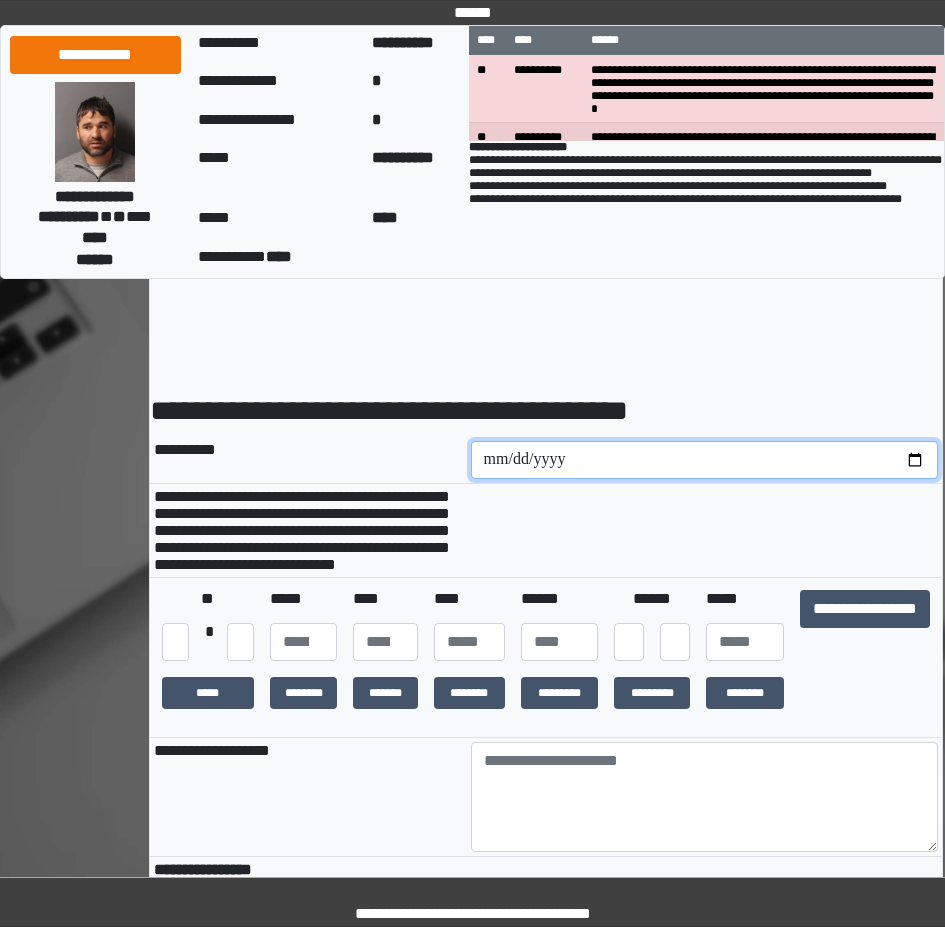 click at bounding box center [705, 460] 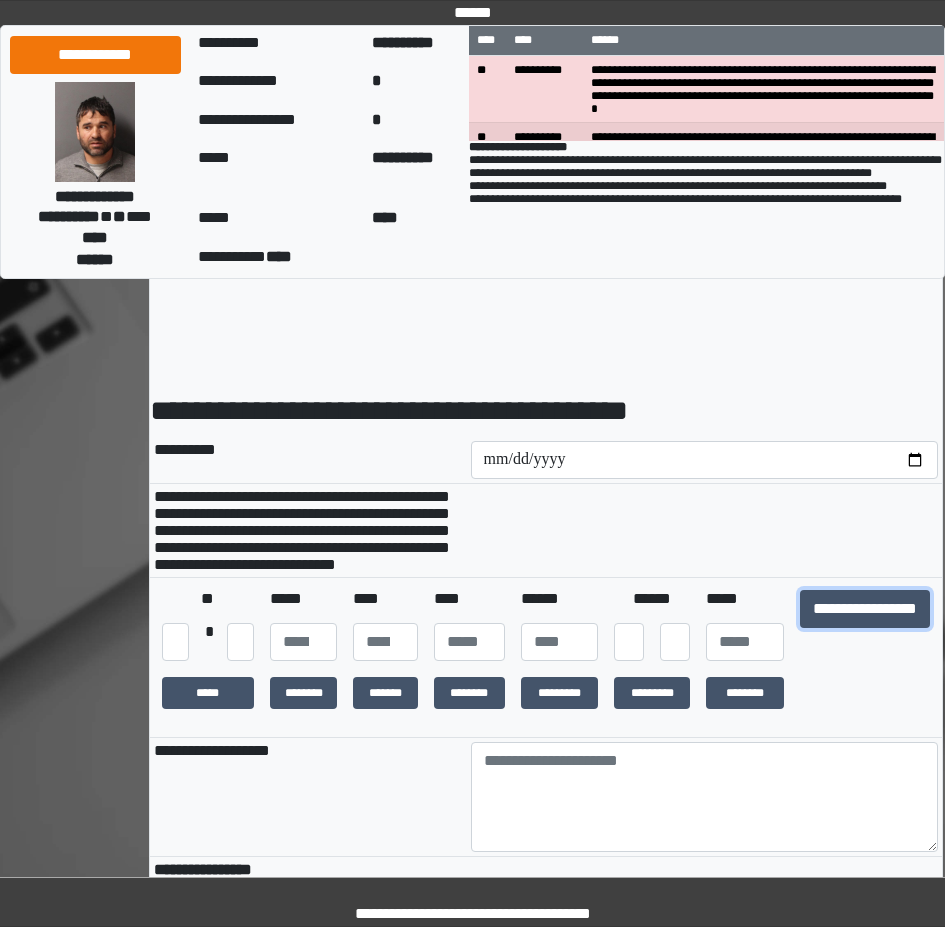 click on "**********" at bounding box center [865, 609] 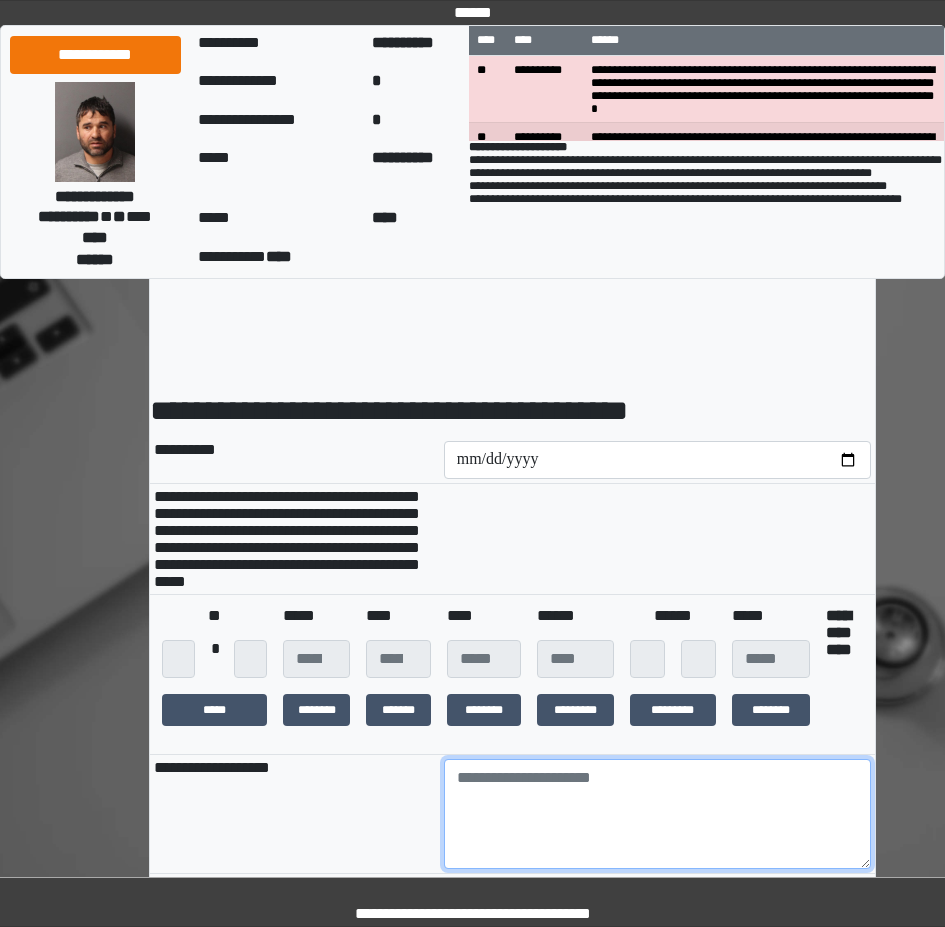 click at bounding box center (657, 814) 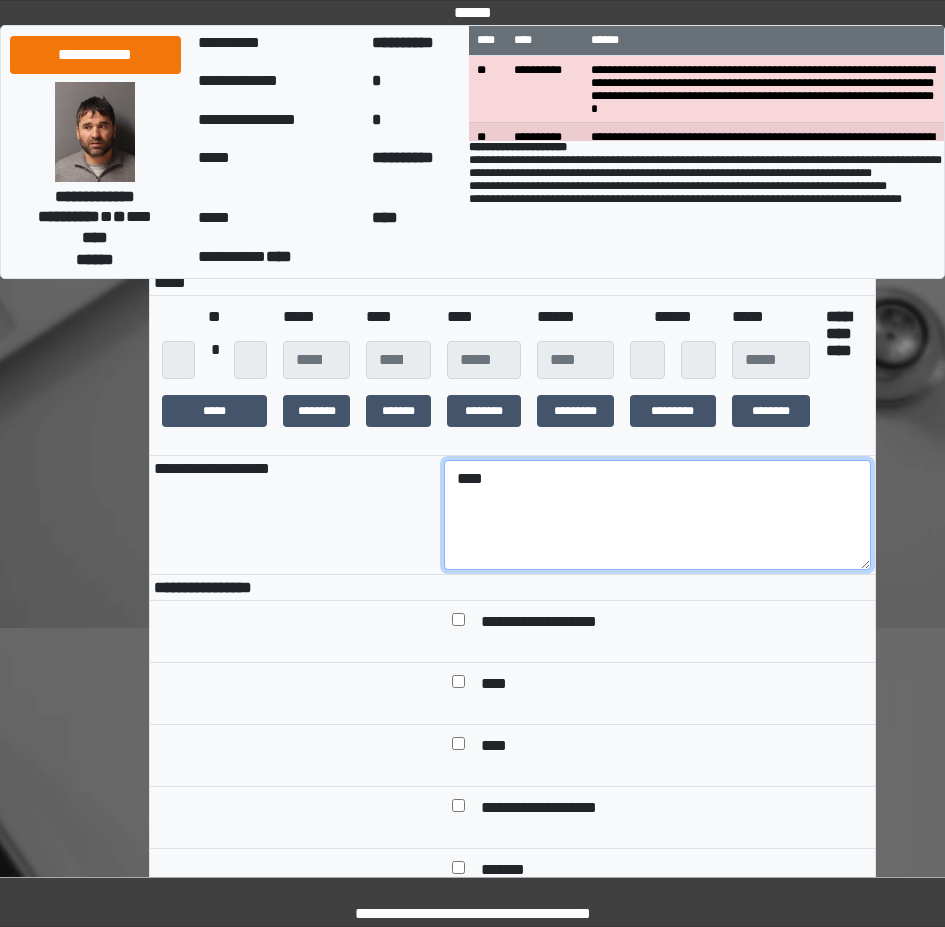 scroll, scrollTop: 300, scrollLeft: 0, axis: vertical 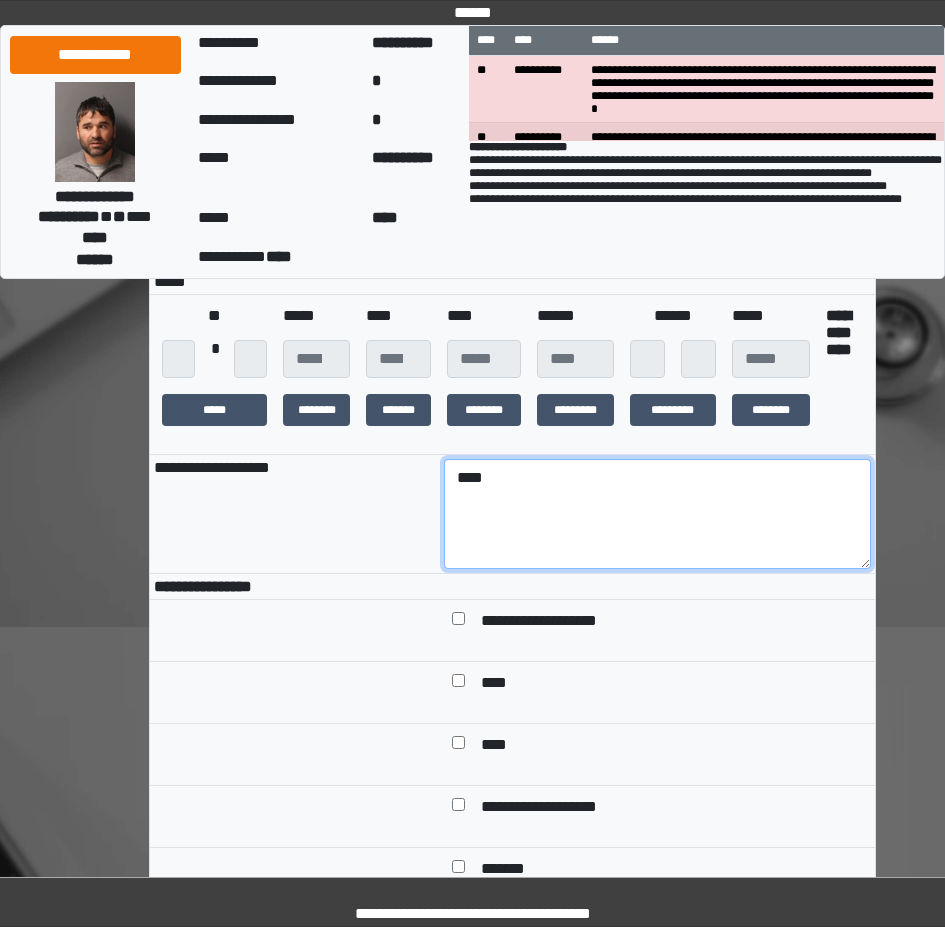 type on "****" 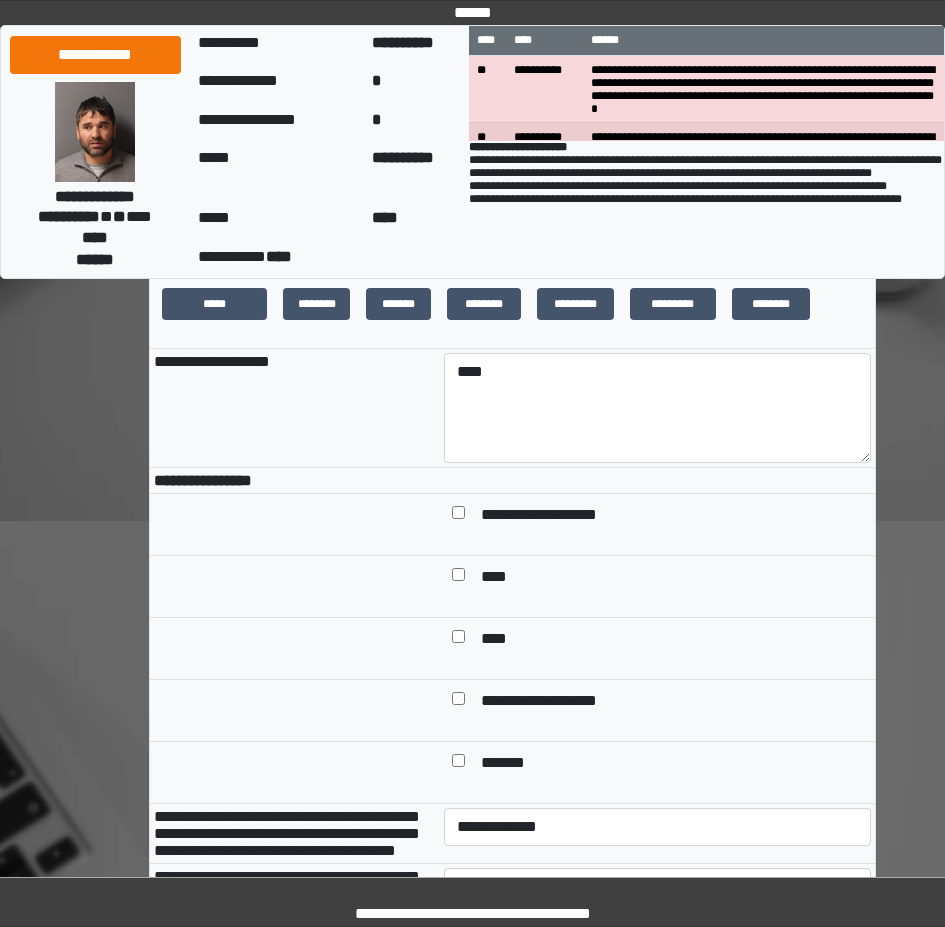 scroll, scrollTop: 500, scrollLeft: 0, axis: vertical 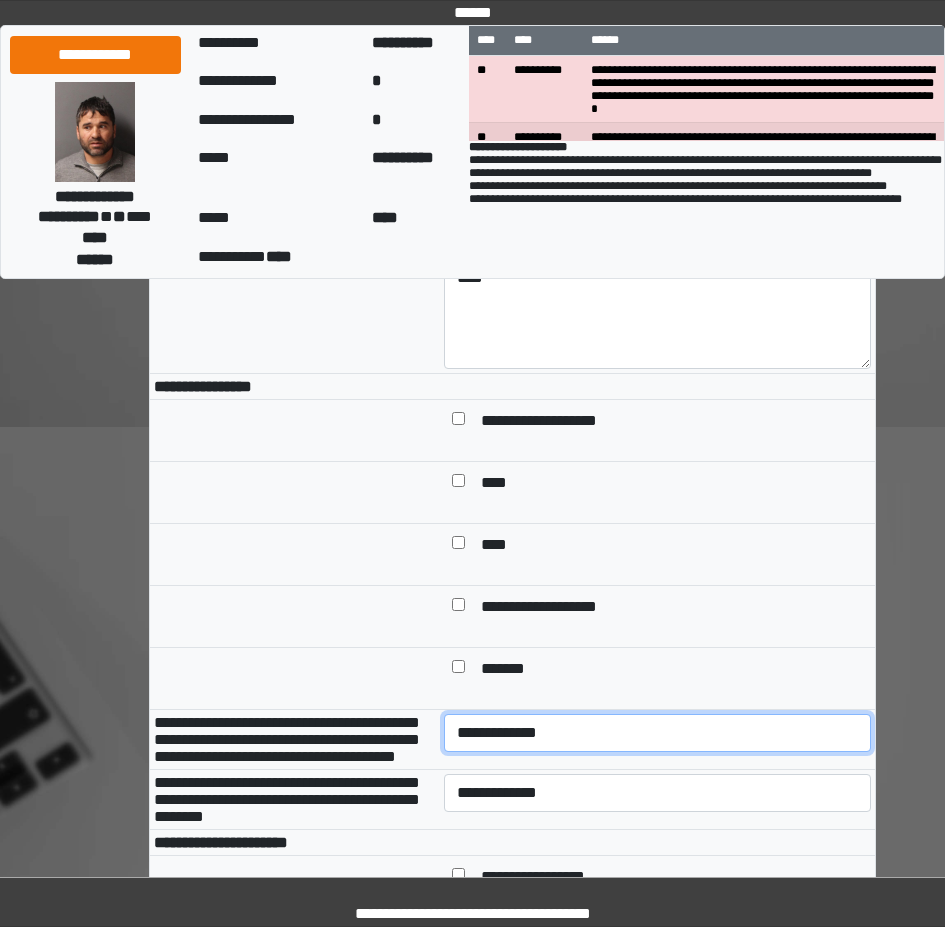 select on "*" 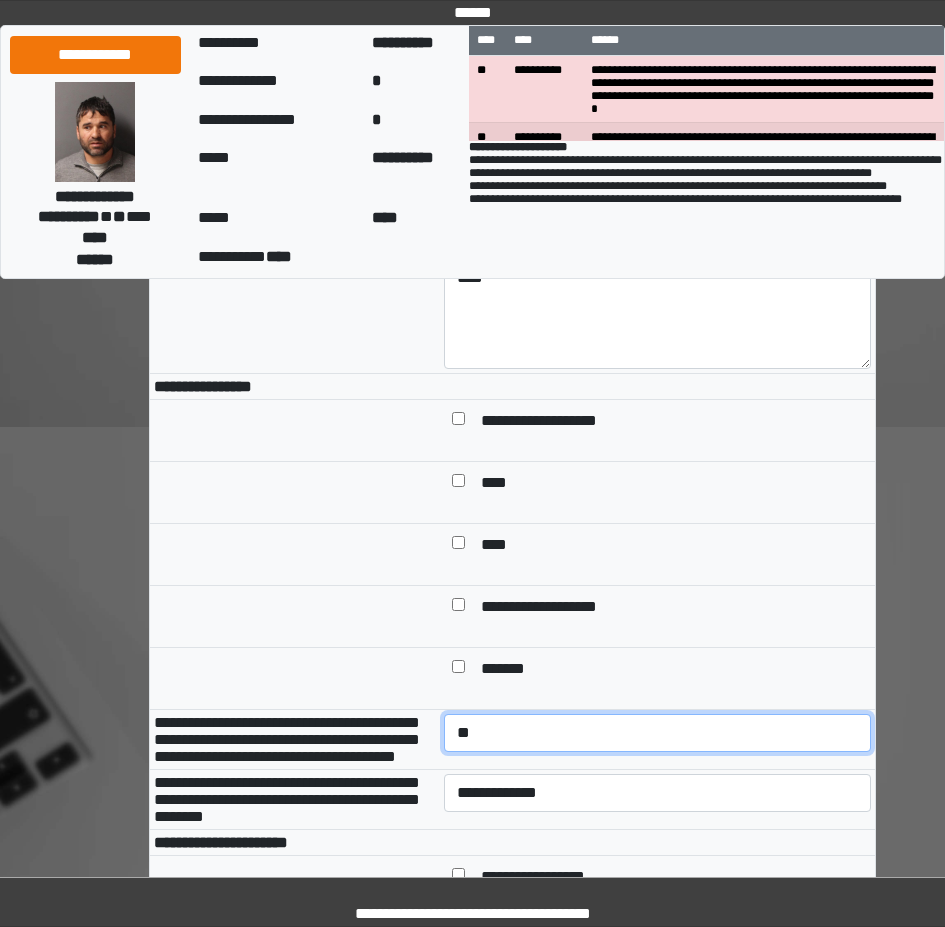 click on "**********" at bounding box center [657, 733] 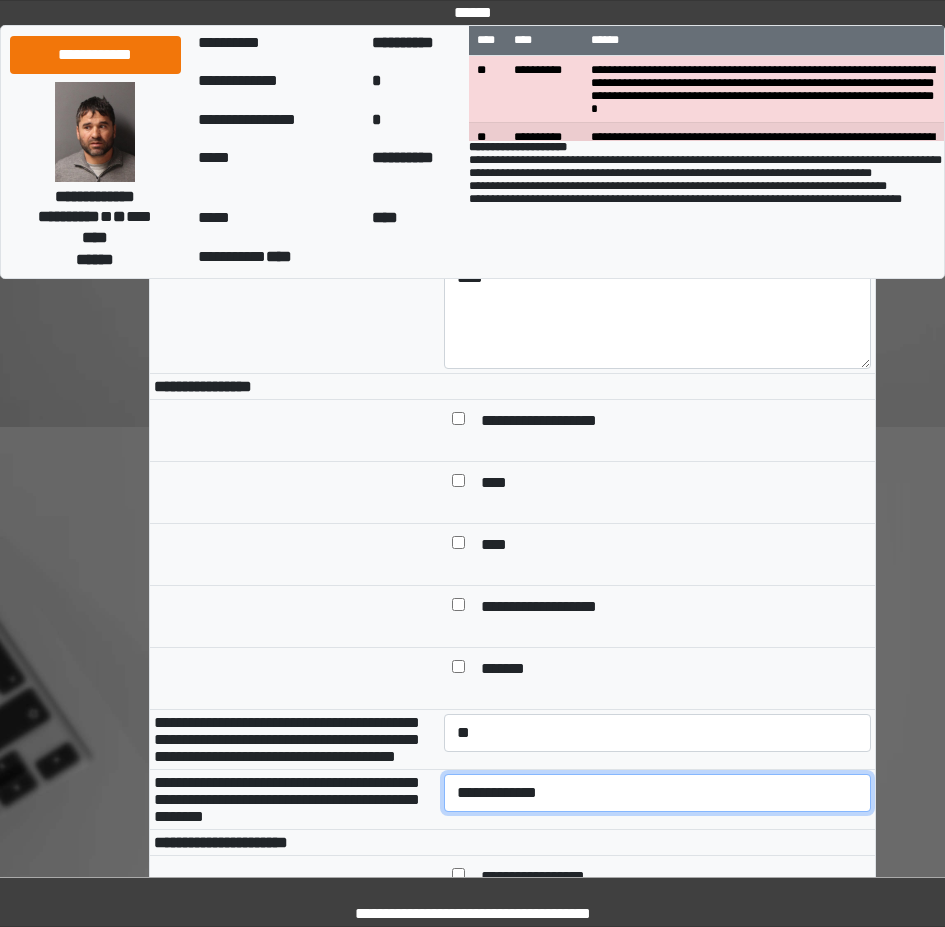 select on "*" 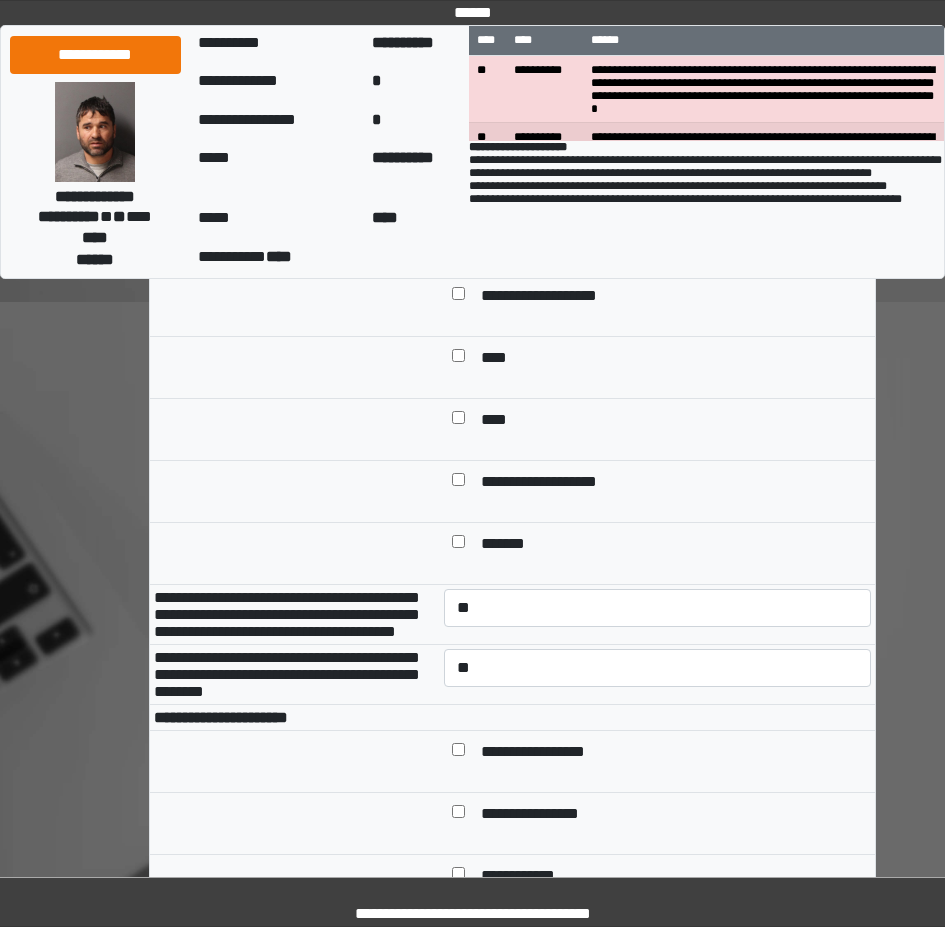 scroll, scrollTop: 800, scrollLeft: 0, axis: vertical 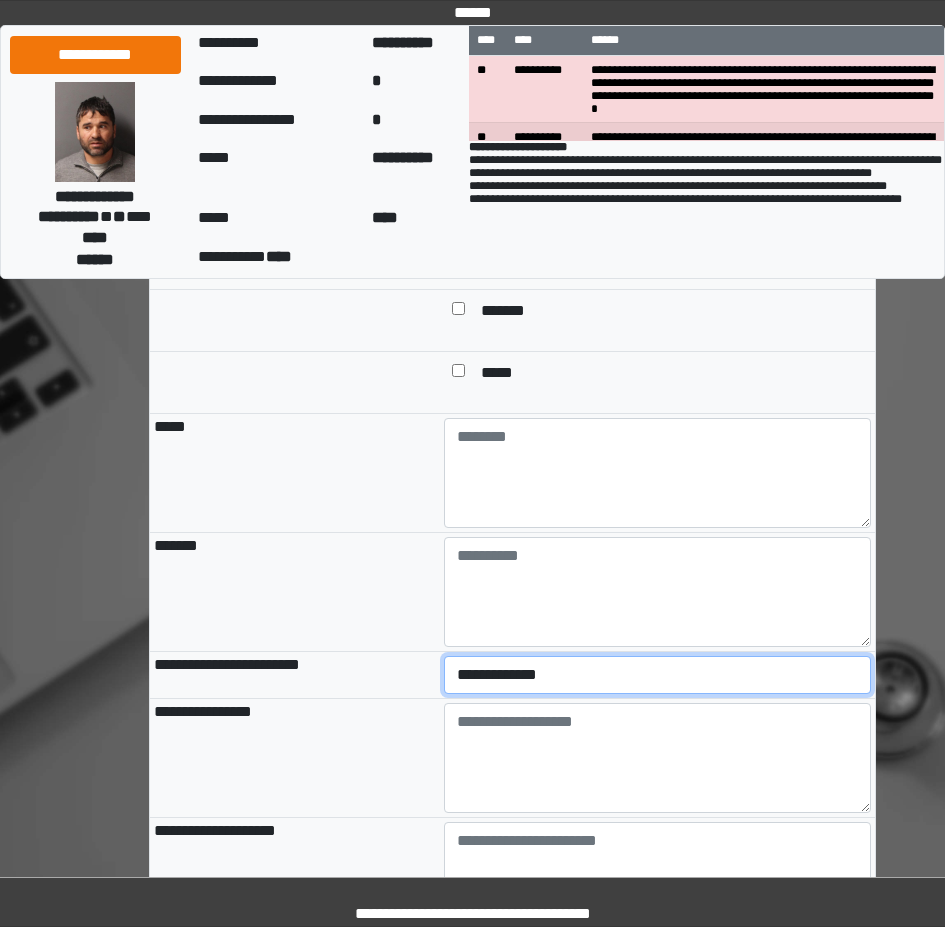 select on "*" 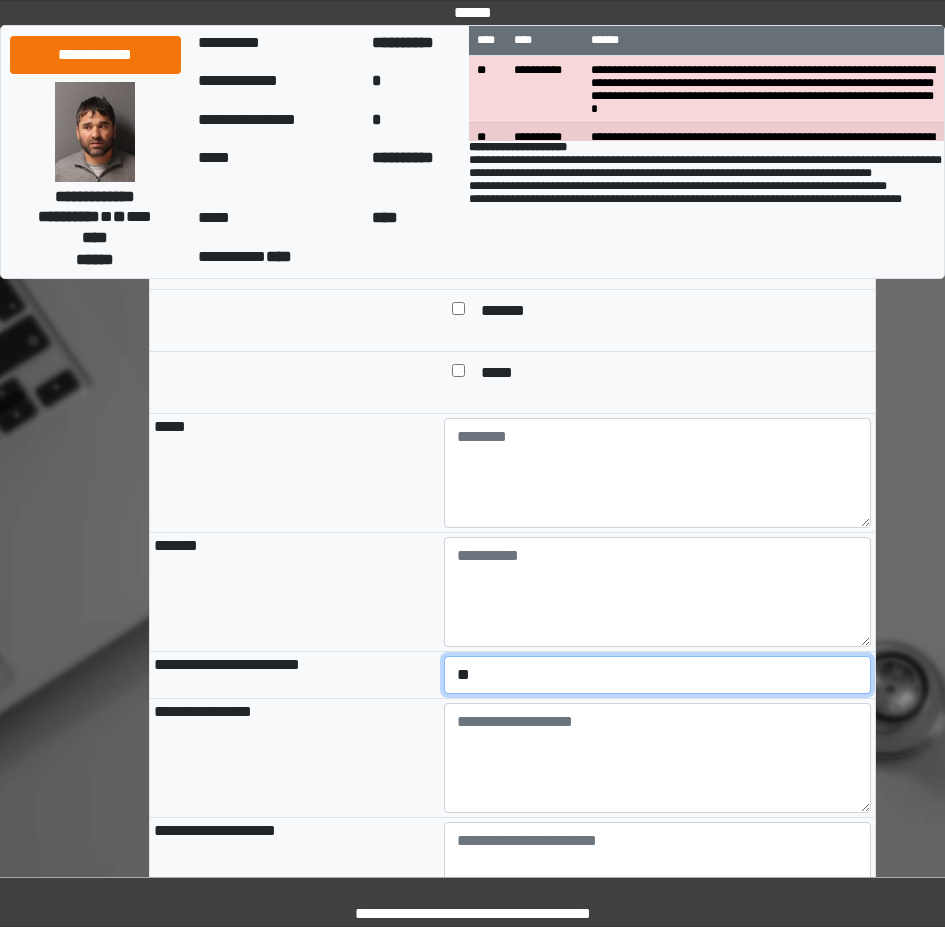 click on "**********" at bounding box center [657, 675] 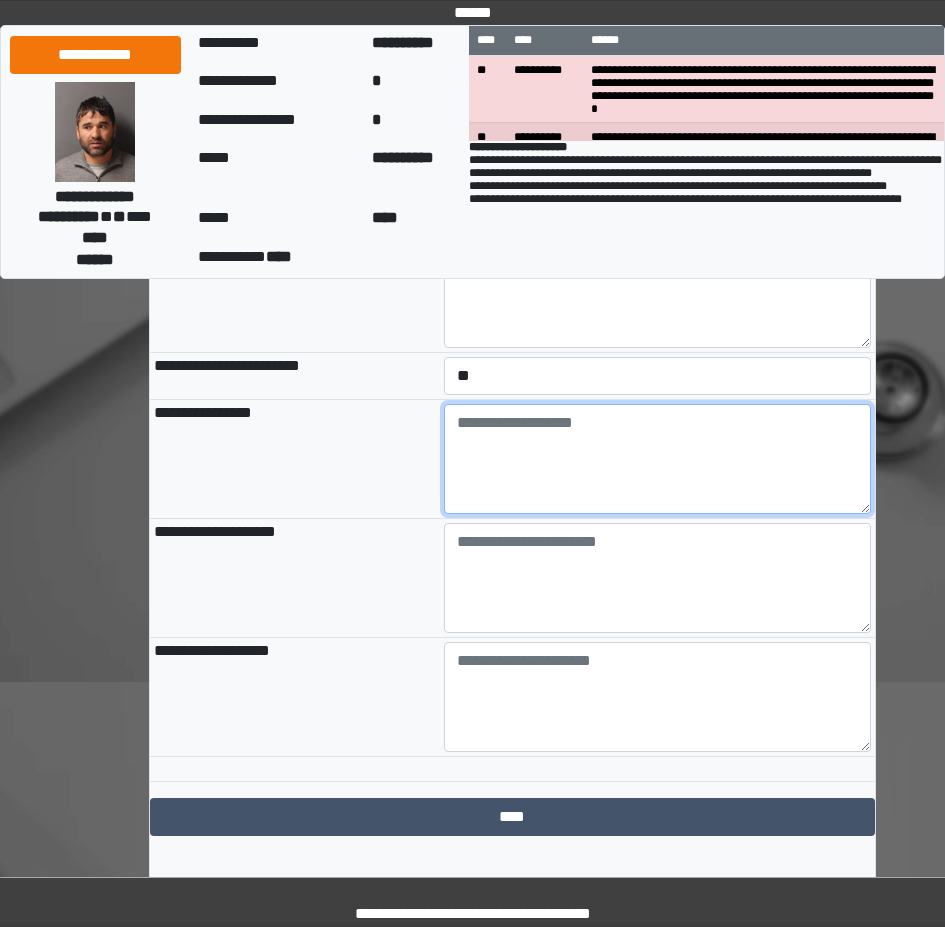 scroll, scrollTop: 2100, scrollLeft: 0, axis: vertical 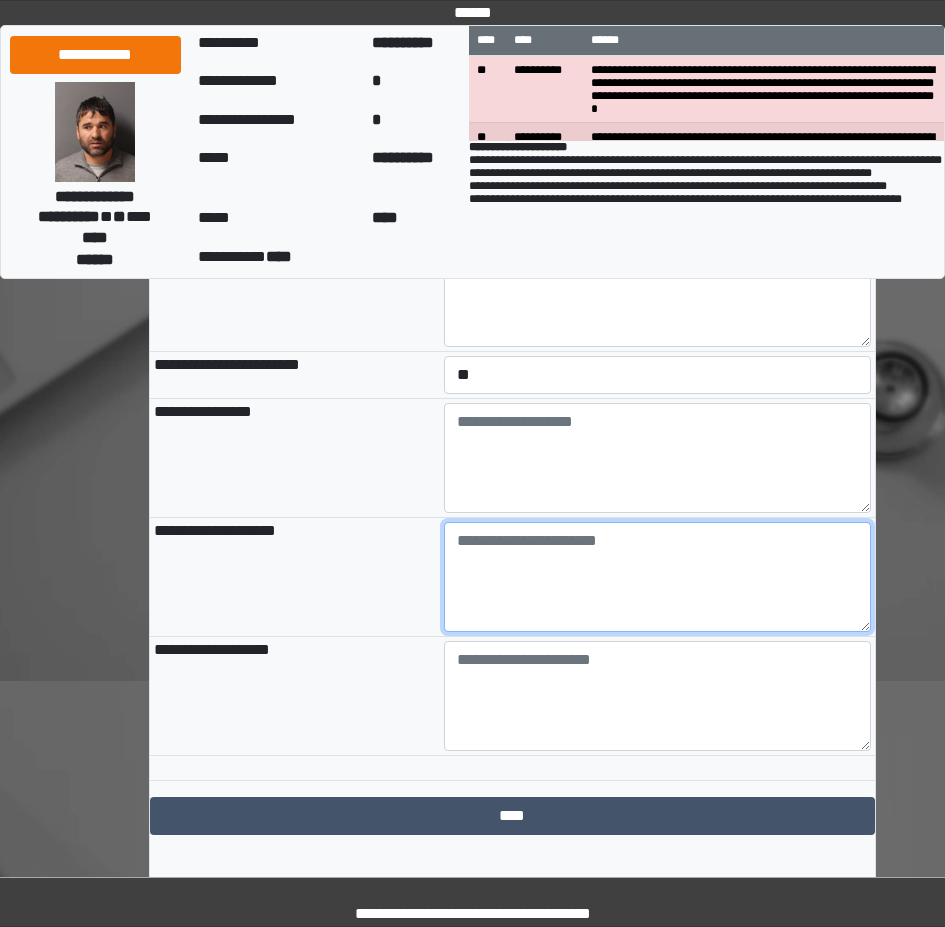 click at bounding box center (657, 577) 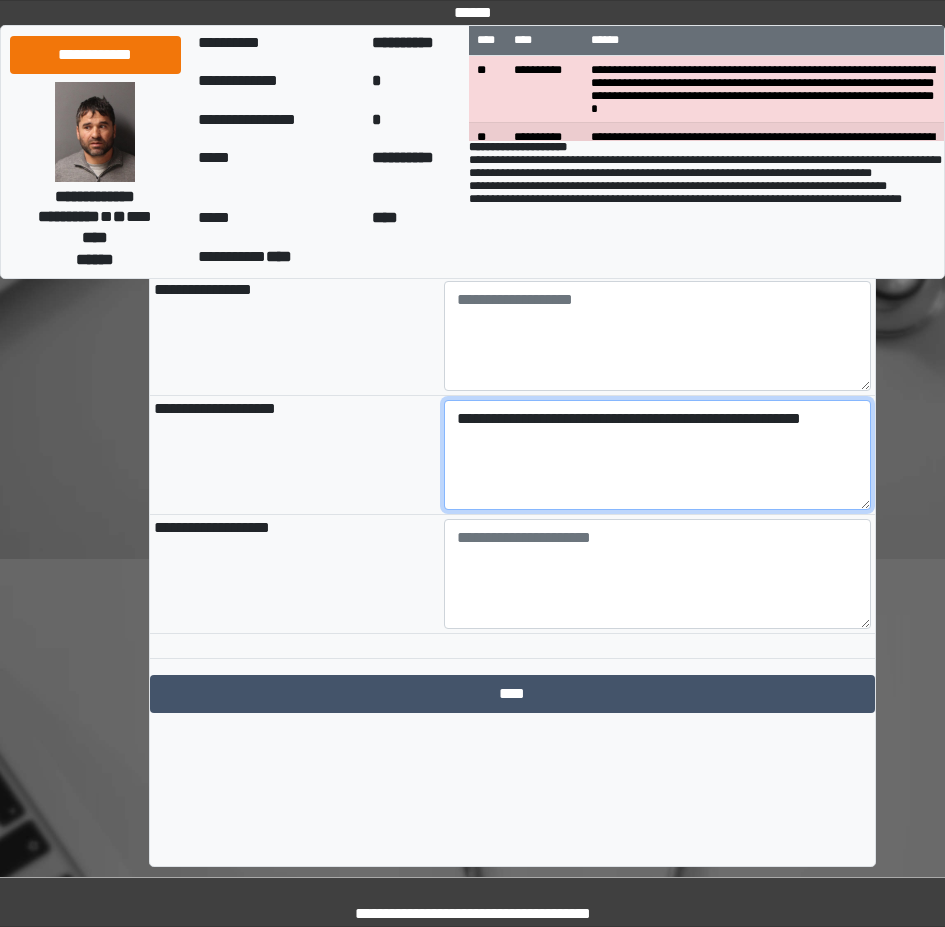 scroll, scrollTop: 2226, scrollLeft: 0, axis: vertical 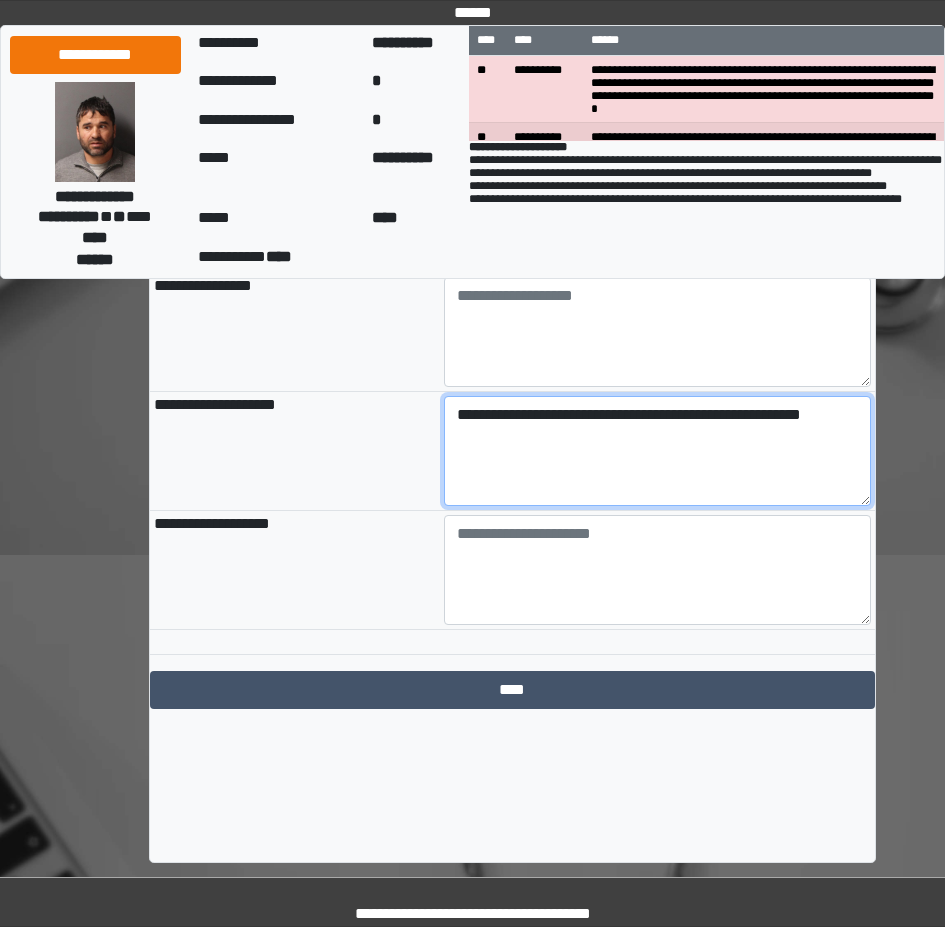type on "**********" 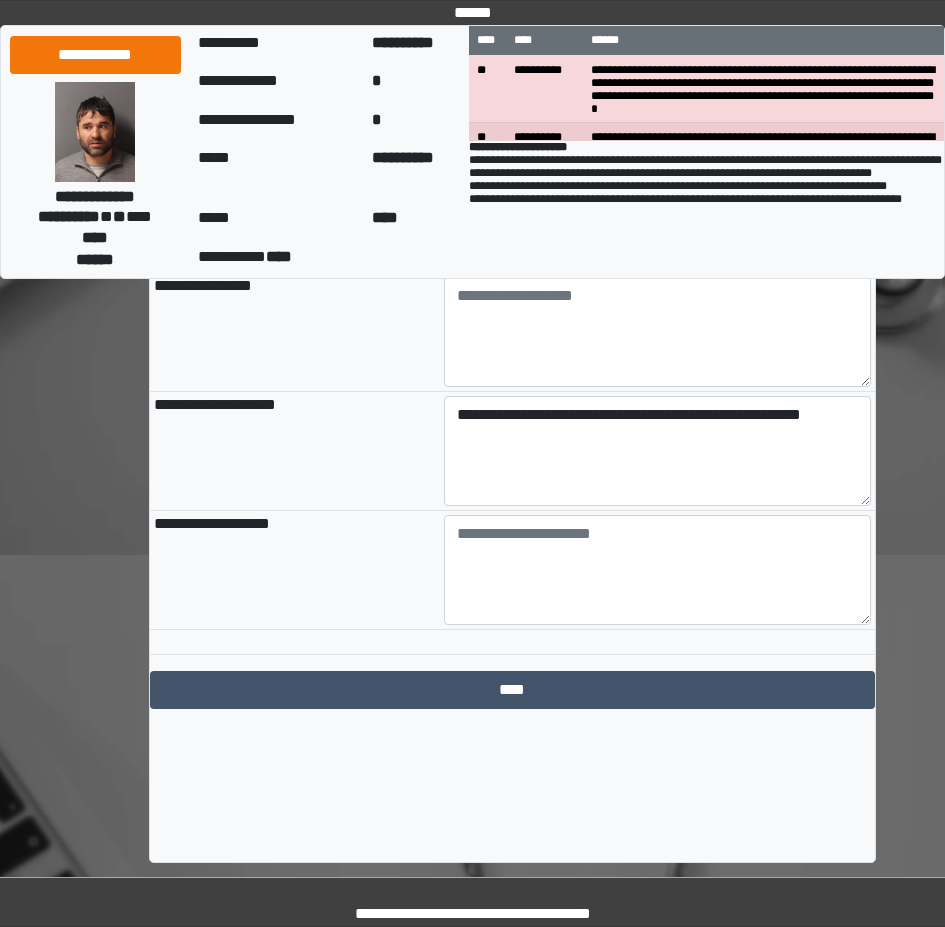 click on "**********" at bounding box center (512, -496) 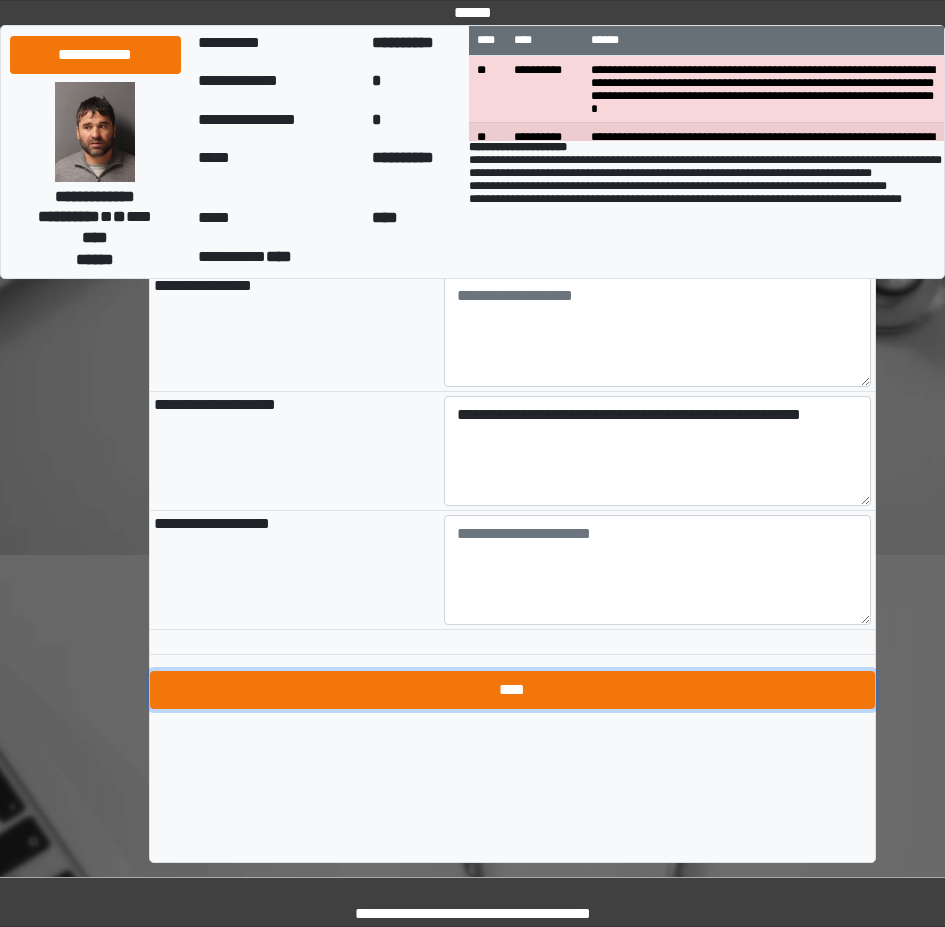 click on "****" at bounding box center [512, 690] 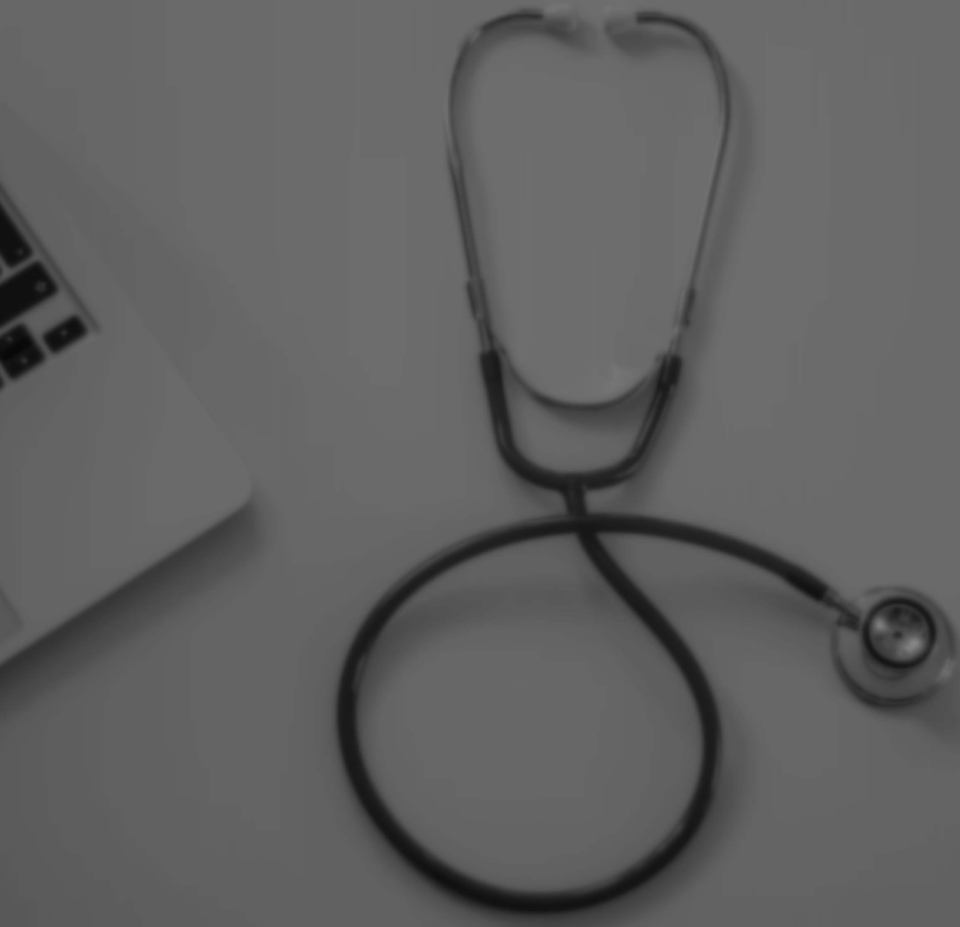 scroll, scrollTop: 0, scrollLeft: 0, axis: both 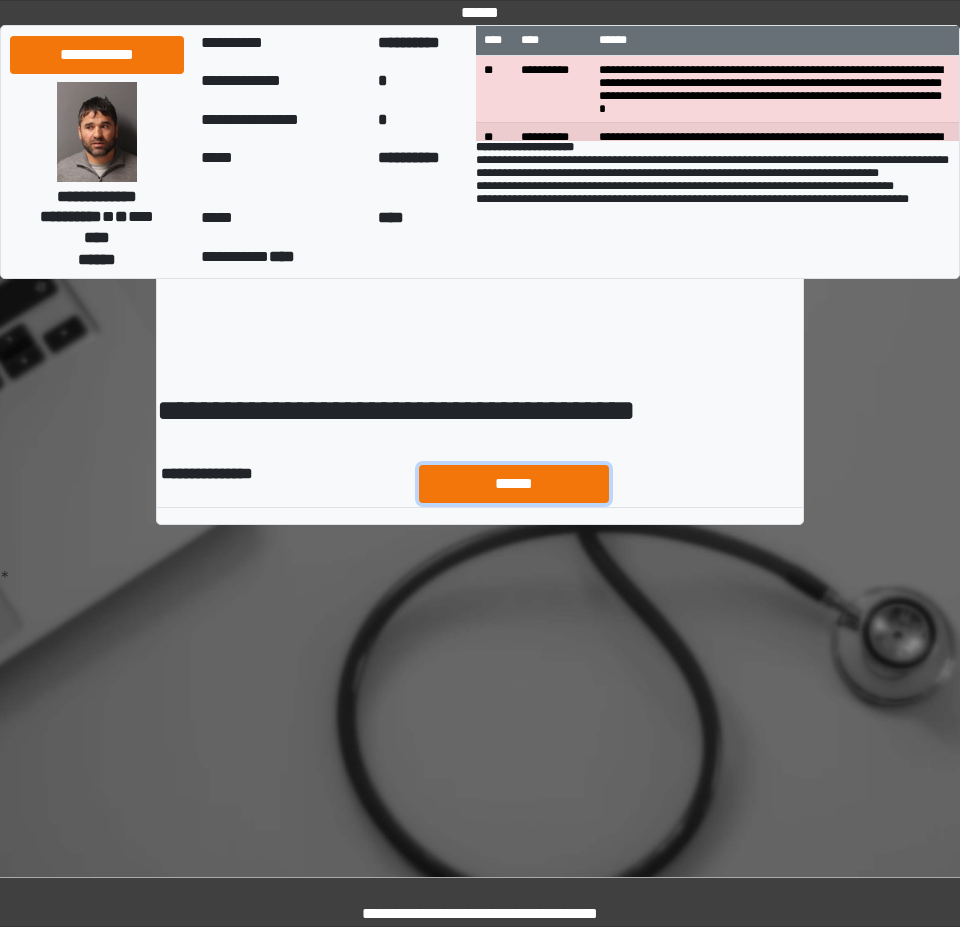 click on "******" at bounding box center [514, 484] 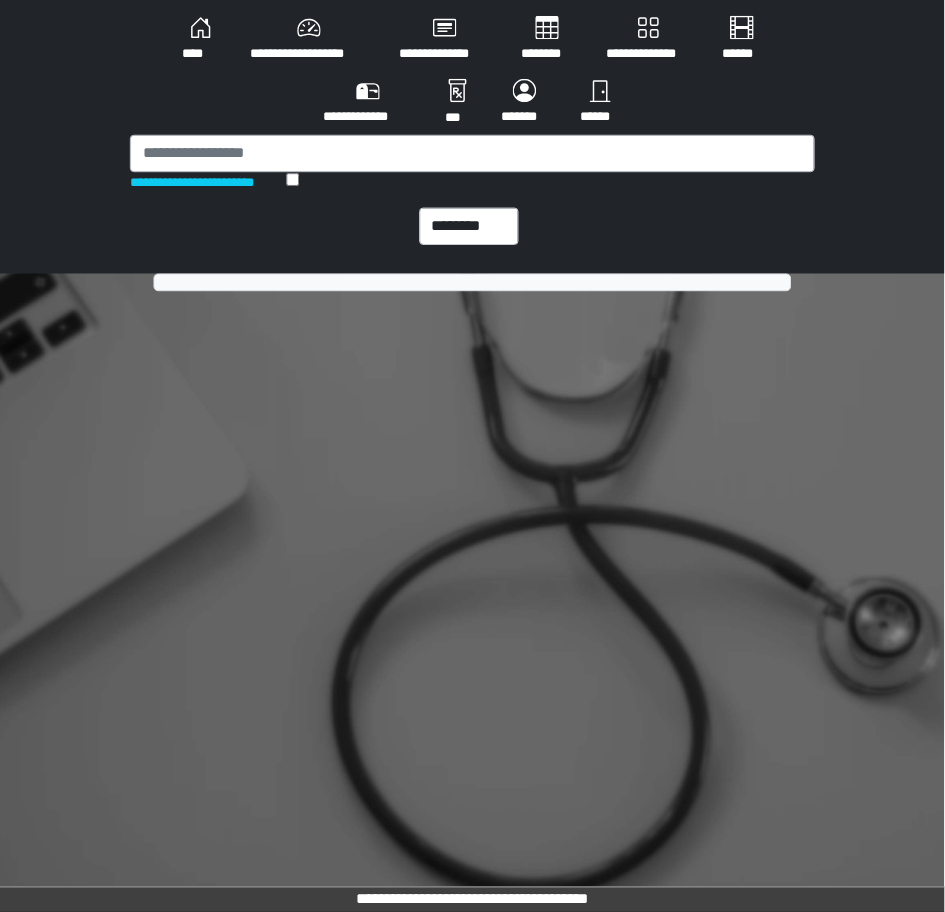 scroll, scrollTop: 0, scrollLeft: 0, axis: both 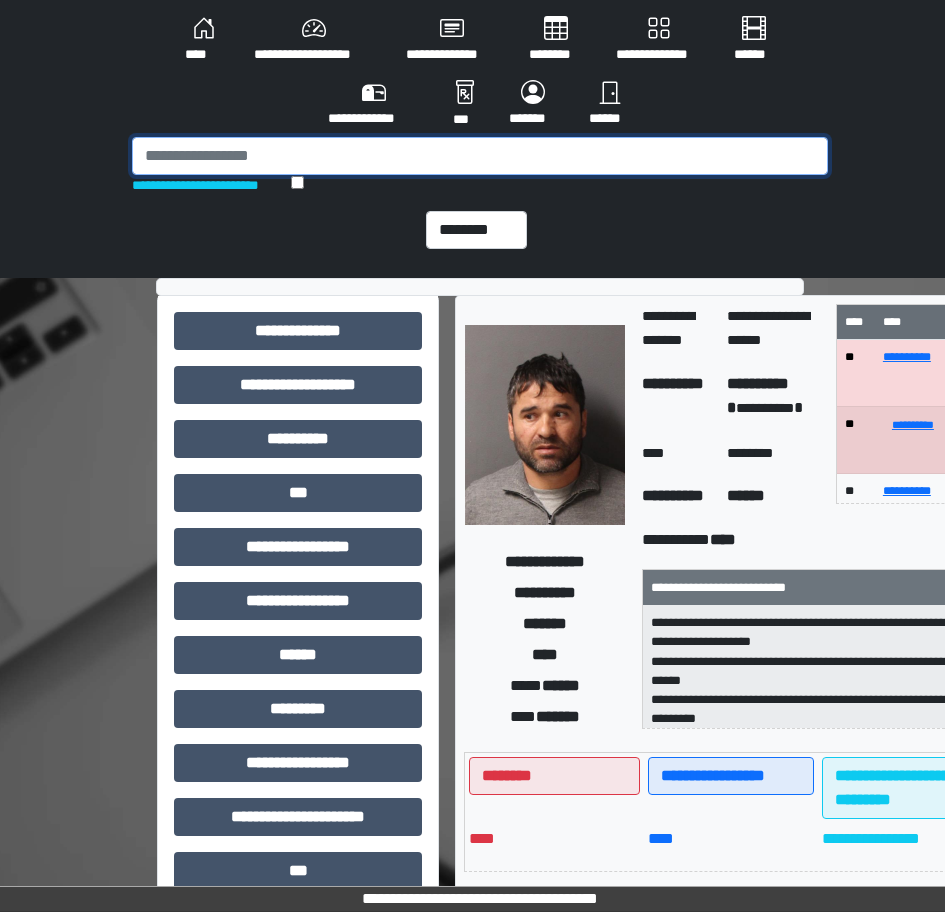 click at bounding box center (480, 156) 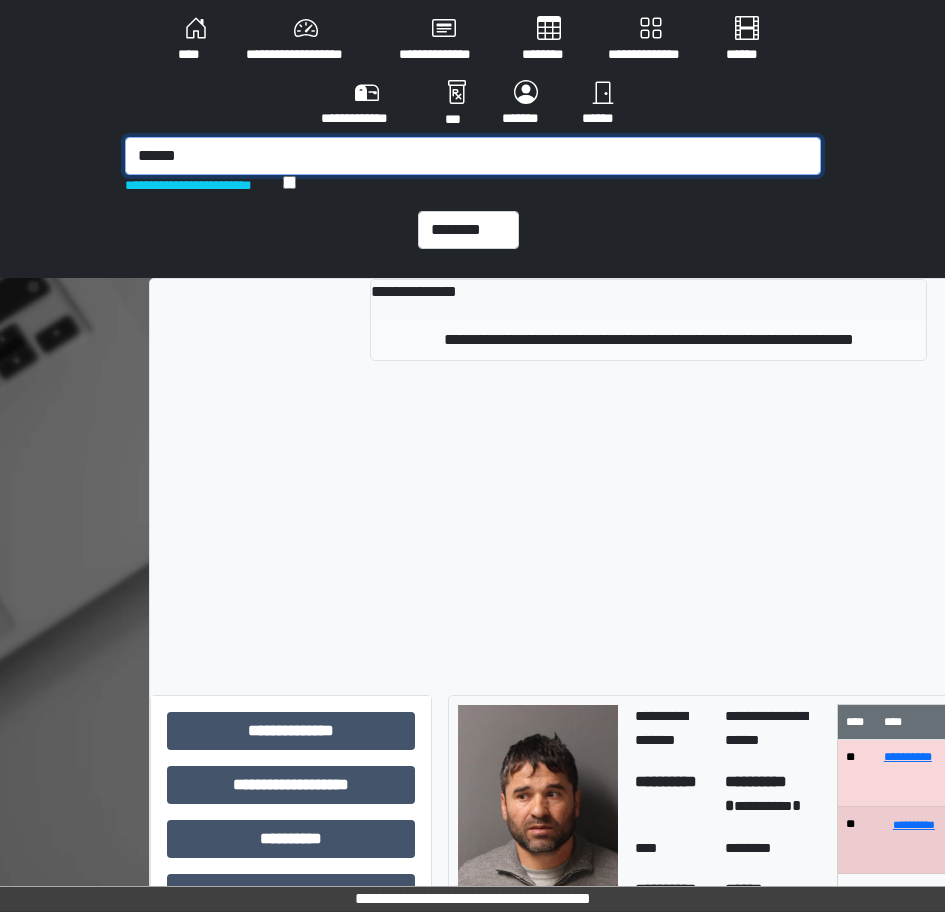 type on "******" 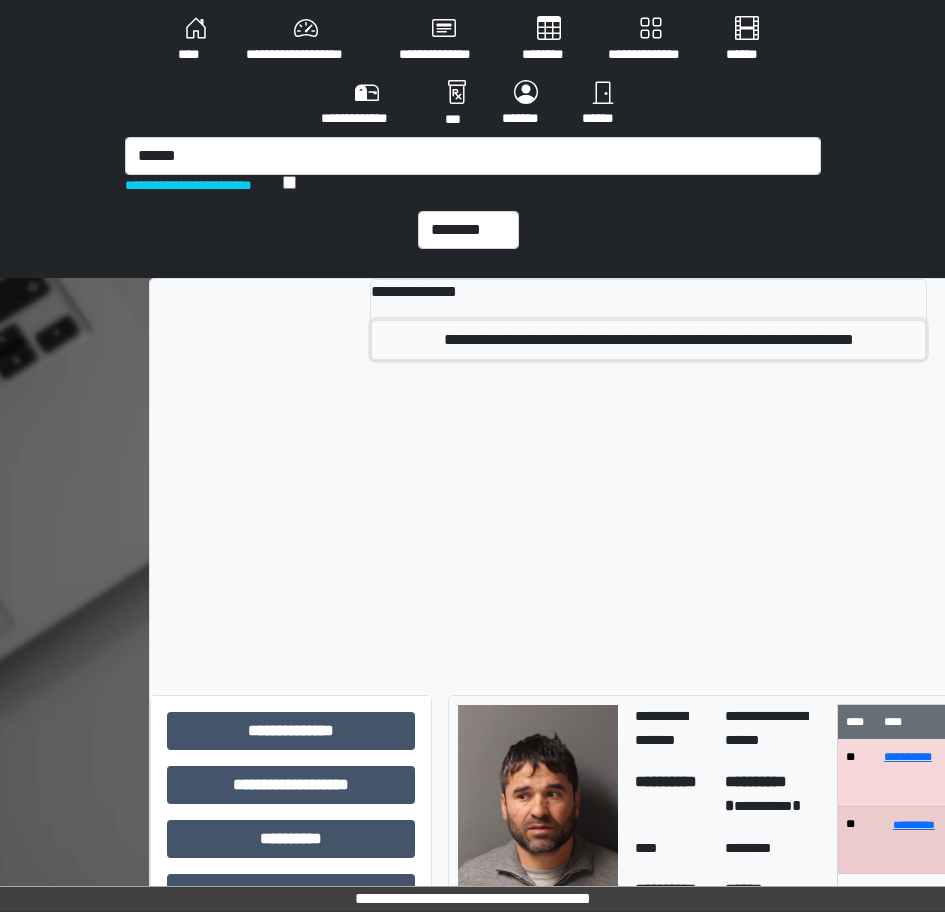 click on "**********" at bounding box center [649, 340] 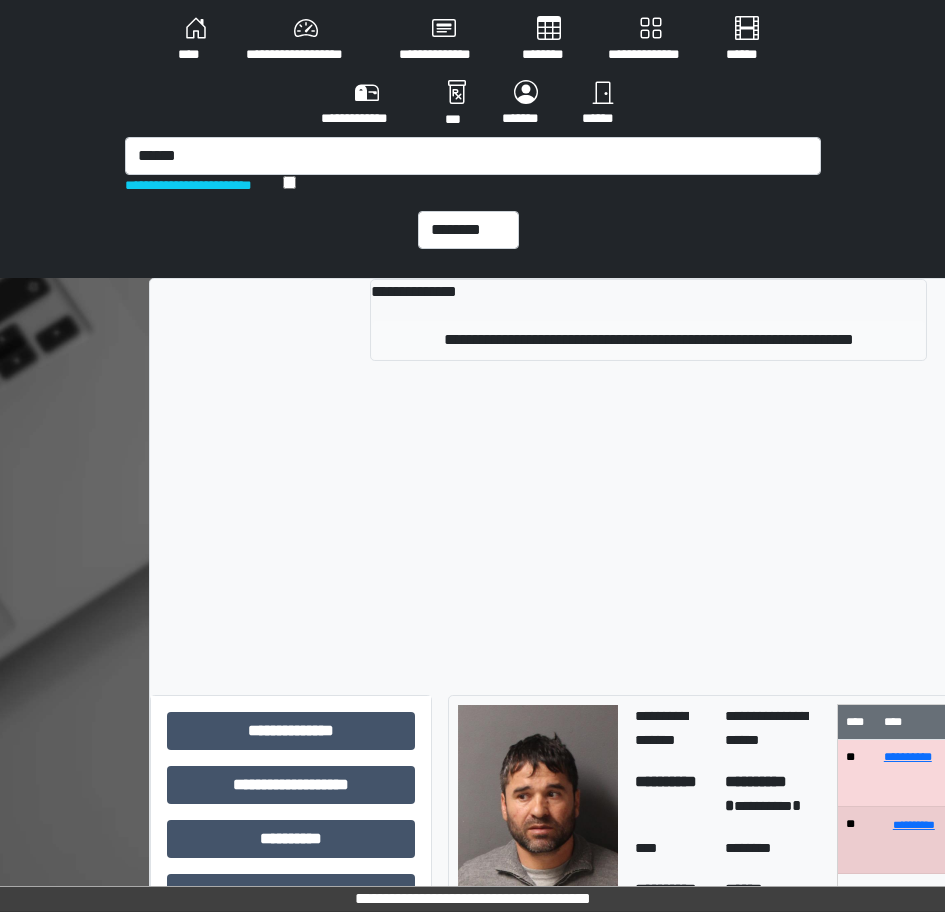 type 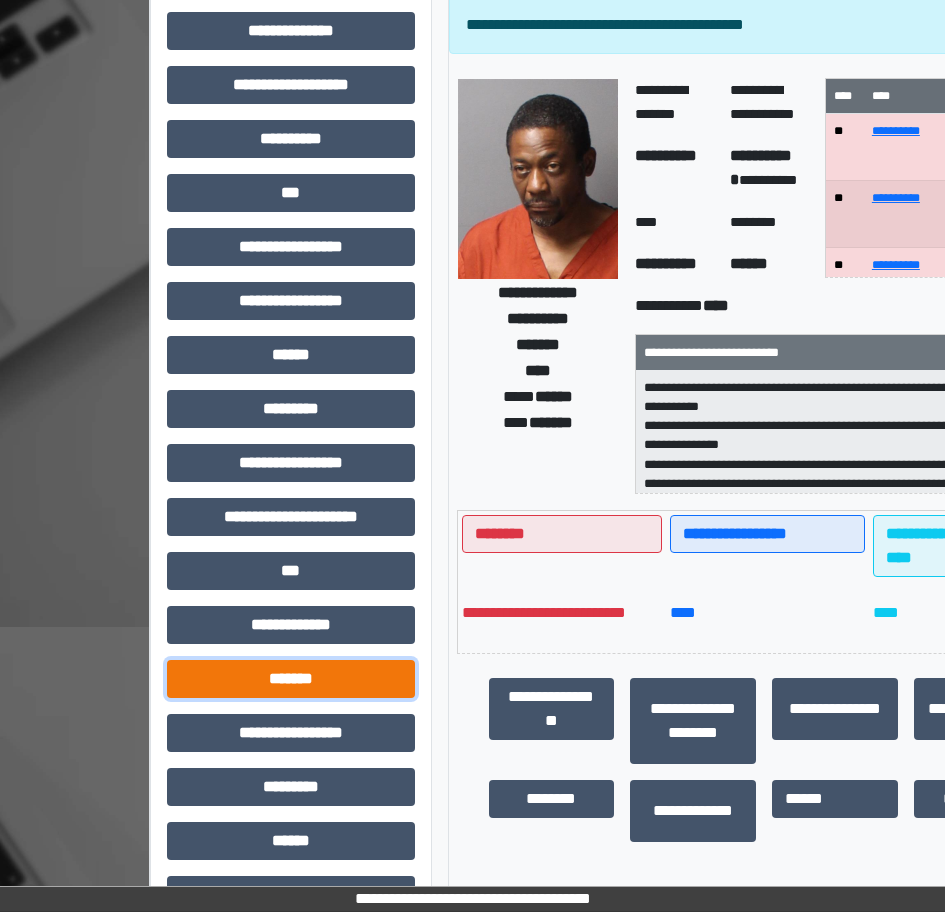 click on "*******" at bounding box center (291, 679) 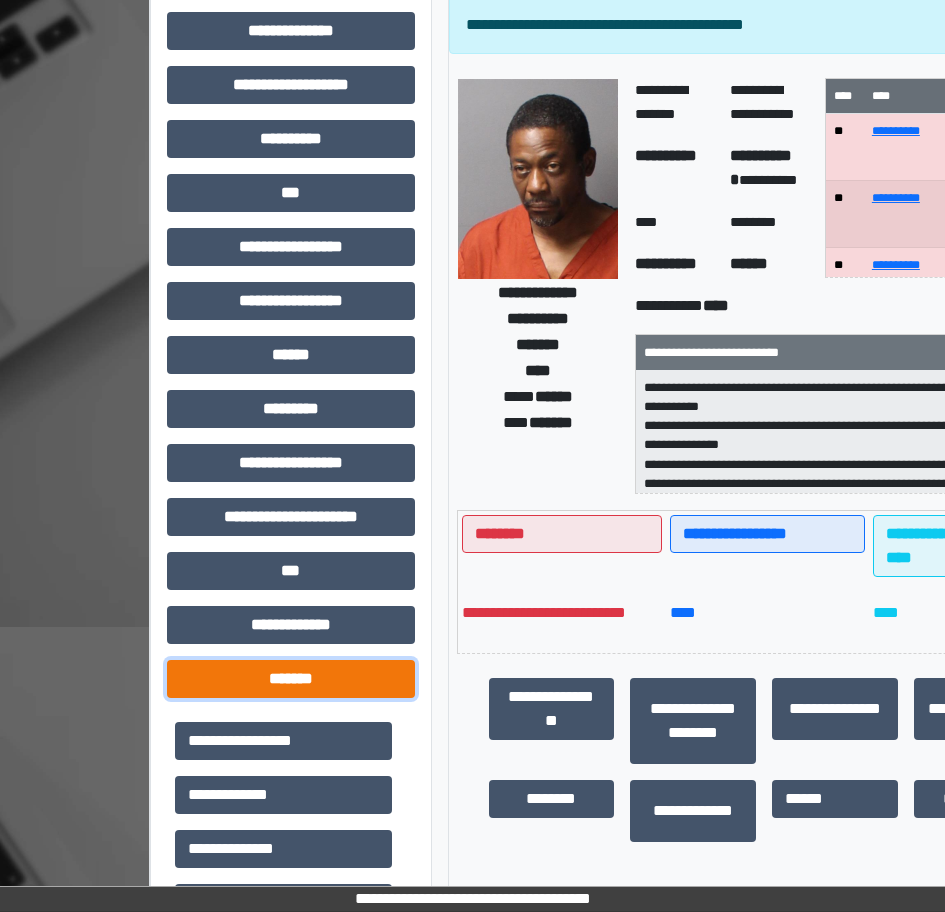 scroll, scrollTop: 600, scrollLeft: 0, axis: vertical 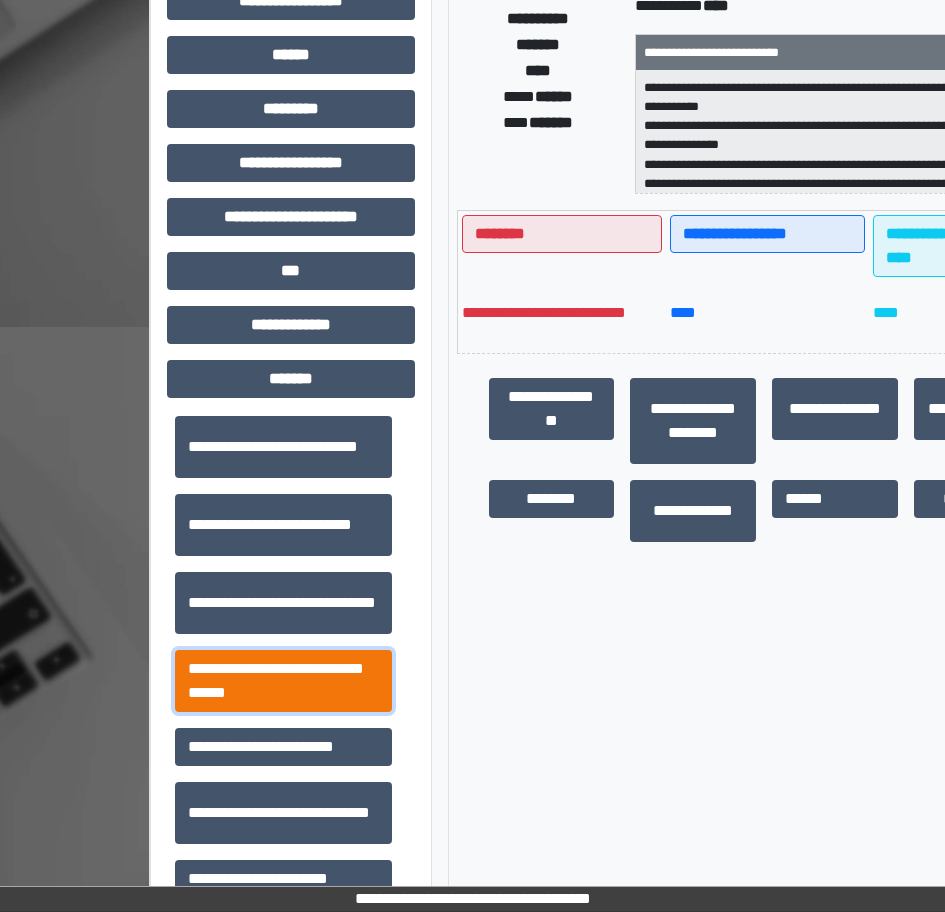 click on "**********" at bounding box center [283, 681] 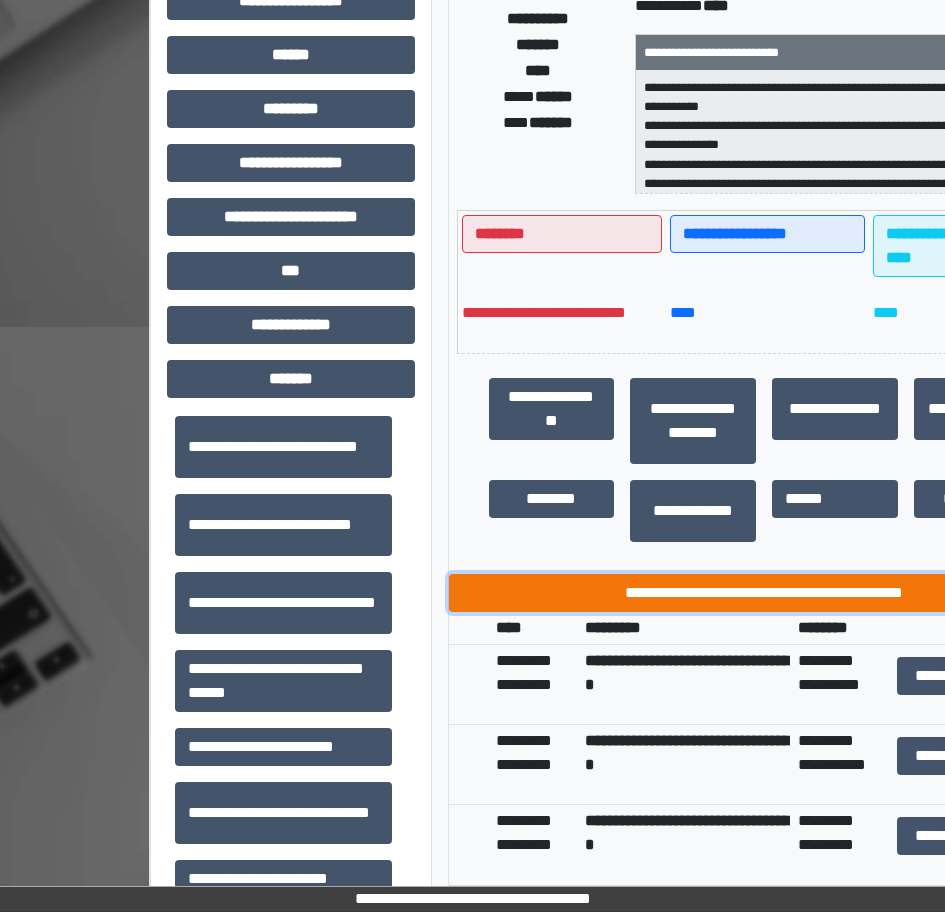 click on "**********" at bounding box center [765, 593] 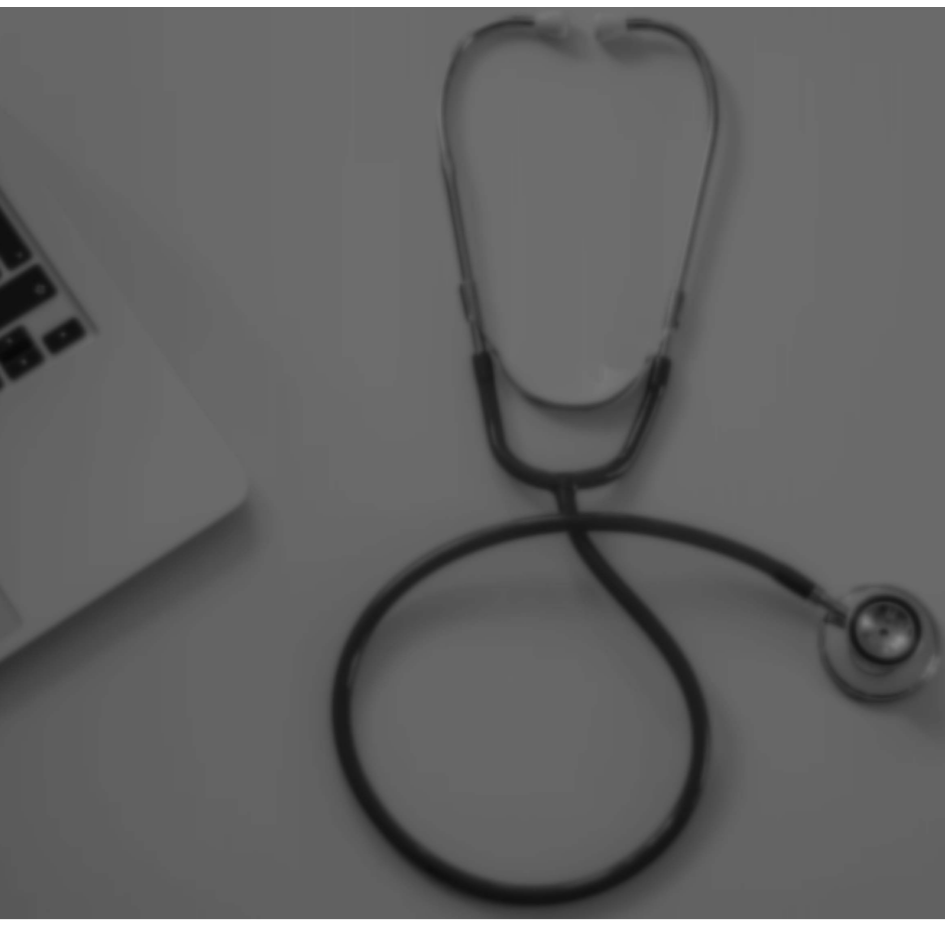 scroll, scrollTop: 0, scrollLeft: 0, axis: both 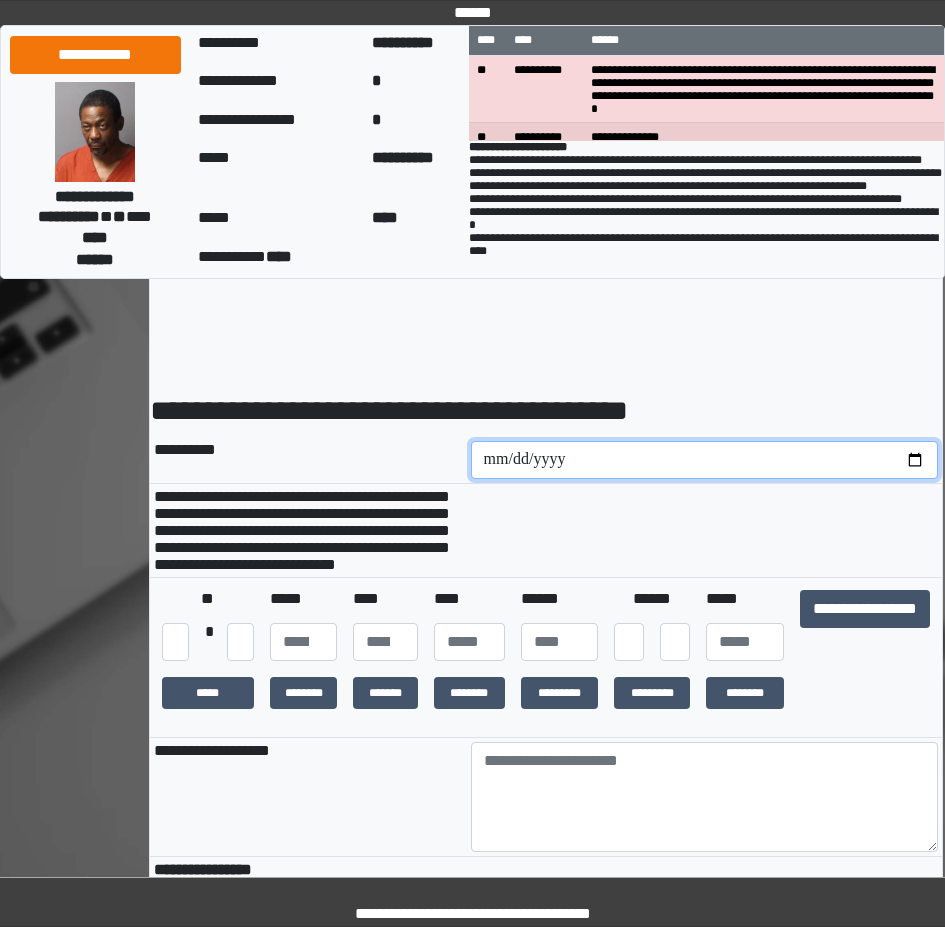 click at bounding box center [705, 460] 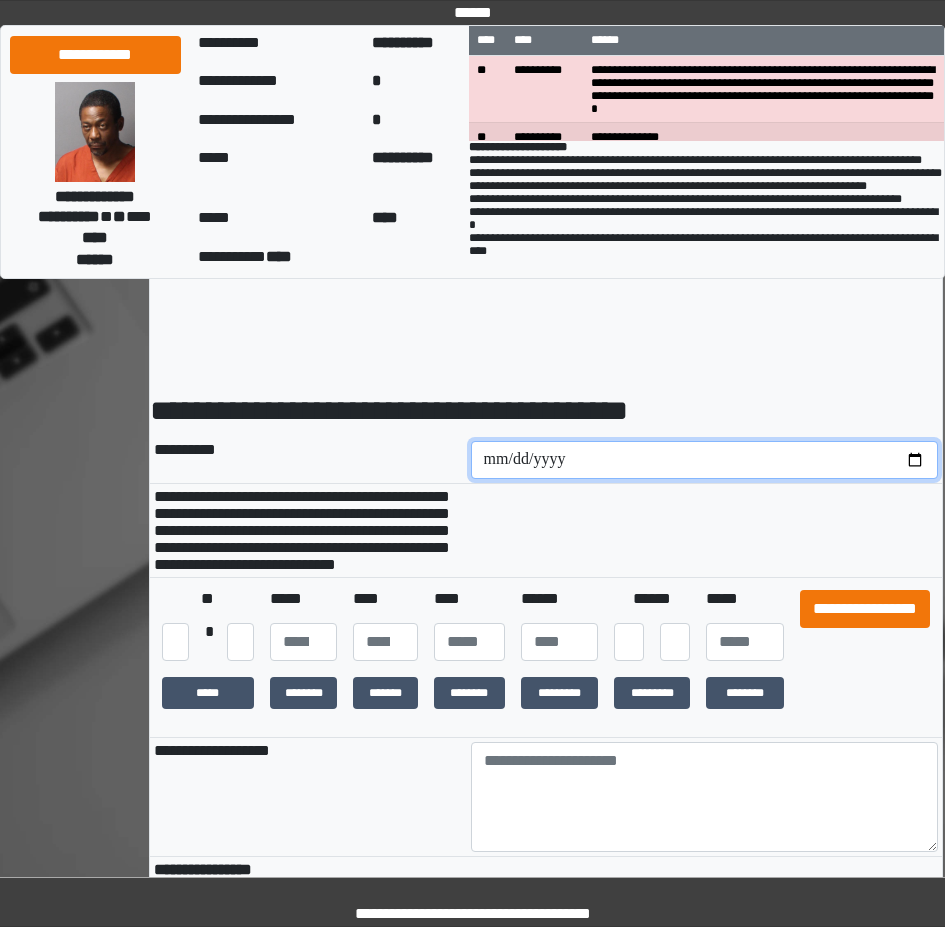 type on "**********" 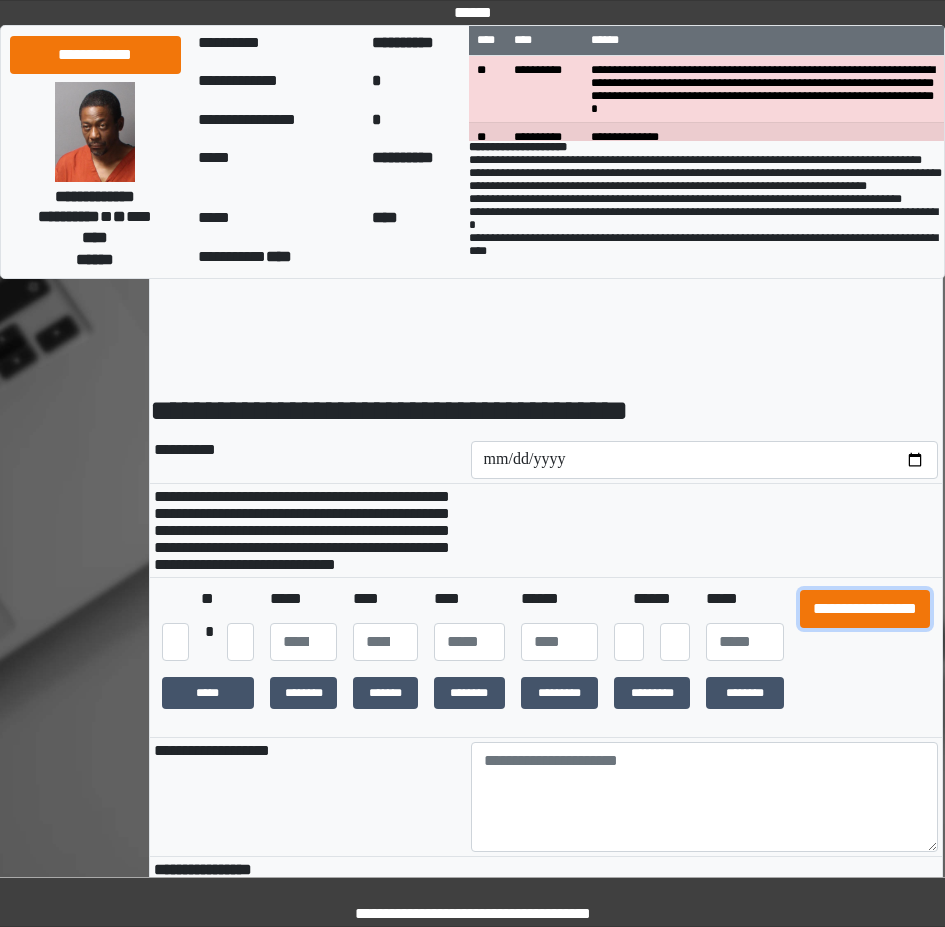 click on "**********" at bounding box center [865, 609] 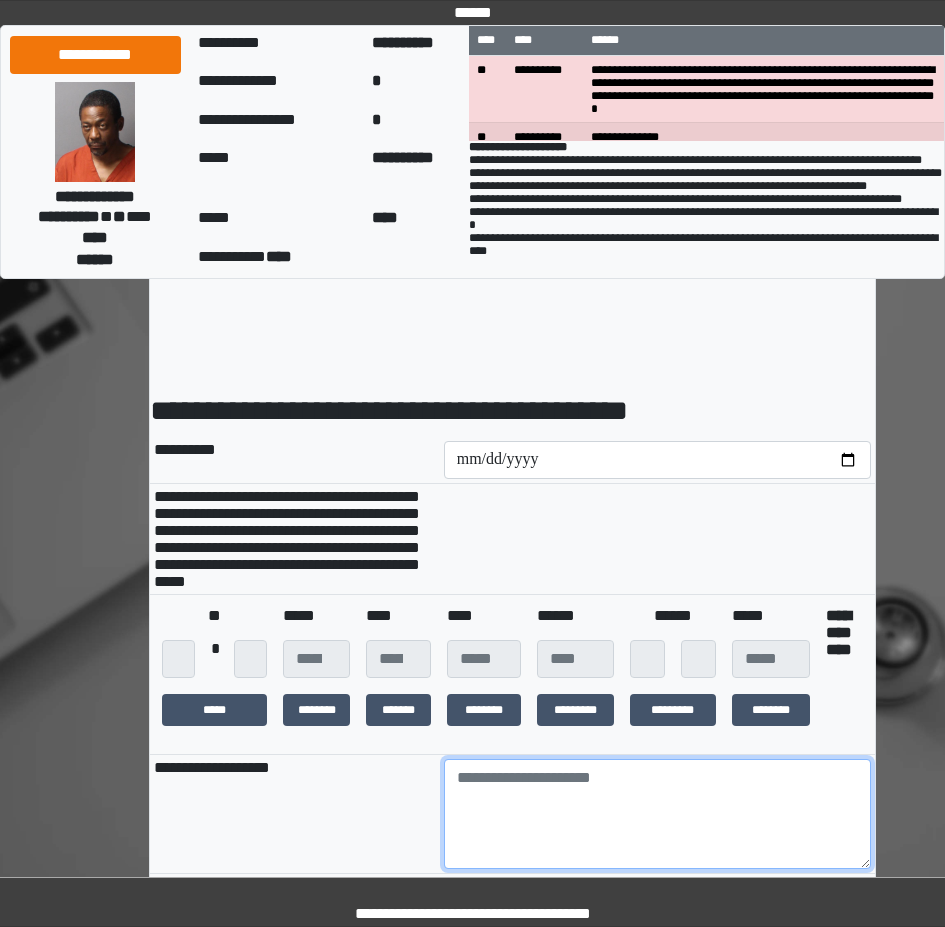 click at bounding box center (657, 814) 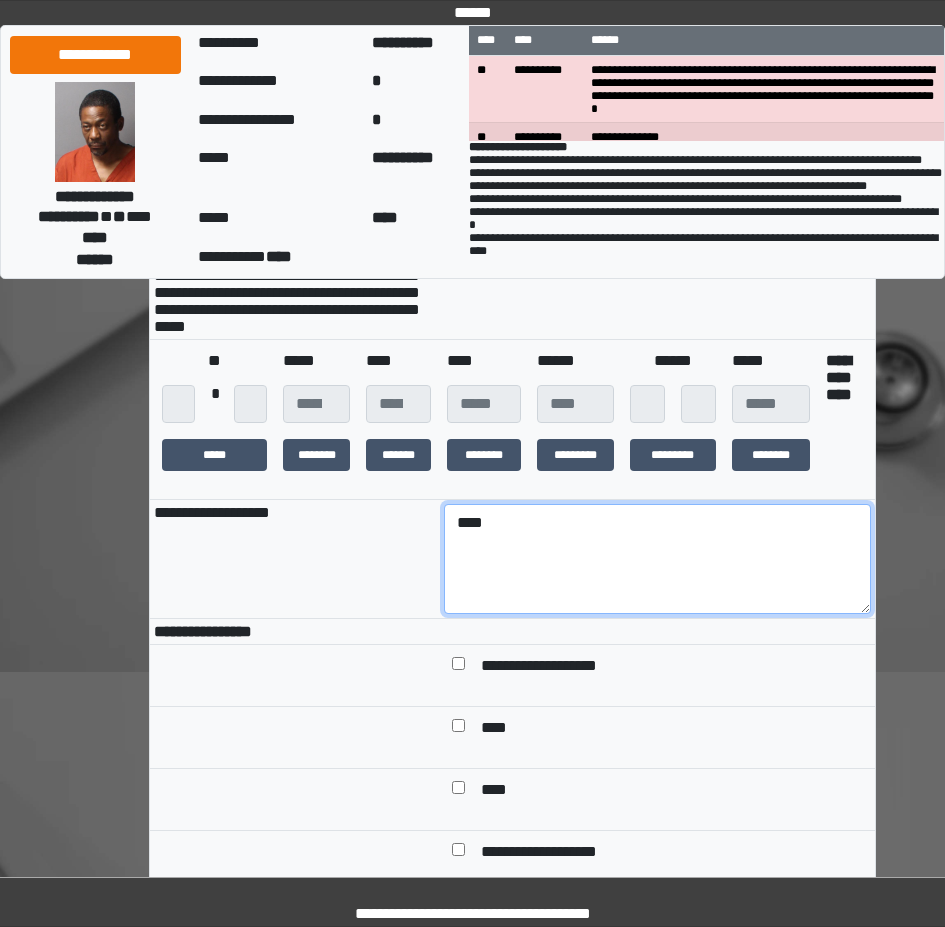 type on "****" 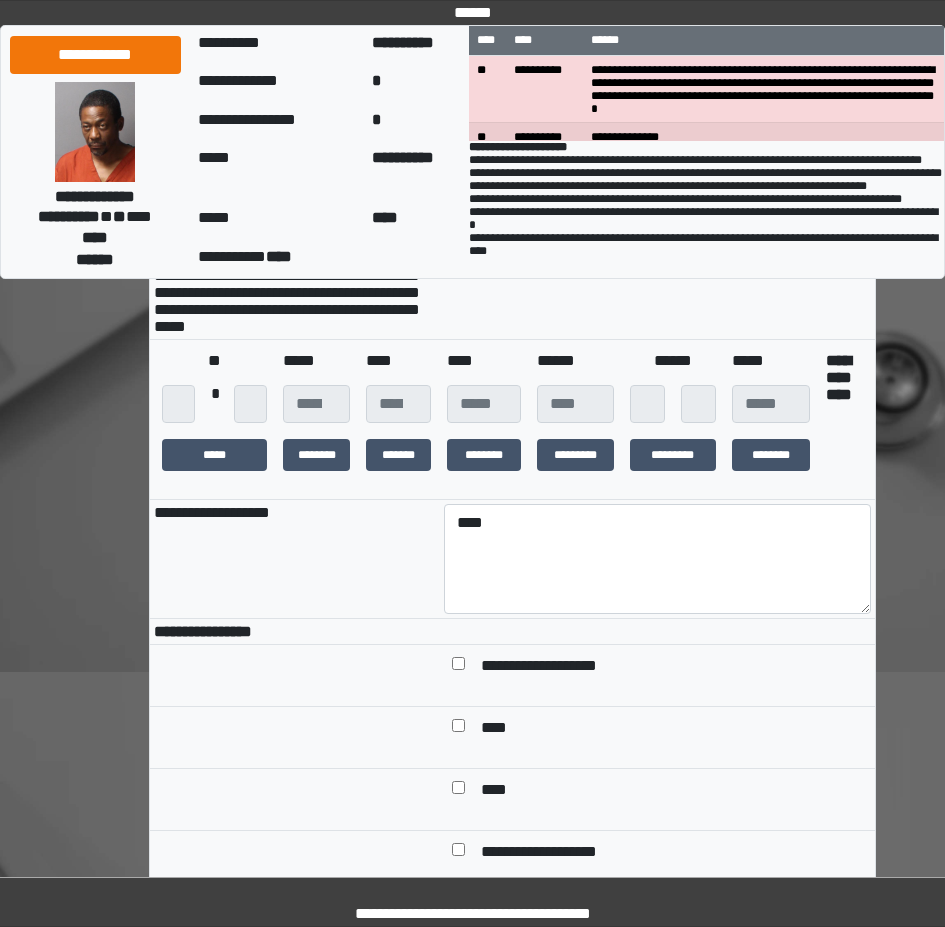scroll, scrollTop: 400, scrollLeft: 0, axis: vertical 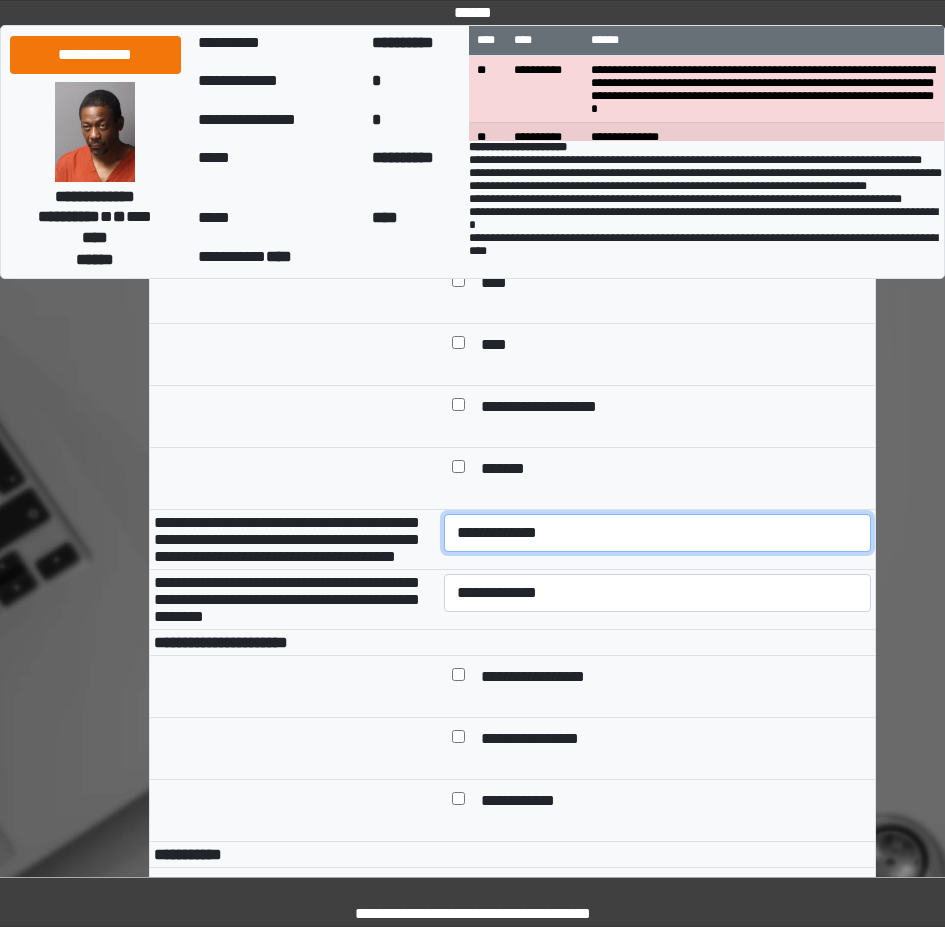 select on "*" 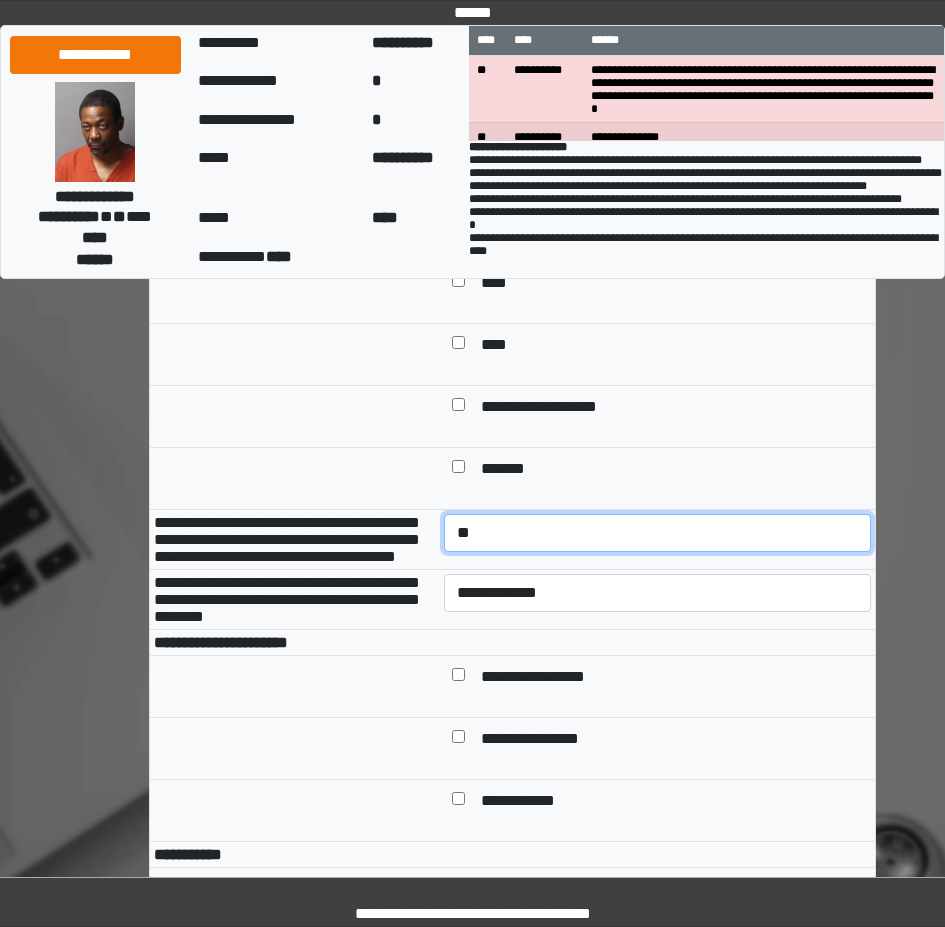 click on "**********" at bounding box center [657, 533] 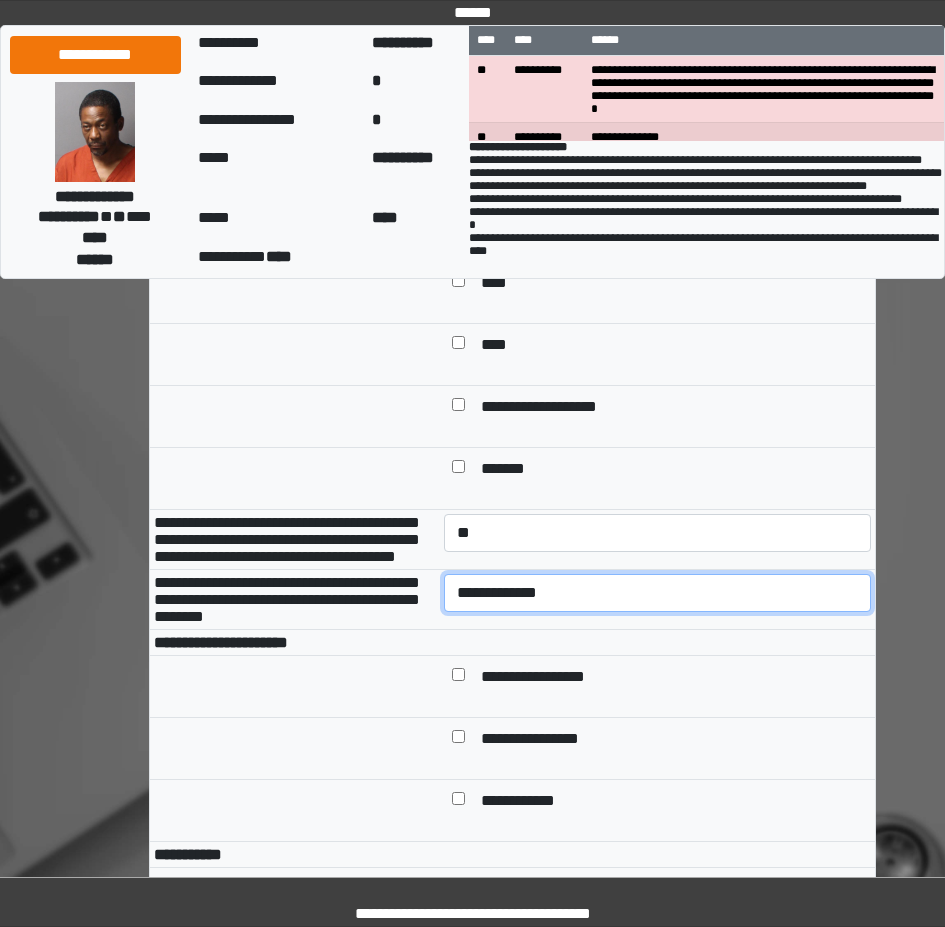 select on "*" 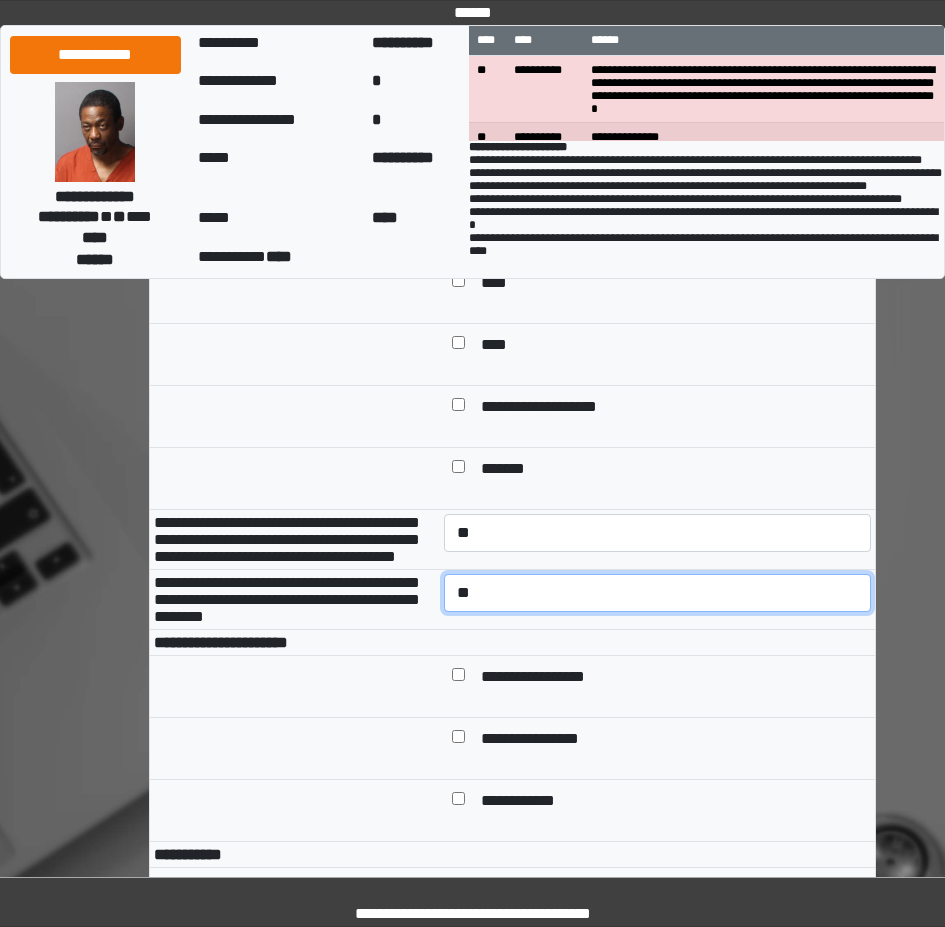 click on "**********" at bounding box center [657, 593] 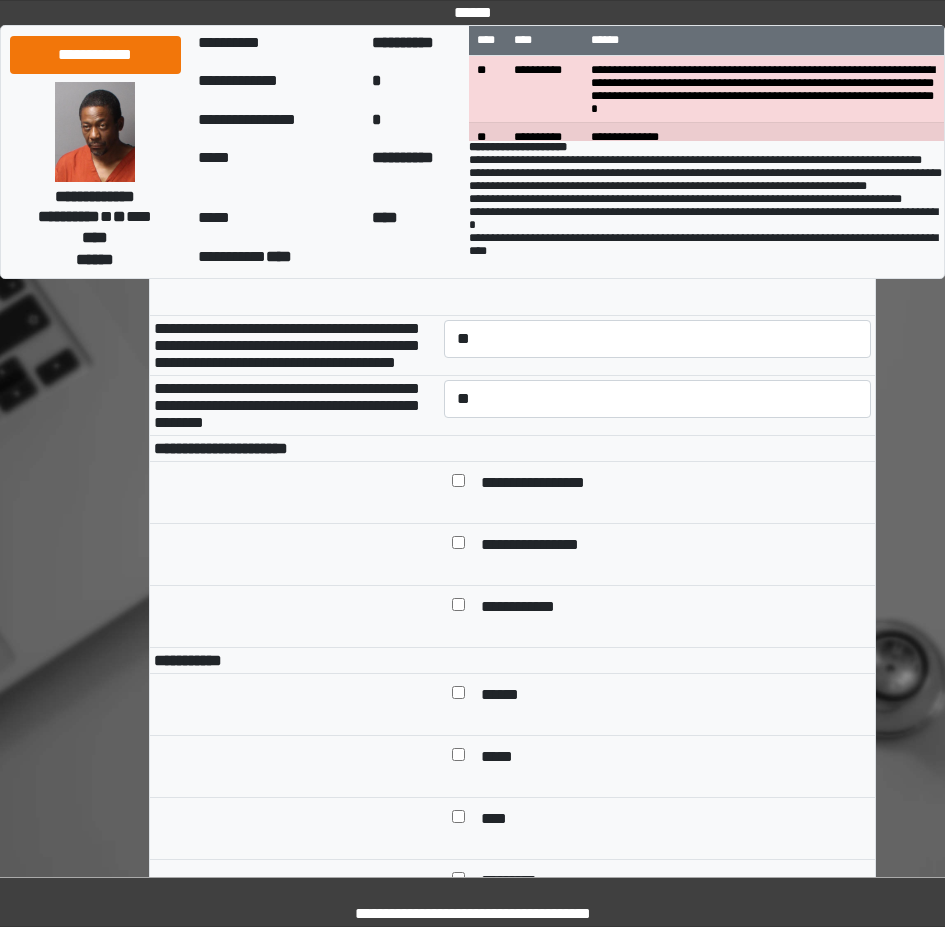 scroll, scrollTop: 900, scrollLeft: 0, axis: vertical 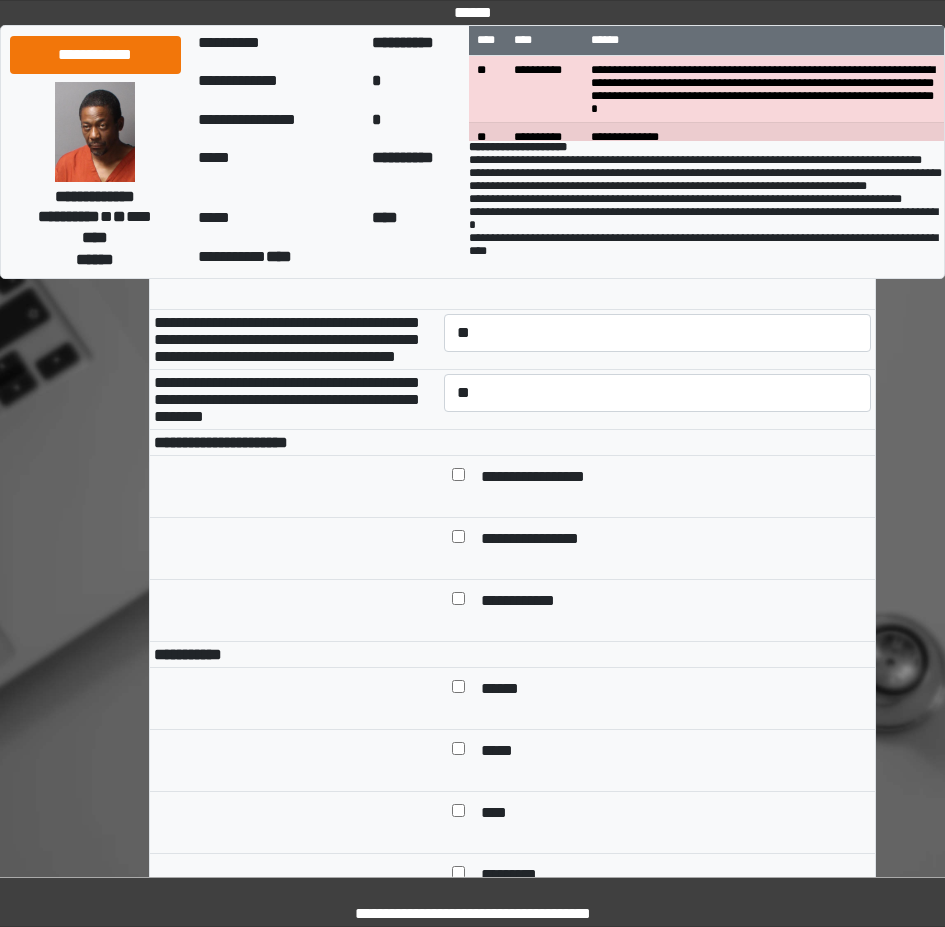 click on "******" at bounding box center [507, 690] 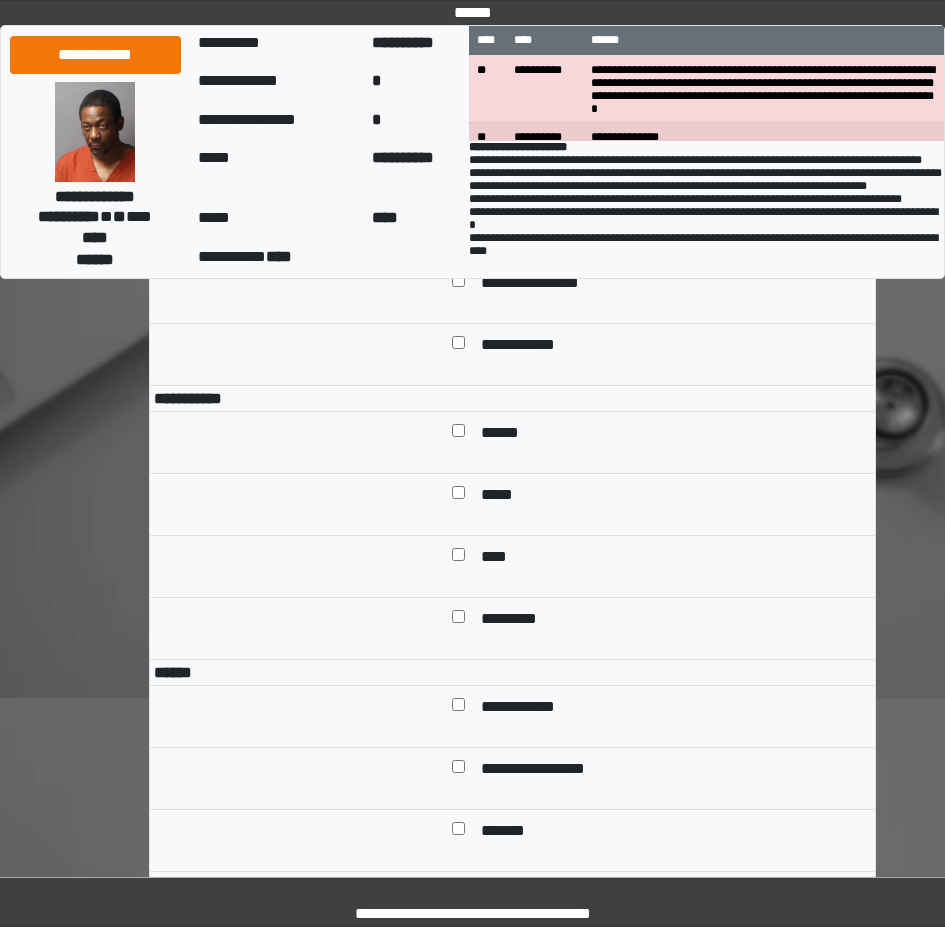 scroll, scrollTop: 1200, scrollLeft: 0, axis: vertical 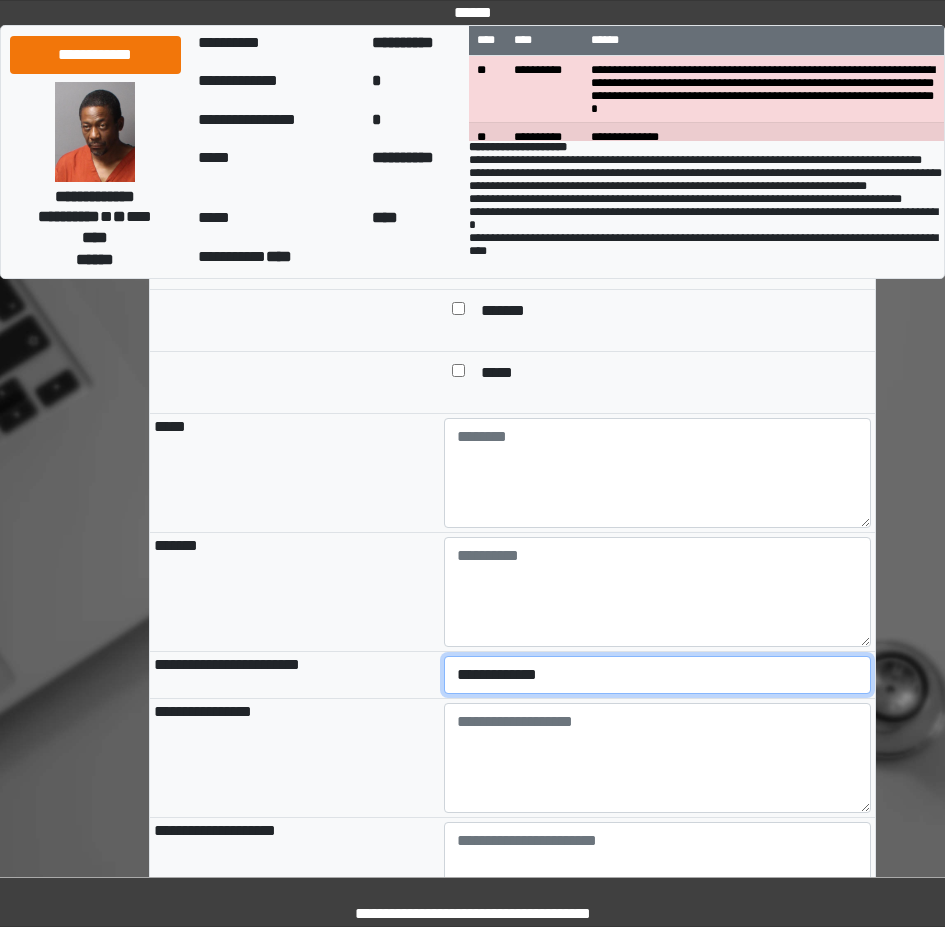 select on "*" 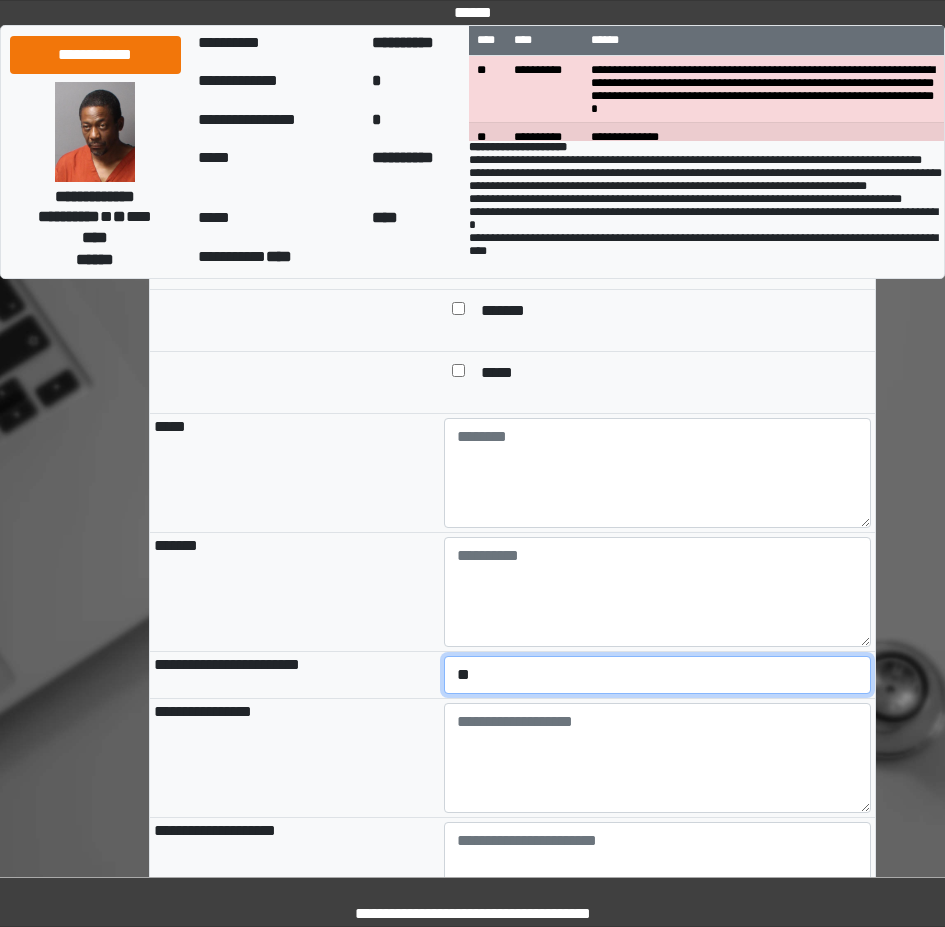 click on "**********" at bounding box center (657, 675) 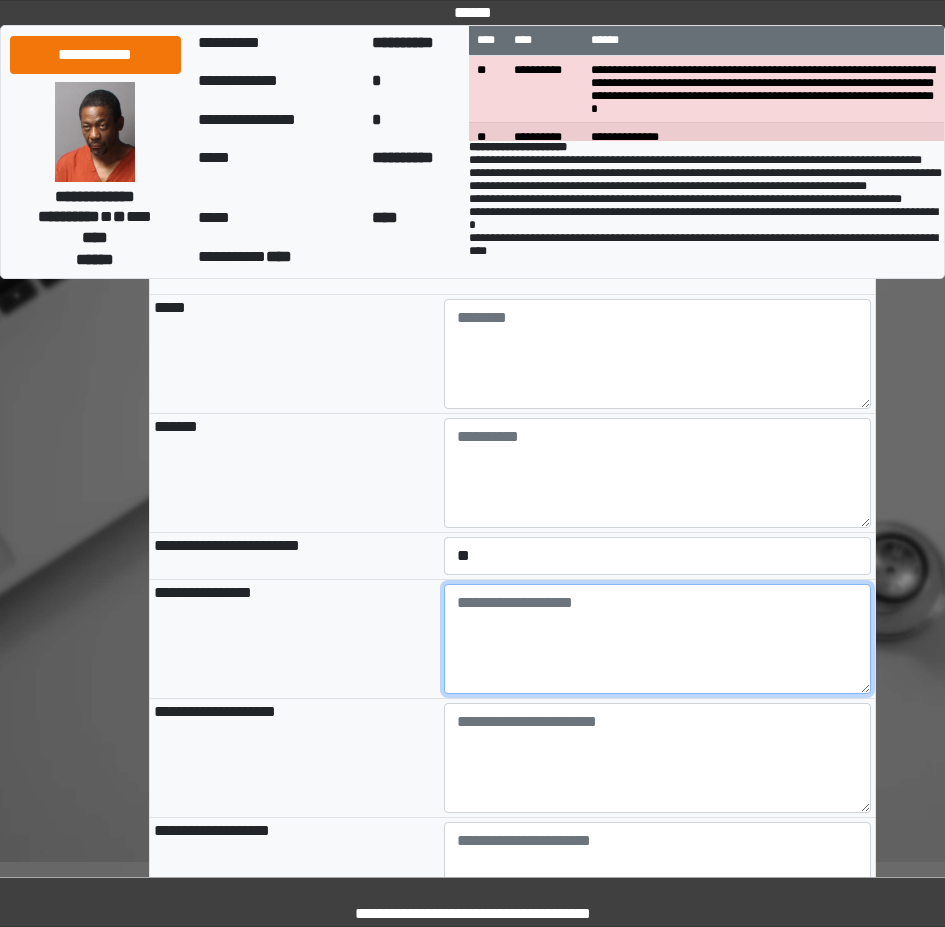 scroll, scrollTop: 2100, scrollLeft: 0, axis: vertical 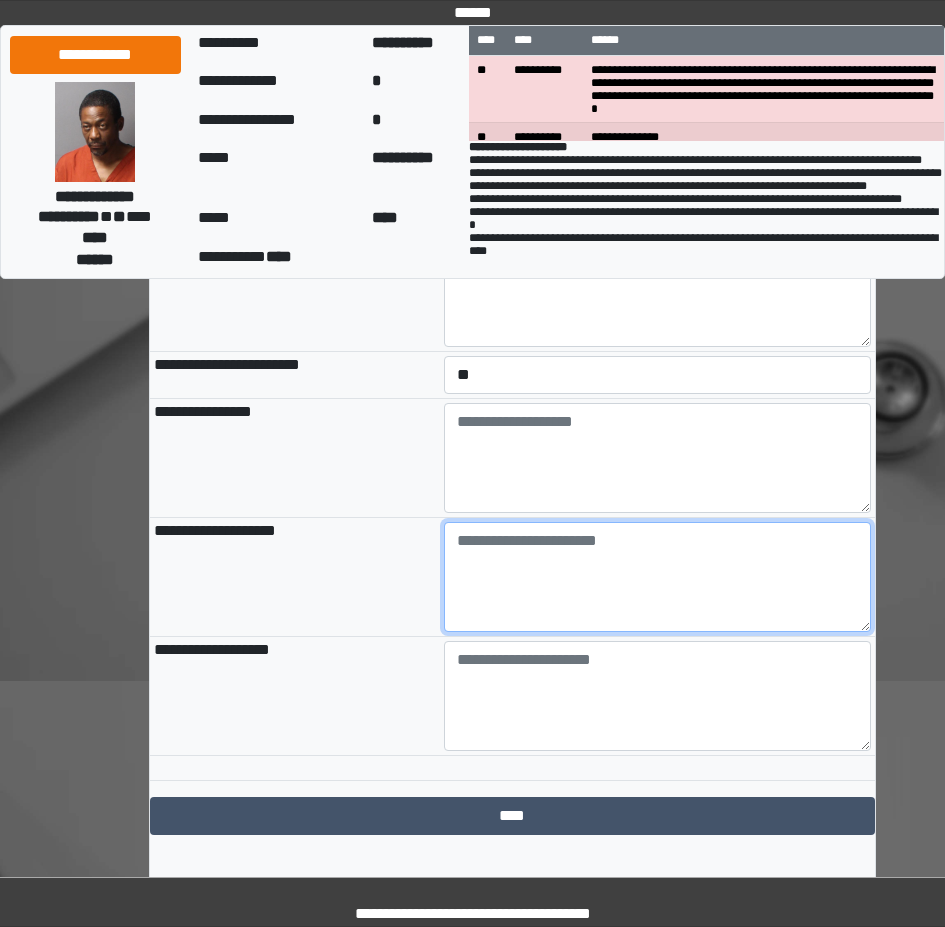 paste on "**********" 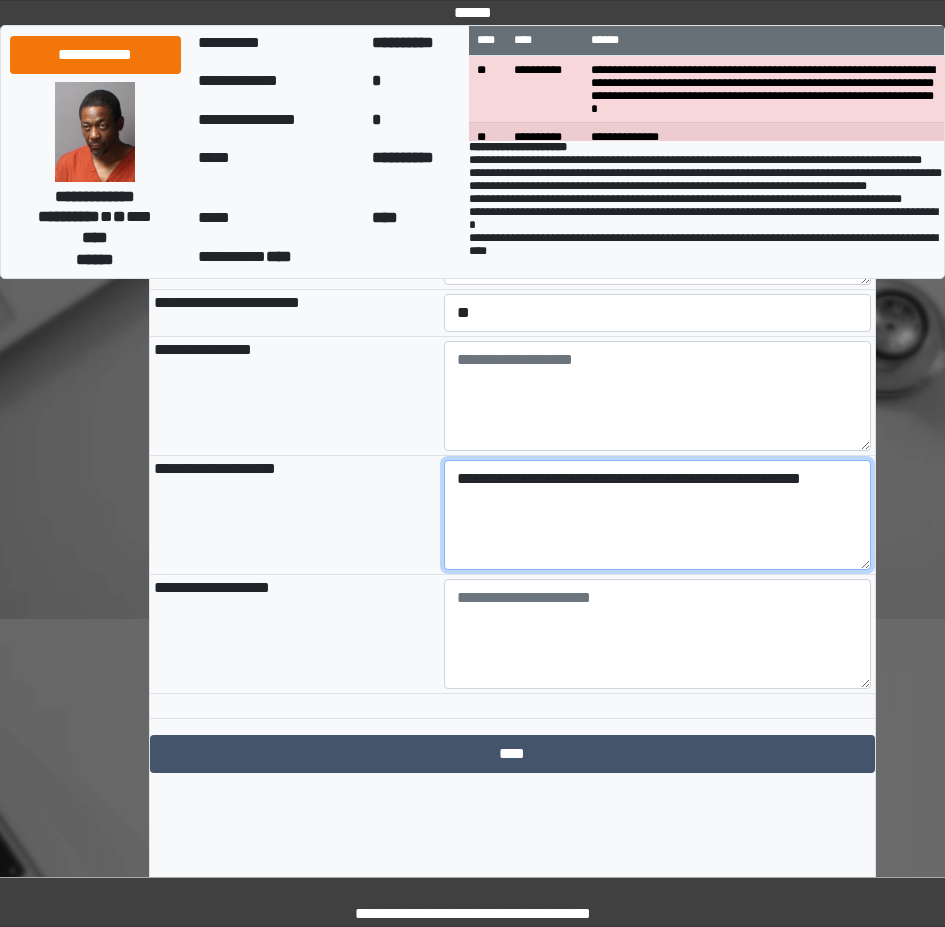 scroll, scrollTop: 2226, scrollLeft: 0, axis: vertical 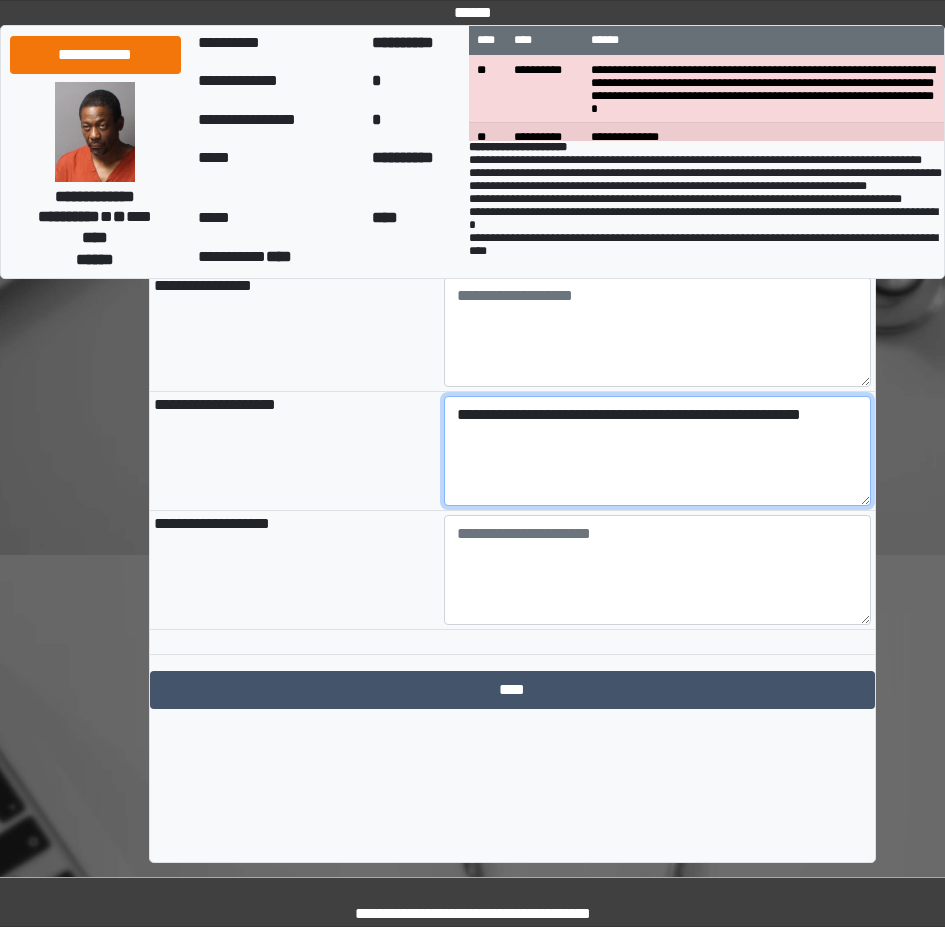 type on "**********" 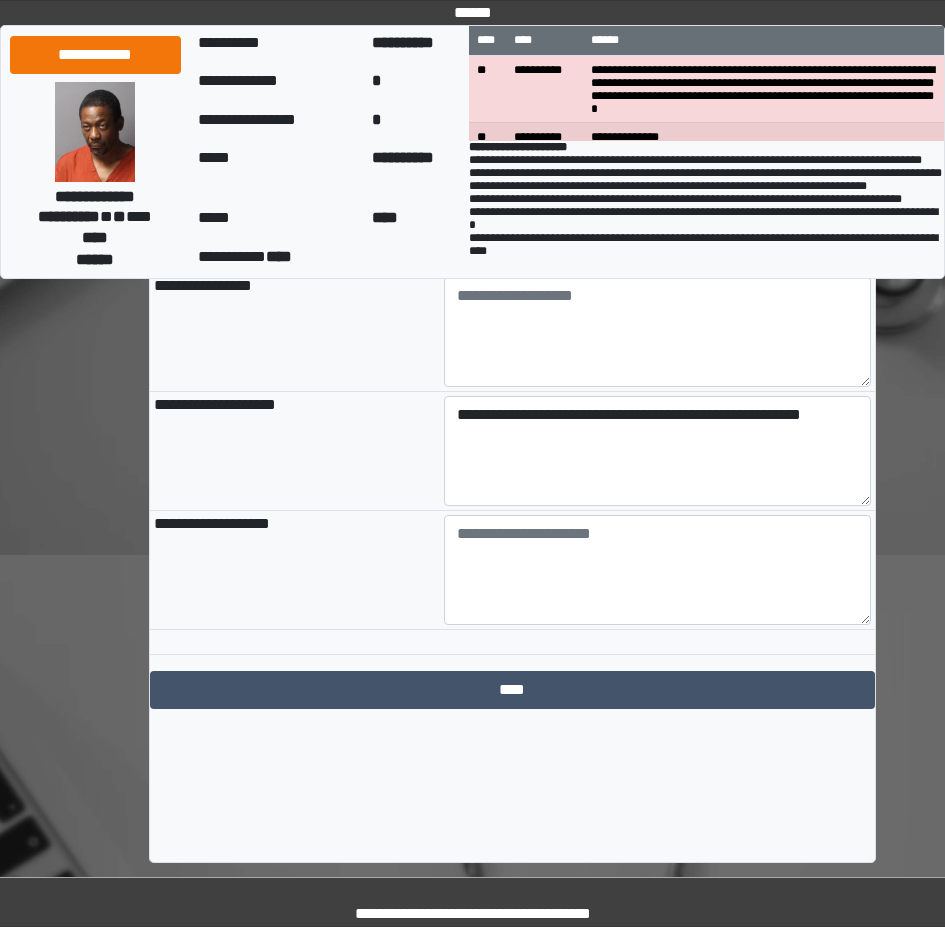 click on "**********" at bounding box center [512, -464] 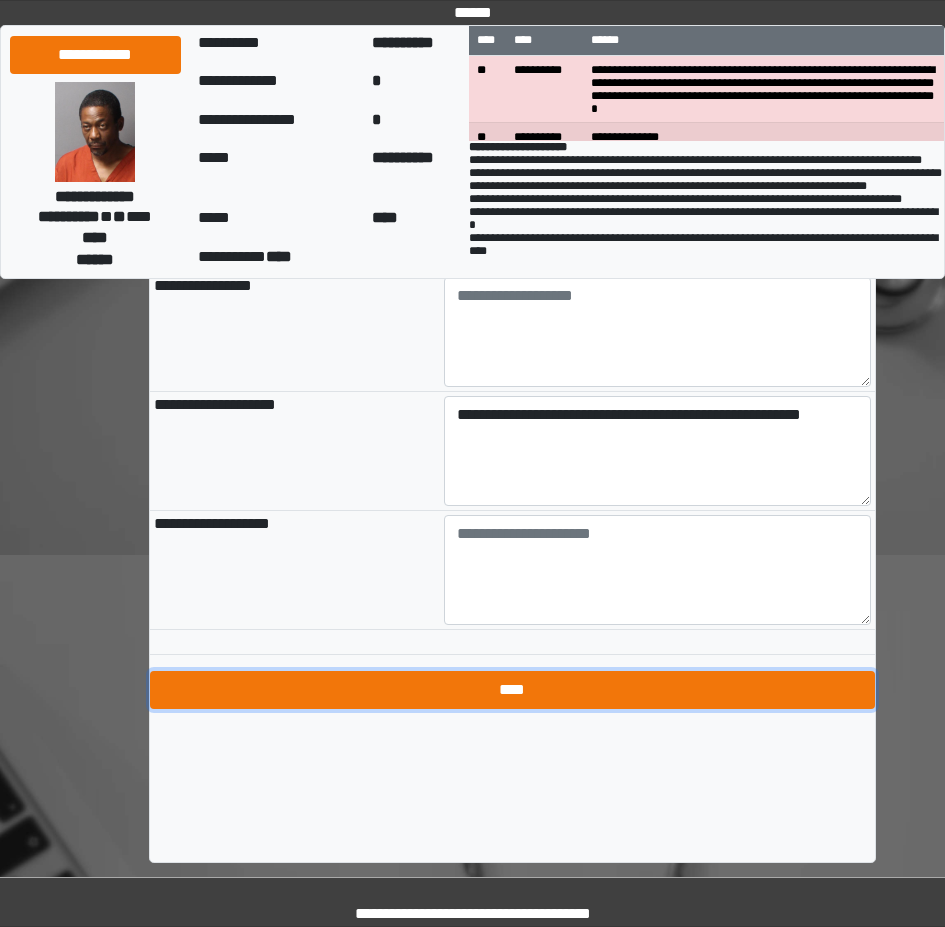 click on "****" at bounding box center (512, 690) 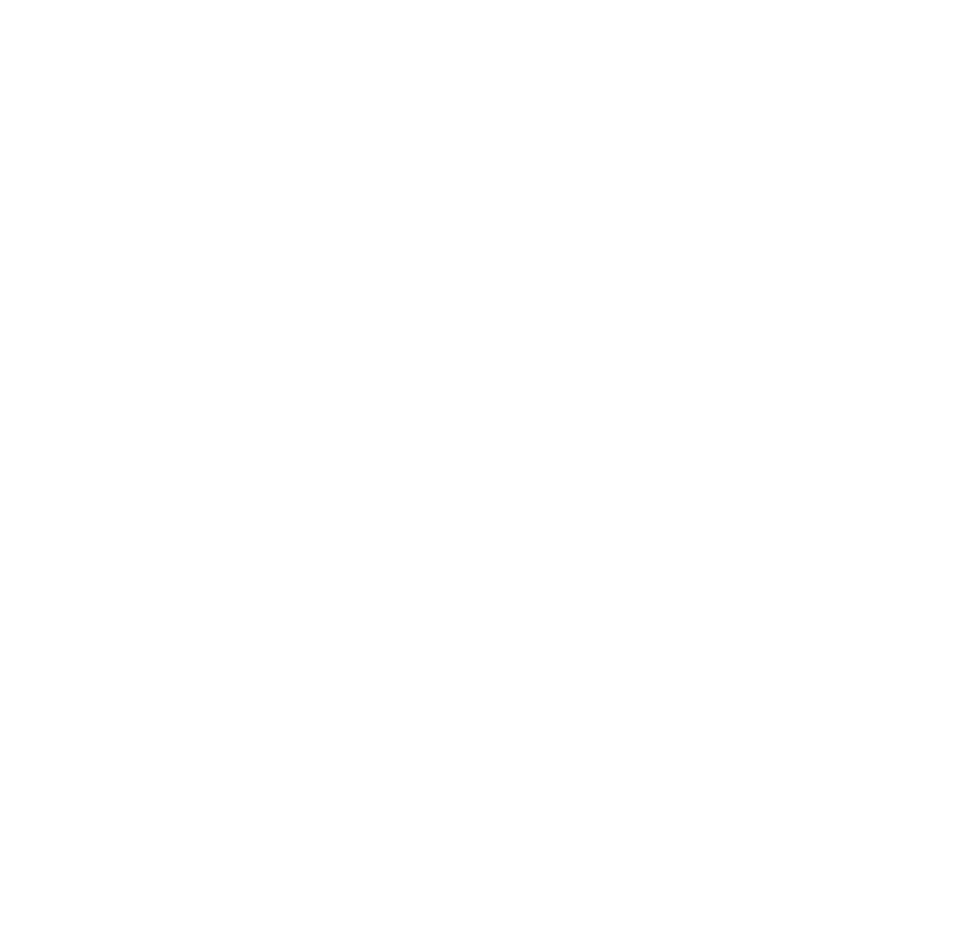 scroll, scrollTop: 0, scrollLeft: 0, axis: both 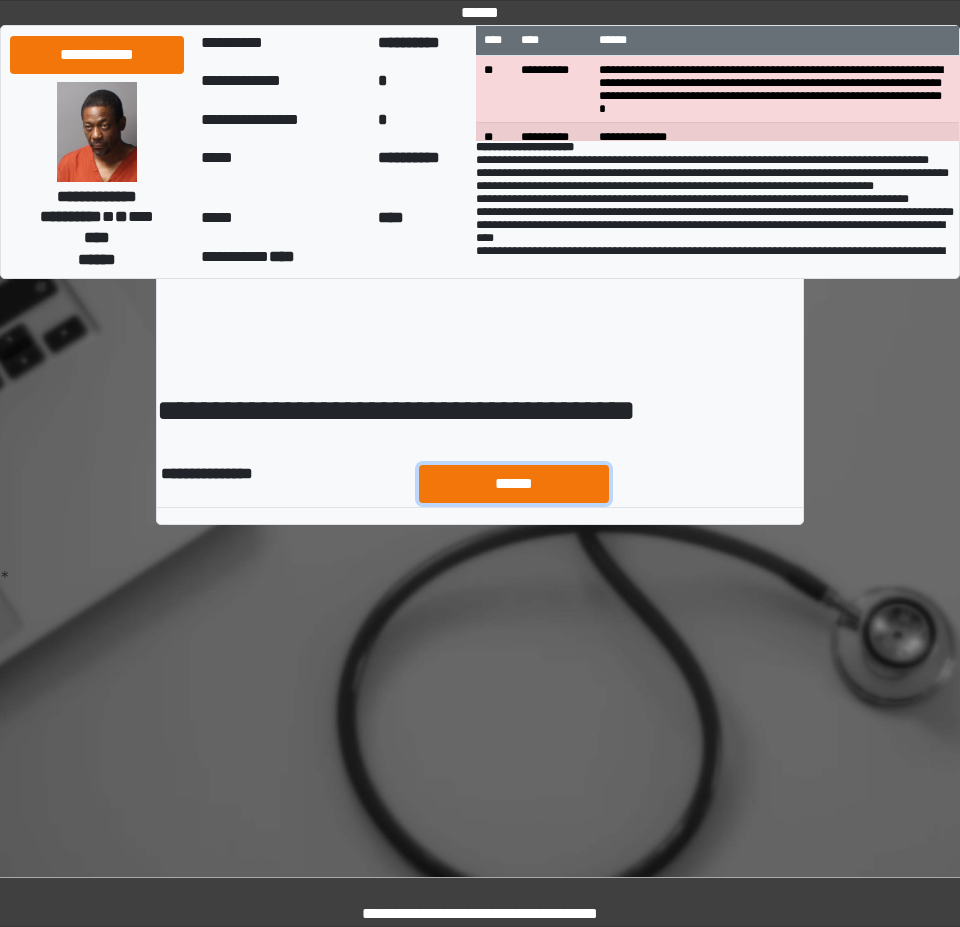 click on "******" at bounding box center (514, 484) 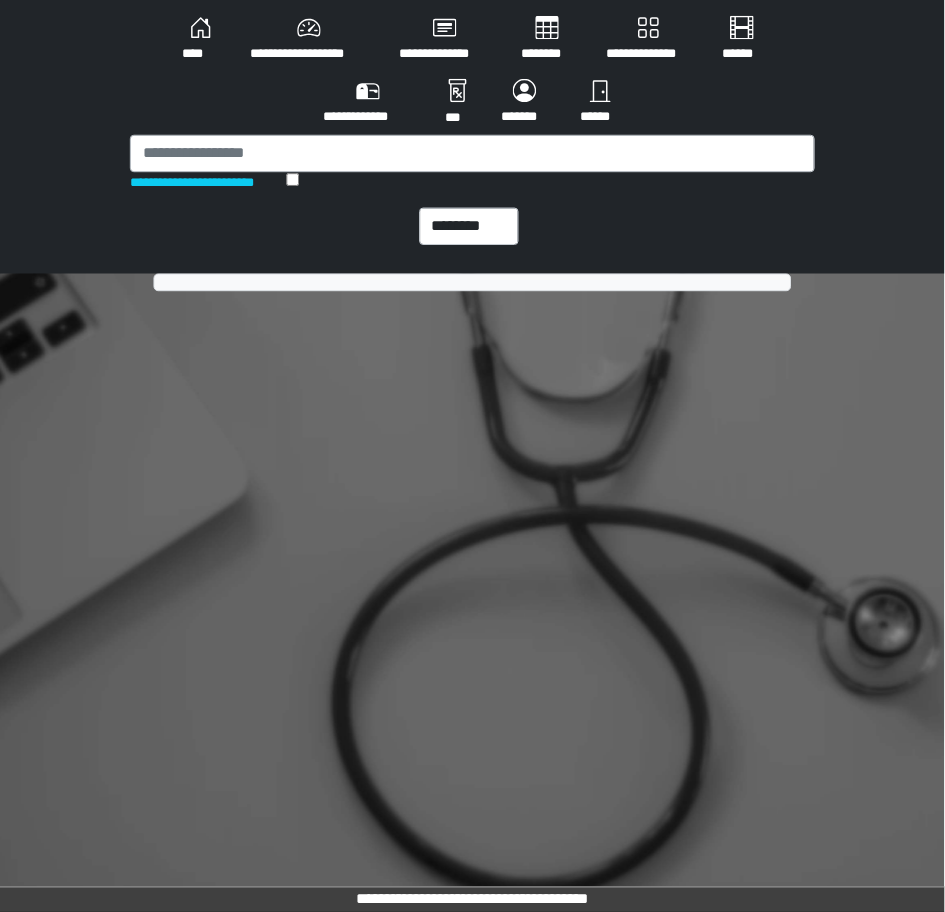 scroll, scrollTop: 0, scrollLeft: 0, axis: both 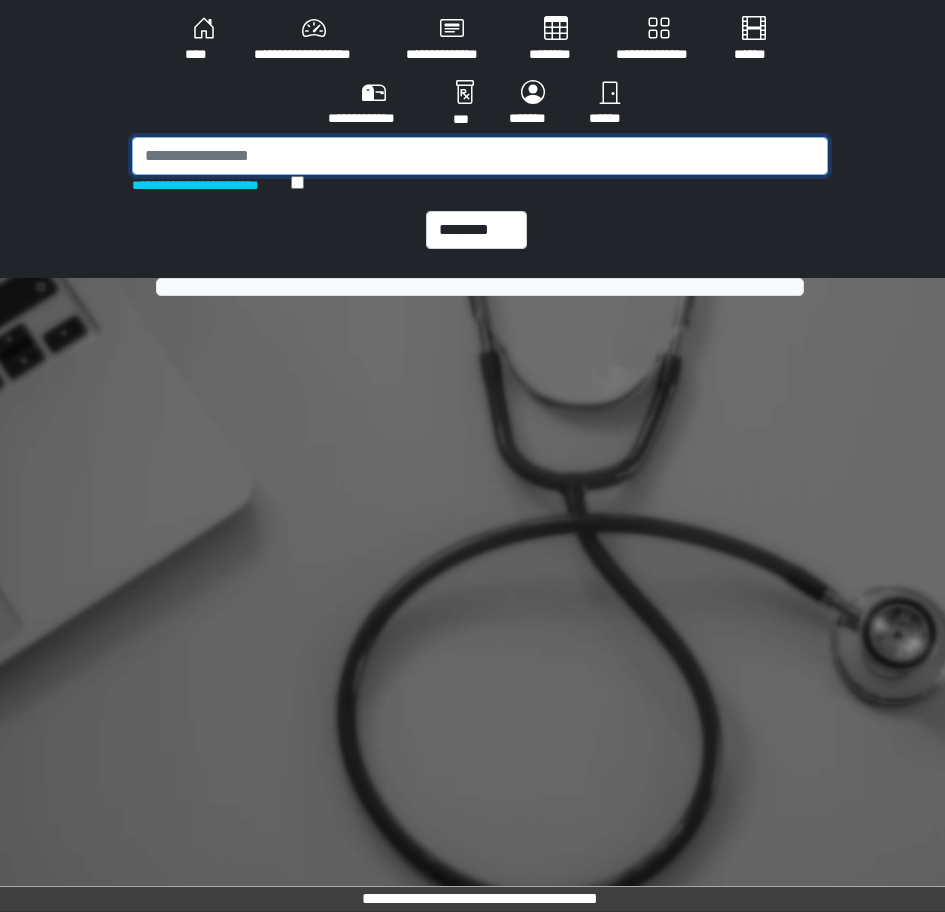 click at bounding box center (480, 156) 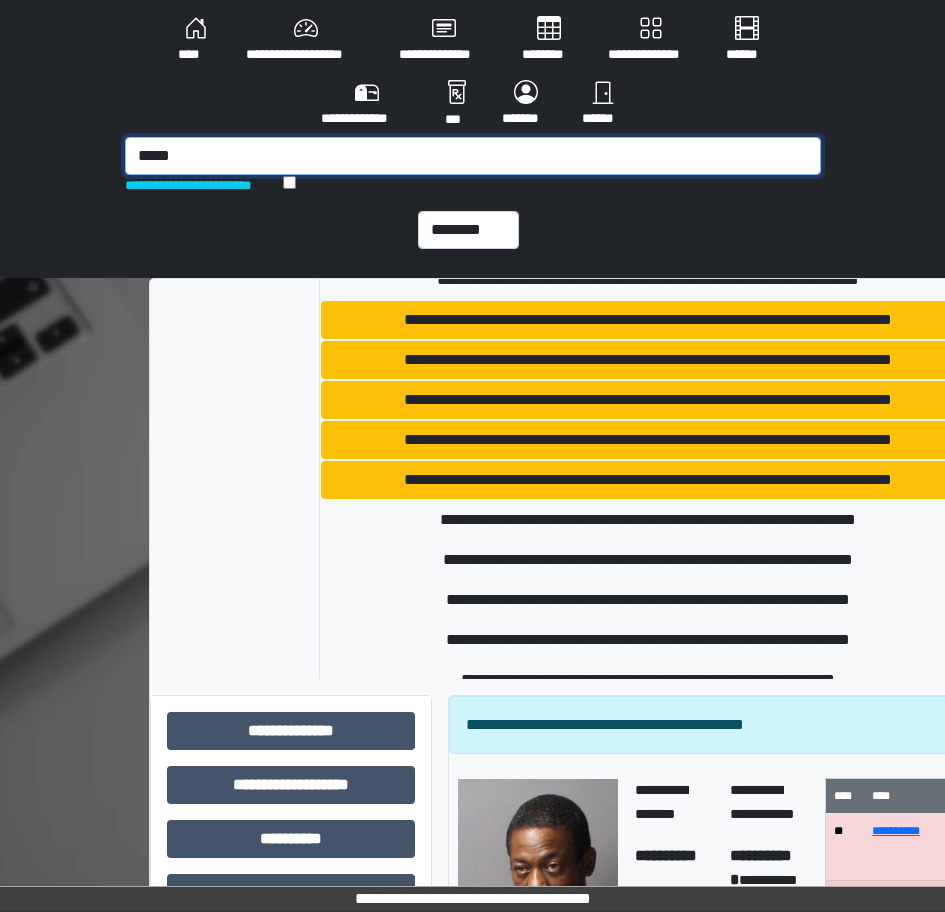 scroll, scrollTop: 200, scrollLeft: 0, axis: vertical 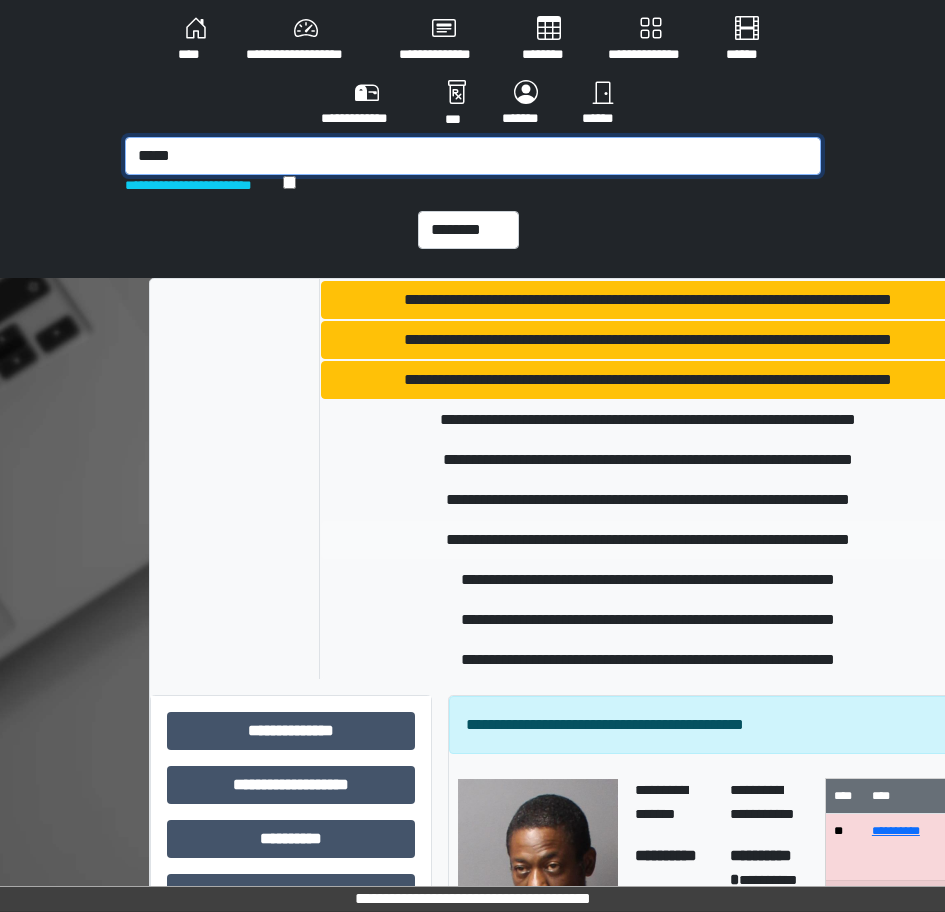 type on "*****" 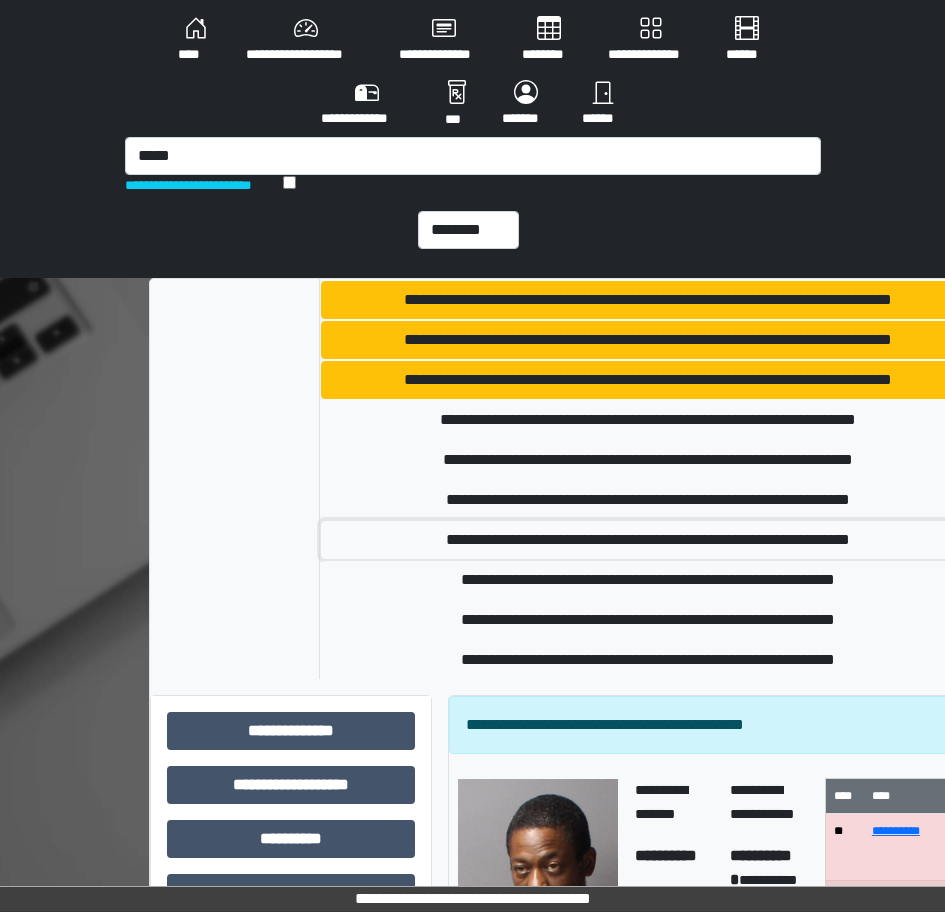click on "**********" at bounding box center [647, 540] 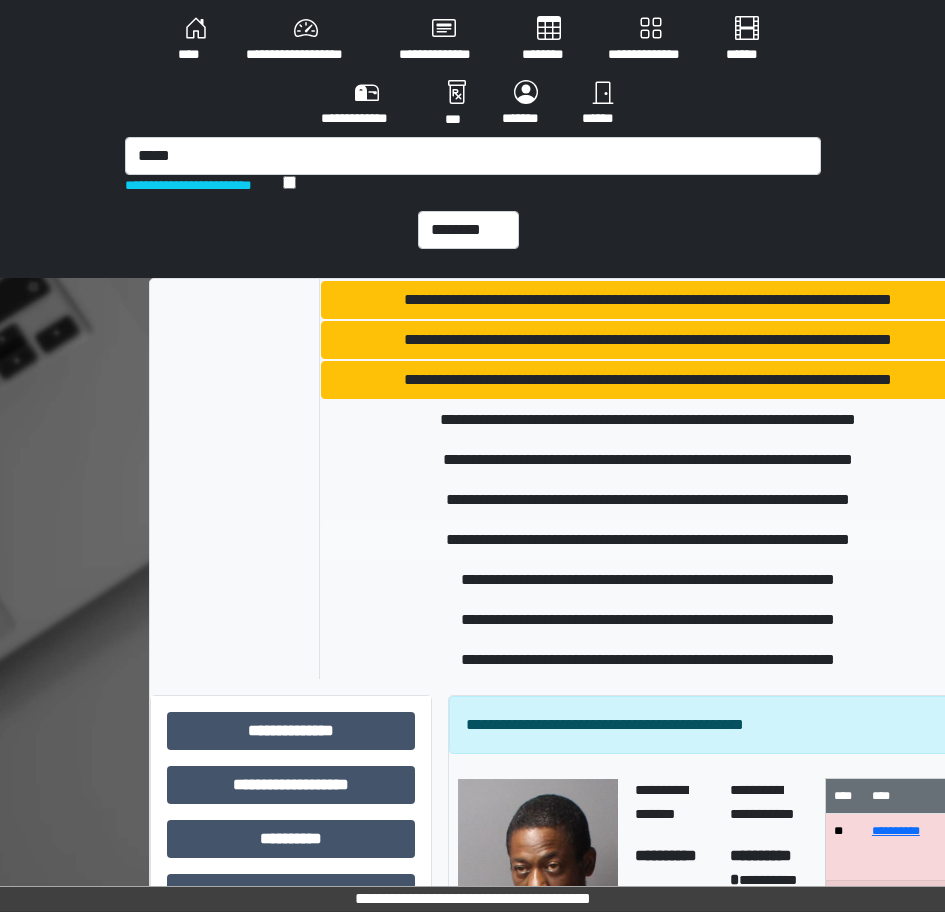 type 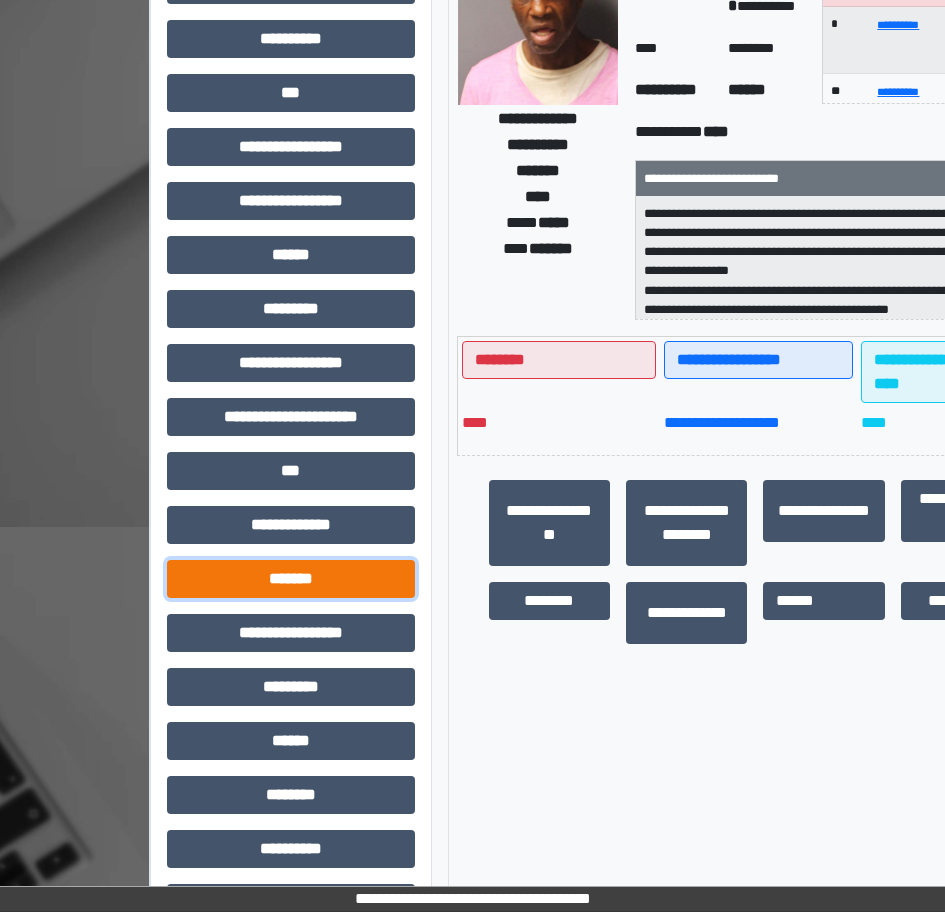 click on "*******" at bounding box center (291, 579) 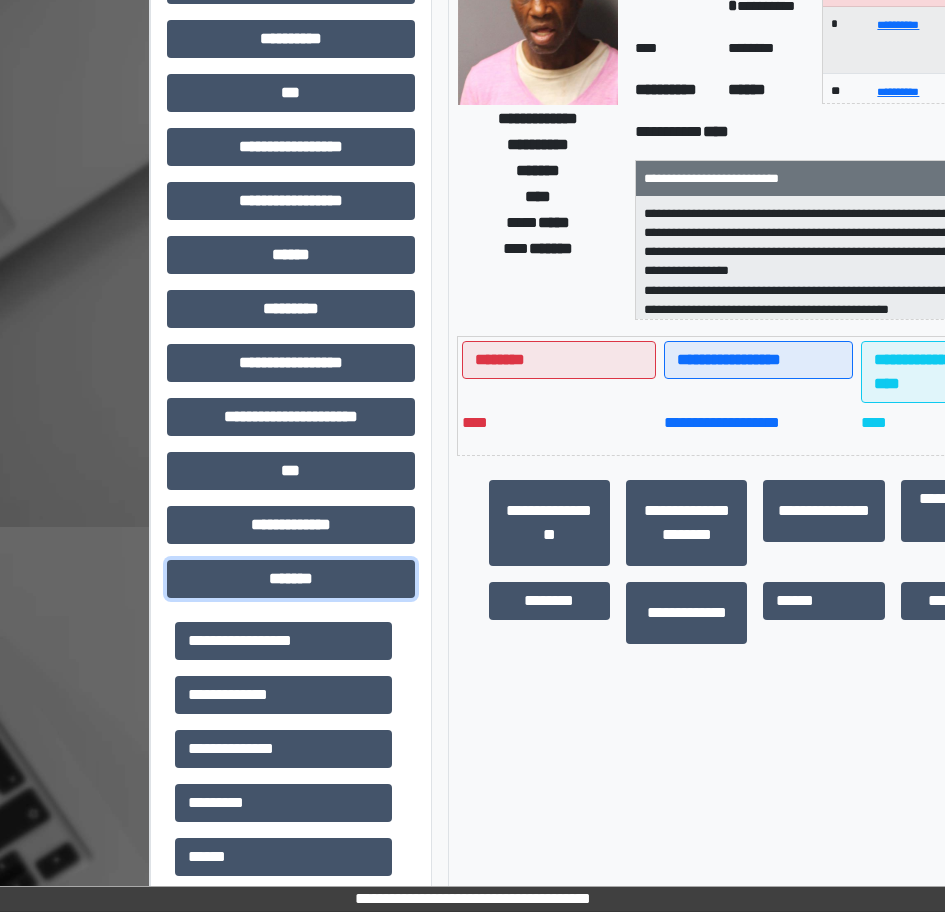 scroll, scrollTop: 800, scrollLeft: 0, axis: vertical 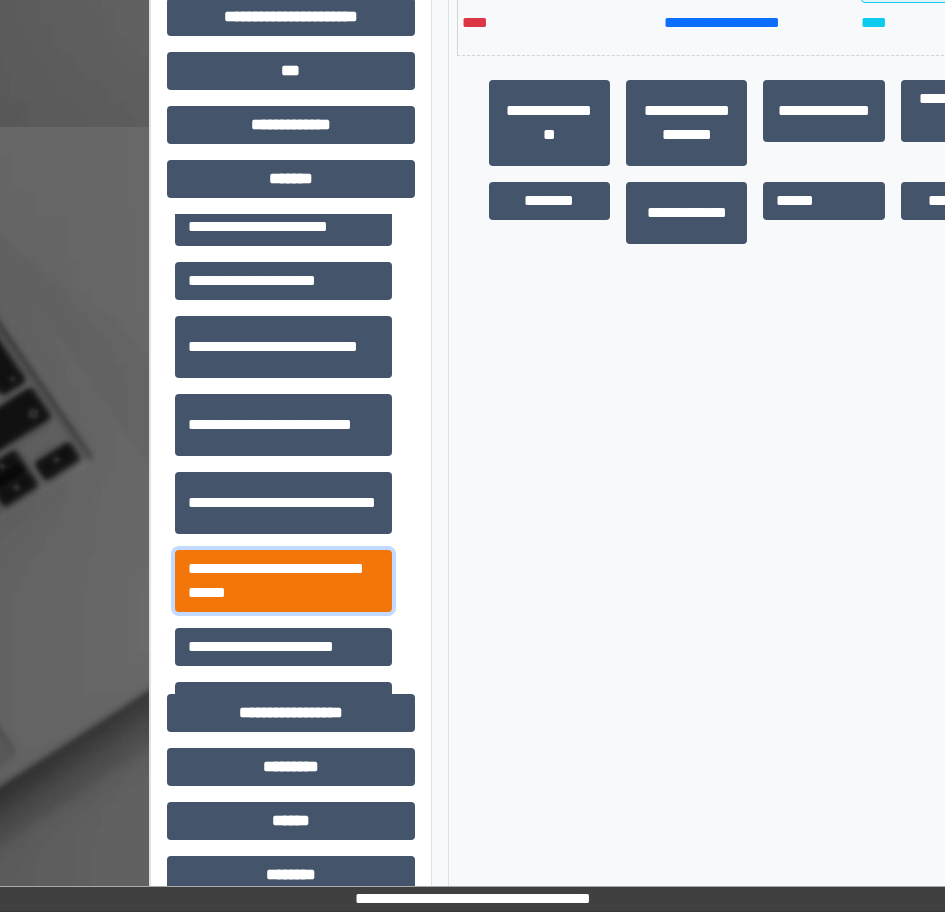 click on "**********" at bounding box center [283, 581] 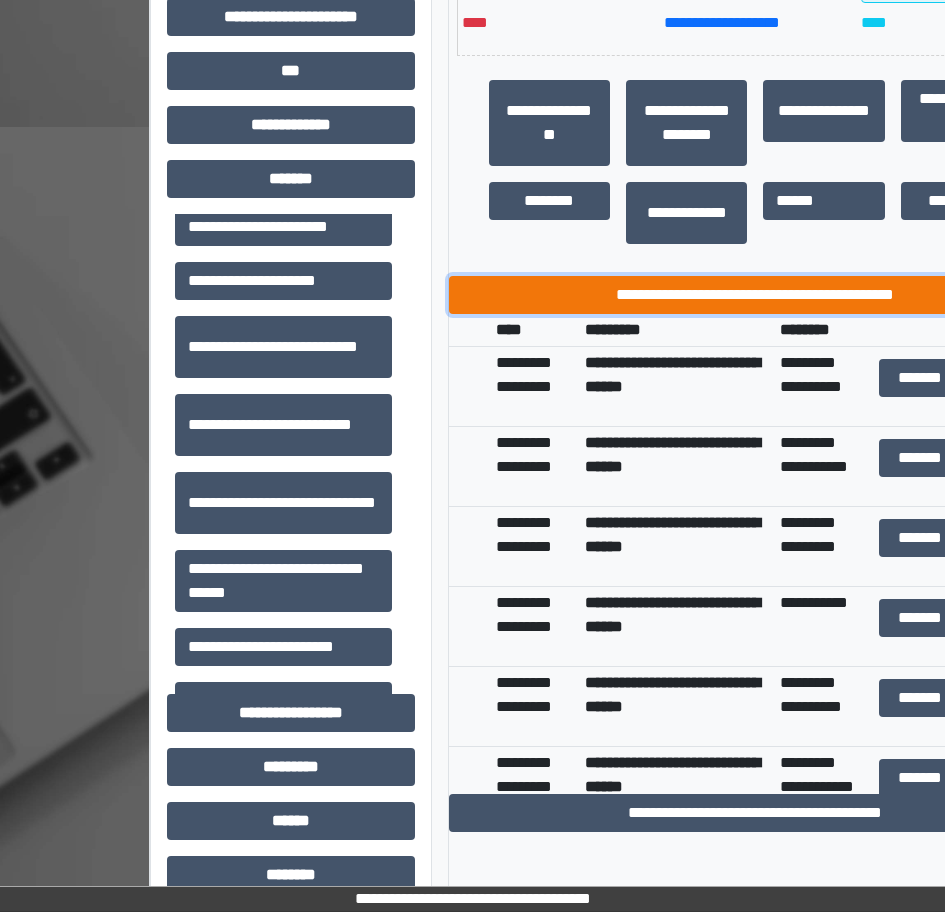 click on "**********" at bounding box center [756, 295] 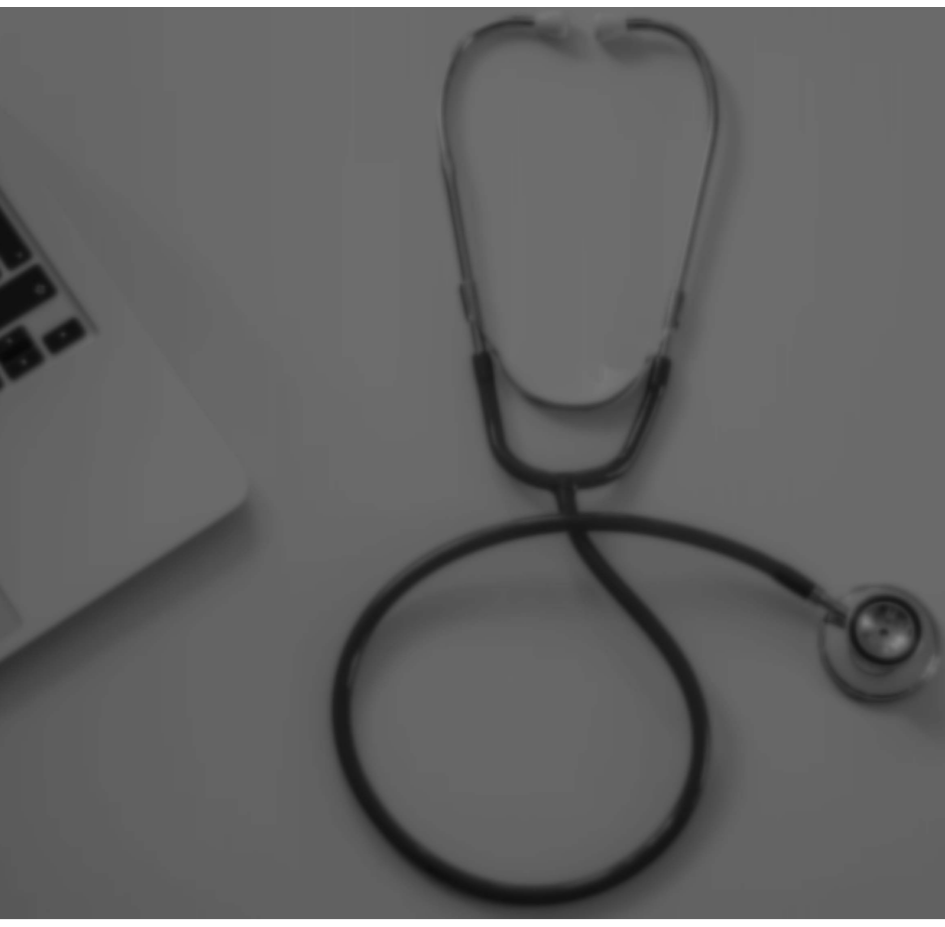 scroll, scrollTop: 0, scrollLeft: 0, axis: both 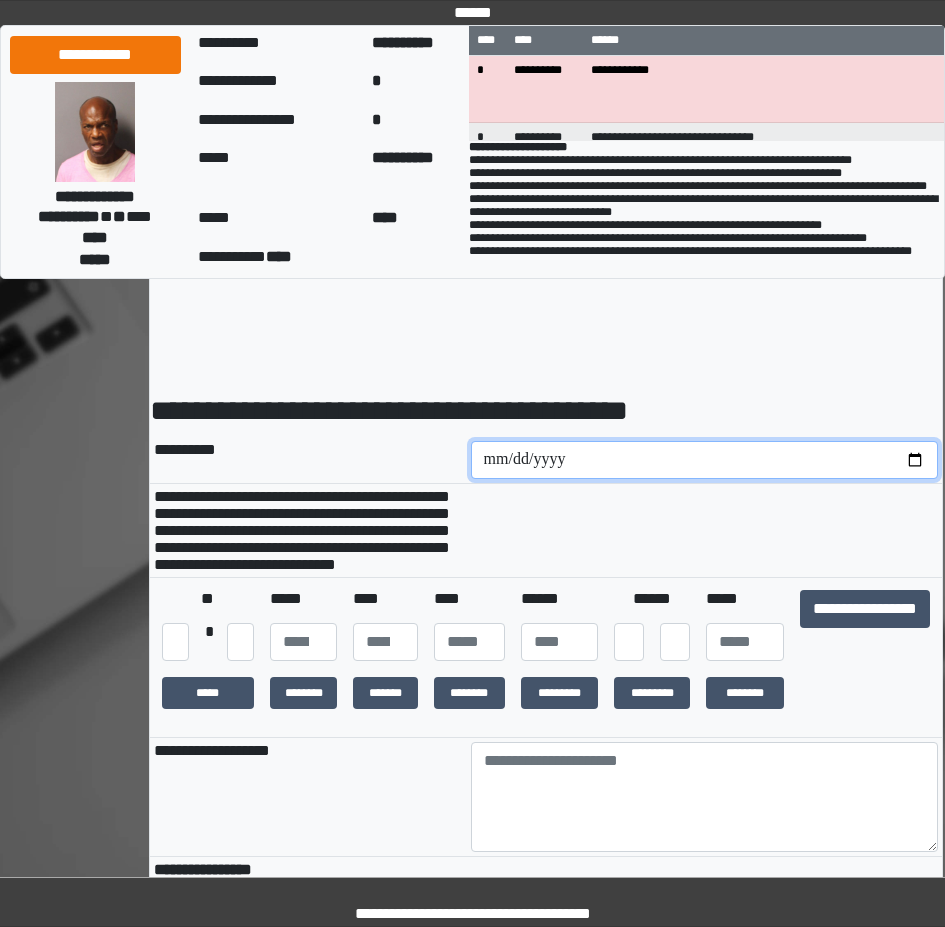 click at bounding box center (705, 460) 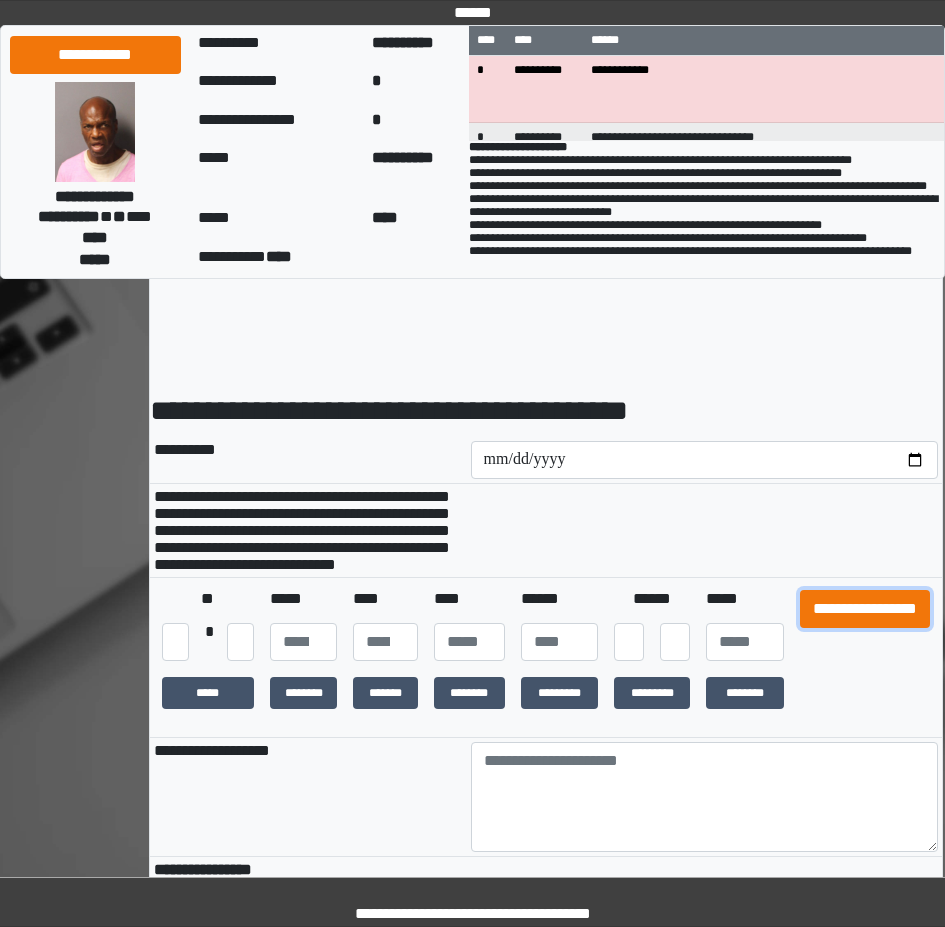 click on "**********" at bounding box center (865, 609) 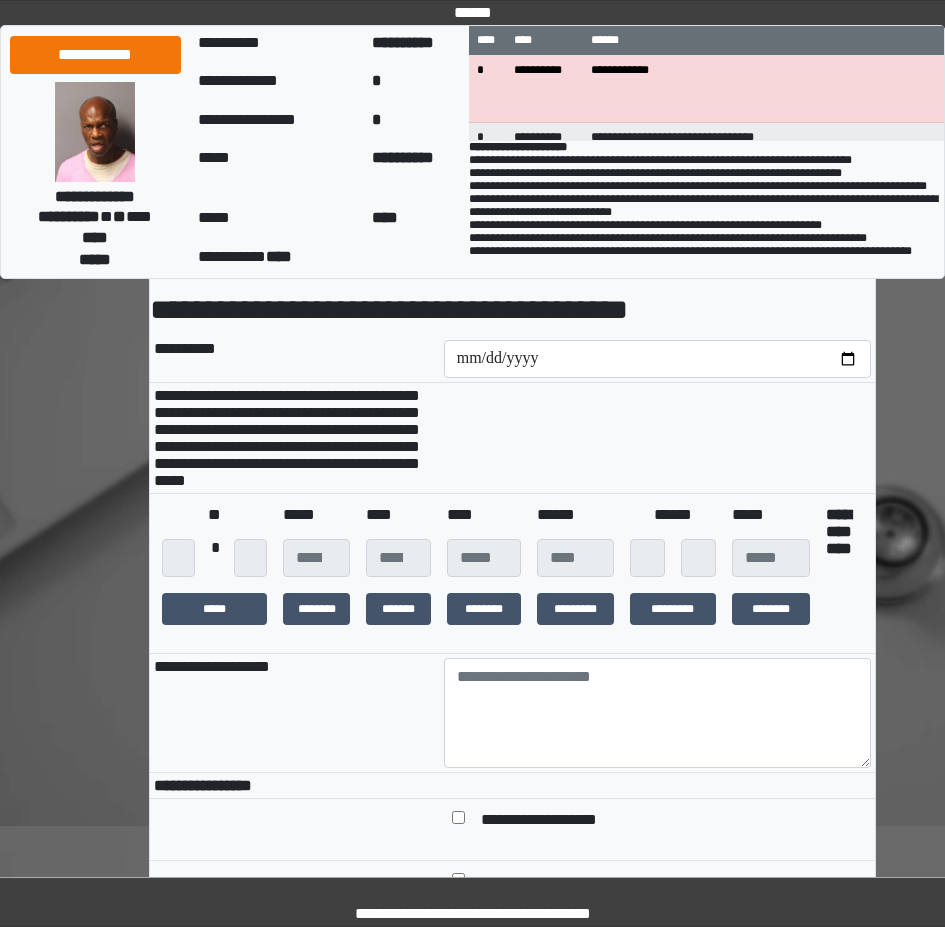 scroll, scrollTop: 300, scrollLeft: 0, axis: vertical 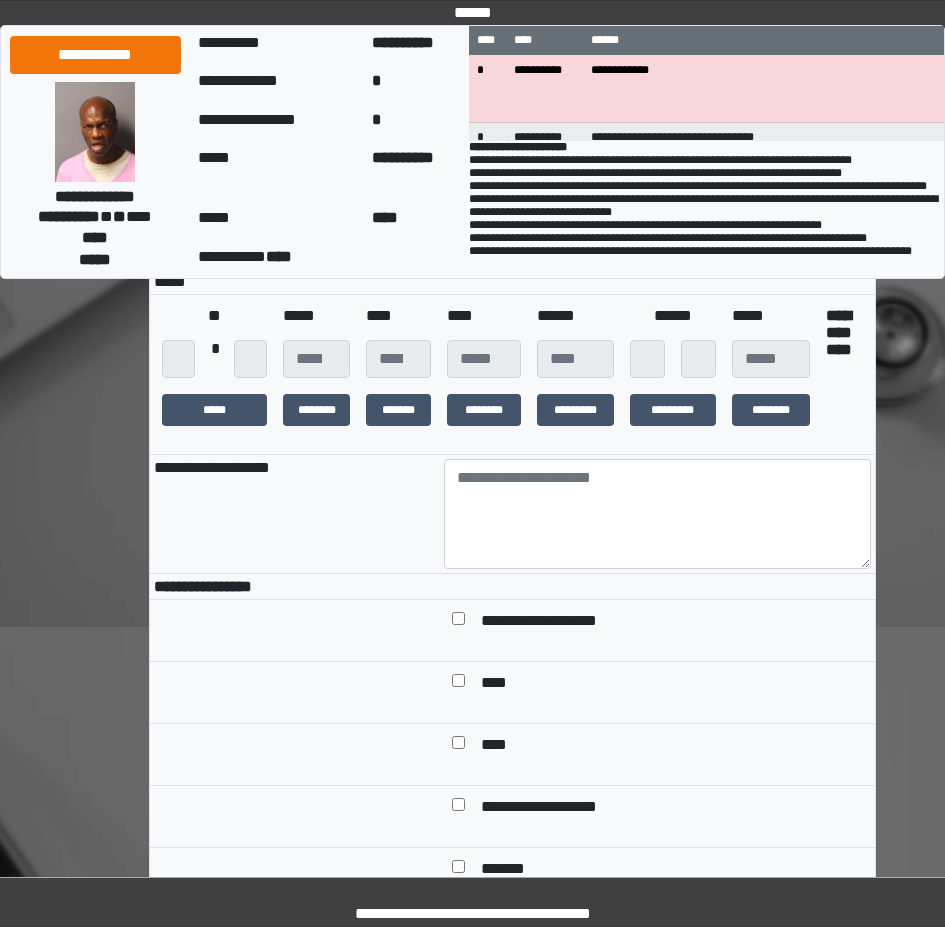 click at bounding box center [657, 586] 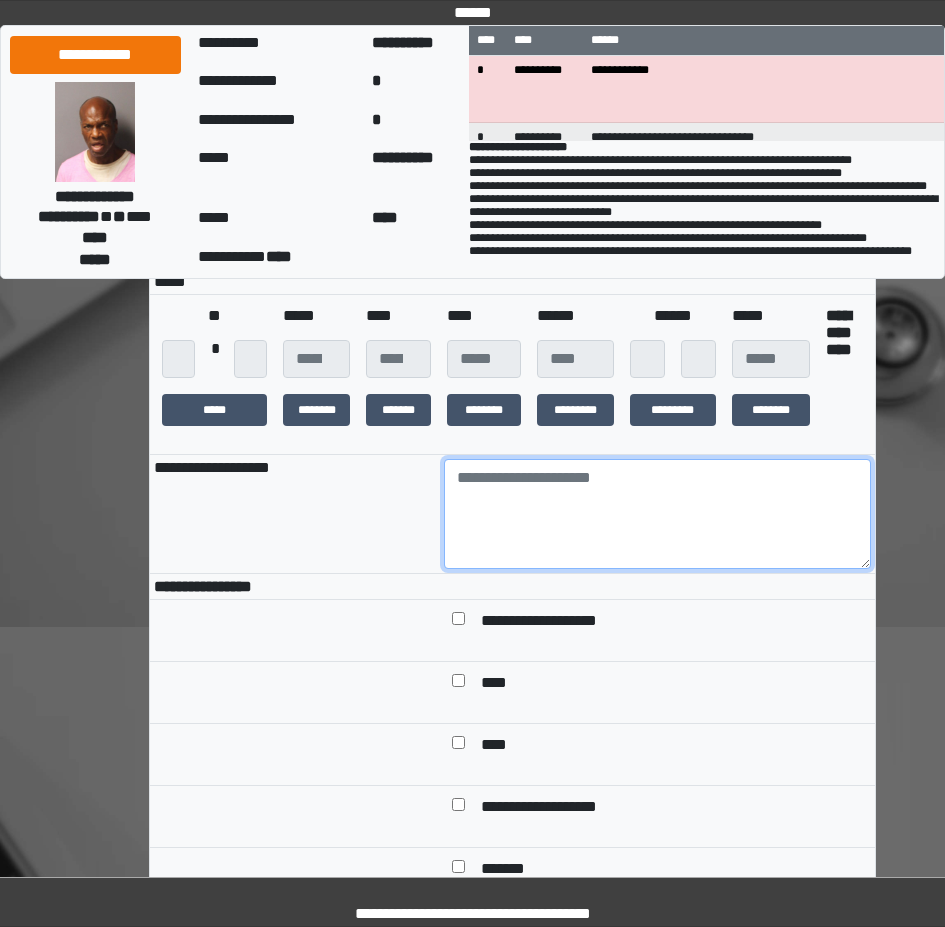 drag, startPoint x: 763, startPoint y: 583, endPoint x: 760, endPoint y: 567, distance: 16.27882 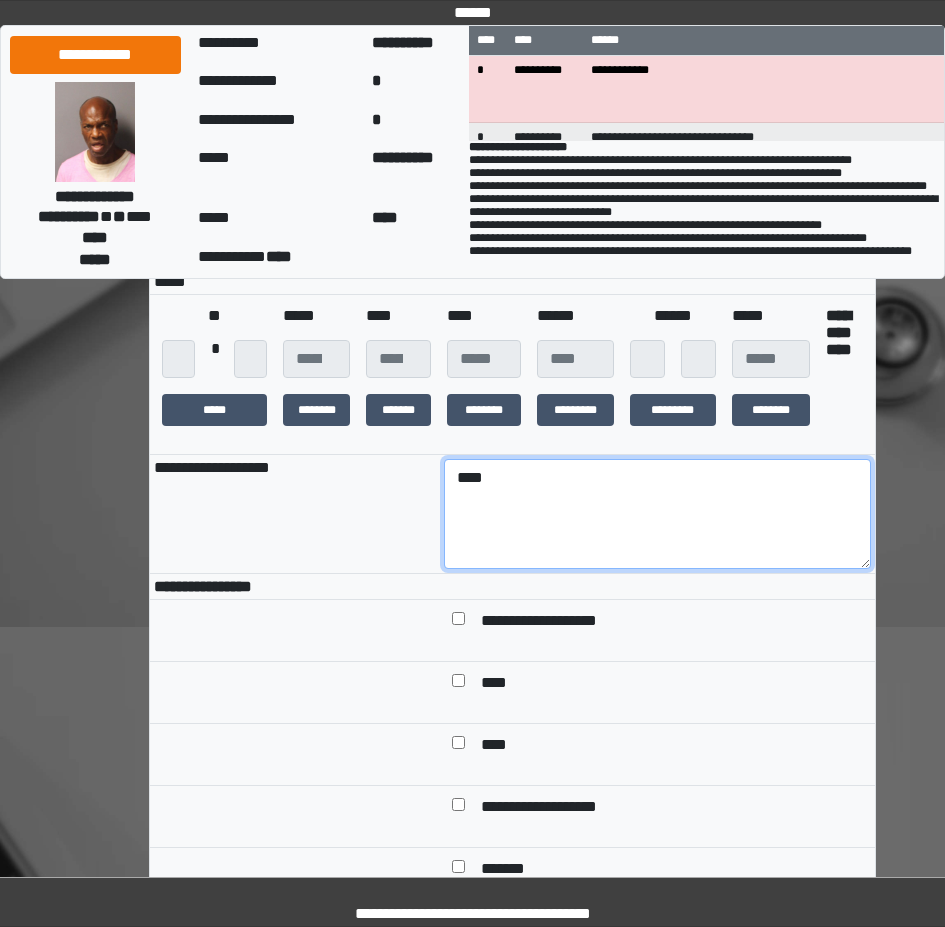 type on "****" 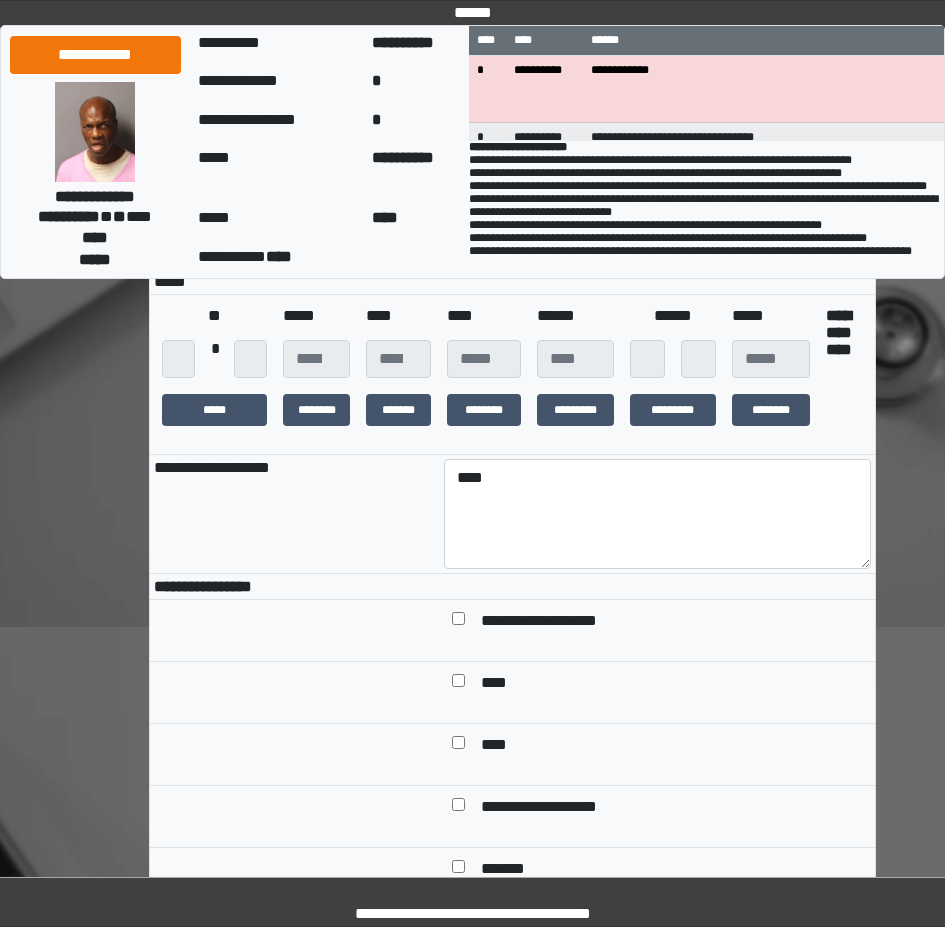scroll, scrollTop: 400, scrollLeft: 0, axis: vertical 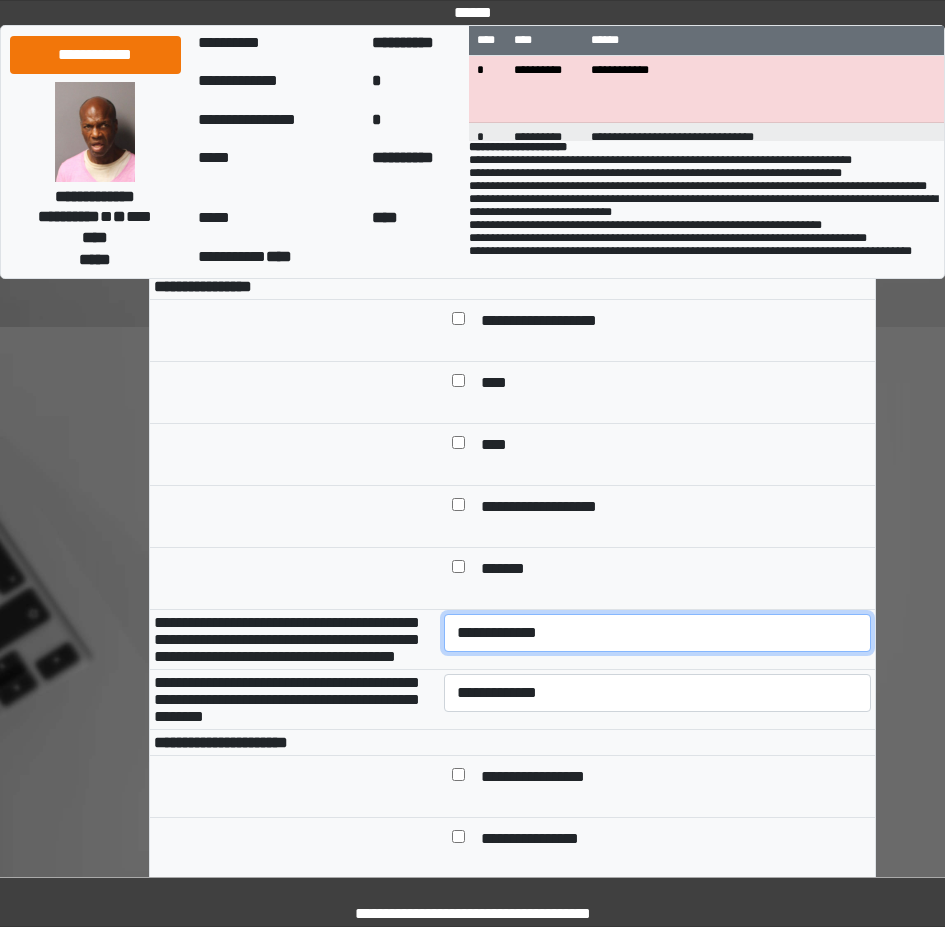 select on "*" 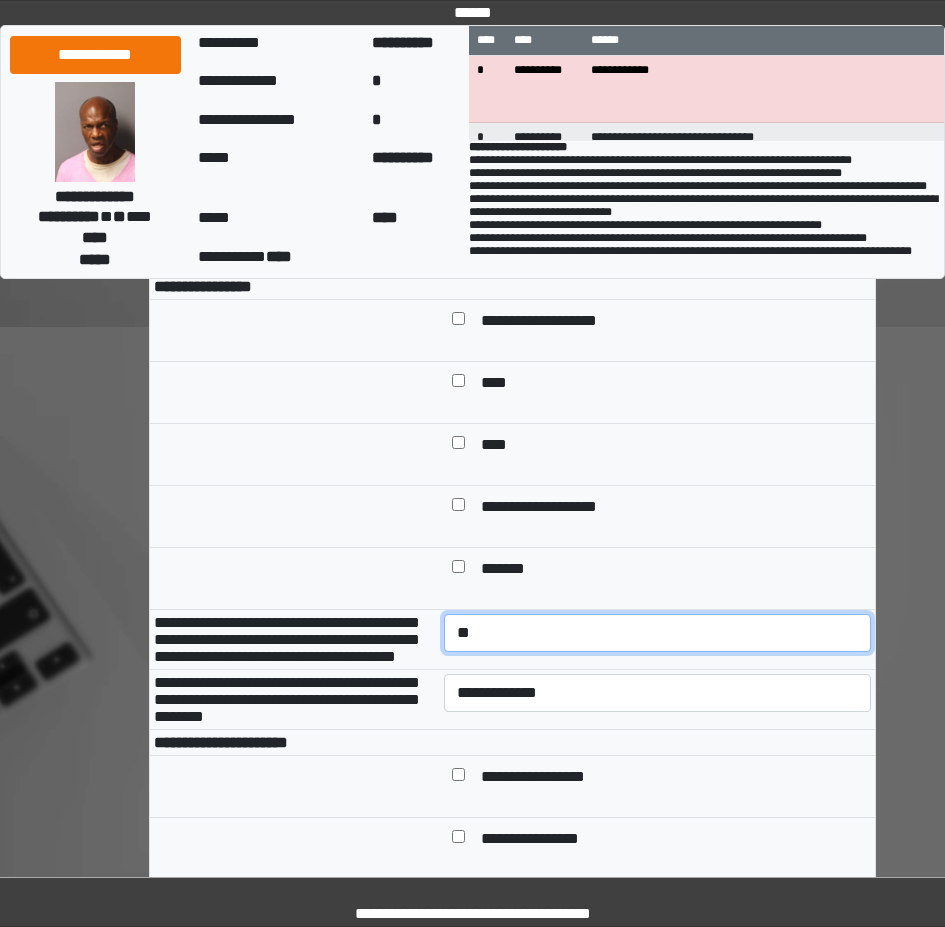 click on "**********" at bounding box center (657, 633) 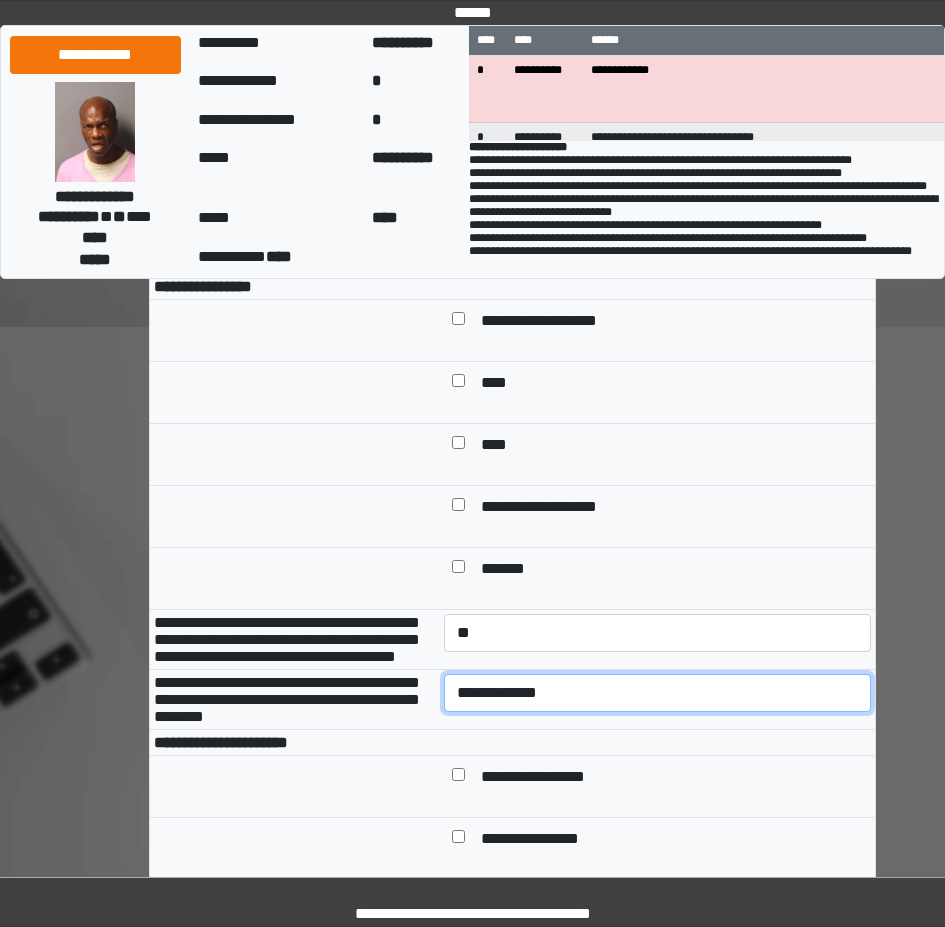 select on "*" 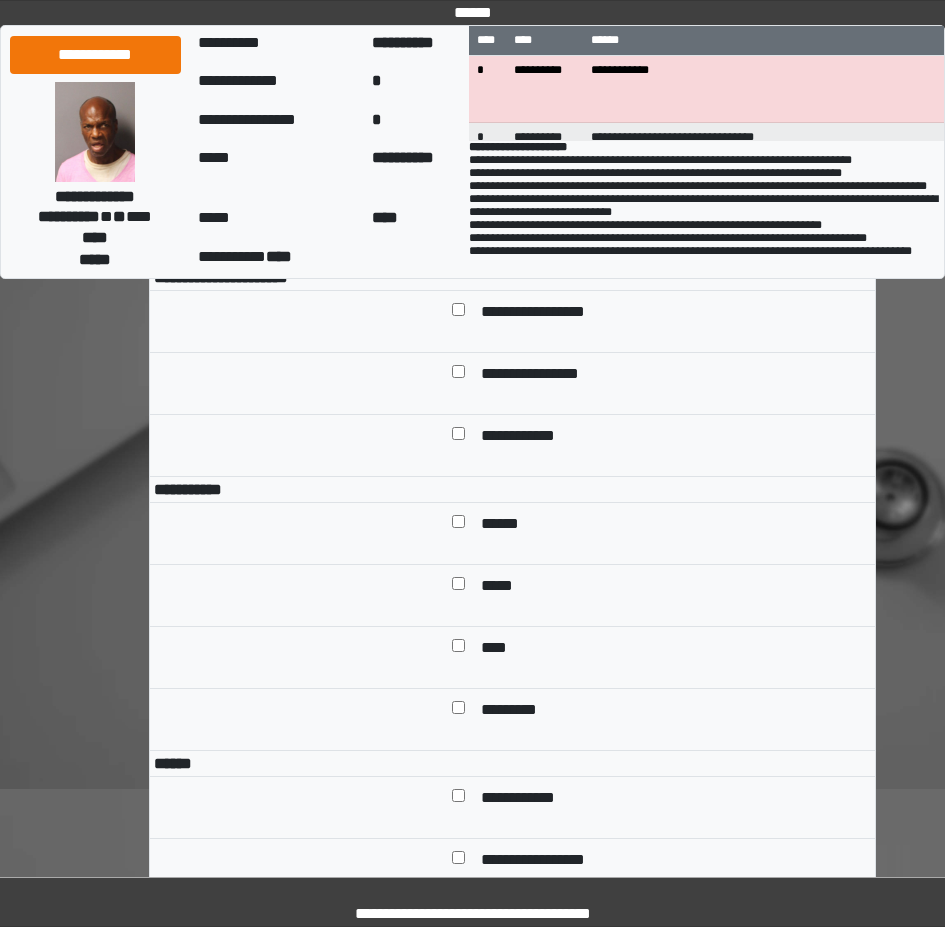 scroll, scrollTop: 1100, scrollLeft: 0, axis: vertical 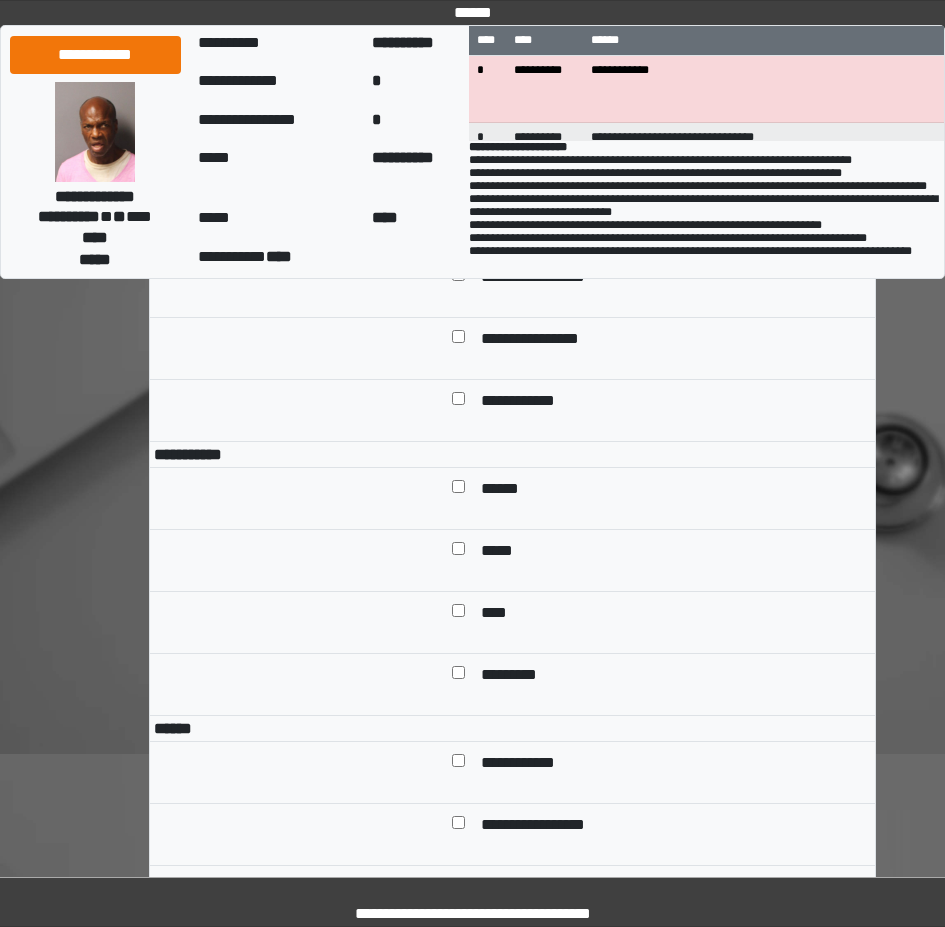 click on "******" at bounding box center [672, 490] 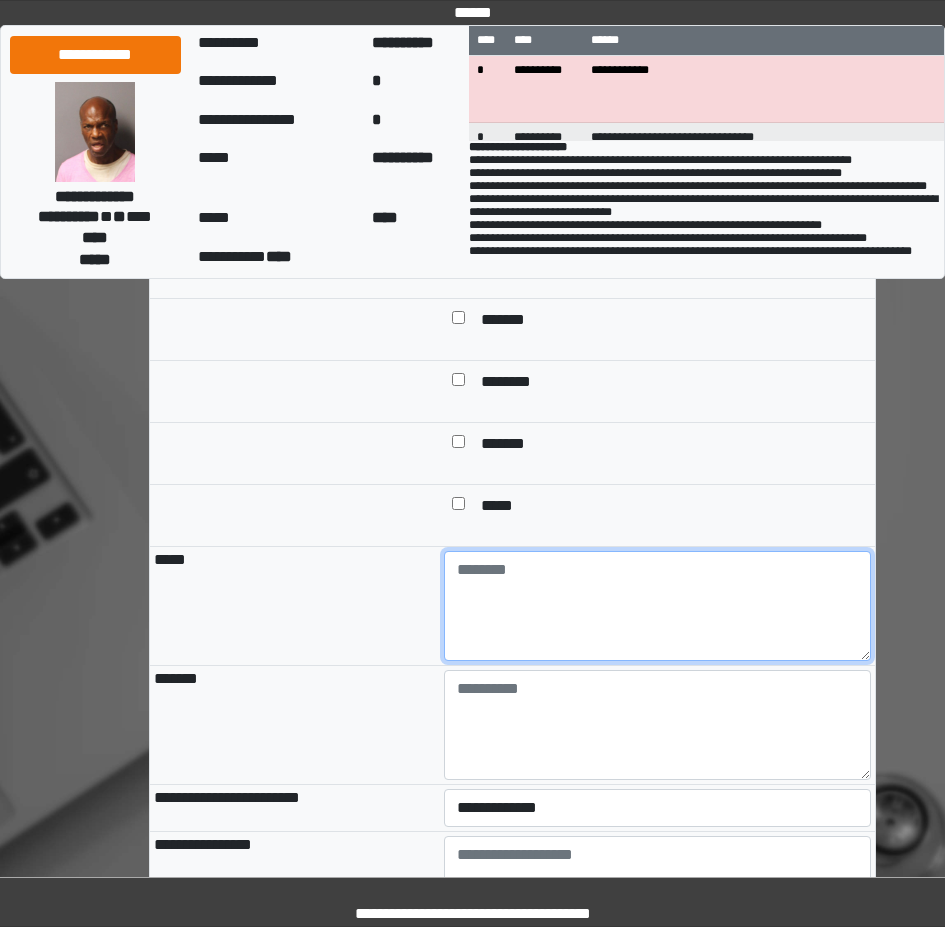 scroll, scrollTop: 1800, scrollLeft: 0, axis: vertical 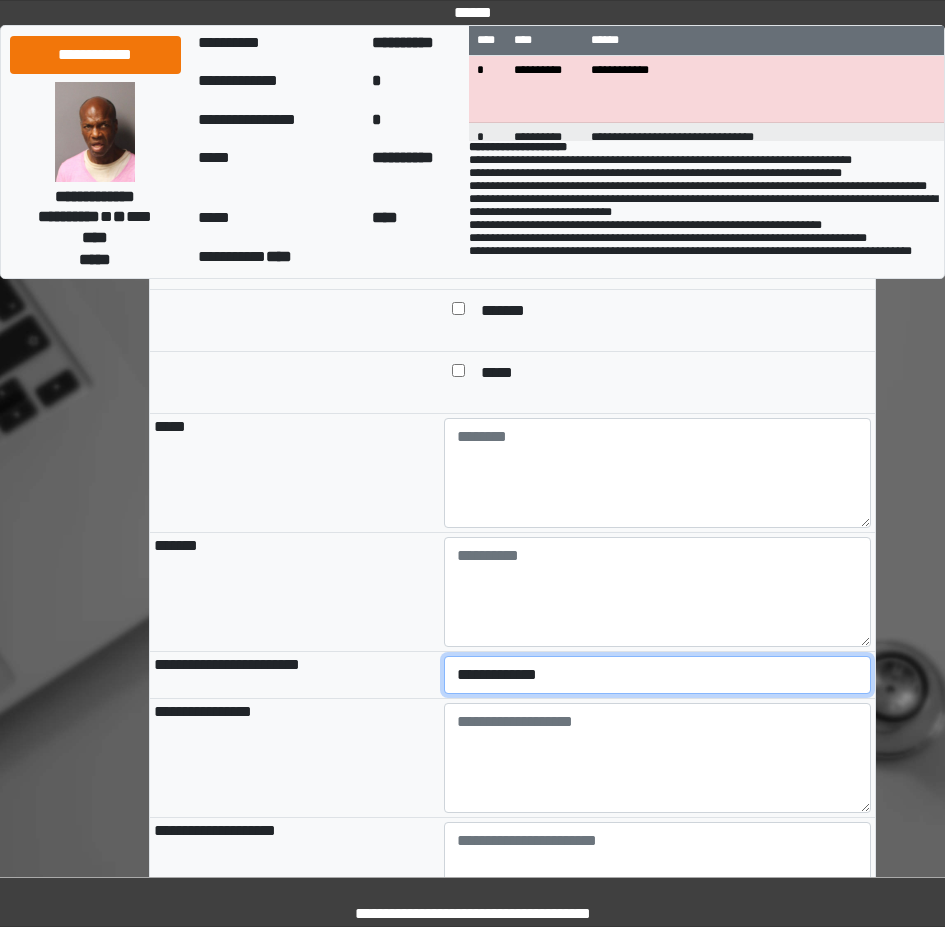 select on "*" 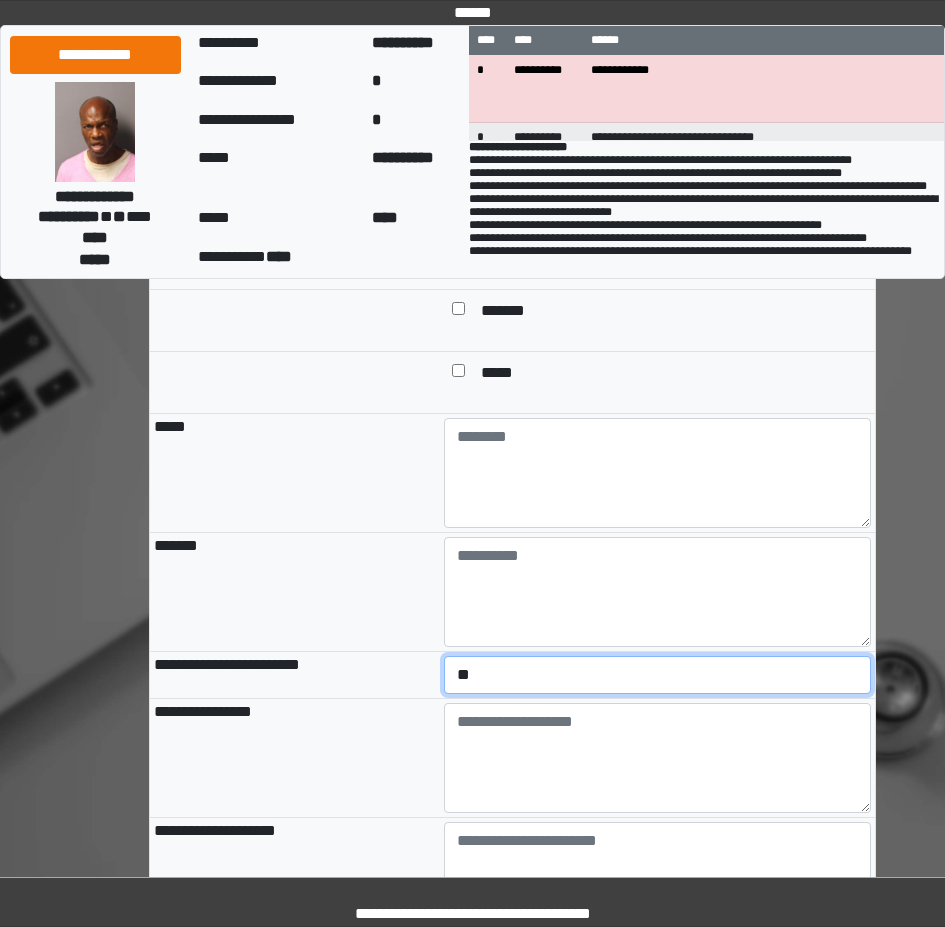click on "**********" at bounding box center [657, 675] 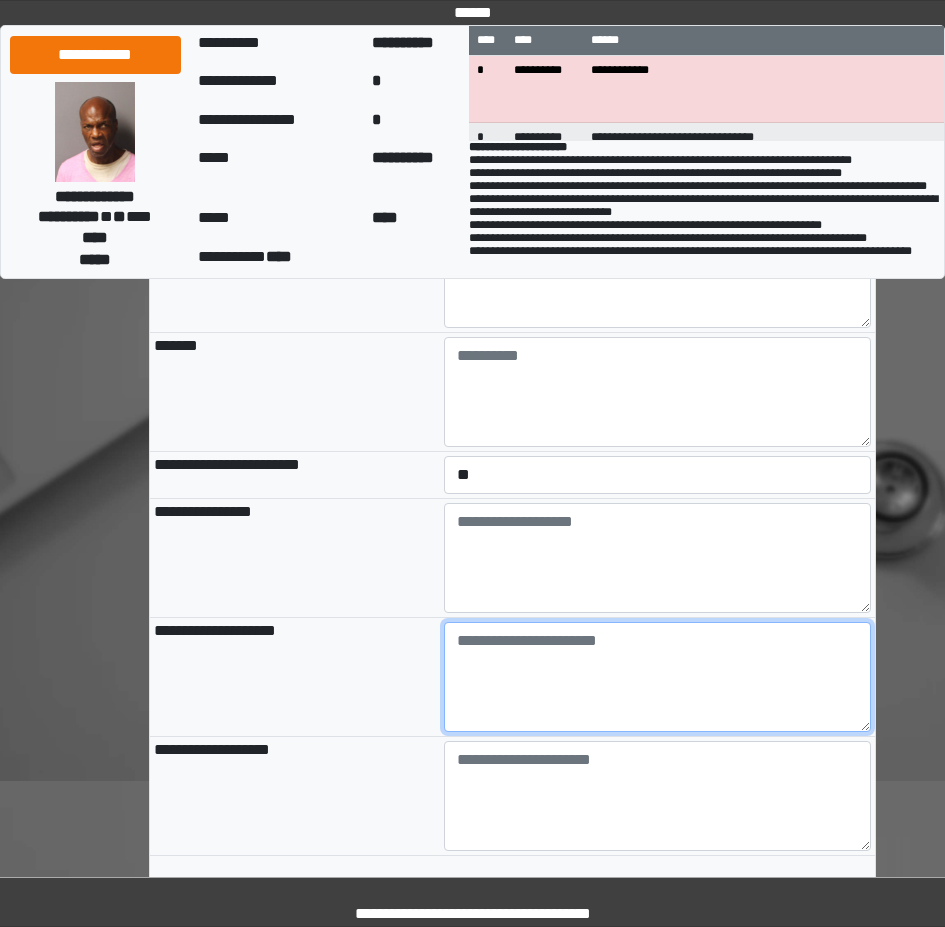 paste on "**********" 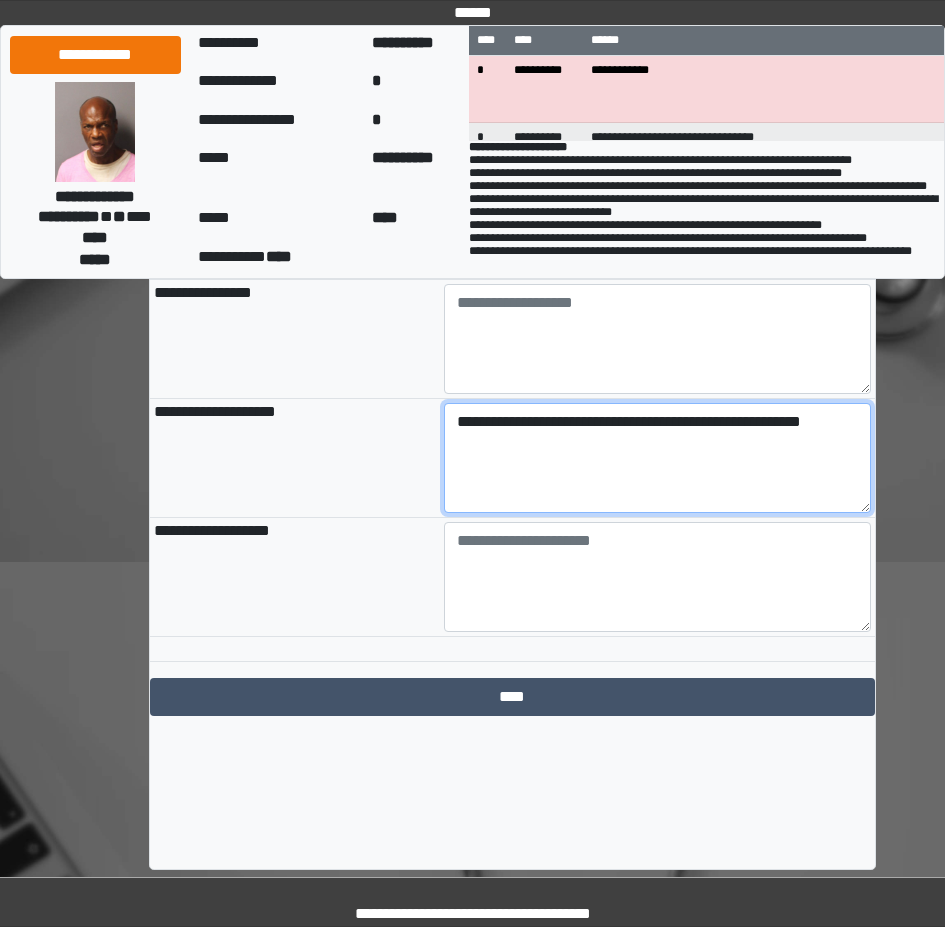 scroll, scrollTop: 2226, scrollLeft: 0, axis: vertical 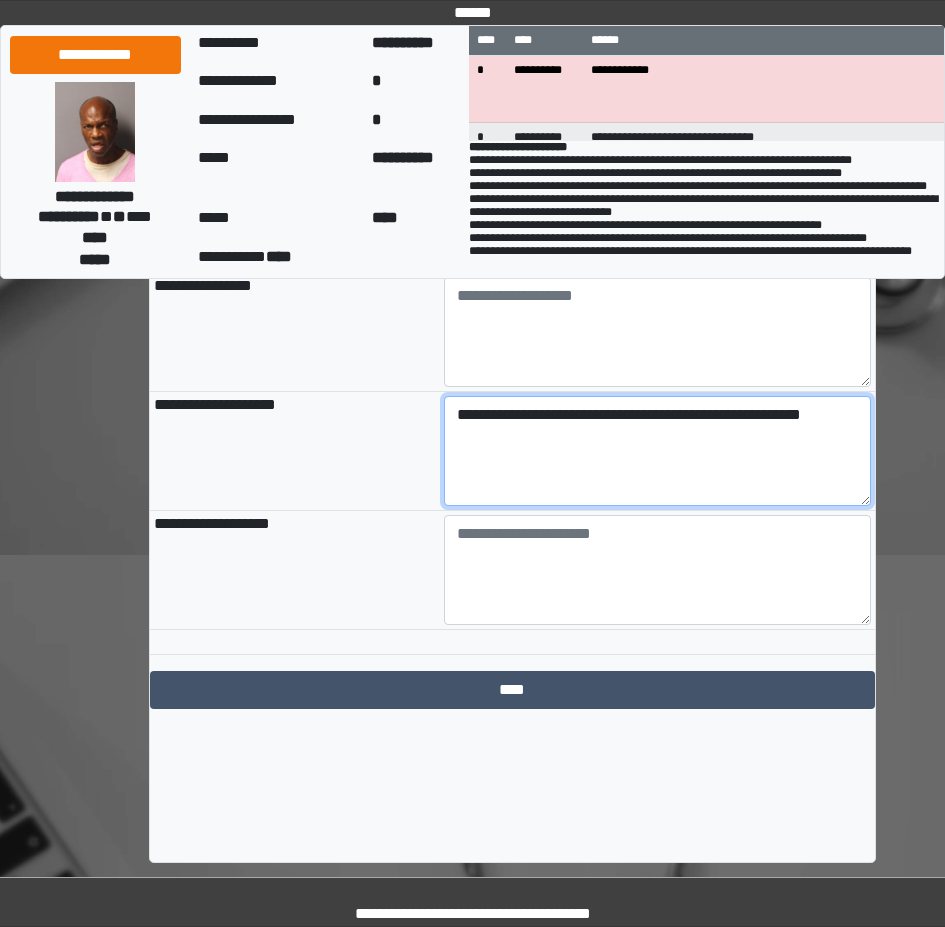 type on "**********" 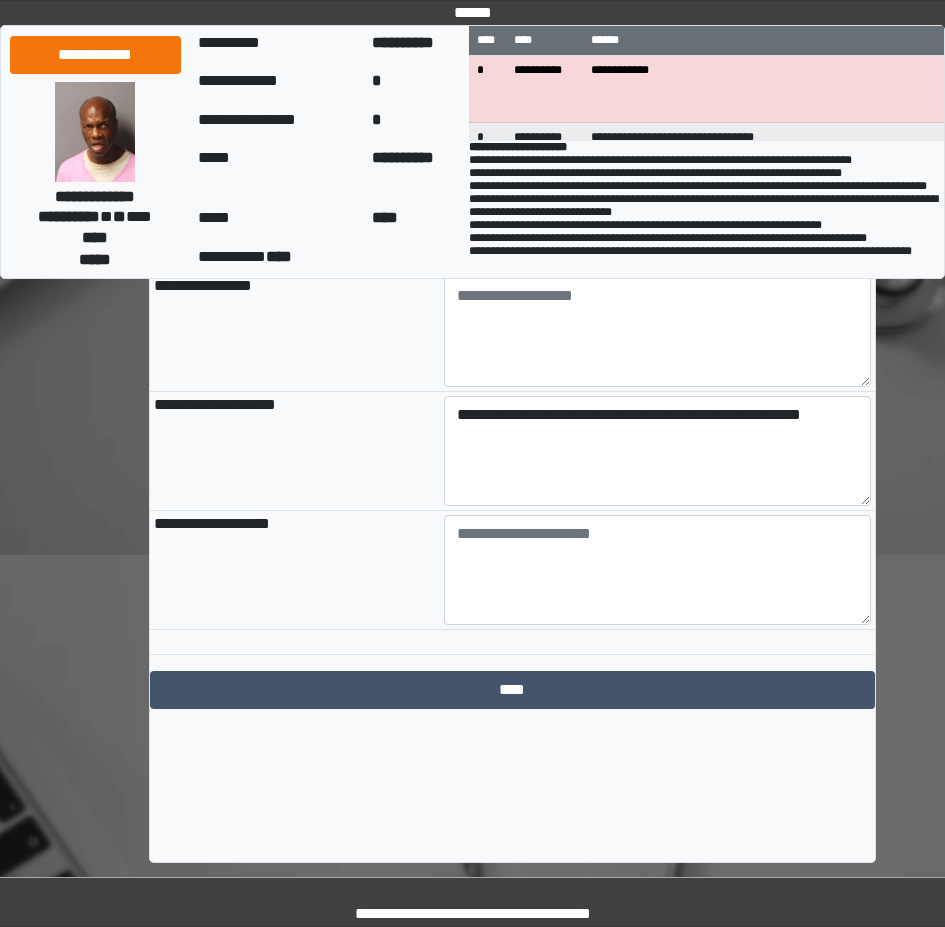 click on "**********" at bounding box center (512, -496) 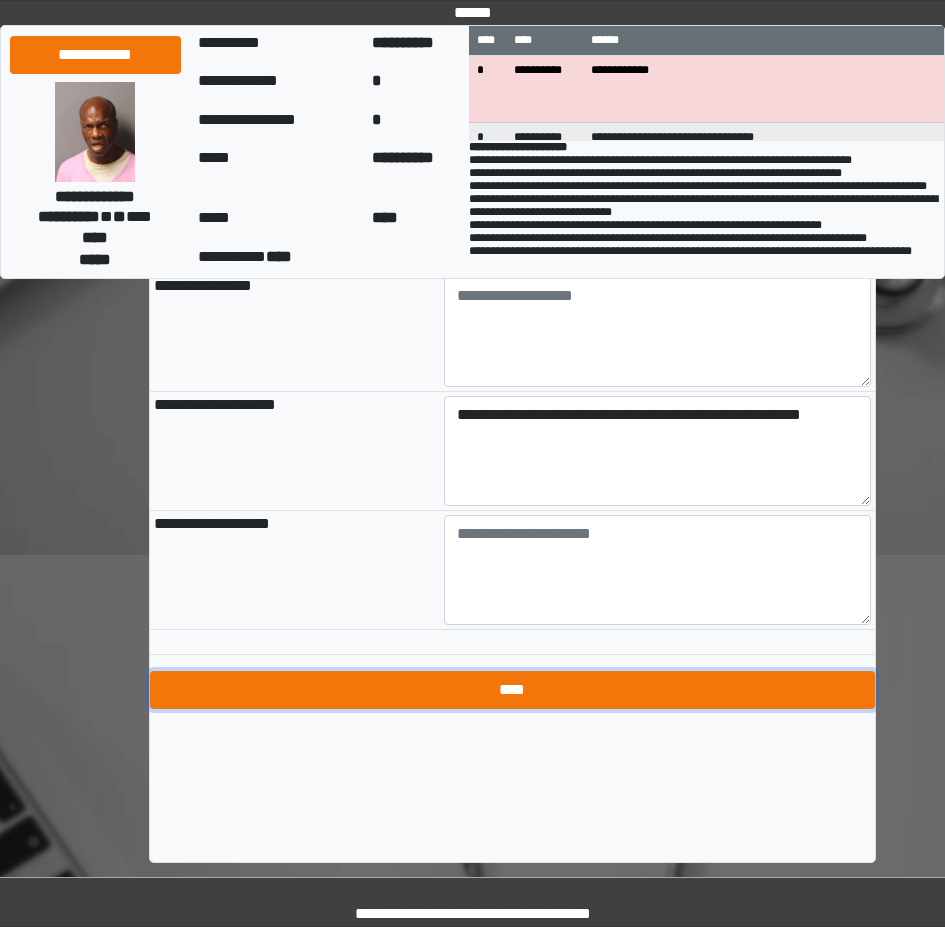 click on "****" at bounding box center (512, 690) 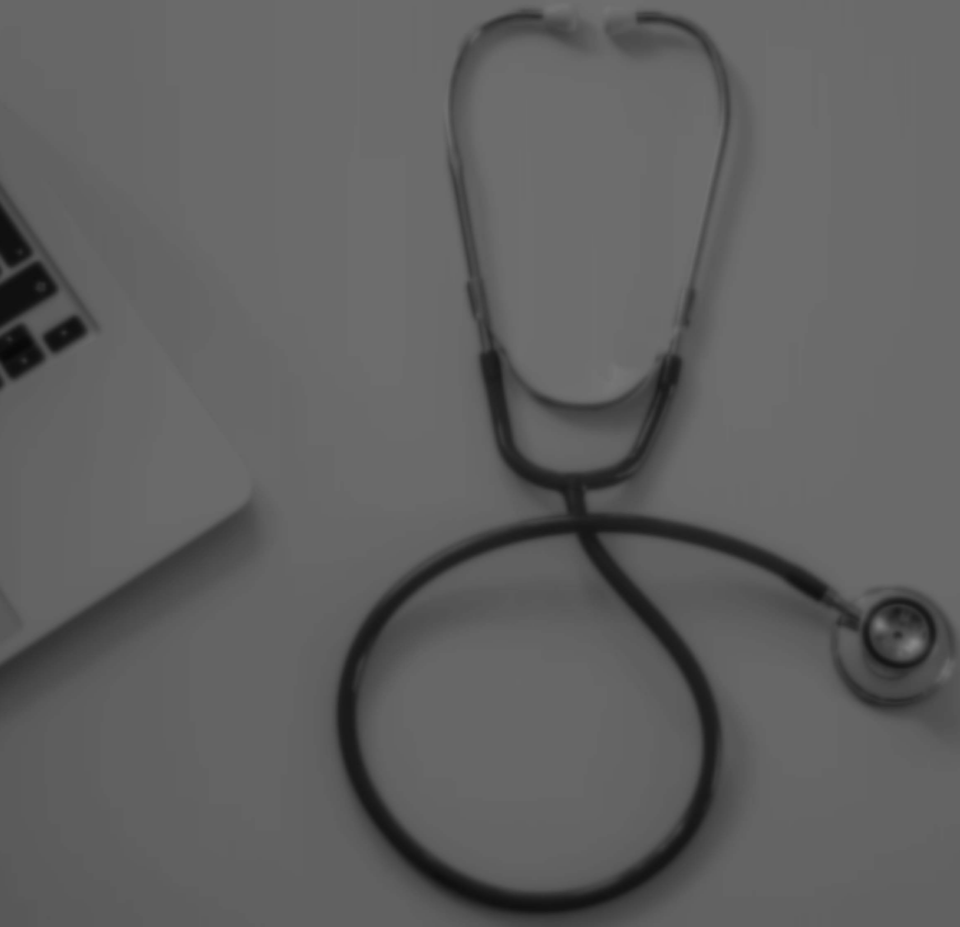scroll, scrollTop: 0, scrollLeft: 0, axis: both 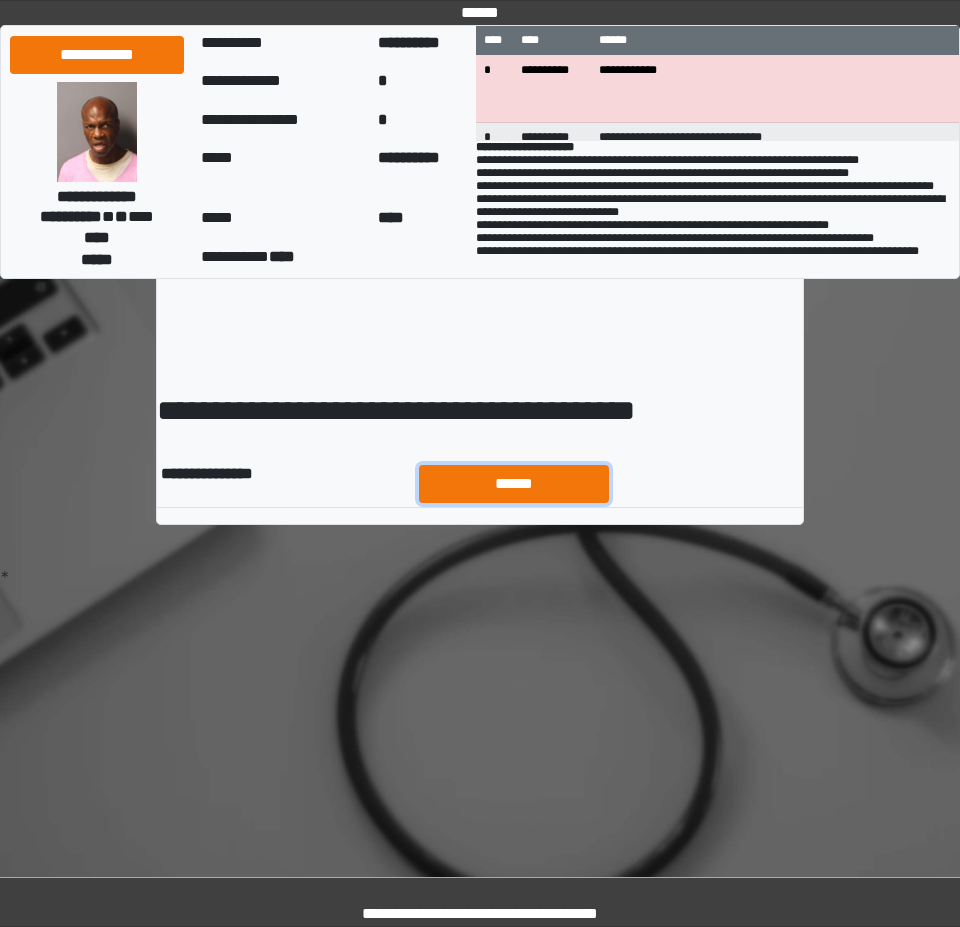 click on "******" at bounding box center [514, 484] 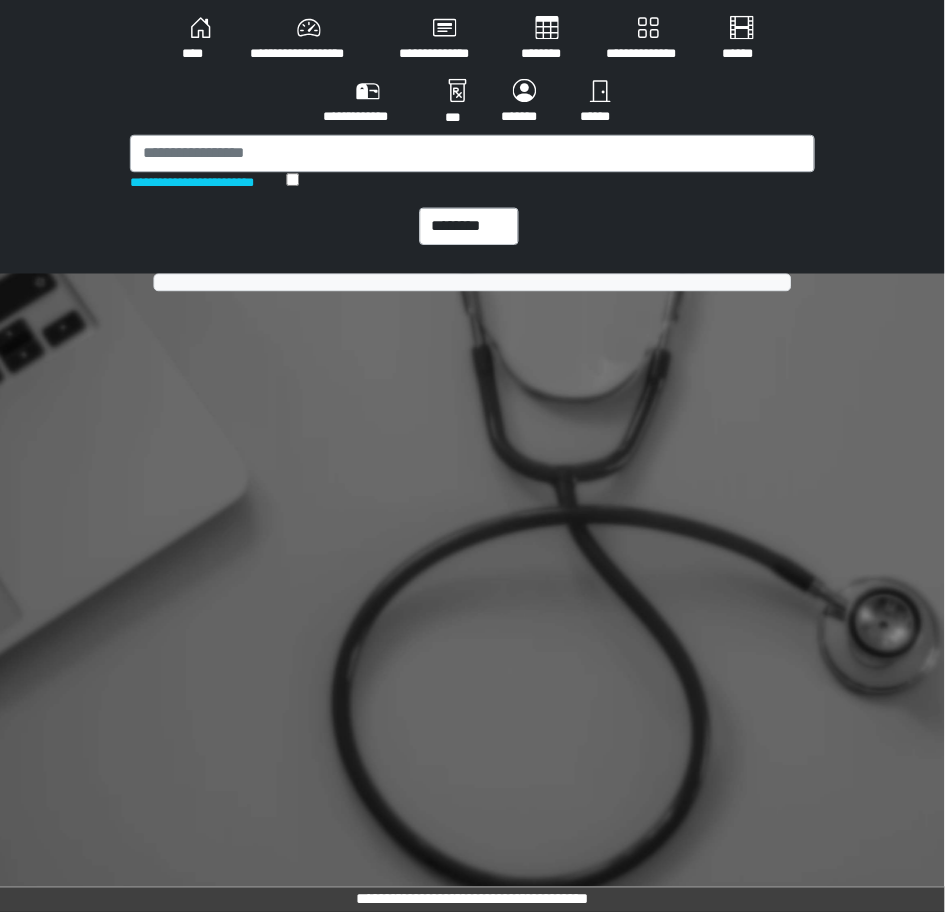 scroll, scrollTop: 0, scrollLeft: 0, axis: both 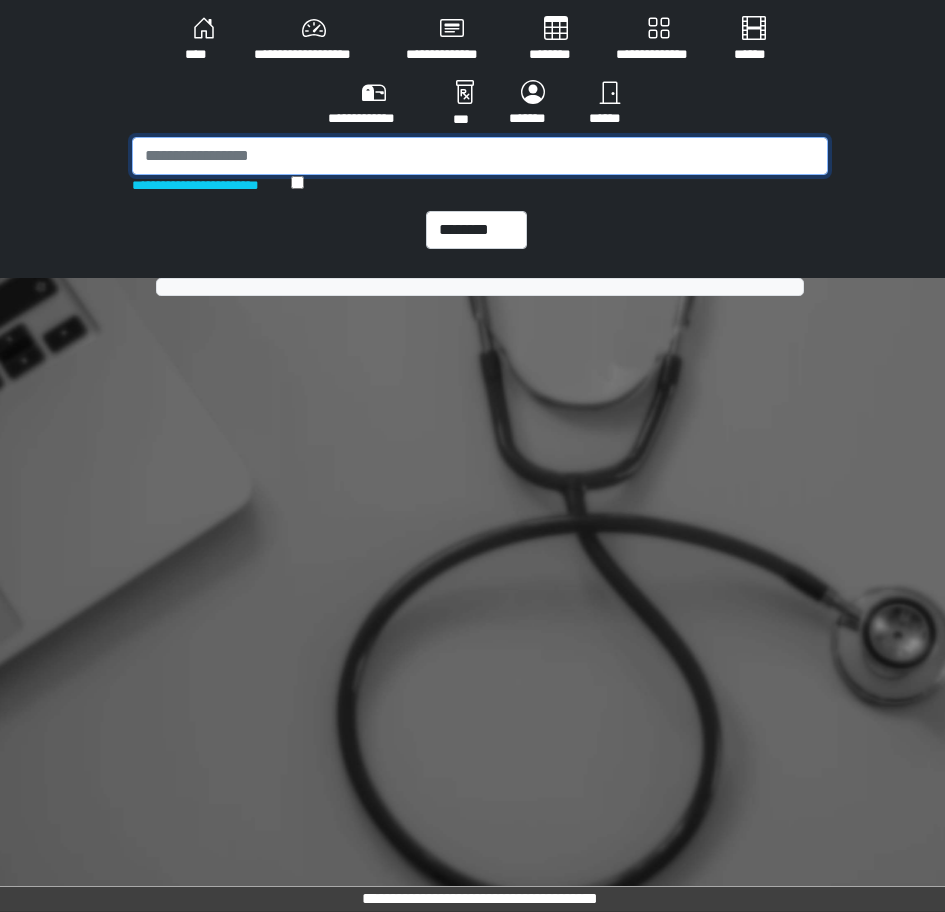click at bounding box center [480, 156] 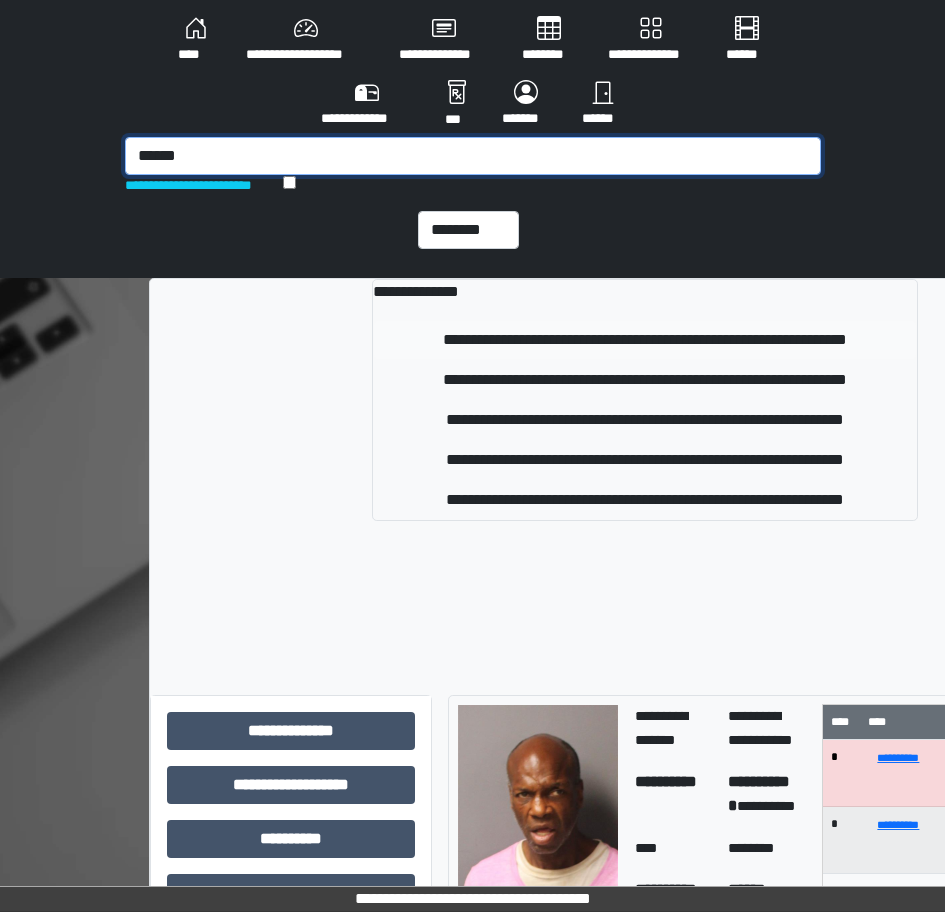 type on "******" 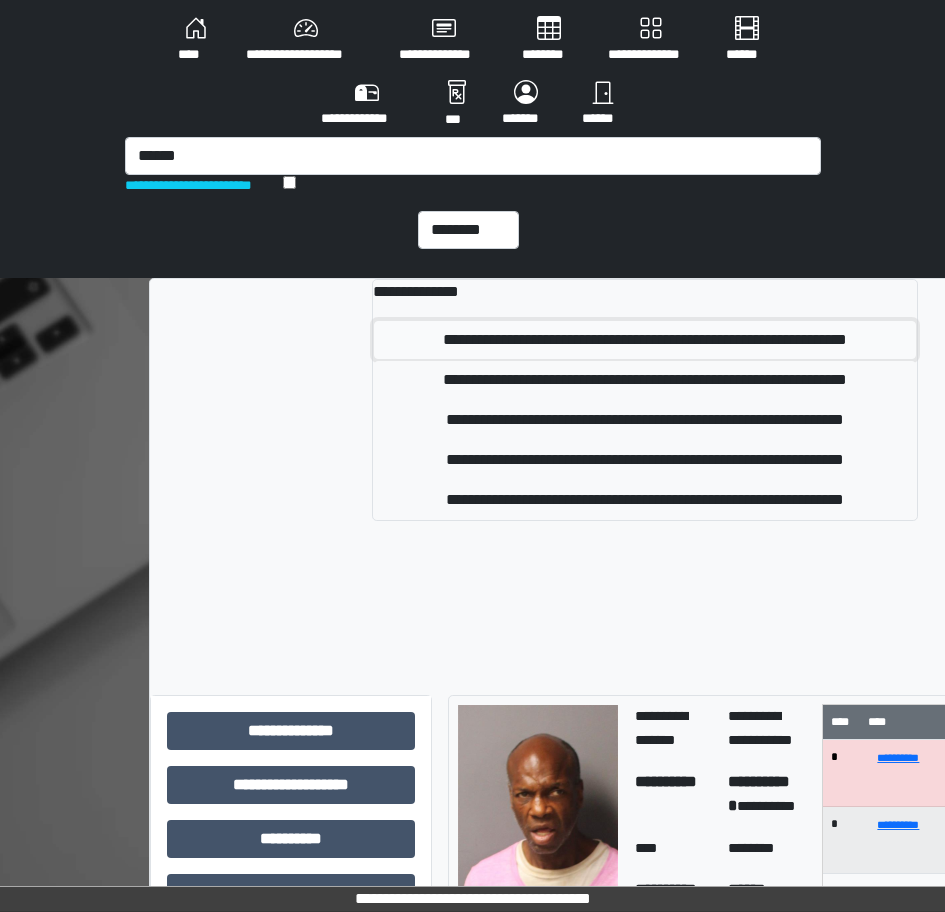 click on "**********" at bounding box center (645, 340) 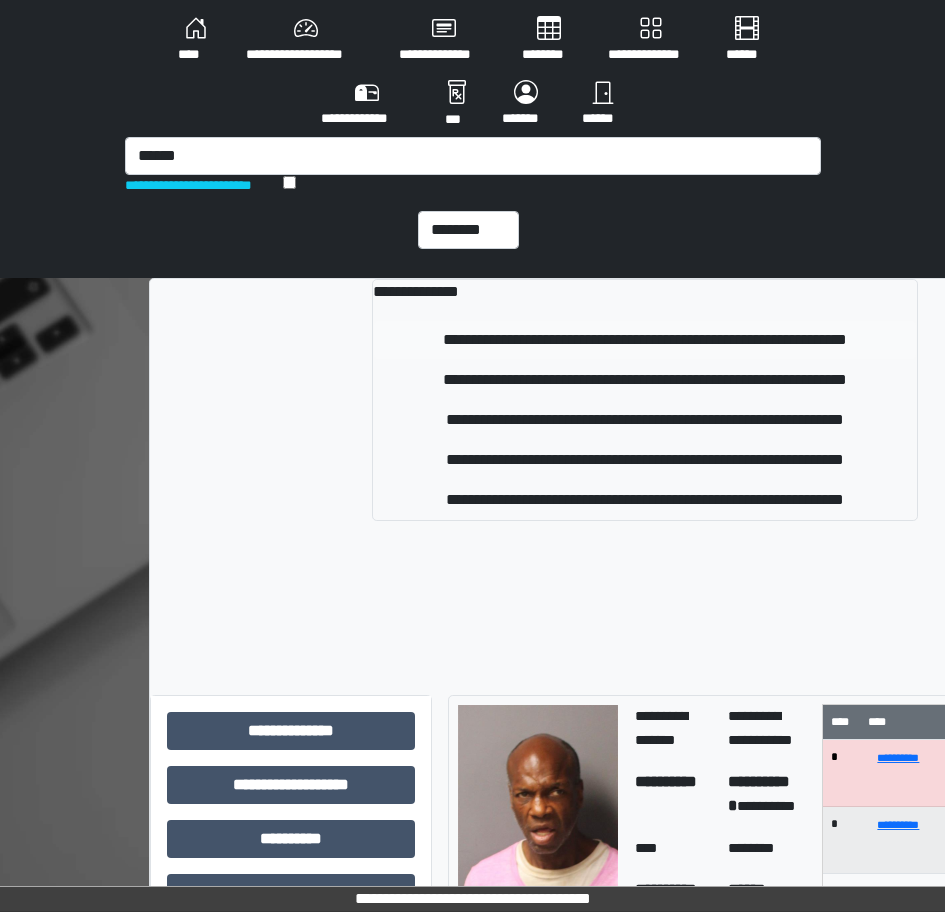 type 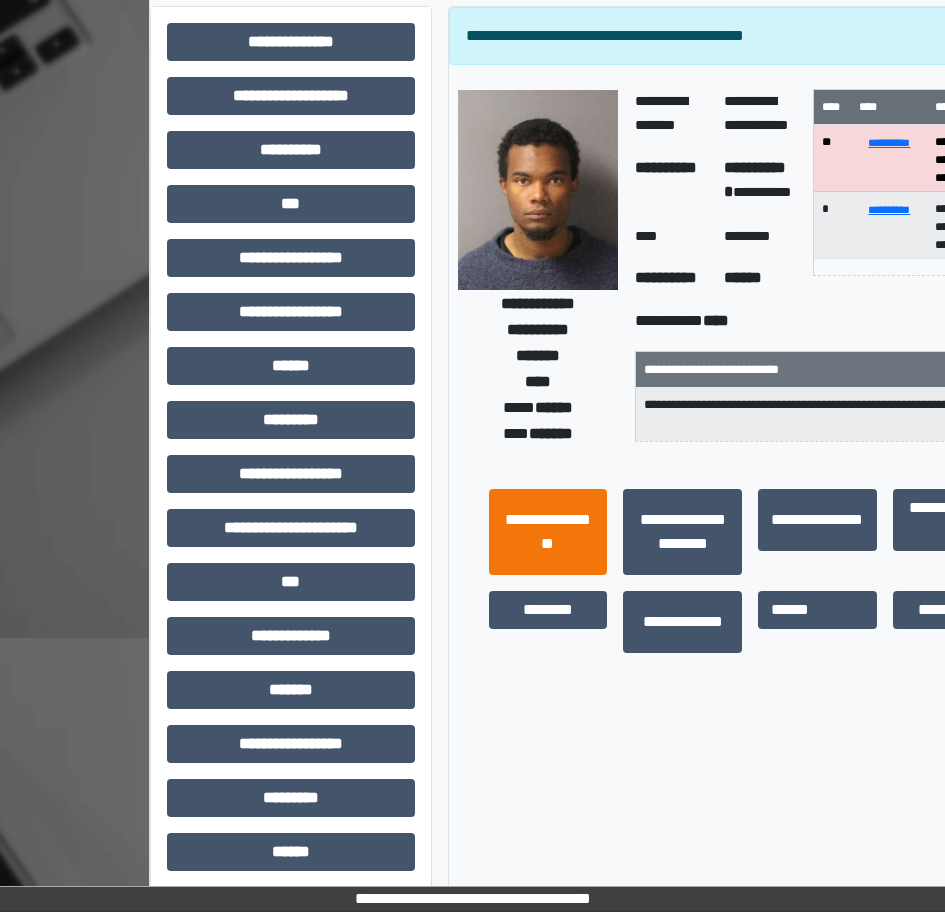 scroll, scrollTop: 300, scrollLeft: 0, axis: vertical 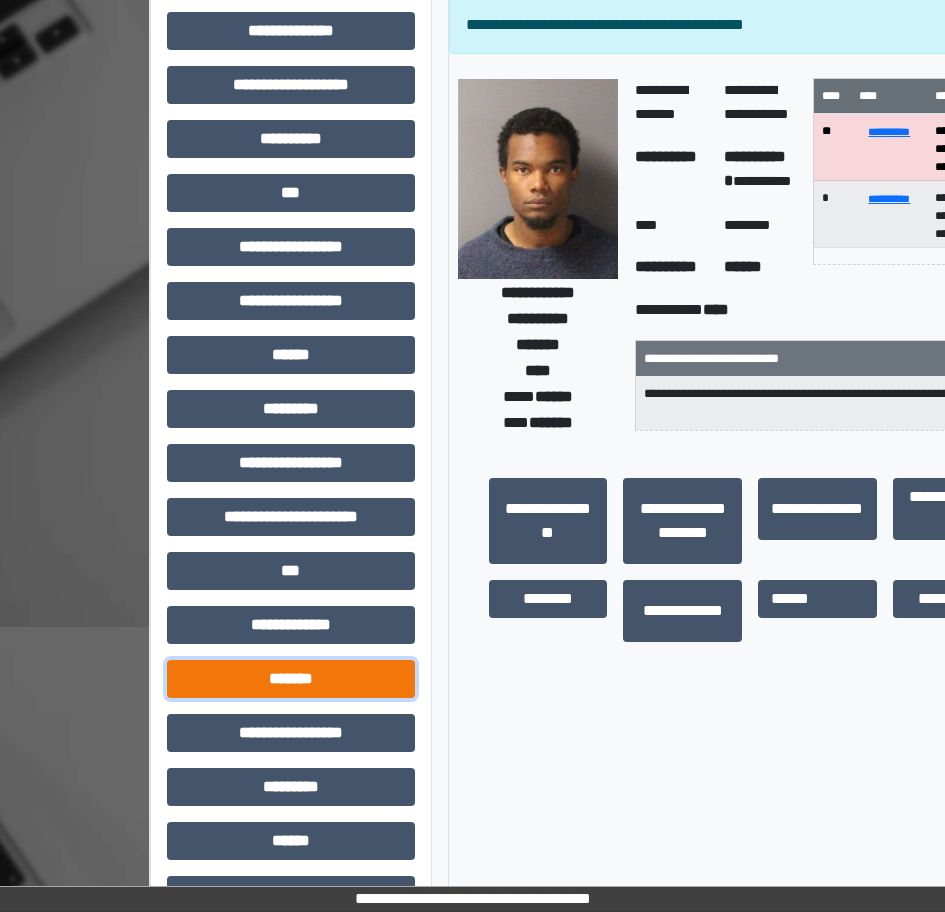 click on "*******" at bounding box center [291, 679] 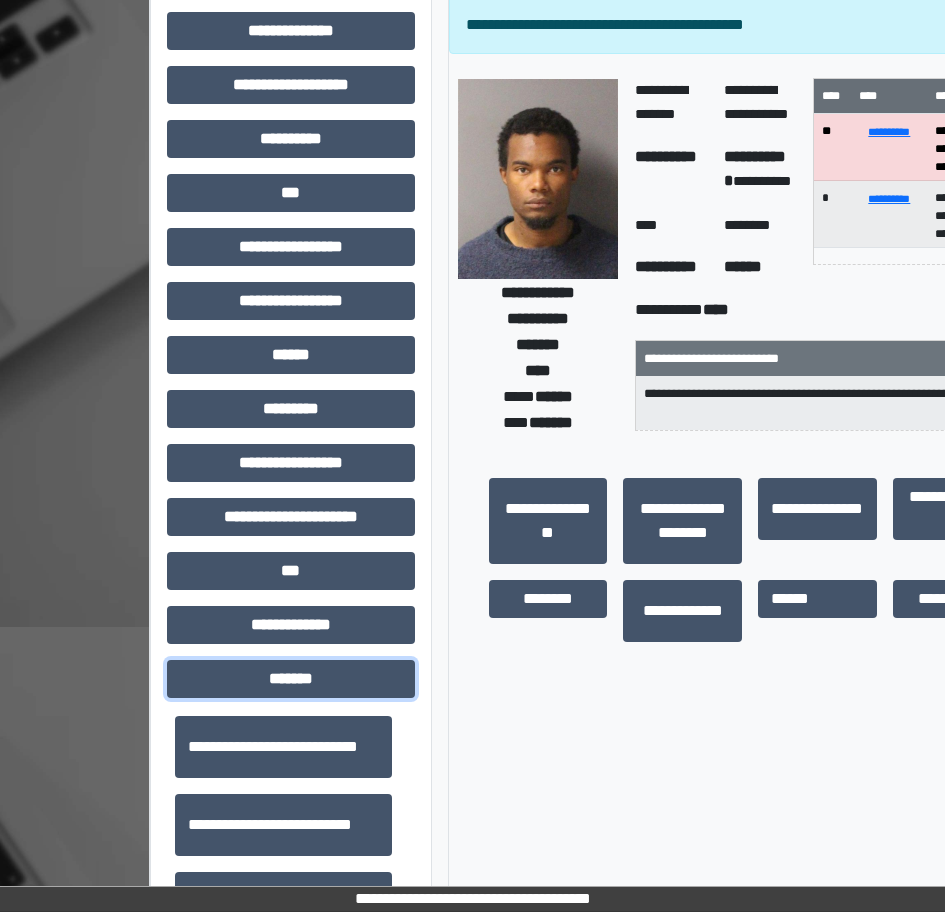 scroll, scrollTop: 700, scrollLeft: 0, axis: vertical 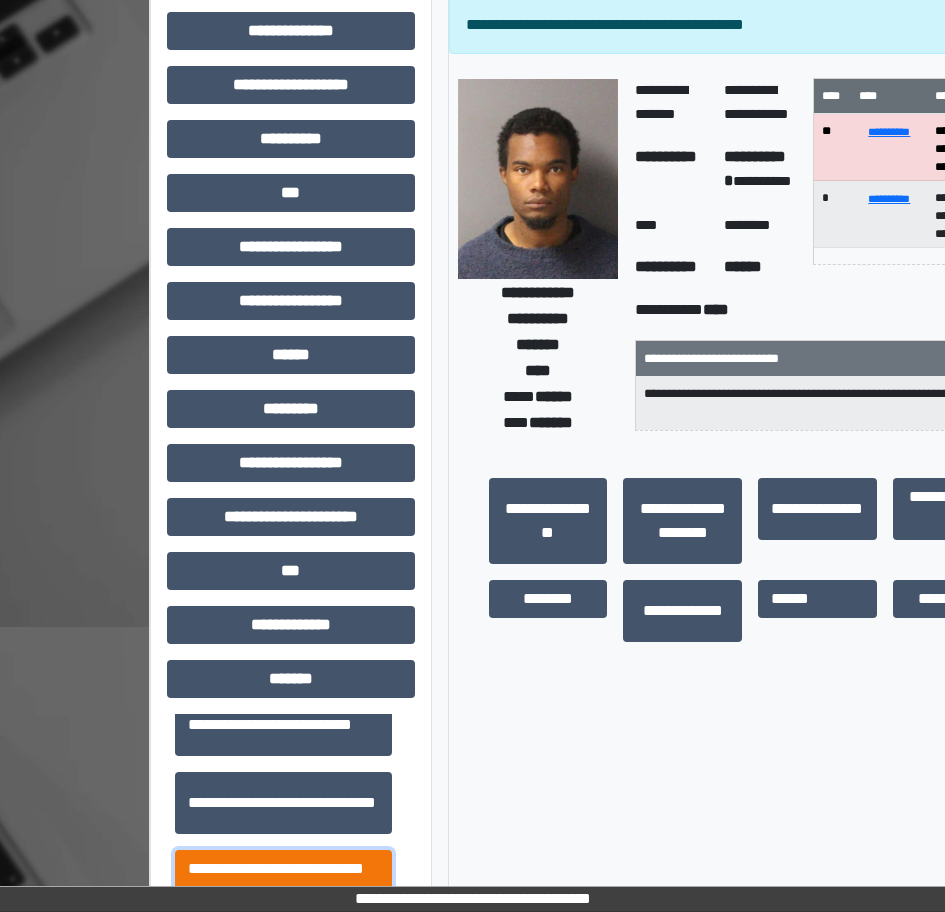 click on "**********" at bounding box center (283, 881) 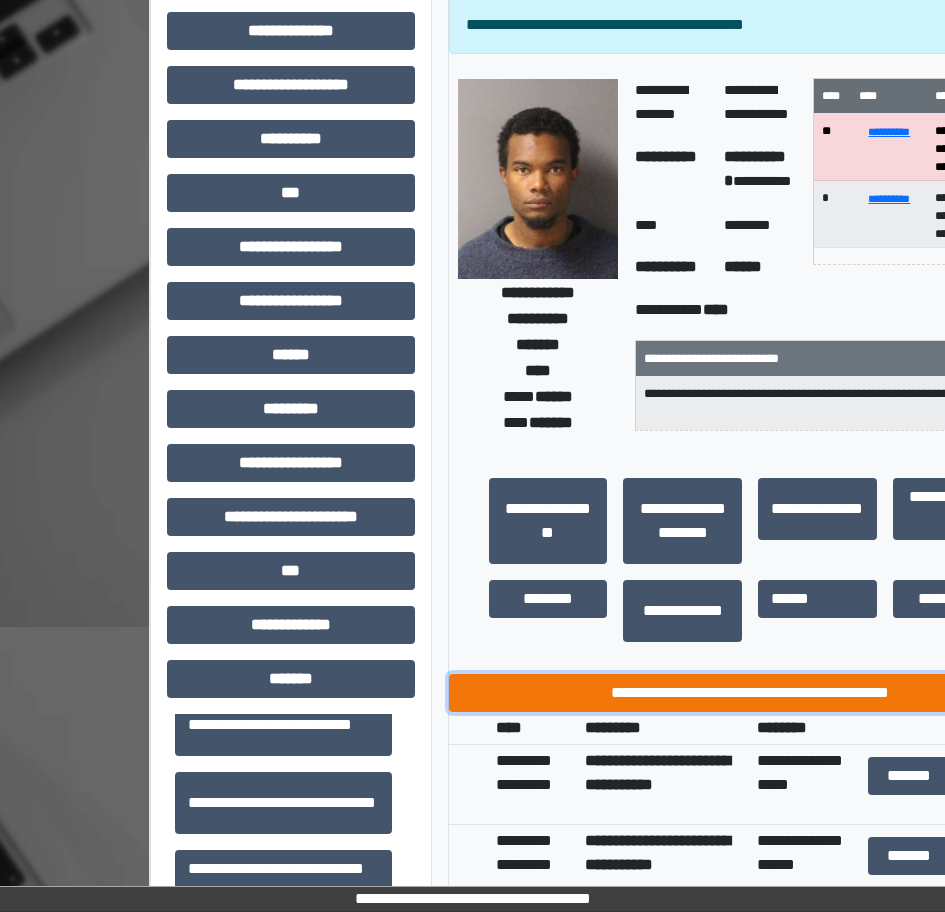 click on "**********" at bounding box center (750, 693) 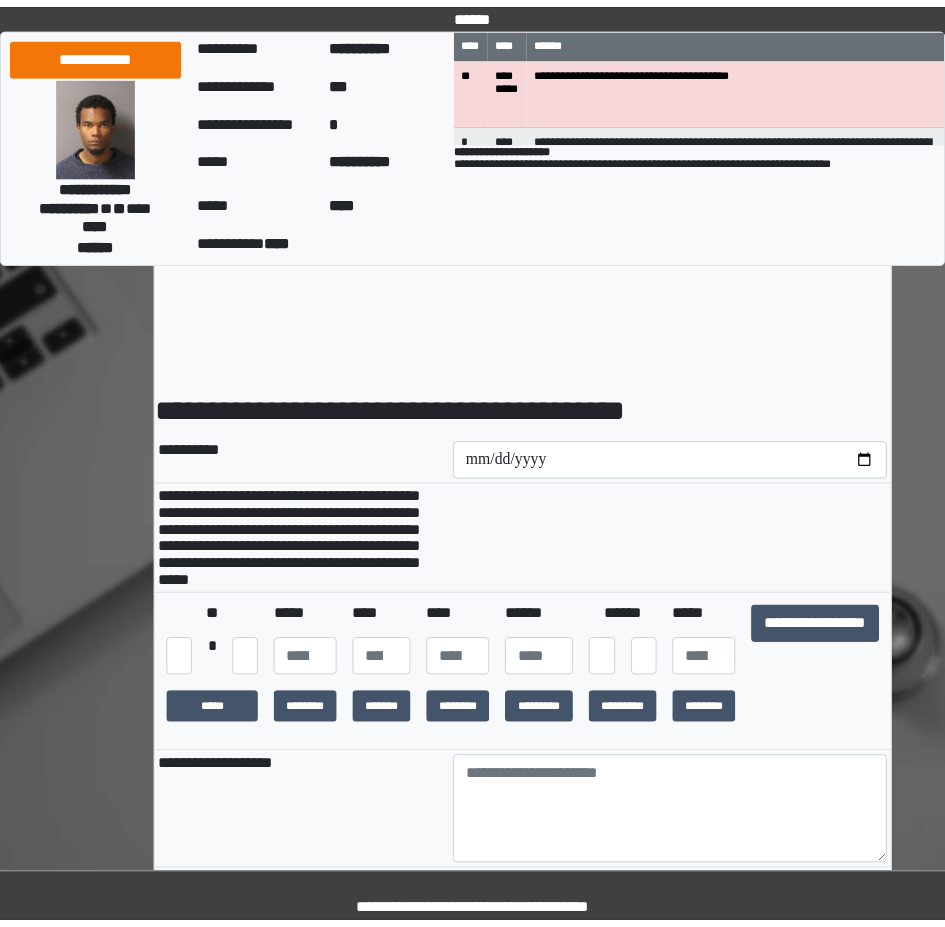 scroll, scrollTop: 0, scrollLeft: 0, axis: both 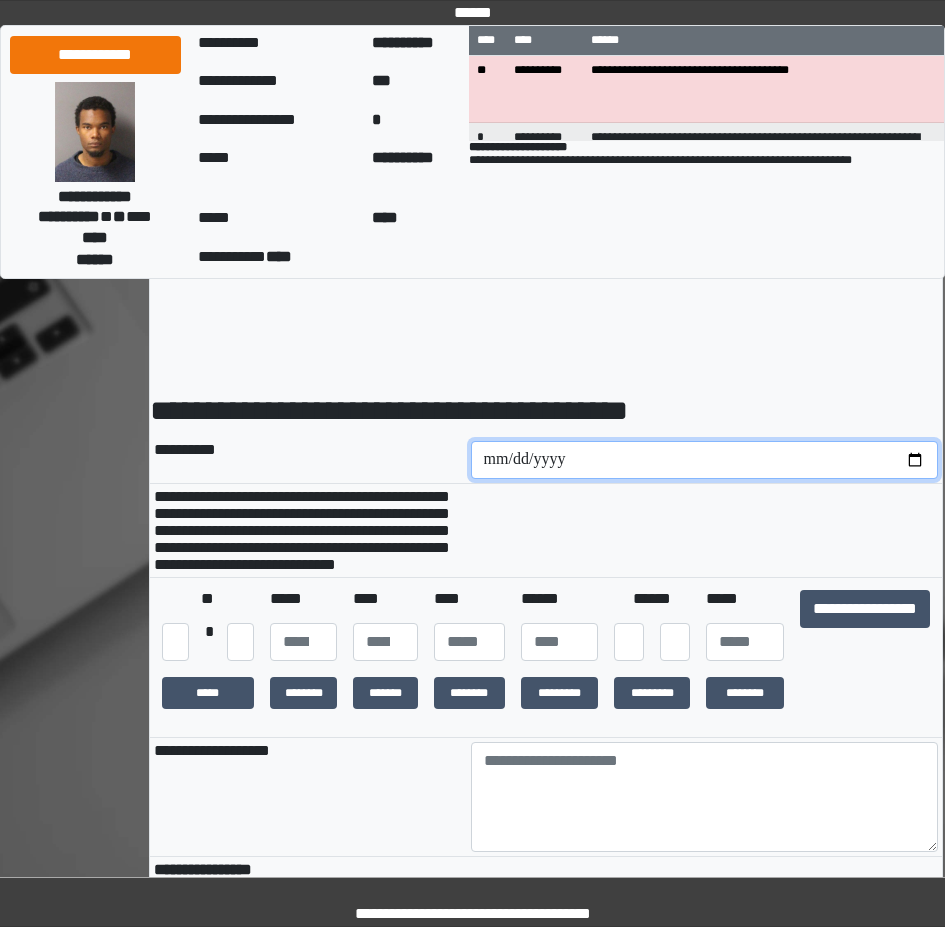click at bounding box center [705, 460] 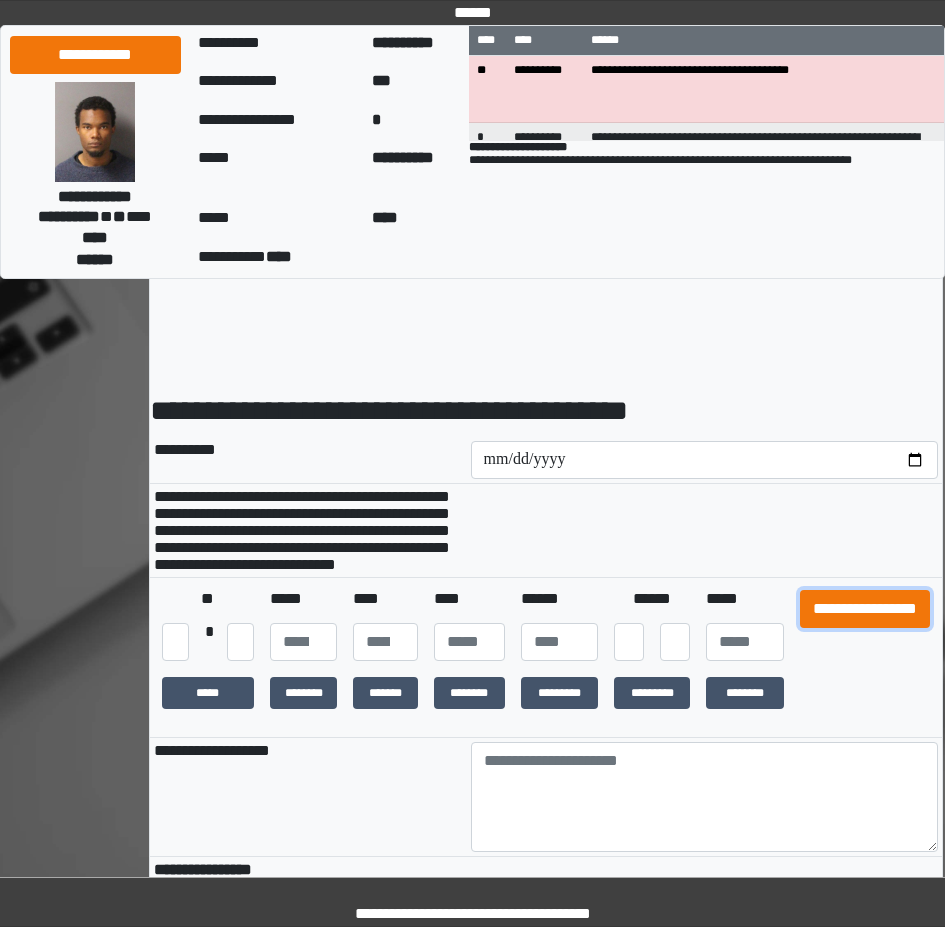 click on "**********" at bounding box center (865, 609) 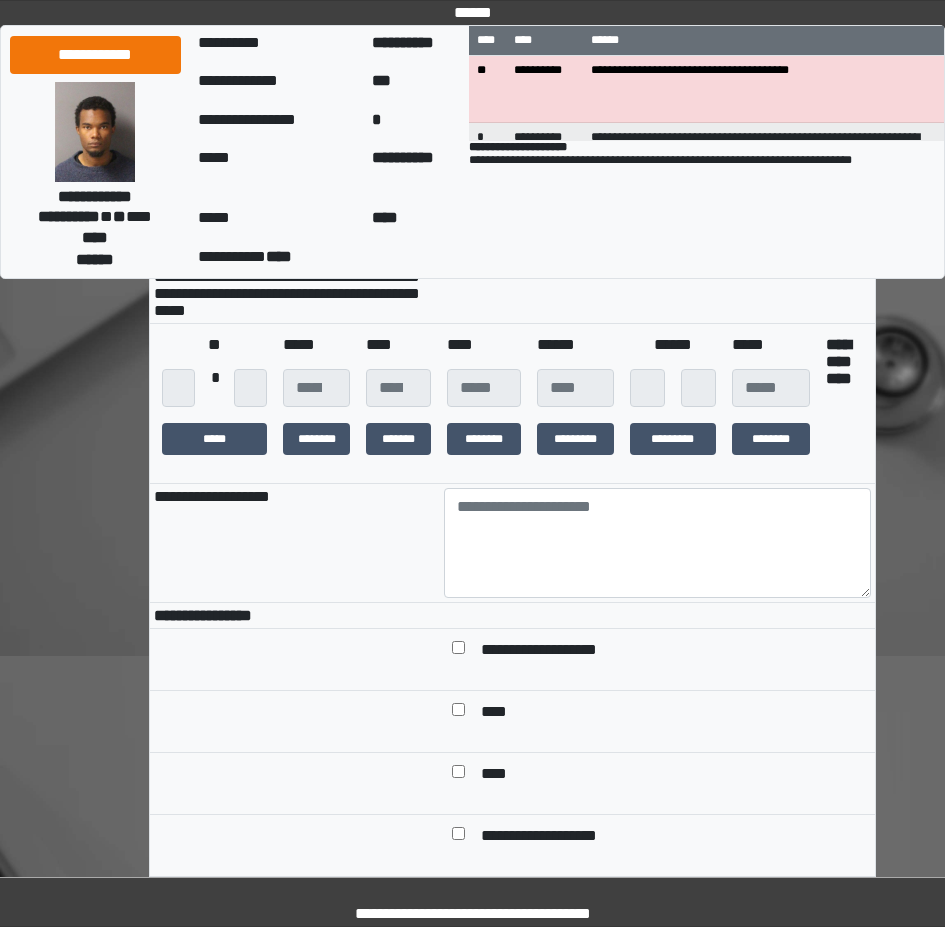 scroll, scrollTop: 300, scrollLeft: 0, axis: vertical 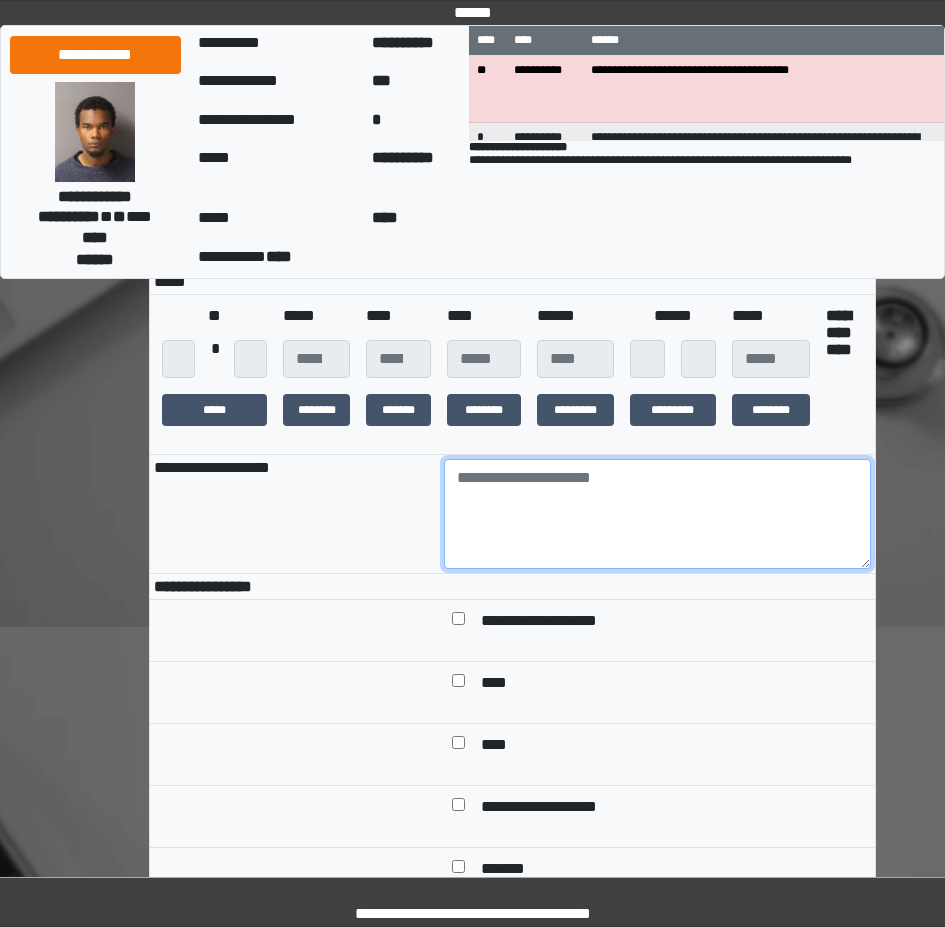 click at bounding box center [657, 514] 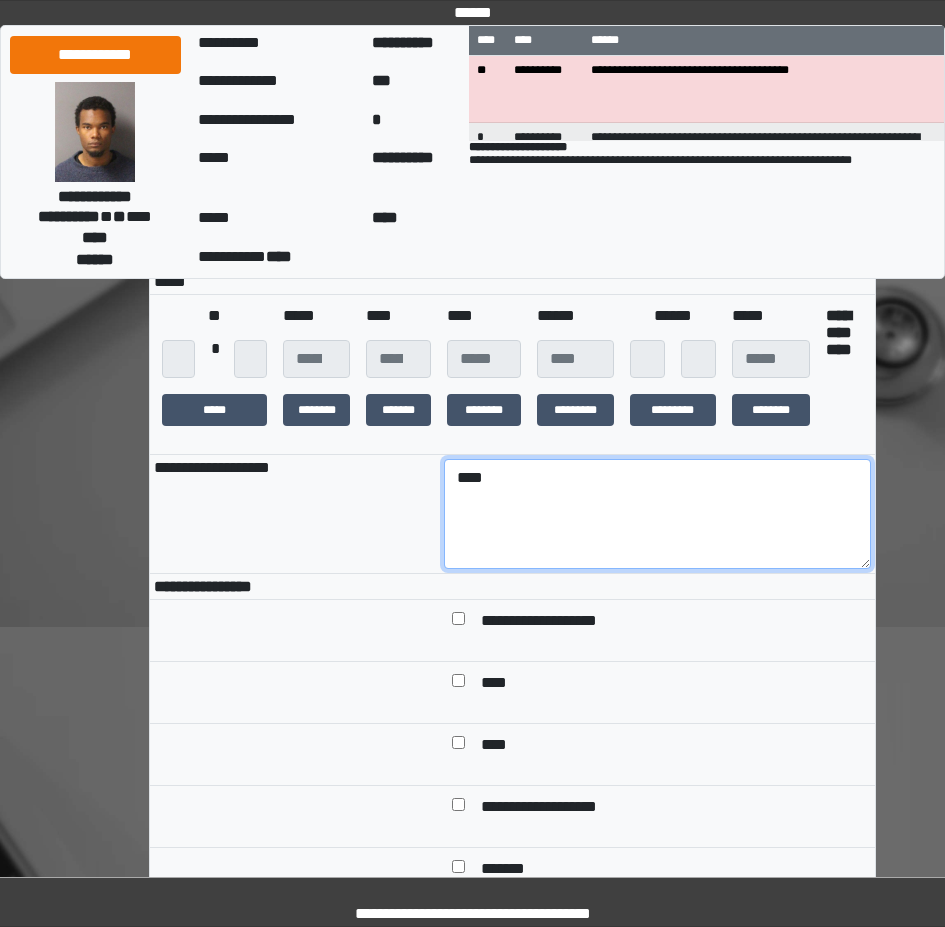 type on "****" 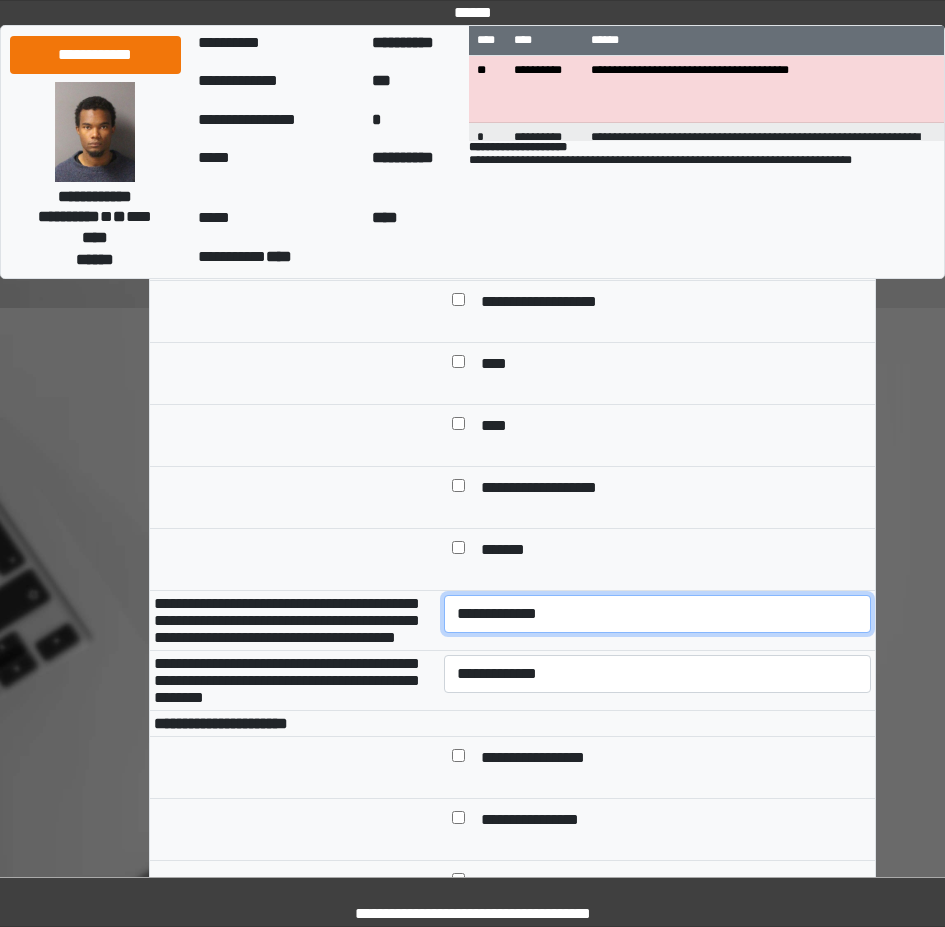 scroll, scrollTop: 700, scrollLeft: 0, axis: vertical 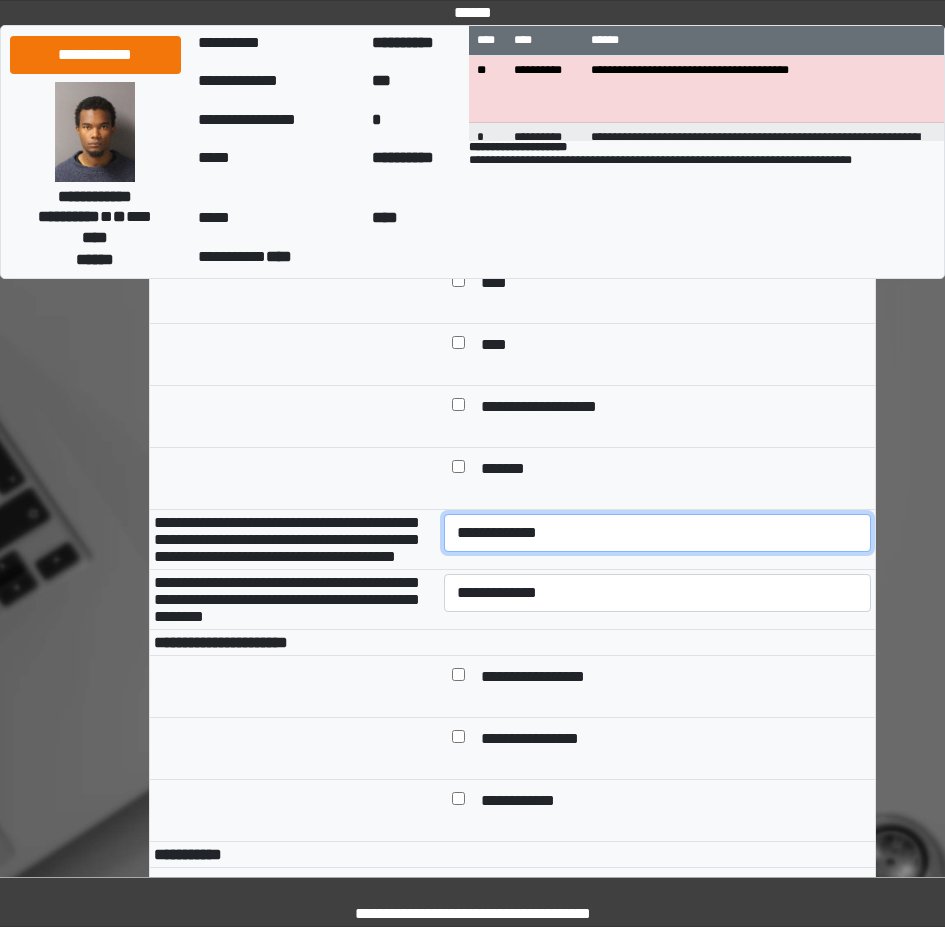 click on "**********" at bounding box center (657, 533) 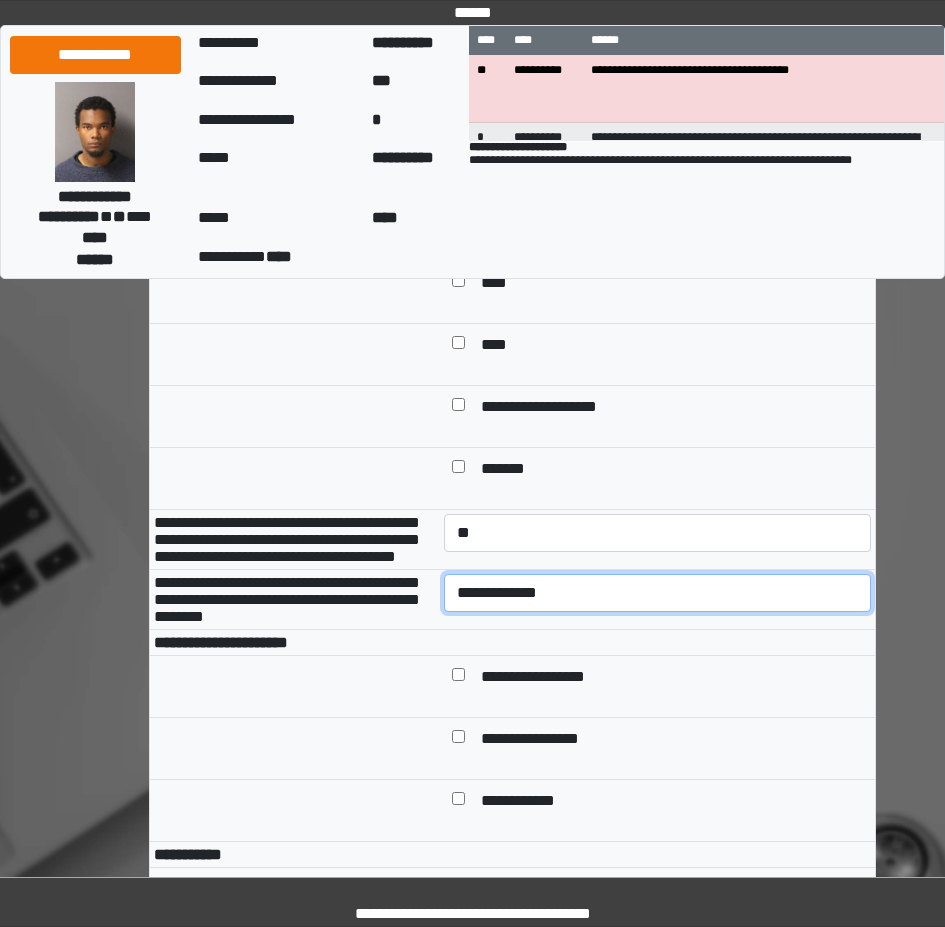 select on "*" 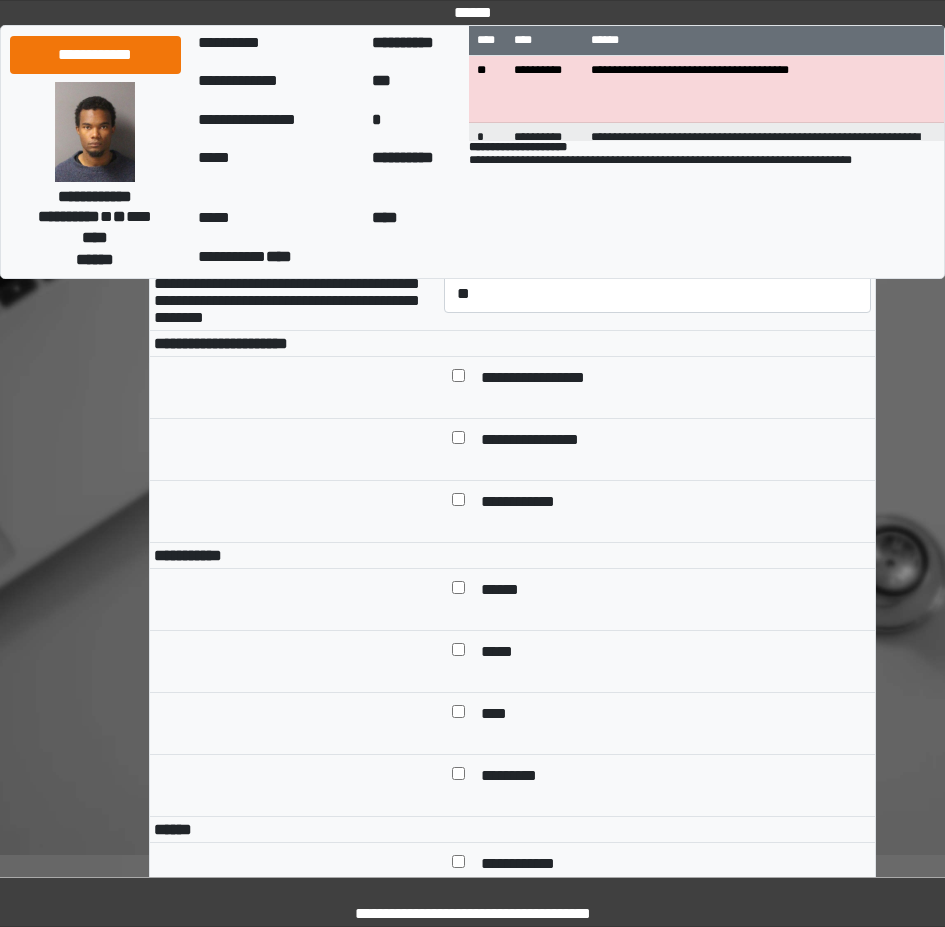 scroll, scrollTop: 1000, scrollLeft: 0, axis: vertical 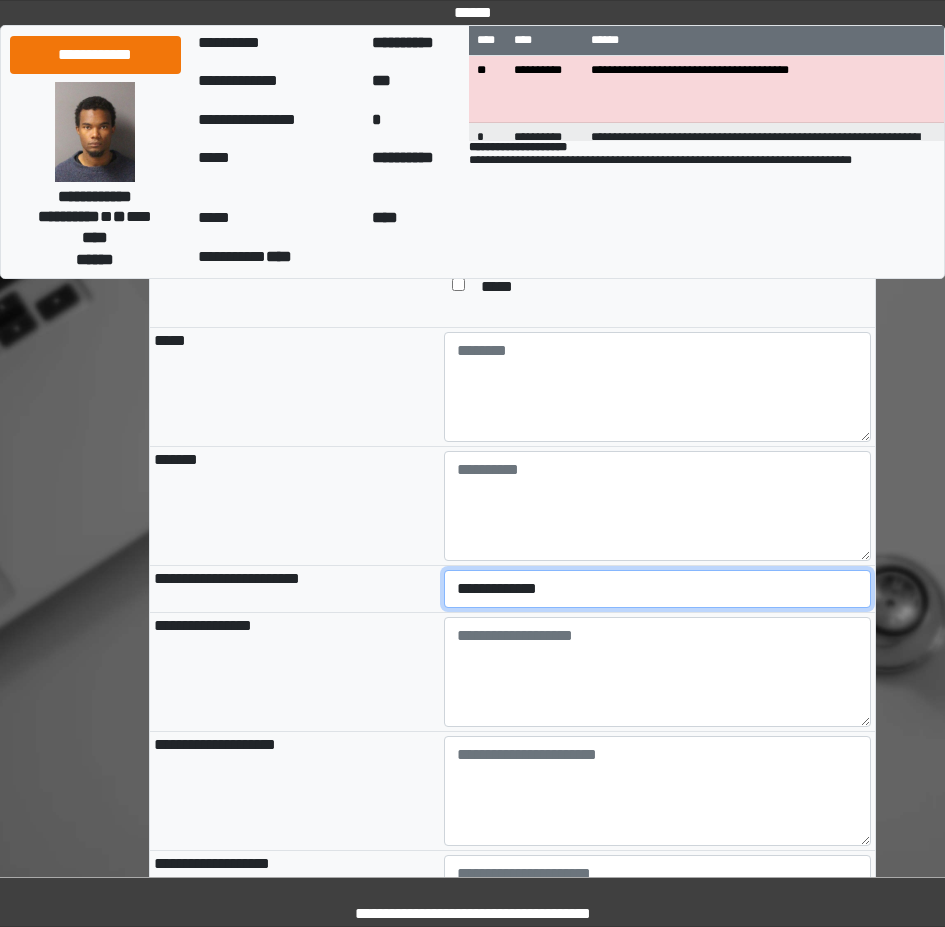 select on "*" 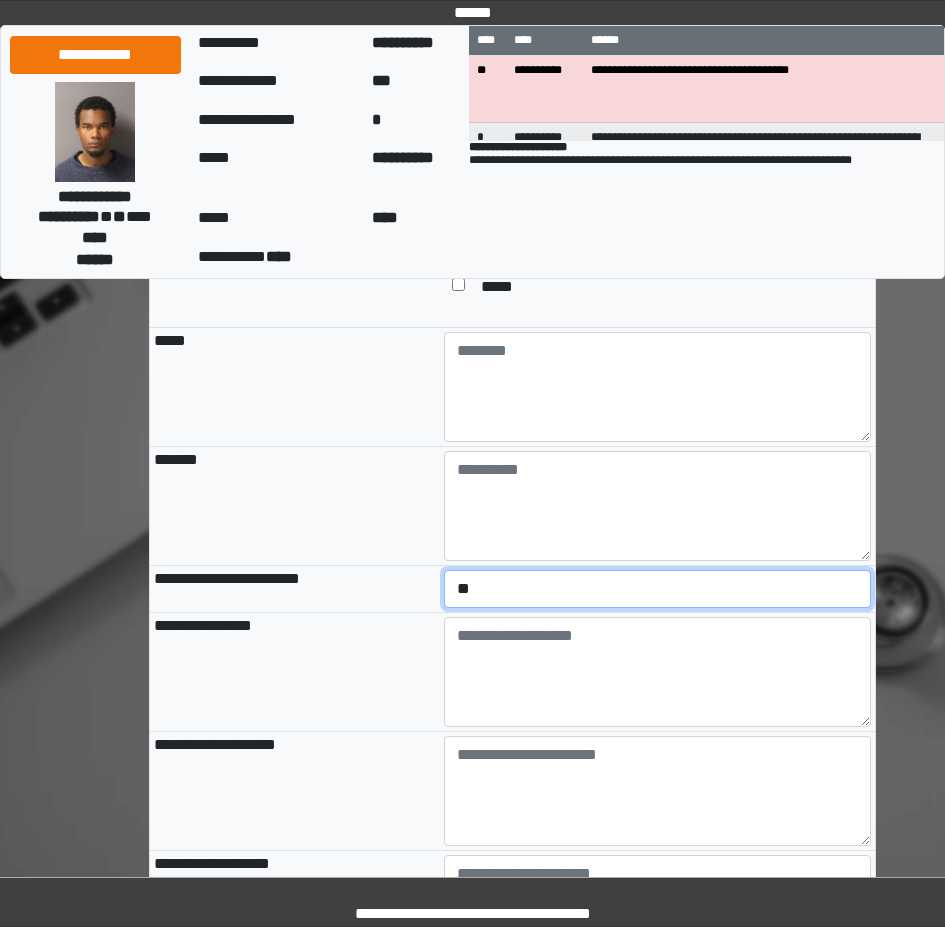 click on "**********" at bounding box center [657, 589] 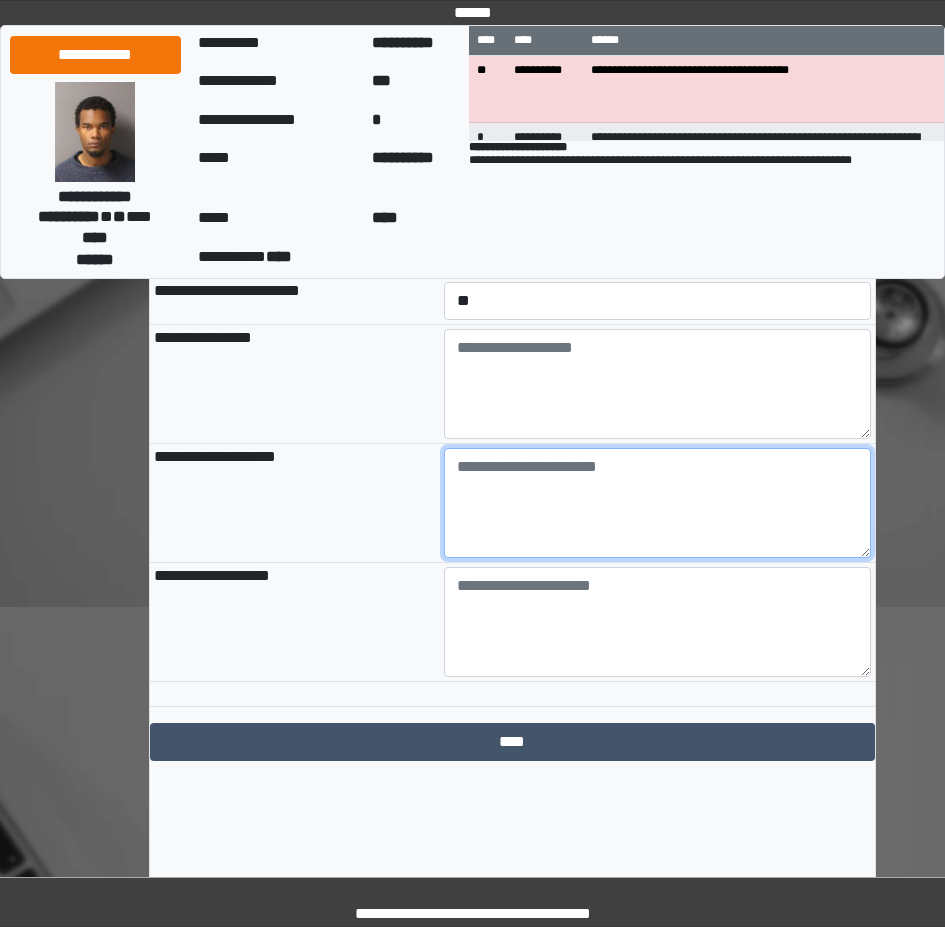 scroll, scrollTop: 2186, scrollLeft: 0, axis: vertical 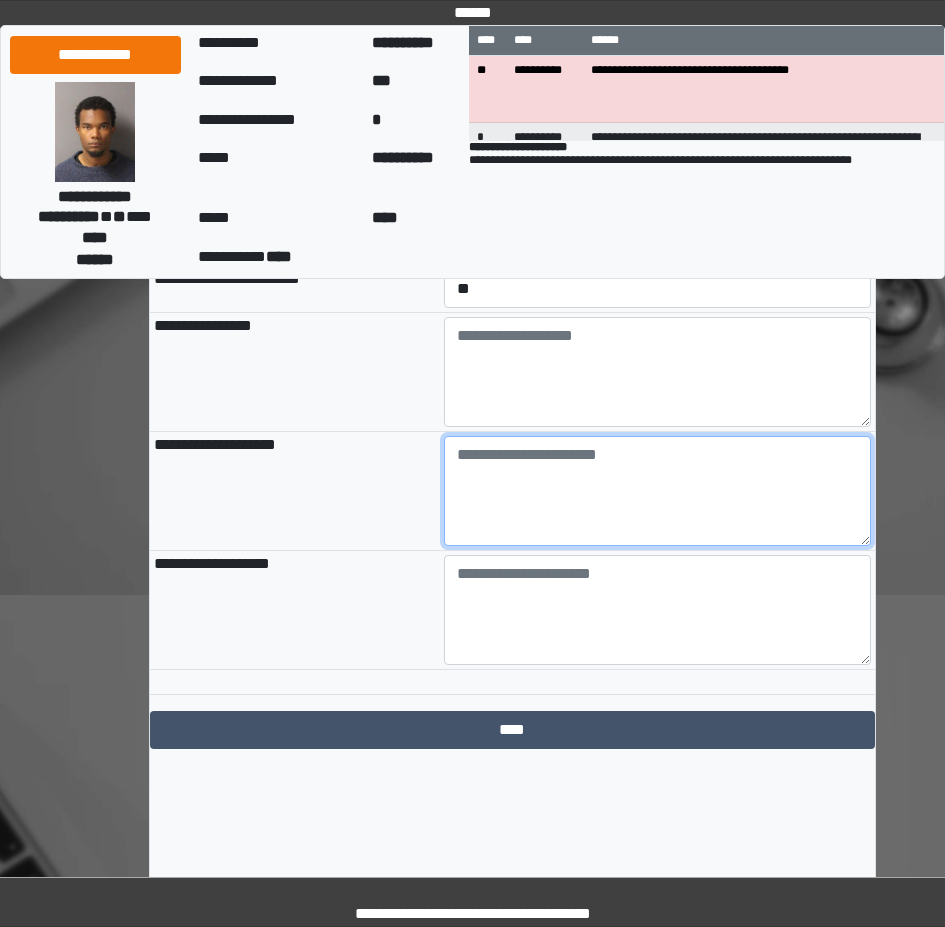 paste on "**********" 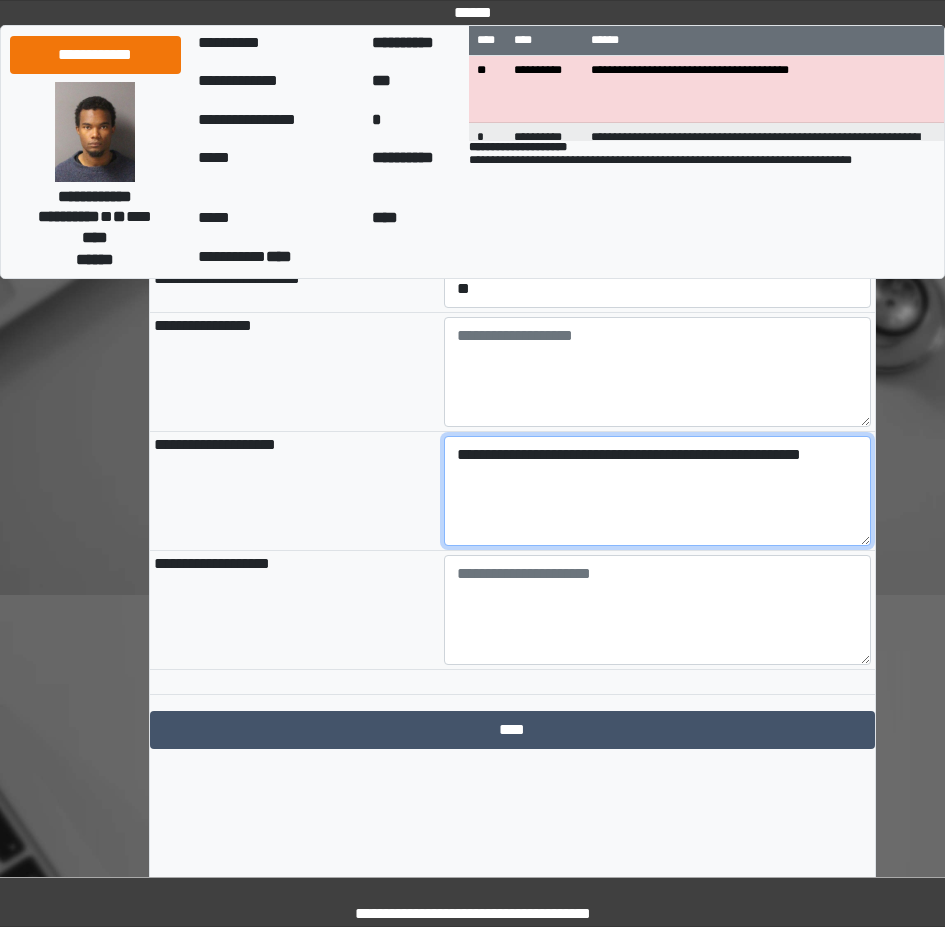 type on "**********" 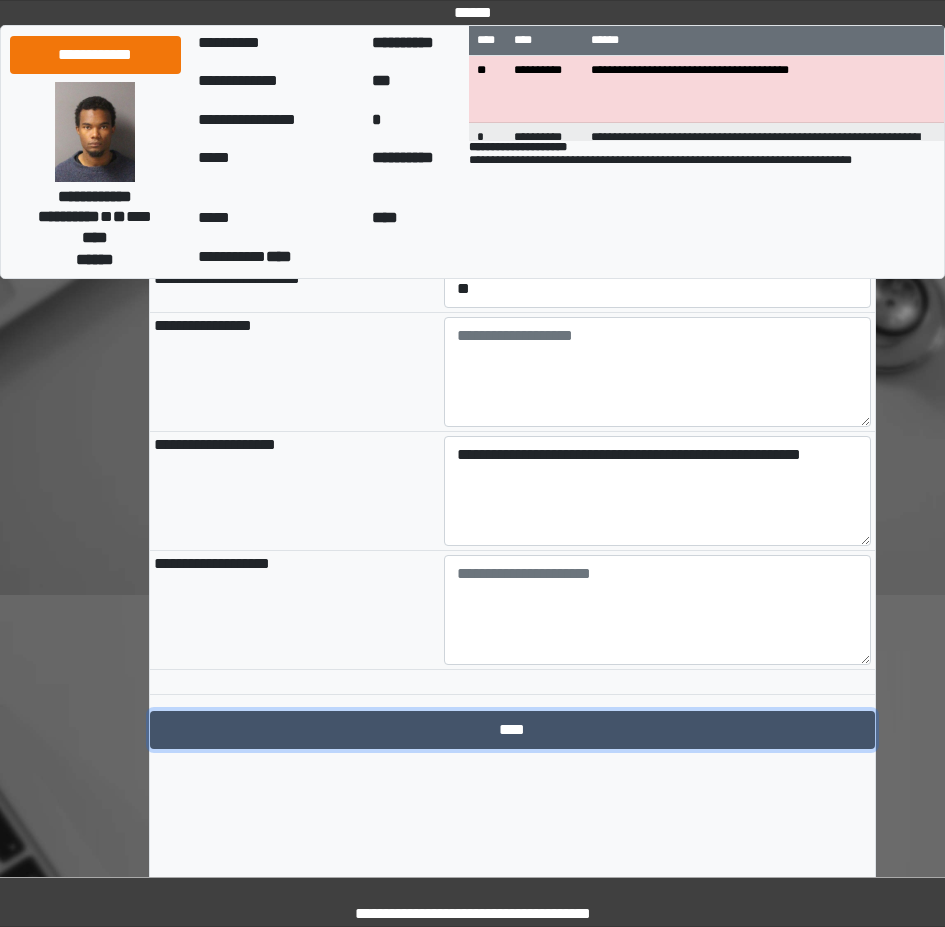 click on "****" at bounding box center (512, 730) 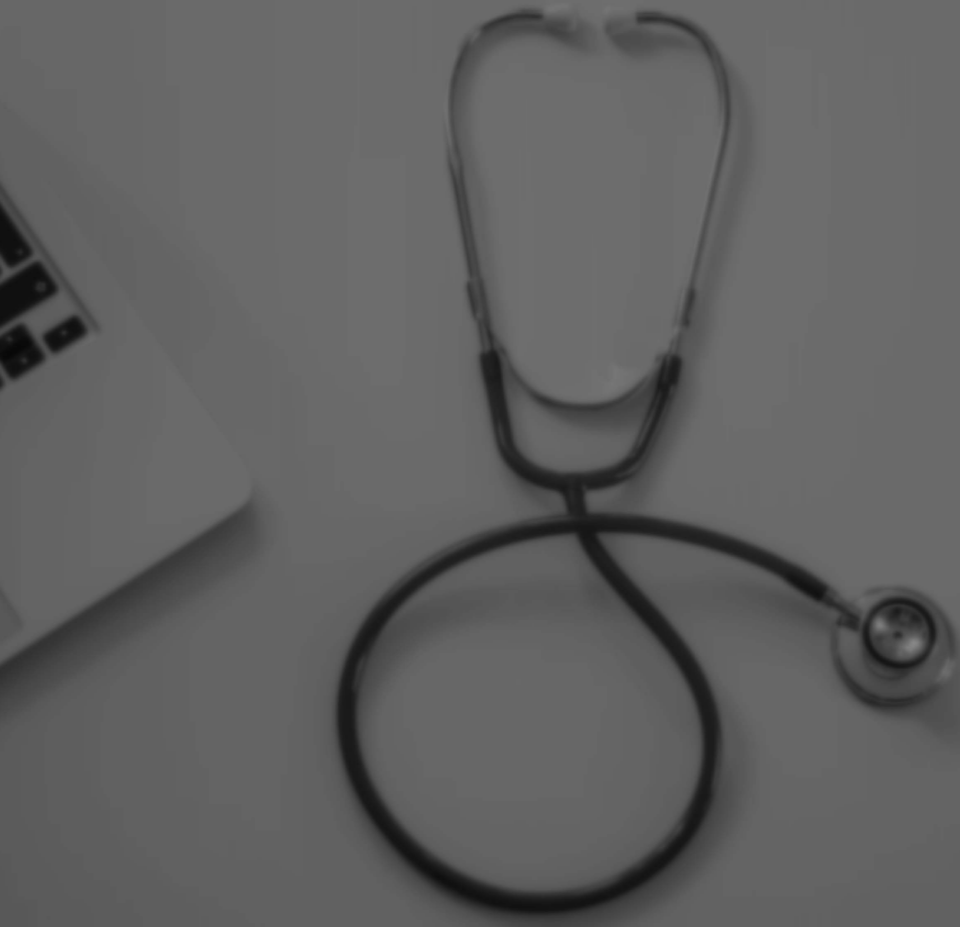 scroll, scrollTop: 0, scrollLeft: 0, axis: both 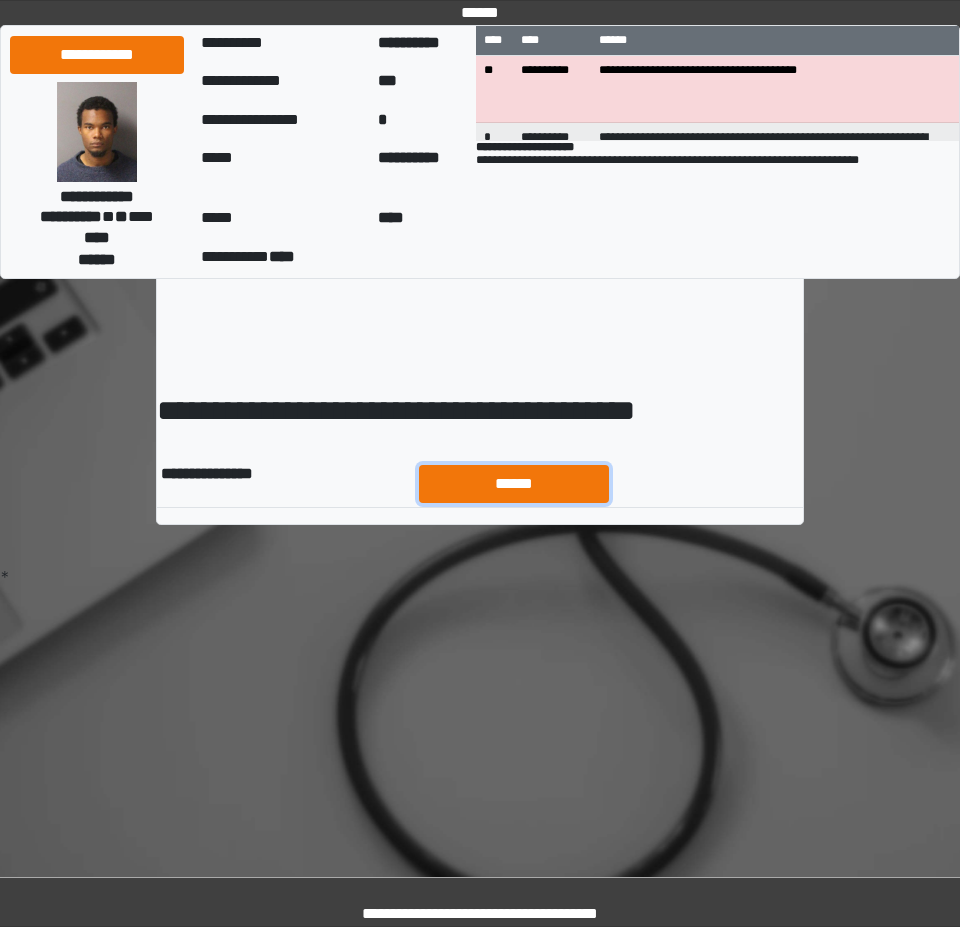click on "******" at bounding box center [514, 484] 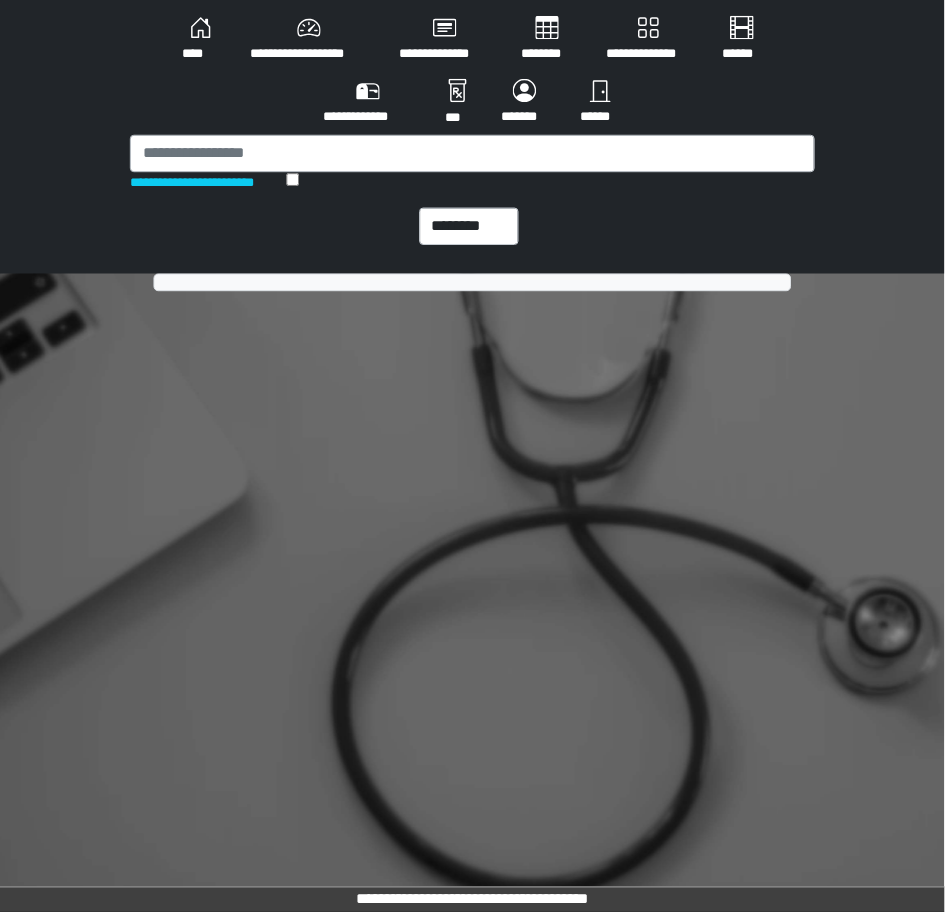 scroll, scrollTop: 0, scrollLeft: 0, axis: both 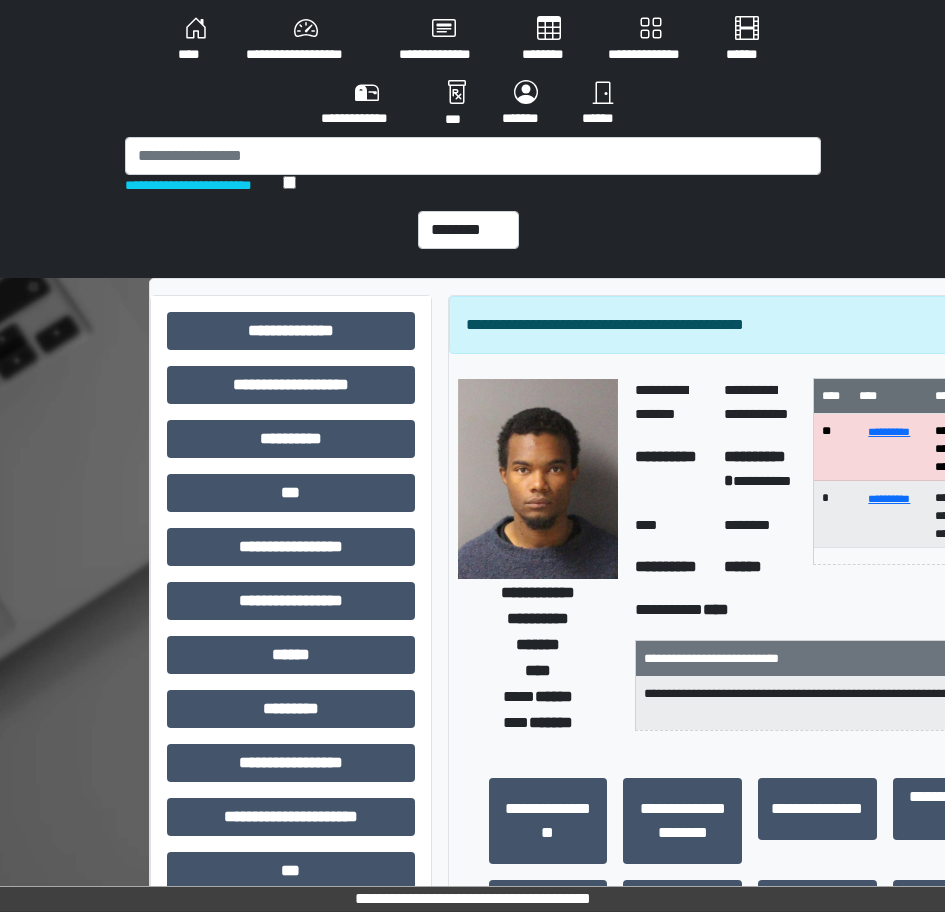 click on "**********" at bounding box center [473, 166] 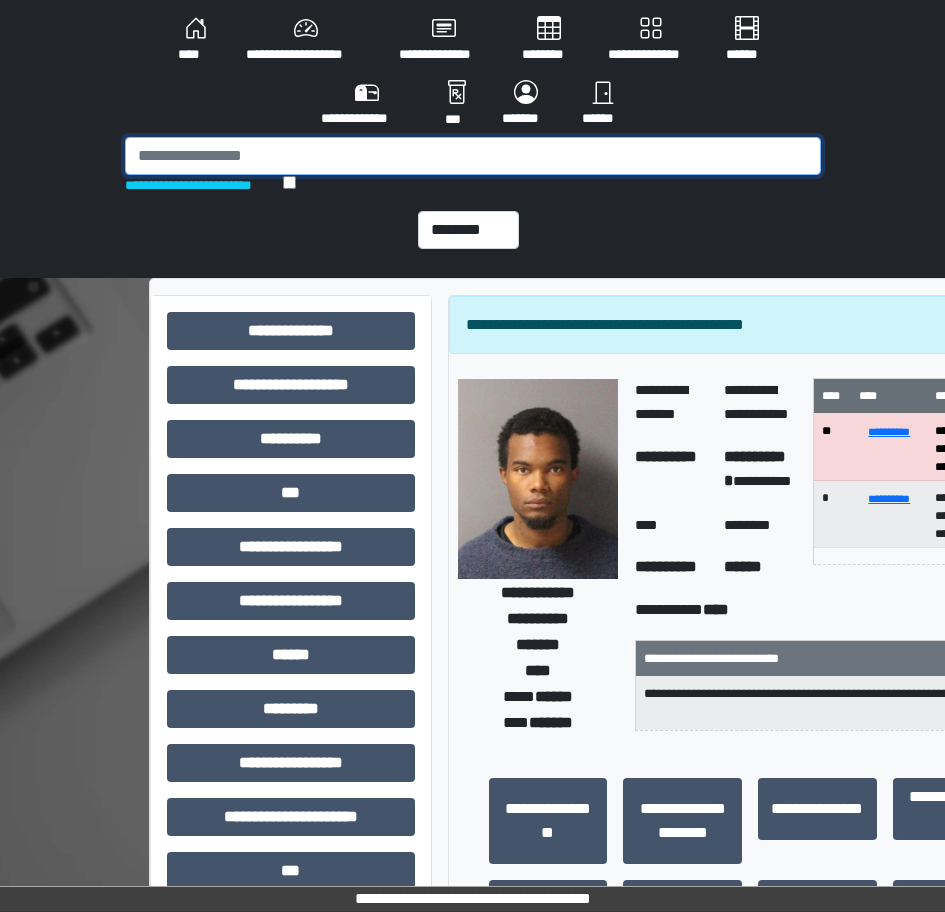 click at bounding box center (473, 156) 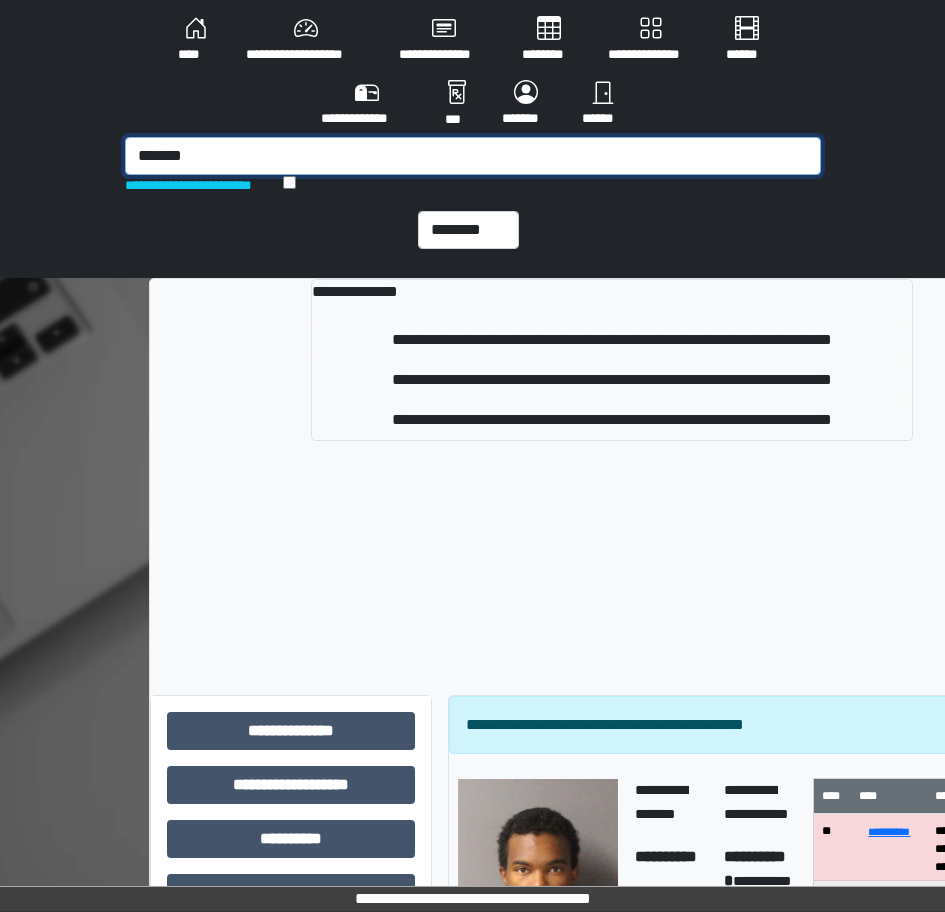 type on "*******" 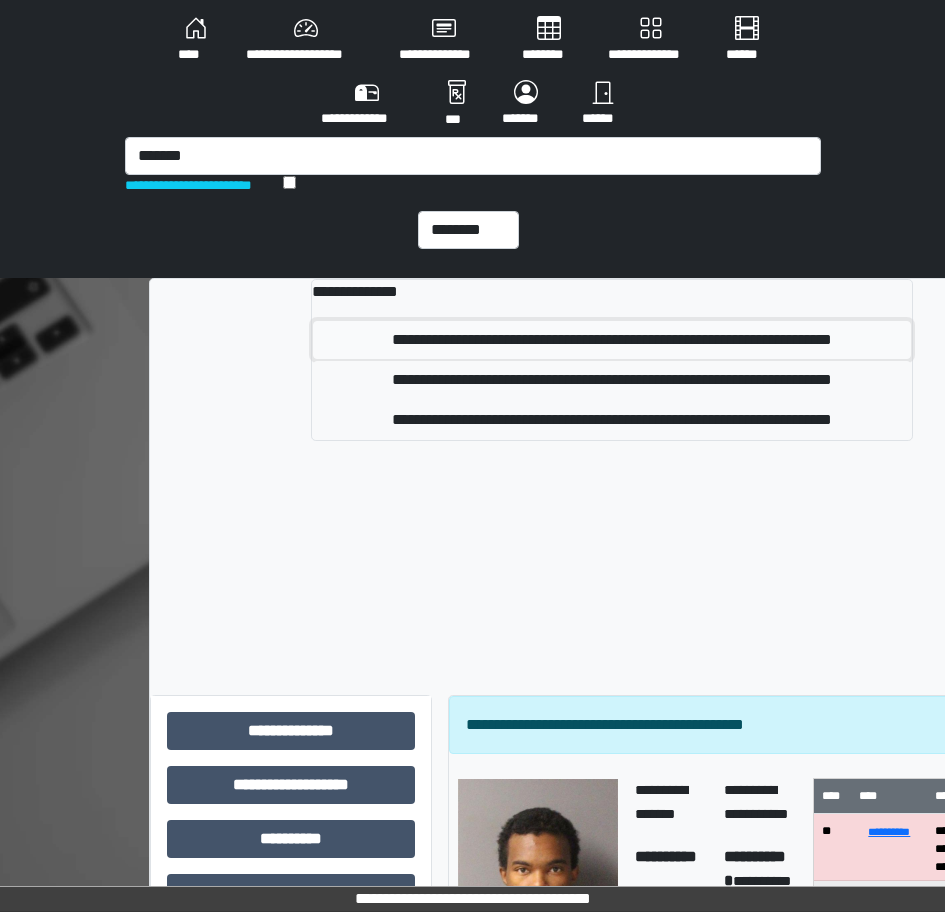 click on "**********" at bounding box center [612, 340] 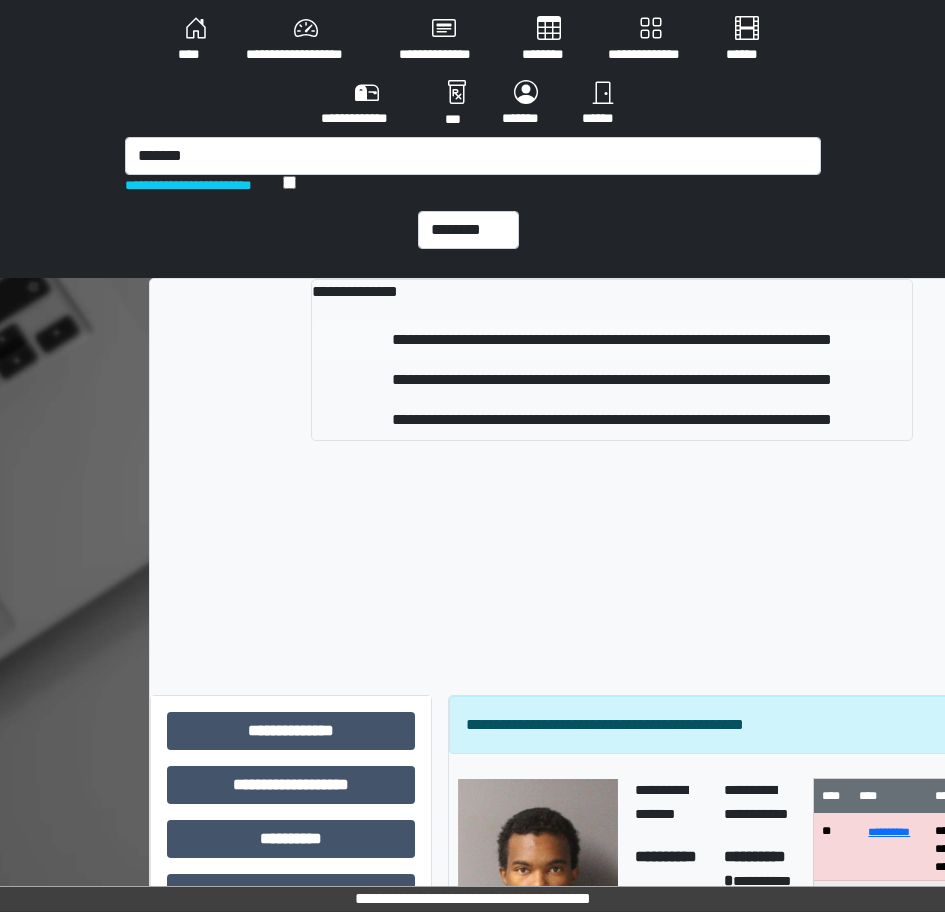 type 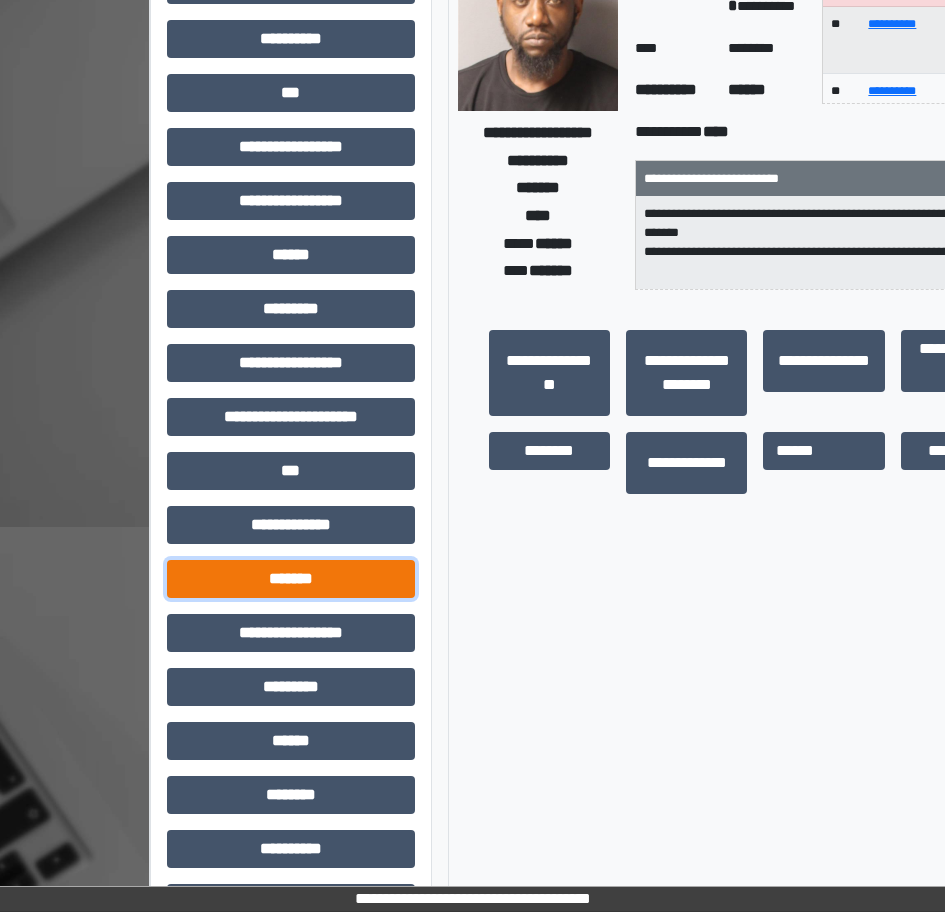 click on "*******" at bounding box center [291, 579] 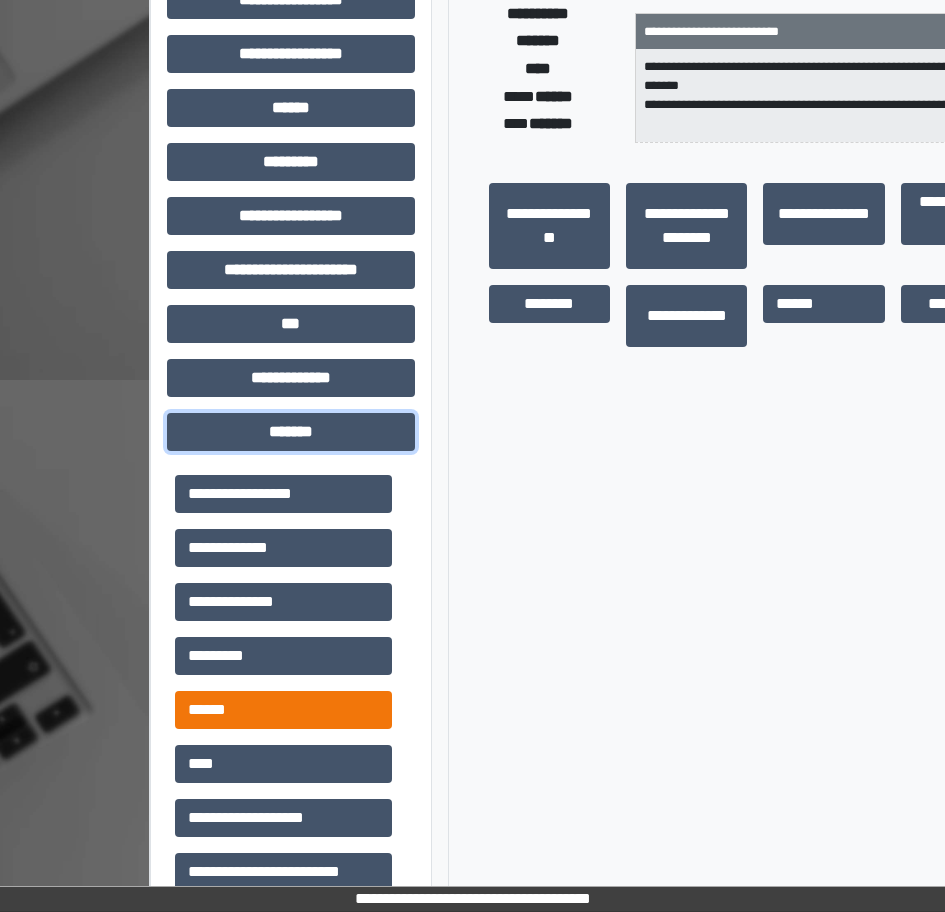 scroll, scrollTop: 700, scrollLeft: 0, axis: vertical 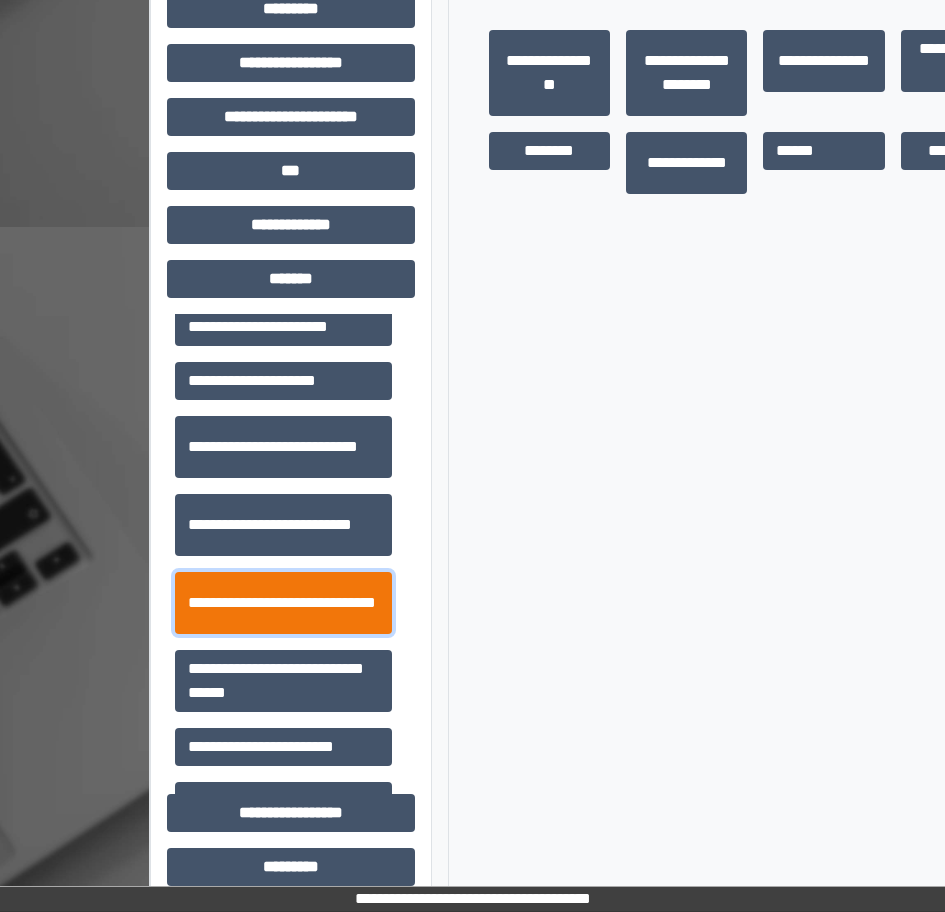 click on "**********" at bounding box center (283, 603) 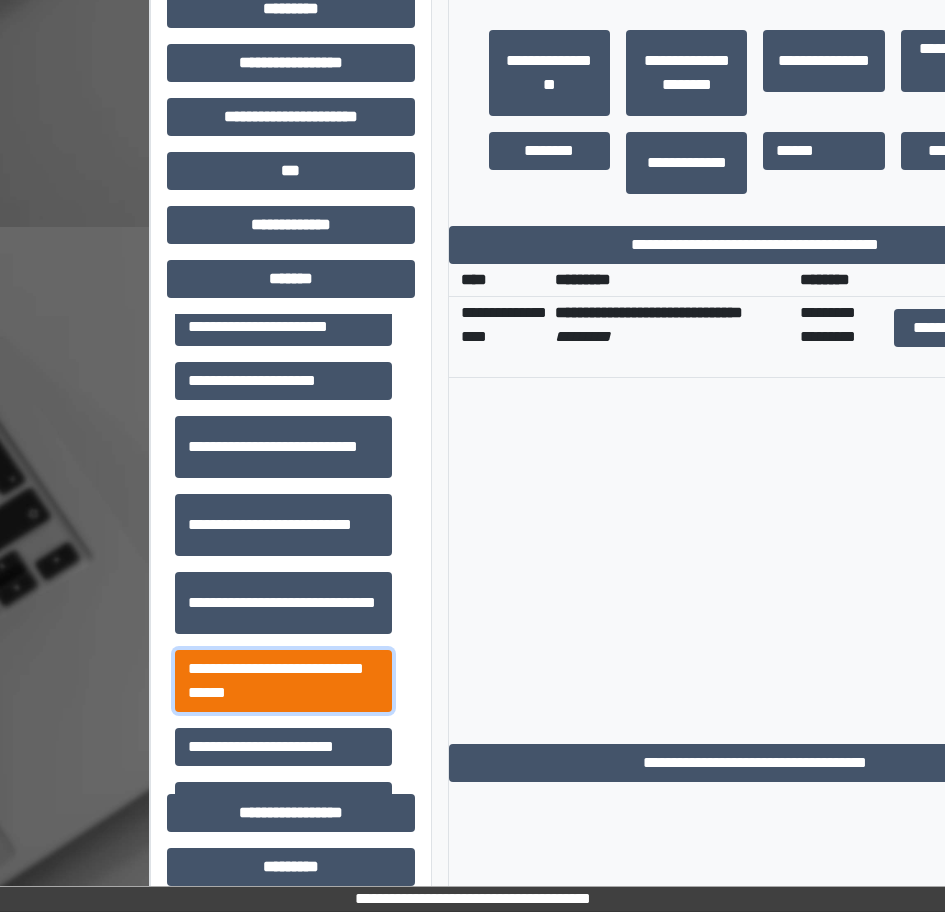 click on "**********" at bounding box center (283, 681) 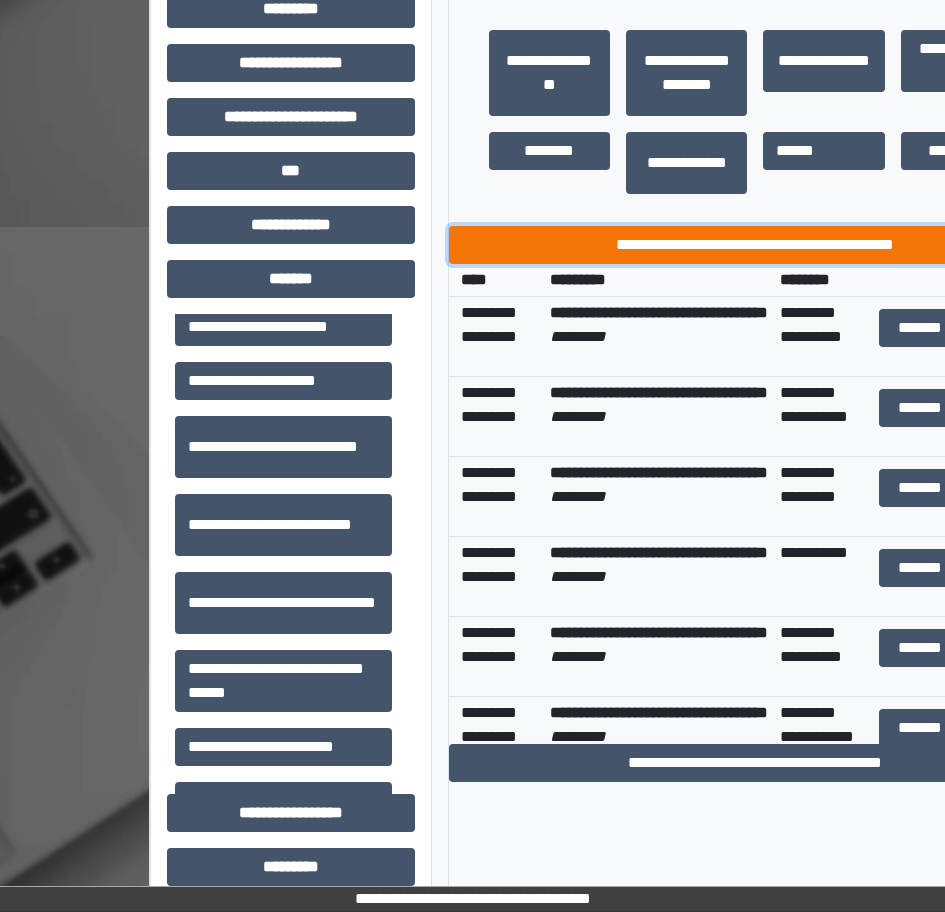 click on "**********" at bounding box center [756, 245] 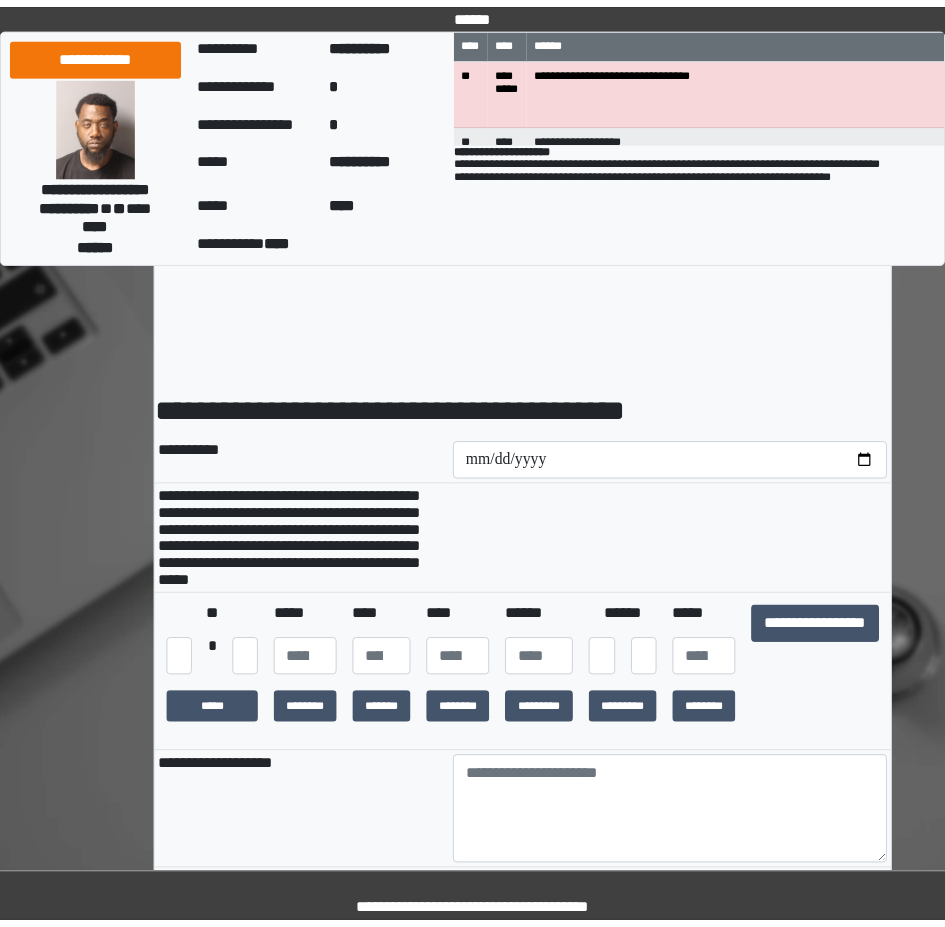 scroll, scrollTop: 0, scrollLeft: 0, axis: both 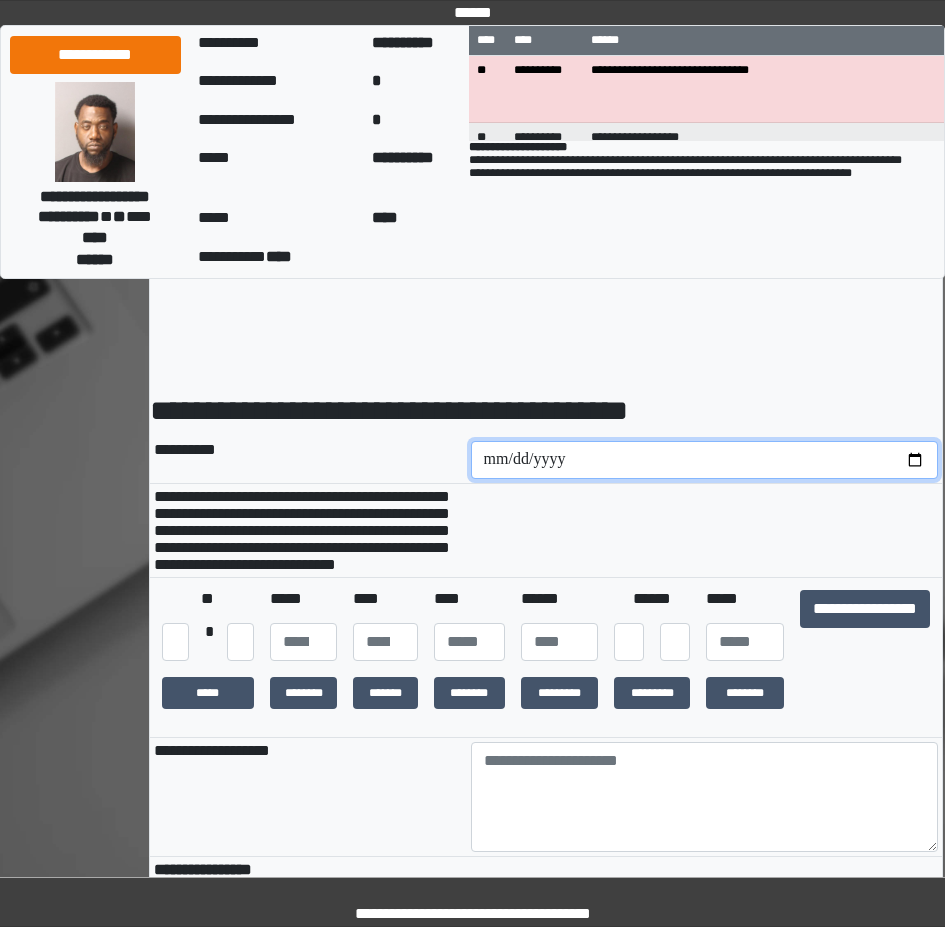 click at bounding box center [705, 460] 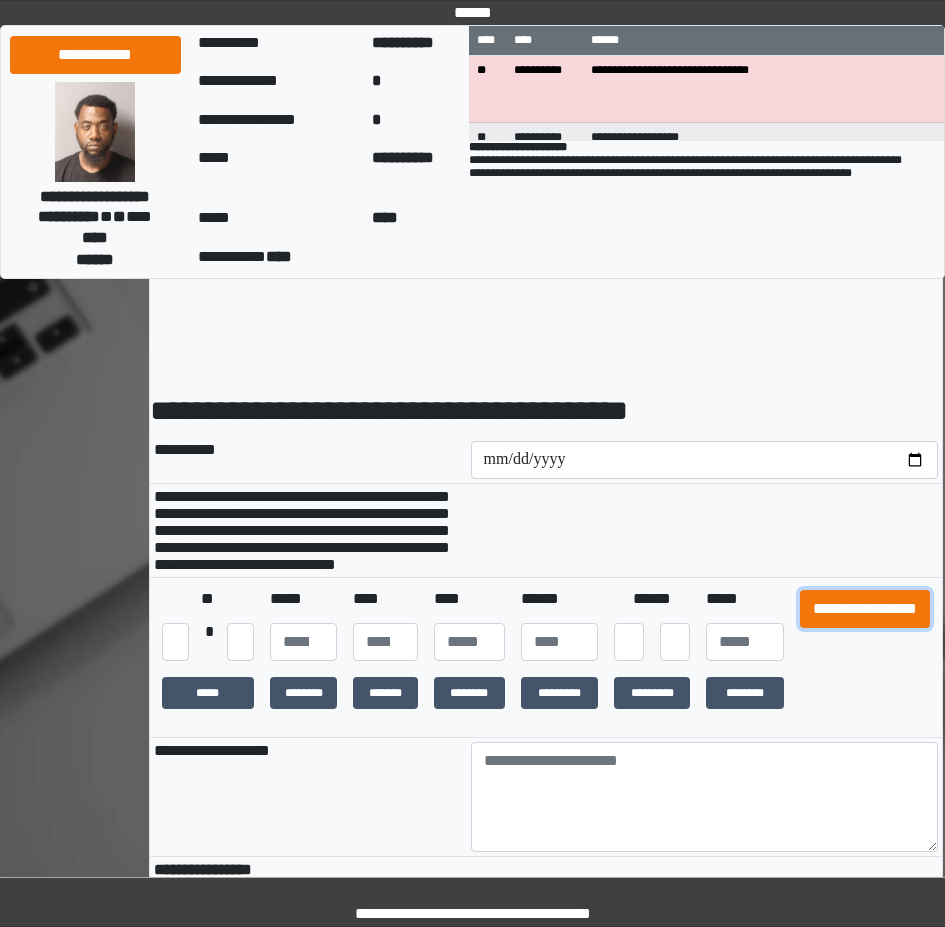 click on "**********" at bounding box center (865, 609) 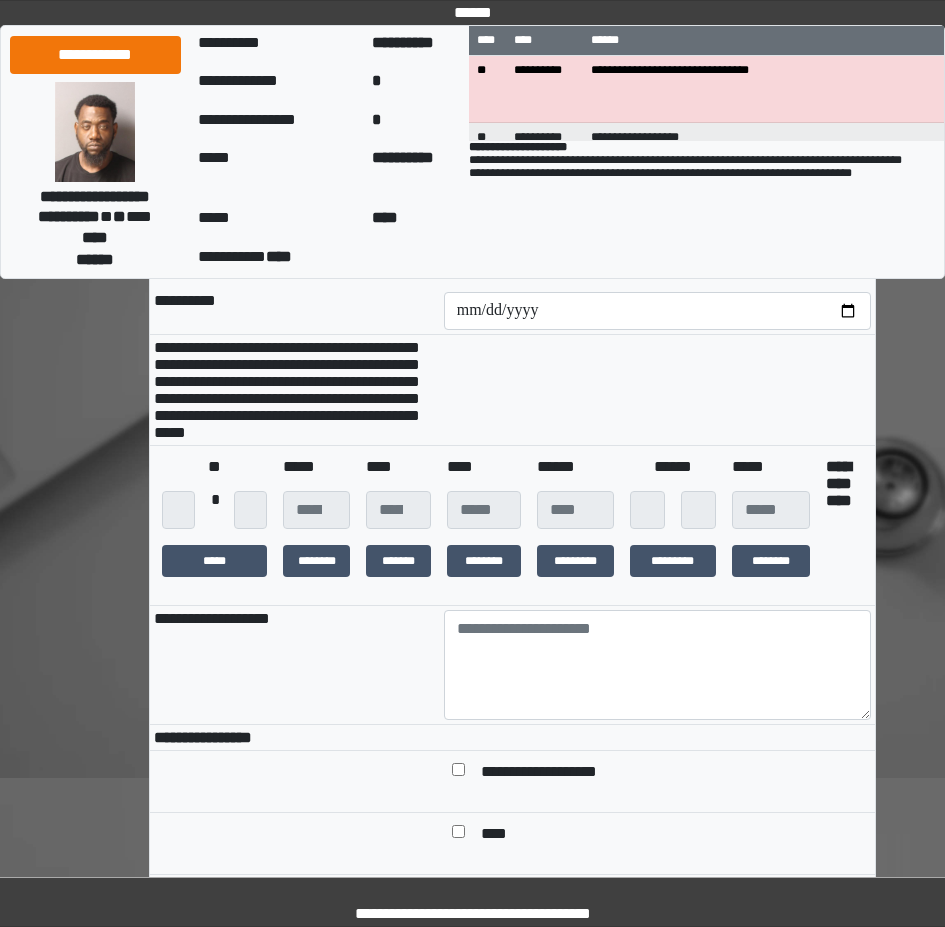 scroll, scrollTop: 300, scrollLeft: 0, axis: vertical 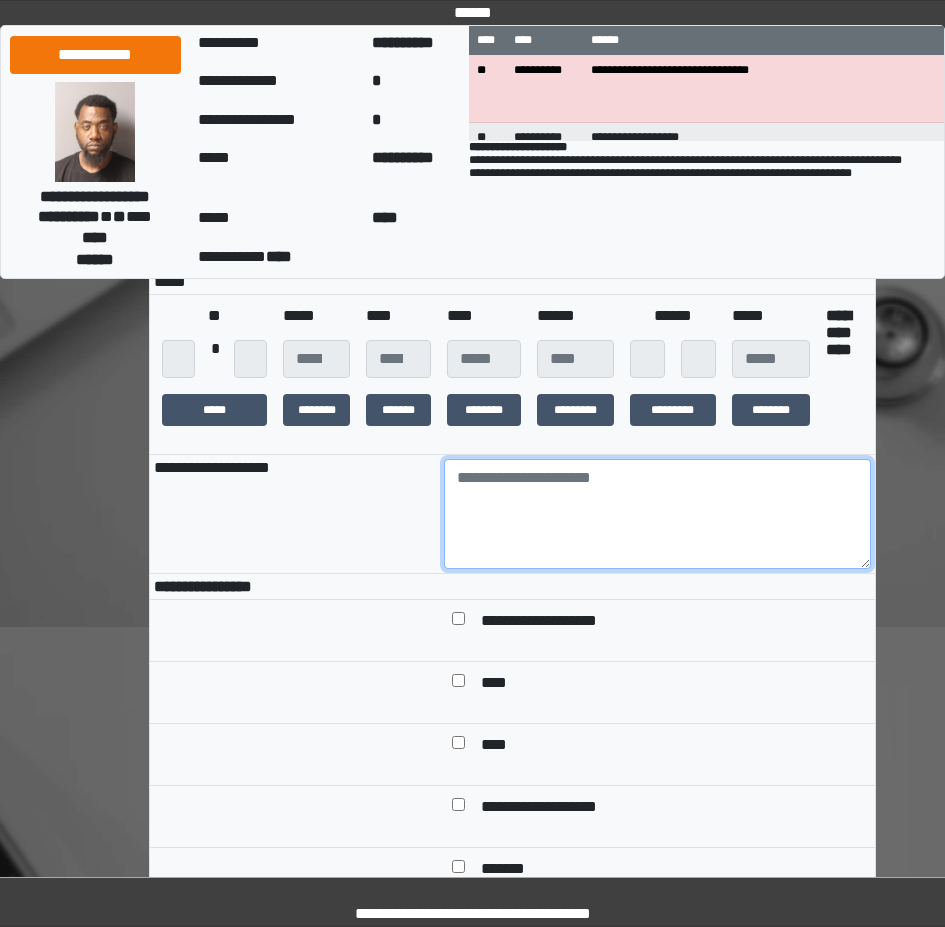 click at bounding box center (657, 514) 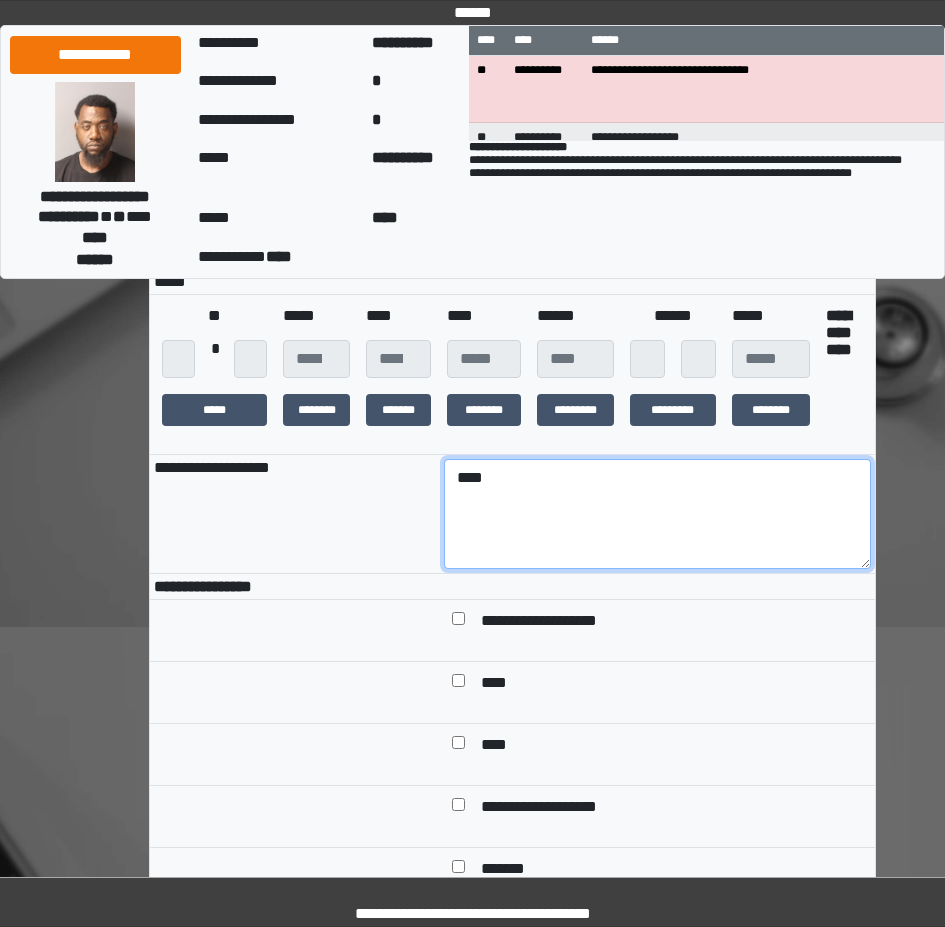type on "****" 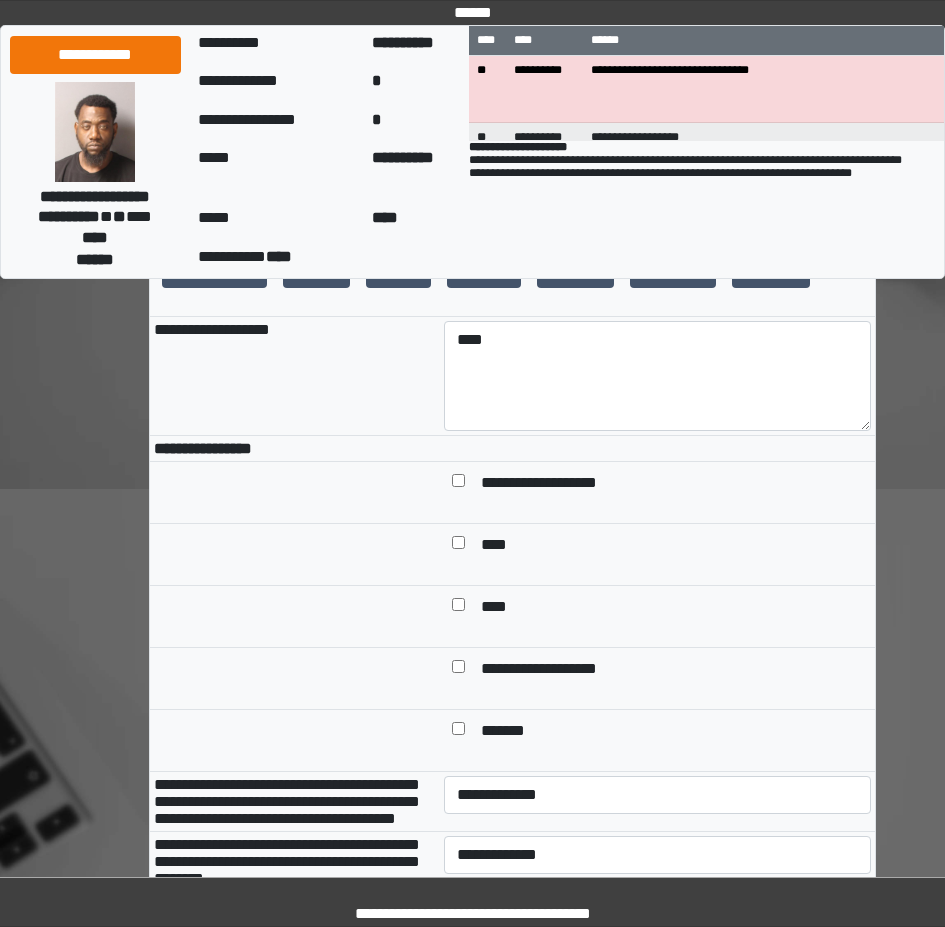 scroll, scrollTop: 500, scrollLeft: 0, axis: vertical 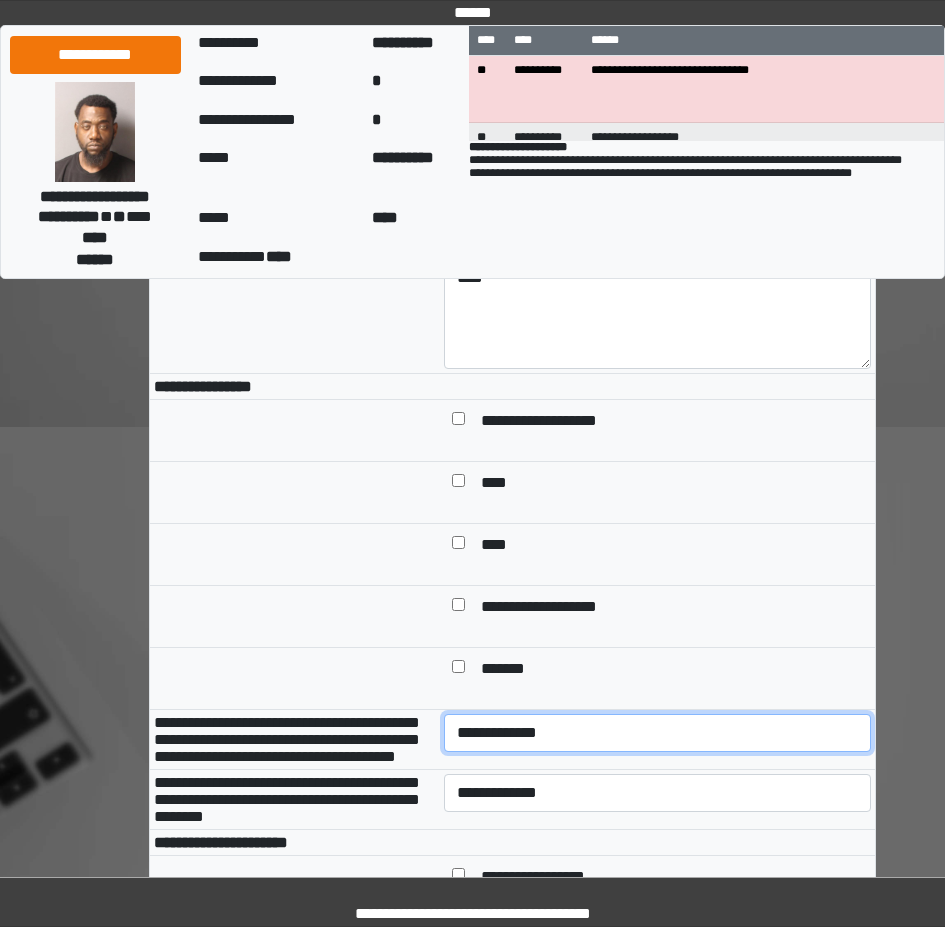 select on "*" 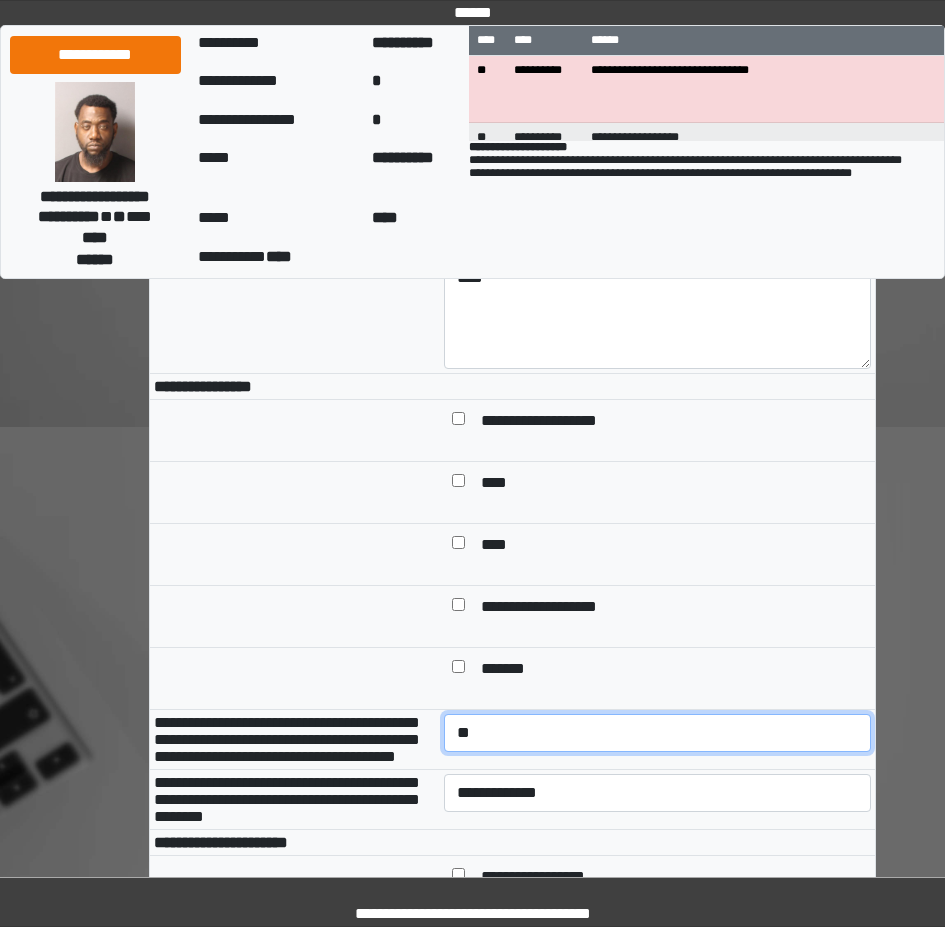 click on "**********" at bounding box center [657, 733] 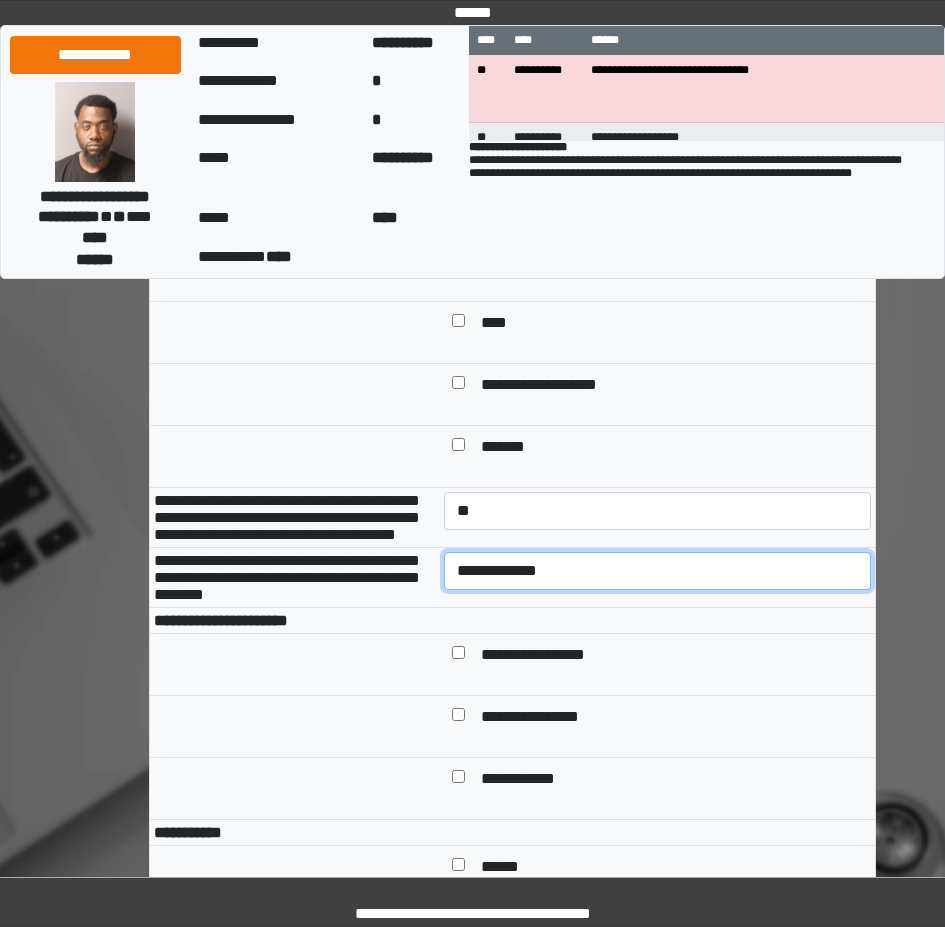 scroll, scrollTop: 800, scrollLeft: 0, axis: vertical 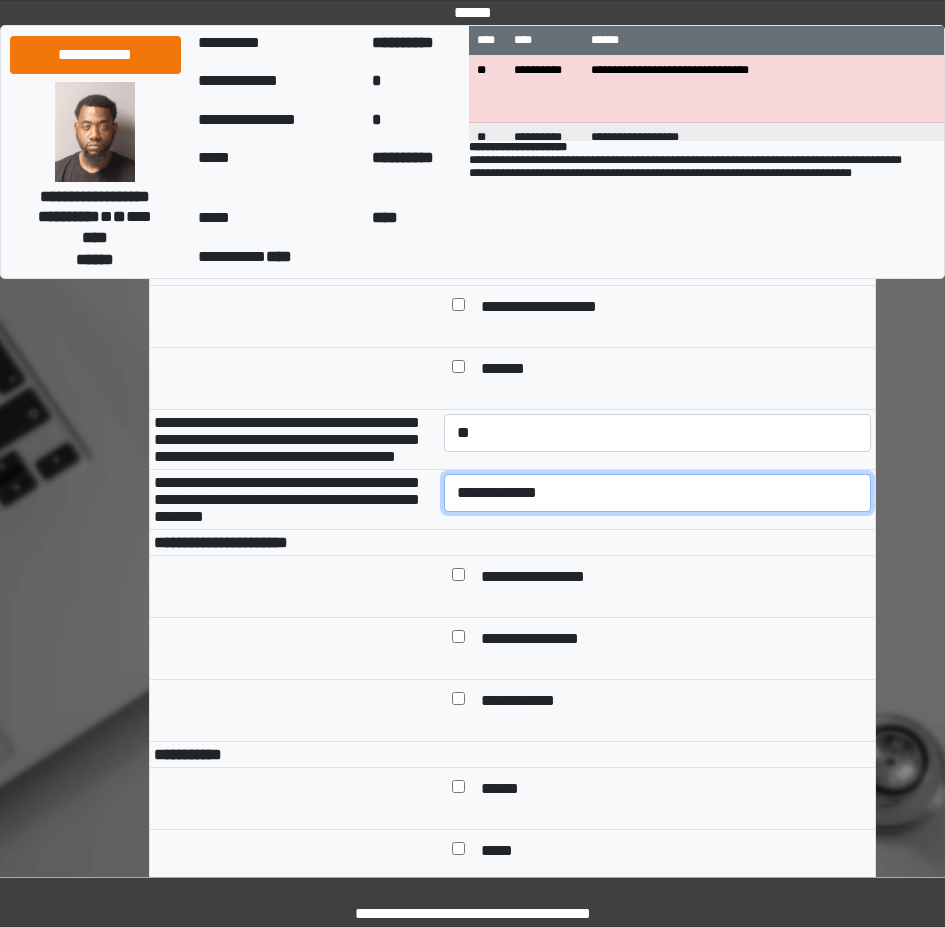 select on "*" 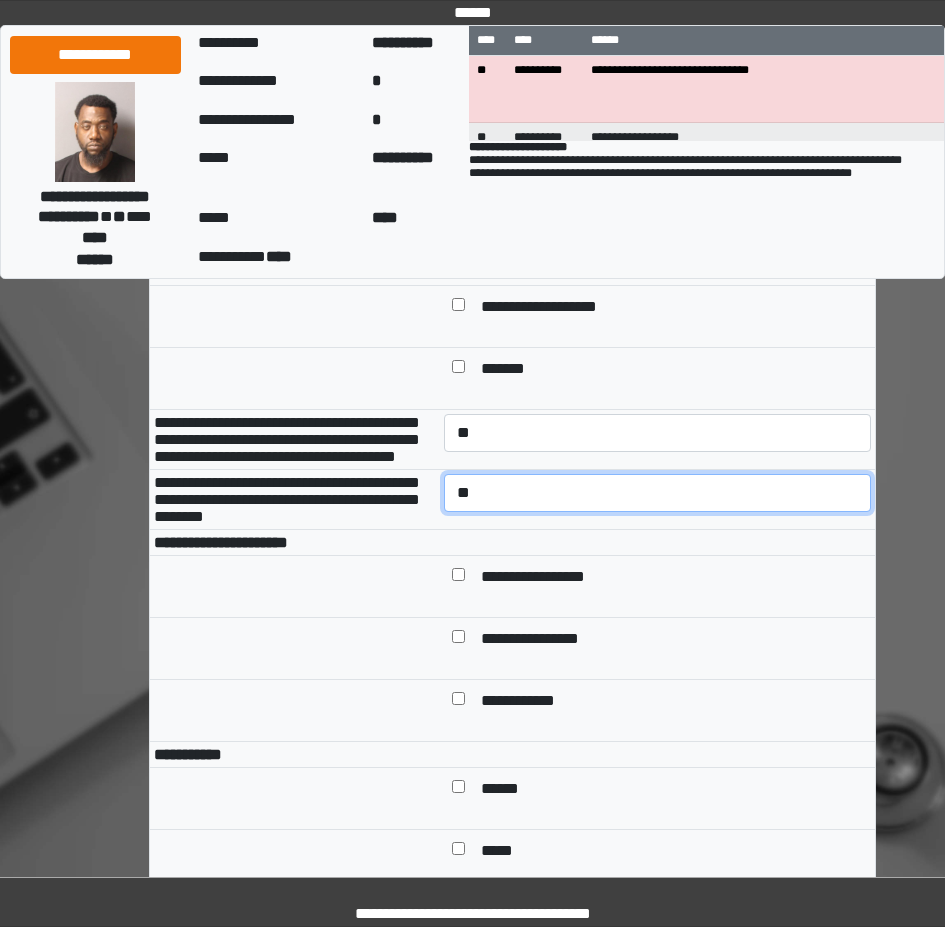 click on "**********" at bounding box center (657, 493) 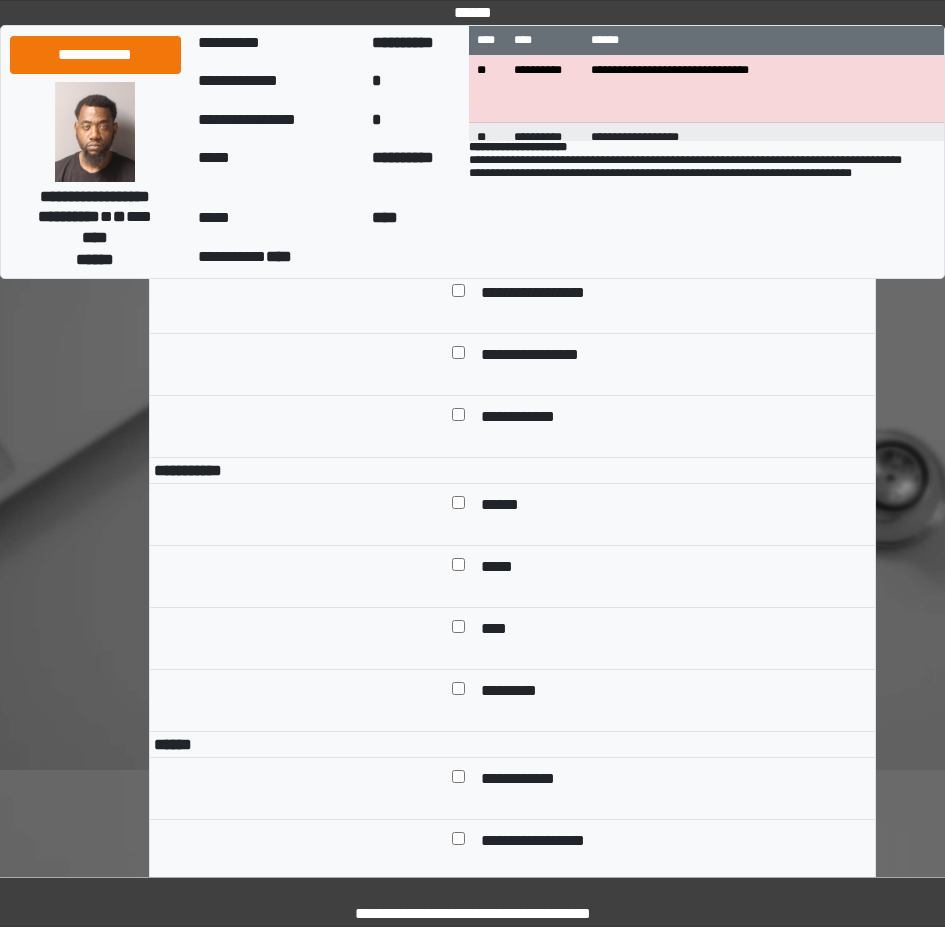 scroll, scrollTop: 1100, scrollLeft: 0, axis: vertical 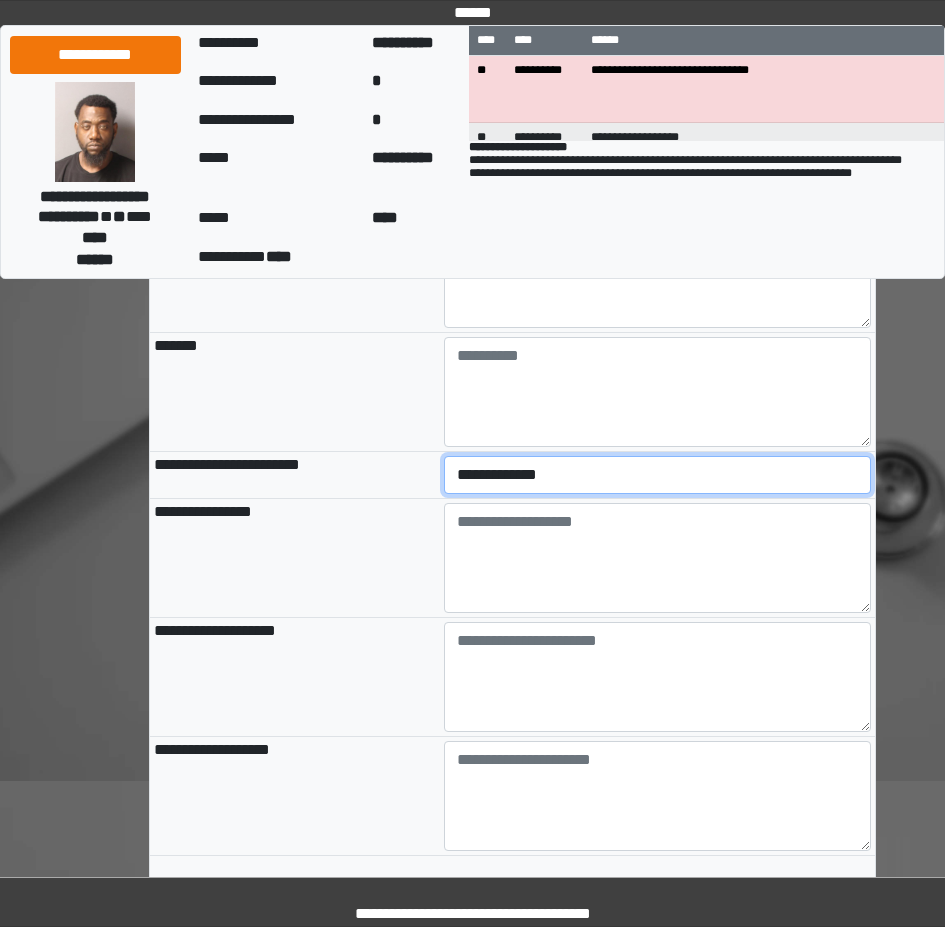 select on "*" 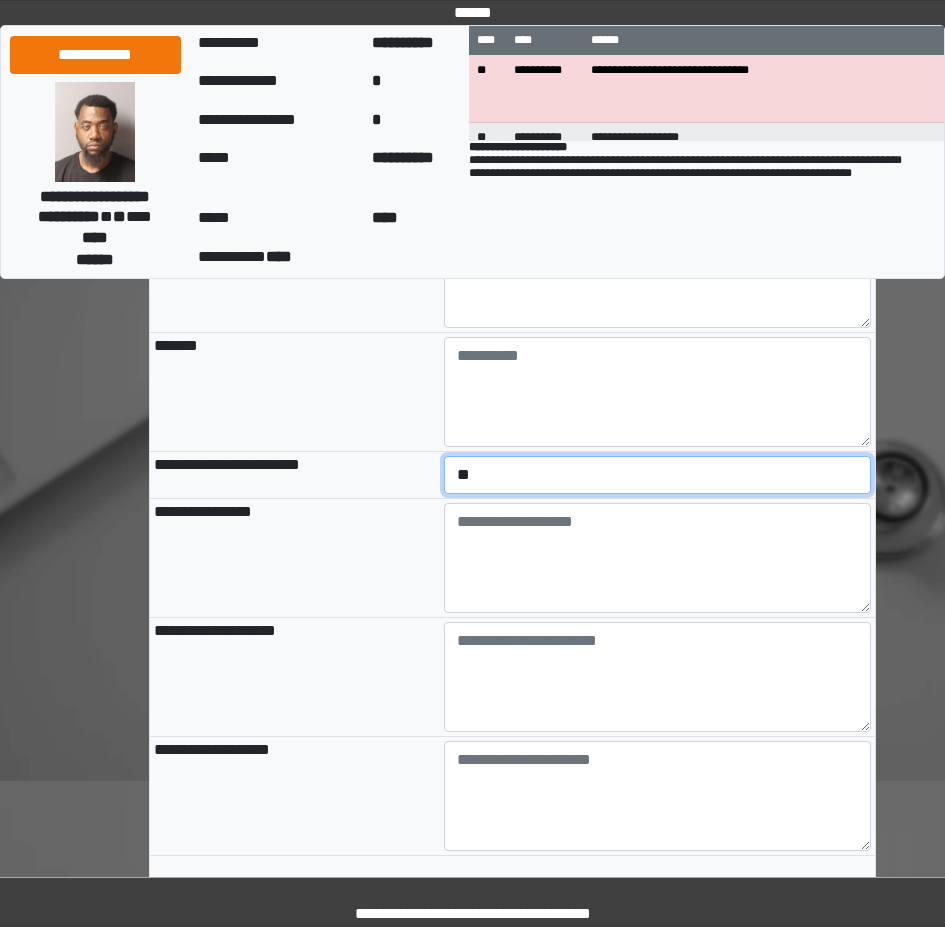 click on "**********" at bounding box center (657, 475) 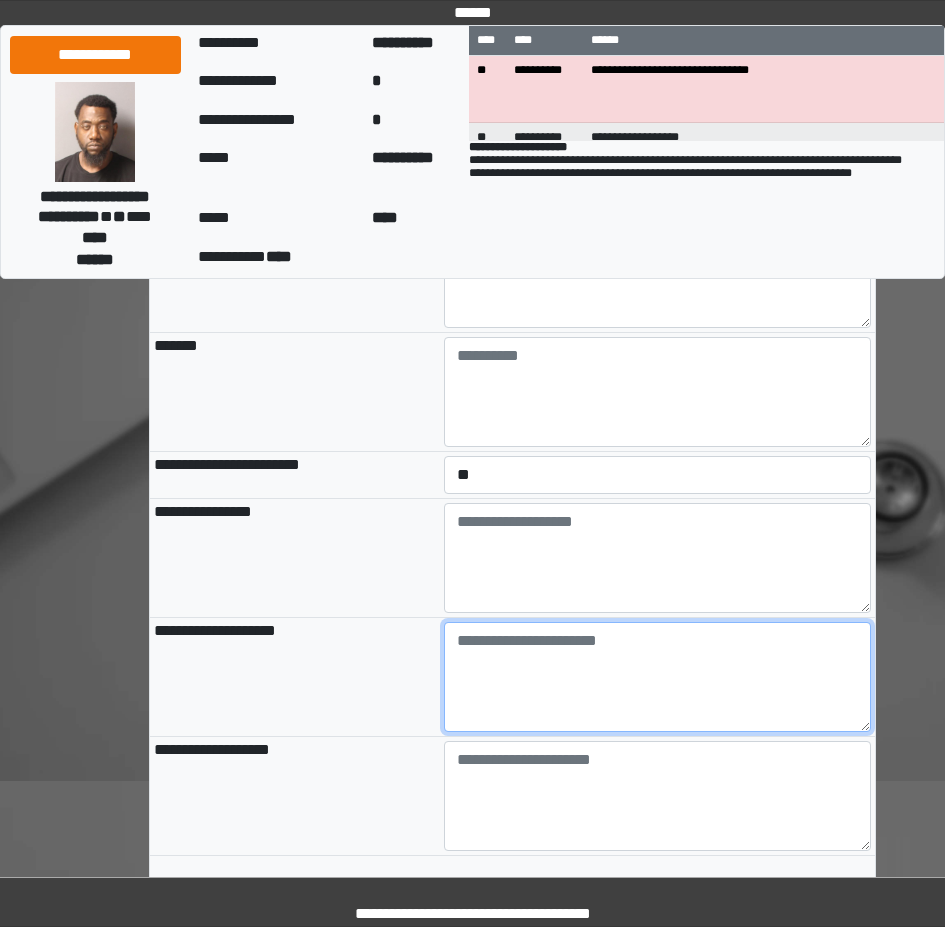 paste on "**********" 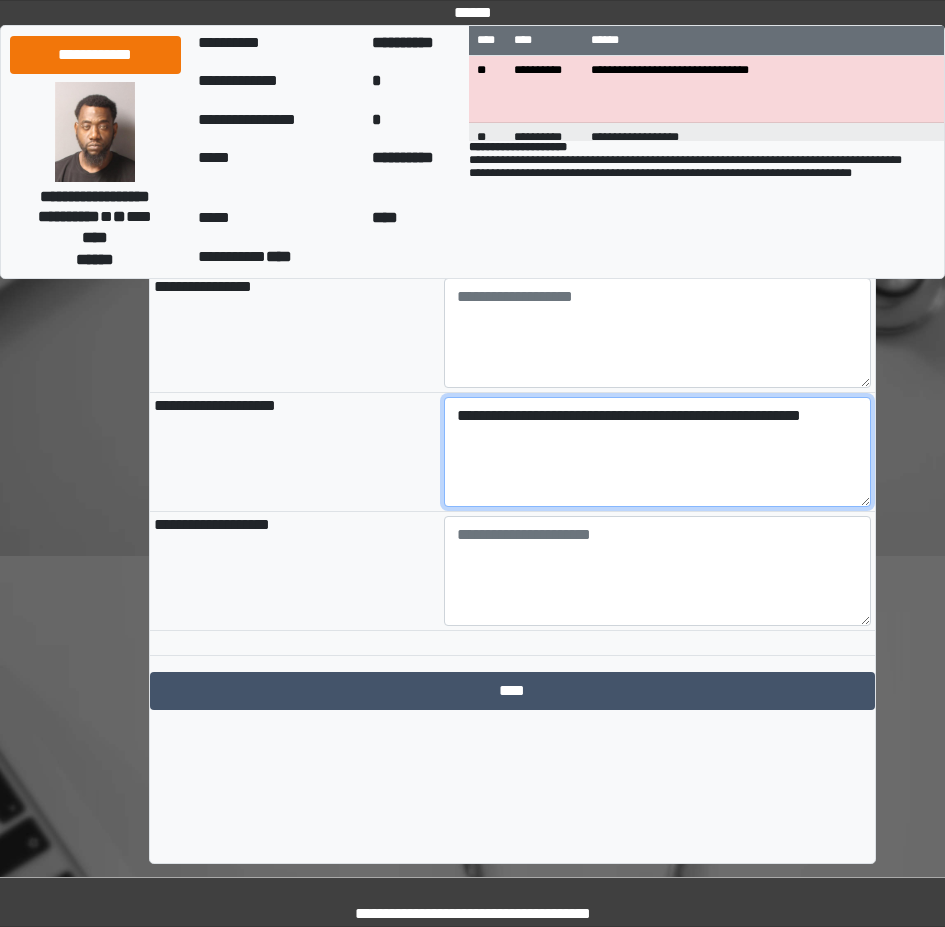 scroll, scrollTop: 2226, scrollLeft: 0, axis: vertical 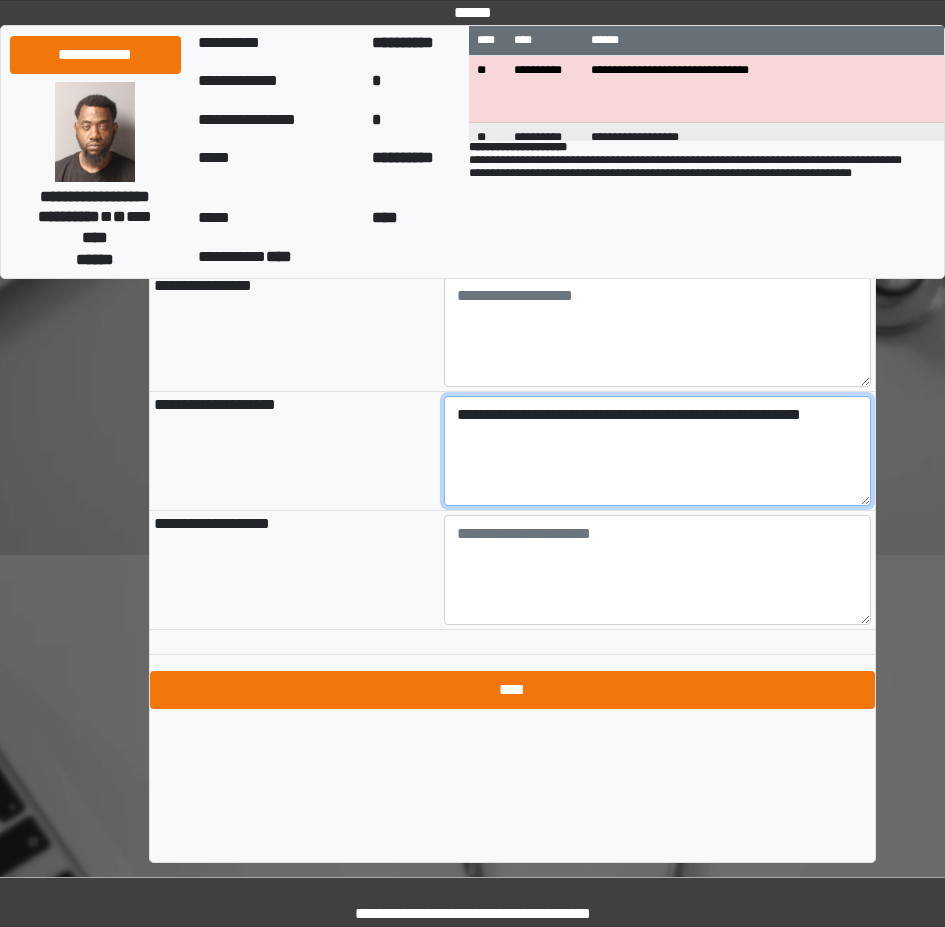 type on "**********" 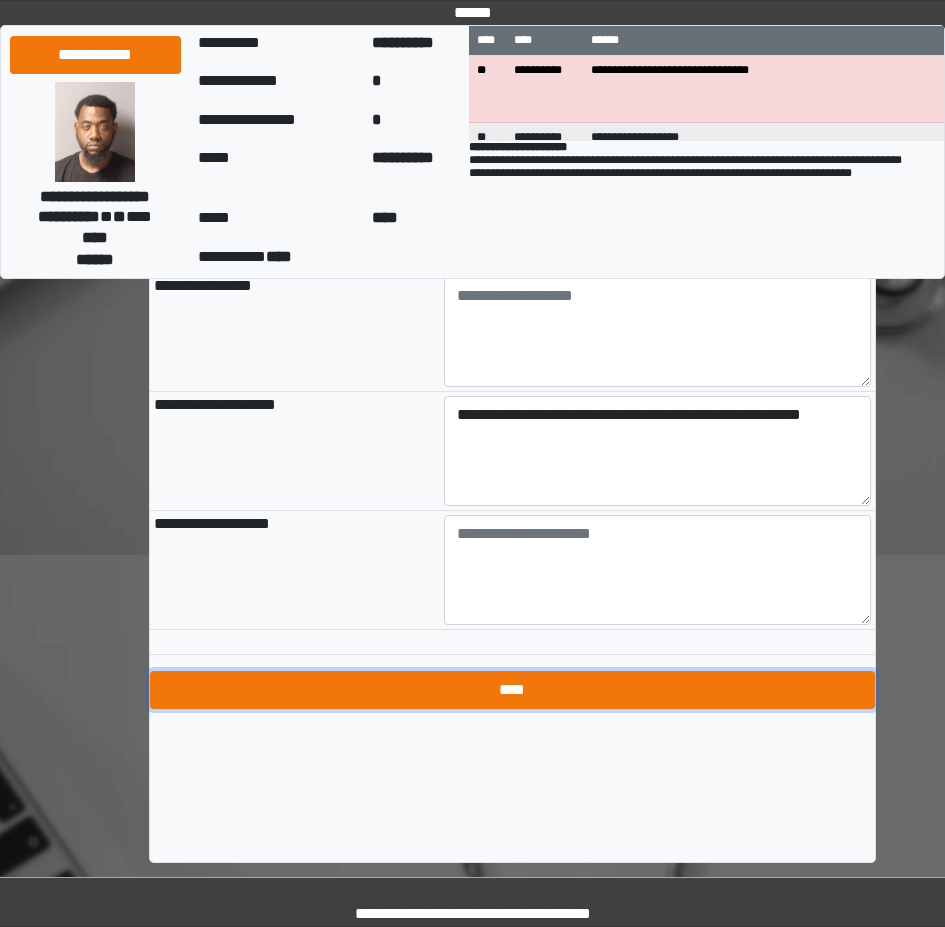 click on "****" at bounding box center [512, 690] 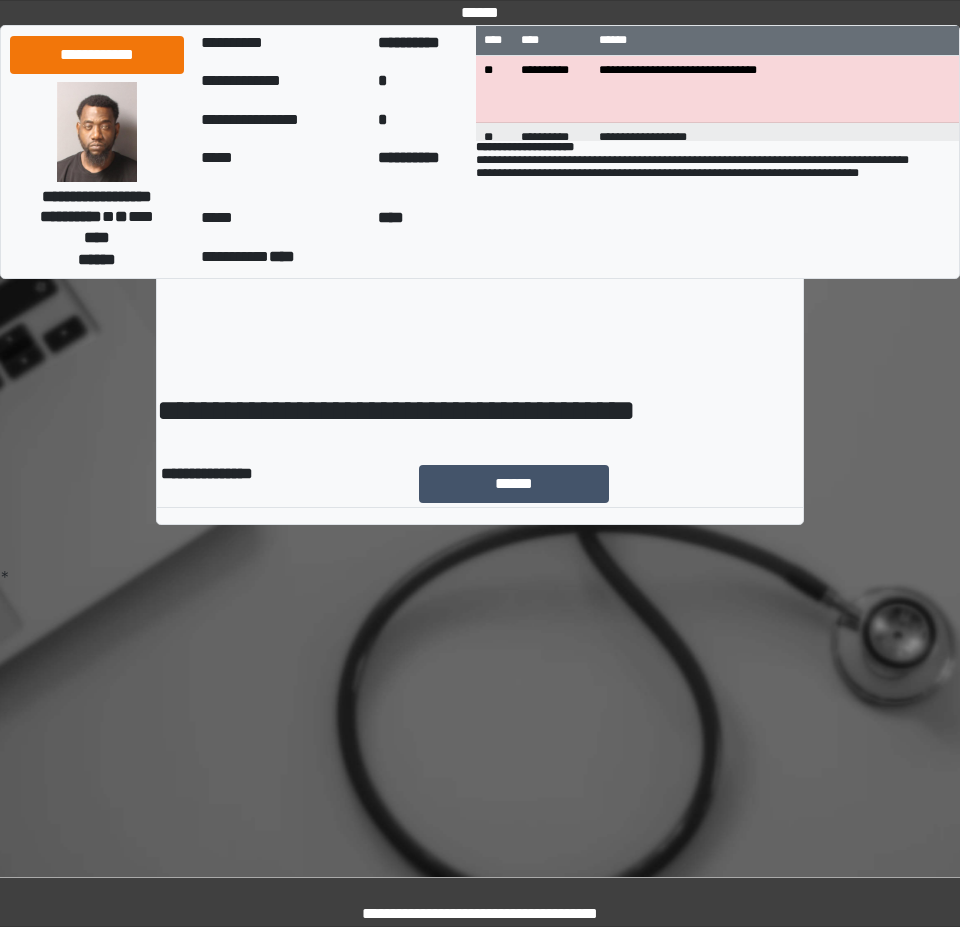 scroll, scrollTop: 0, scrollLeft: 0, axis: both 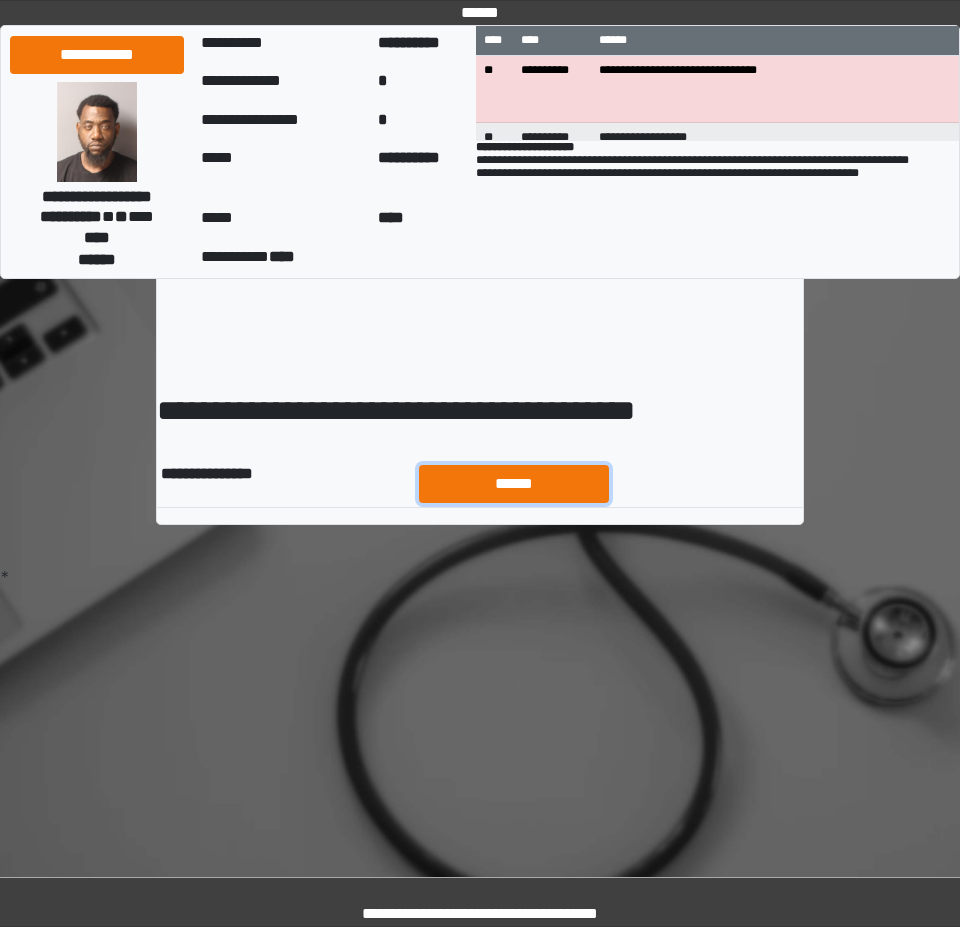click on "******" at bounding box center (514, 484) 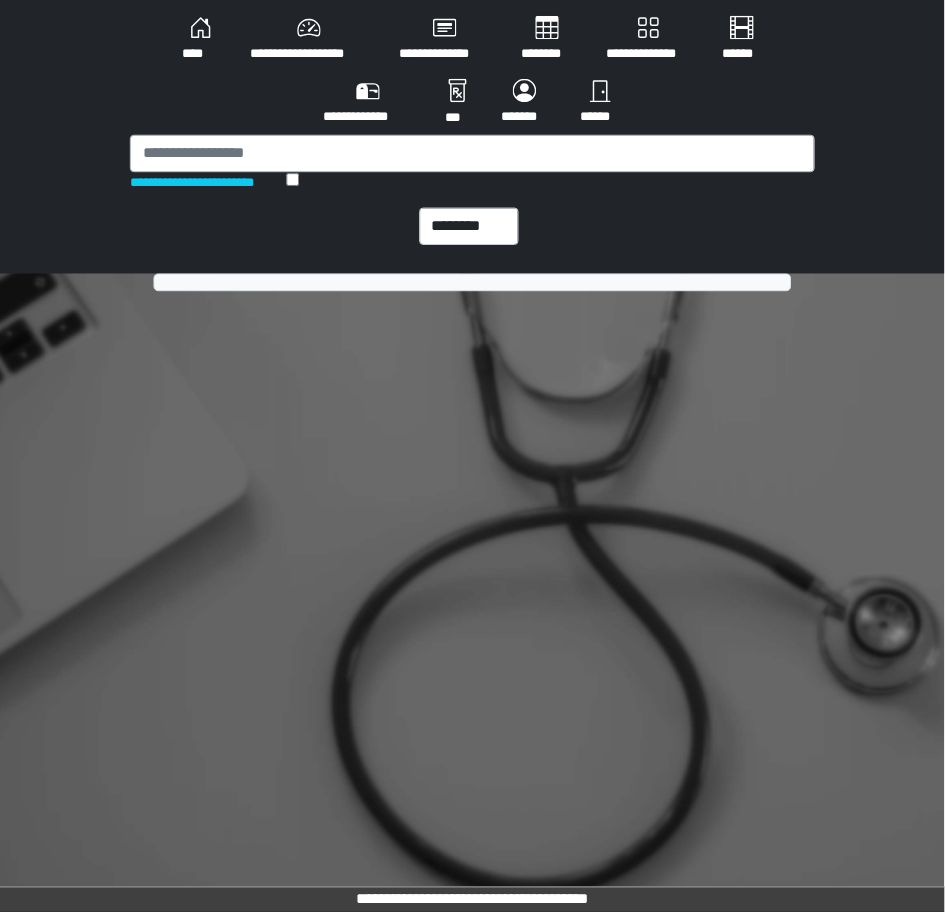 scroll, scrollTop: 0, scrollLeft: 0, axis: both 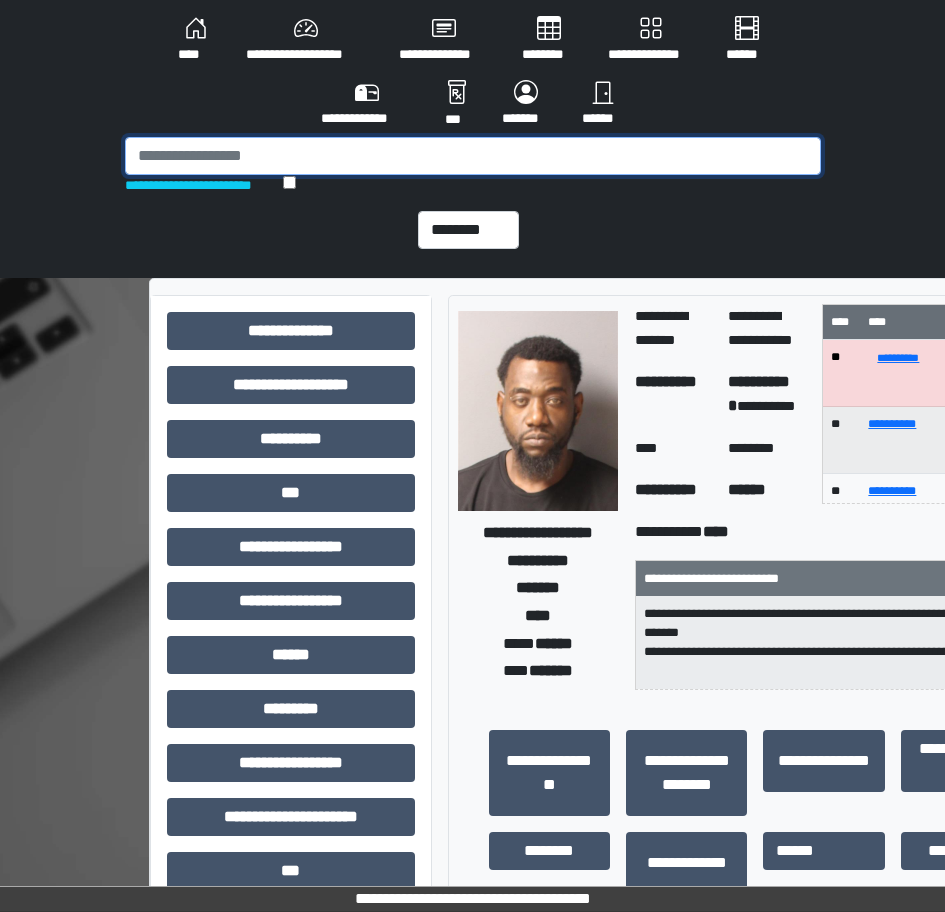 click at bounding box center [473, 156] 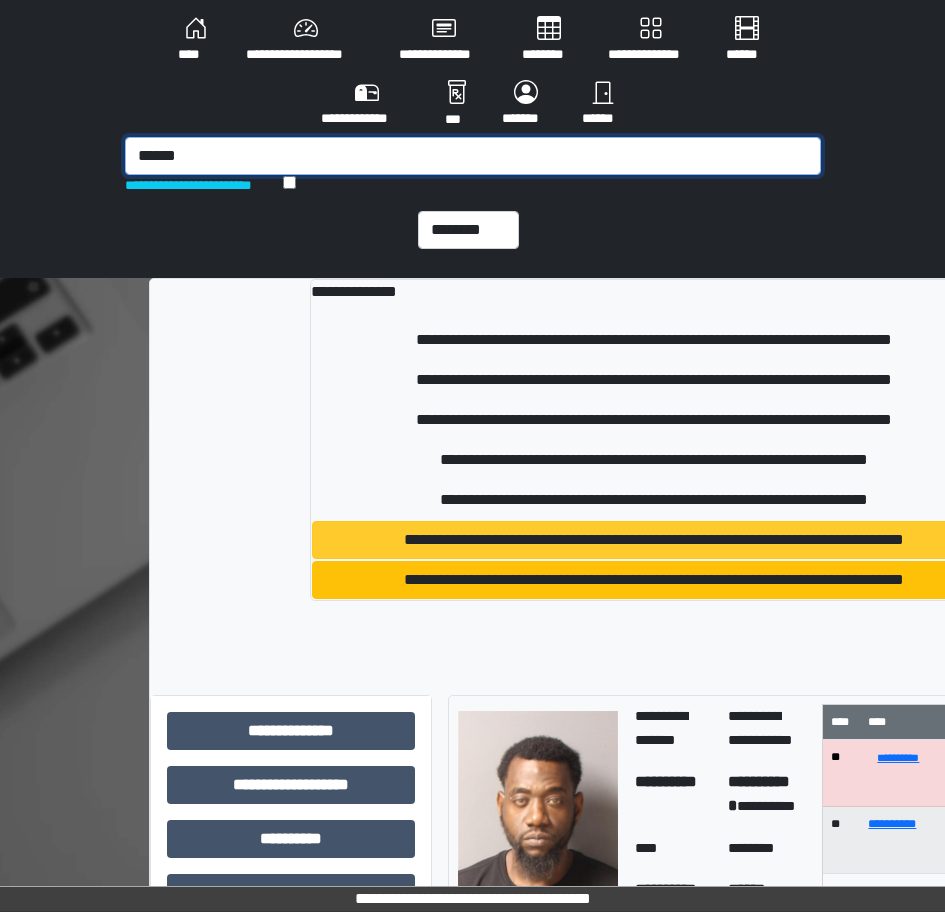 type on "******" 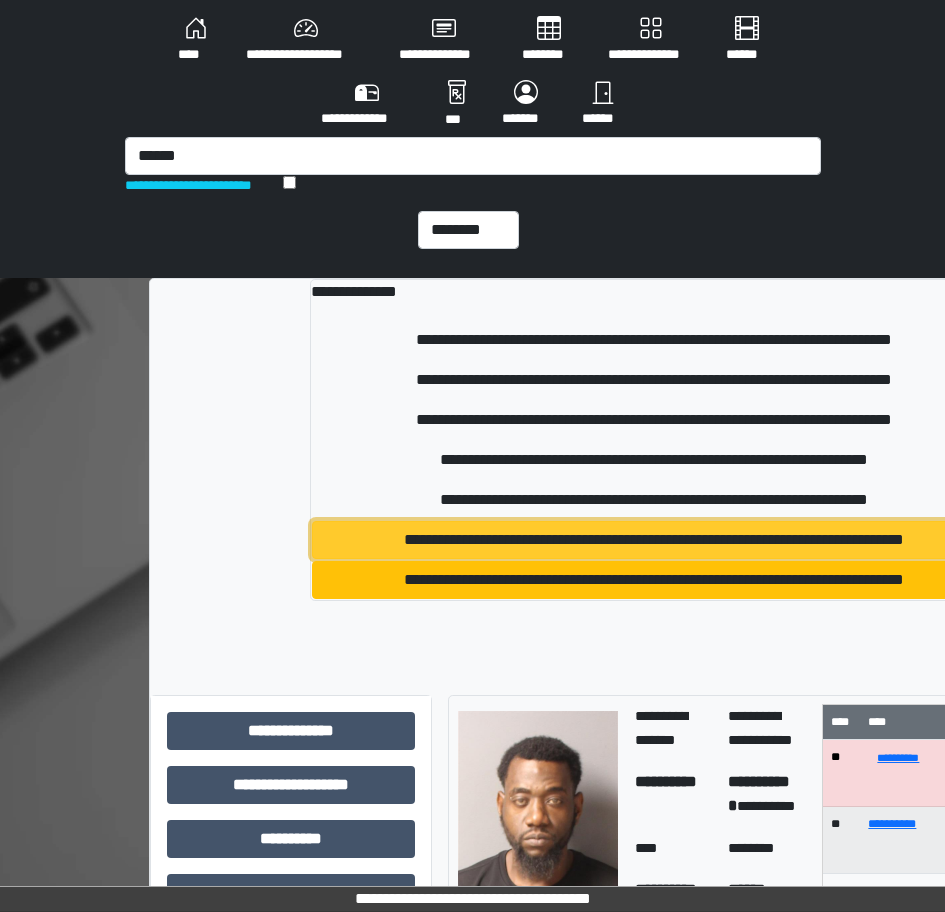 click on "**********" at bounding box center (653, 540) 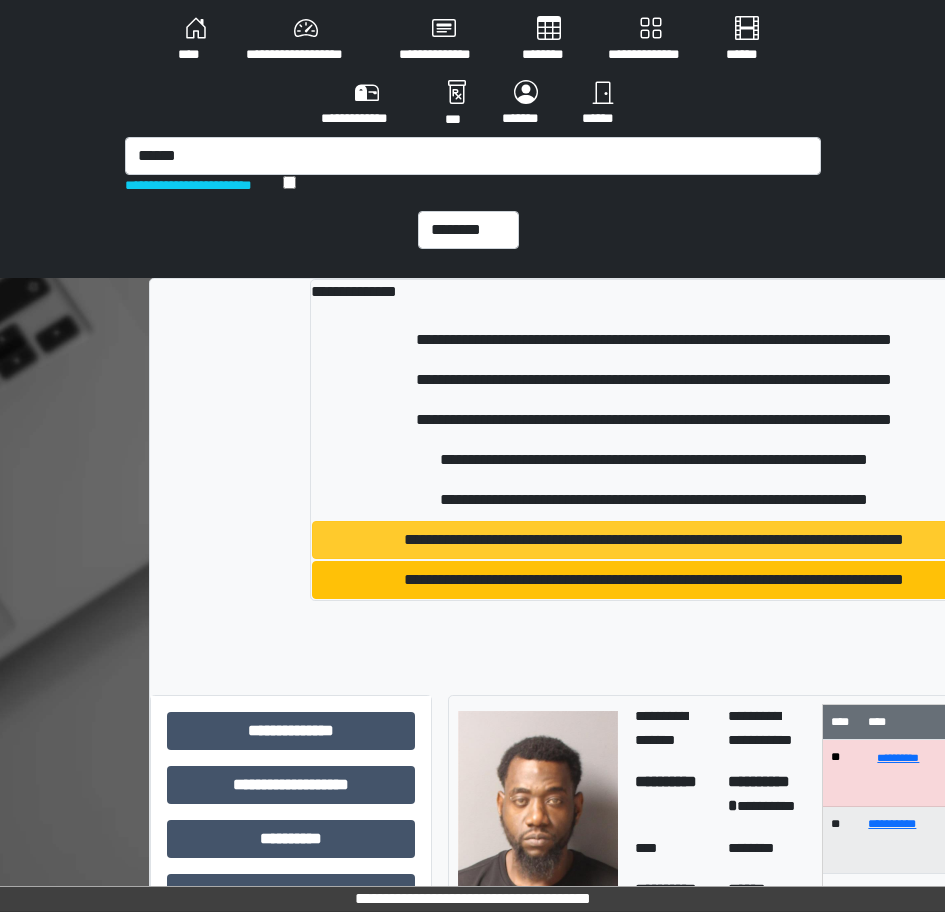 type 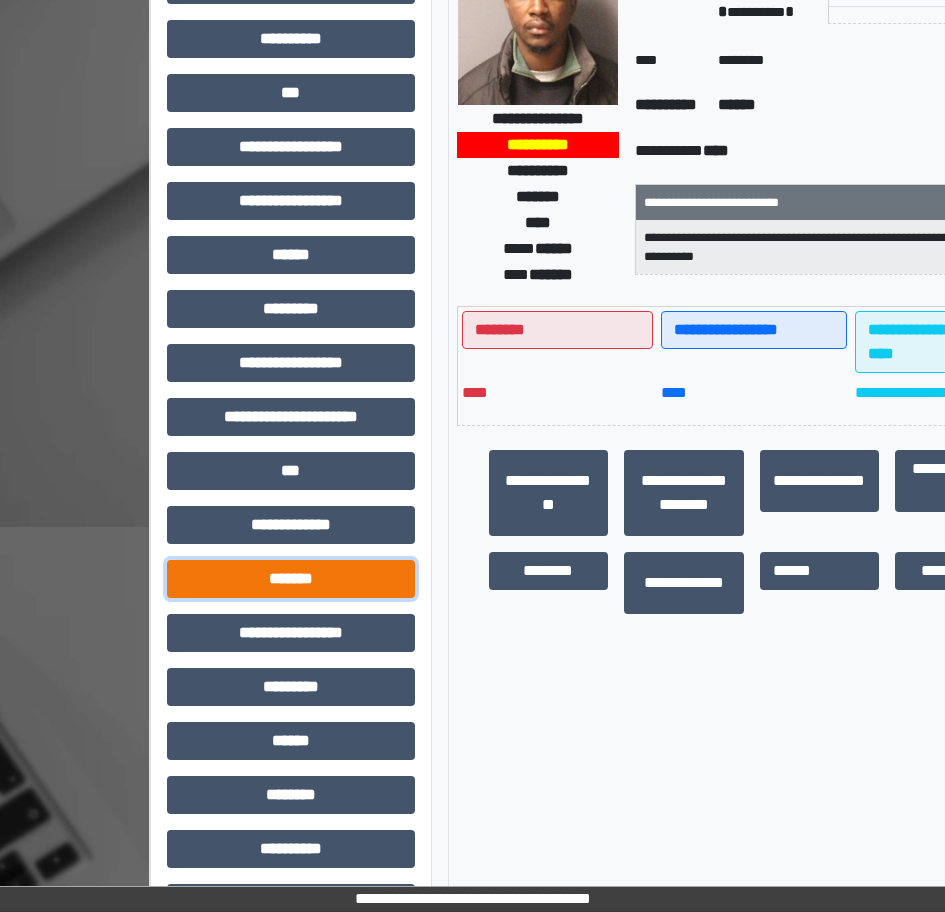 click on "*******" at bounding box center [291, 579] 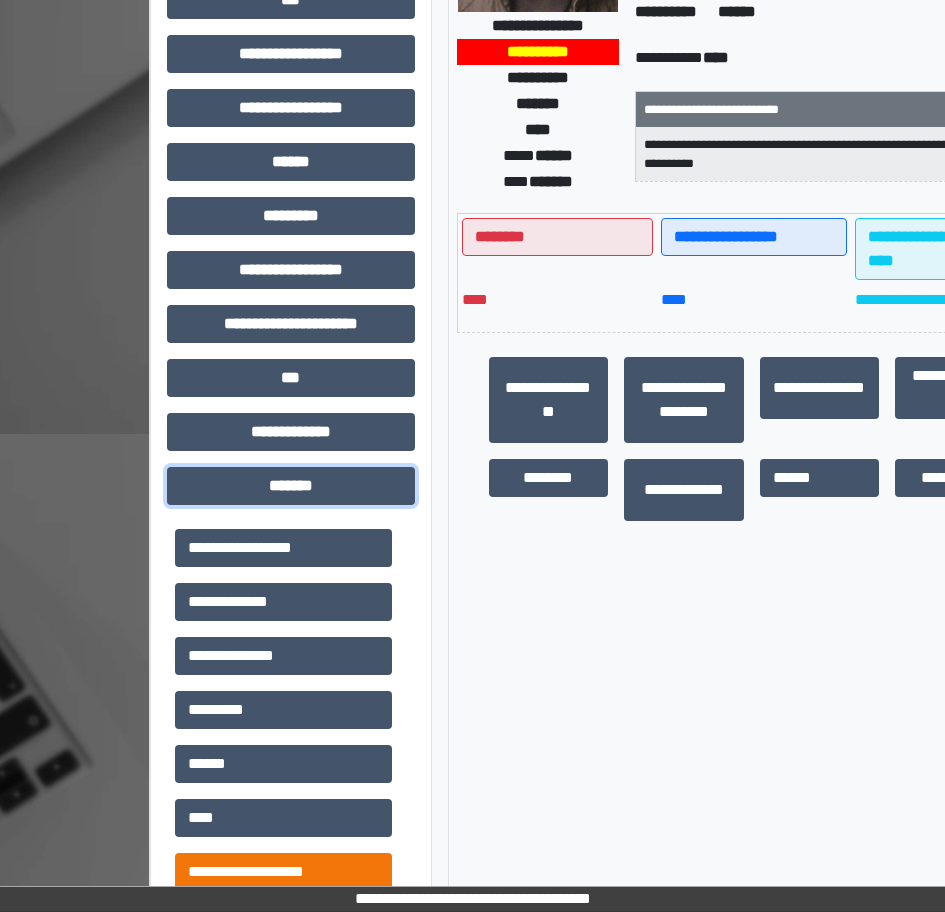 scroll, scrollTop: 800, scrollLeft: 0, axis: vertical 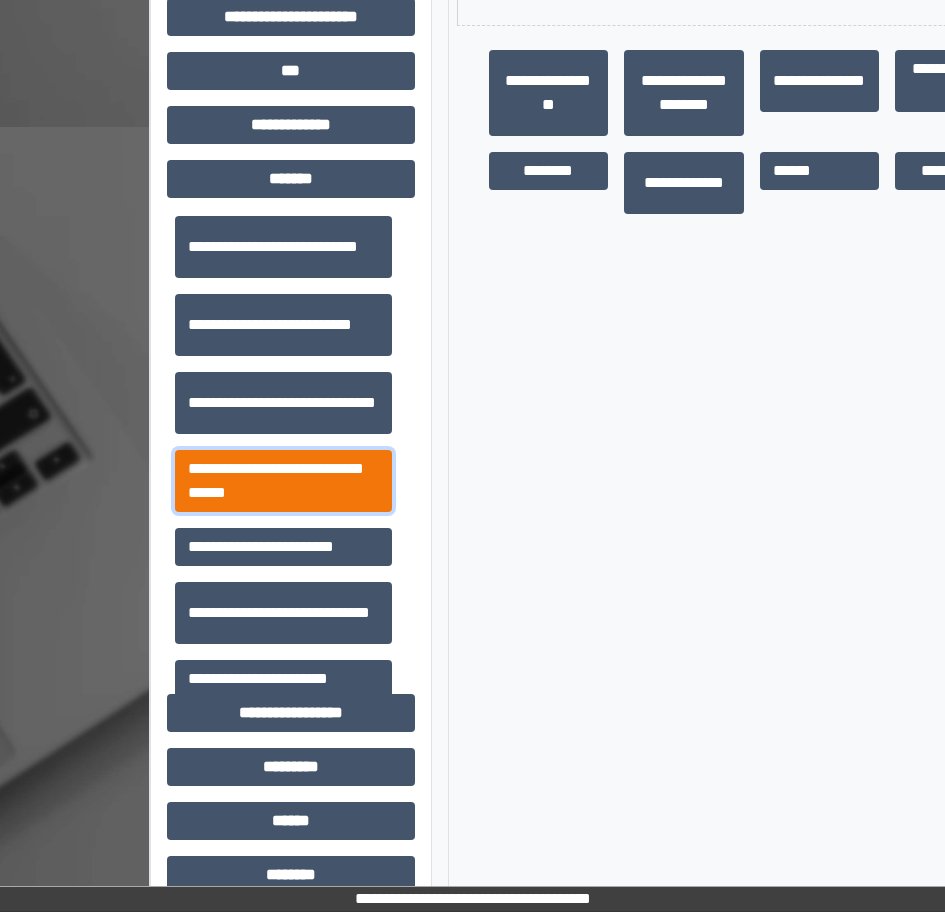 click on "**********" at bounding box center [283, 481] 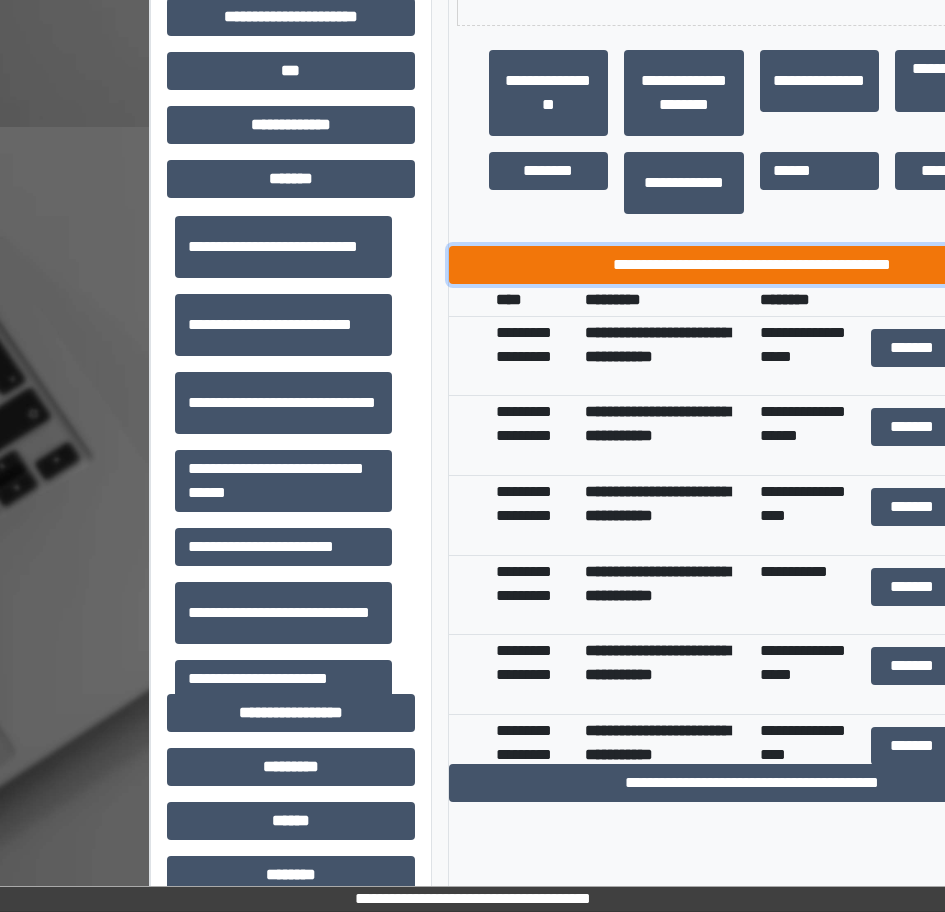 click on "**********" at bounding box center (752, 265) 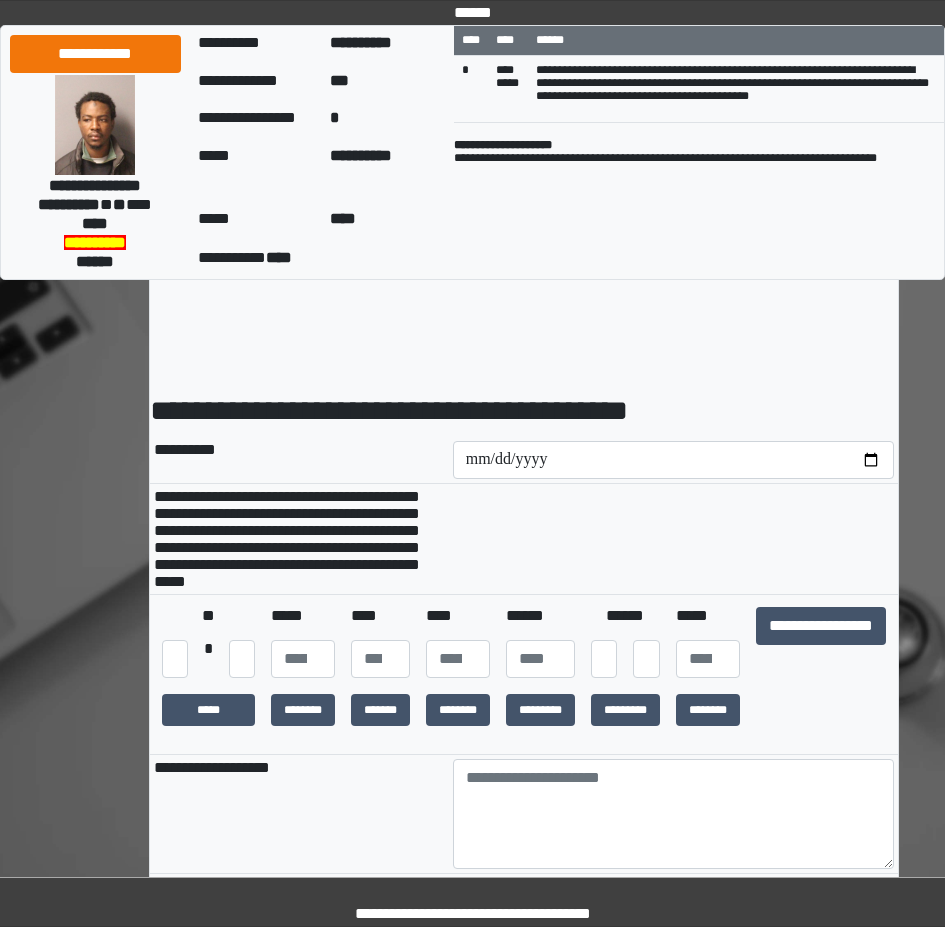 scroll, scrollTop: 0, scrollLeft: 0, axis: both 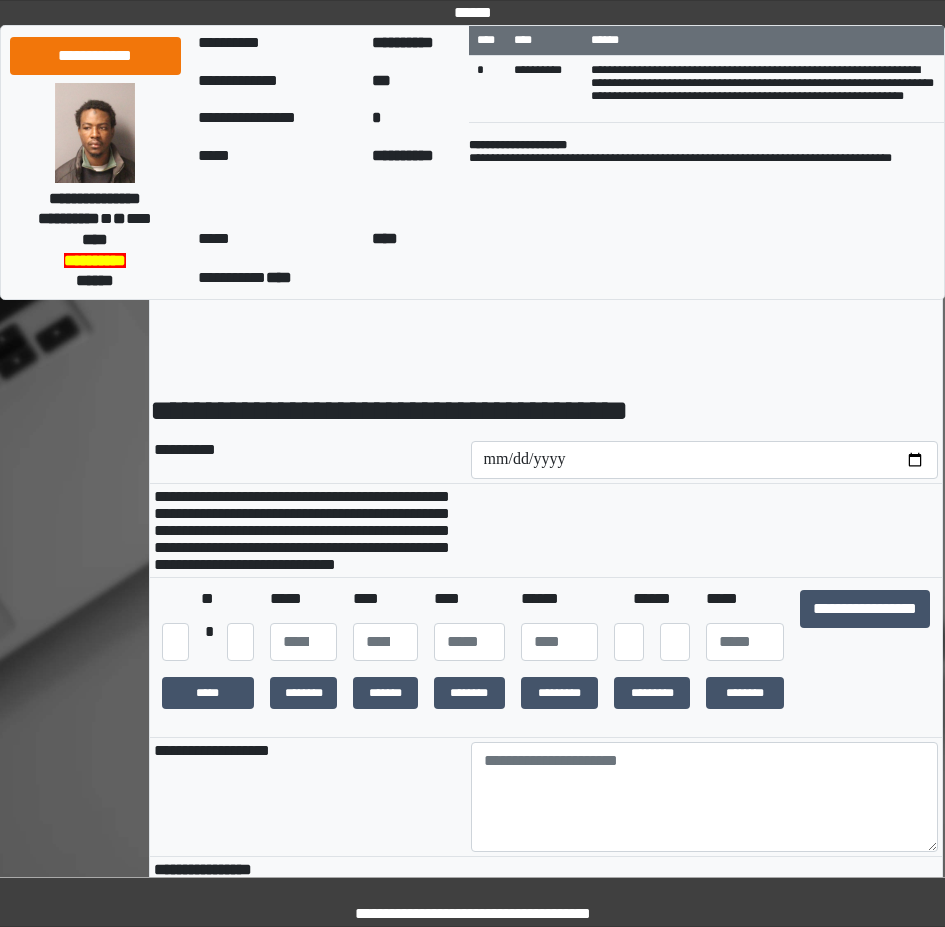 drag, startPoint x: 920, startPoint y: 622, endPoint x: 895, endPoint y: 632, distance: 26.925823 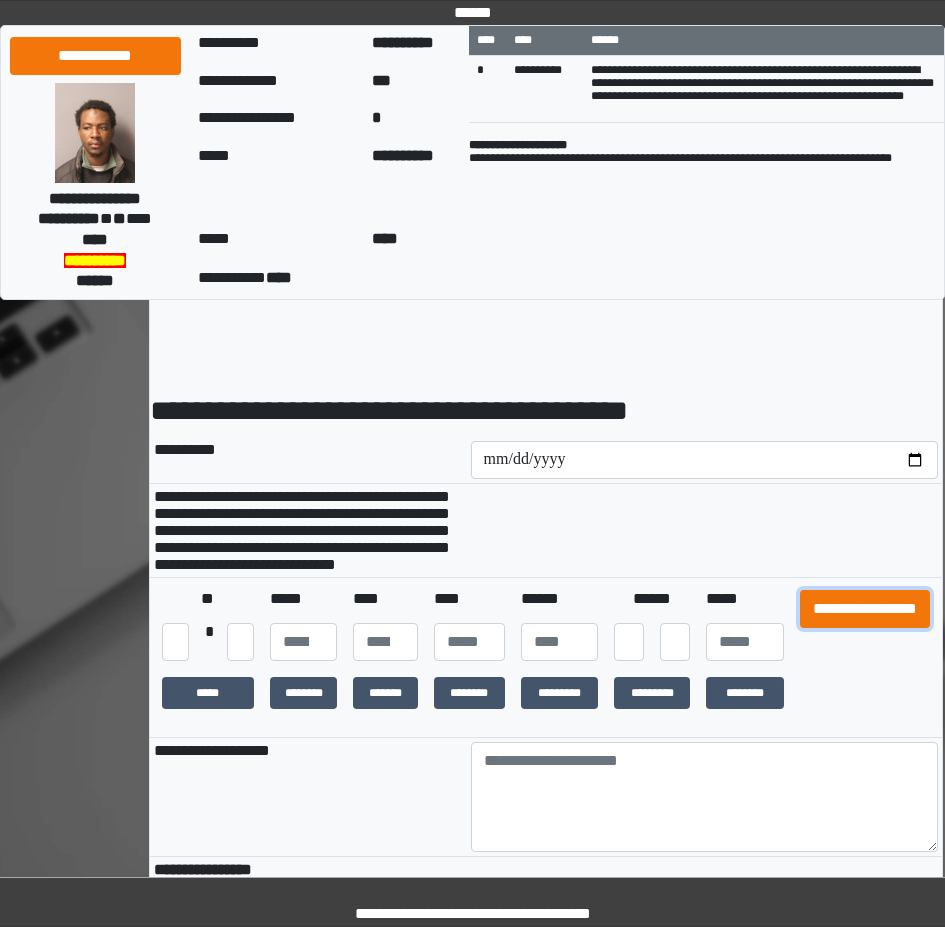 click on "**********" at bounding box center [865, 609] 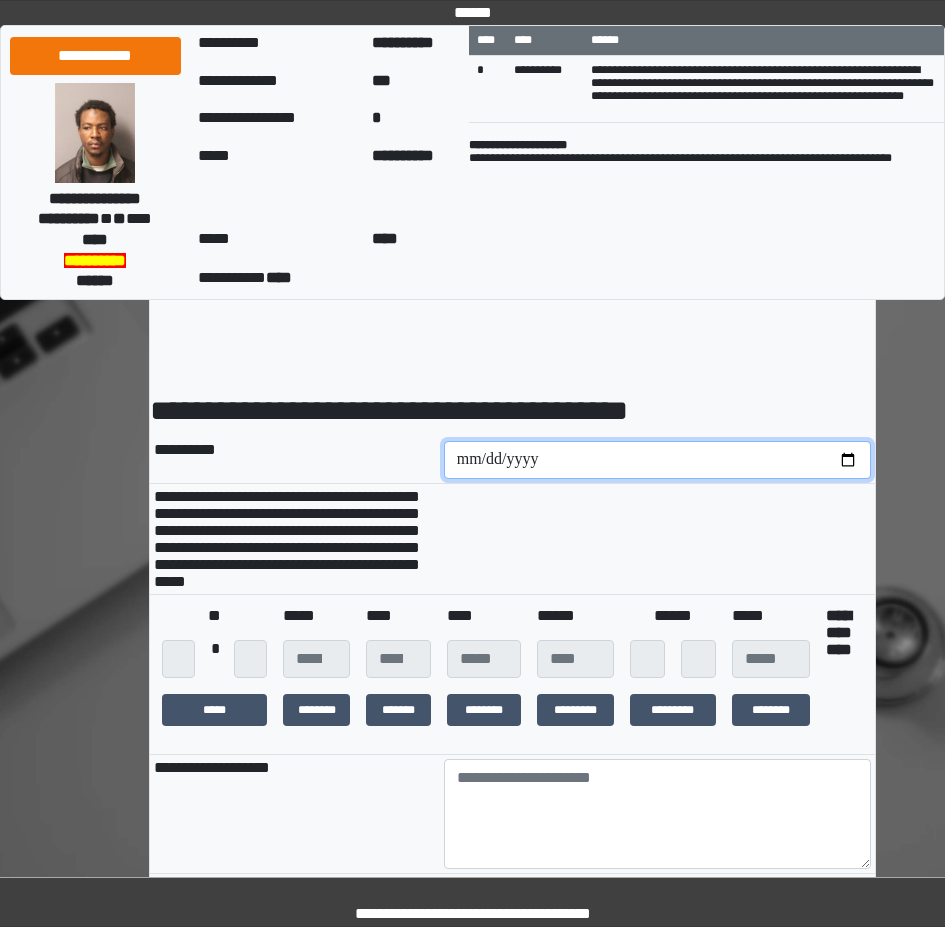 click at bounding box center [657, 460] 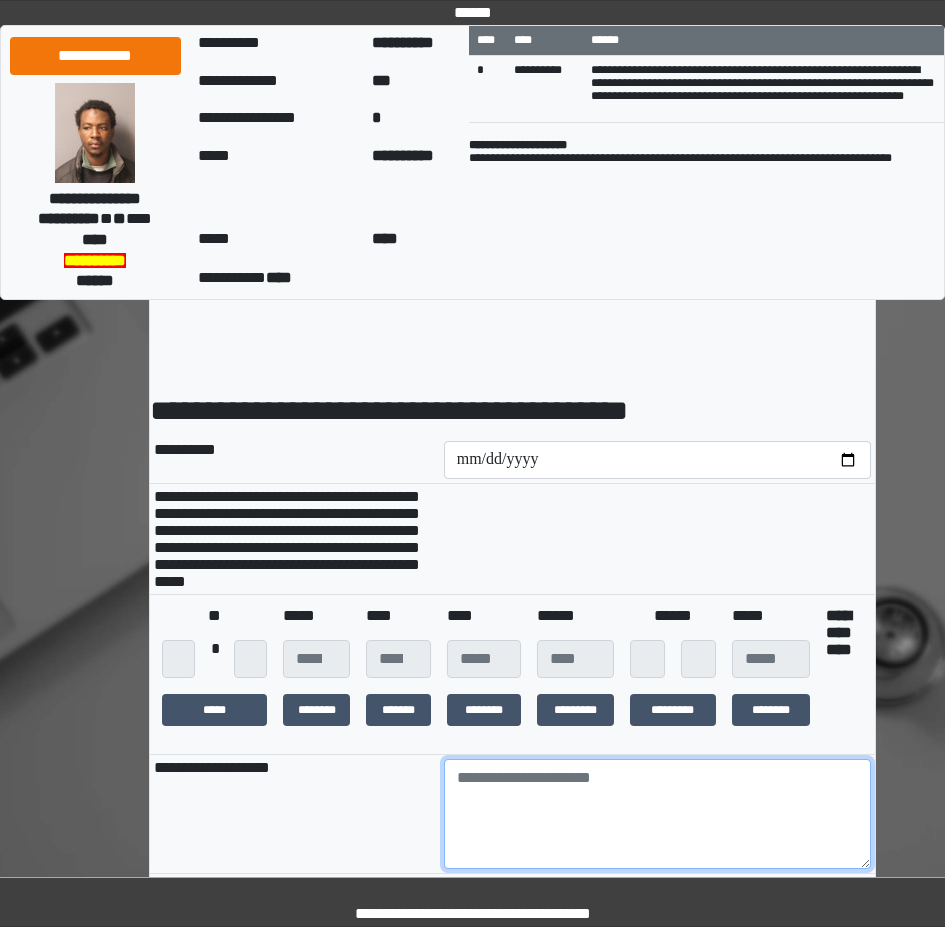 click at bounding box center [657, 814] 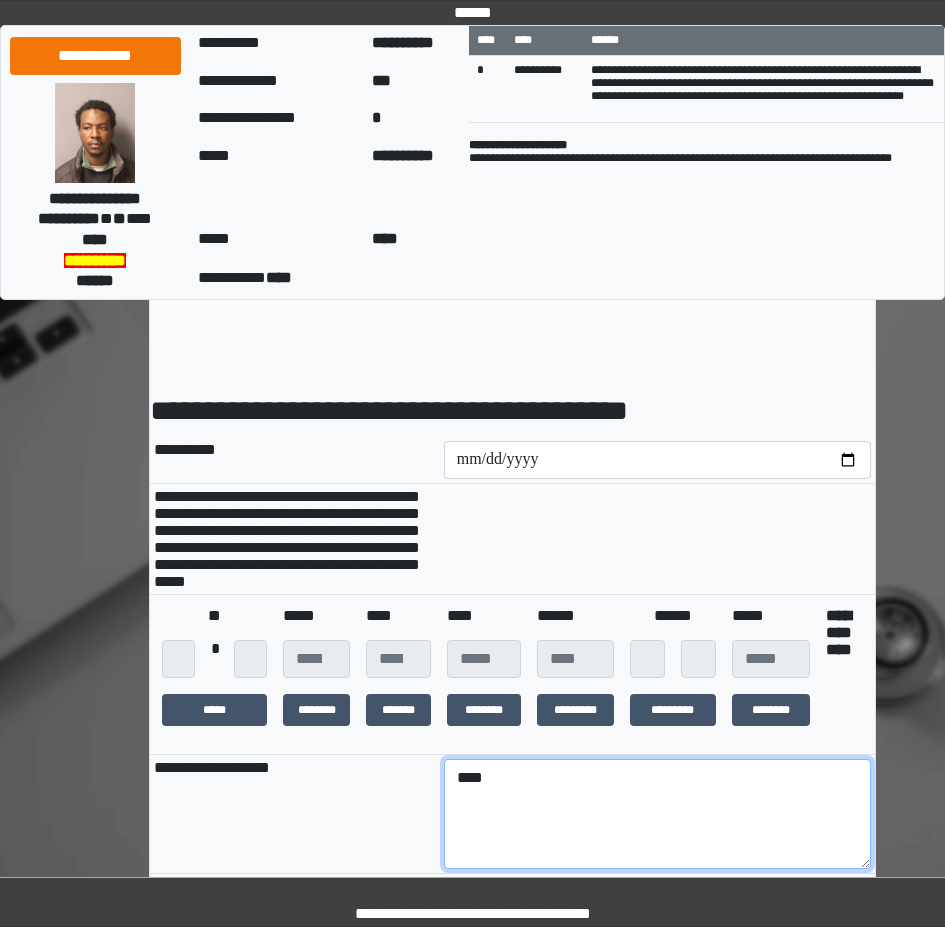type on "****" 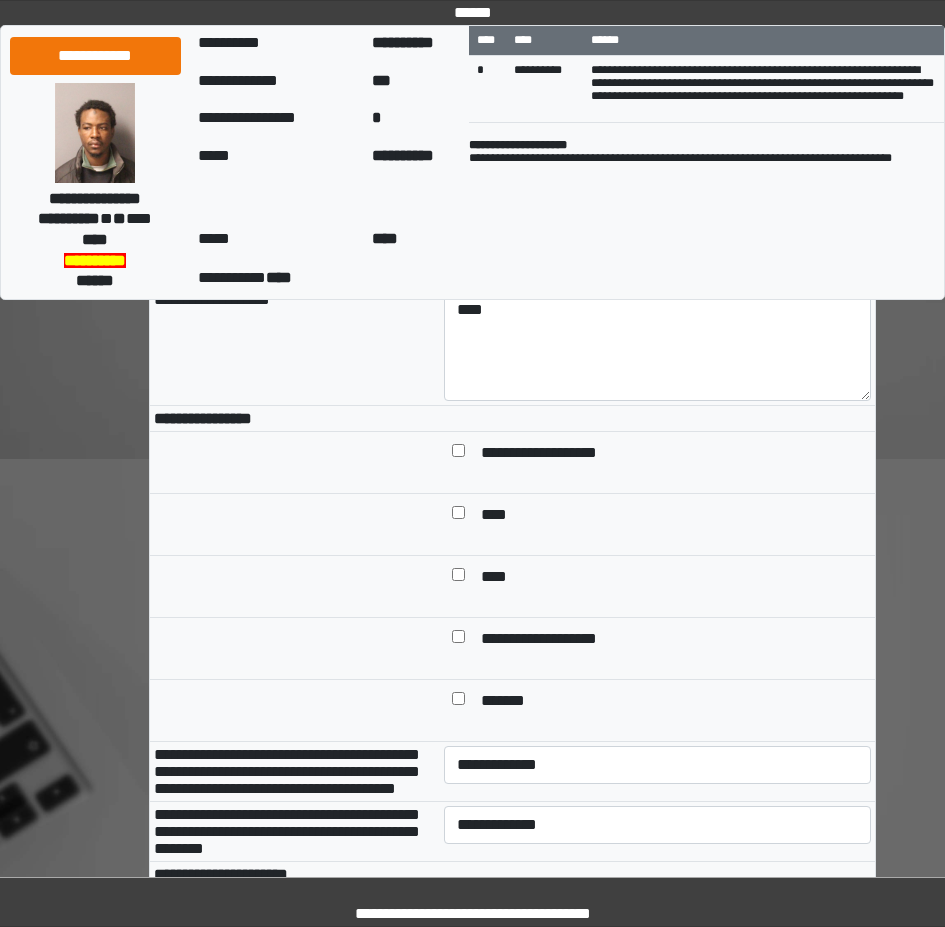 scroll, scrollTop: 487, scrollLeft: 0, axis: vertical 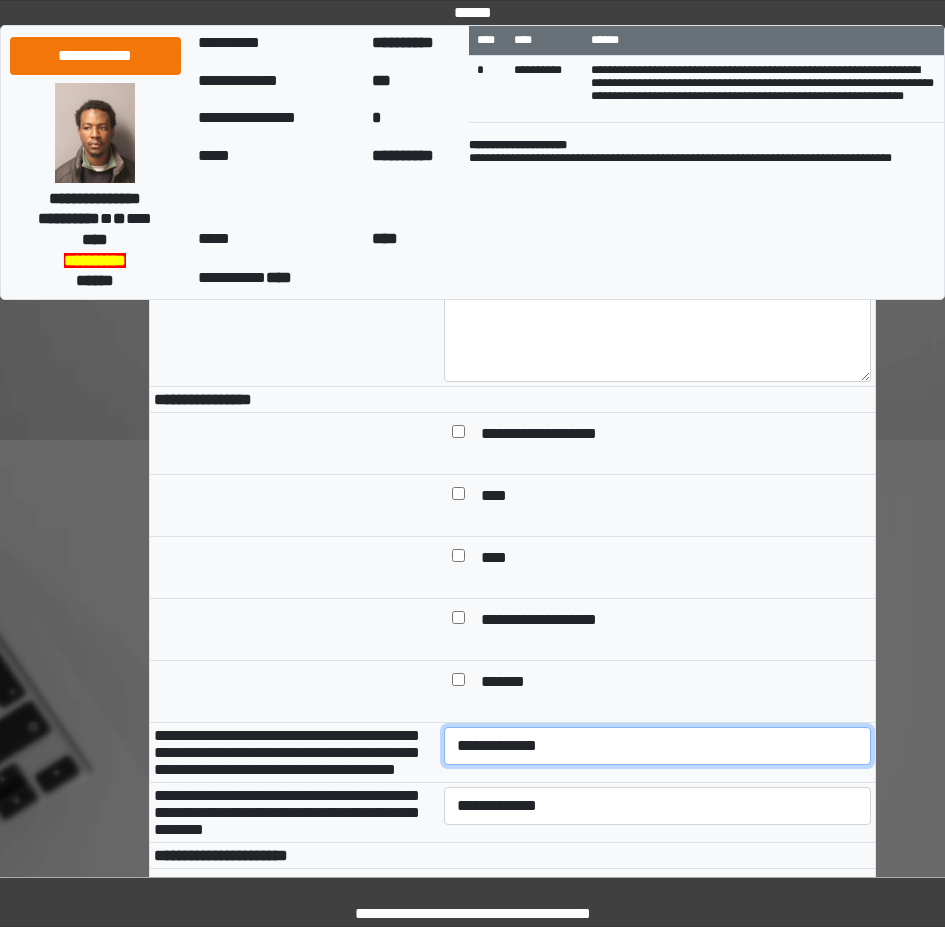 select on "*" 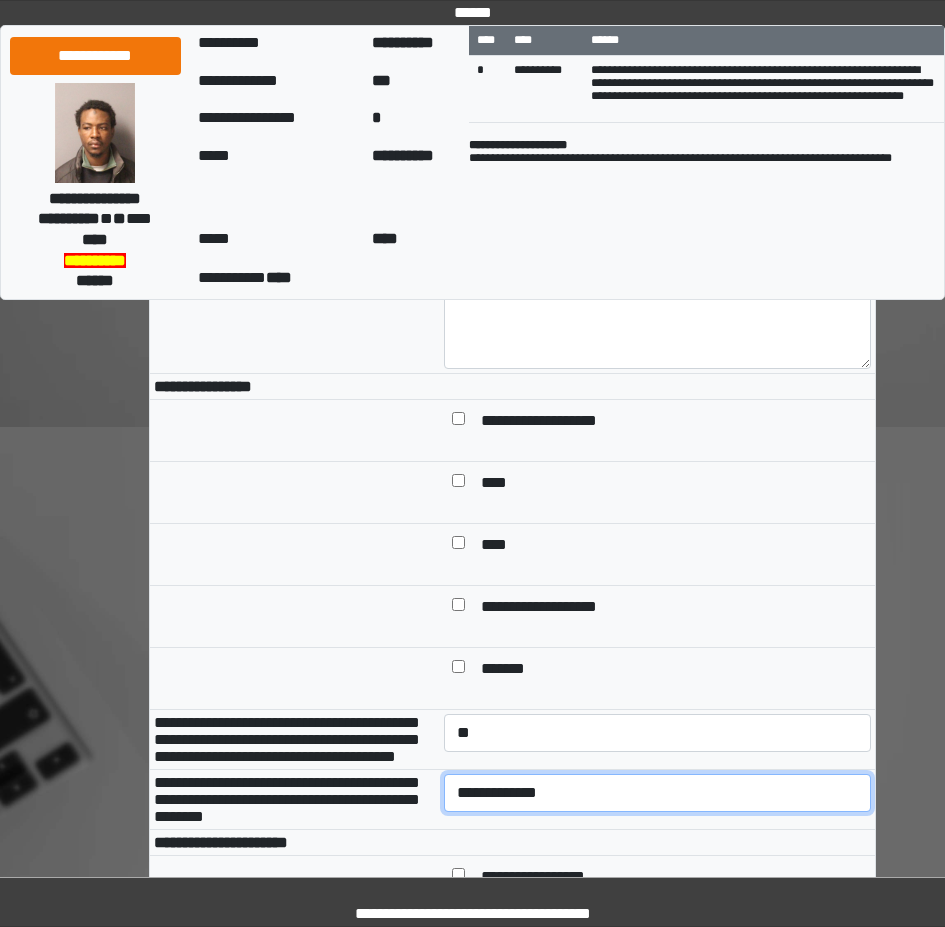 scroll, scrollTop: 687, scrollLeft: 0, axis: vertical 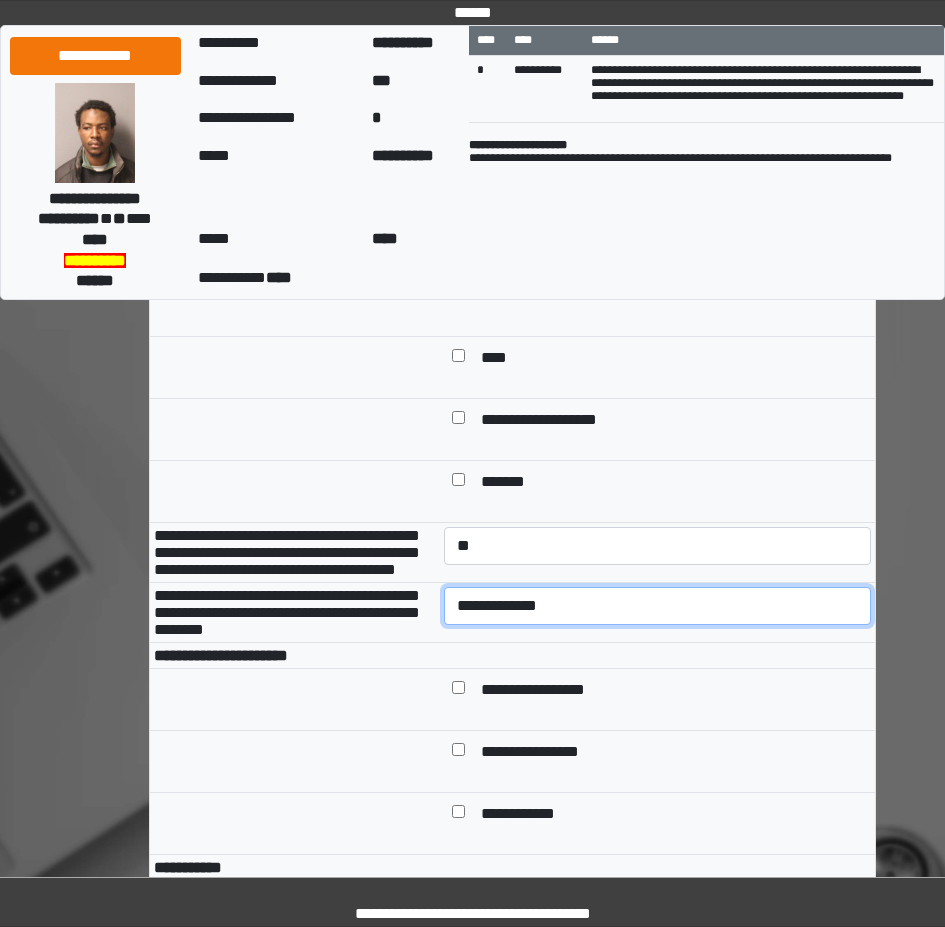 click on "**********" at bounding box center (657, 606) 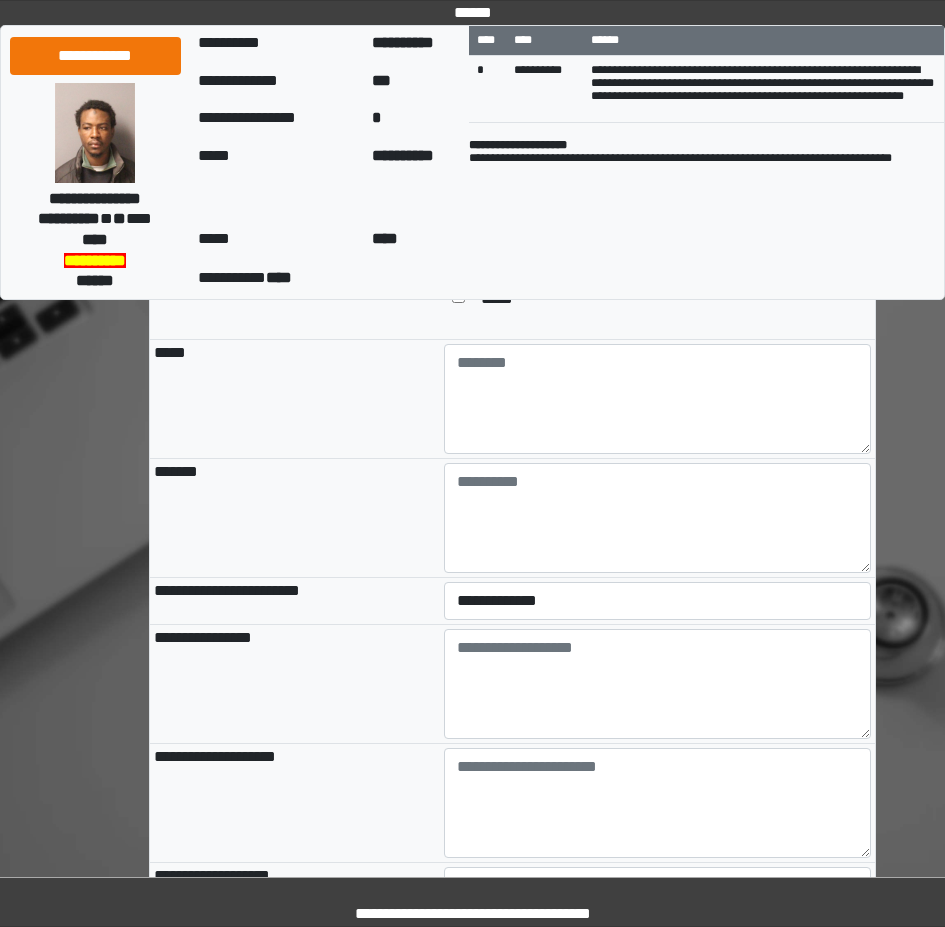 scroll, scrollTop: 1887, scrollLeft: 0, axis: vertical 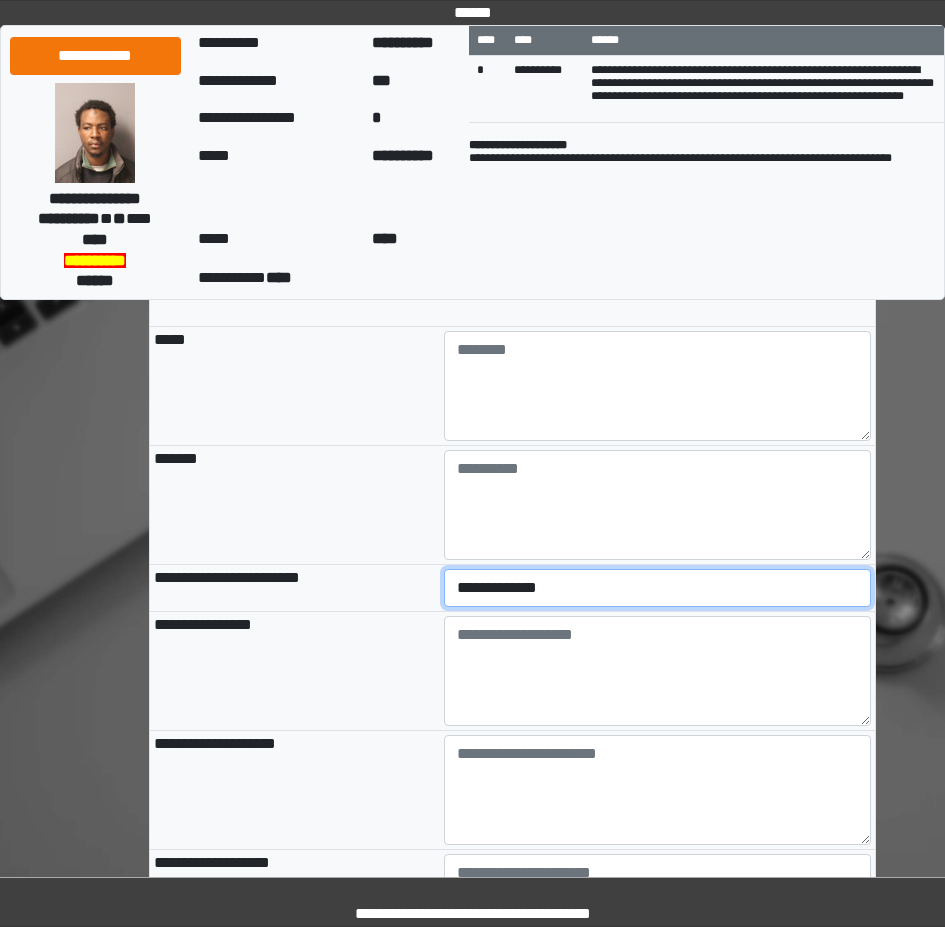 select on "*" 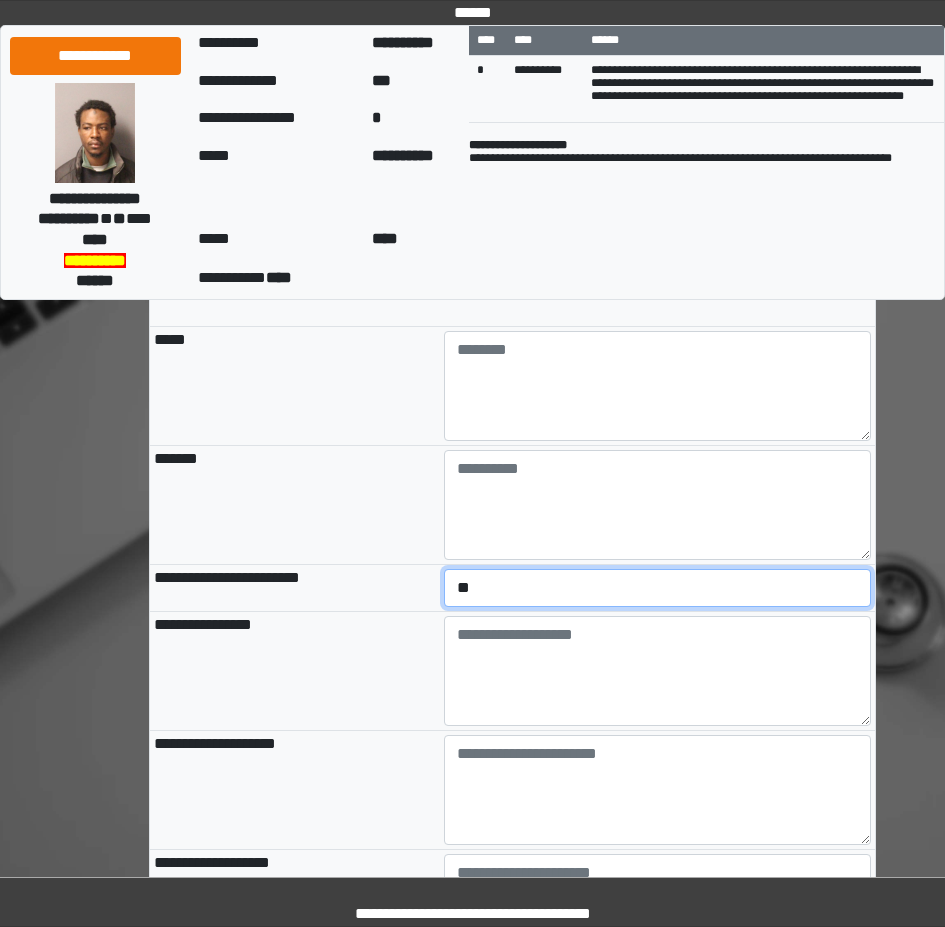 click on "**********" at bounding box center [657, 588] 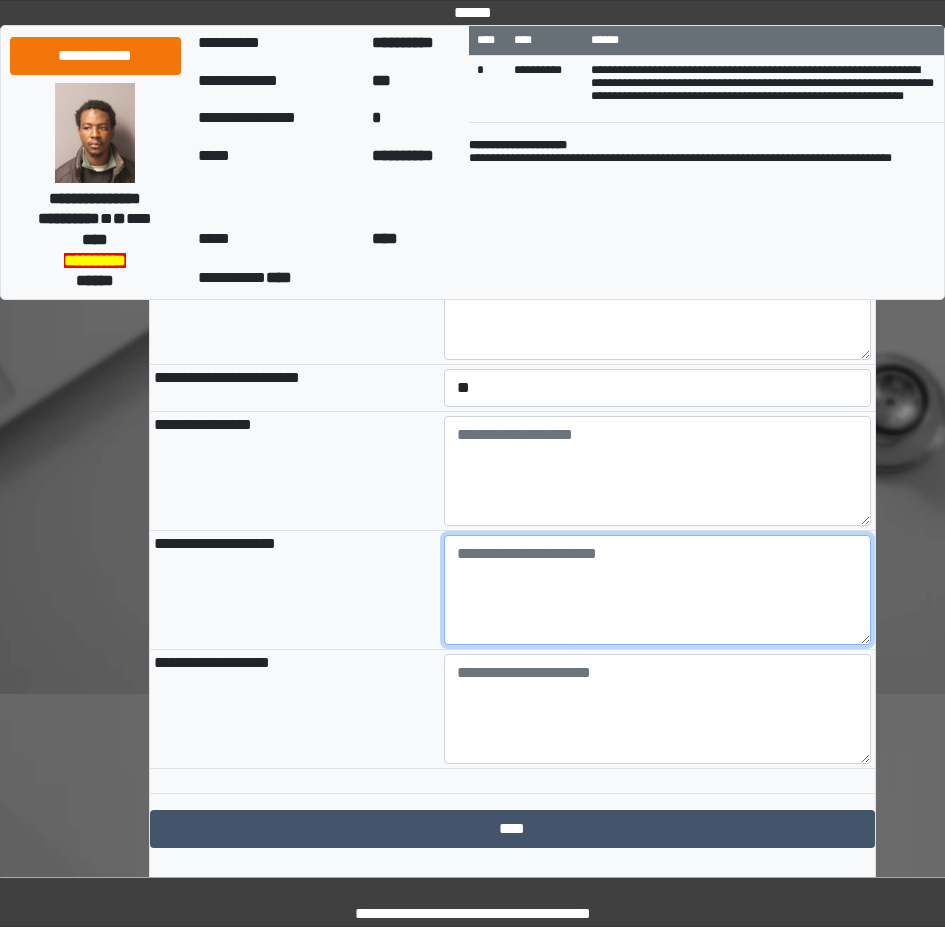 paste on "**********" 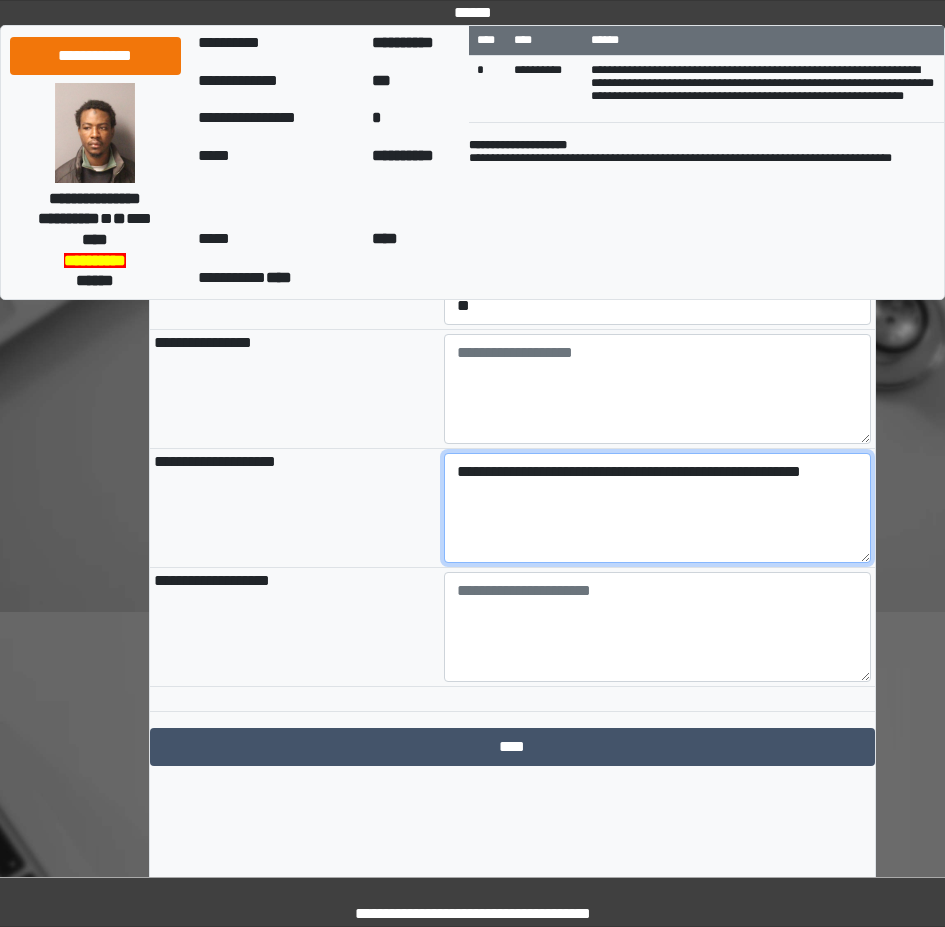 scroll, scrollTop: 2226, scrollLeft: 0, axis: vertical 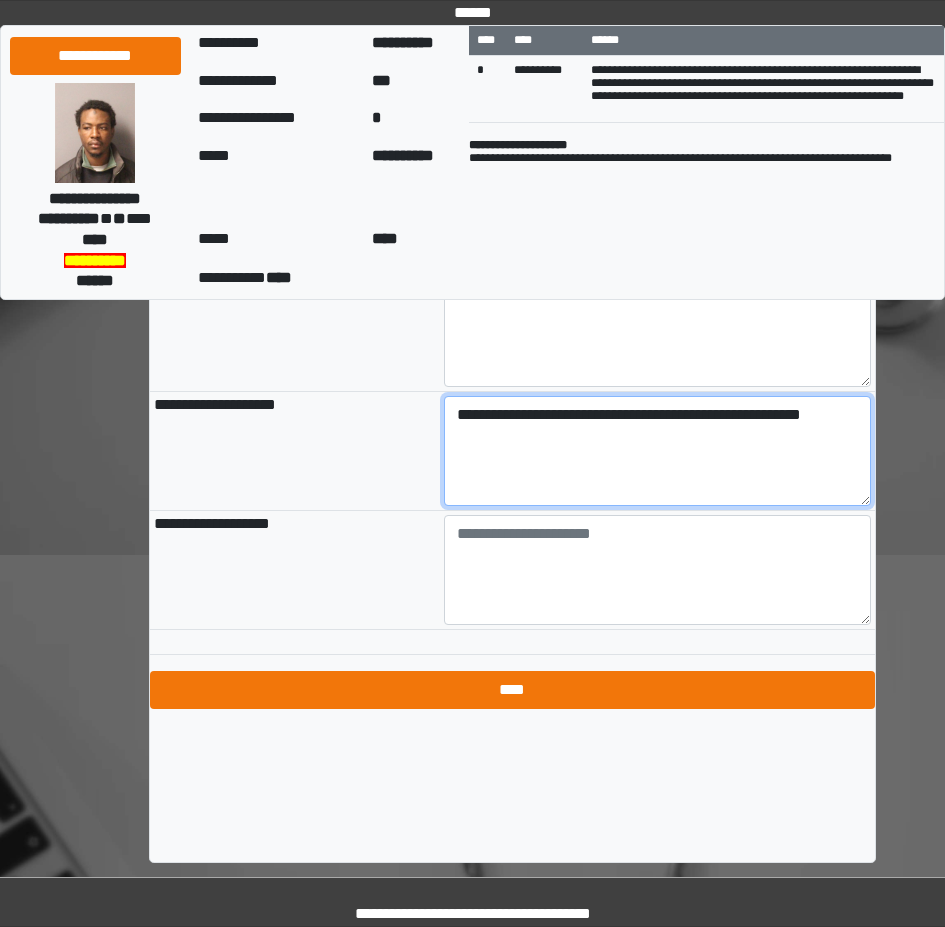type on "**********" 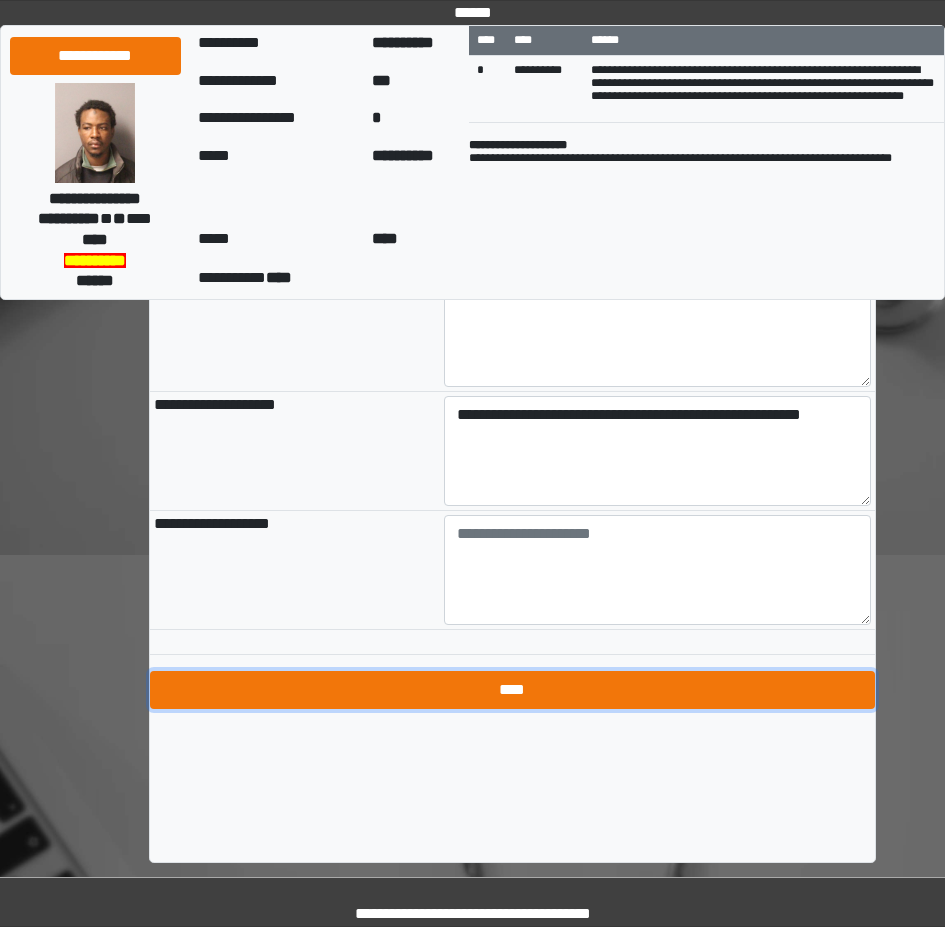 click on "****" at bounding box center (512, 690) 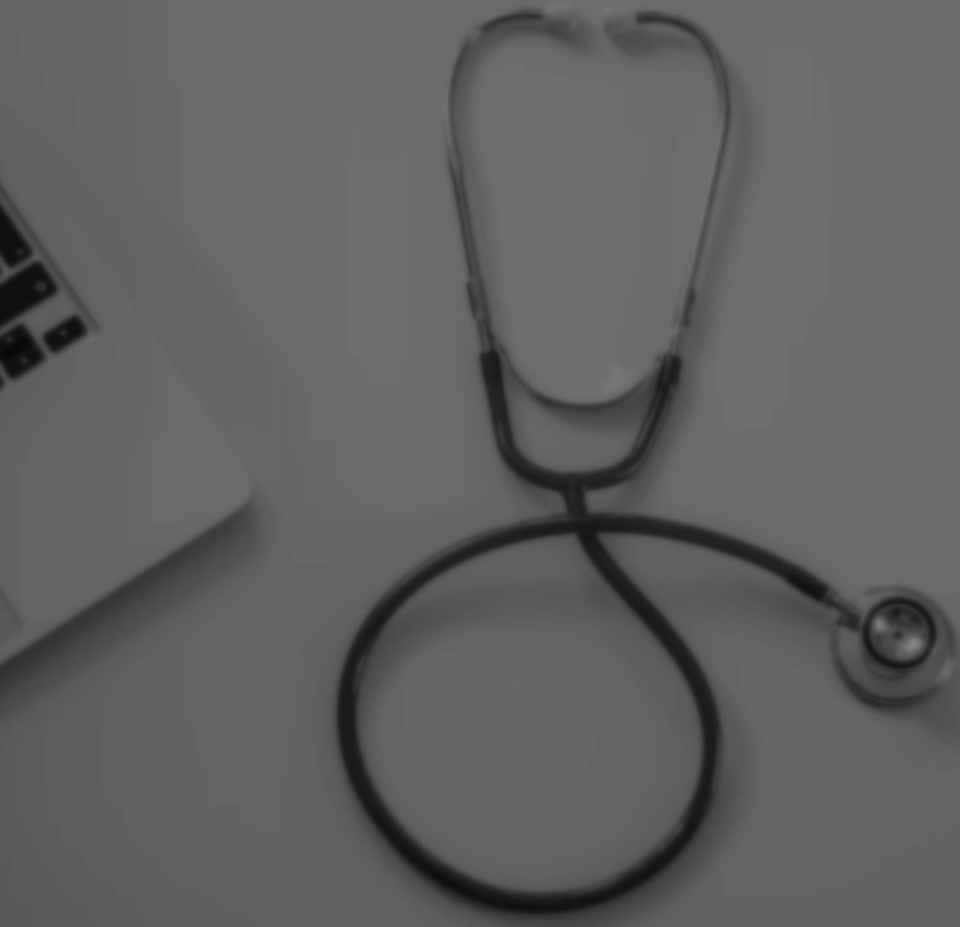 scroll, scrollTop: 0, scrollLeft: 0, axis: both 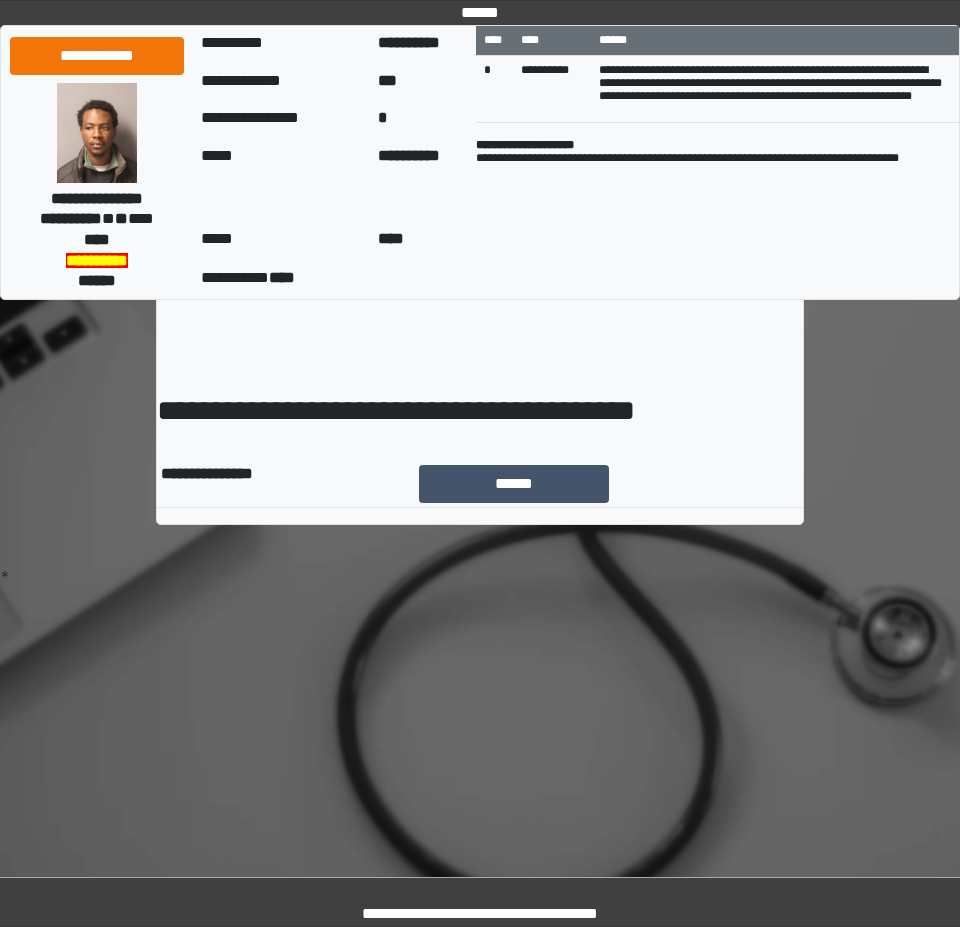 drag, startPoint x: 533, startPoint y: 503, endPoint x: 493, endPoint y: 492, distance: 41.484936 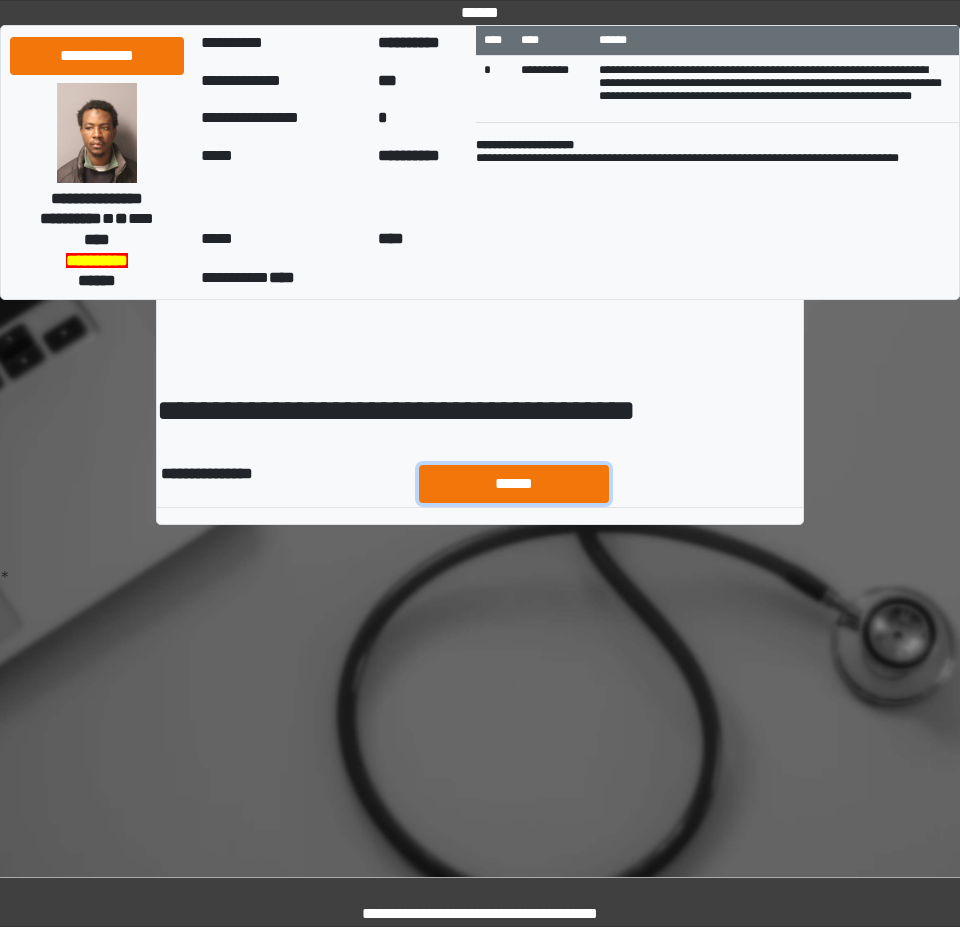 click on "******" at bounding box center [514, 484] 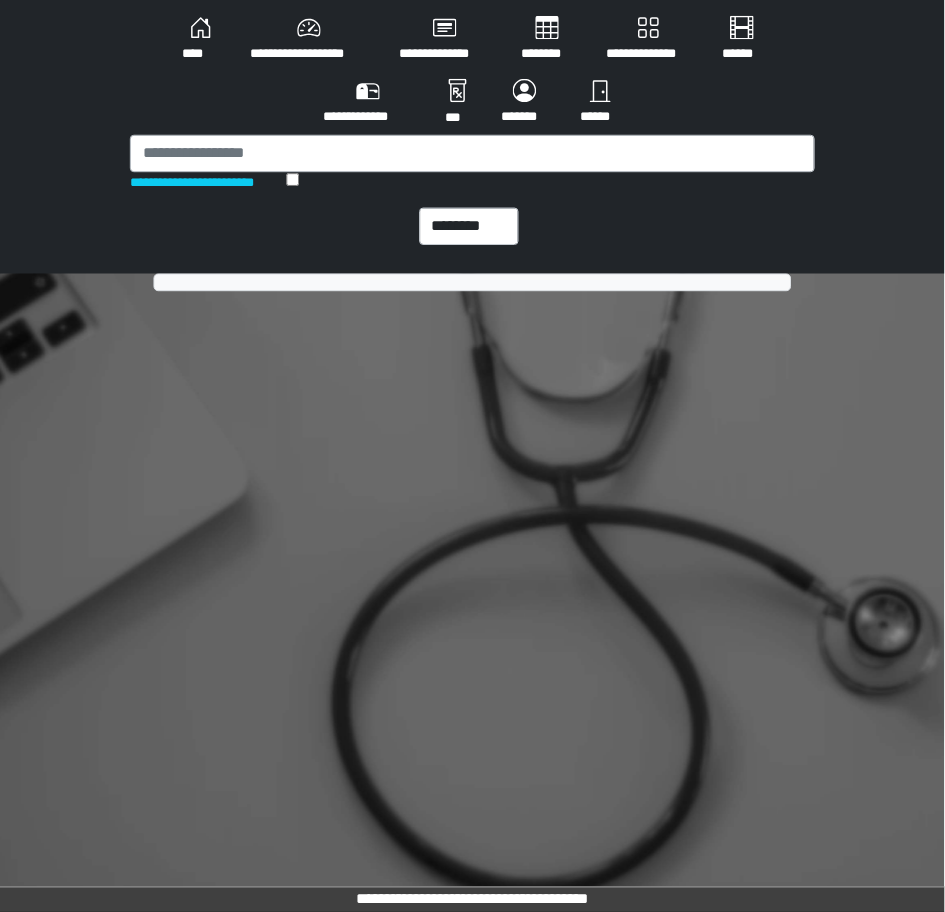 scroll, scrollTop: 0, scrollLeft: 0, axis: both 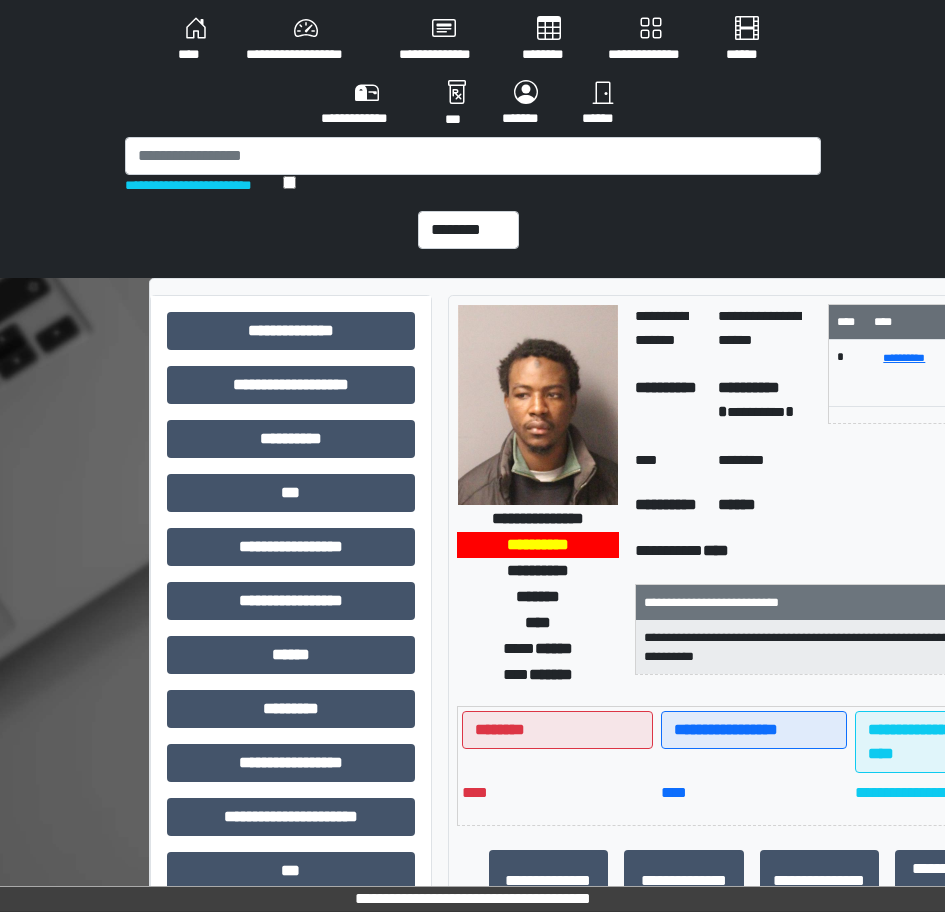 click on "**********" at bounding box center (473, 139) 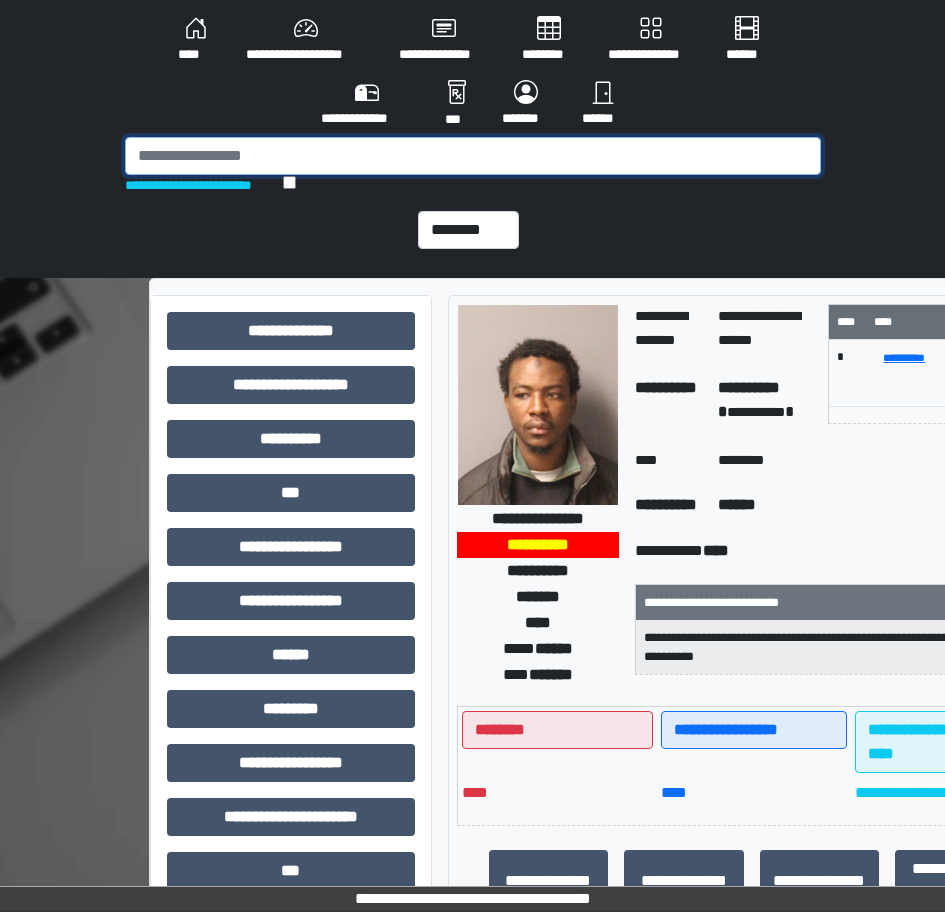 click at bounding box center (473, 156) 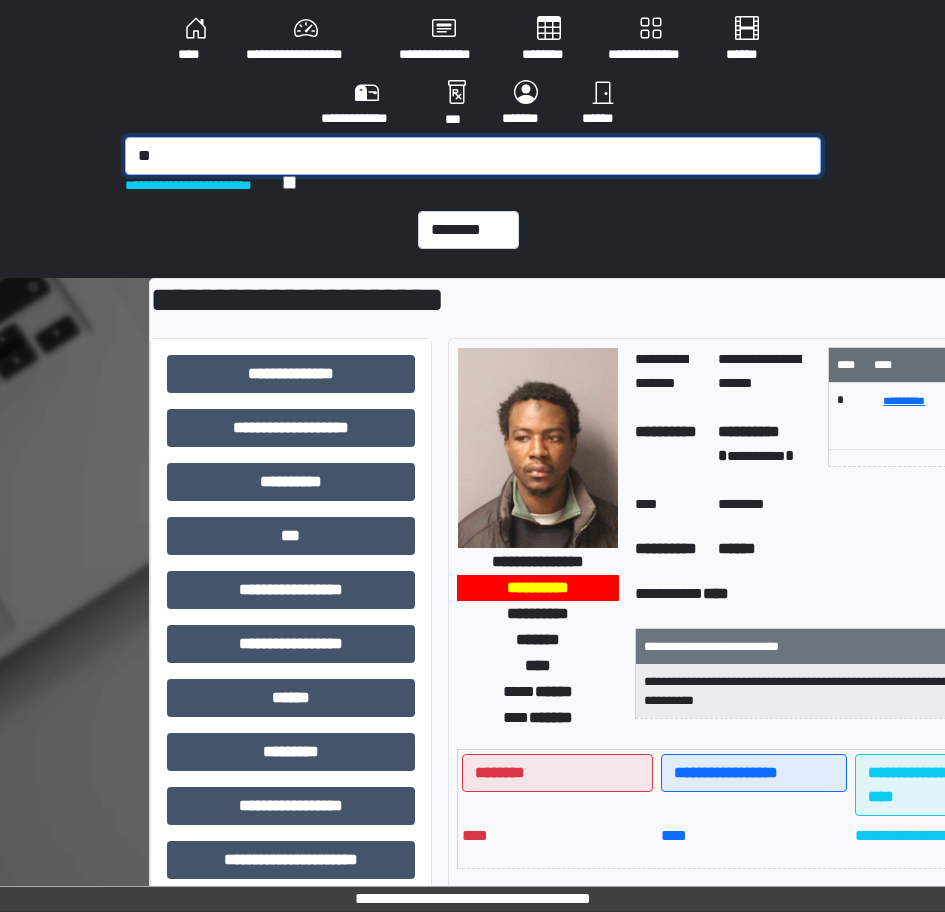 type on "*" 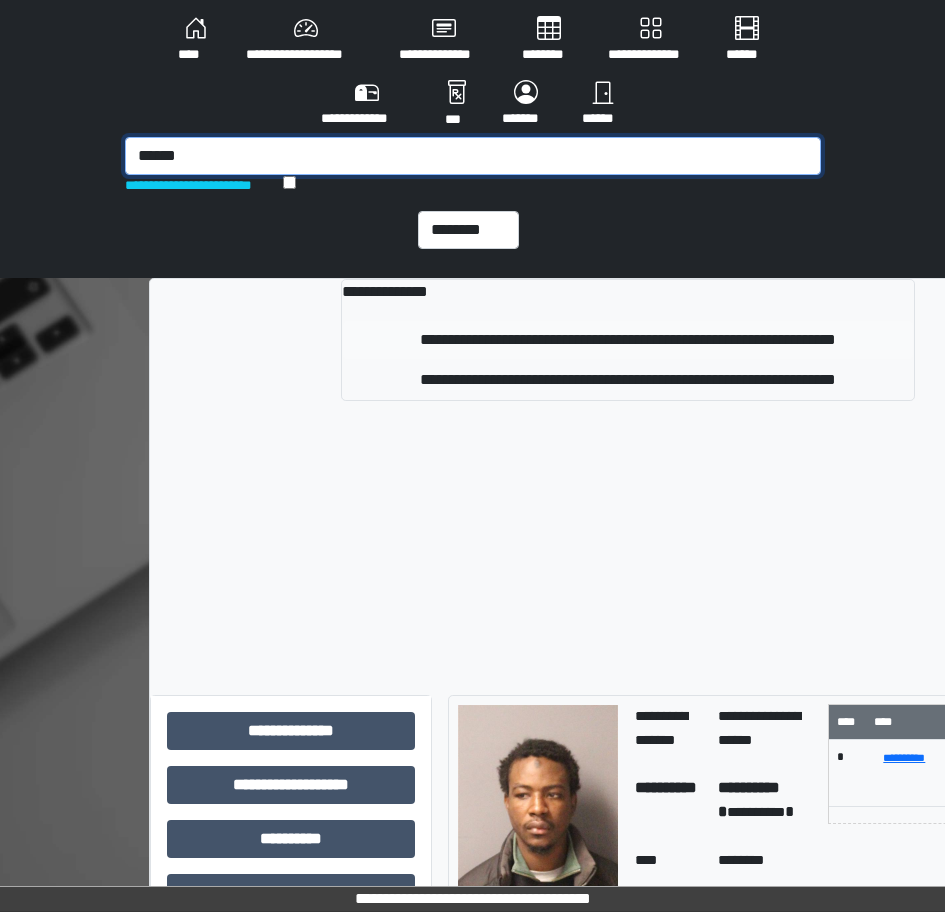 type on "******" 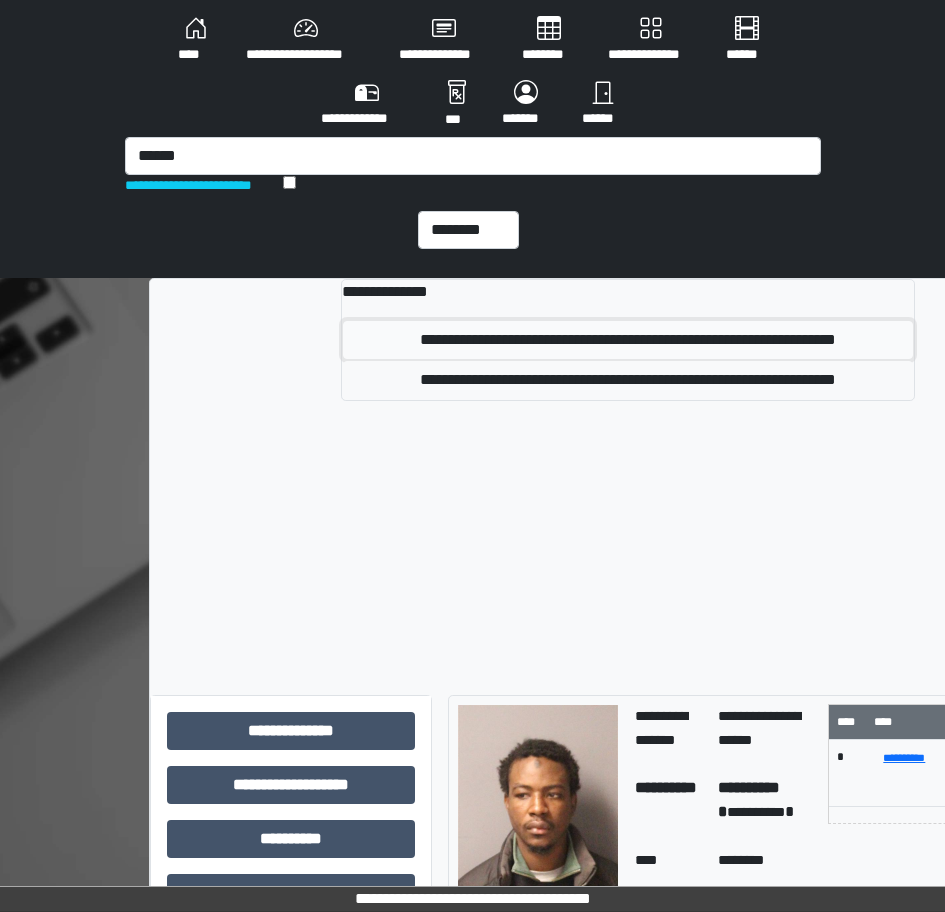 click on "**********" at bounding box center [628, 340] 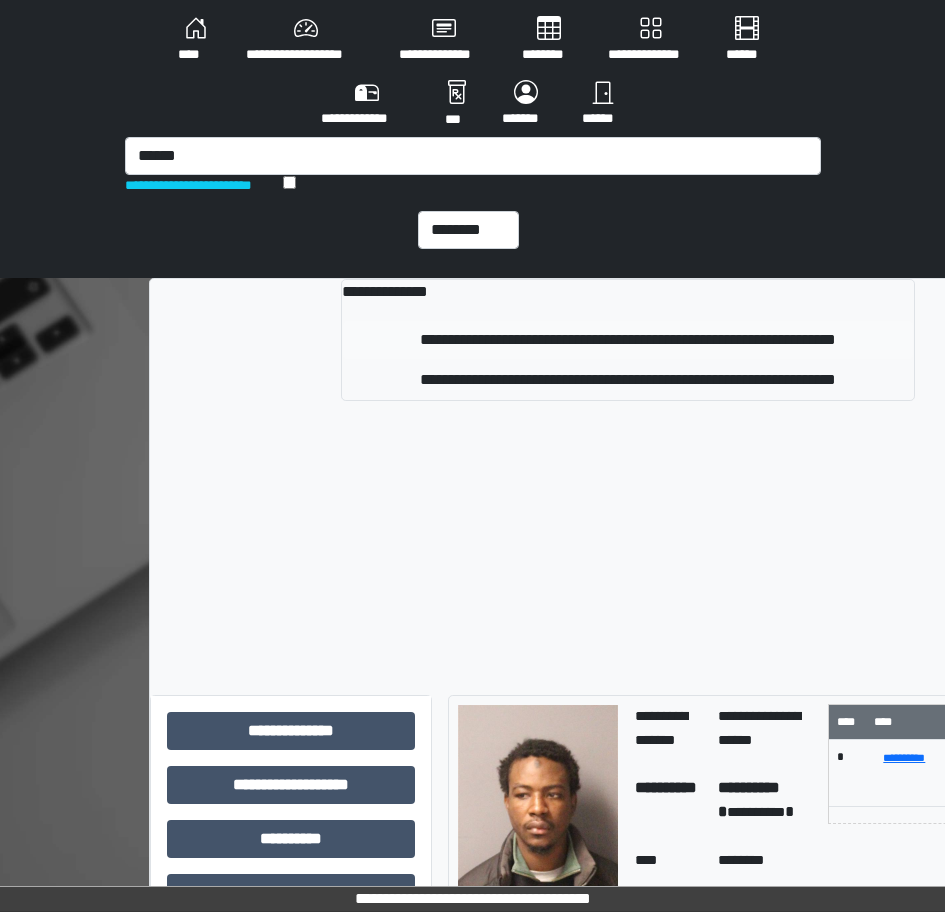 type 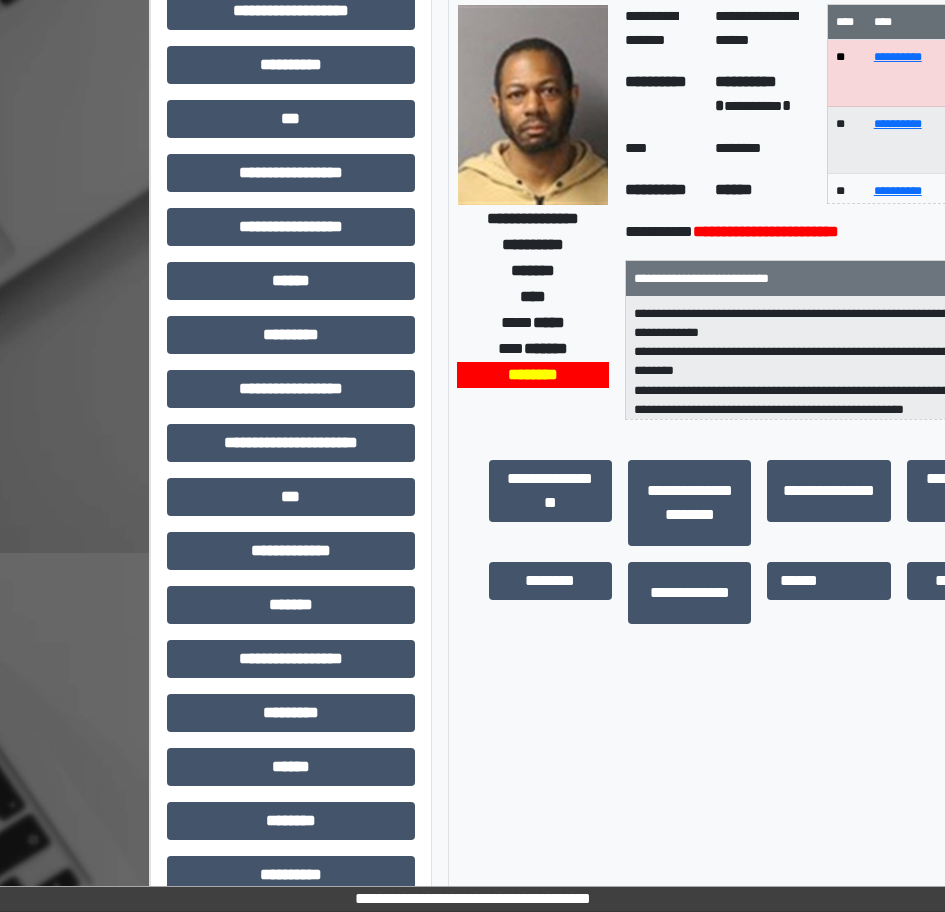 scroll, scrollTop: 400, scrollLeft: 0, axis: vertical 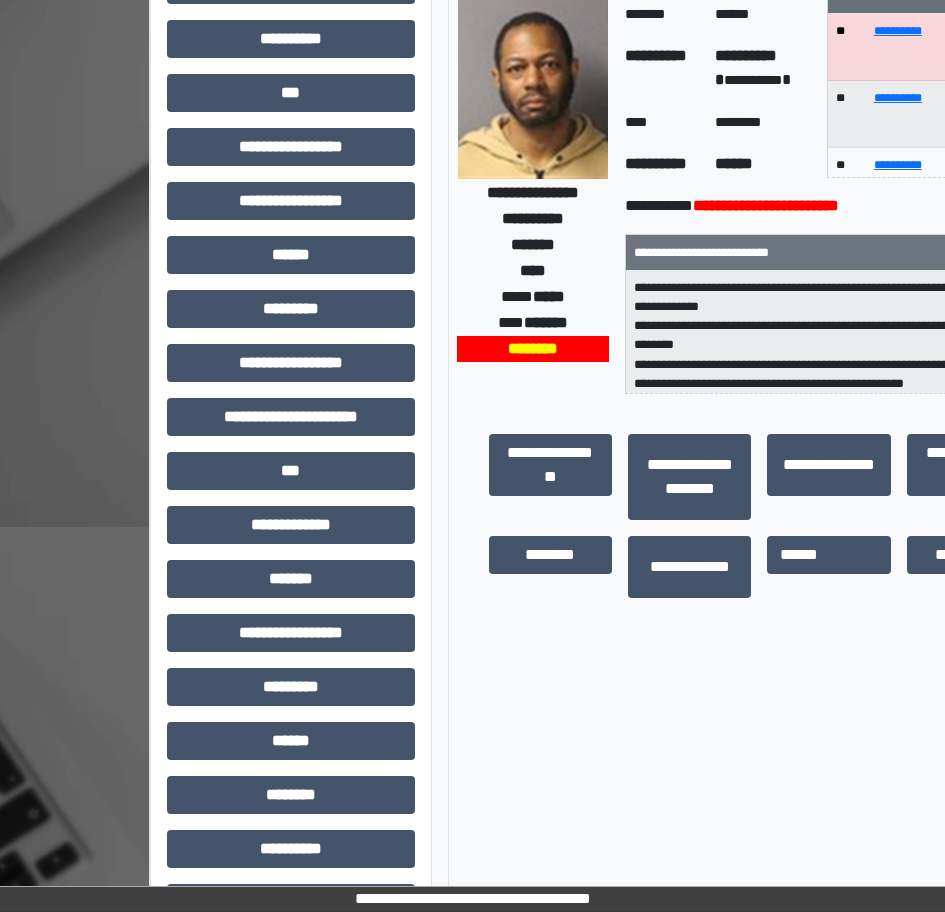 click on "**********" at bounding box center [291, 425] 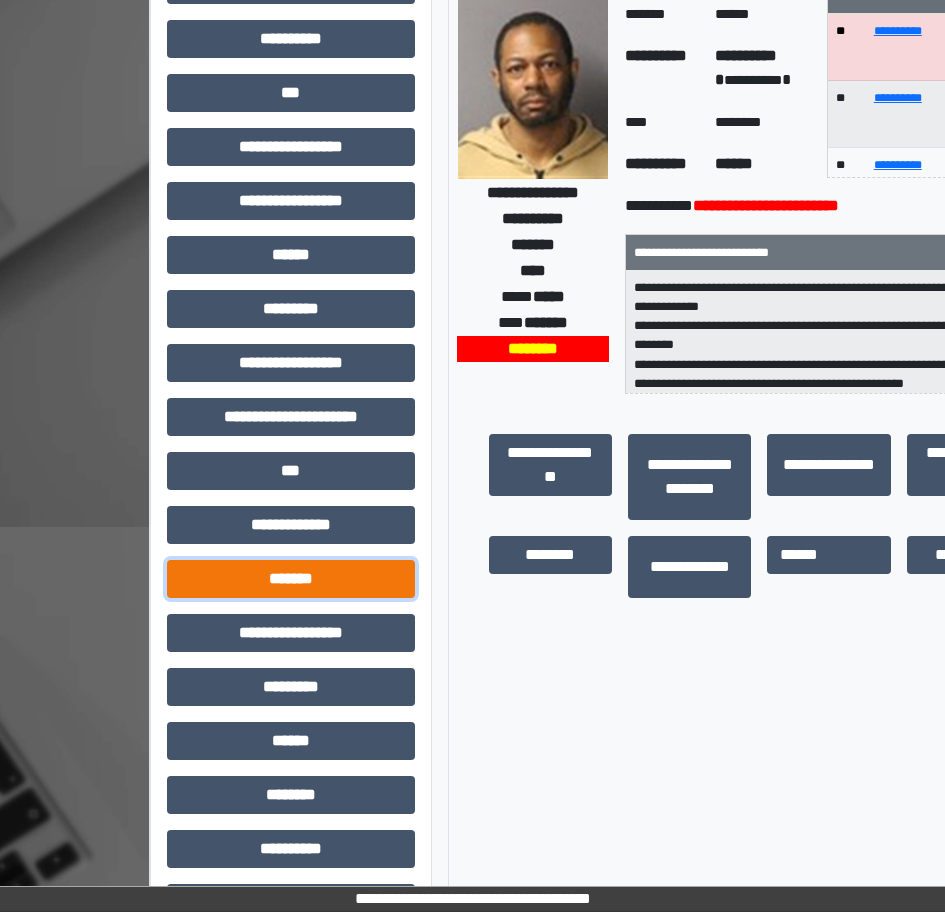 click on "*******" at bounding box center [291, 579] 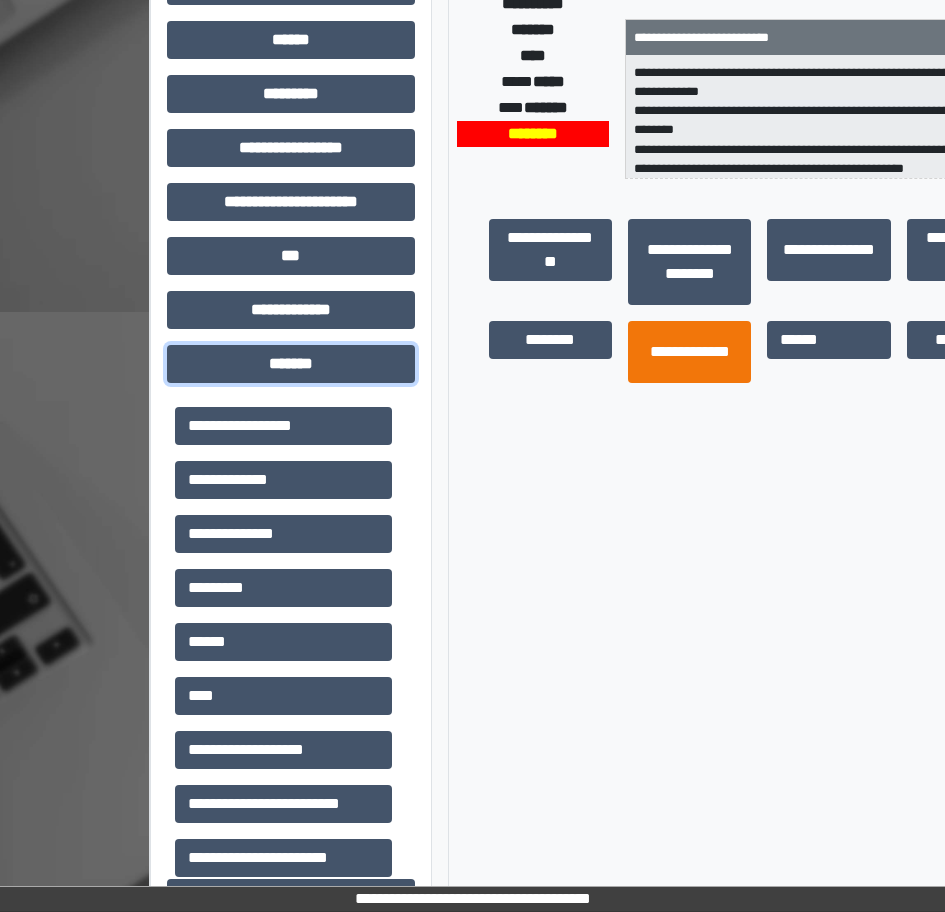 scroll, scrollTop: 500, scrollLeft: 0, axis: vertical 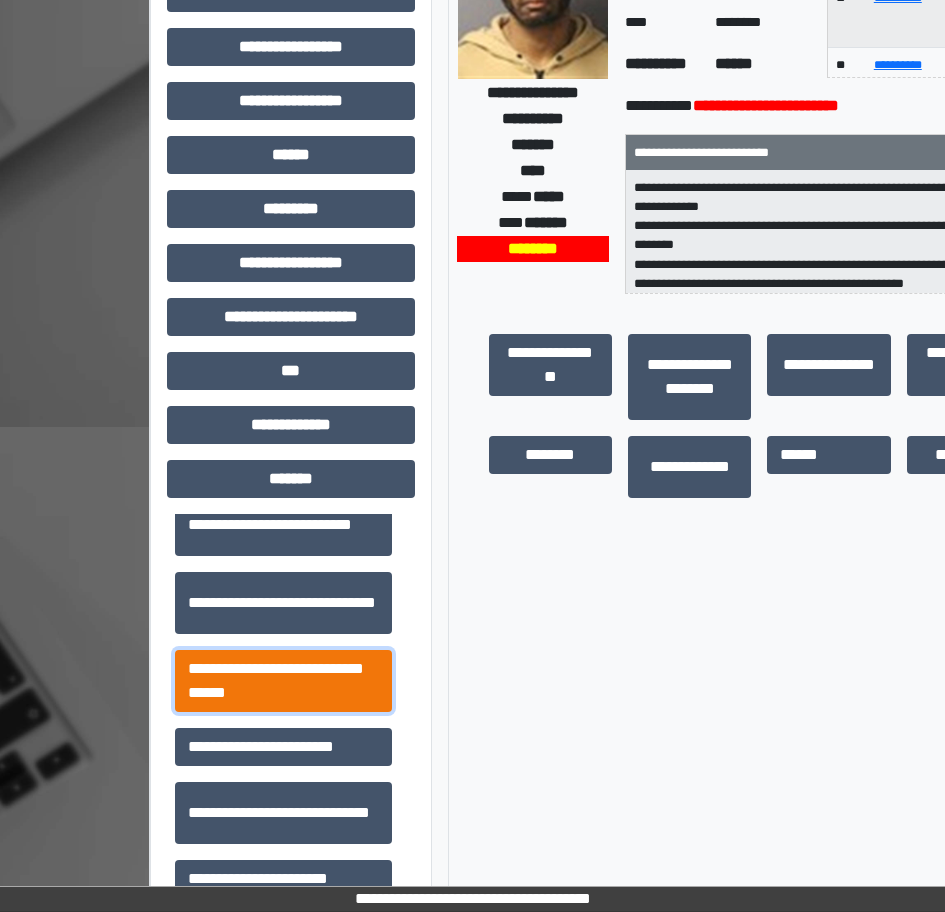 click on "**********" at bounding box center [283, 681] 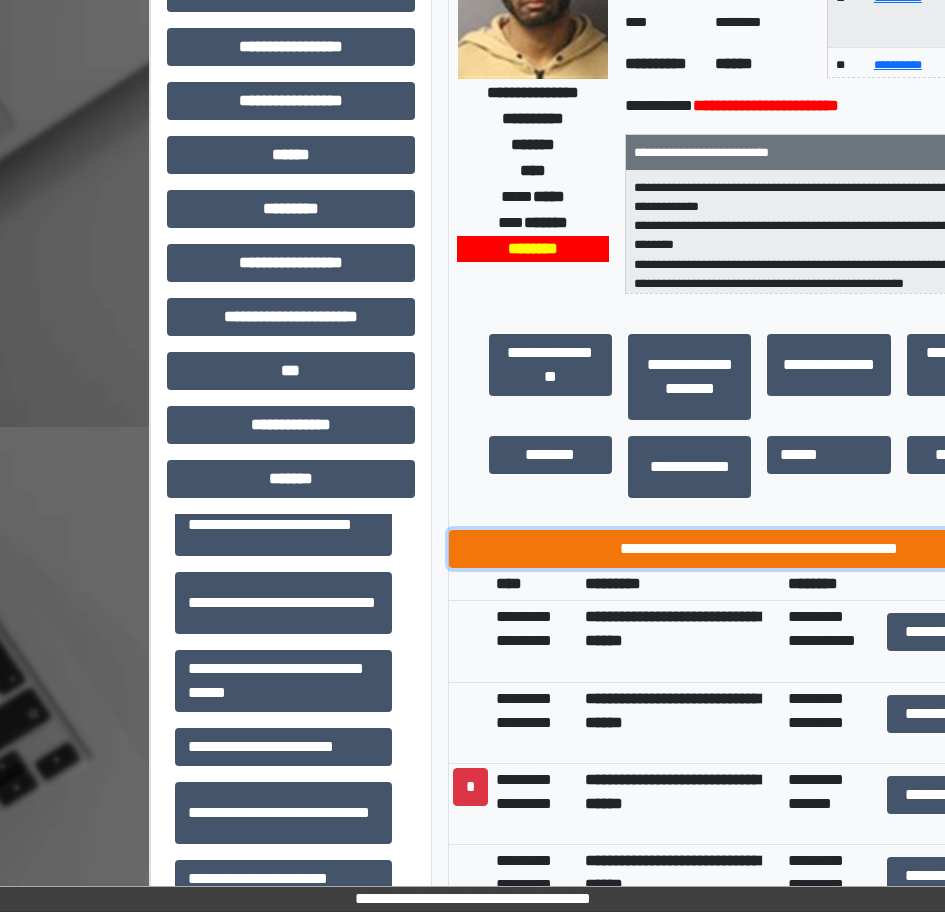 click on "**********" at bounding box center (760, 549) 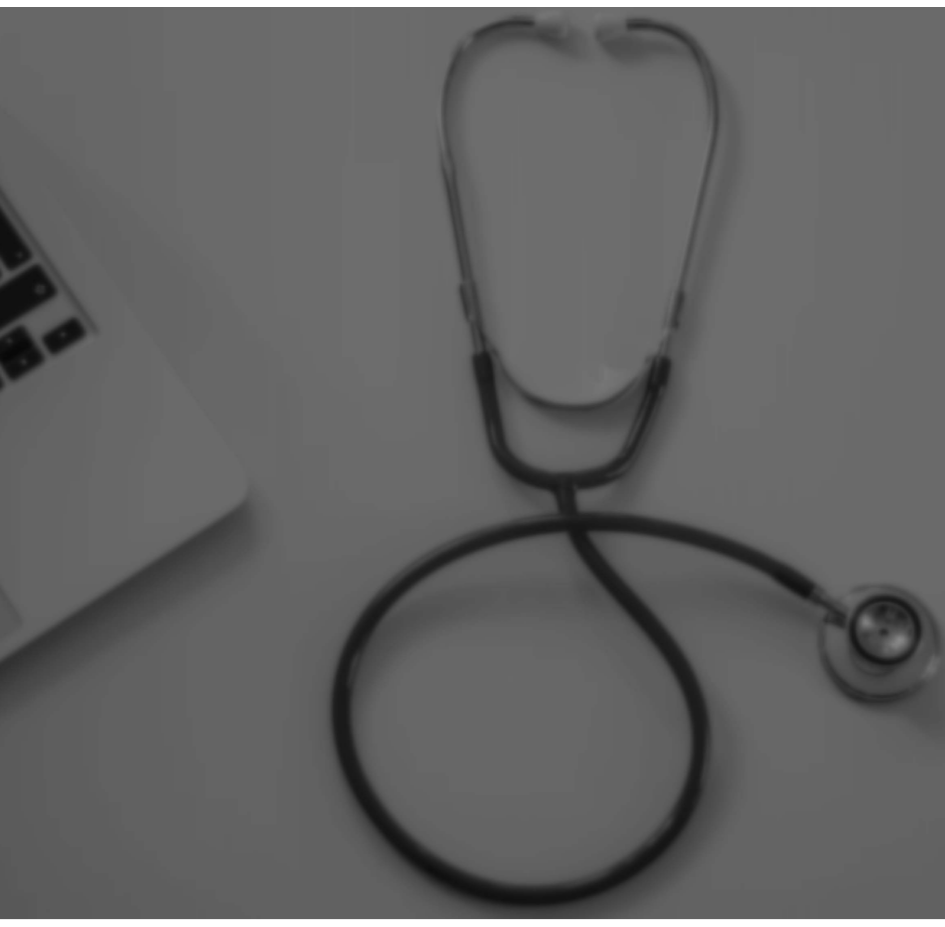 scroll, scrollTop: 0, scrollLeft: 0, axis: both 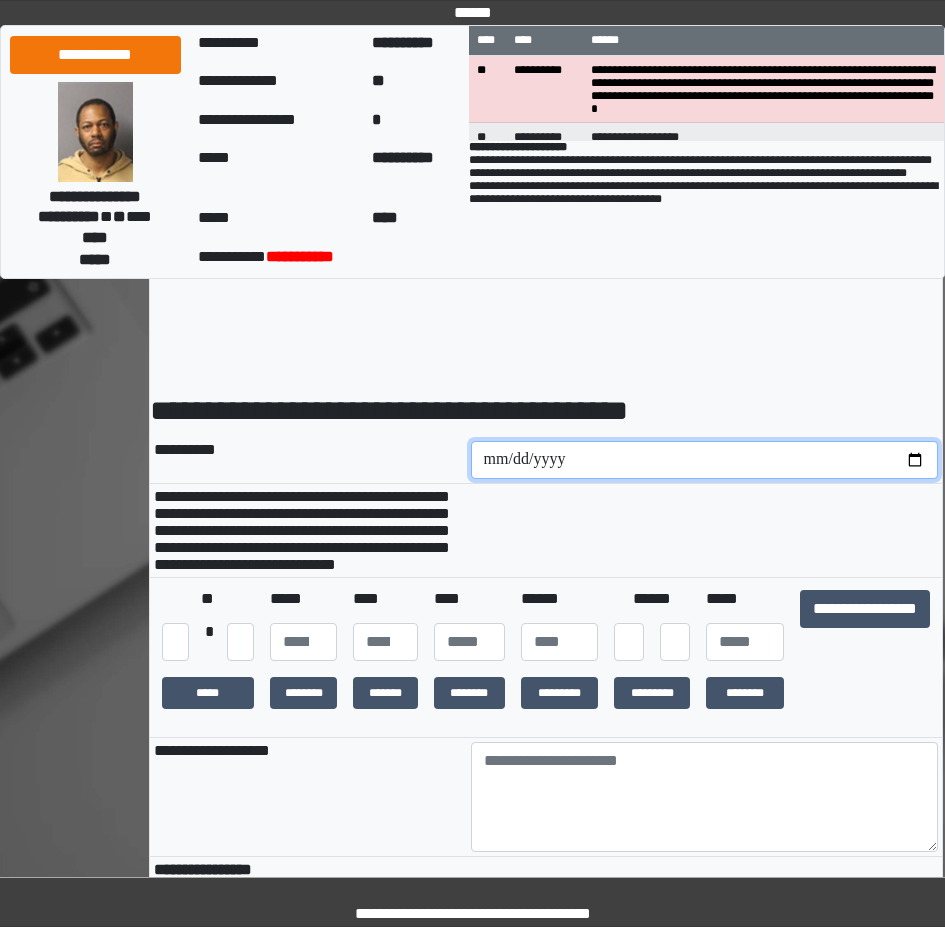 click at bounding box center (705, 460) 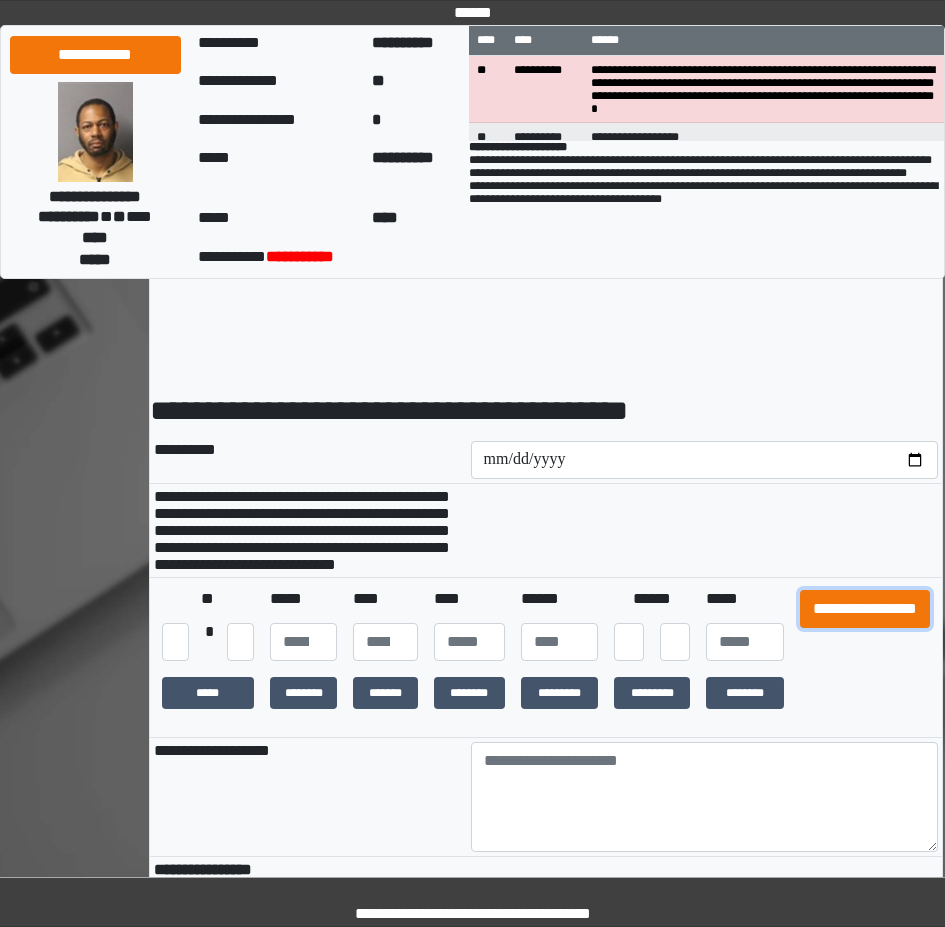 click on "**********" at bounding box center [865, 609] 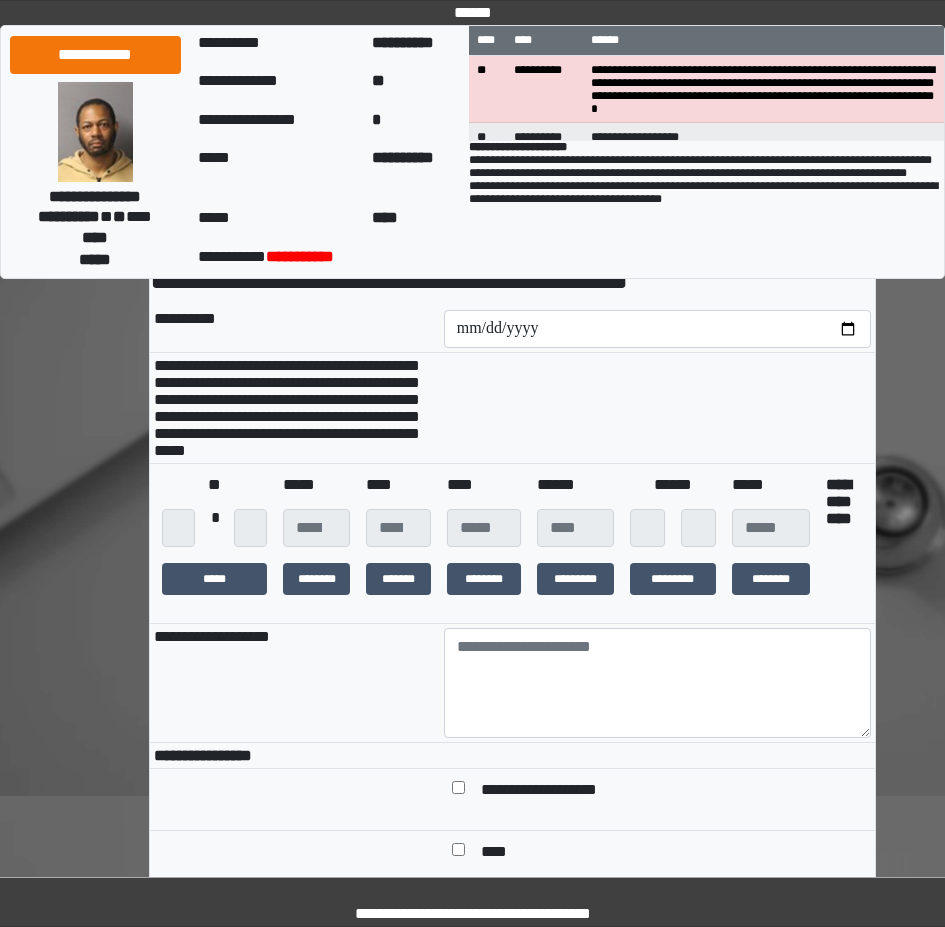 scroll, scrollTop: 300, scrollLeft: 0, axis: vertical 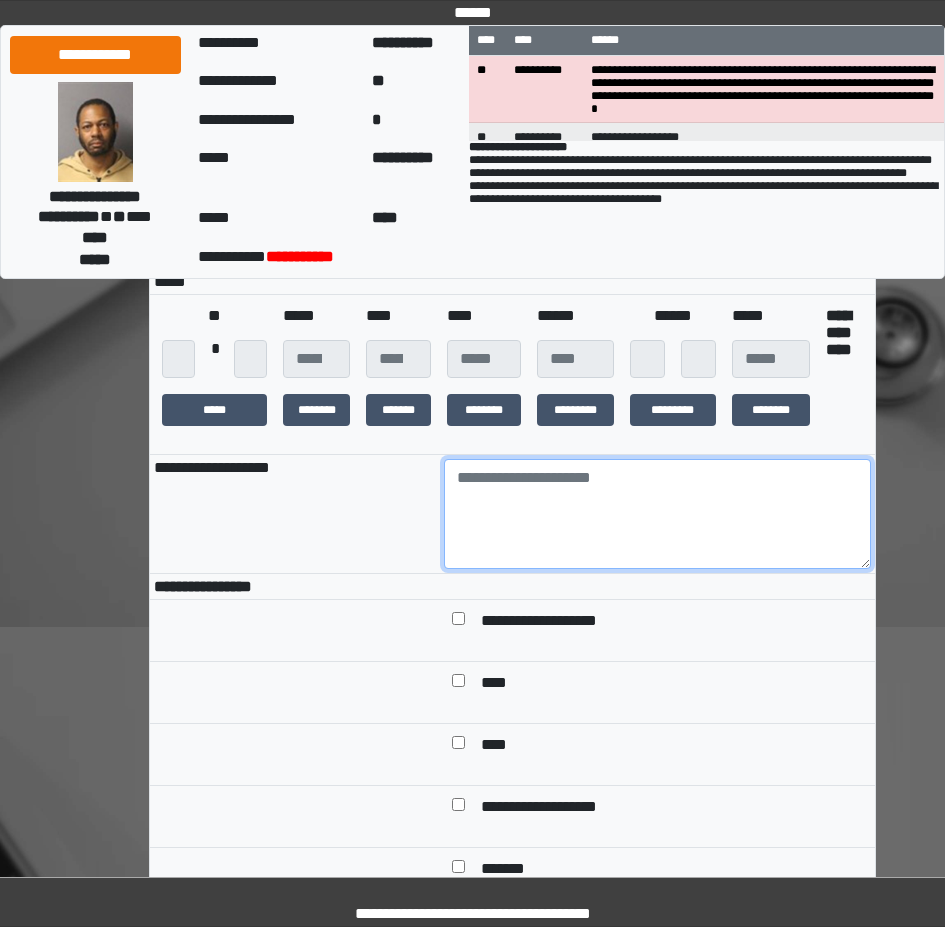 click at bounding box center [657, 514] 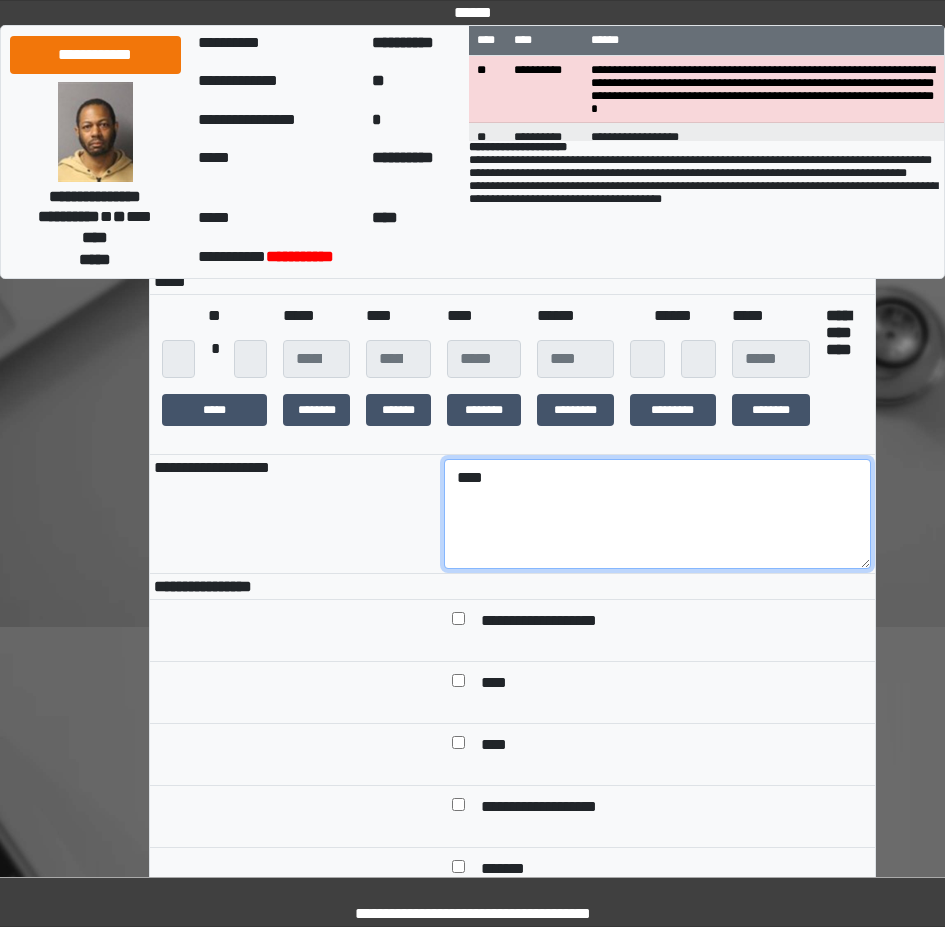 type on "****" 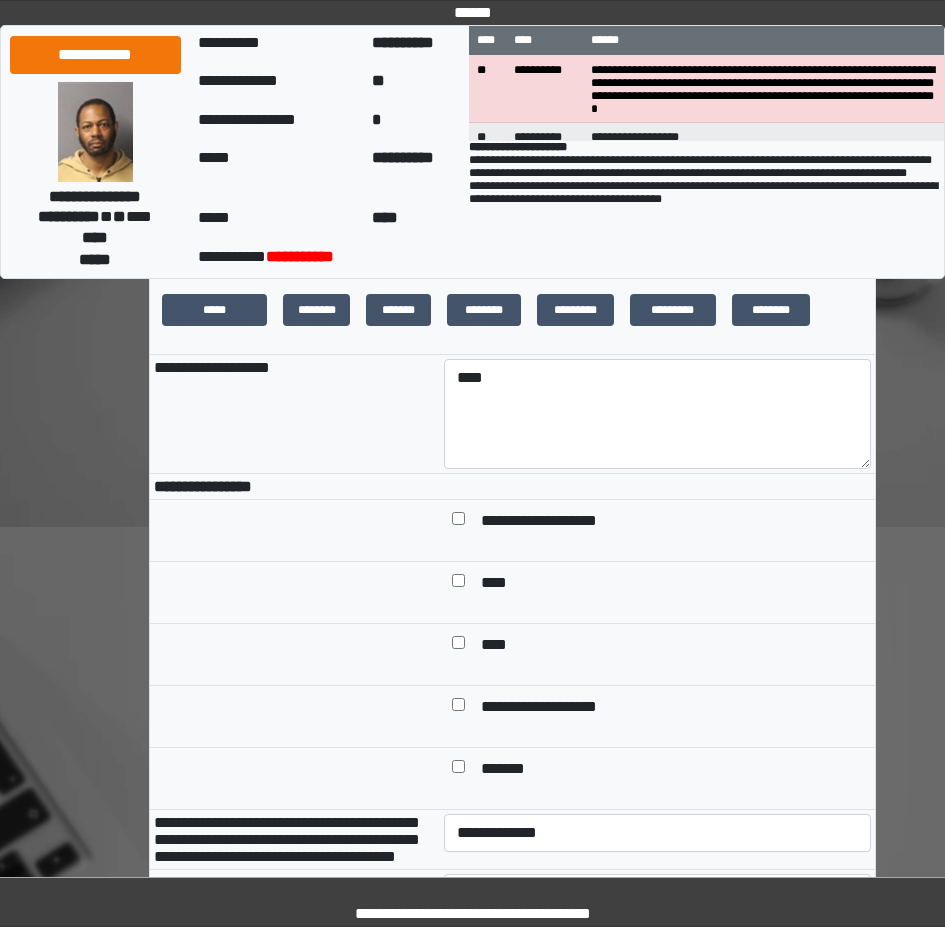 scroll, scrollTop: 600, scrollLeft: 0, axis: vertical 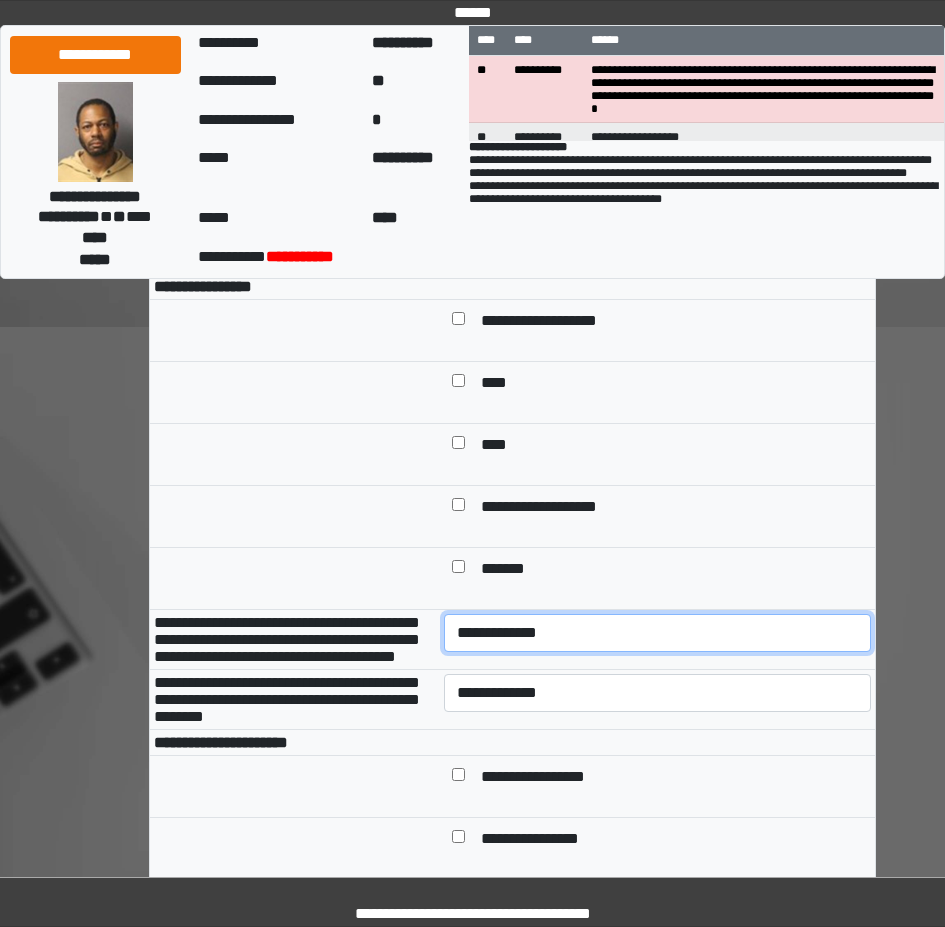 select on "*" 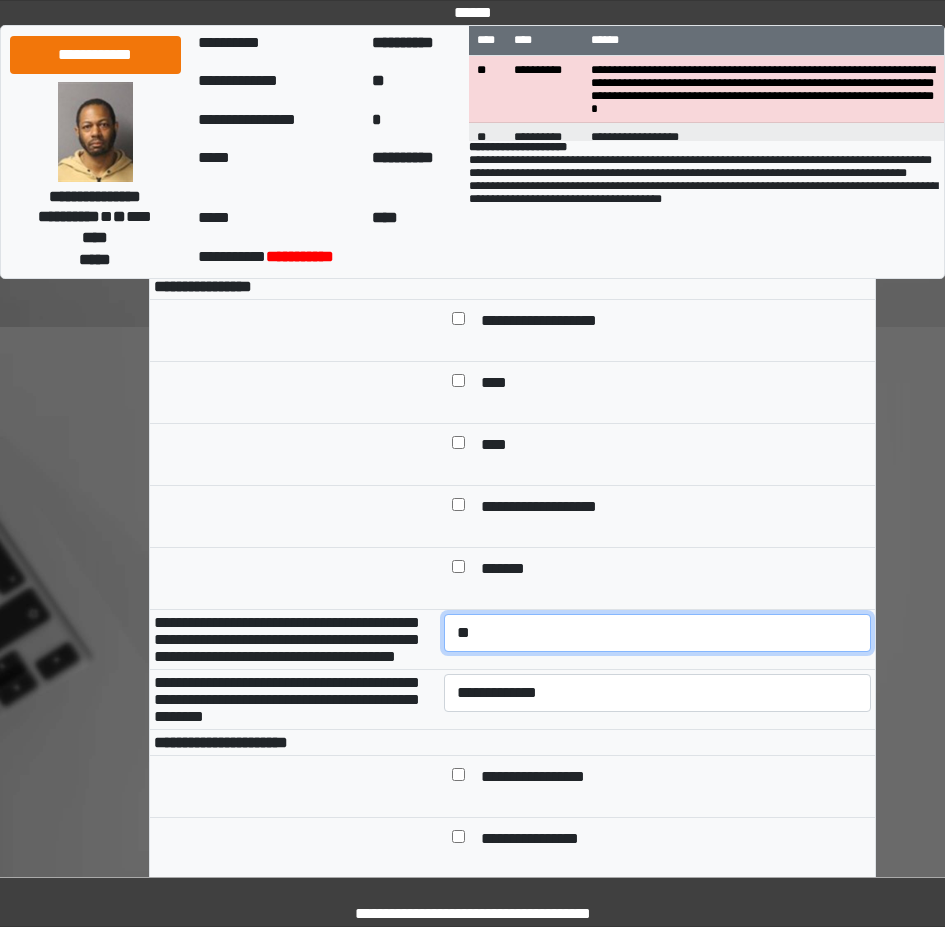 click on "**********" at bounding box center (657, 633) 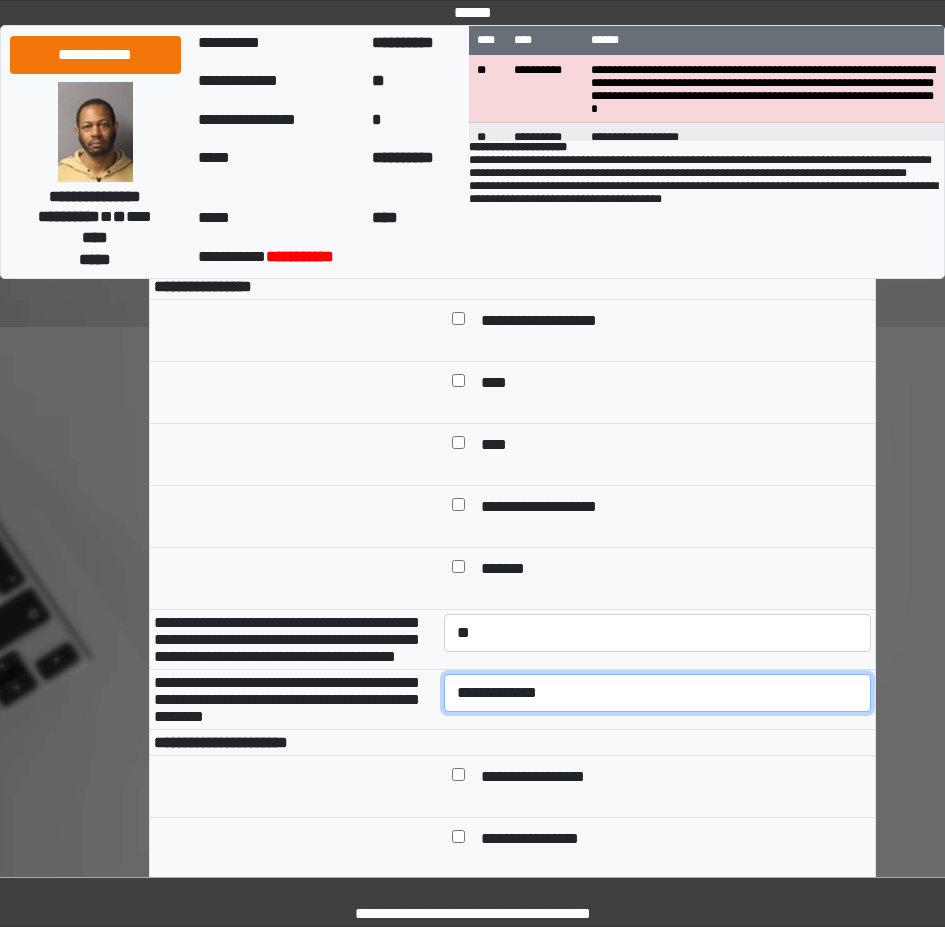 select on "*" 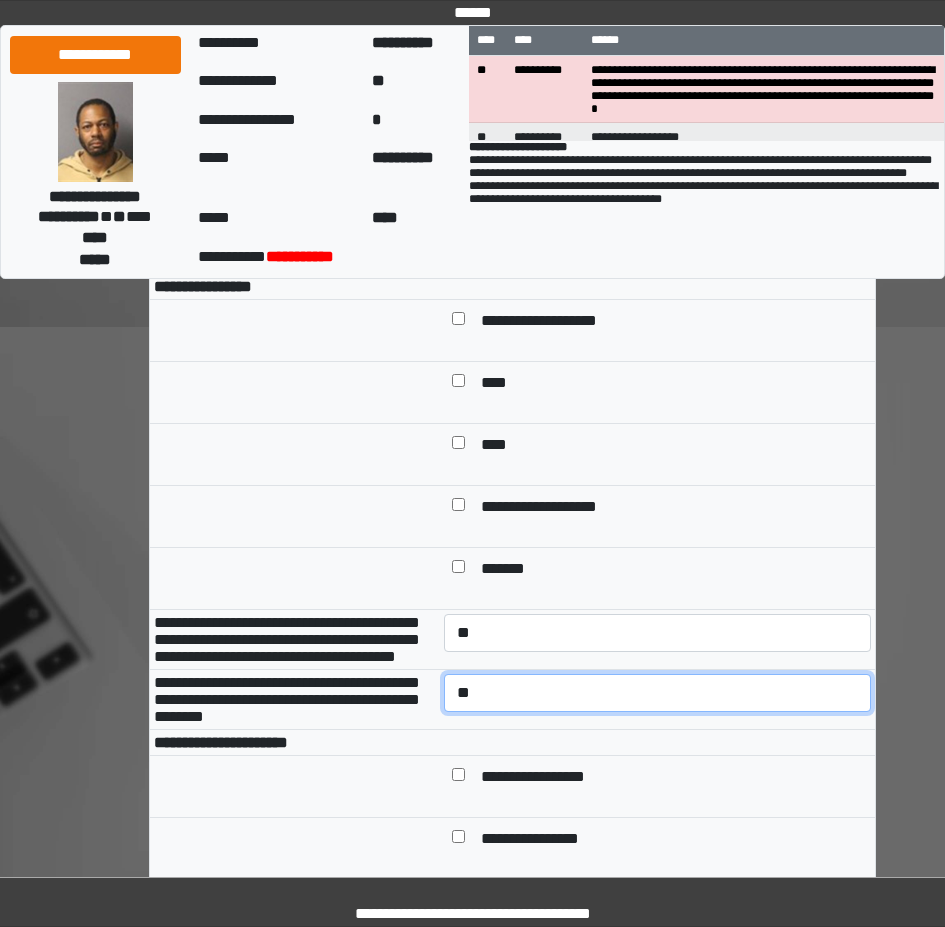 click on "**********" at bounding box center (657, 693) 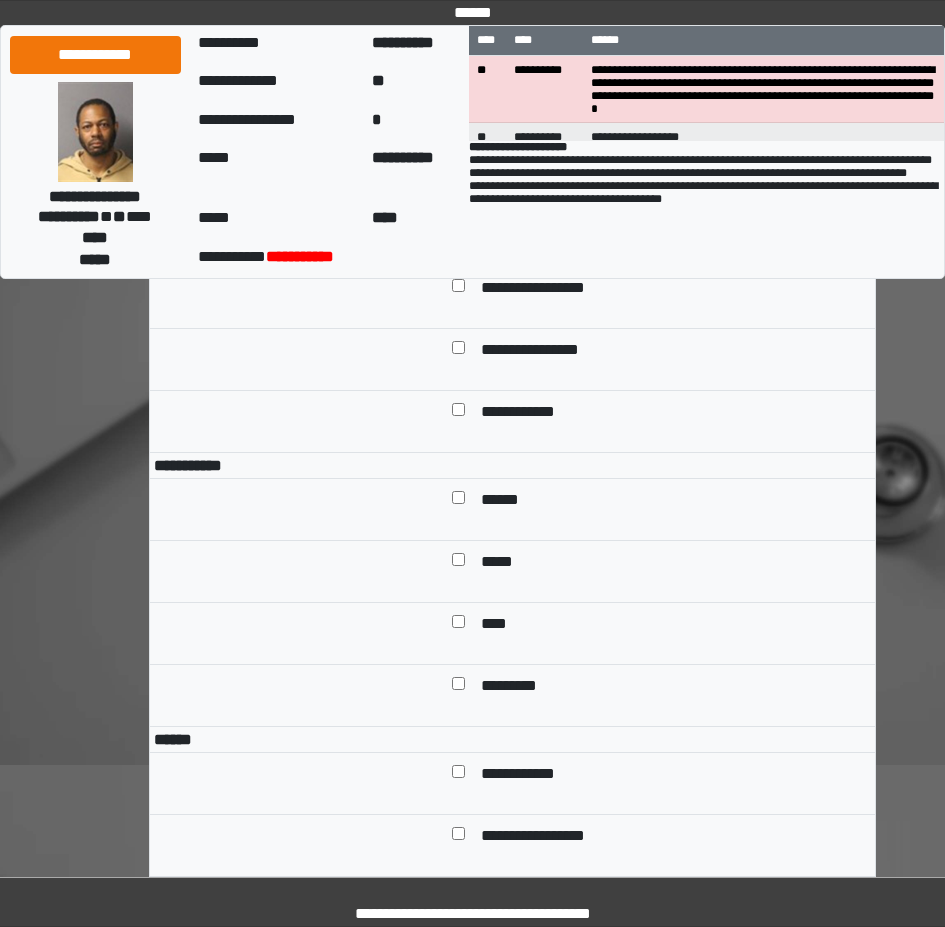 scroll, scrollTop: 1100, scrollLeft: 0, axis: vertical 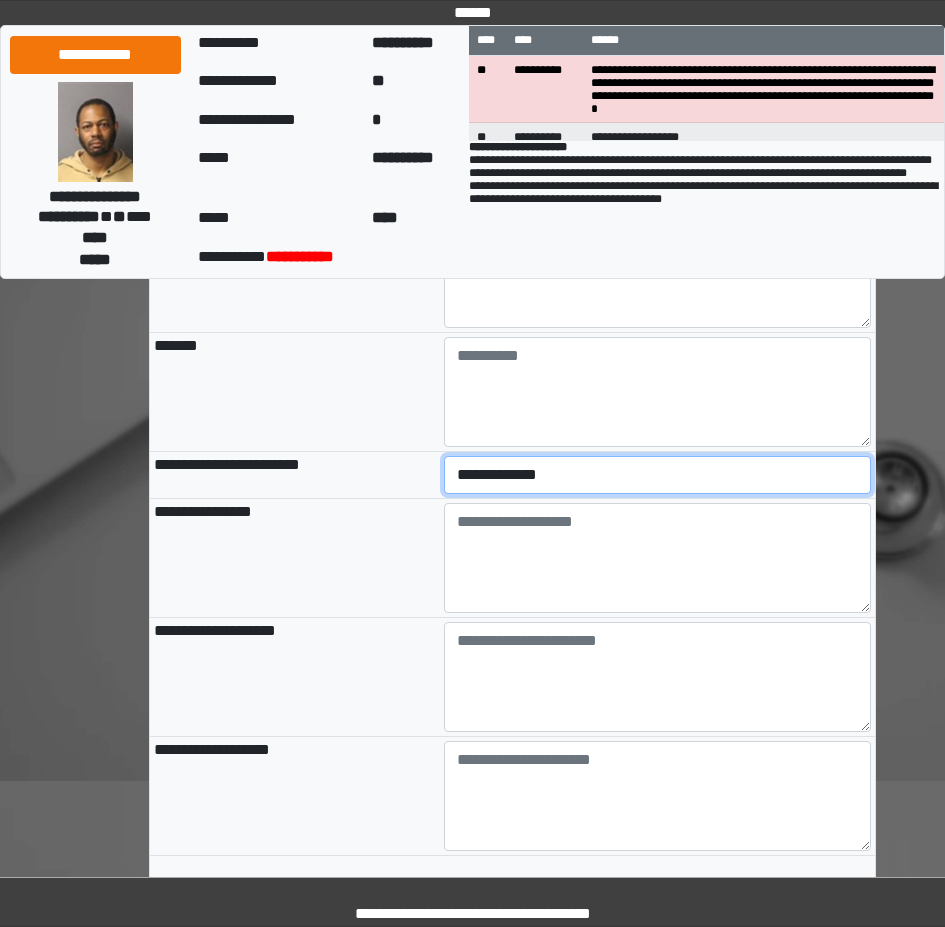 select on "*" 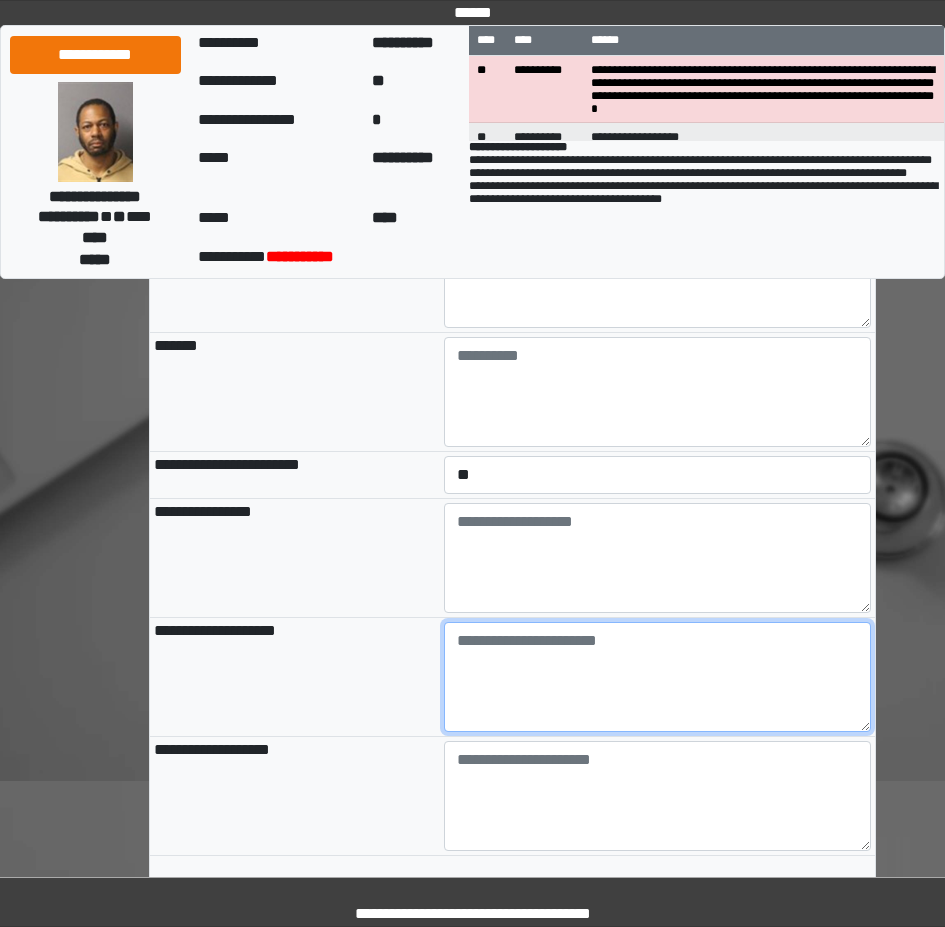 paste on "**********" 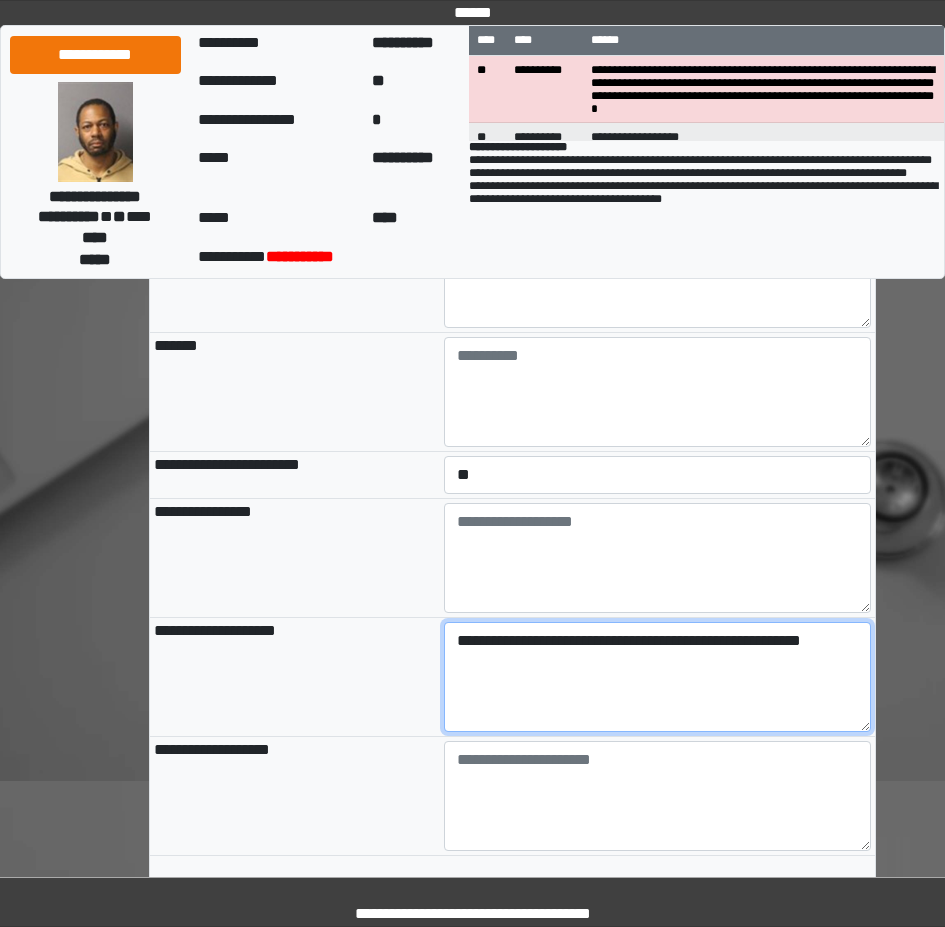 type on "**********" 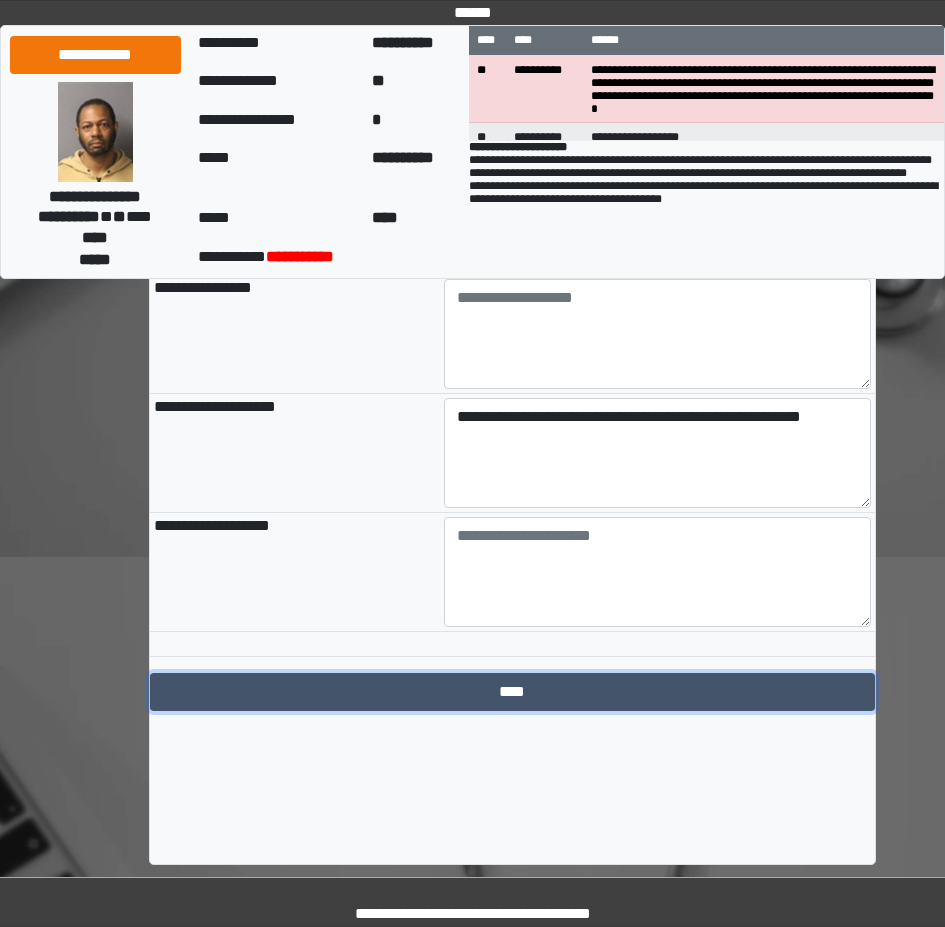 click on "****" at bounding box center [512, 692] 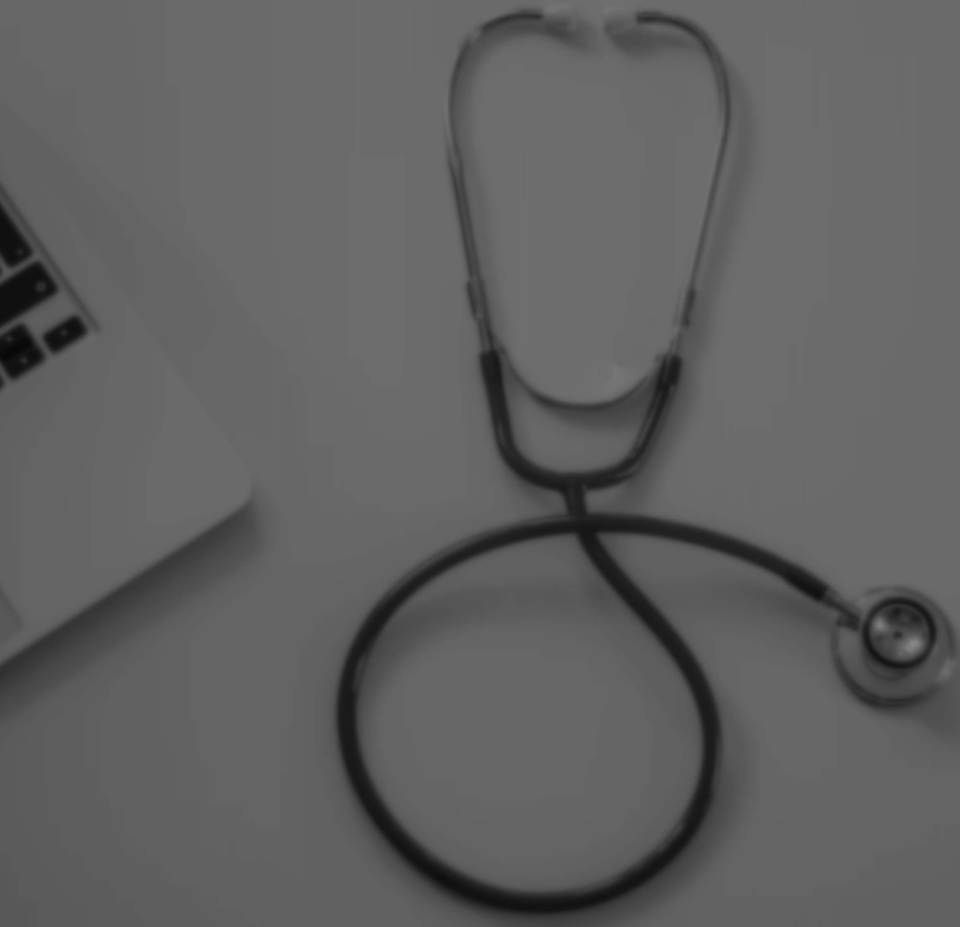 scroll, scrollTop: 0, scrollLeft: 0, axis: both 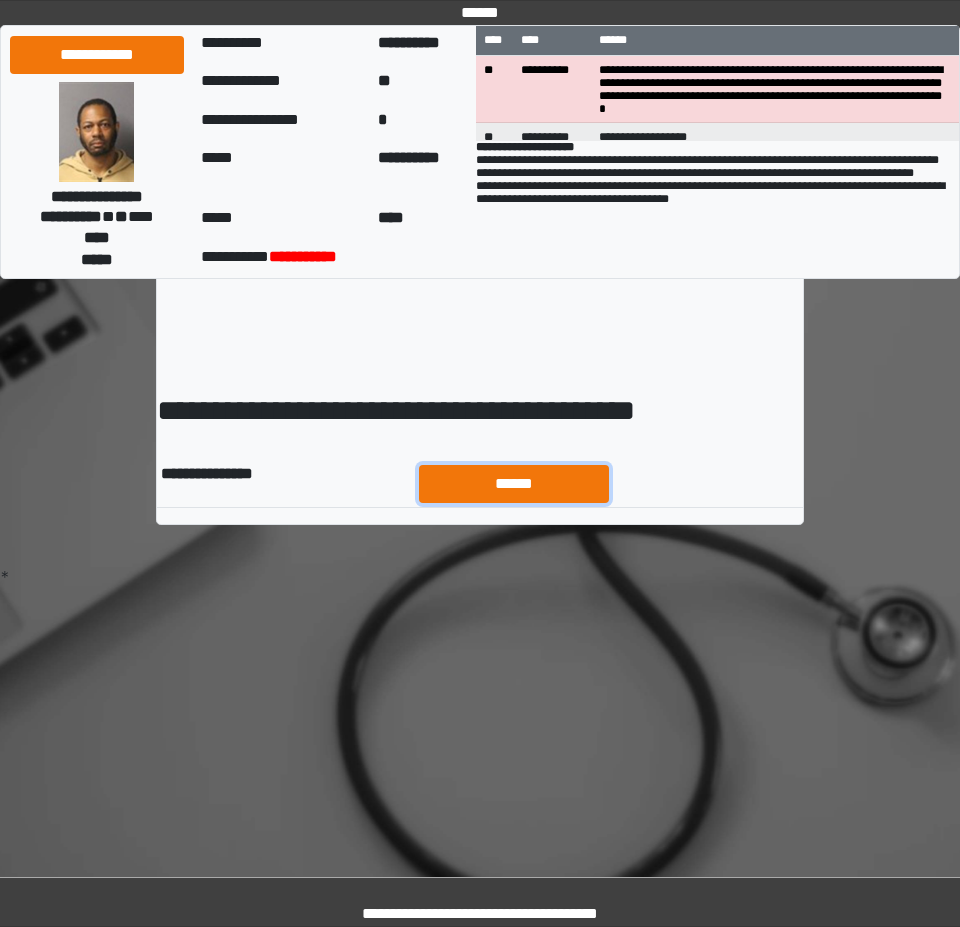 click on "******" at bounding box center (514, 484) 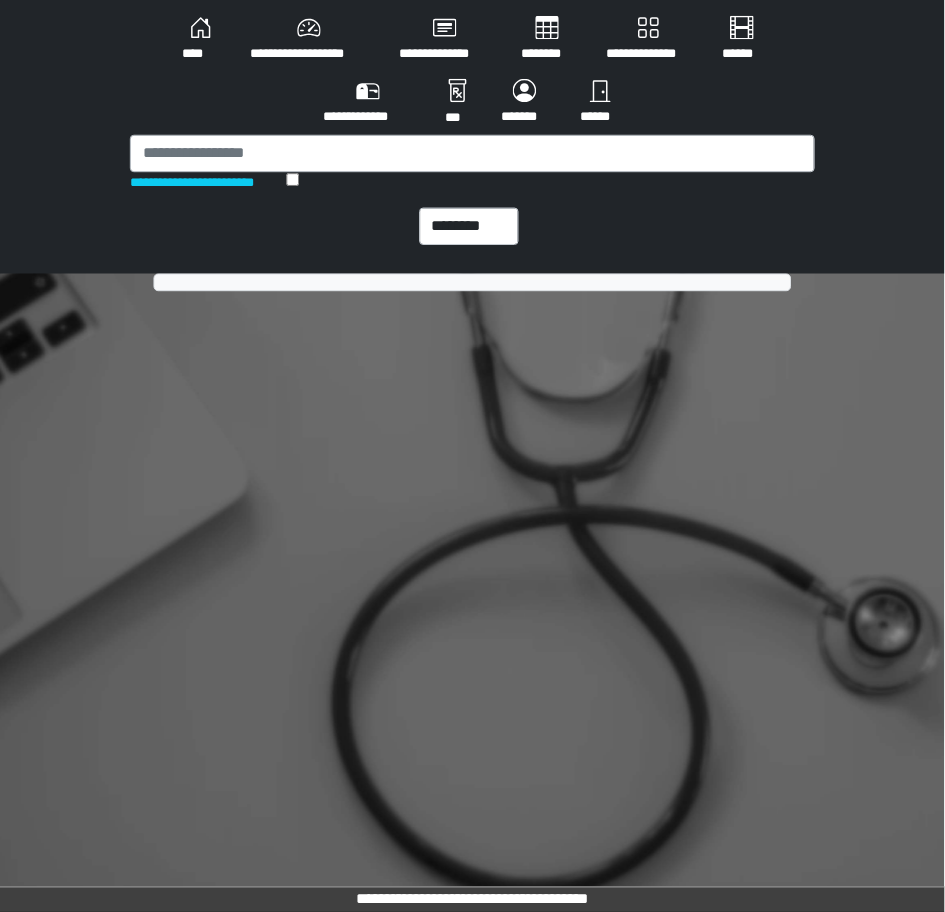 scroll, scrollTop: 0, scrollLeft: 0, axis: both 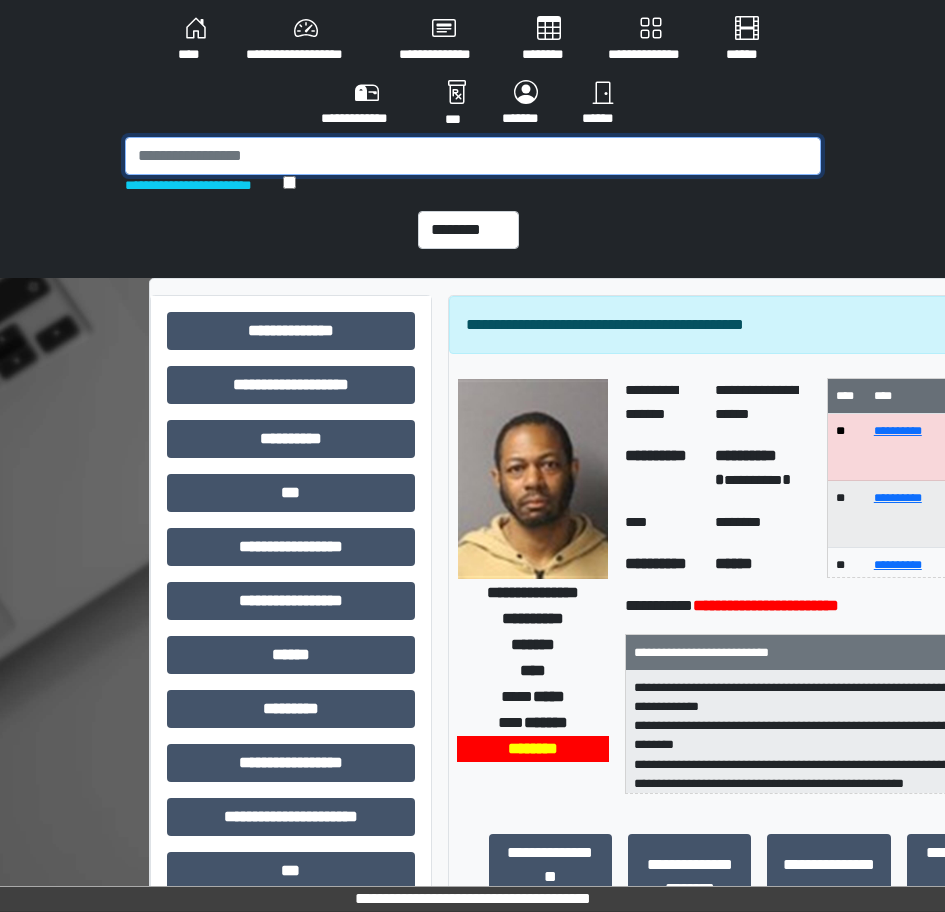 click at bounding box center (473, 156) 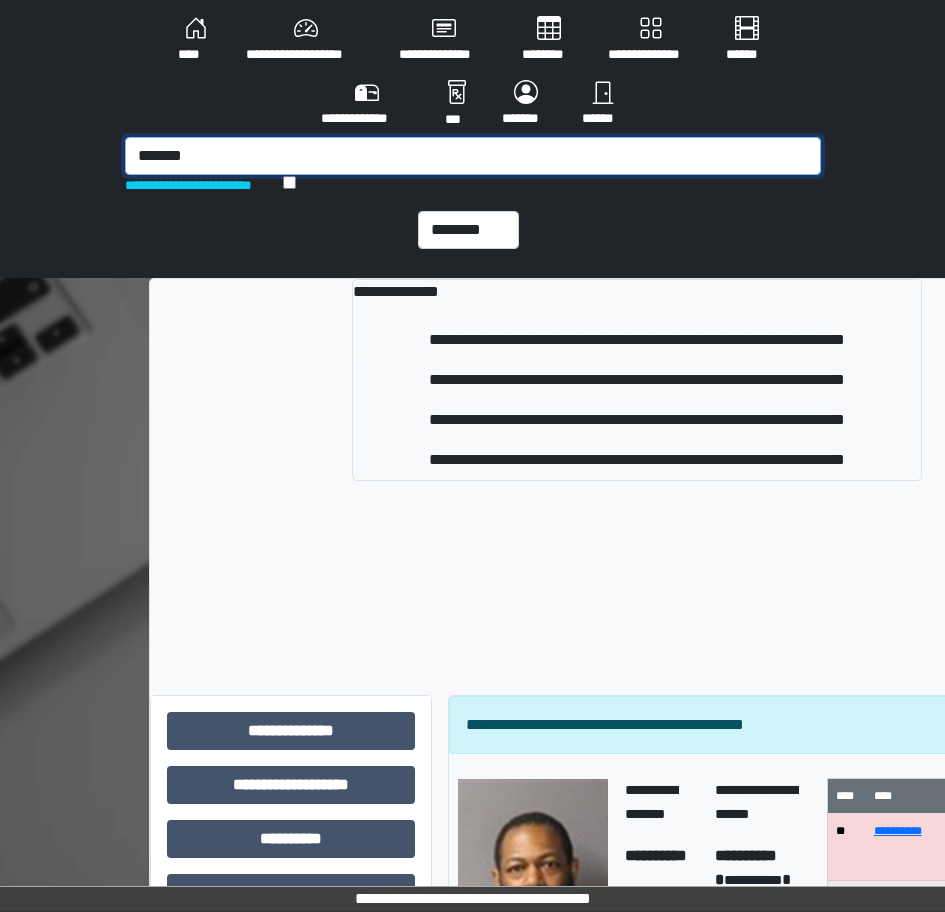 type on "*******" 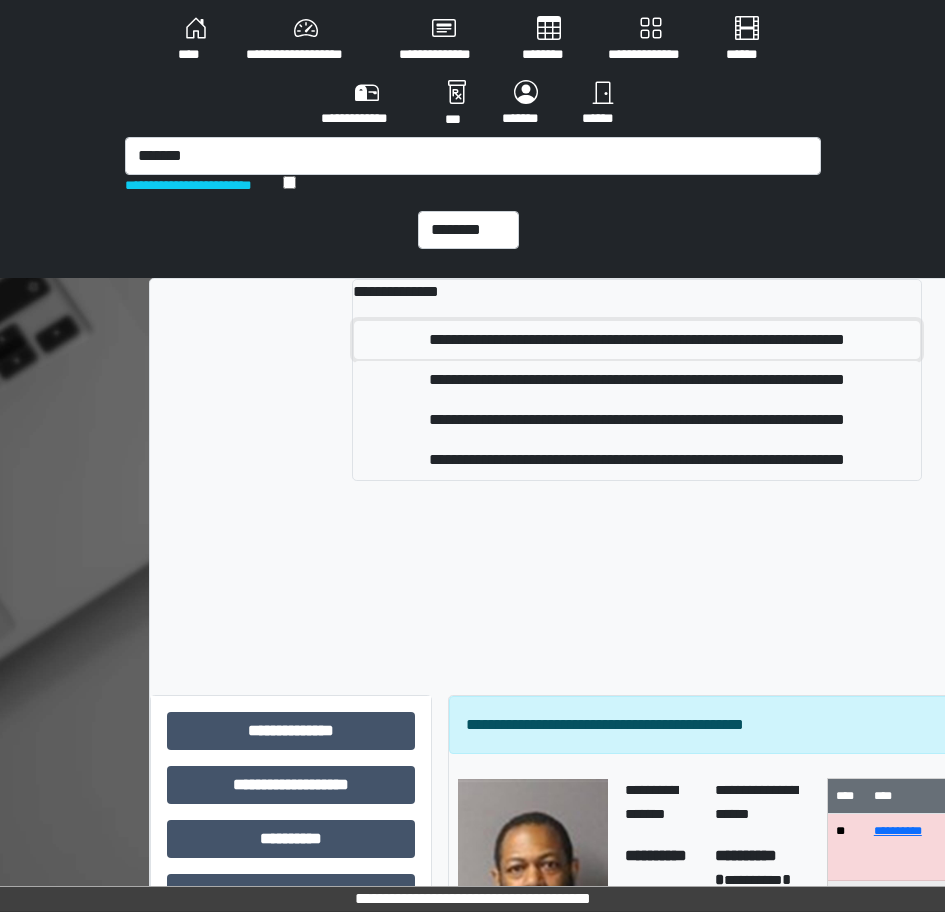 click on "**********" at bounding box center (637, 340) 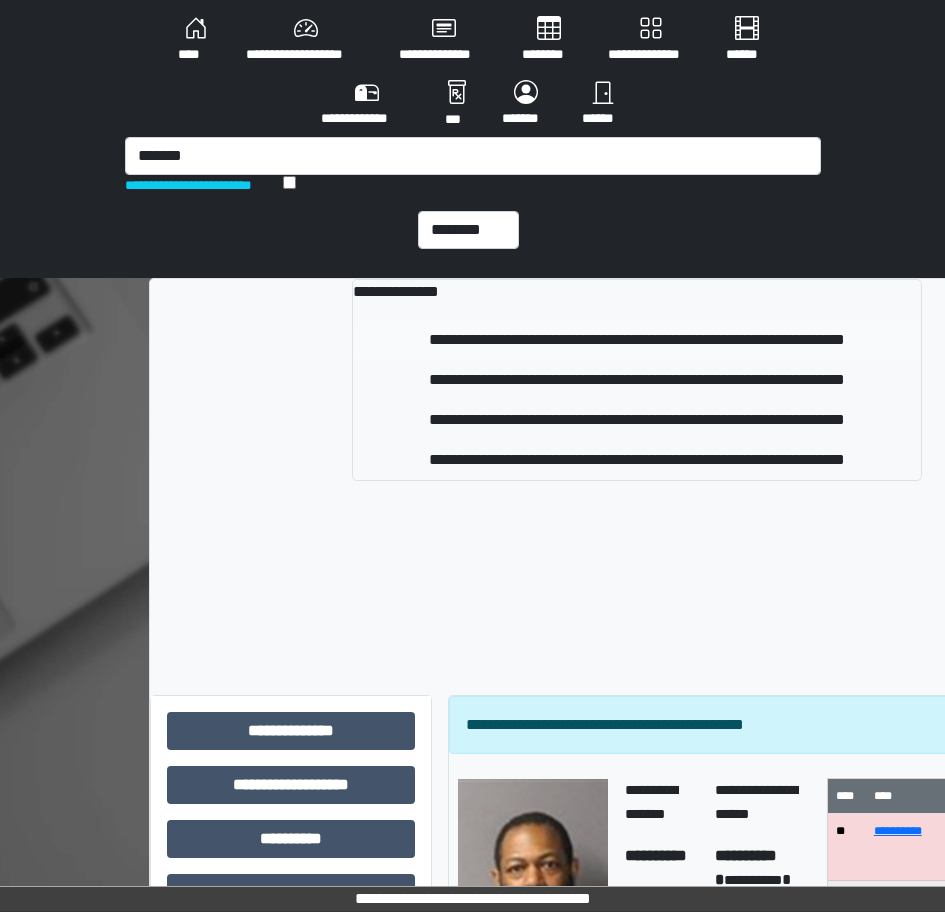 type 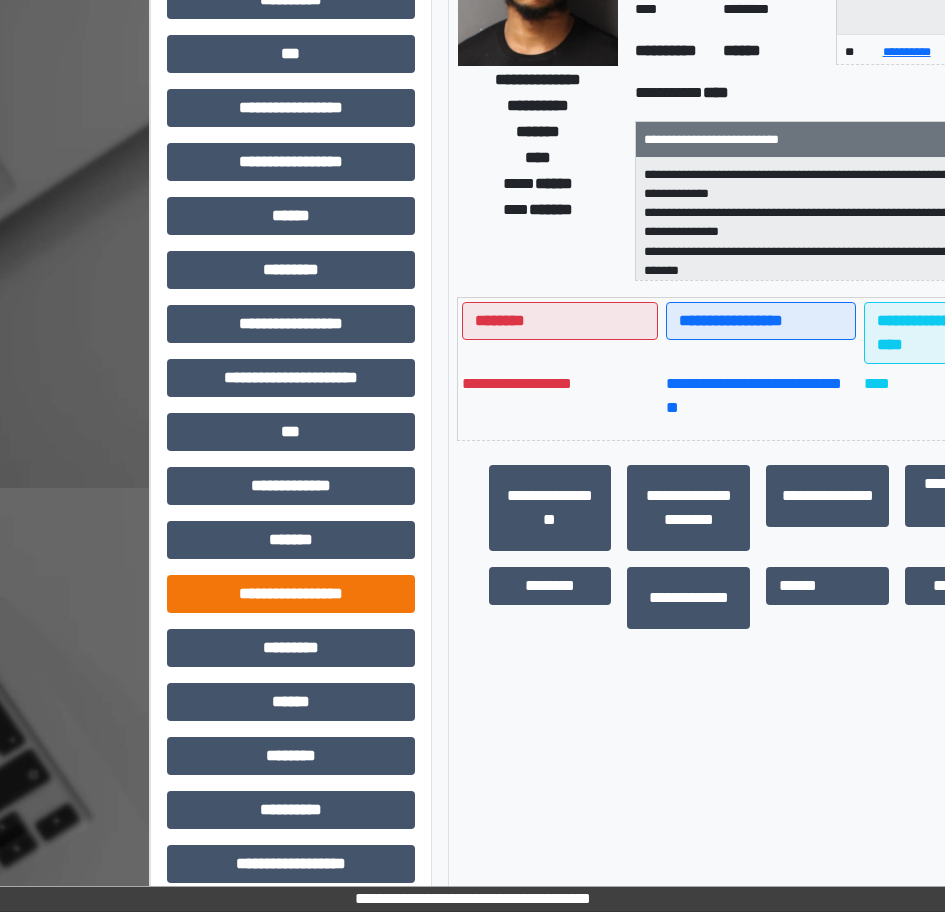 scroll, scrollTop: 460, scrollLeft: 0, axis: vertical 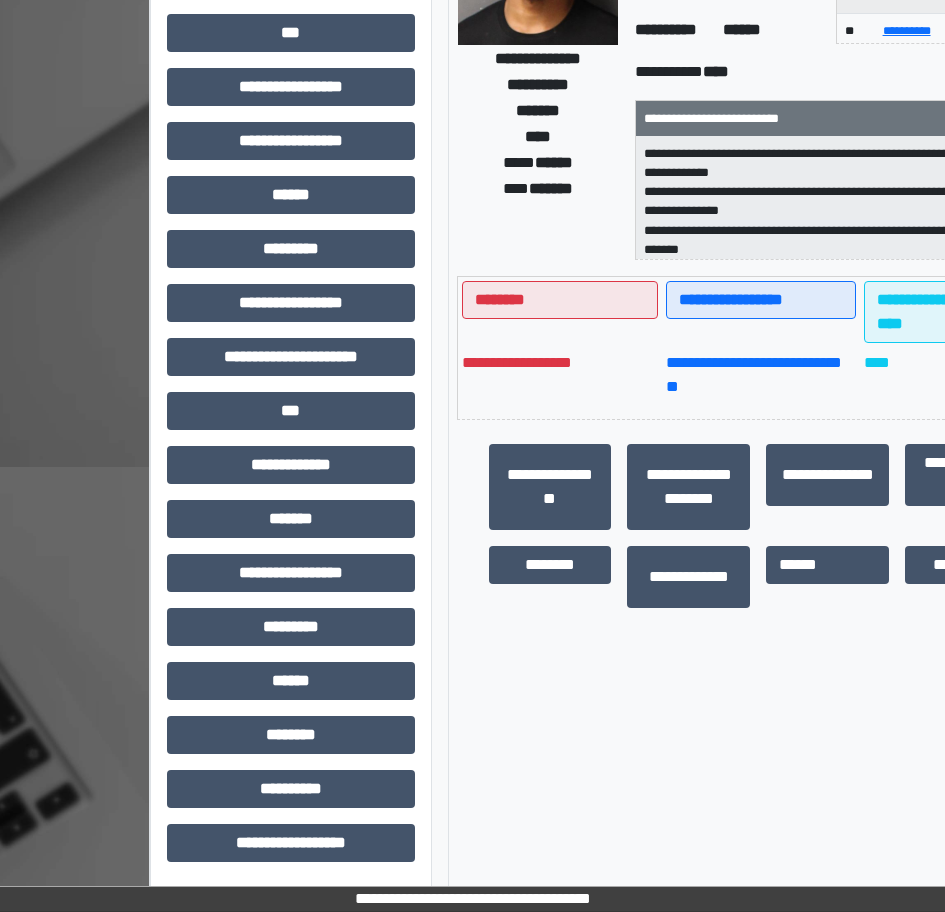 click on "**********" at bounding box center (291, 365) 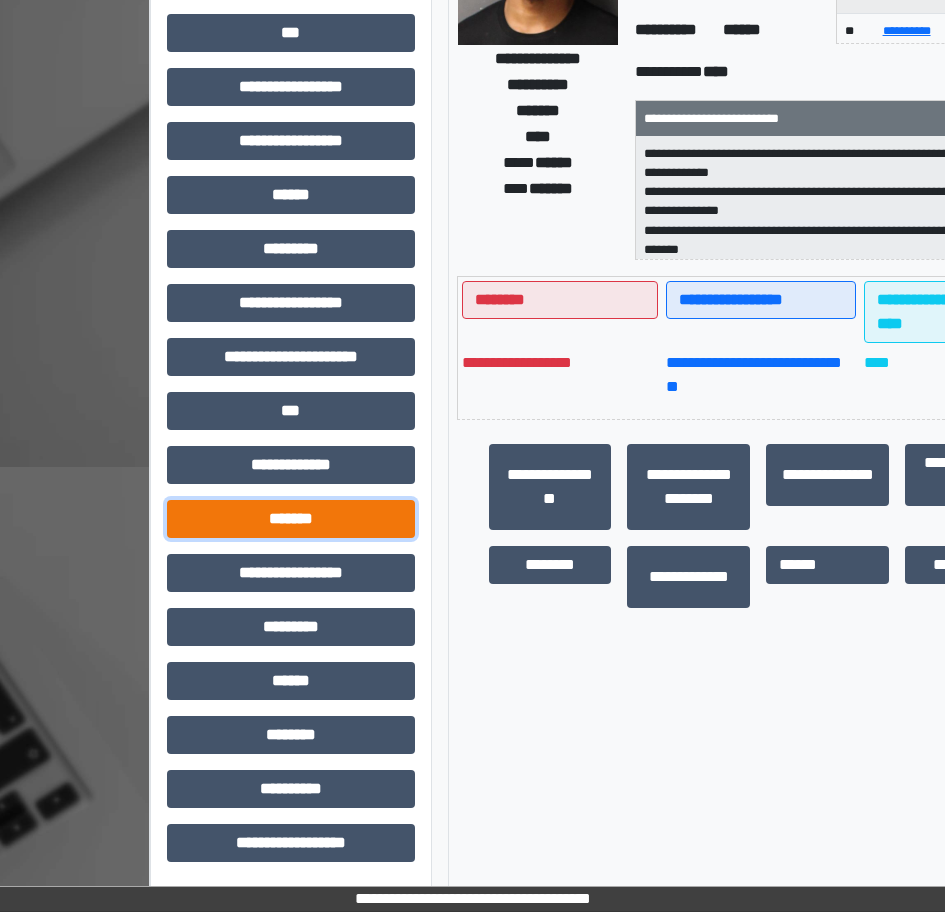click on "*******" at bounding box center (291, 519) 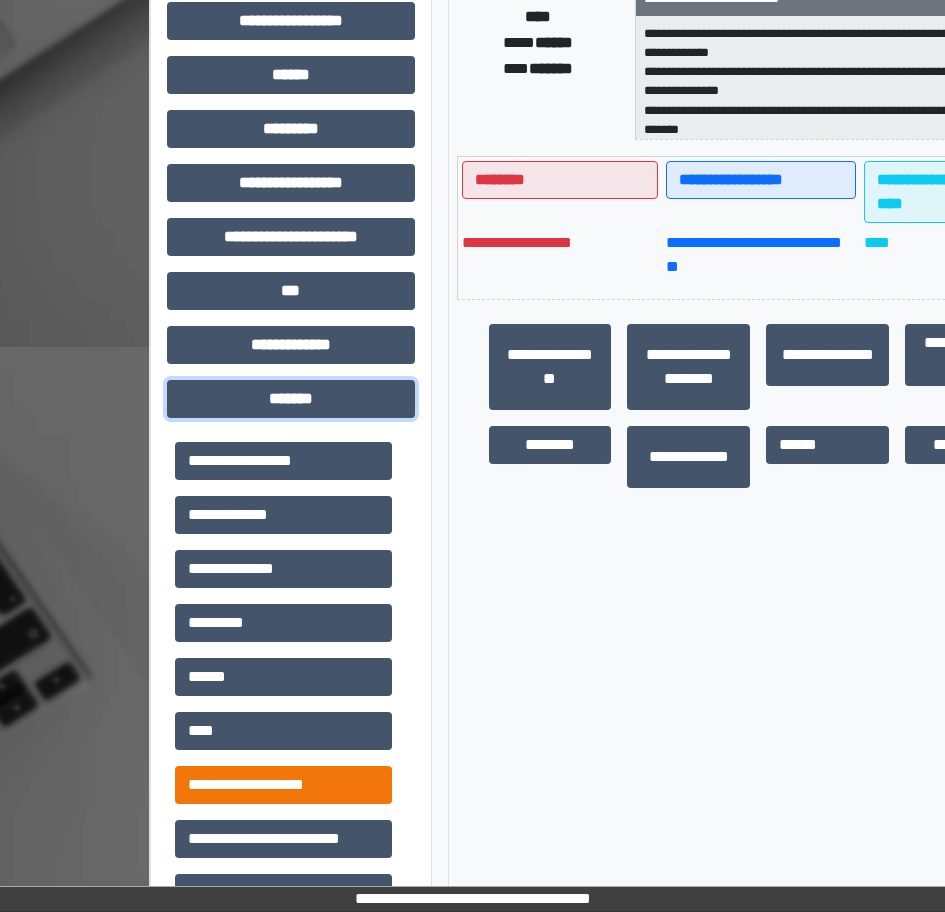 scroll, scrollTop: 860, scrollLeft: 0, axis: vertical 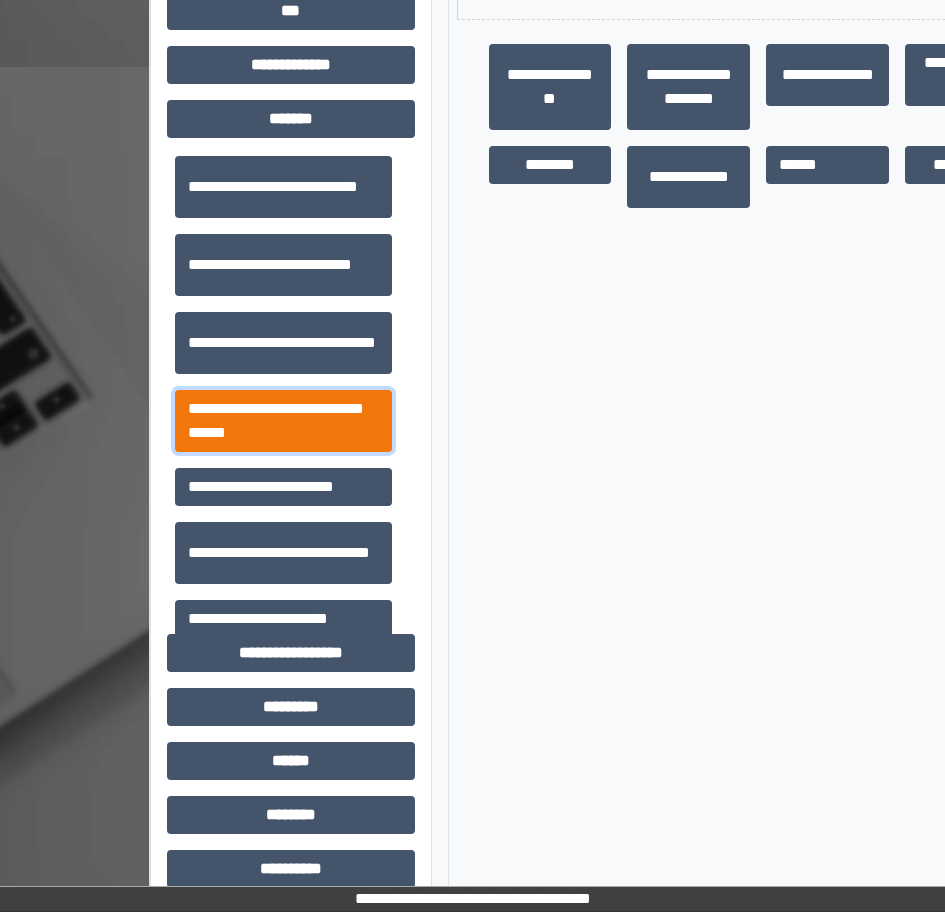 click on "**********" at bounding box center [283, 421] 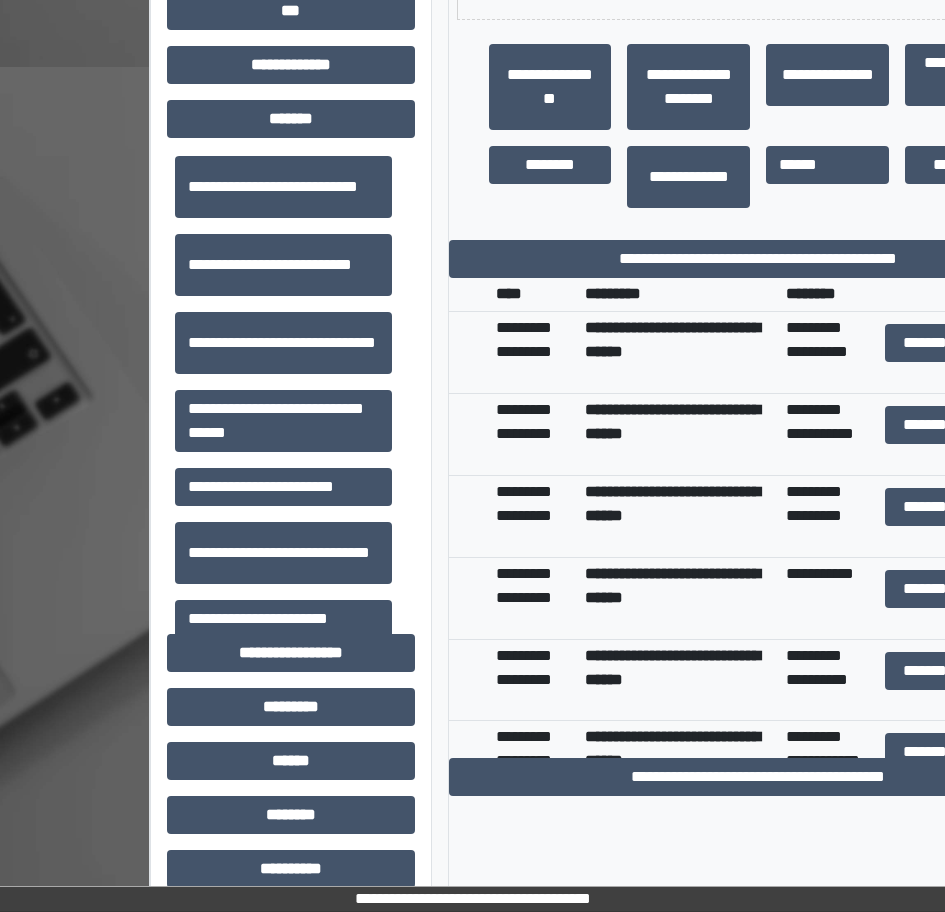 click on "**********" at bounding box center (759, 126) 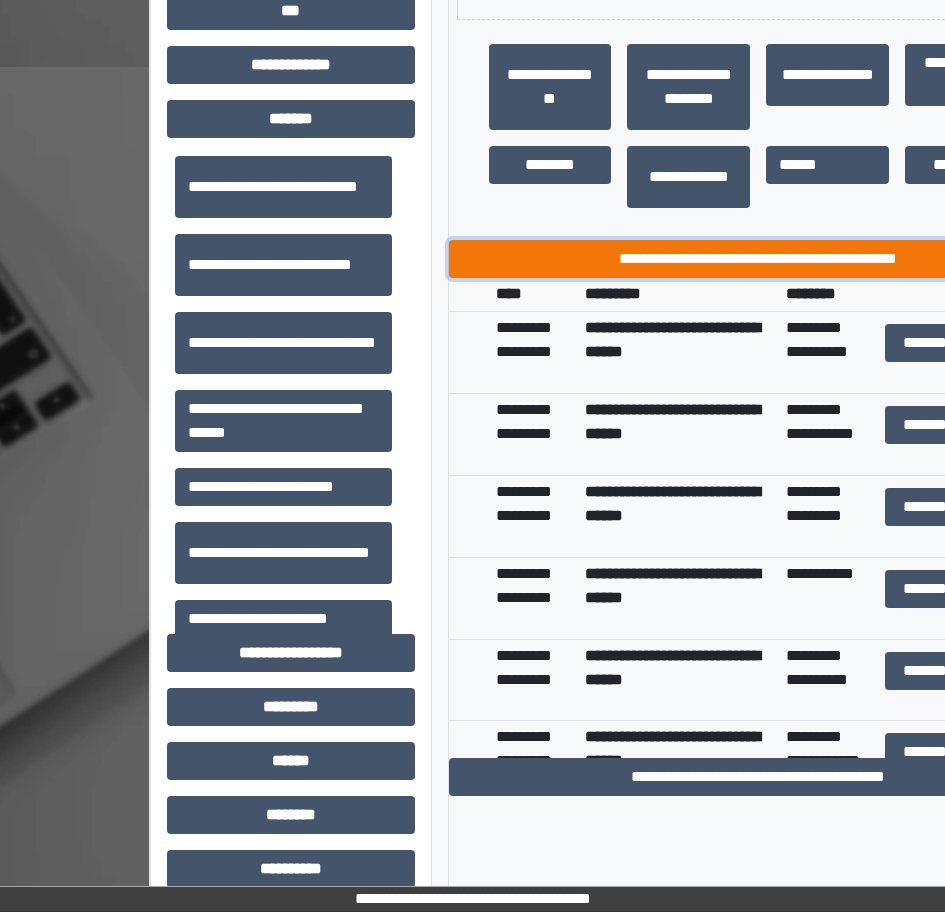click on "**********" at bounding box center (759, 259) 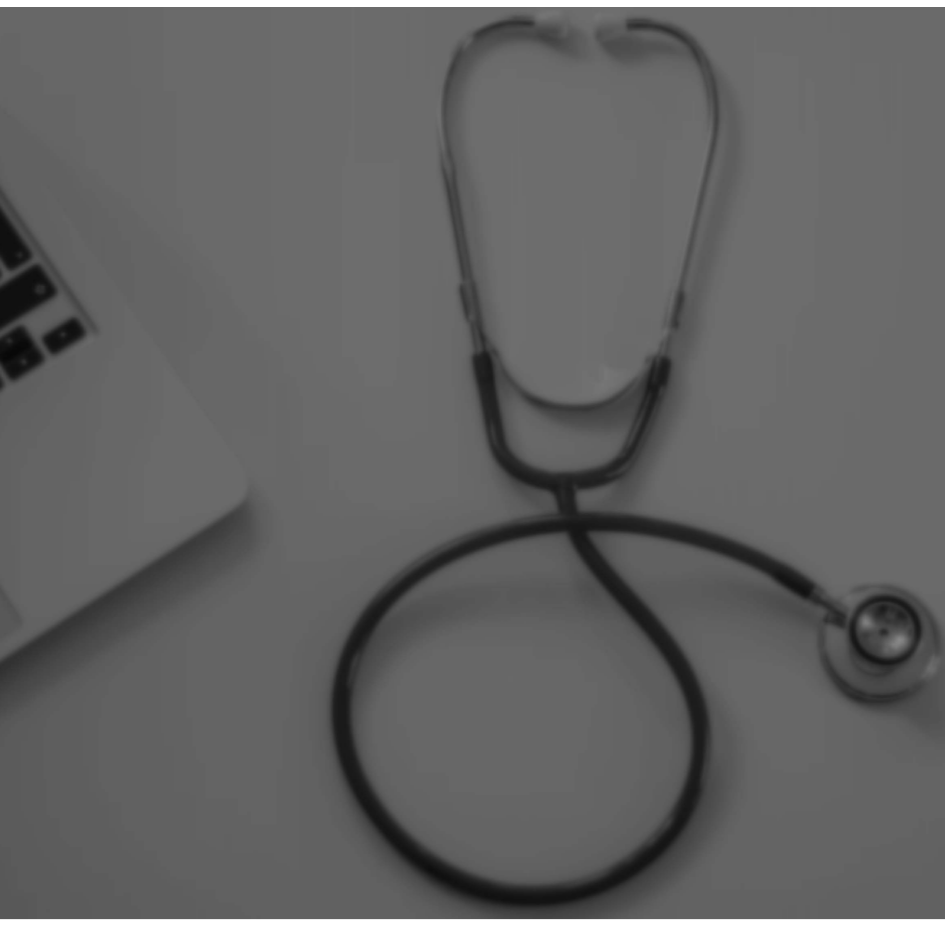 scroll, scrollTop: 0, scrollLeft: 0, axis: both 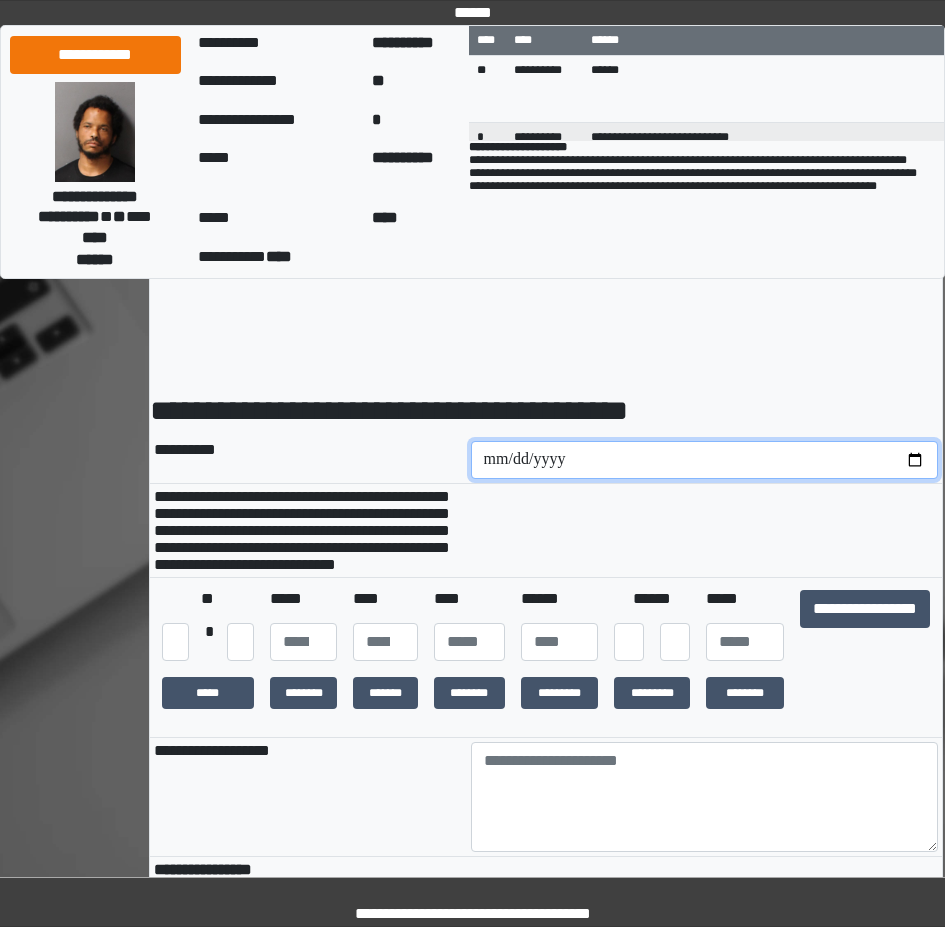click at bounding box center (705, 460) 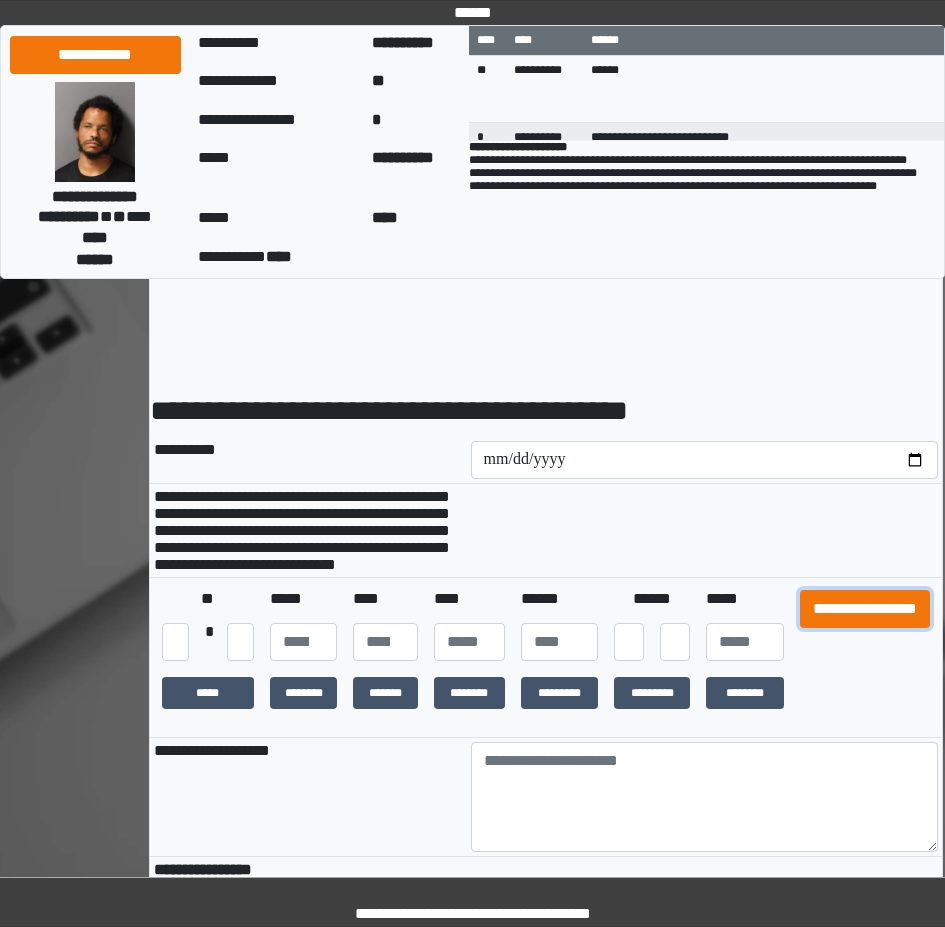 drag, startPoint x: 830, startPoint y: 655, endPoint x: 805, endPoint y: 703, distance: 54.120235 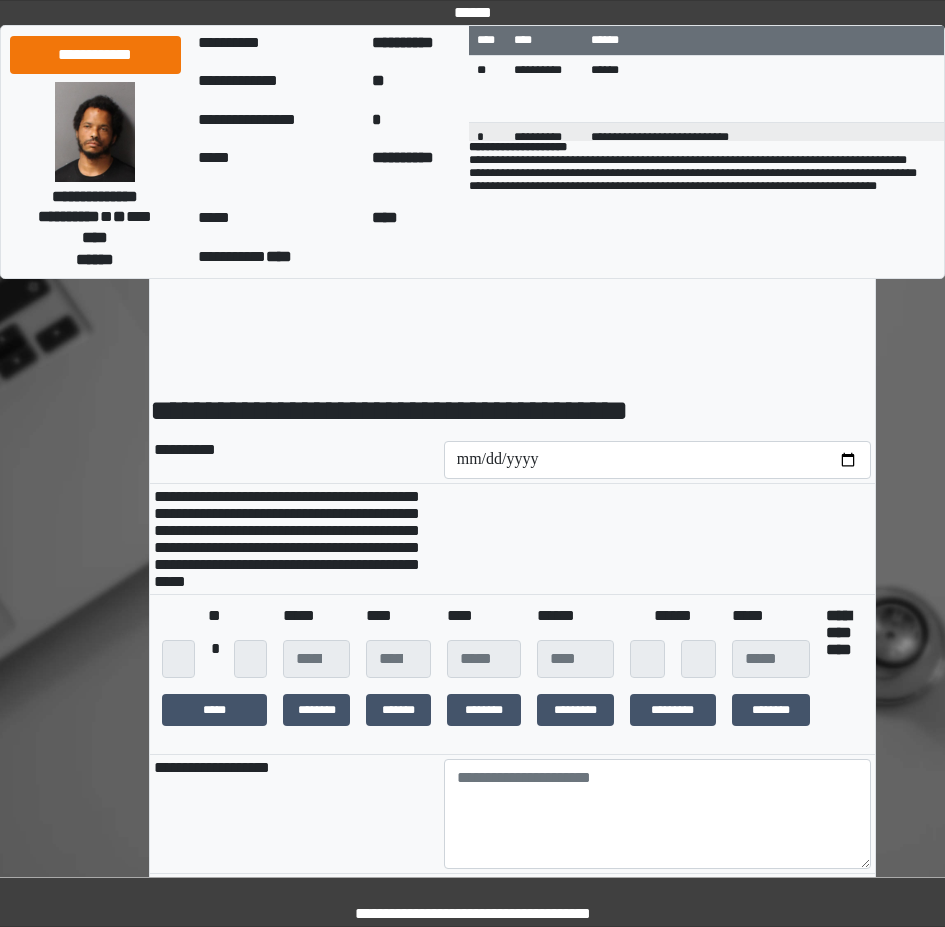 click on "**********" at bounding box center (512, 674) 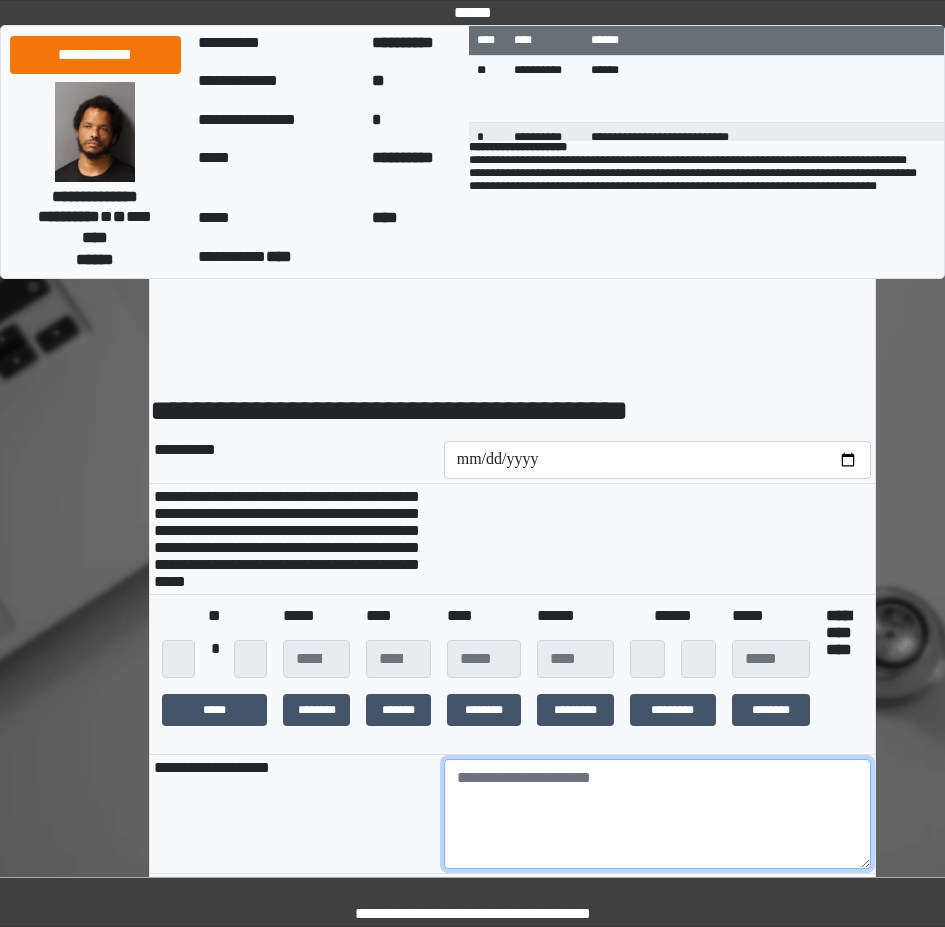 click at bounding box center (657, 814) 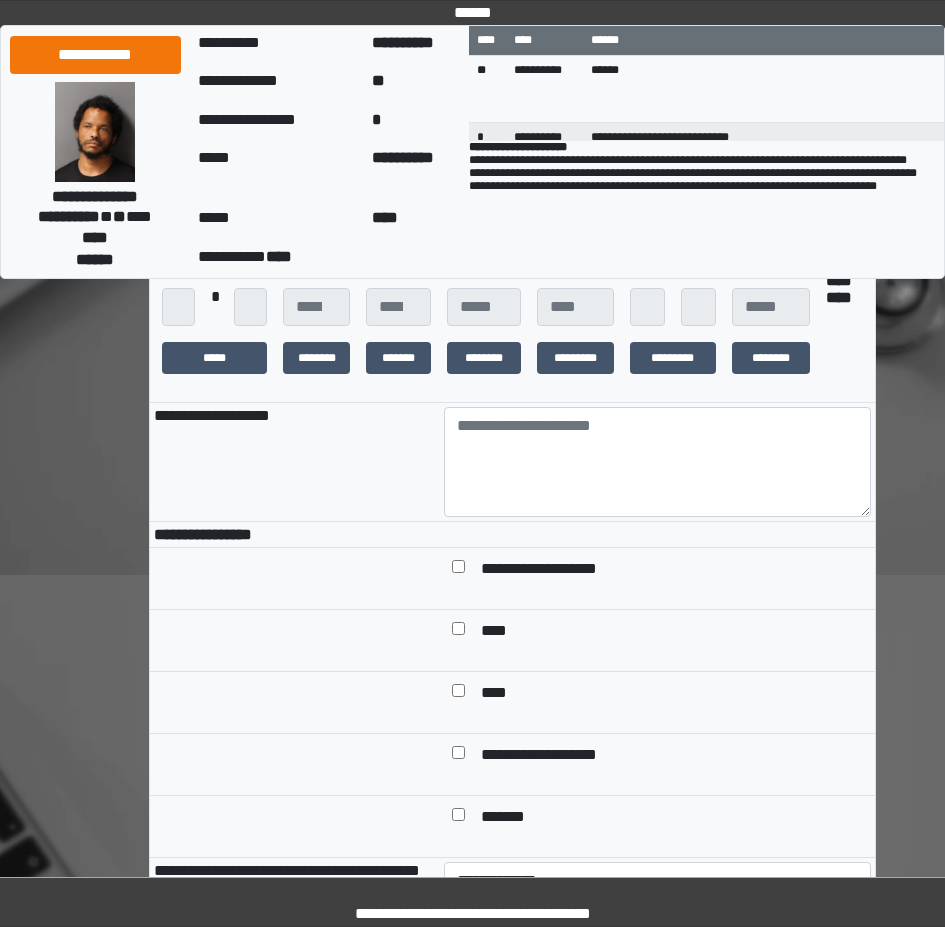 scroll, scrollTop: 487, scrollLeft: 0, axis: vertical 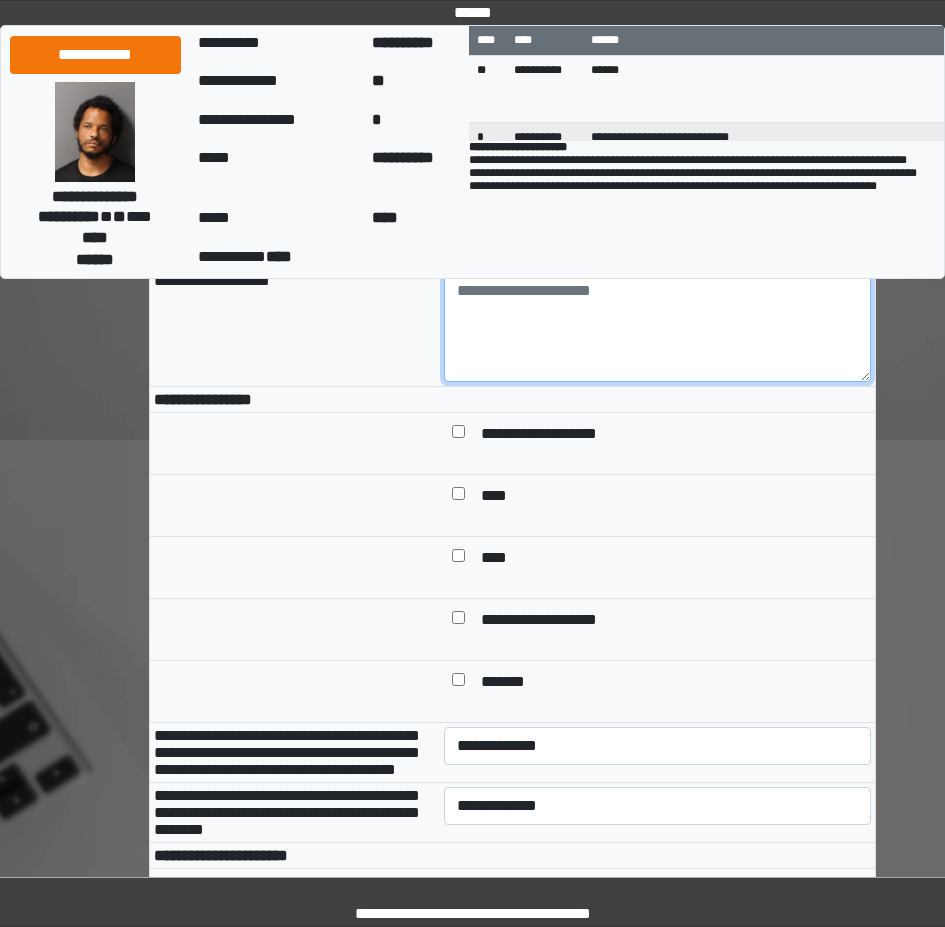 click at bounding box center (657, 327) 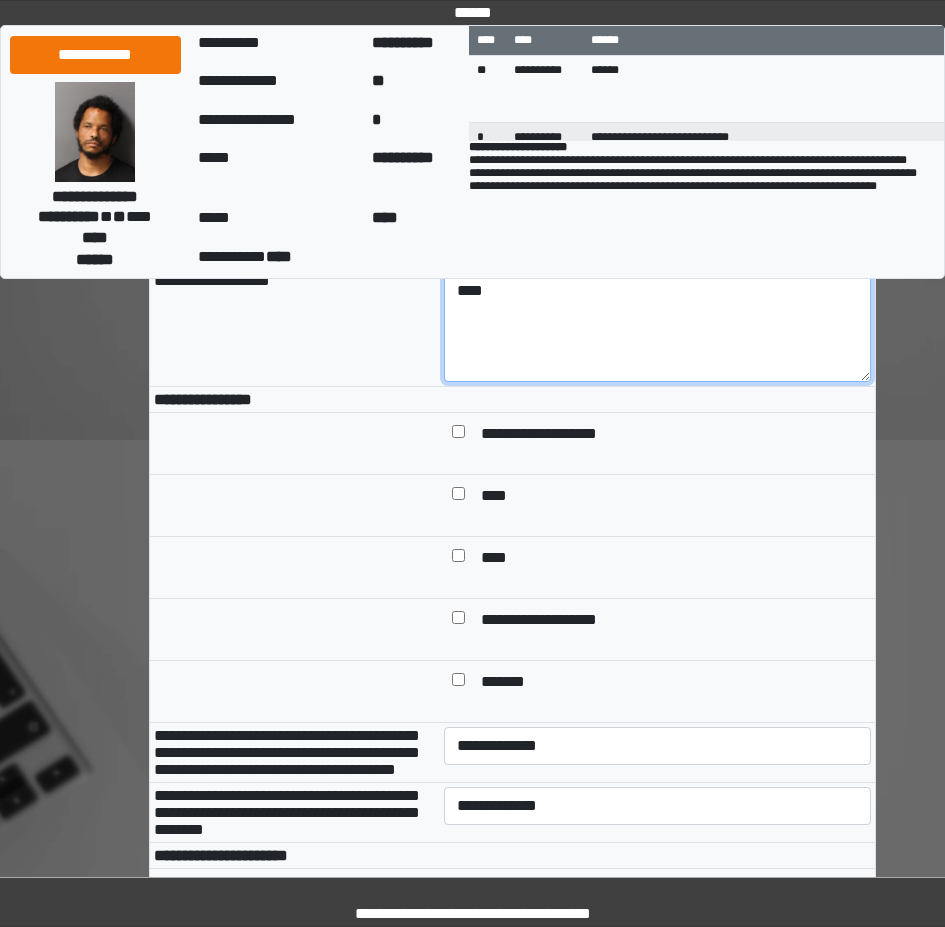 type on "****" 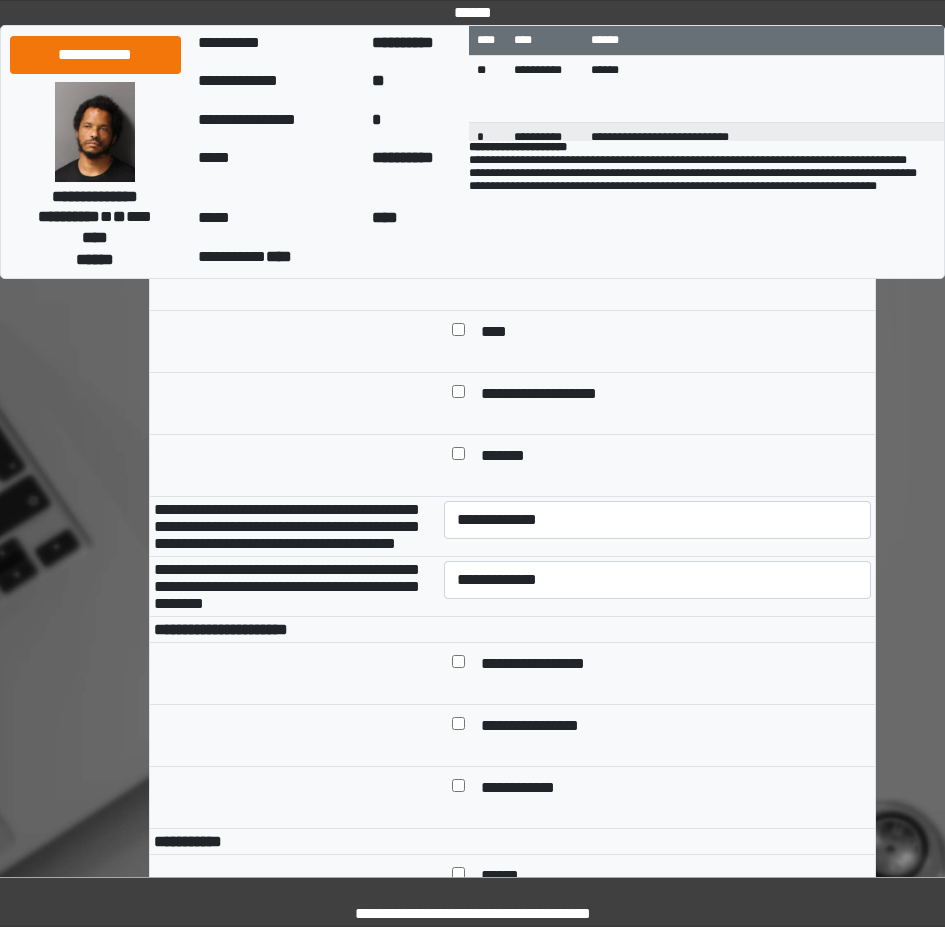 scroll, scrollTop: 787, scrollLeft: 0, axis: vertical 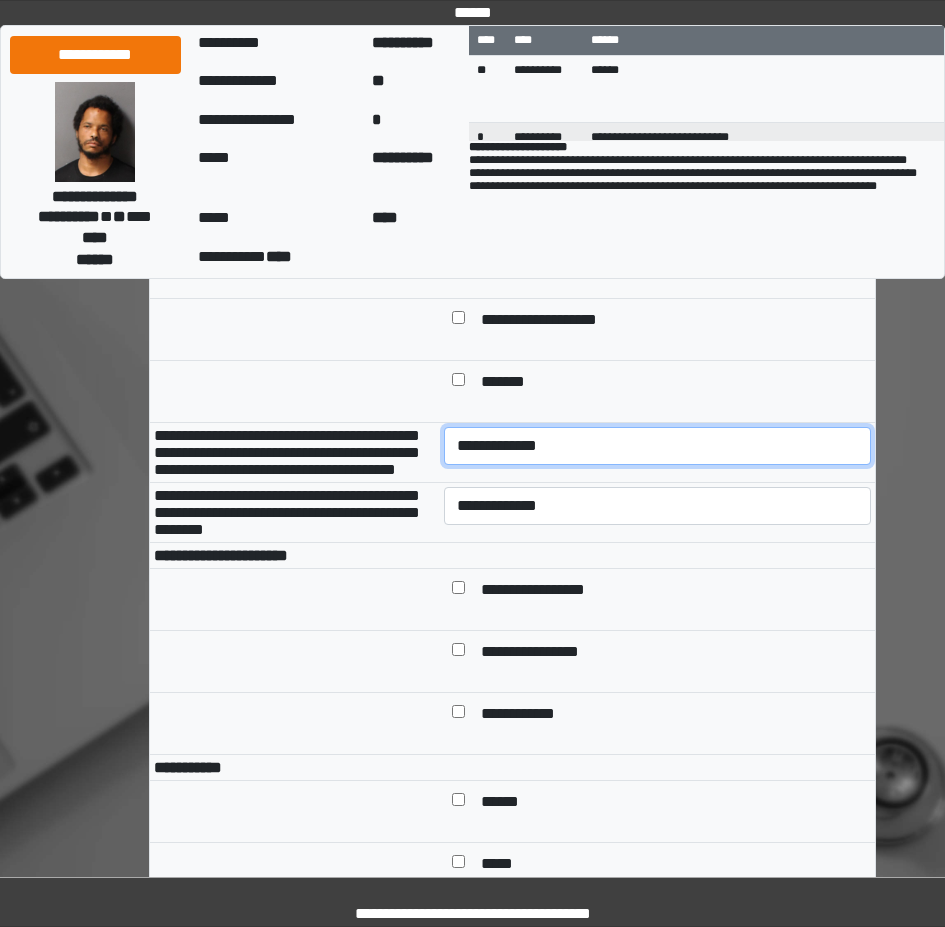 select on "*" 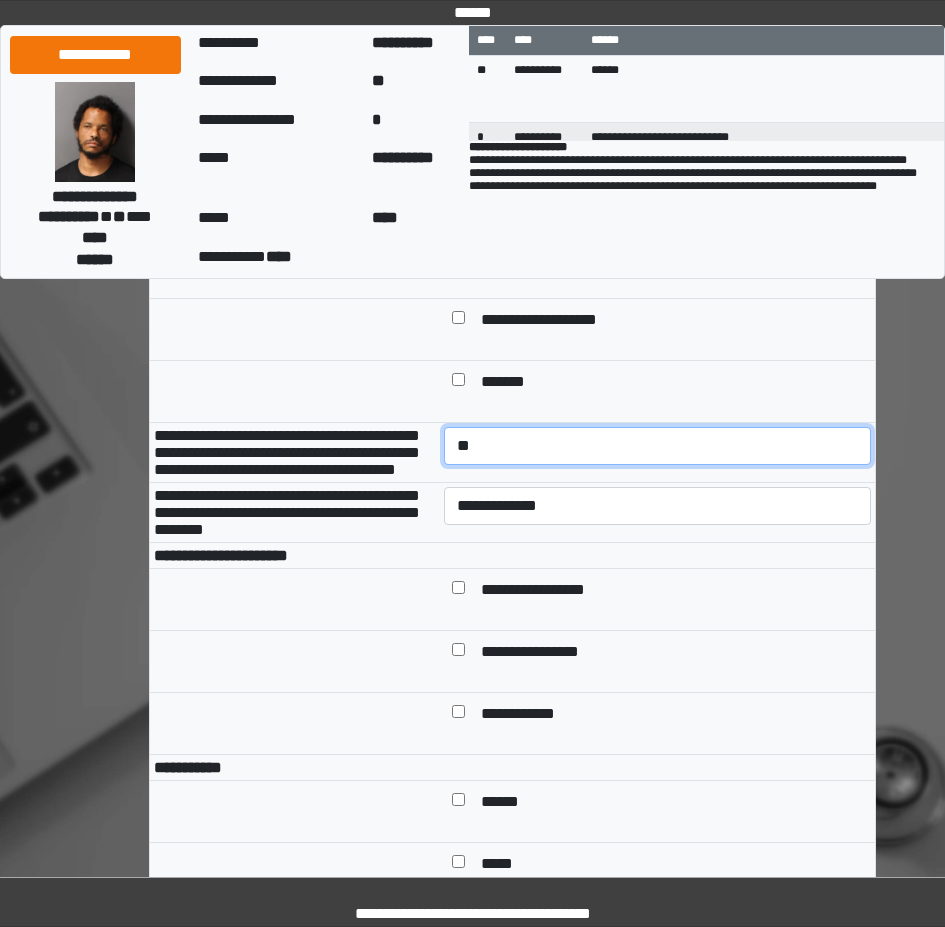 click on "**********" at bounding box center [657, 446] 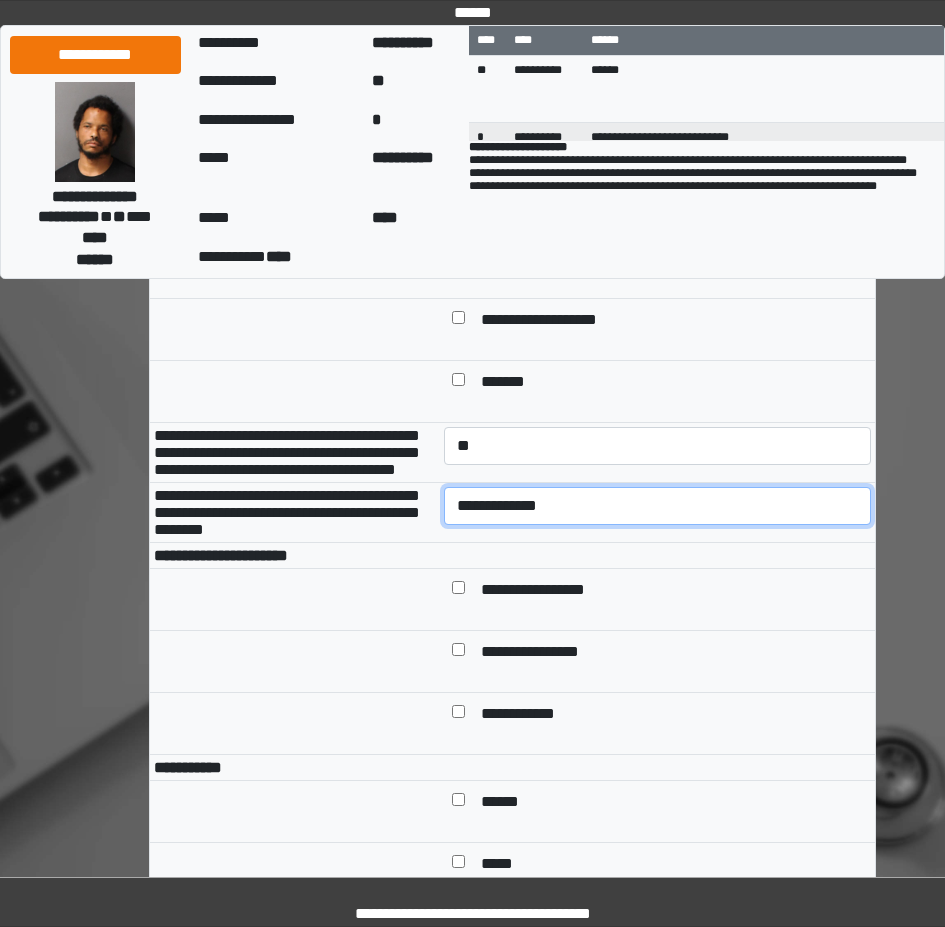 select on "*" 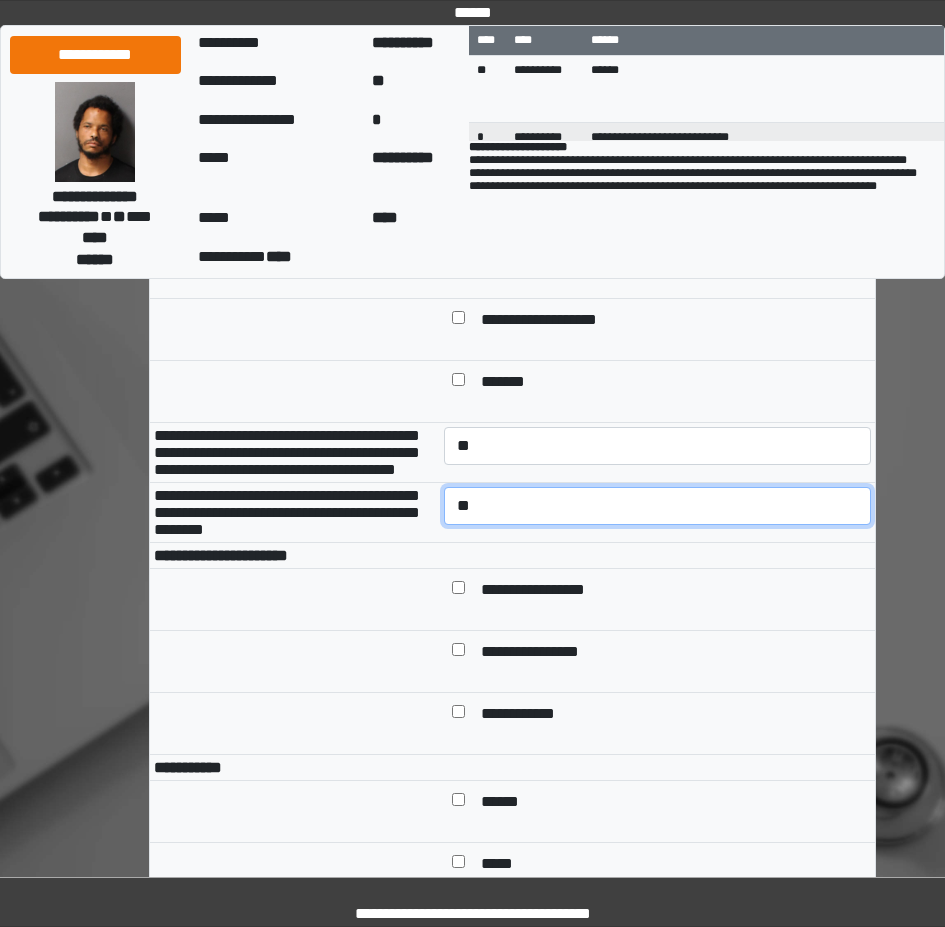 click on "**********" at bounding box center (657, 506) 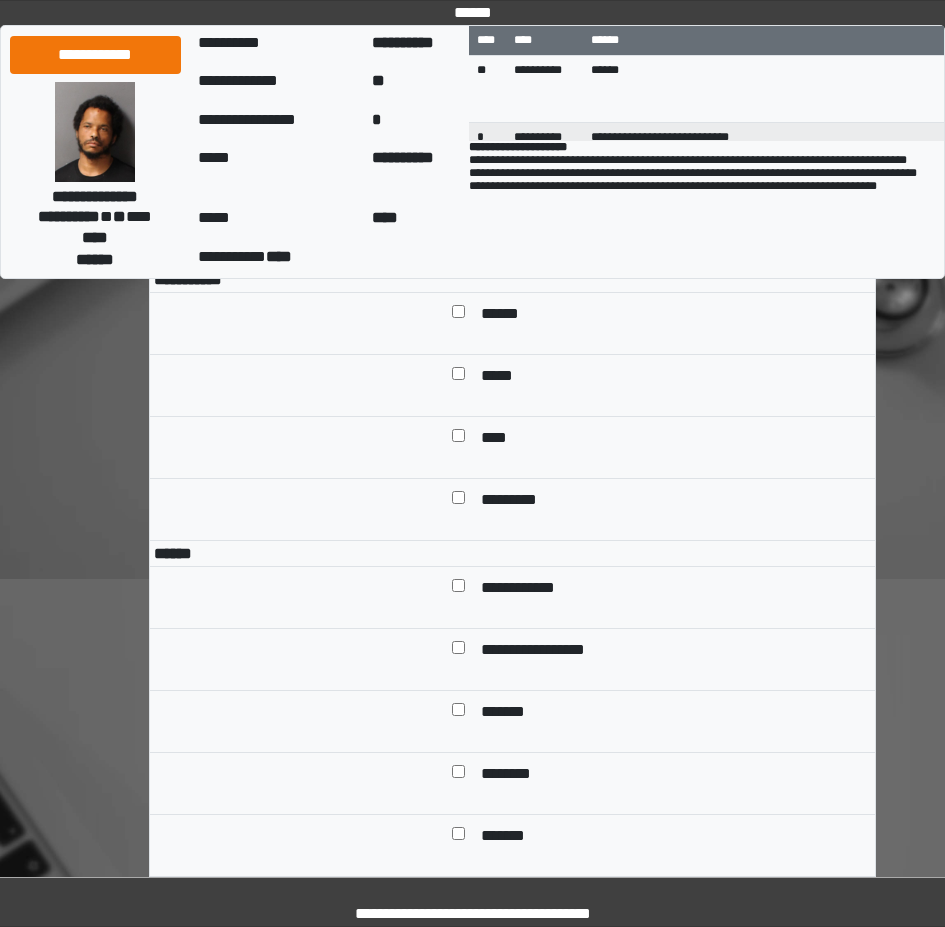 scroll, scrollTop: 1287, scrollLeft: 0, axis: vertical 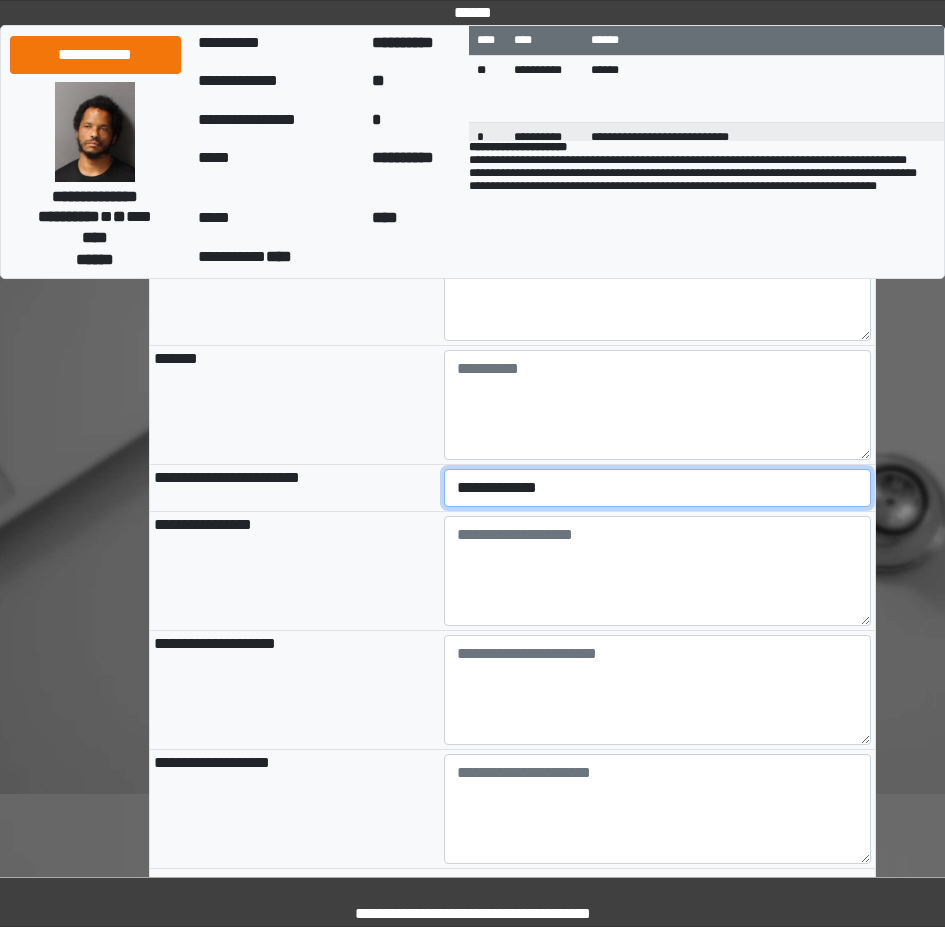 select on "*" 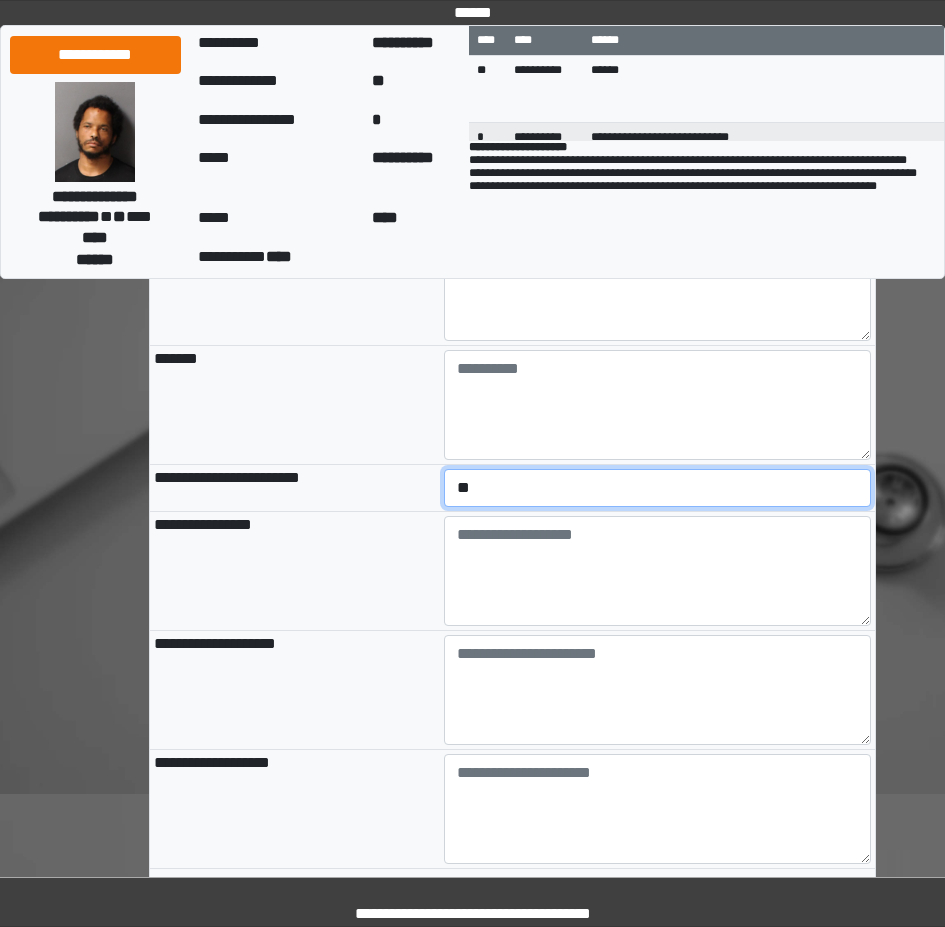 click on "**********" at bounding box center (657, 488) 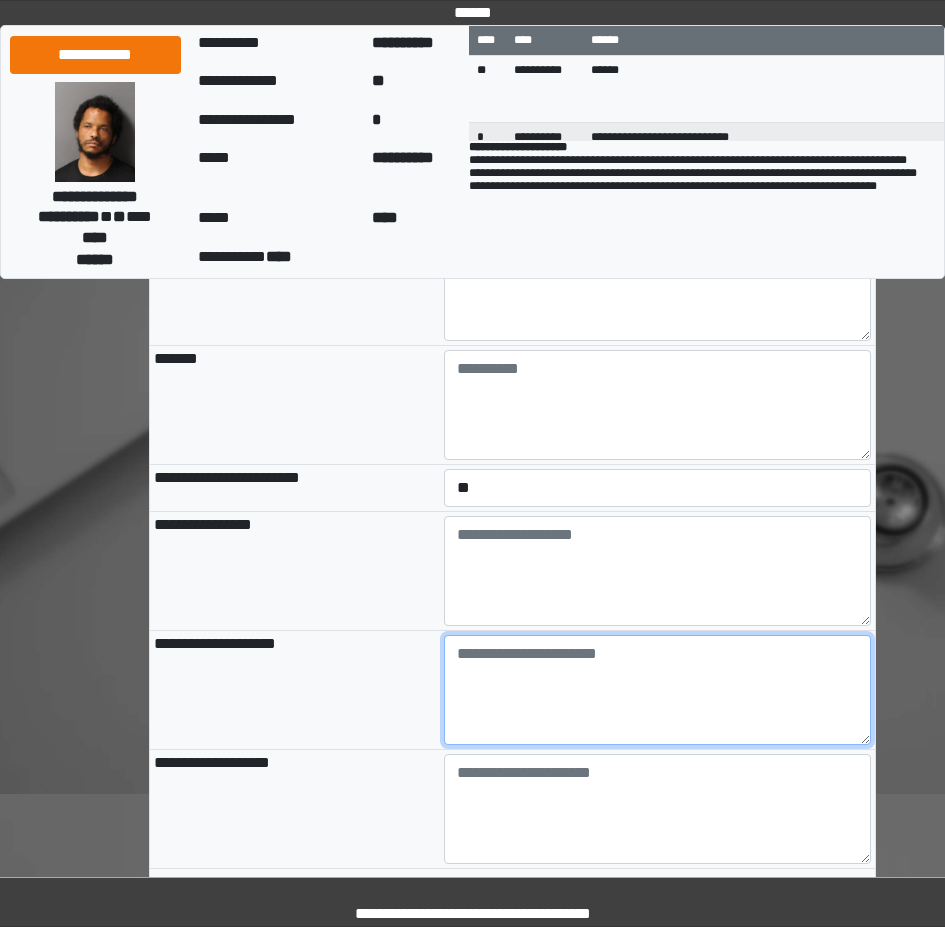 paste on "**********" 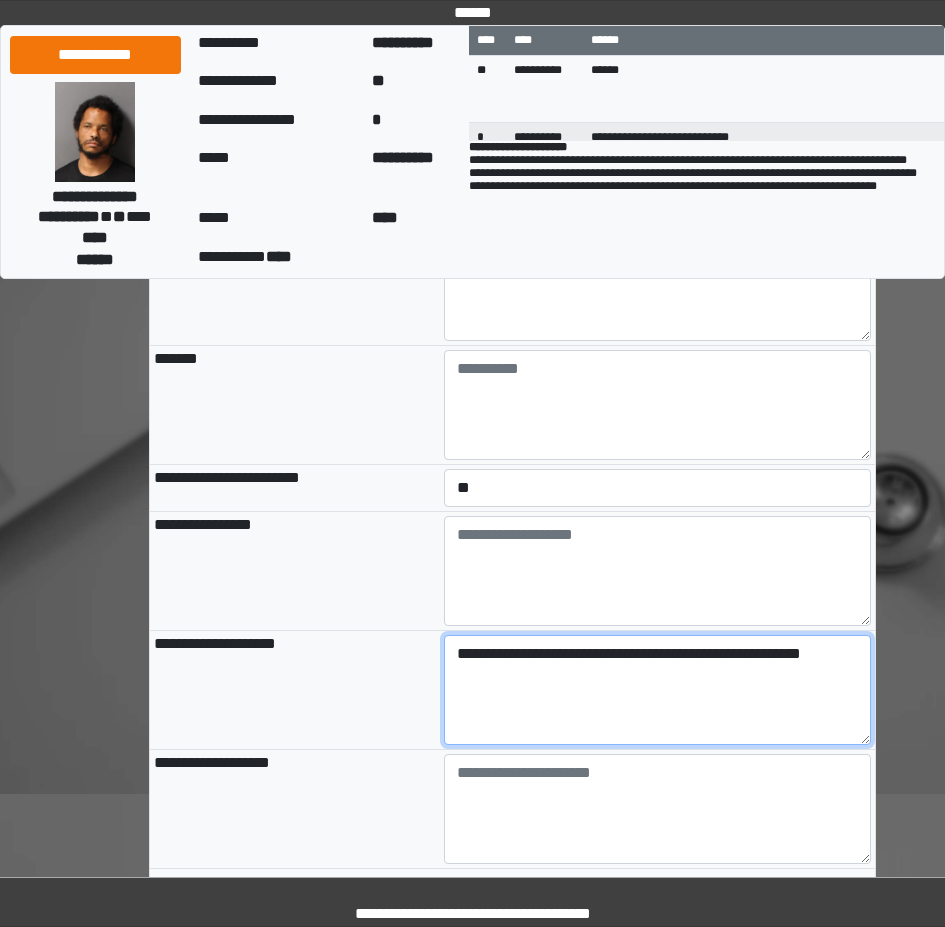 type on "**********" 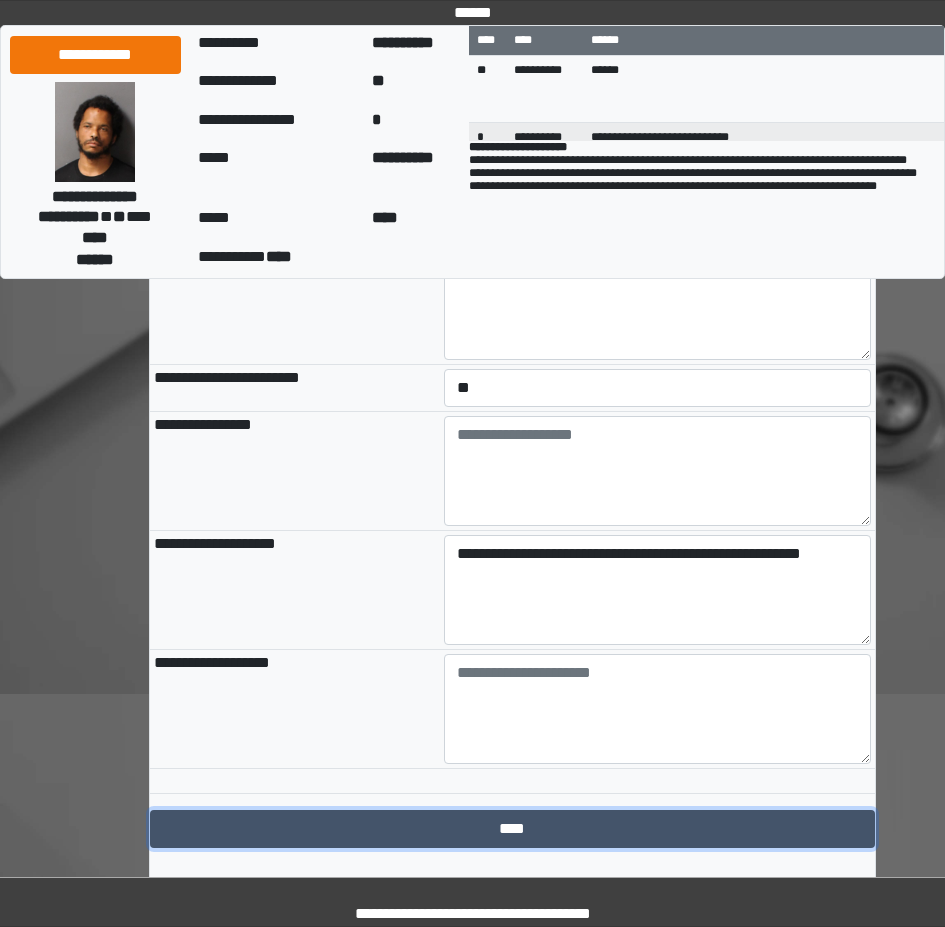 scroll, scrollTop: 2226, scrollLeft: 0, axis: vertical 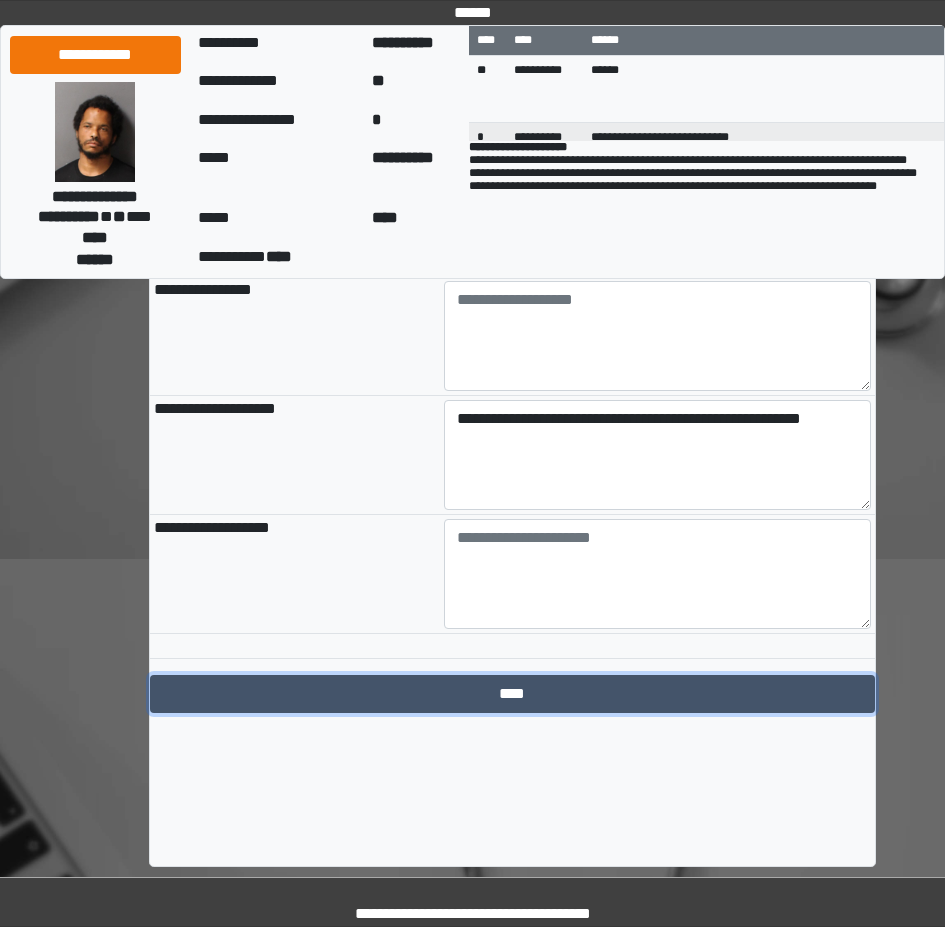 click on "****" at bounding box center [512, 694] 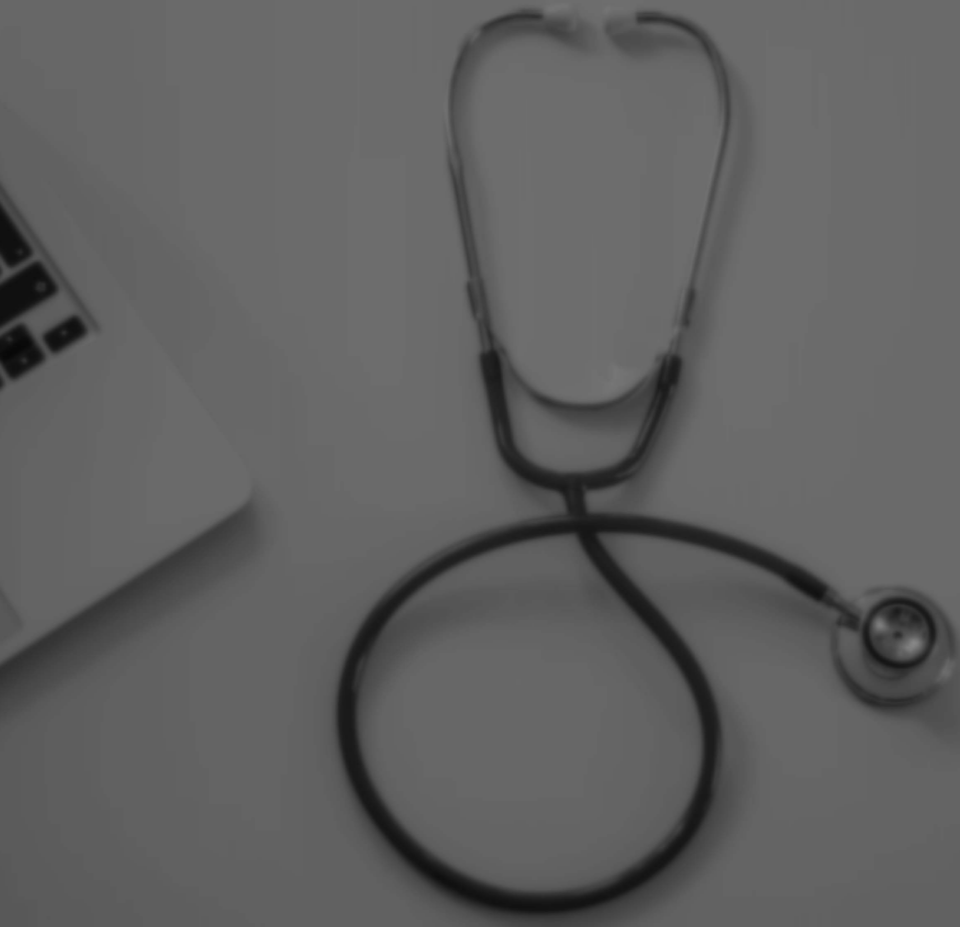 scroll, scrollTop: 0, scrollLeft: 0, axis: both 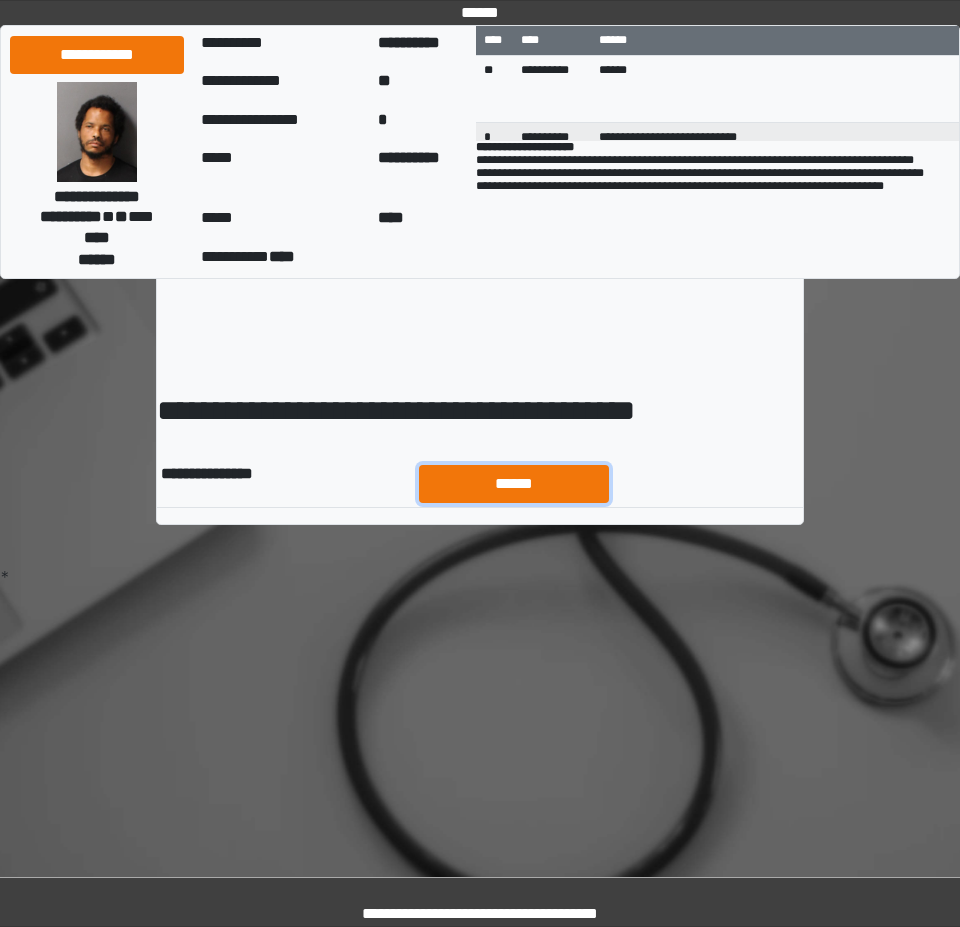 click on "******" at bounding box center (514, 484) 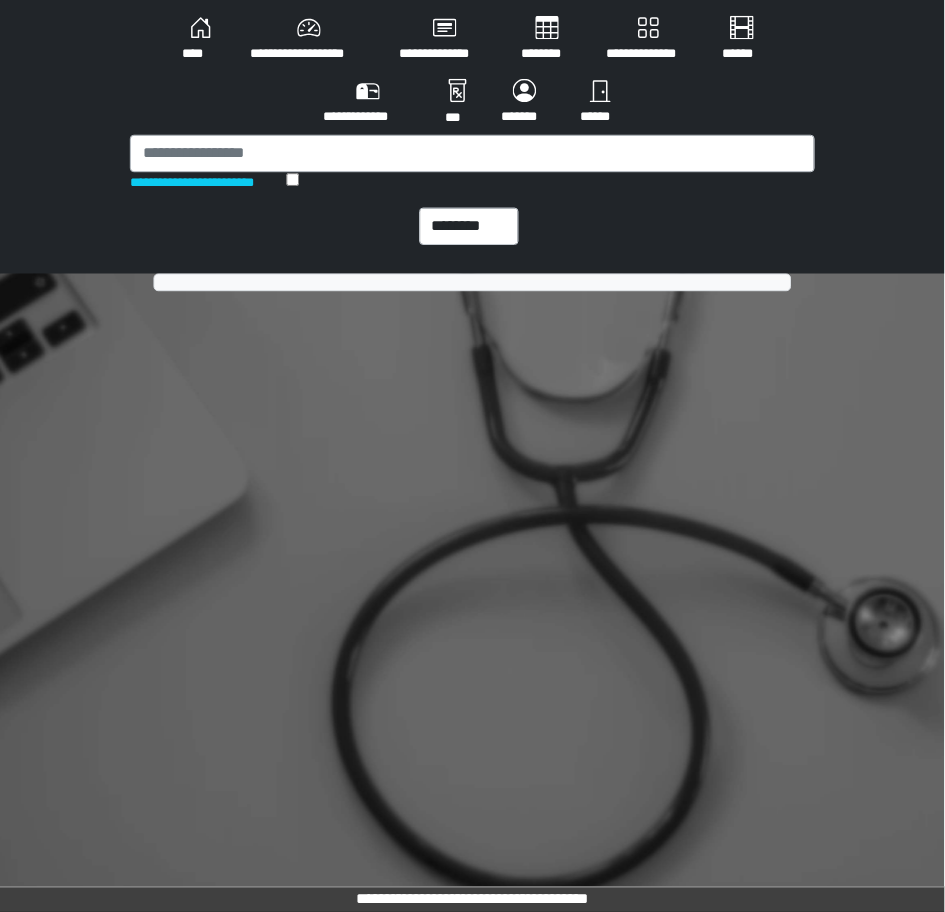 scroll, scrollTop: 0, scrollLeft: 0, axis: both 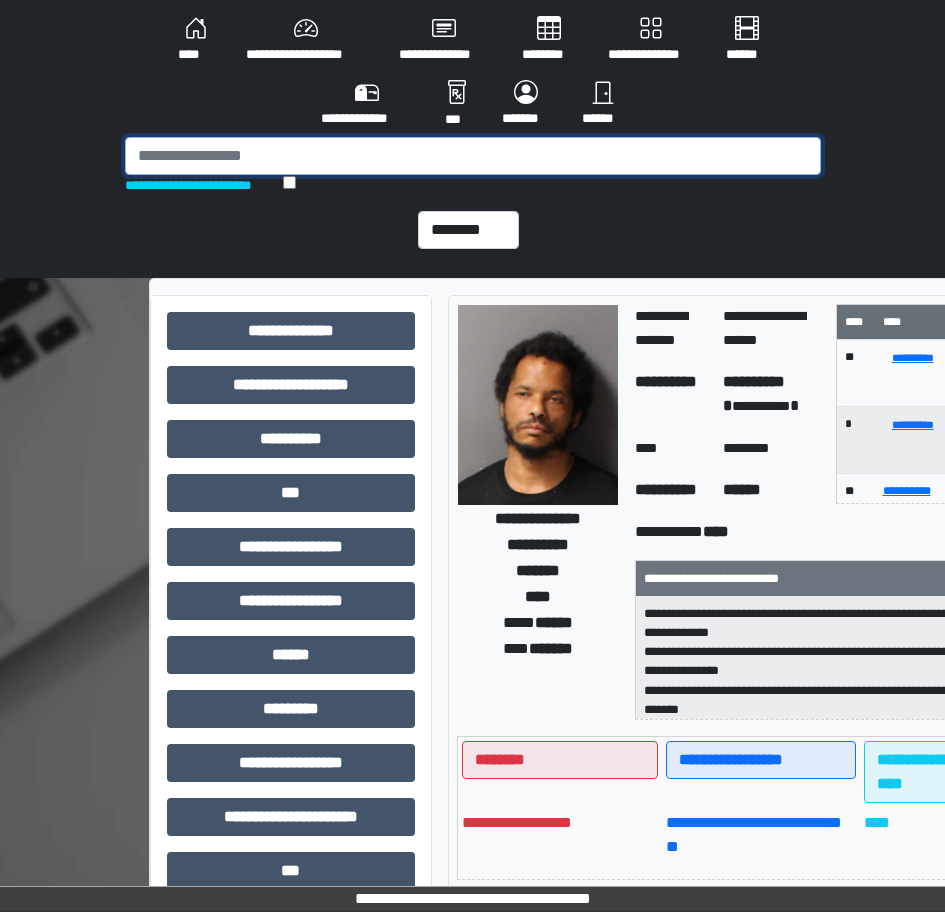click at bounding box center [473, 156] 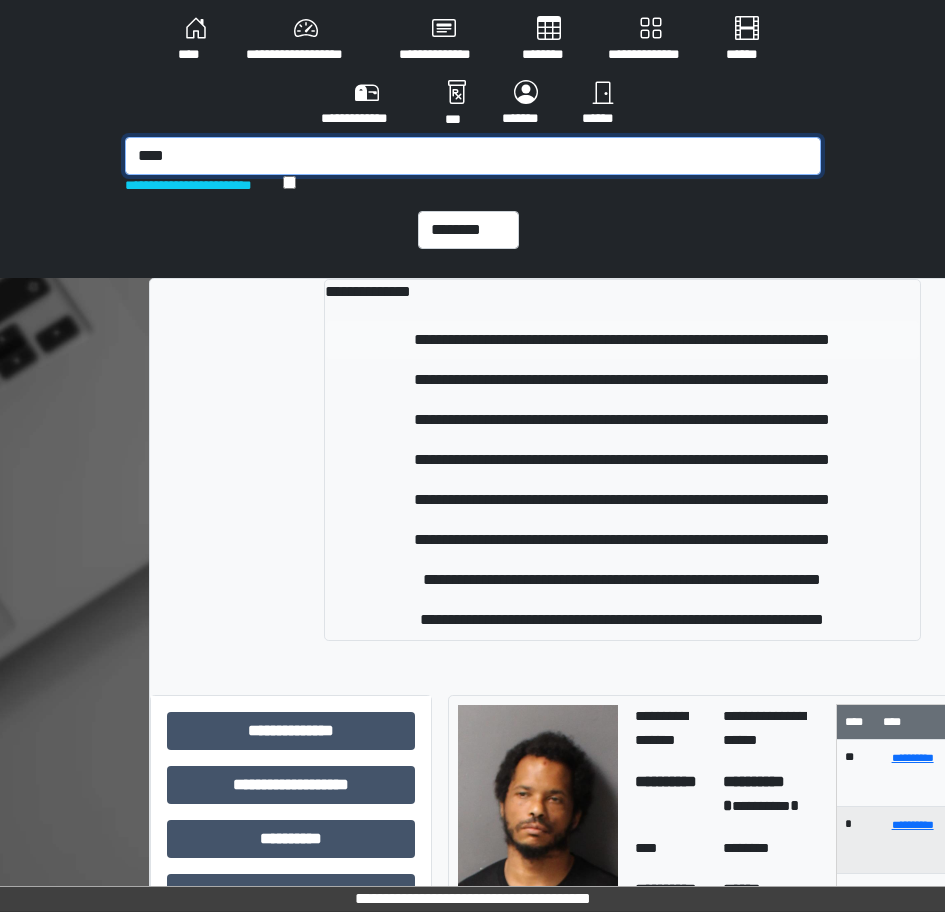type on "****" 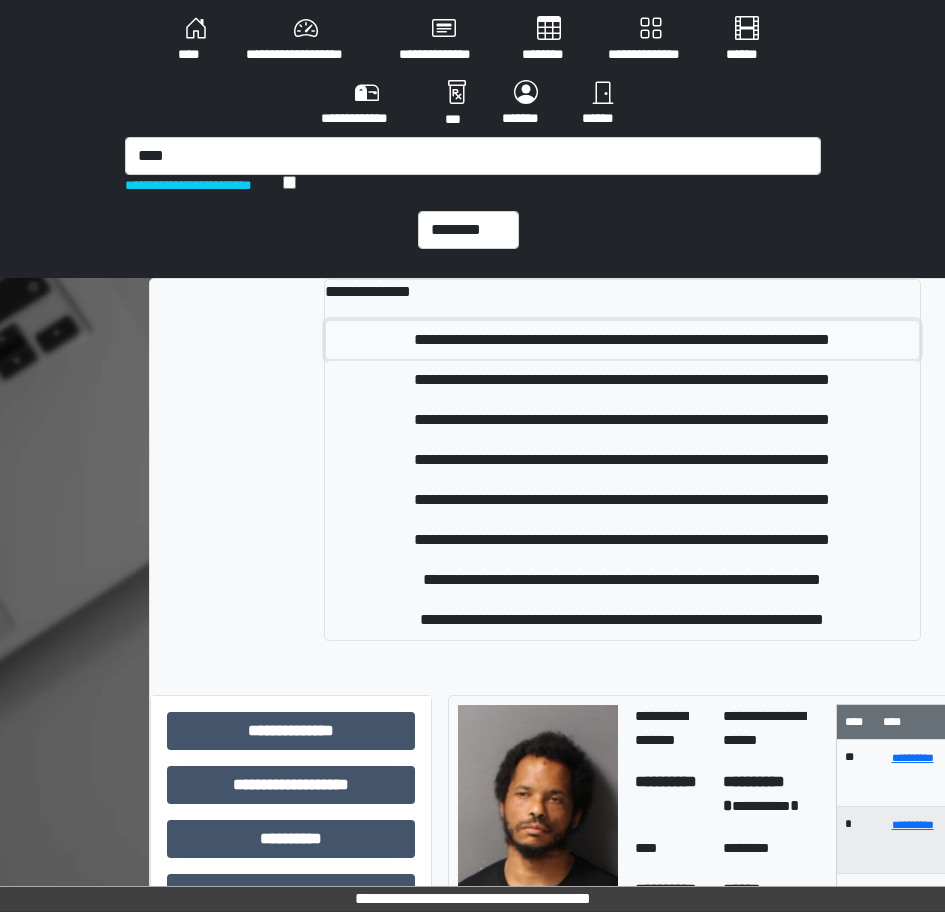 click on "**********" at bounding box center (623, 340) 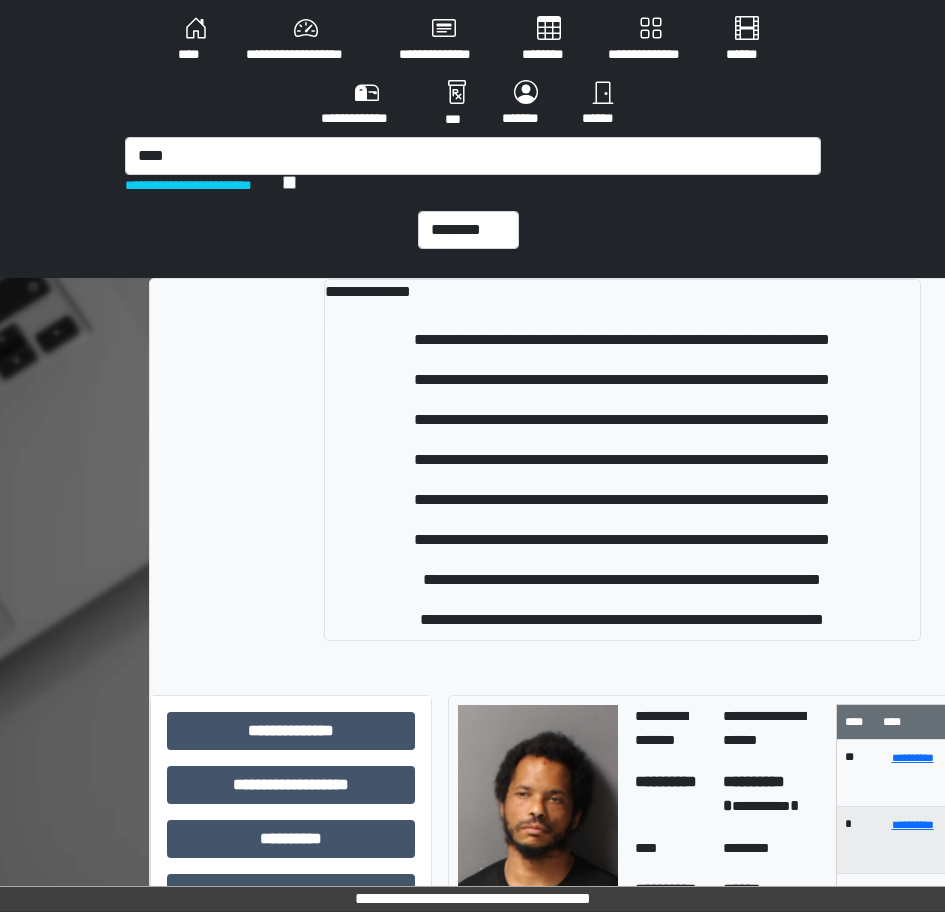 type 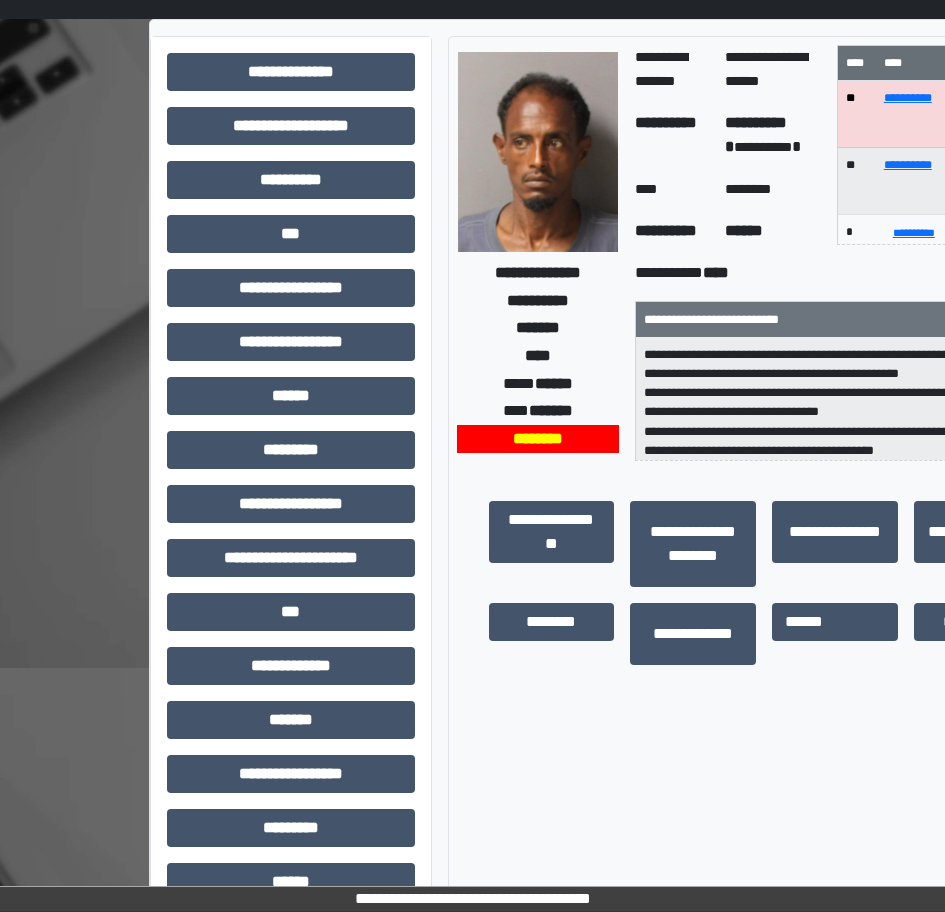 scroll, scrollTop: 300, scrollLeft: 0, axis: vertical 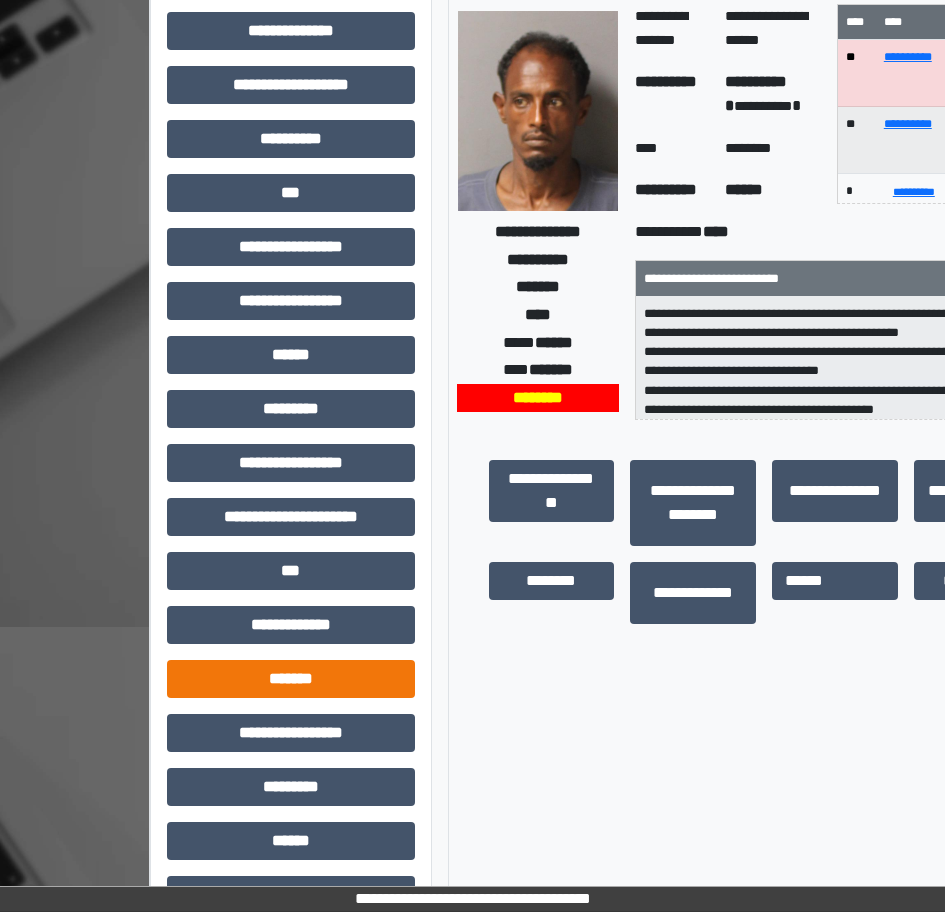 drag, startPoint x: 336, startPoint y: 654, endPoint x: 330, endPoint y: 674, distance: 20.880613 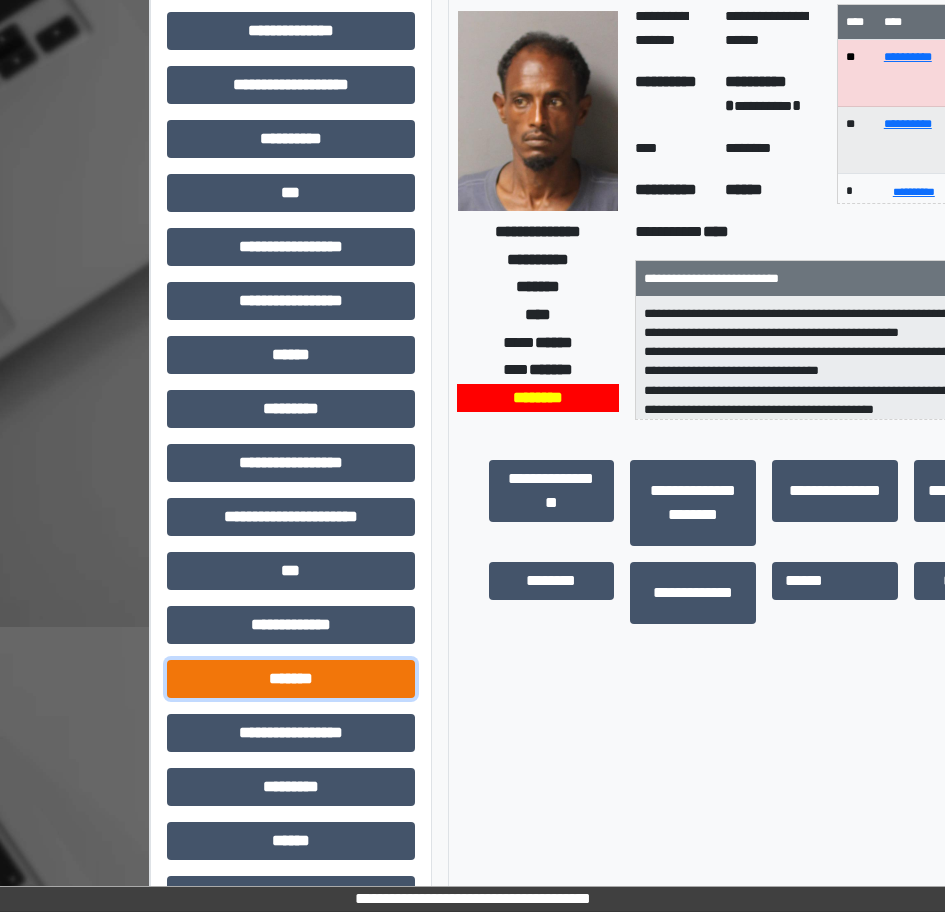 click on "*******" at bounding box center [291, 679] 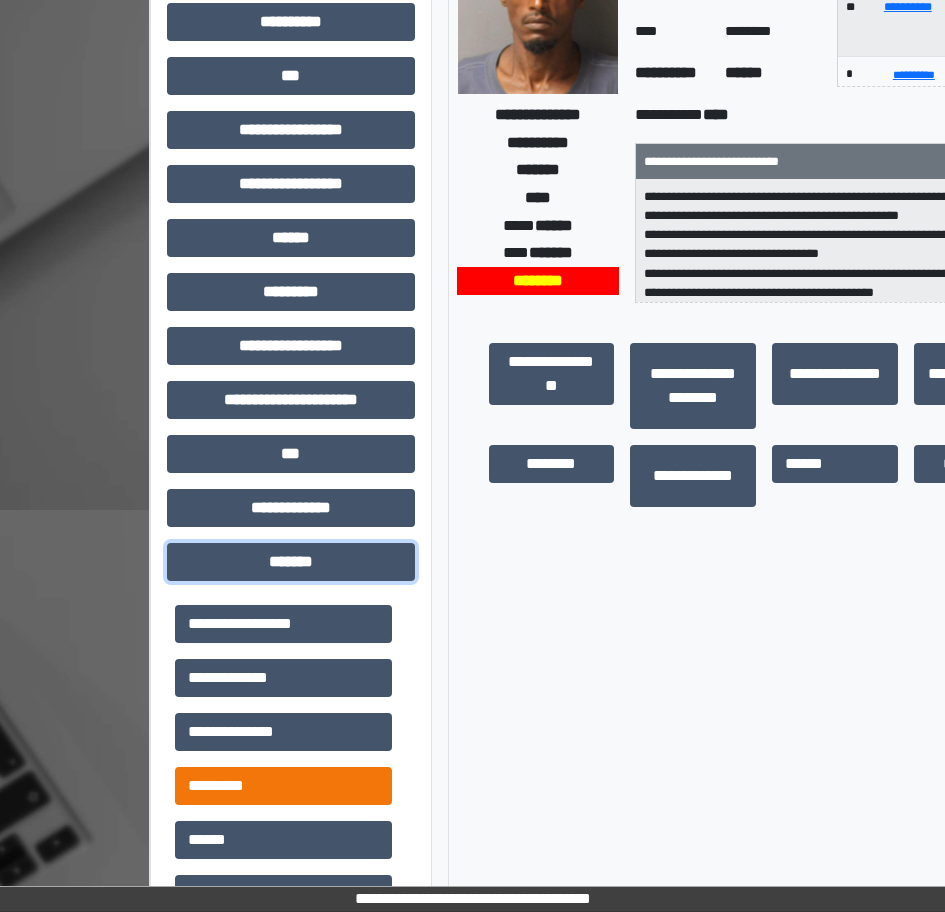 scroll, scrollTop: 600, scrollLeft: 0, axis: vertical 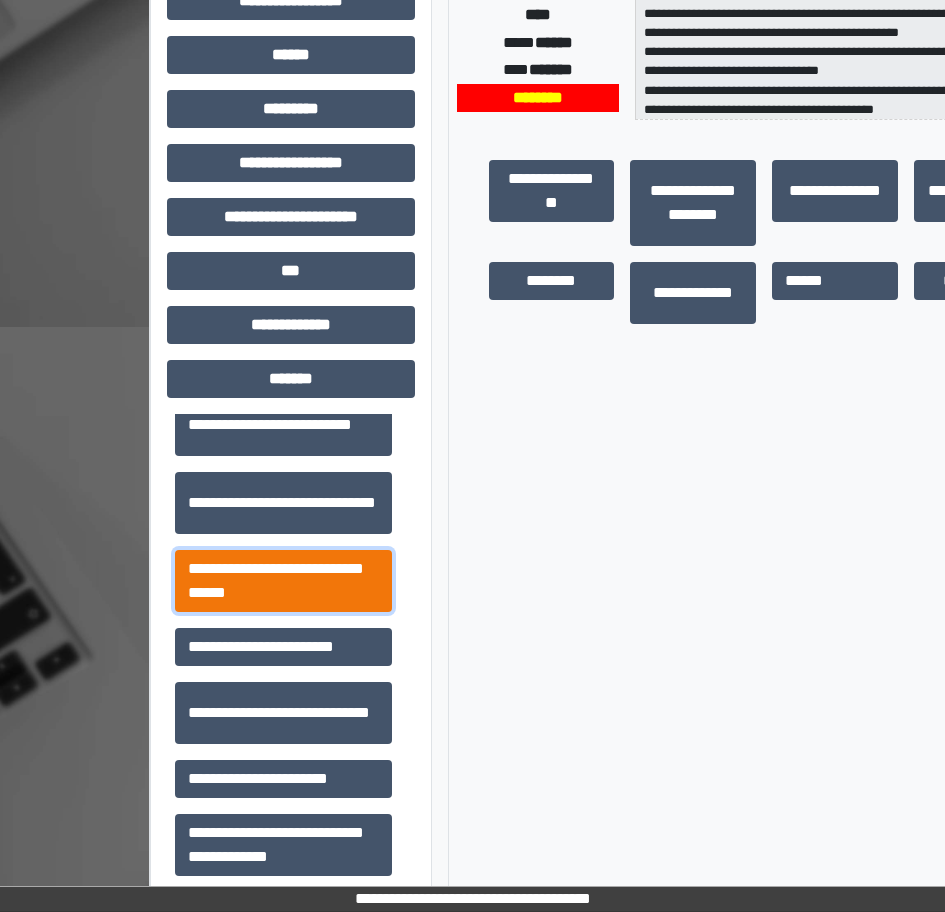 click on "**********" at bounding box center (283, 581) 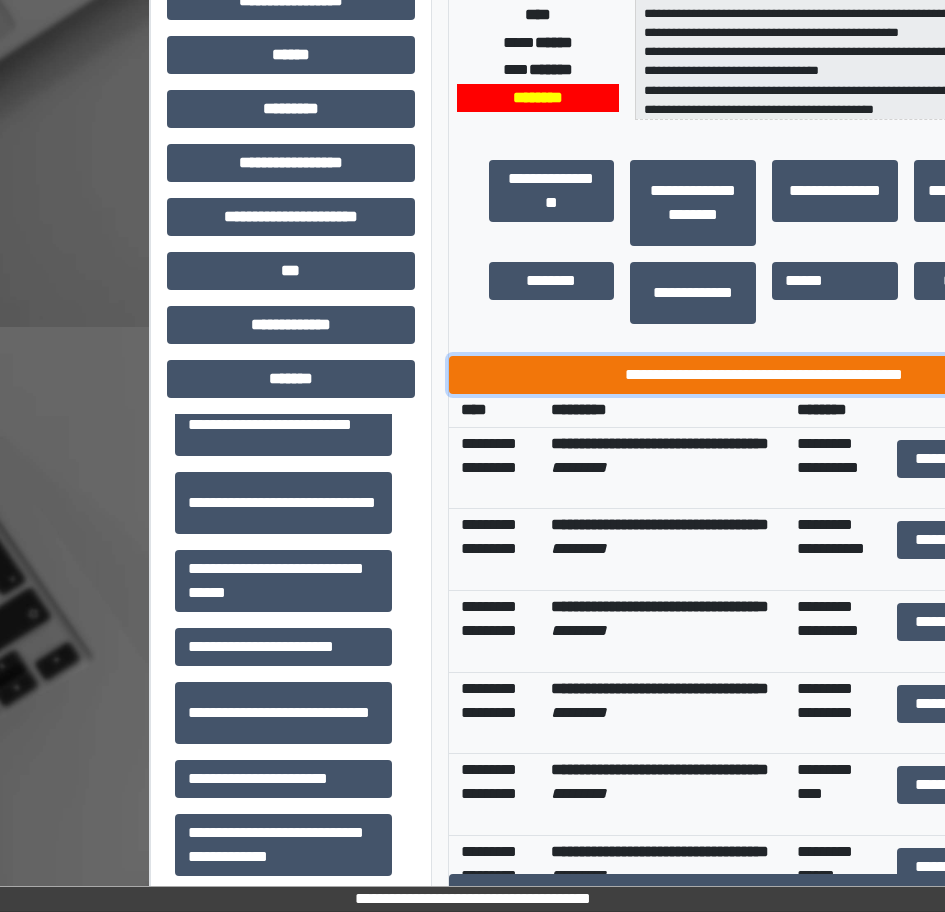 click on "**********" at bounding box center [765, 375] 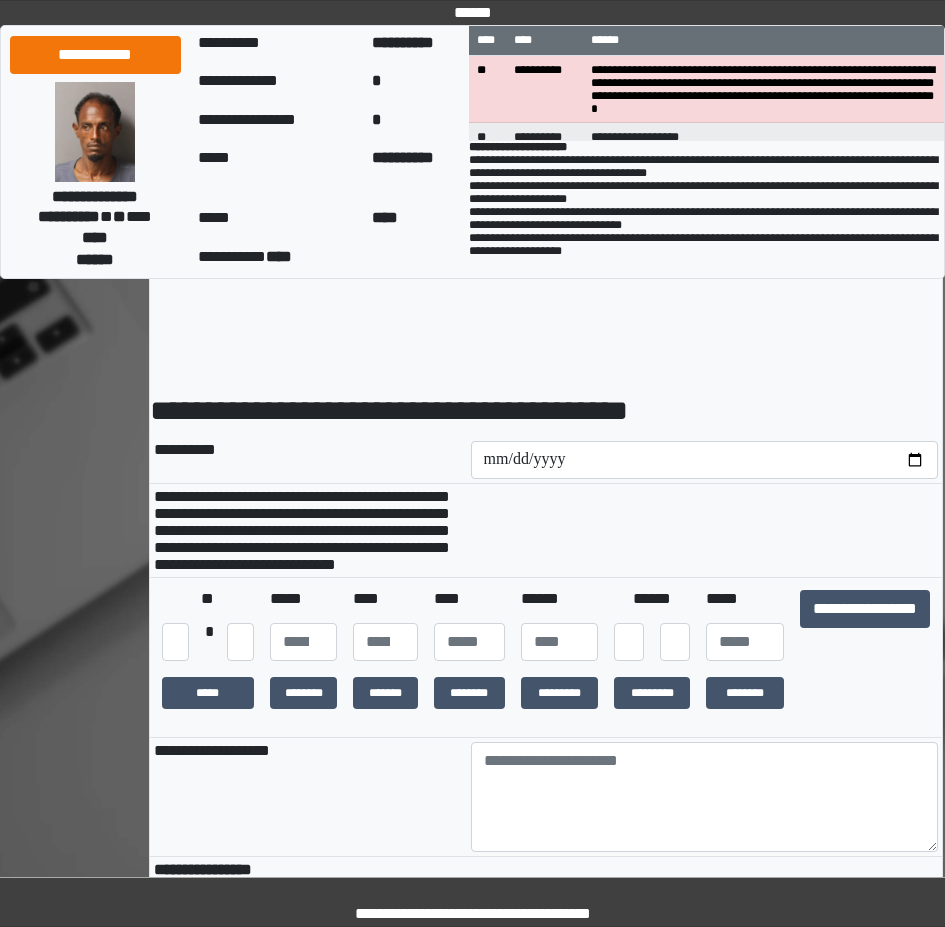 scroll, scrollTop: 0, scrollLeft: 0, axis: both 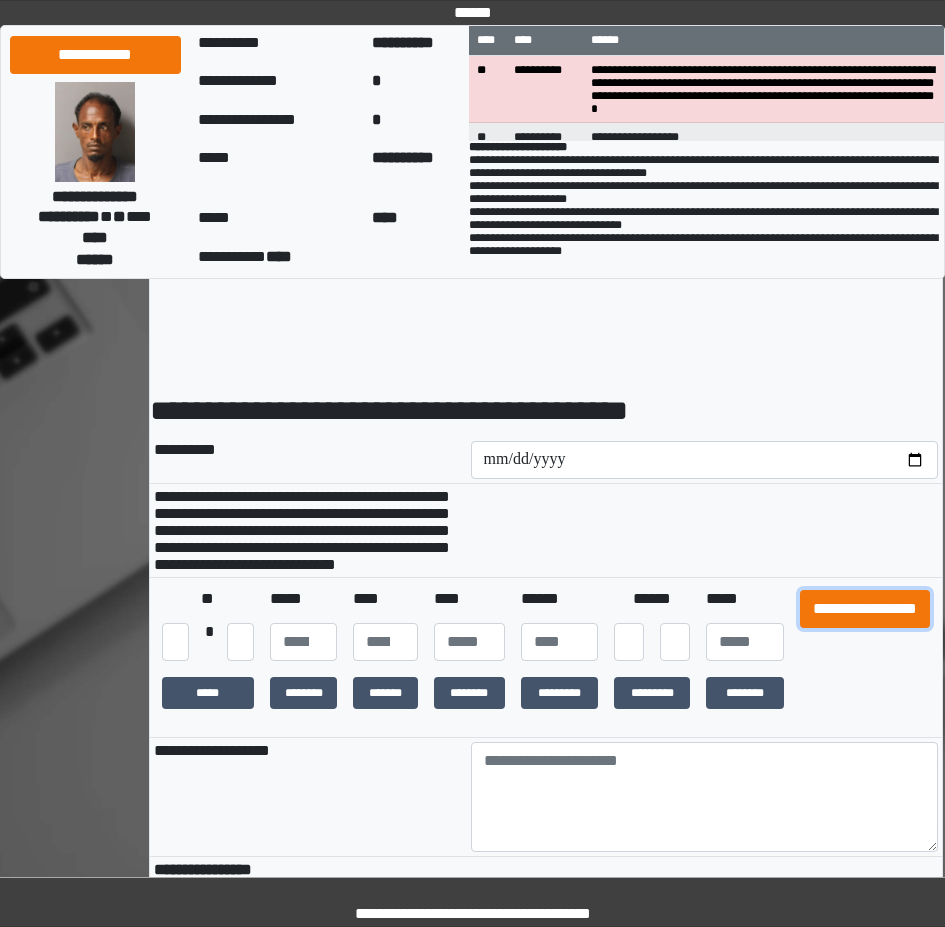 click on "**********" at bounding box center (865, 609) 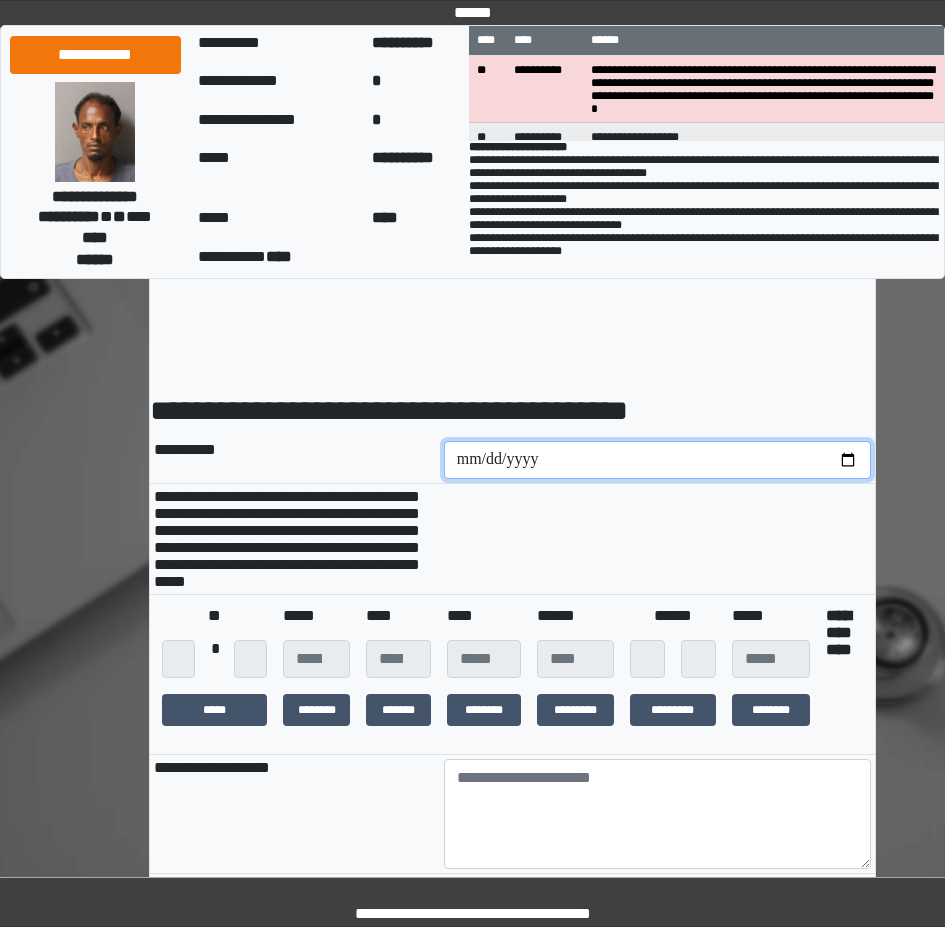 click at bounding box center (657, 460) 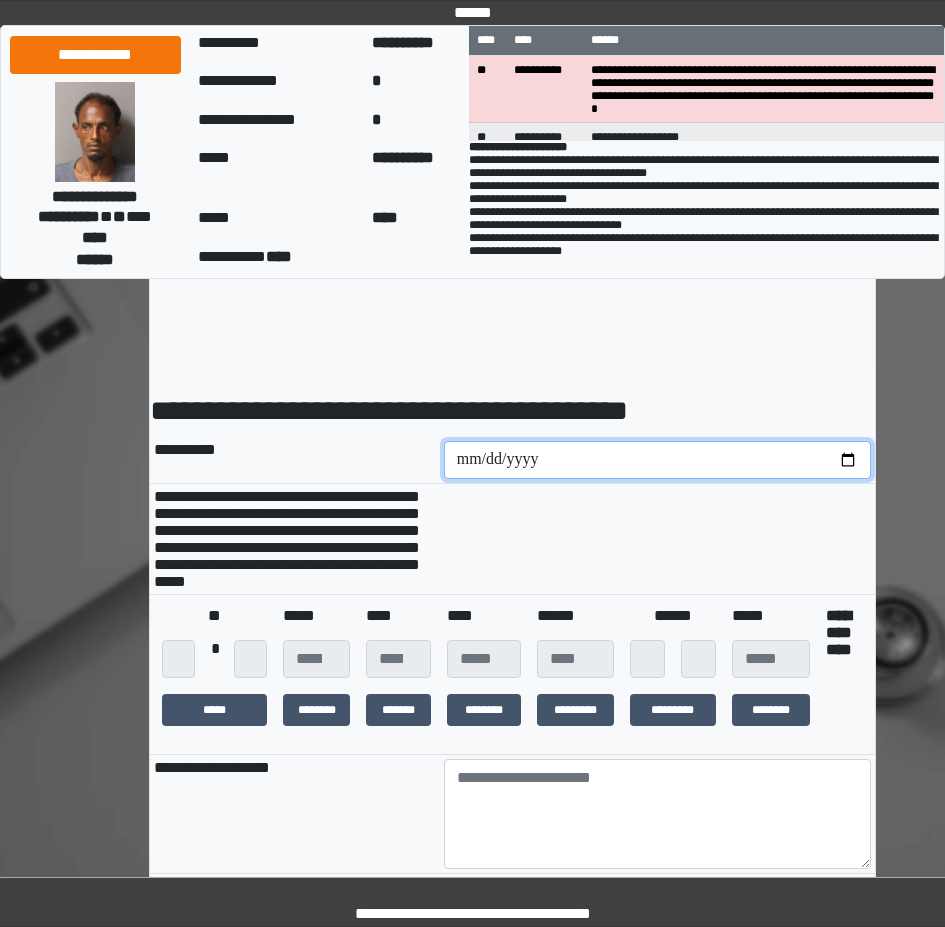 type on "**********" 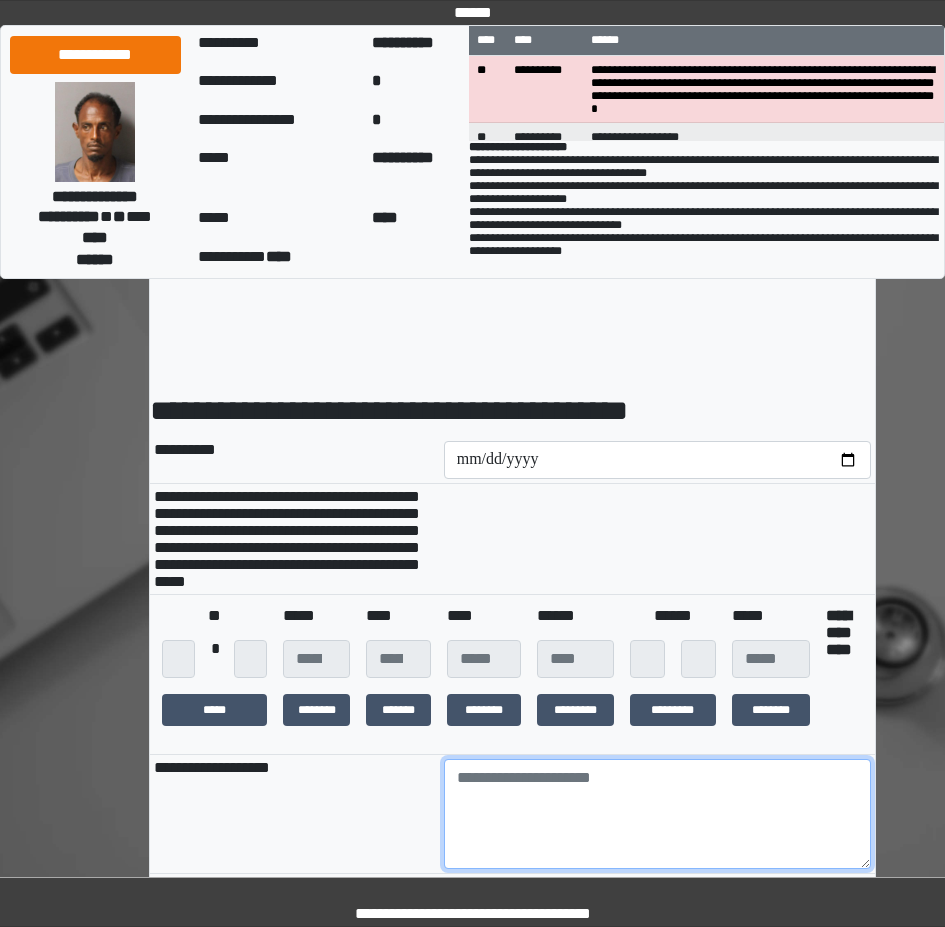 drag, startPoint x: 699, startPoint y: 870, endPoint x: 719, endPoint y: 860, distance: 22.36068 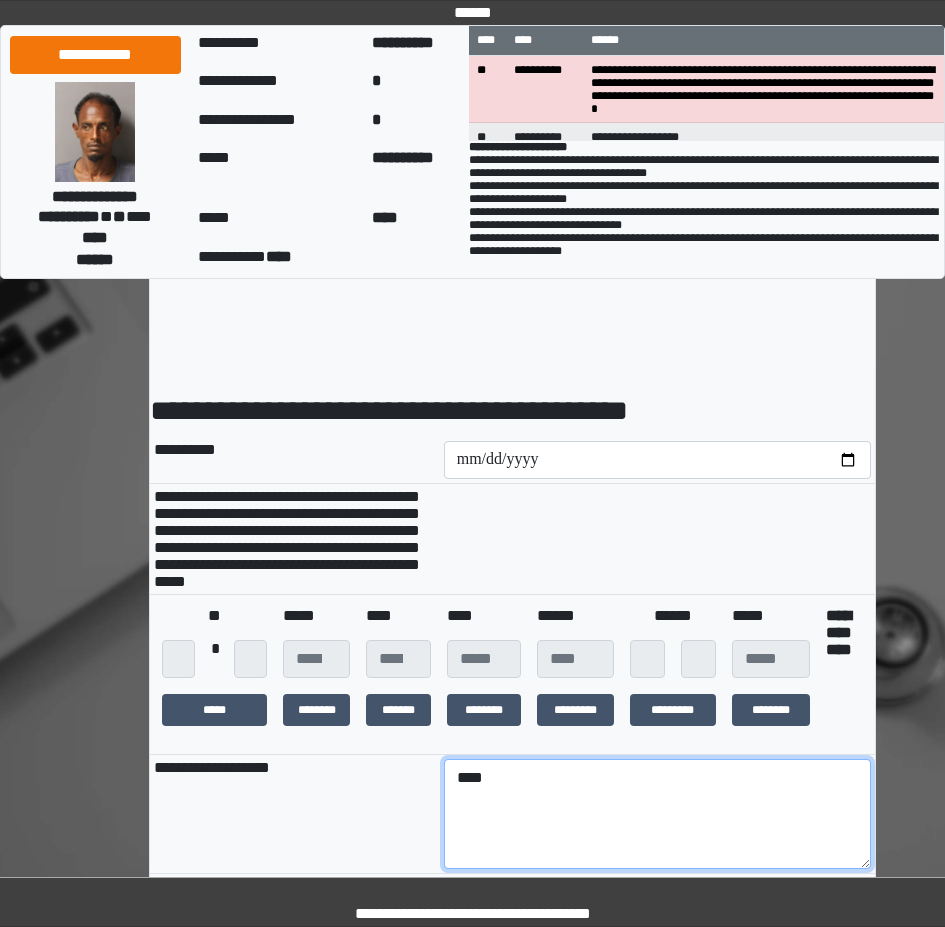 type on "****" 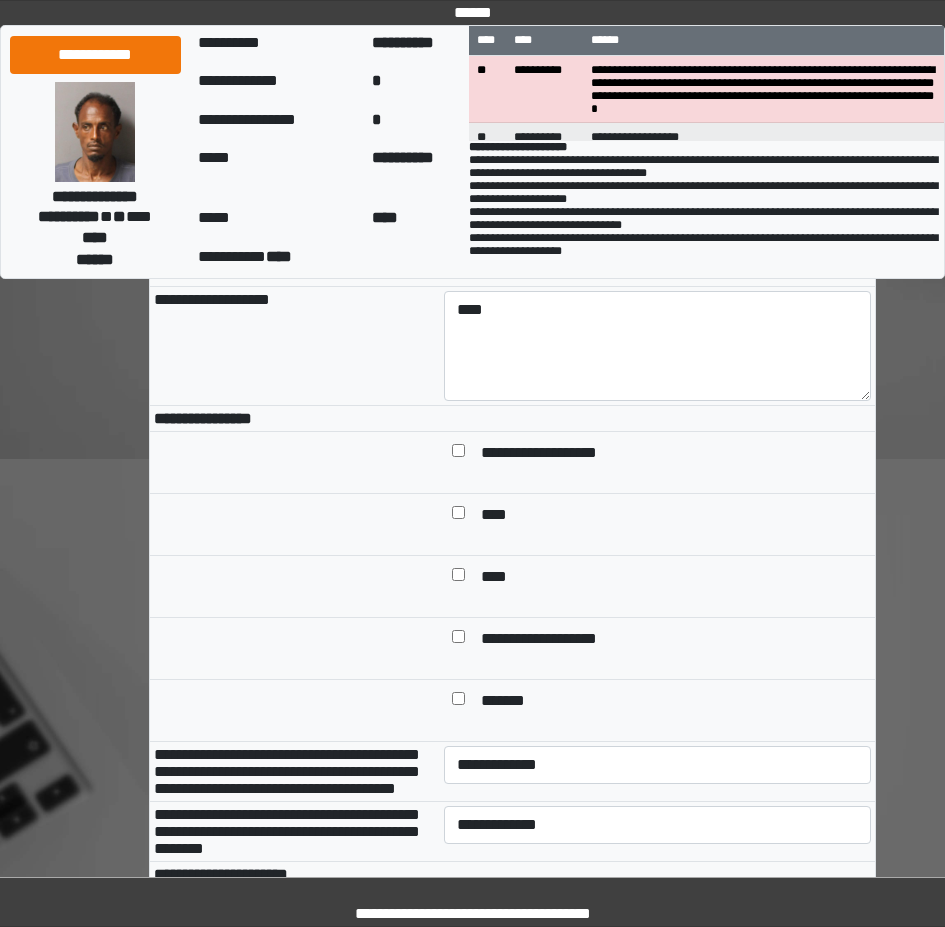 scroll, scrollTop: 487, scrollLeft: 0, axis: vertical 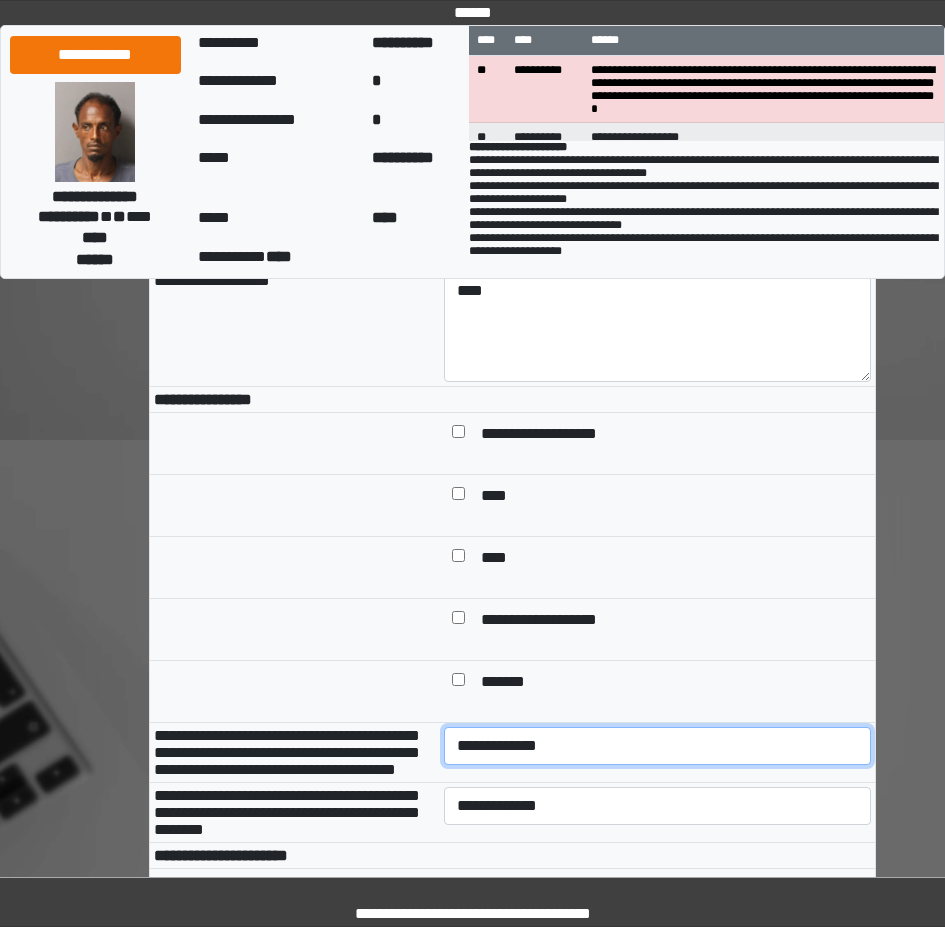 select on "*" 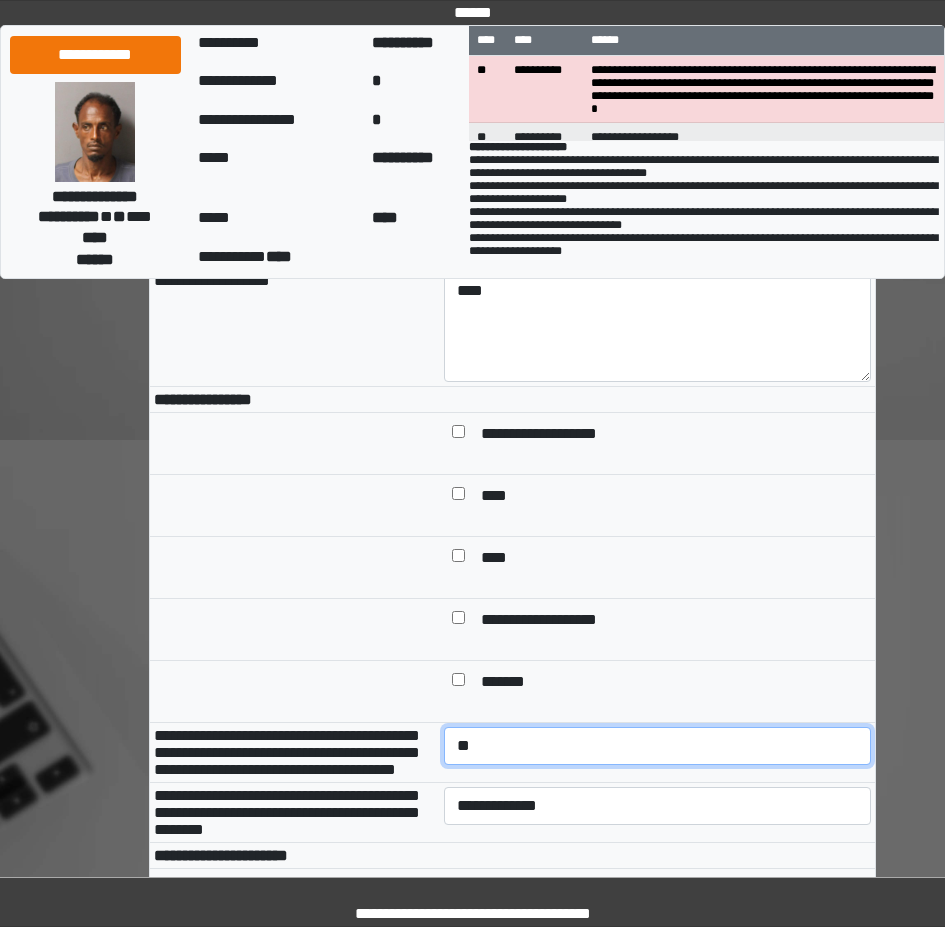 click on "**********" at bounding box center [657, 746] 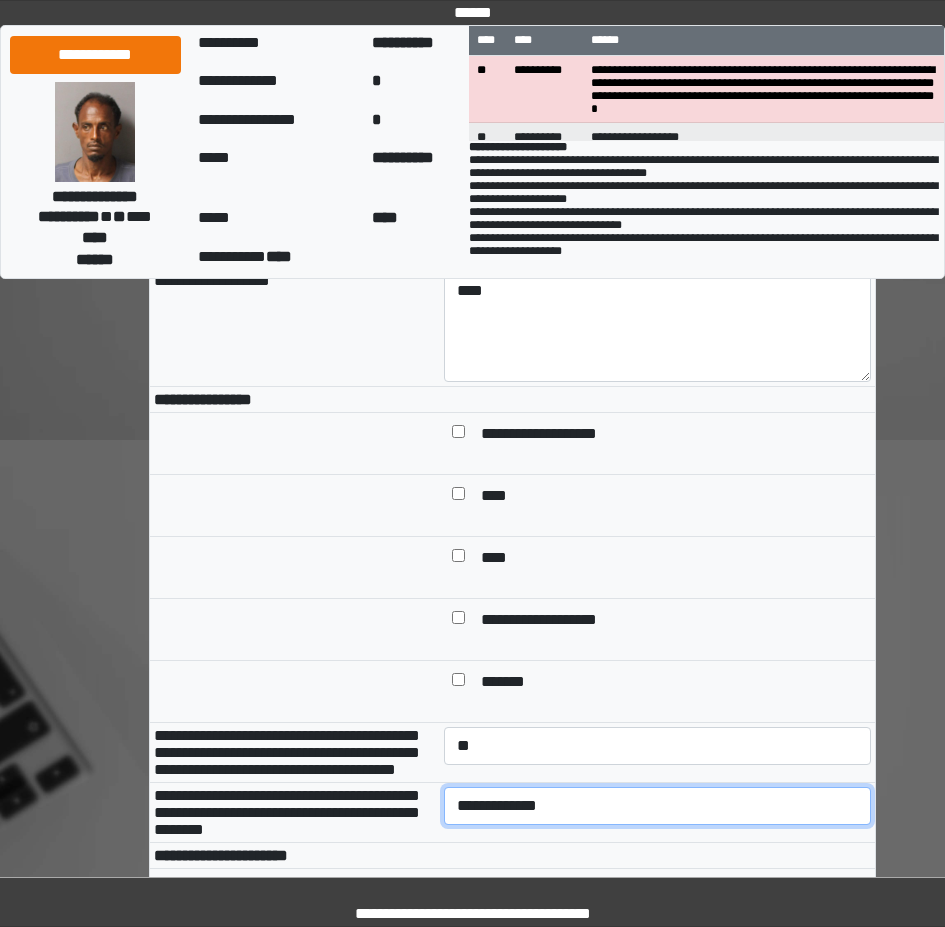 select on "*" 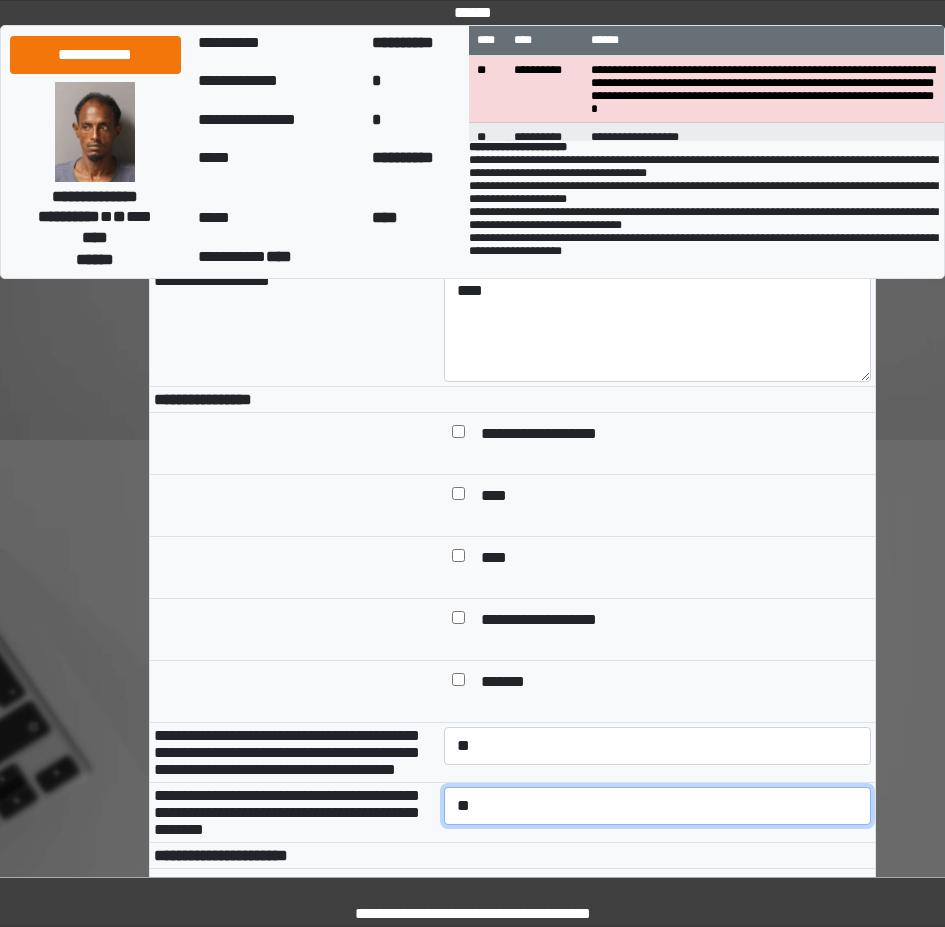 click on "**********" at bounding box center (657, 806) 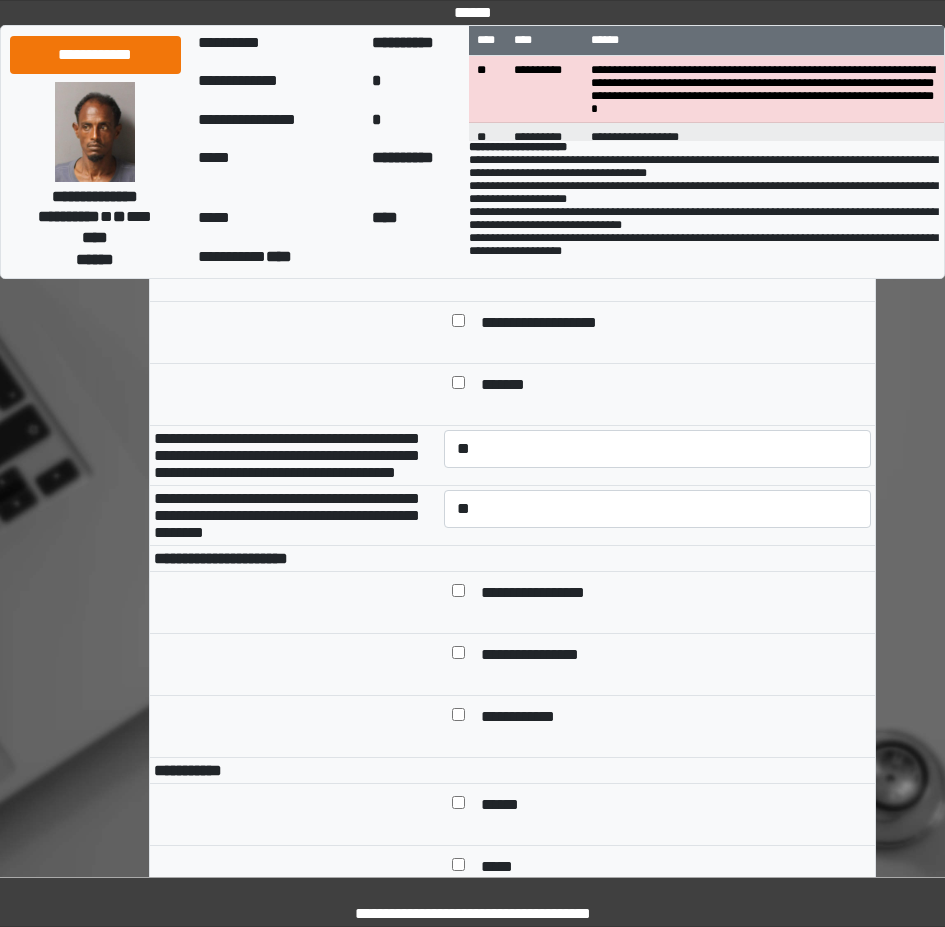 scroll, scrollTop: 787, scrollLeft: 0, axis: vertical 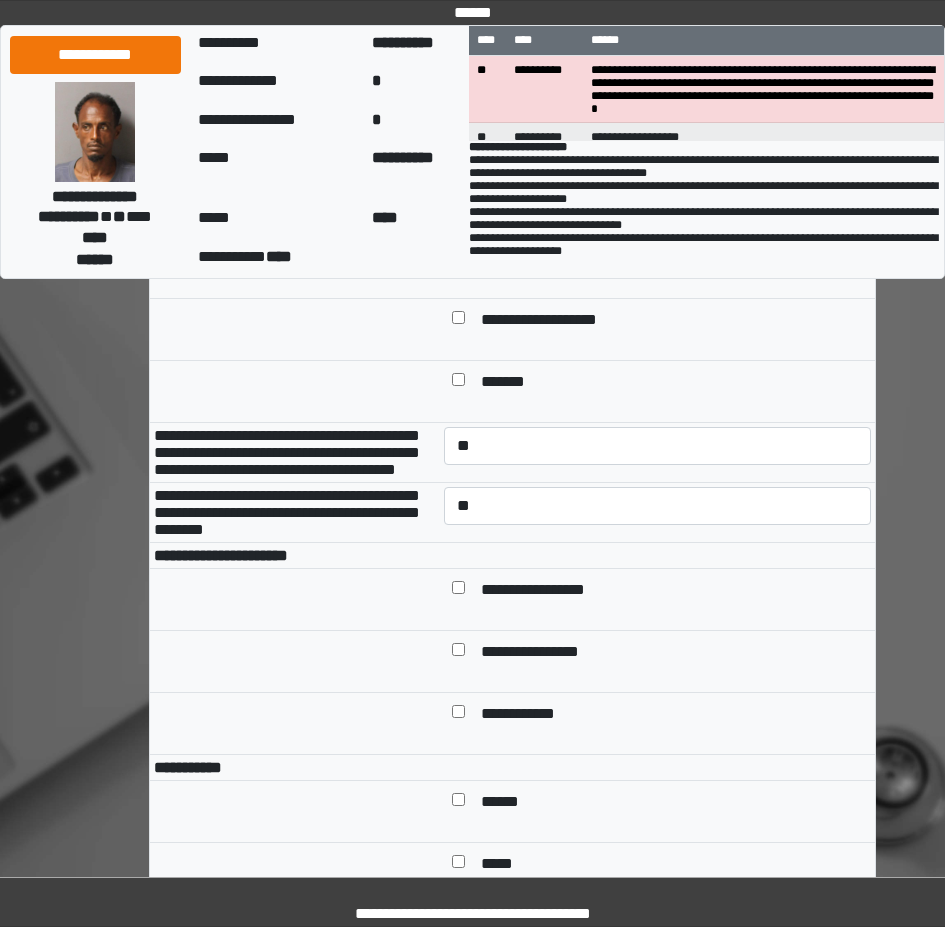 click on "**********" at bounding box center (548, 591) 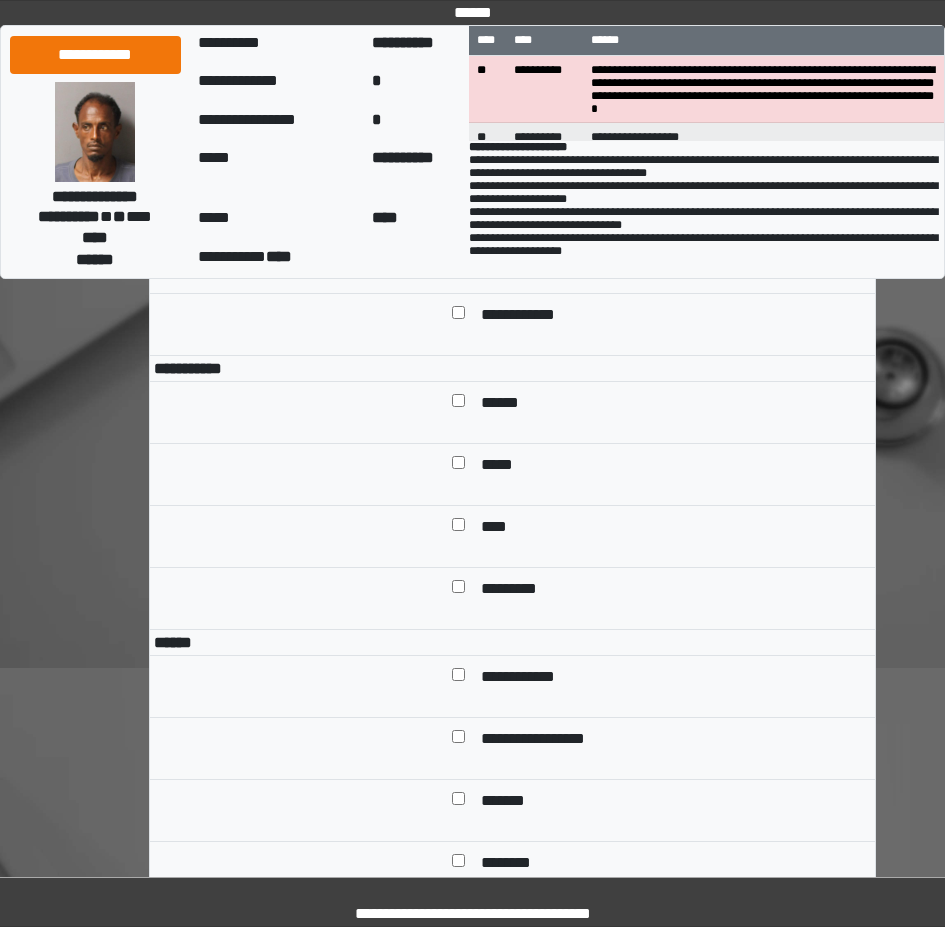 scroll, scrollTop: 1187, scrollLeft: 0, axis: vertical 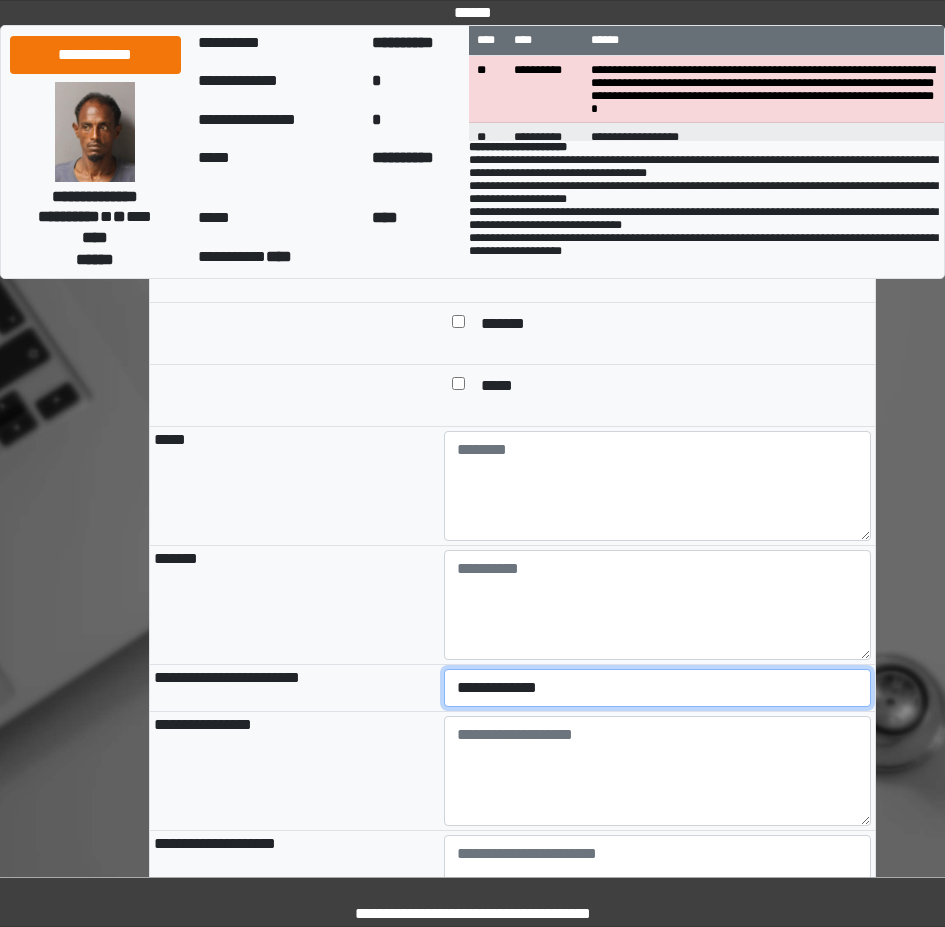 select on "*" 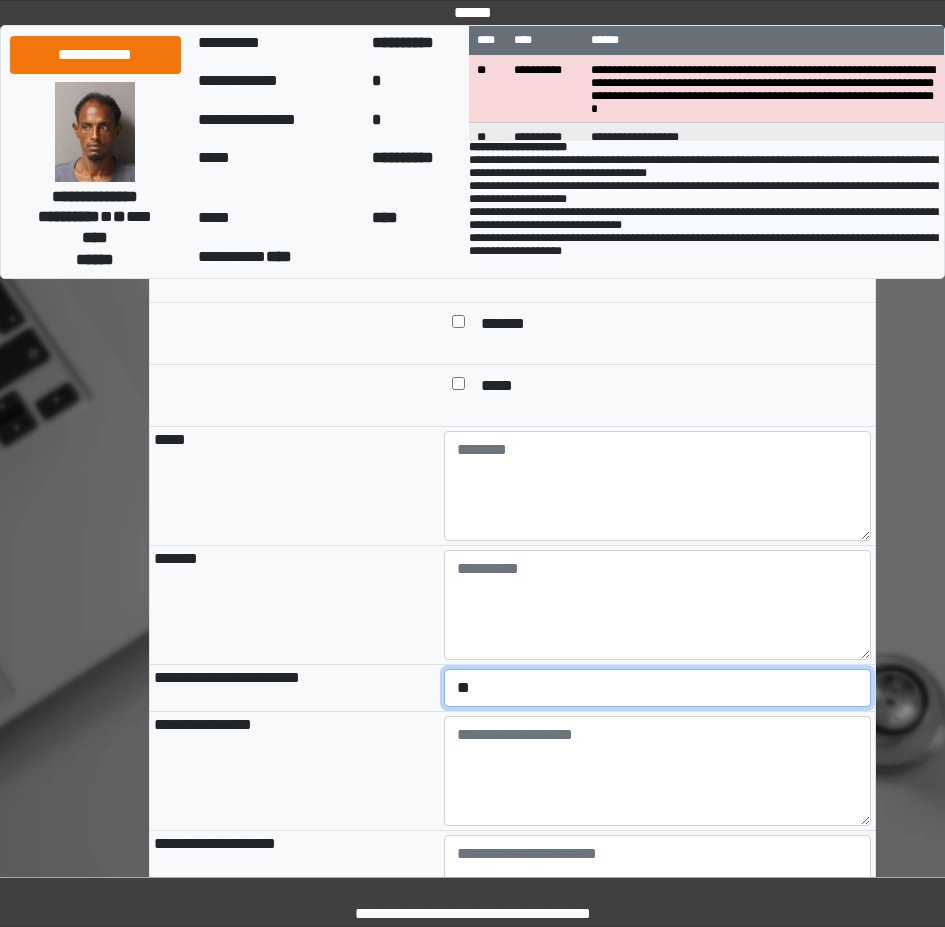 click on "**********" at bounding box center (657, 688) 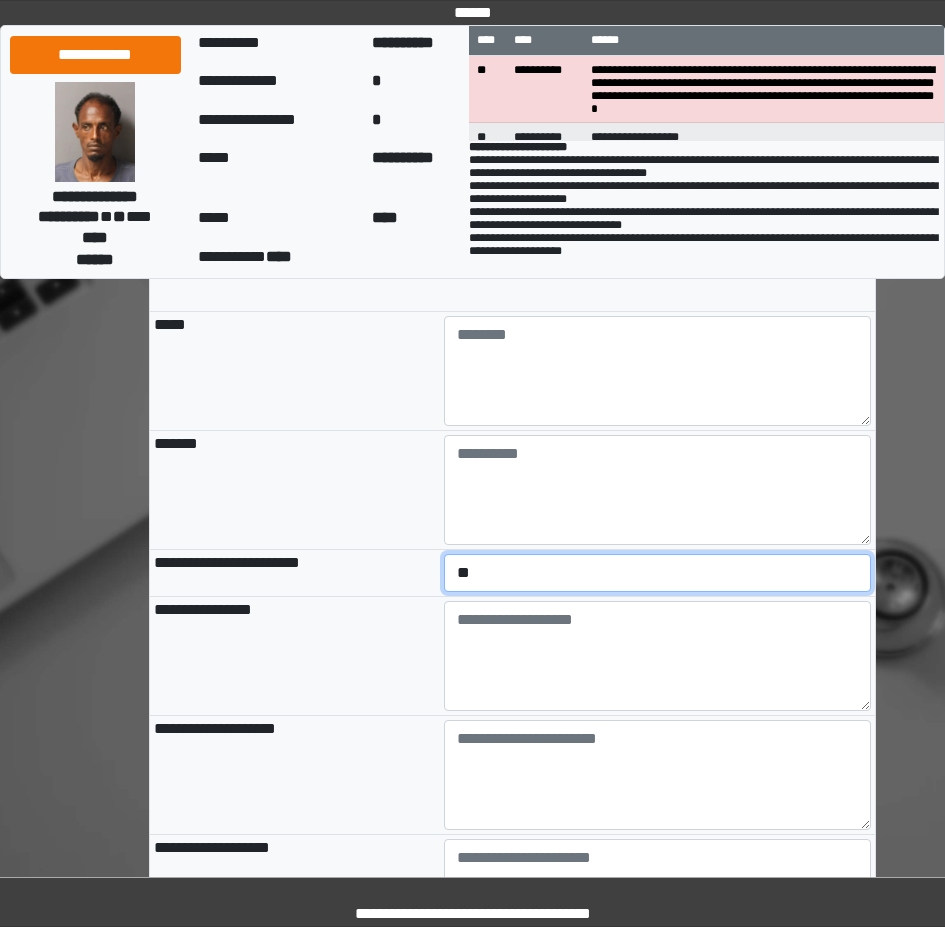 scroll, scrollTop: 2087, scrollLeft: 0, axis: vertical 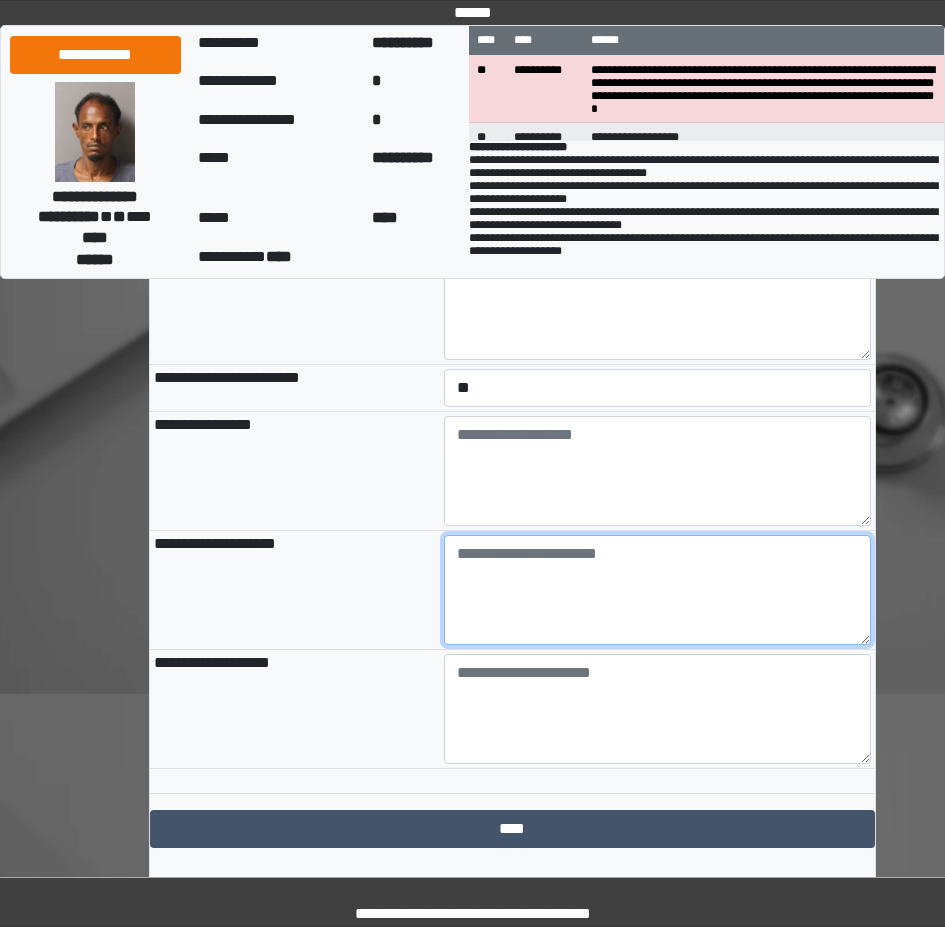 click at bounding box center [657, 590] 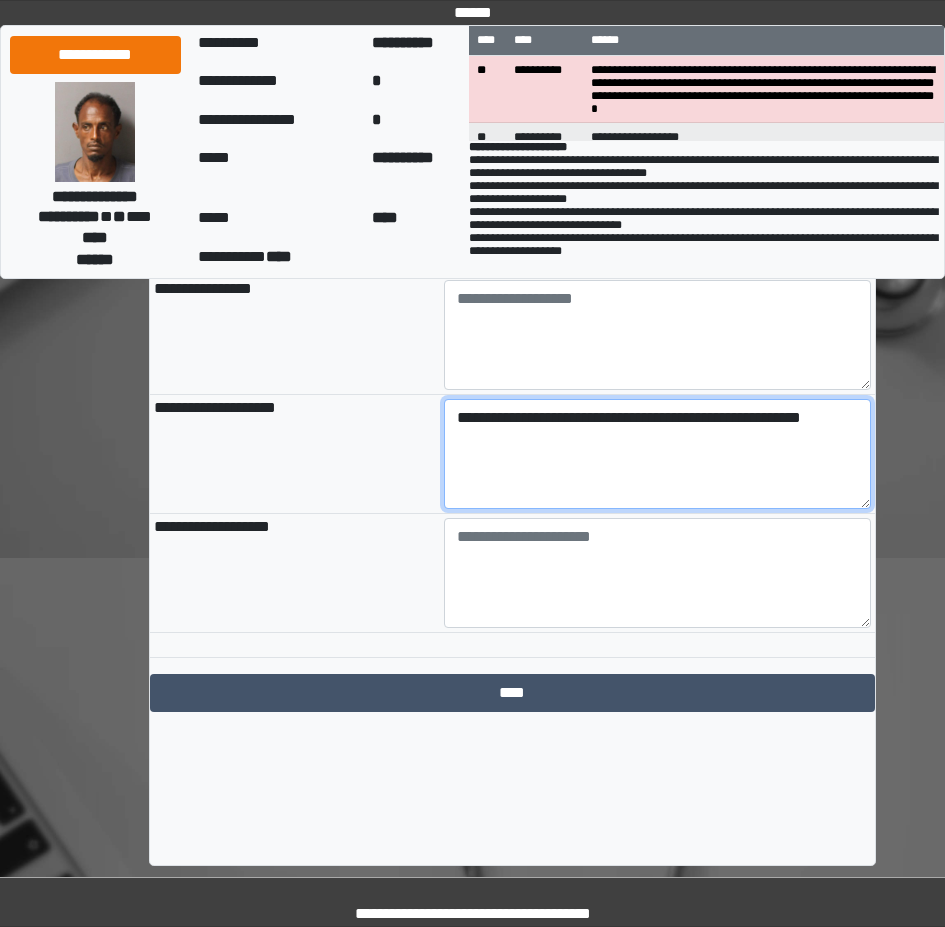 scroll, scrollTop: 2226, scrollLeft: 0, axis: vertical 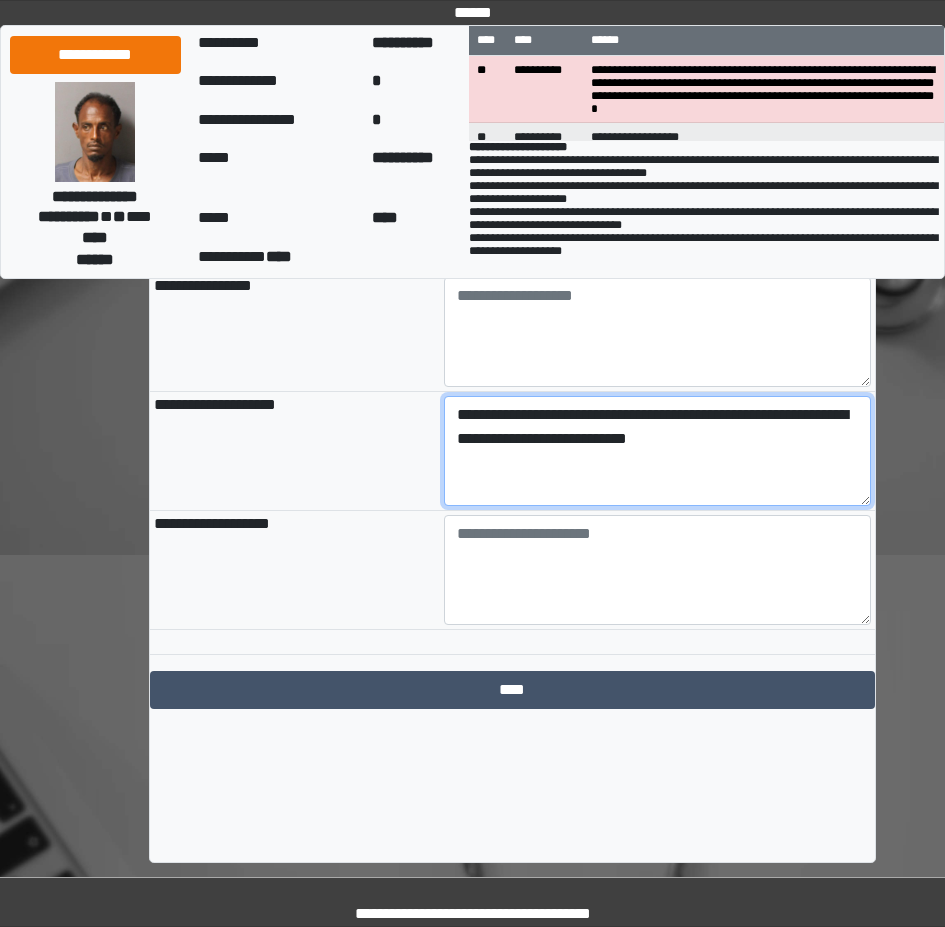 type on "**********" 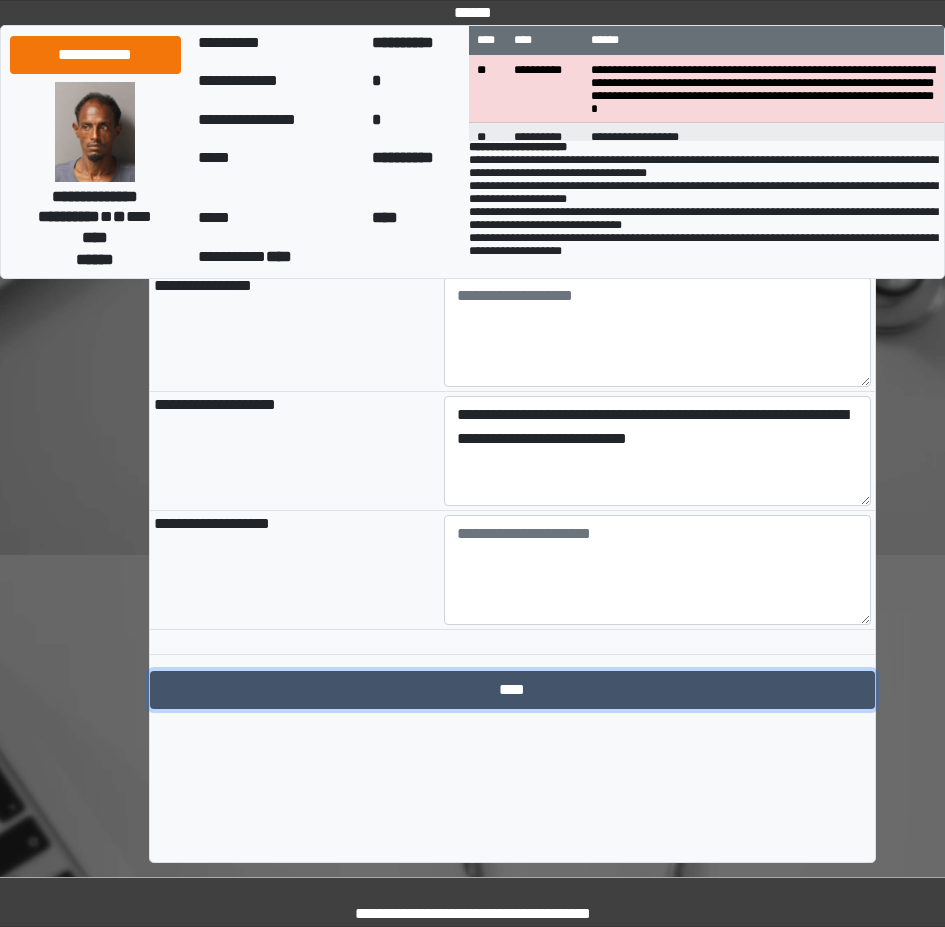 click on "****" at bounding box center (512, 690) 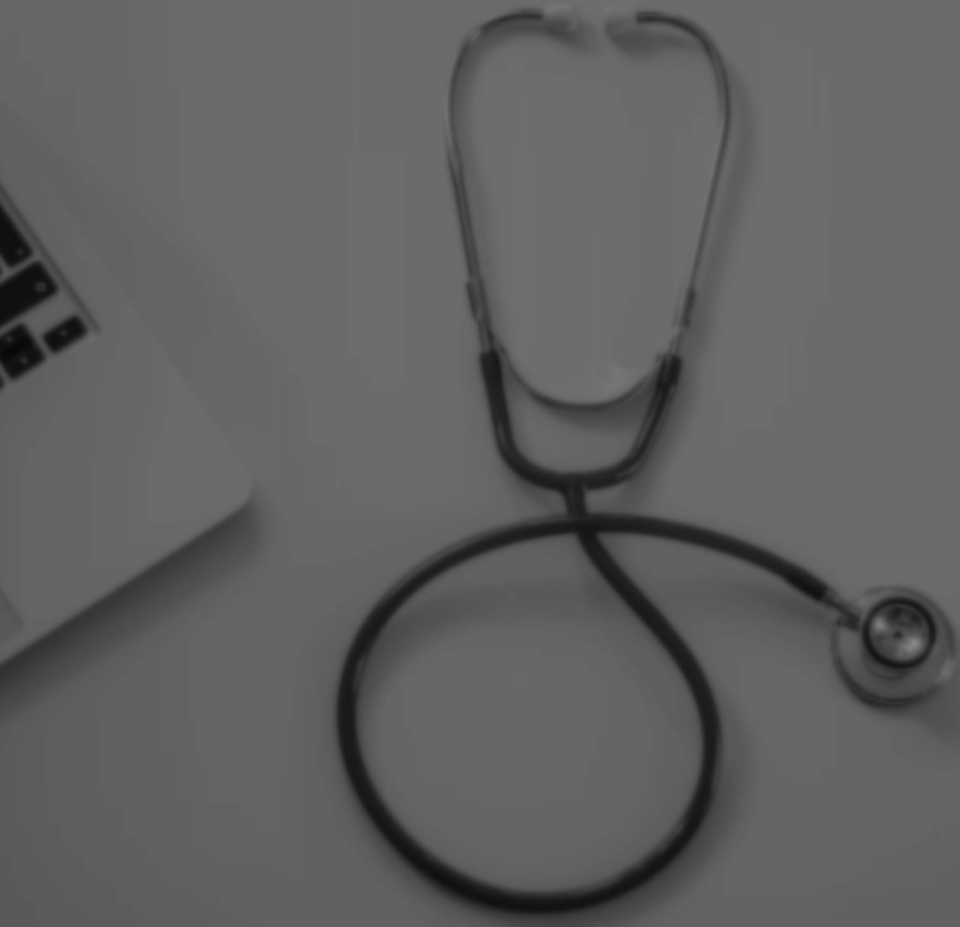 scroll, scrollTop: 0, scrollLeft: 0, axis: both 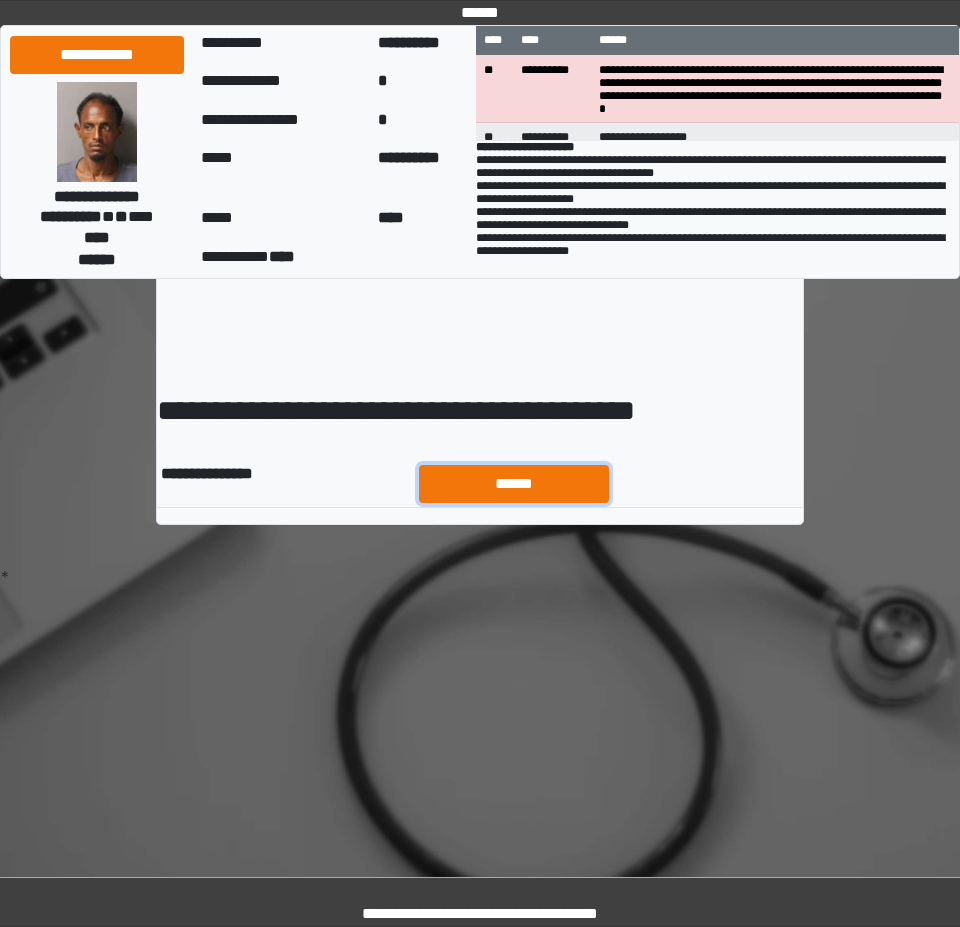 click on "******" at bounding box center [514, 484] 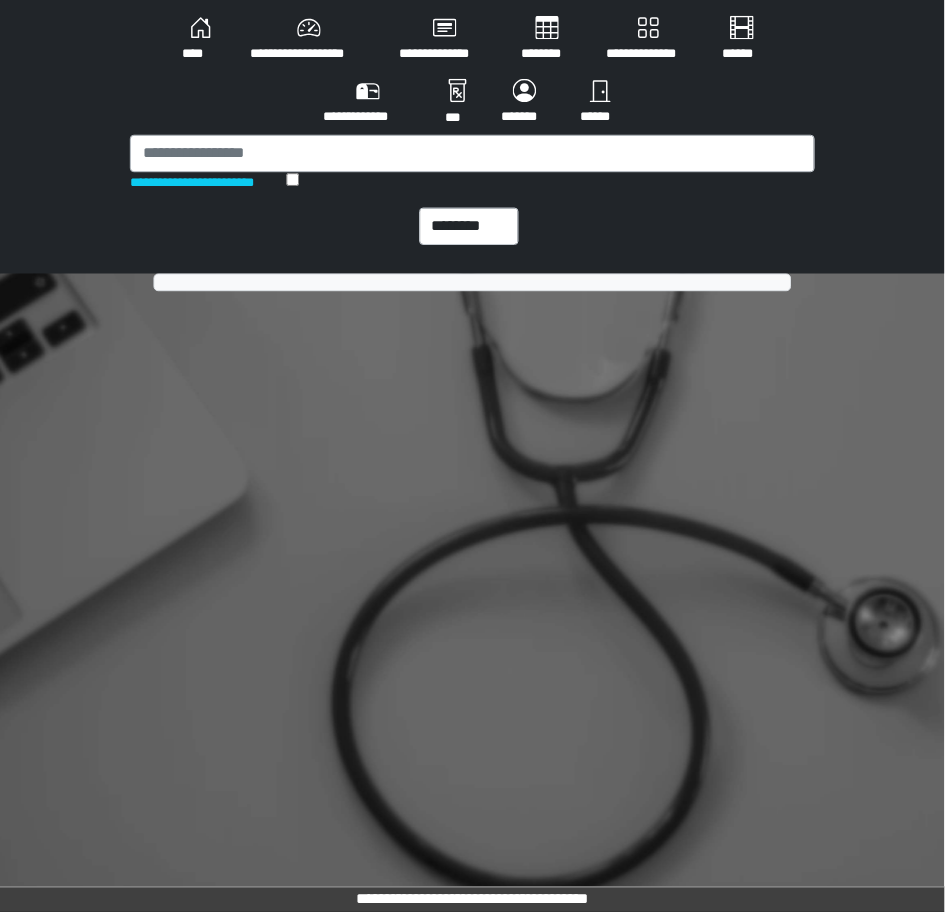 scroll, scrollTop: 0, scrollLeft: 0, axis: both 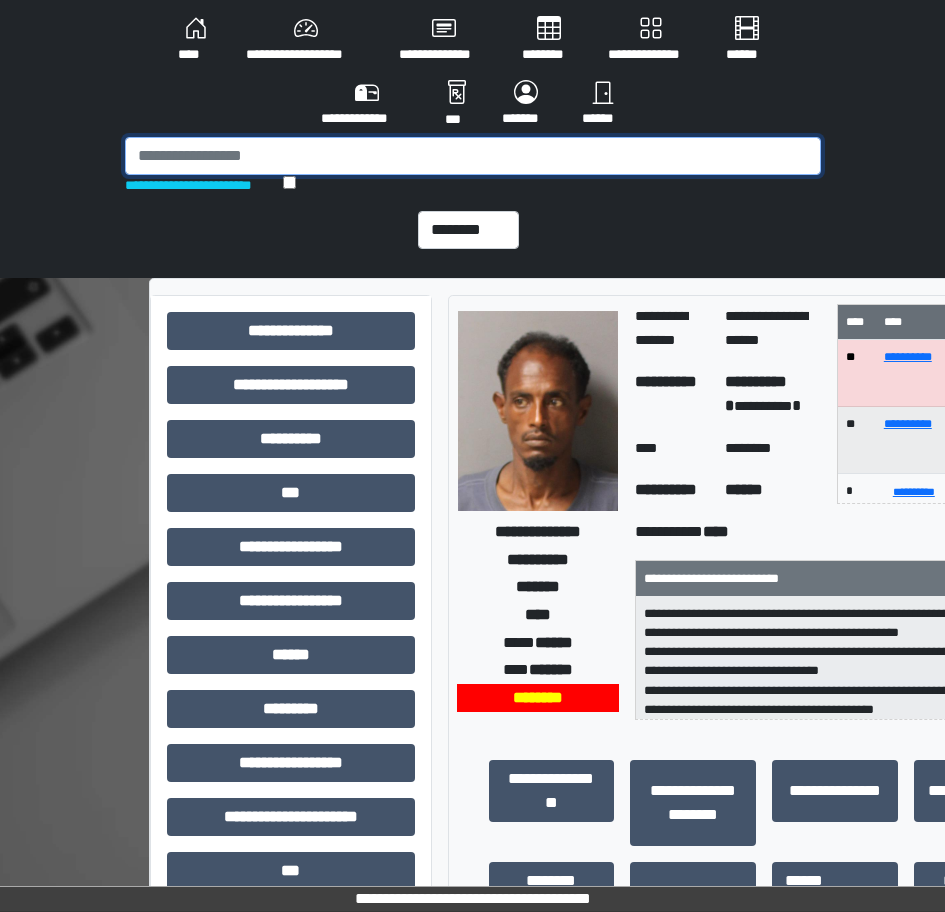 click at bounding box center (473, 156) 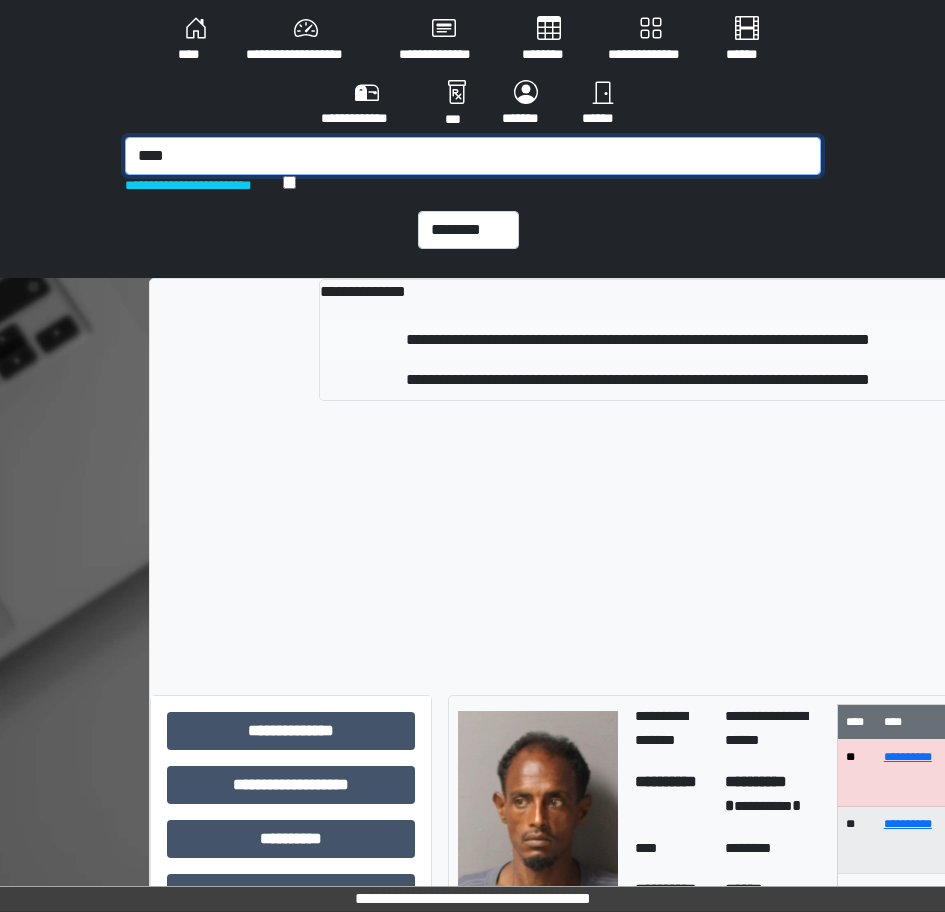 type on "****" 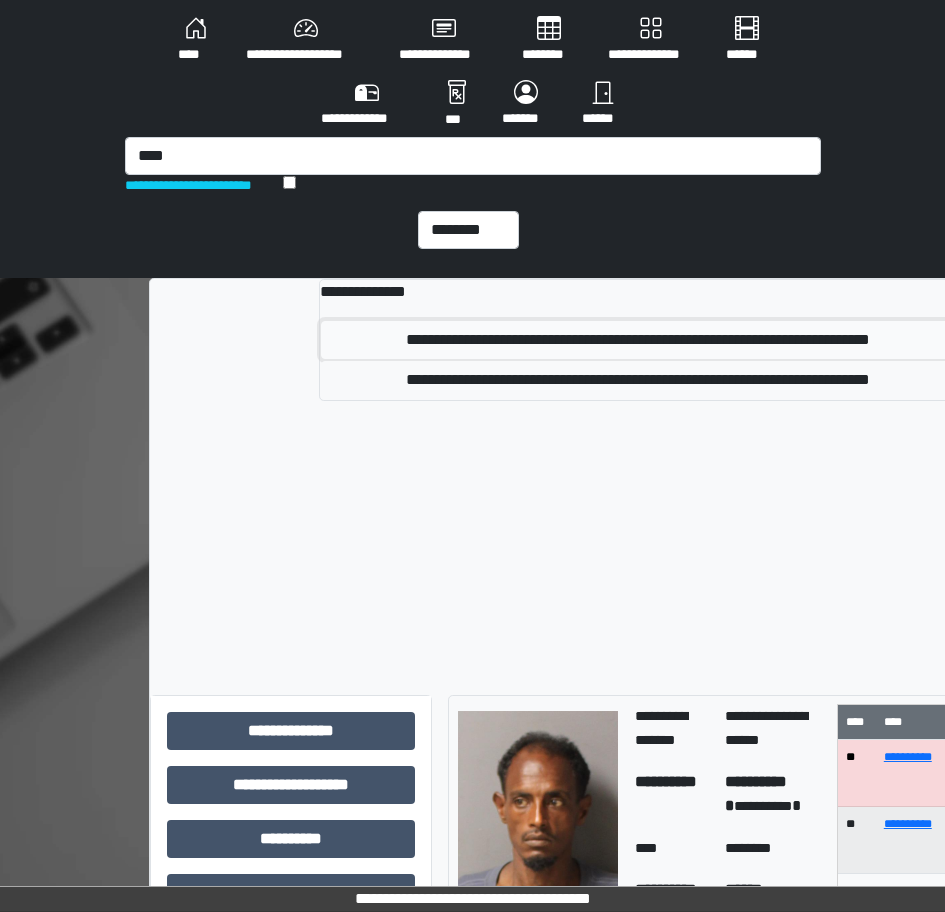 click on "**********" at bounding box center (638, 340) 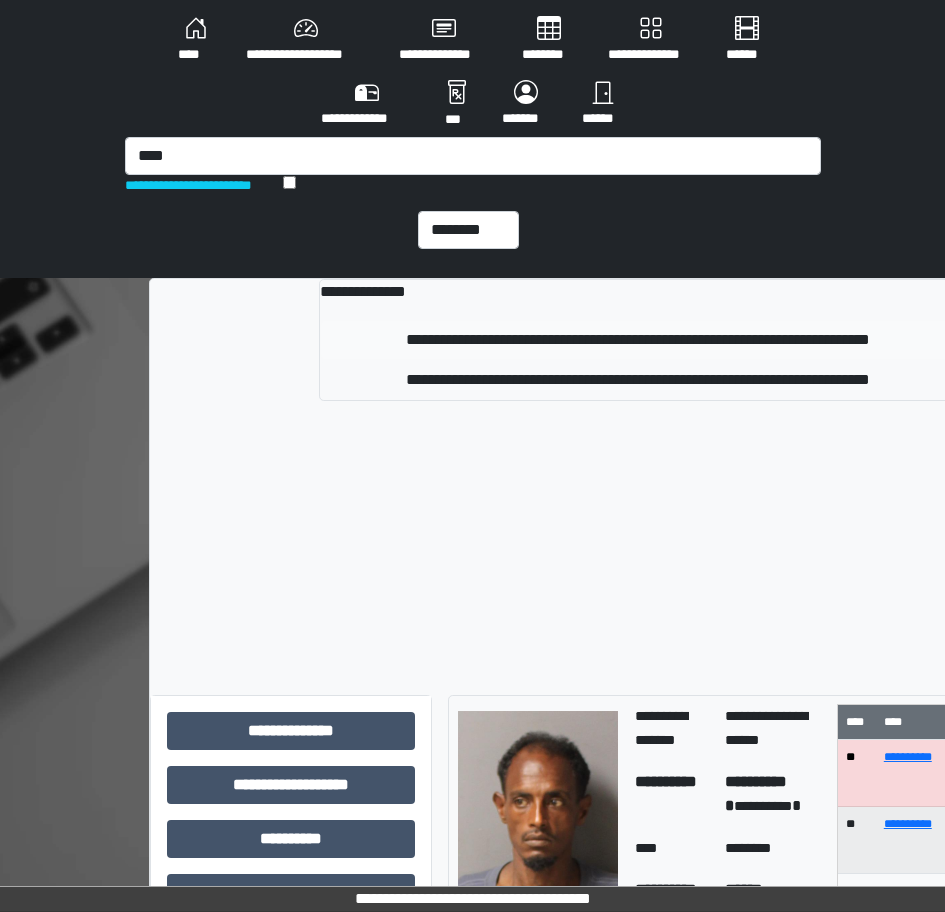 type 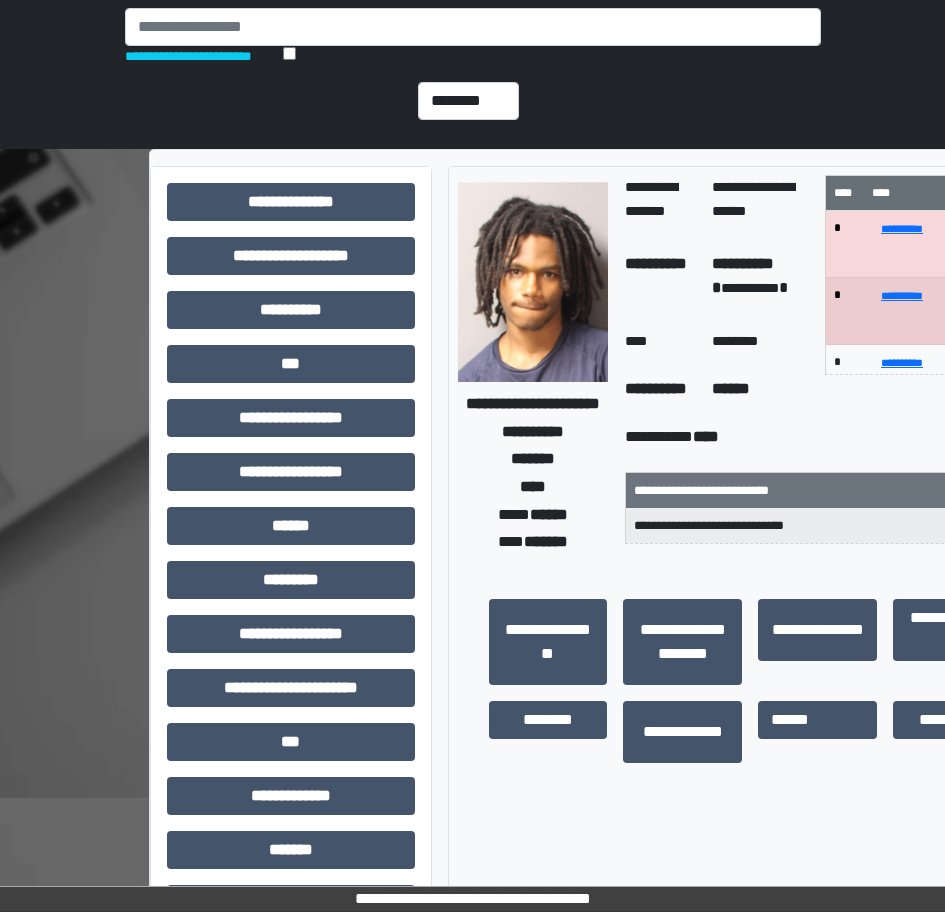 scroll, scrollTop: 400, scrollLeft: 0, axis: vertical 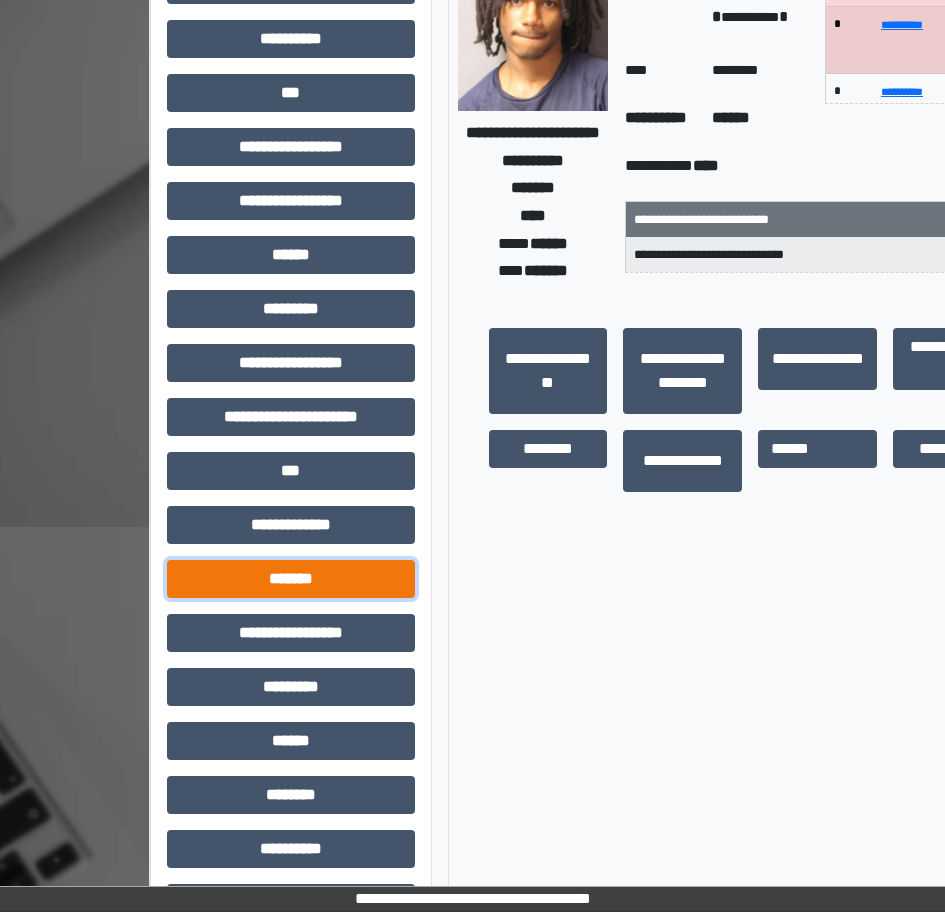 click on "*******" at bounding box center [291, 579] 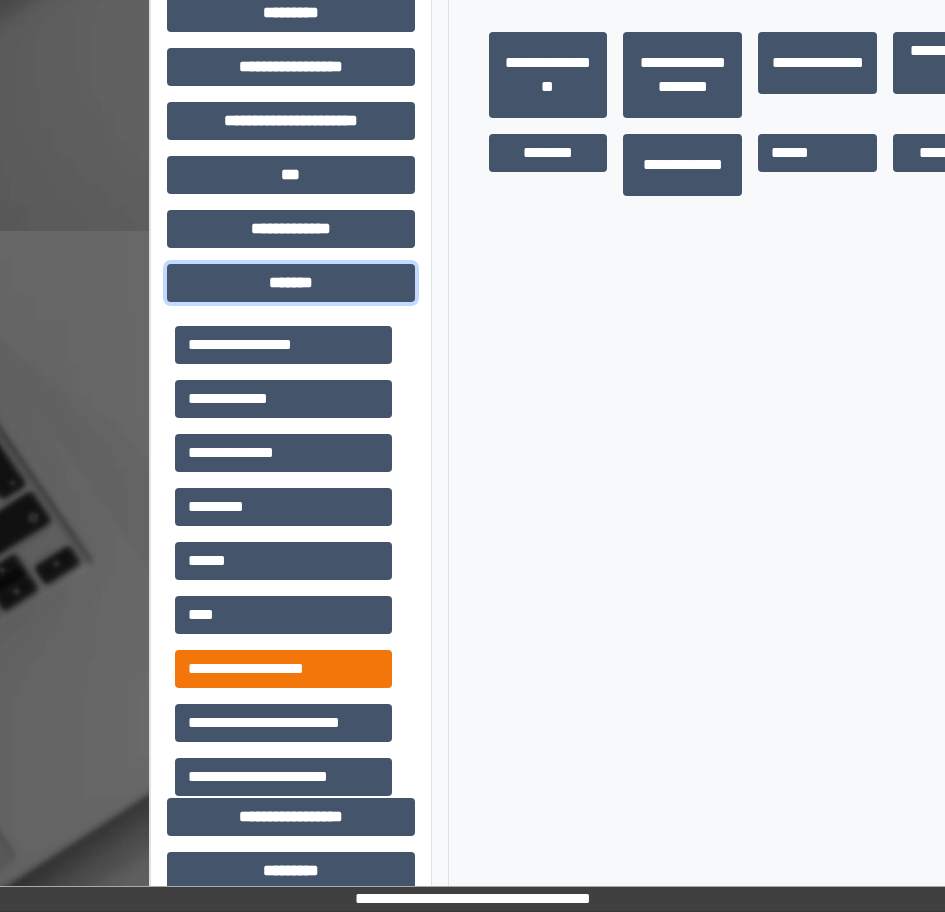 scroll, scrollTop: 700, scrollLeft: 0, axis: vertical 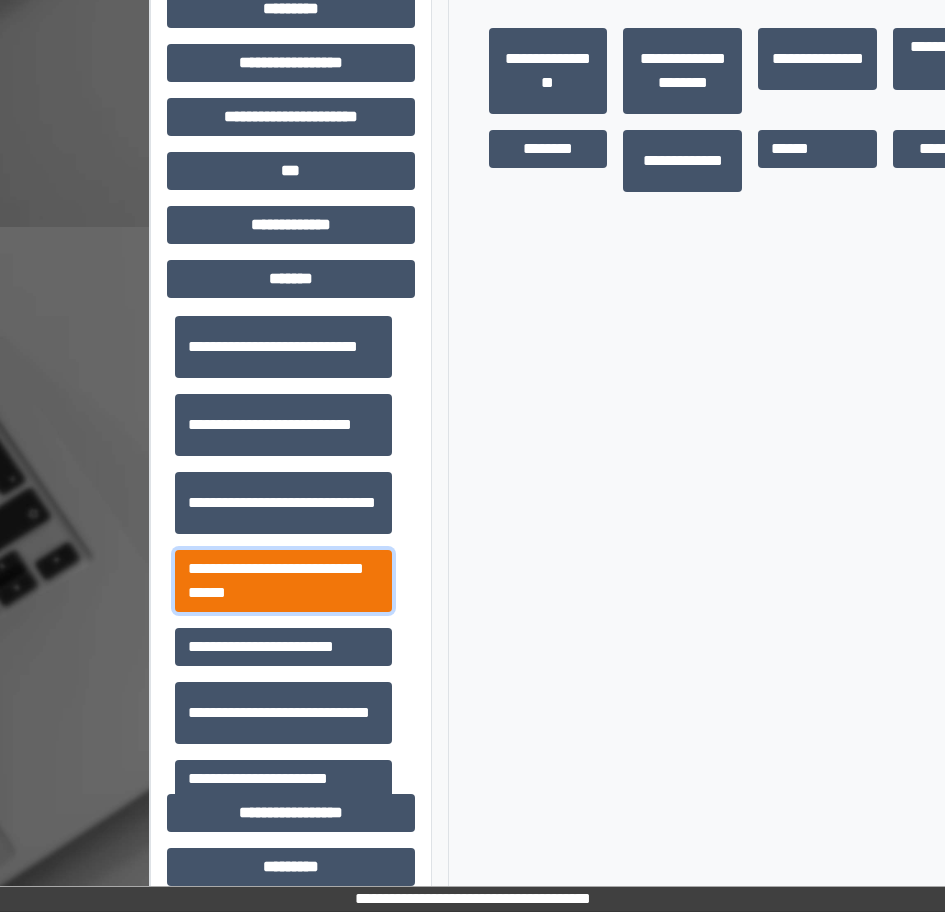 click on "**********" at bounding box center [283, 581] 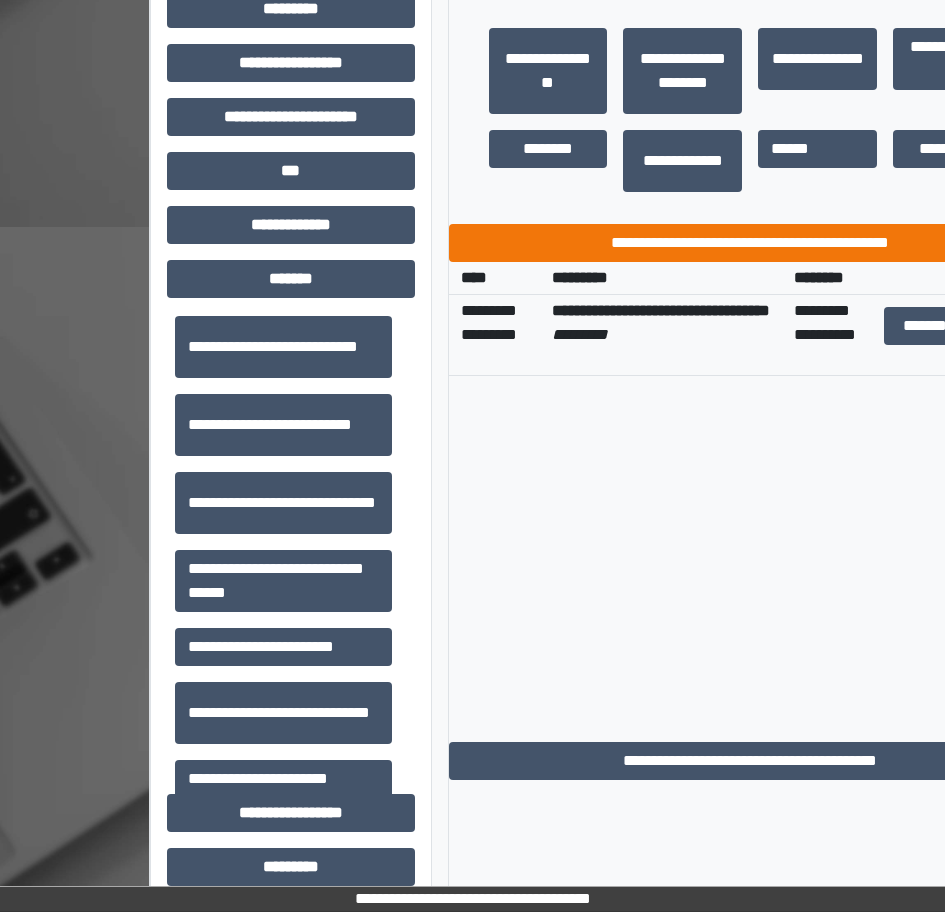 drag, startPoint x: 777, startPoint y: 221, endPoint x: 767, endPoint y: 245, distance: 26 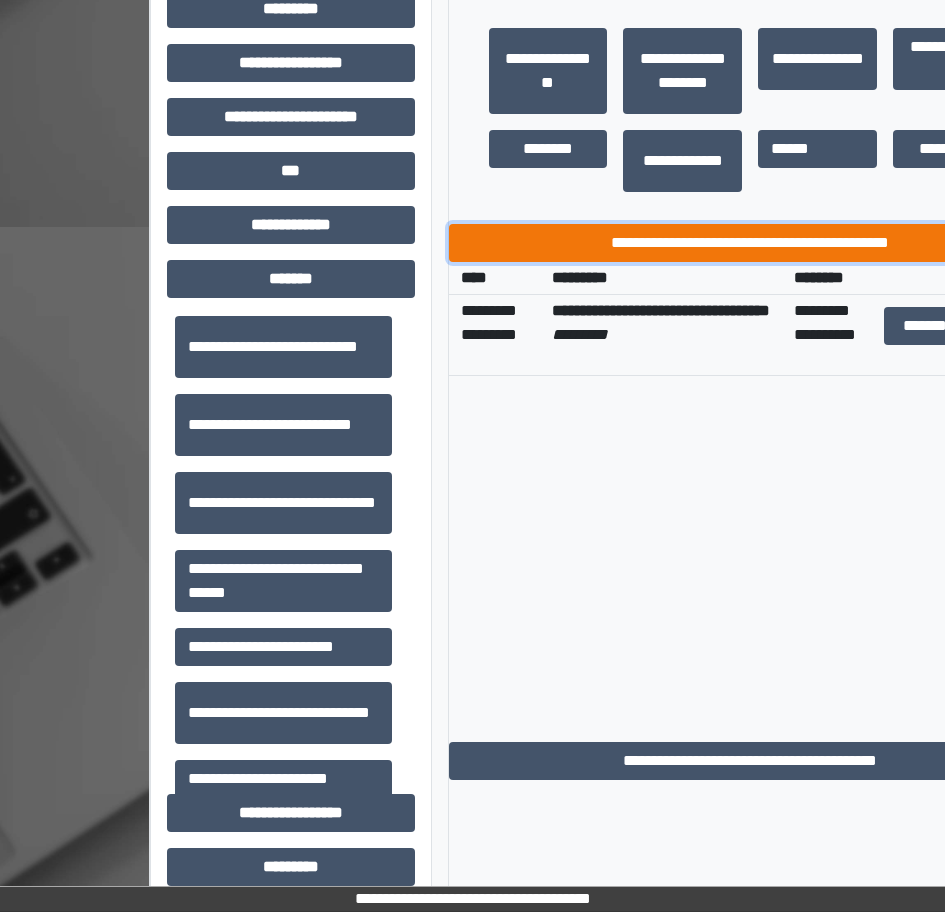 click on "**********" at bounding box center (751, 243) 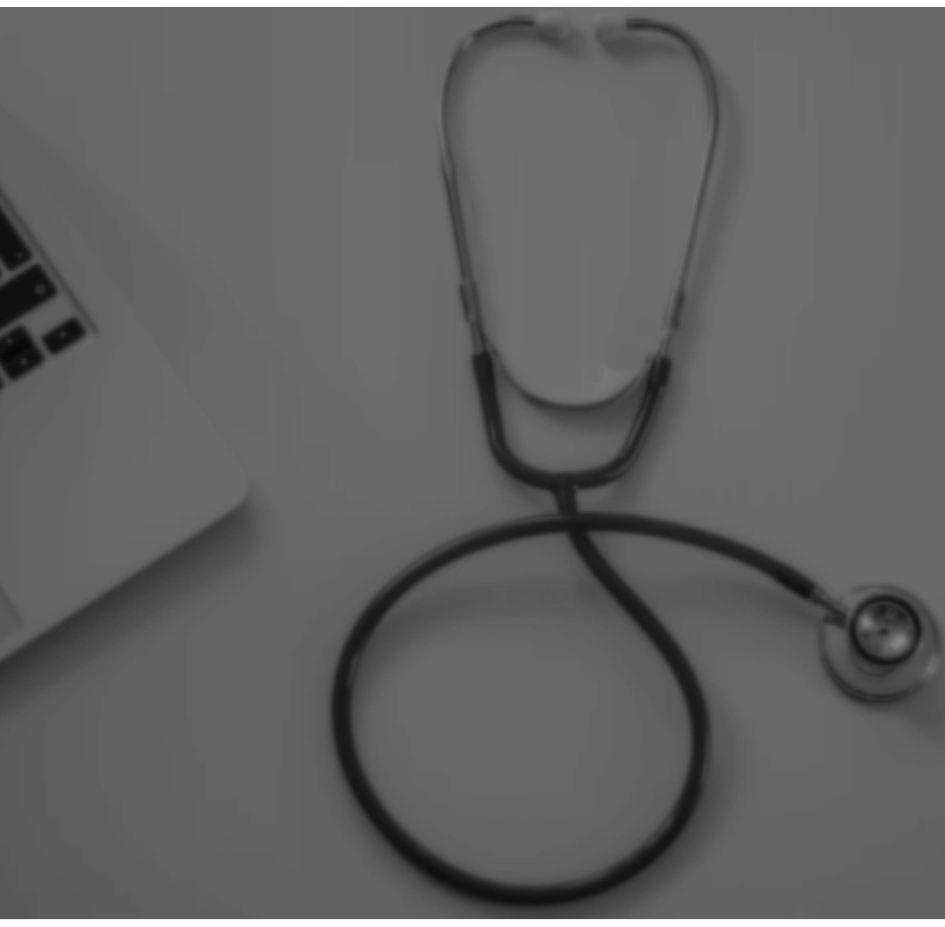 scroll, scrollTop: 0, scrollLeft: 0, axis: both 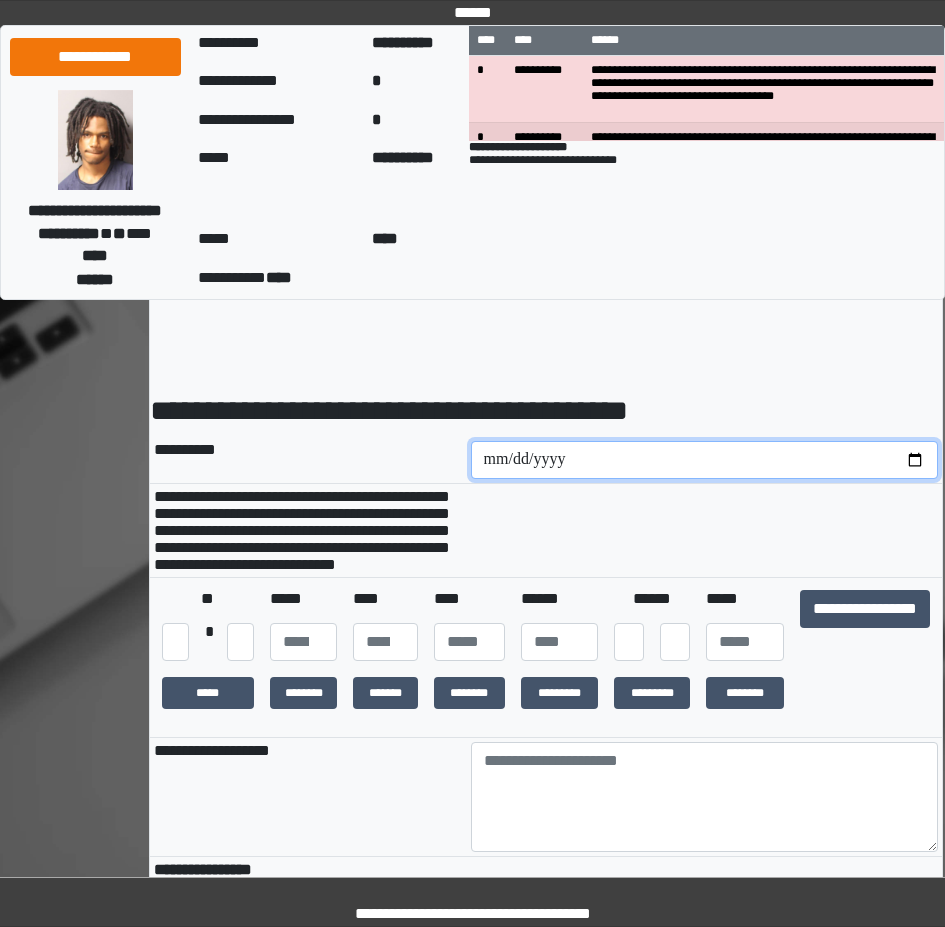 click at bounding box center (705, 460) 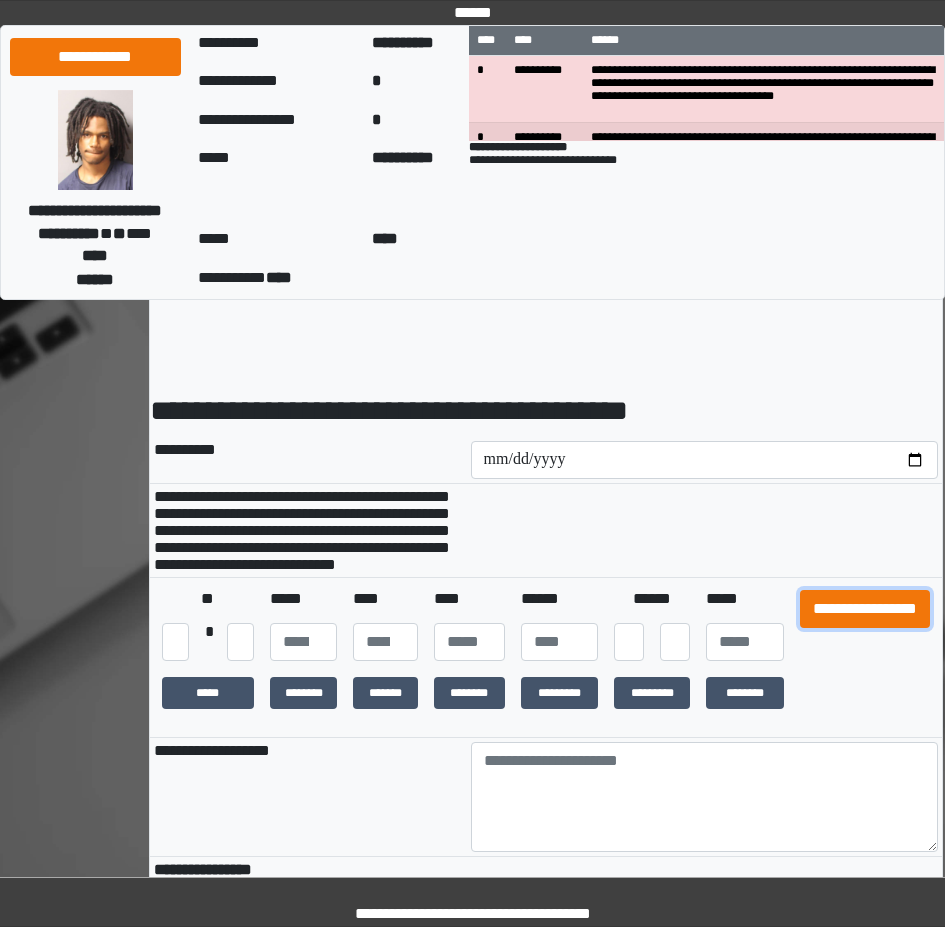click on "**********" at bounding box center [865, 609] 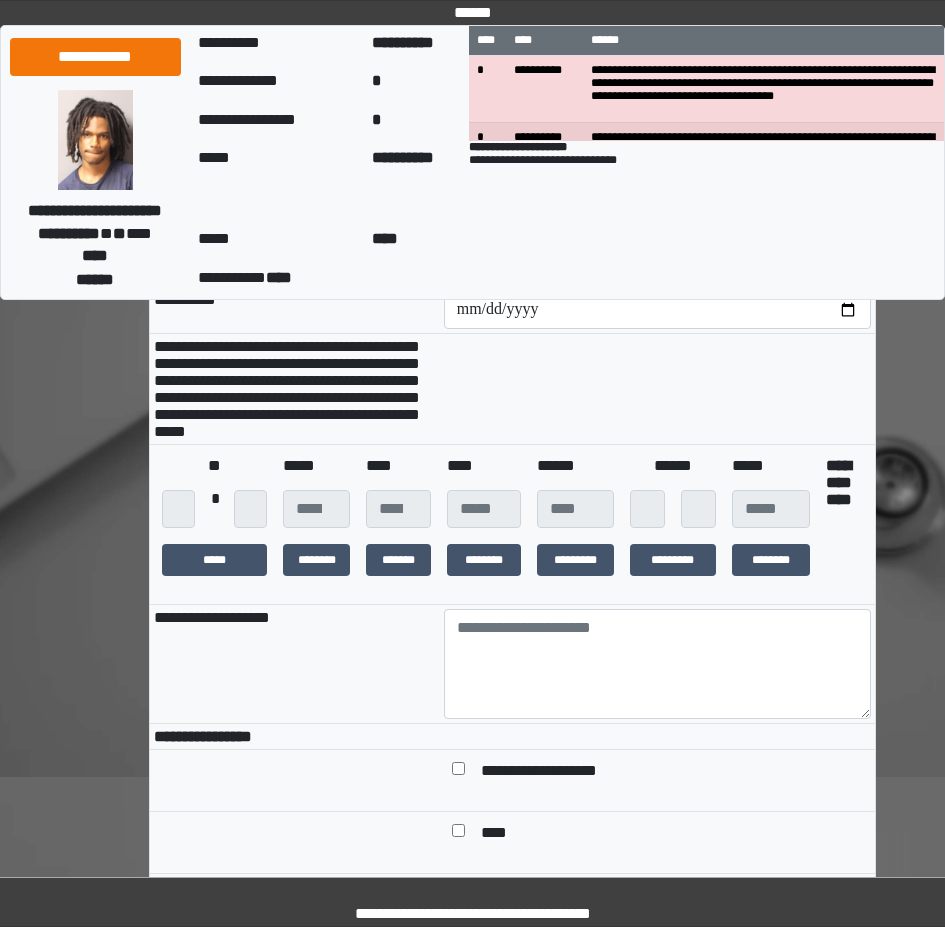 scroll, scrollTop: 300, scrollLeft: 0, axis: vertical 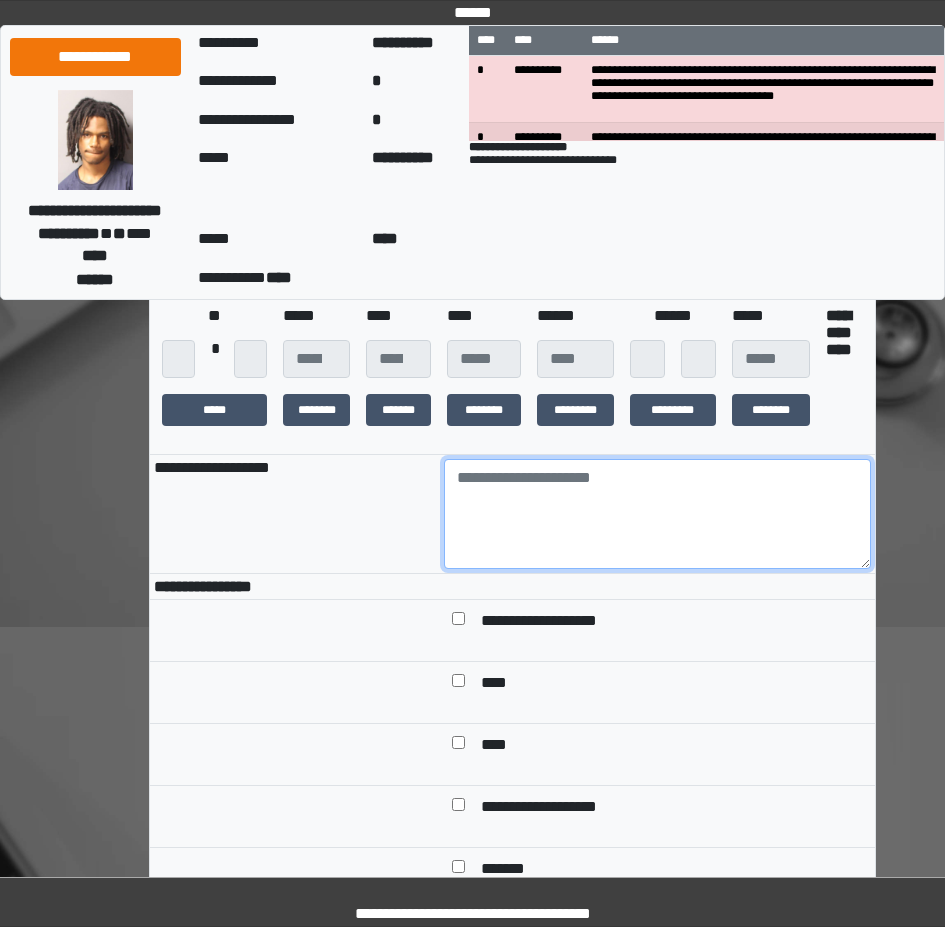click at bounding box center [657, 514] 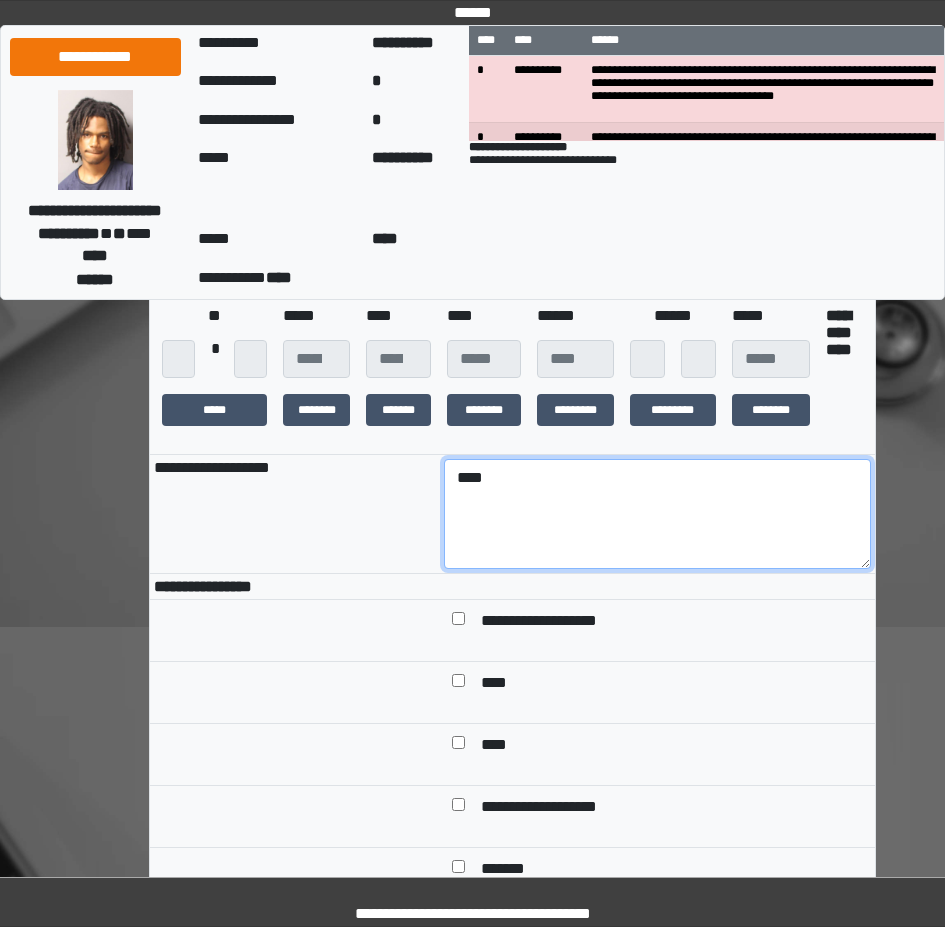 type on "****" 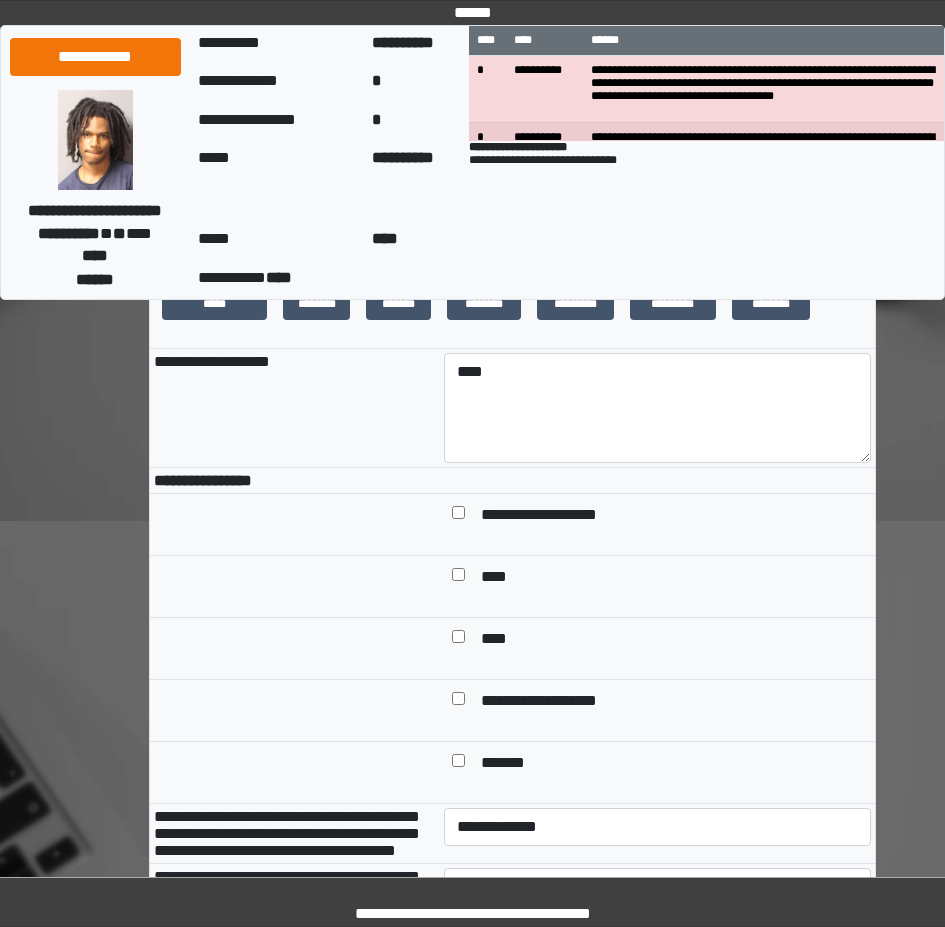 scroll, scrollTop: 500, scrollLeft: 0, axis: vertical 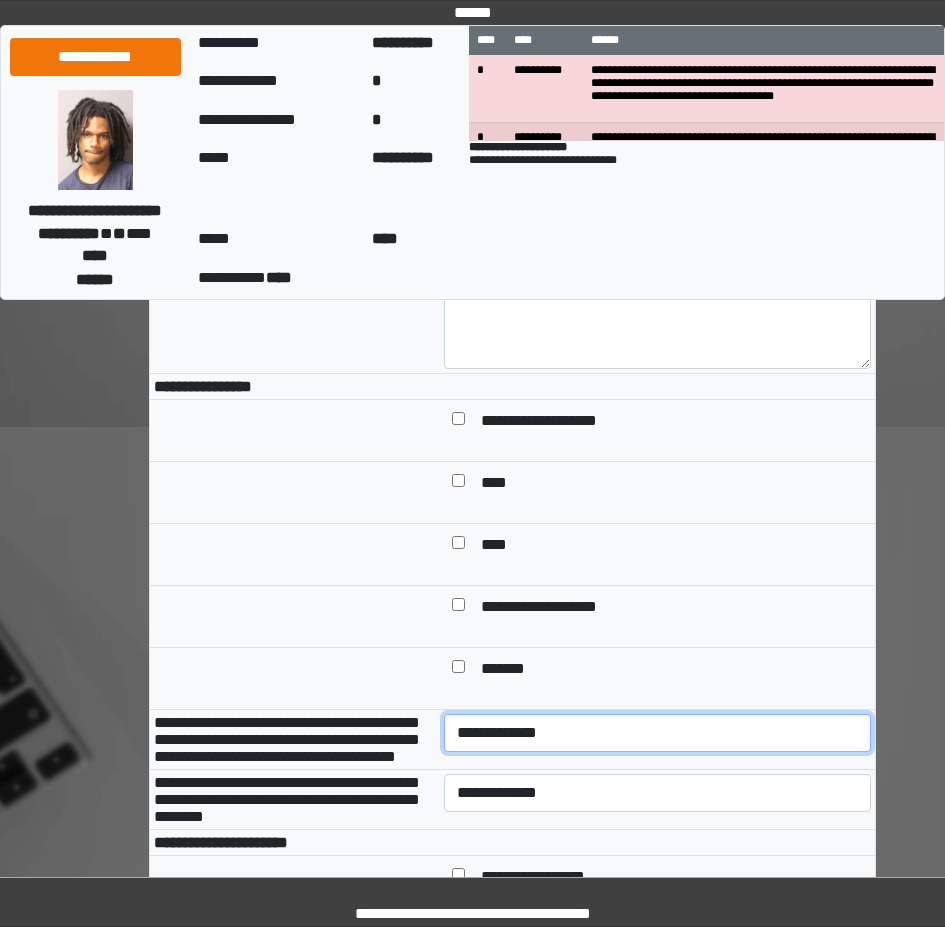 select on "*" 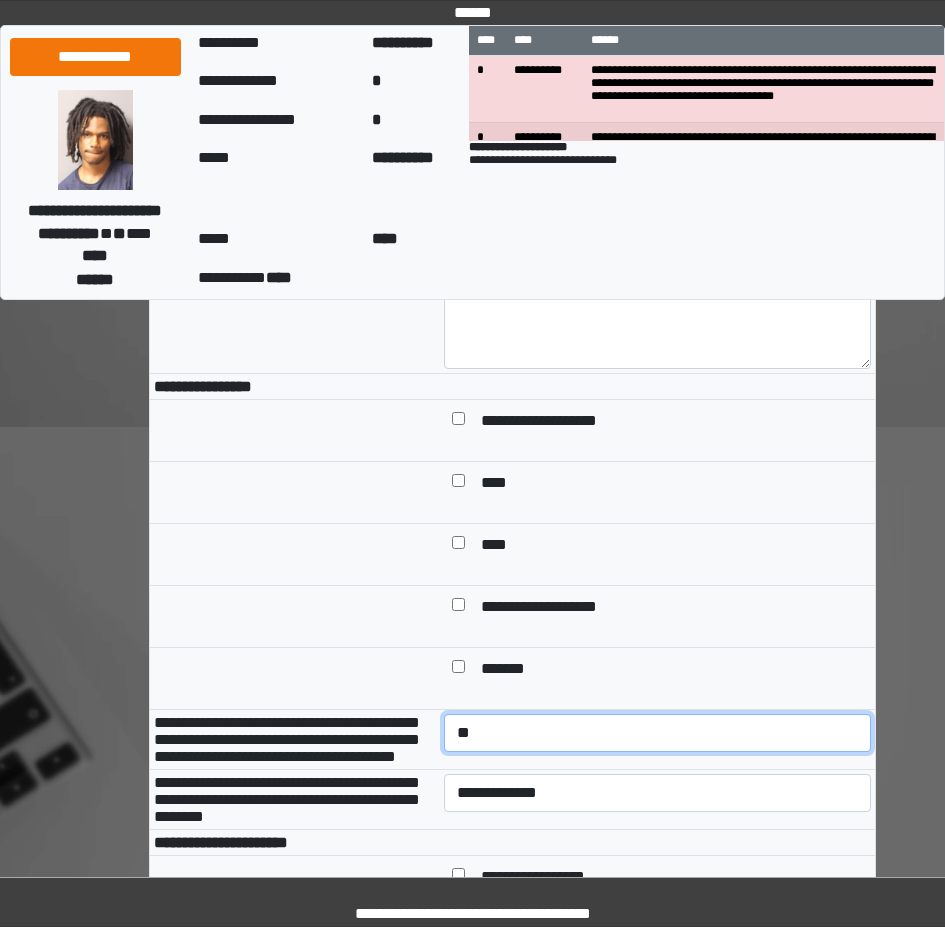 click on "**********" at bounding box center [657, 733] 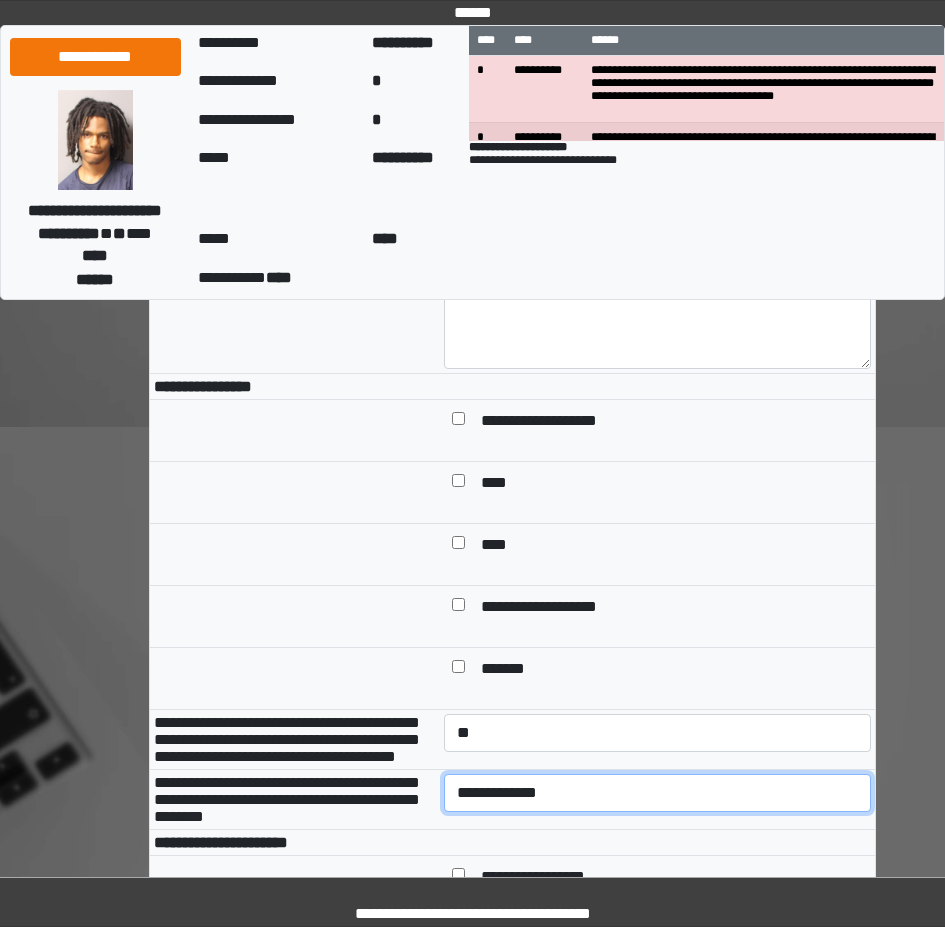 select on "*" 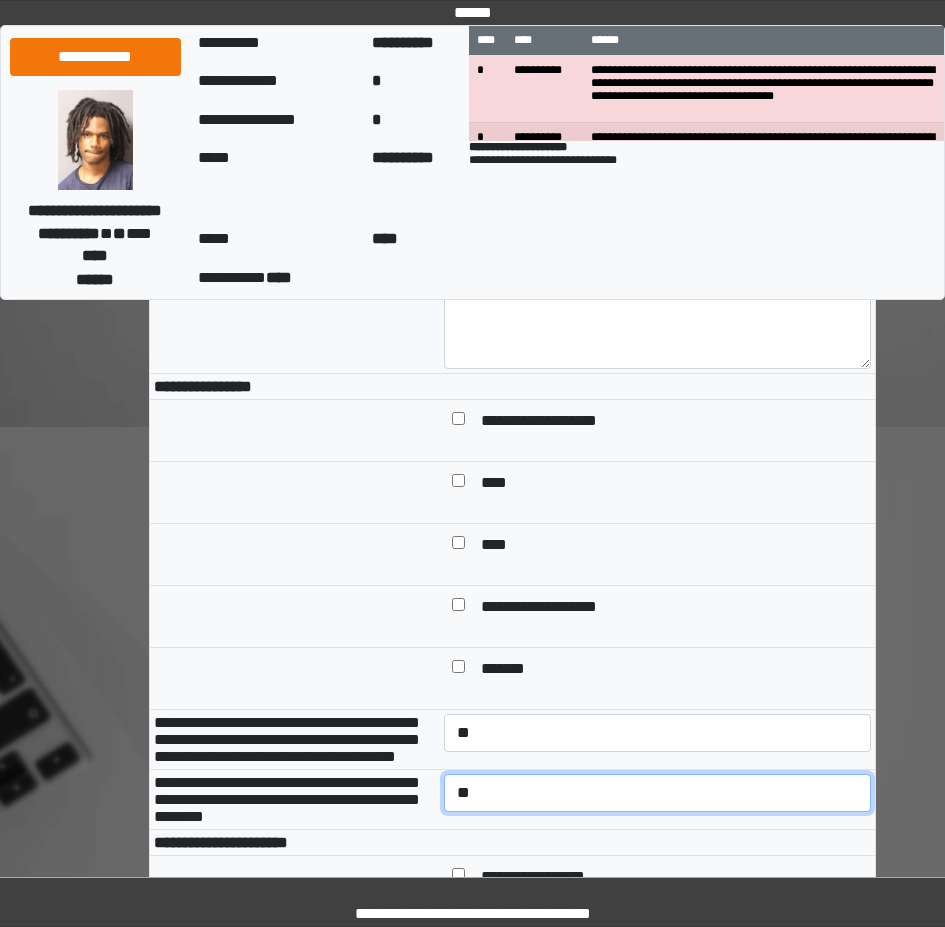 click on "**********" at bounding box center [657, 793] 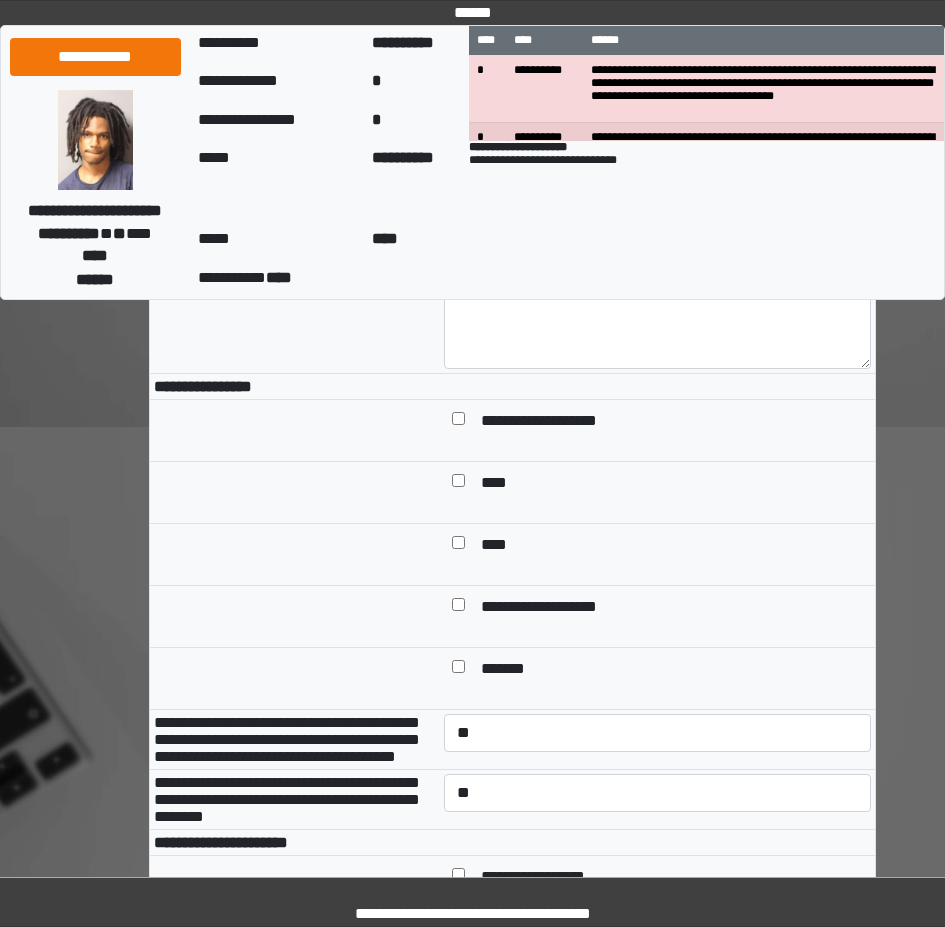 click on "**********" at bounding box center [557, 608] 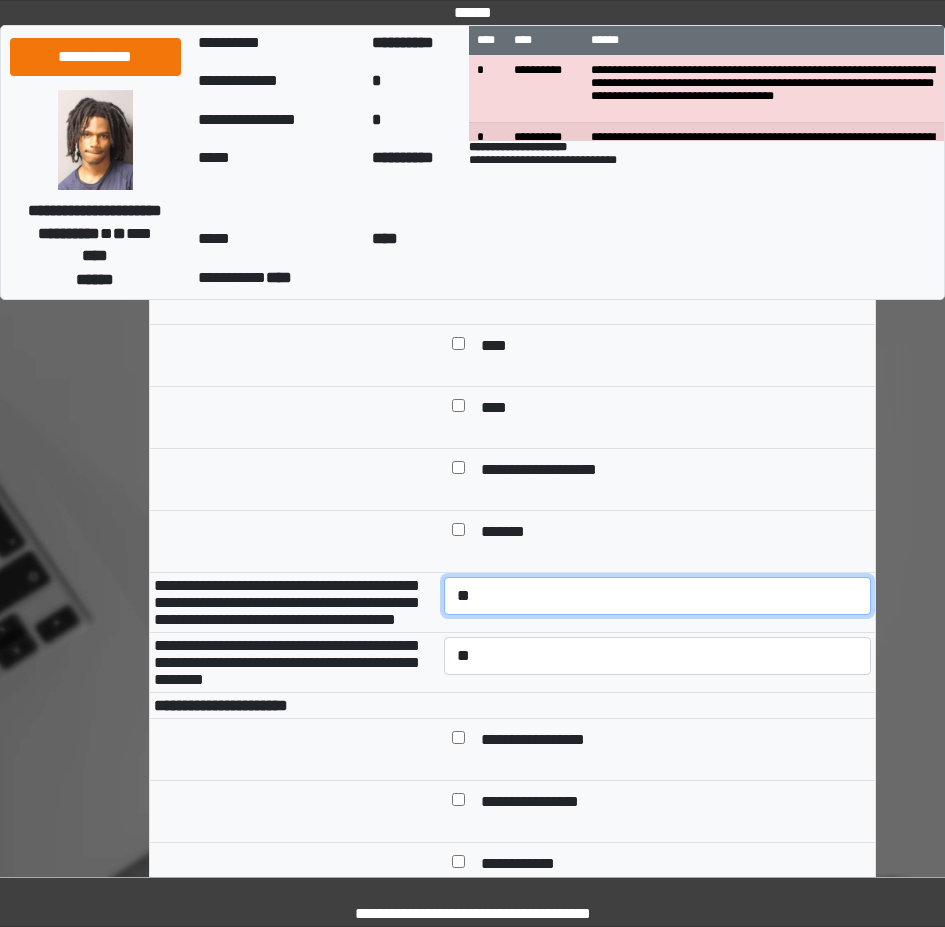 scroll, scrollTop: 800, scrollLeft: 0, axis: vertical 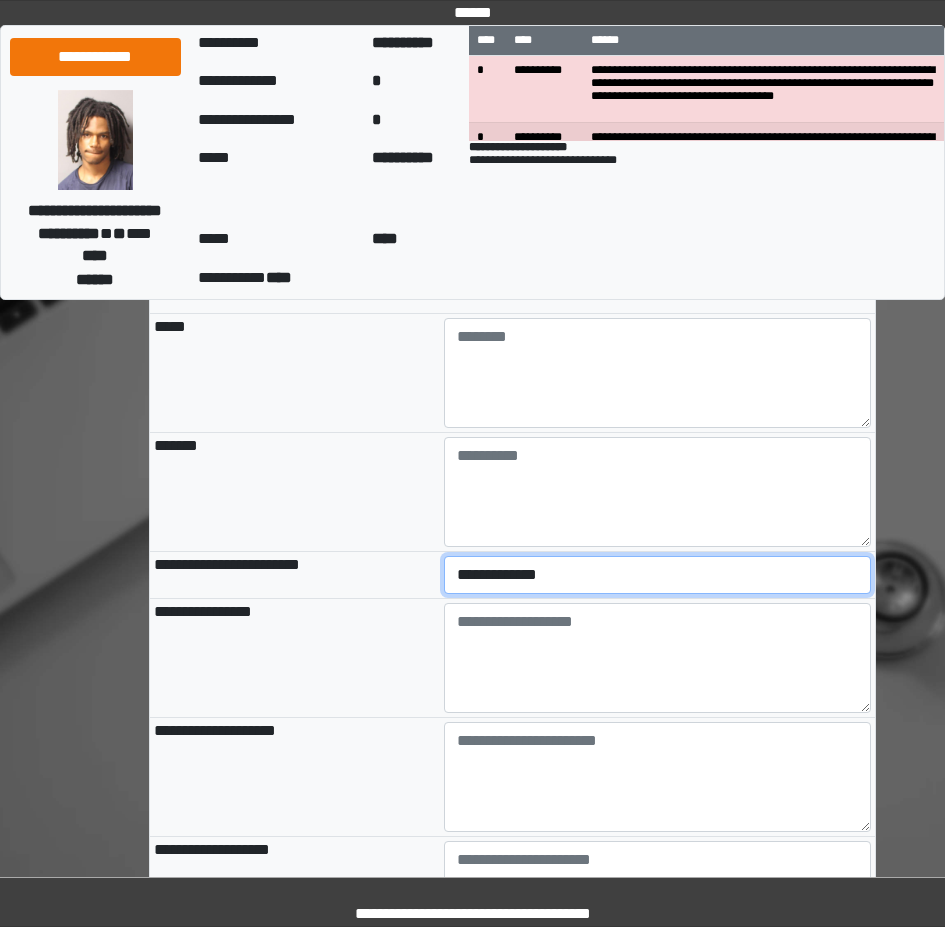 select on "*" 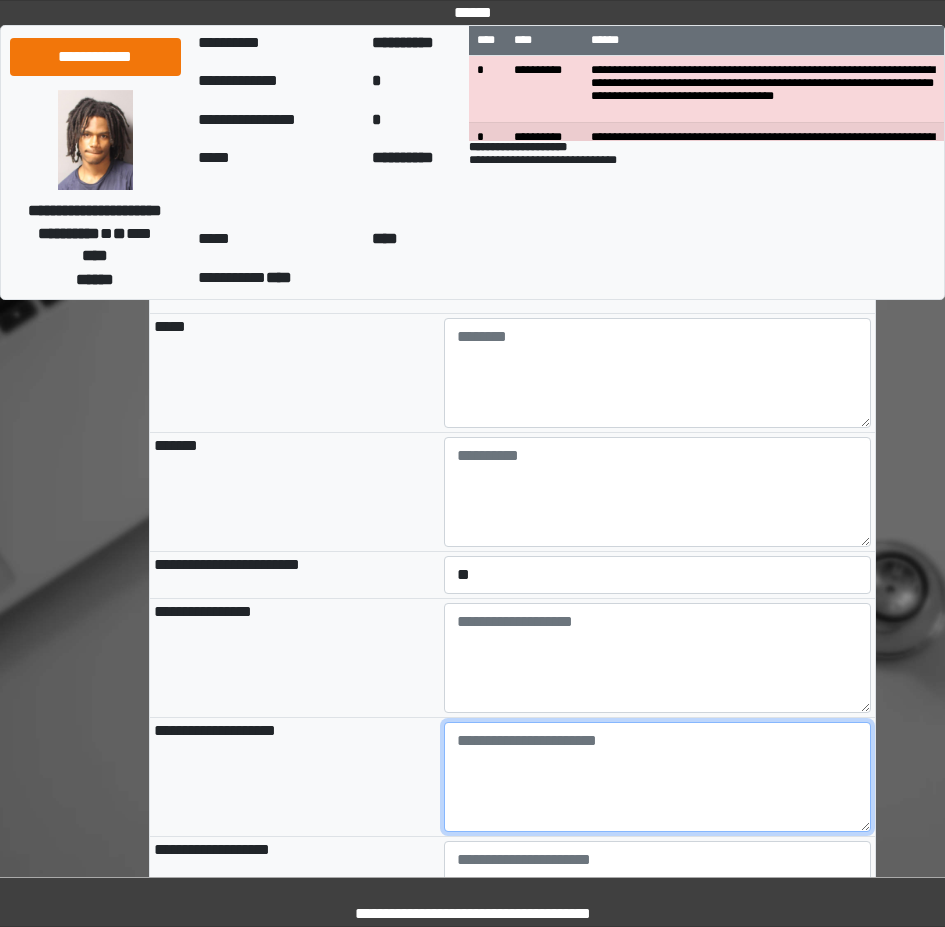 paste on "**********" 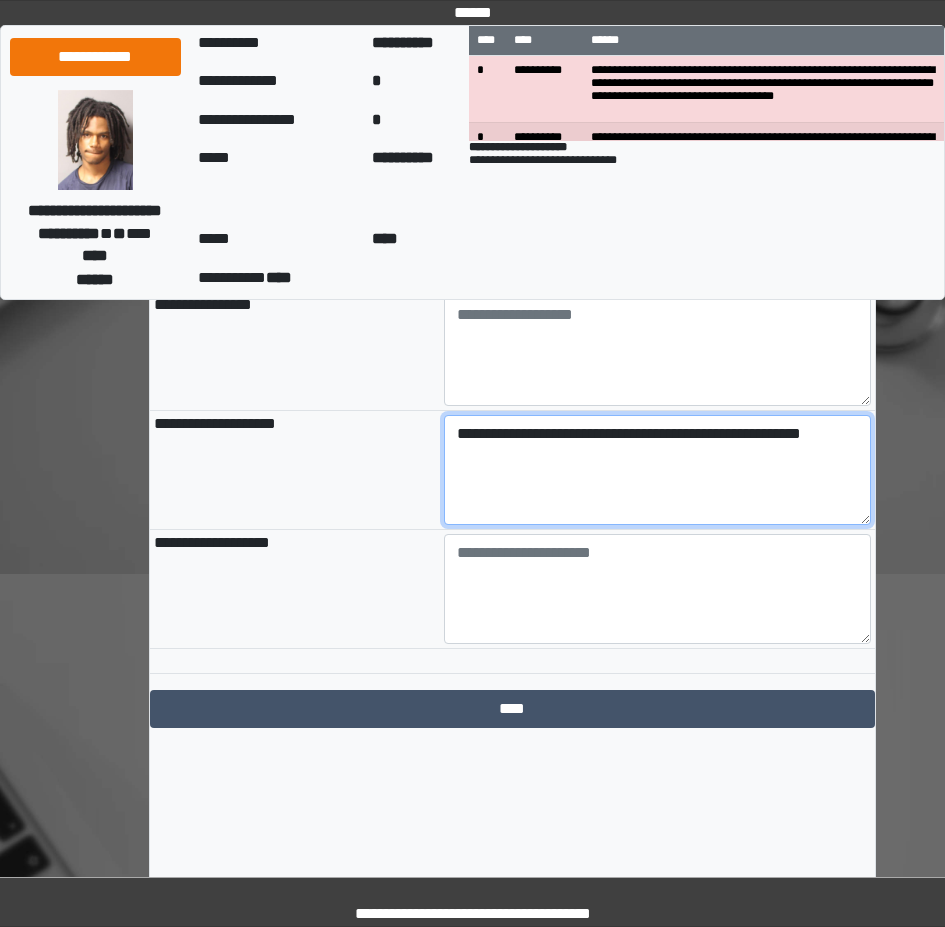 scroll, scrollTop: 2226, scrollLeft: 0, axis: vertical 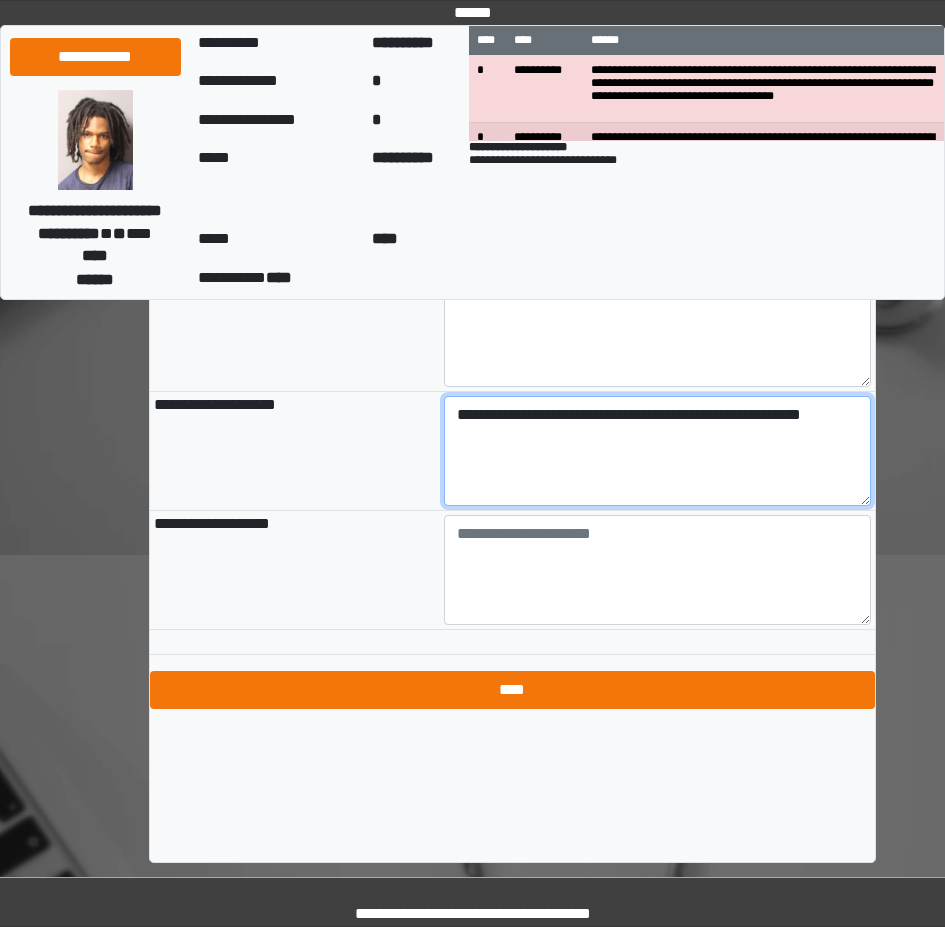 type on "**********" 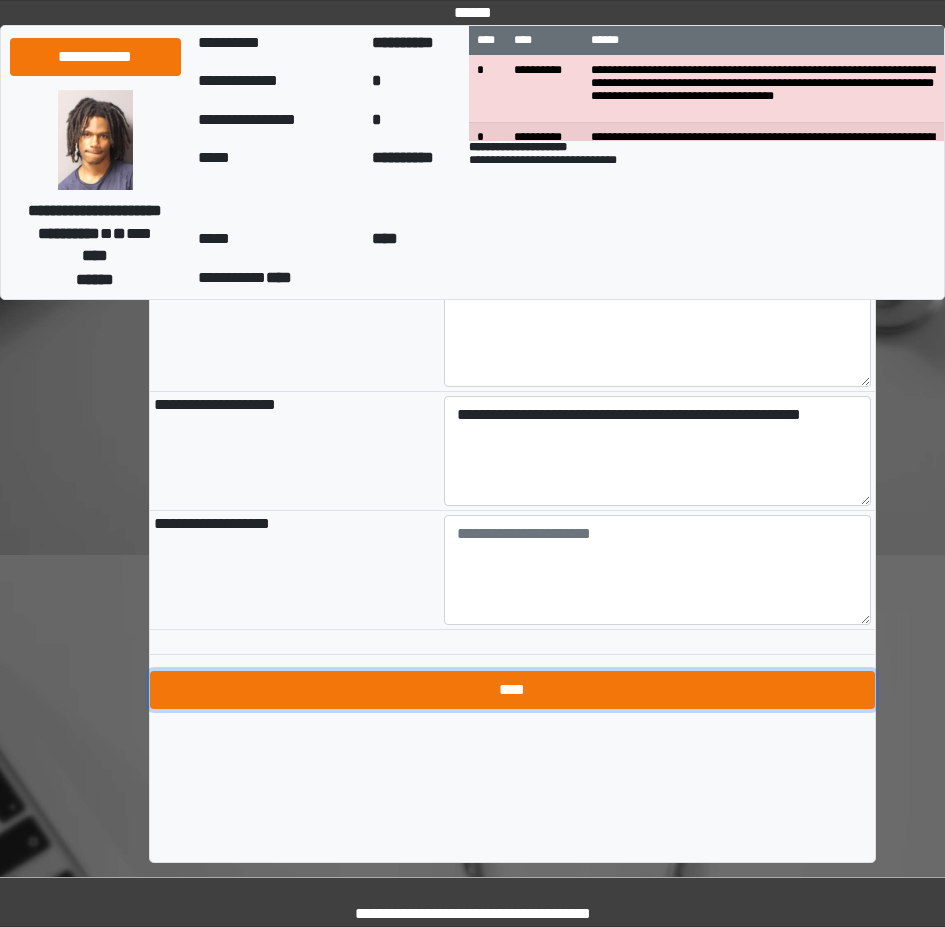 click on "****" at bounding box center (512, 690) 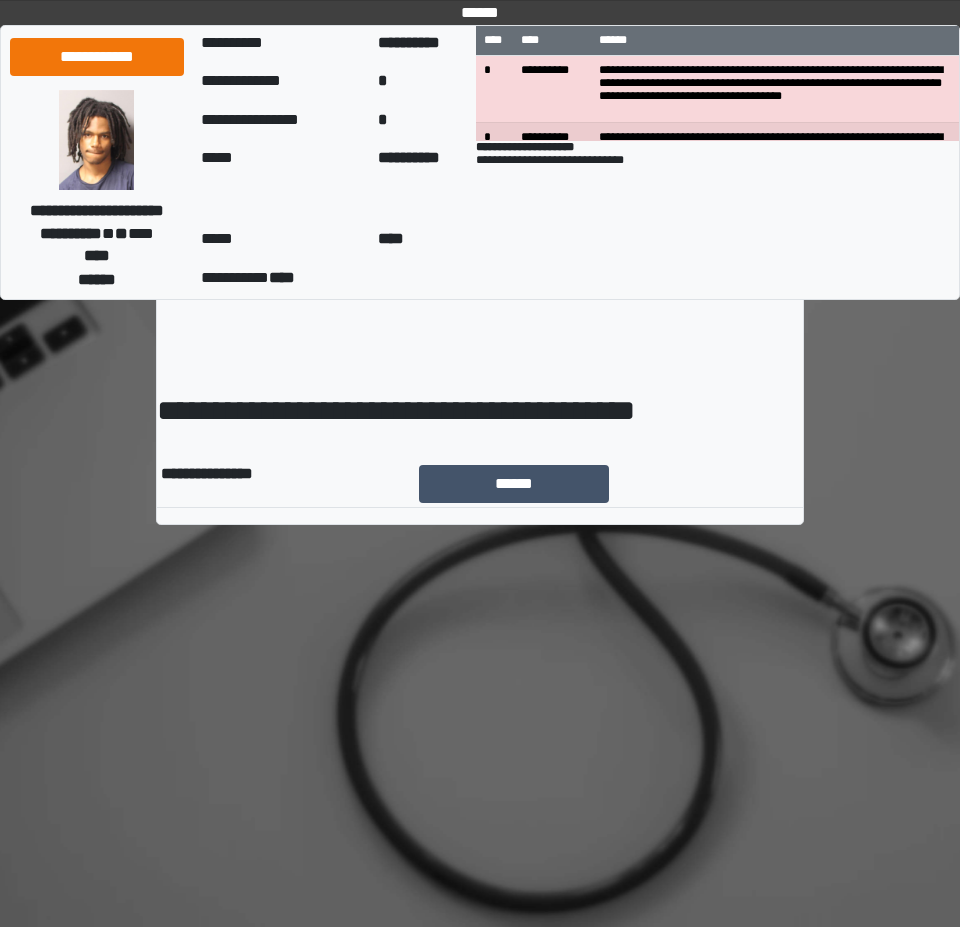 scroll, scrollTop: 0, scrollLeft: 0, axis: both 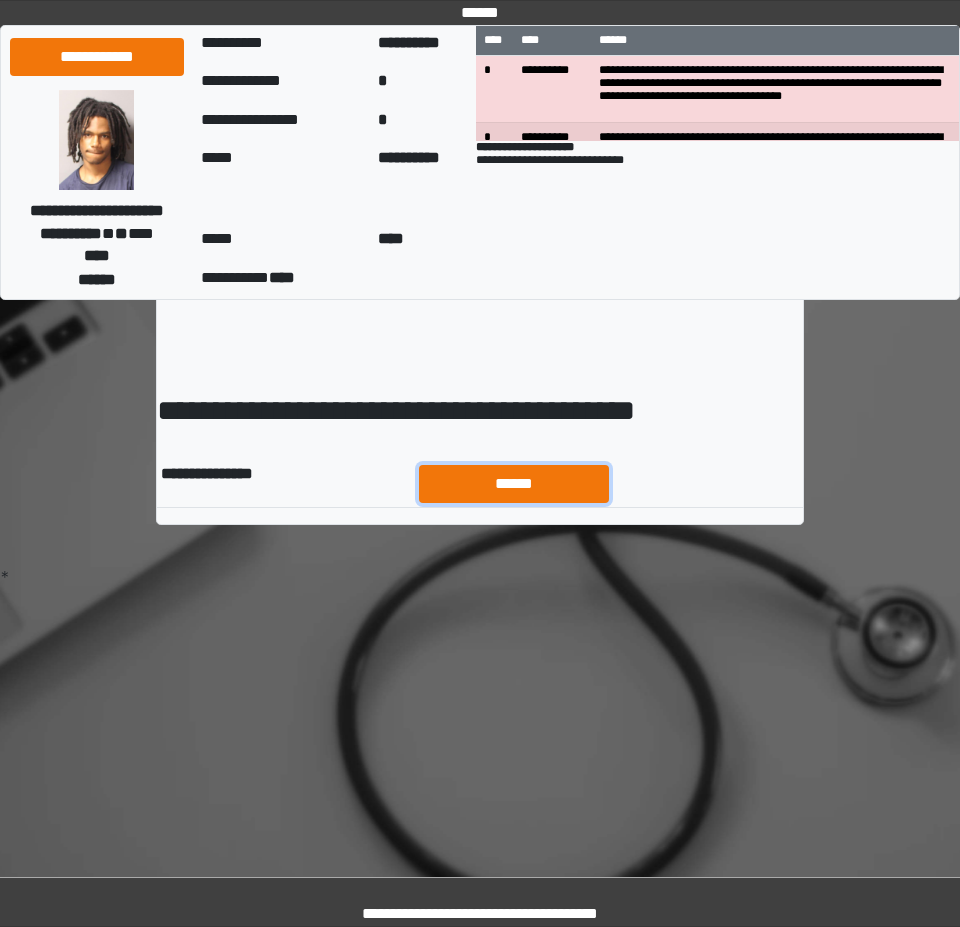 click on "******" at bounding box center (514, 484) 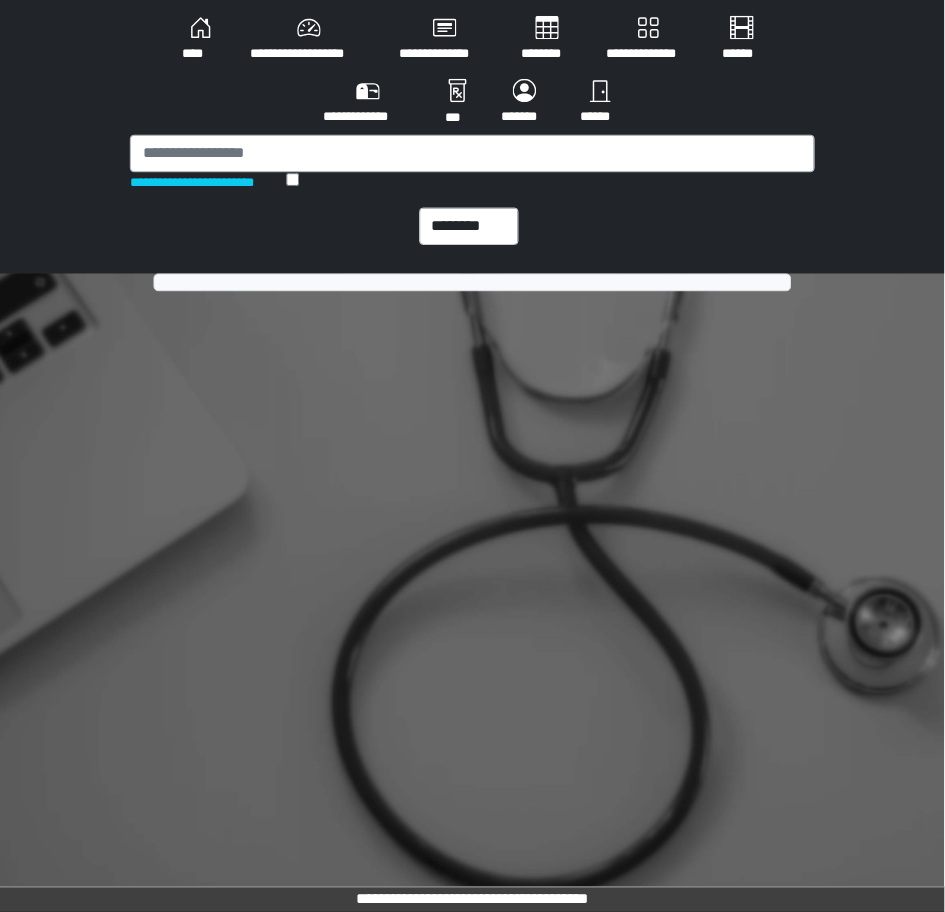 scroll, scrollTop: 0, scrollLeft: 0, axis: both 